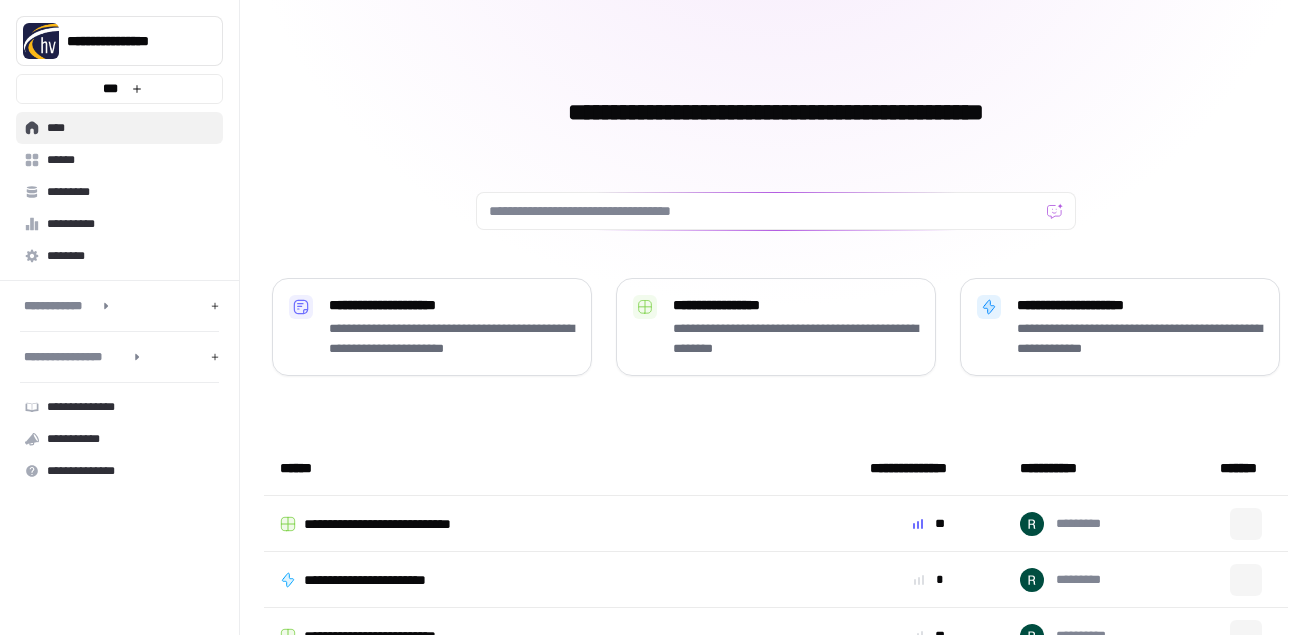 scroll, scrollTop: 0, scrollLeft: 0, axis: both 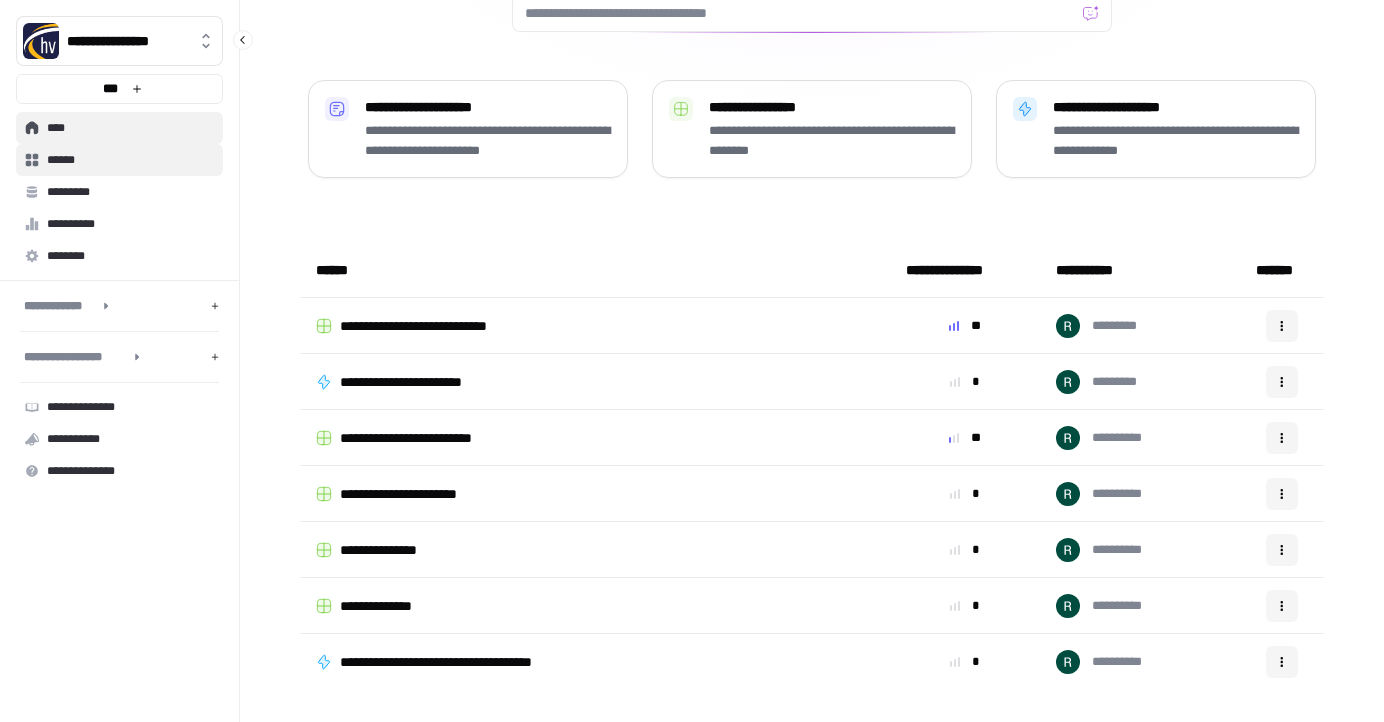 click on "******" at bounding box center [130, 160] 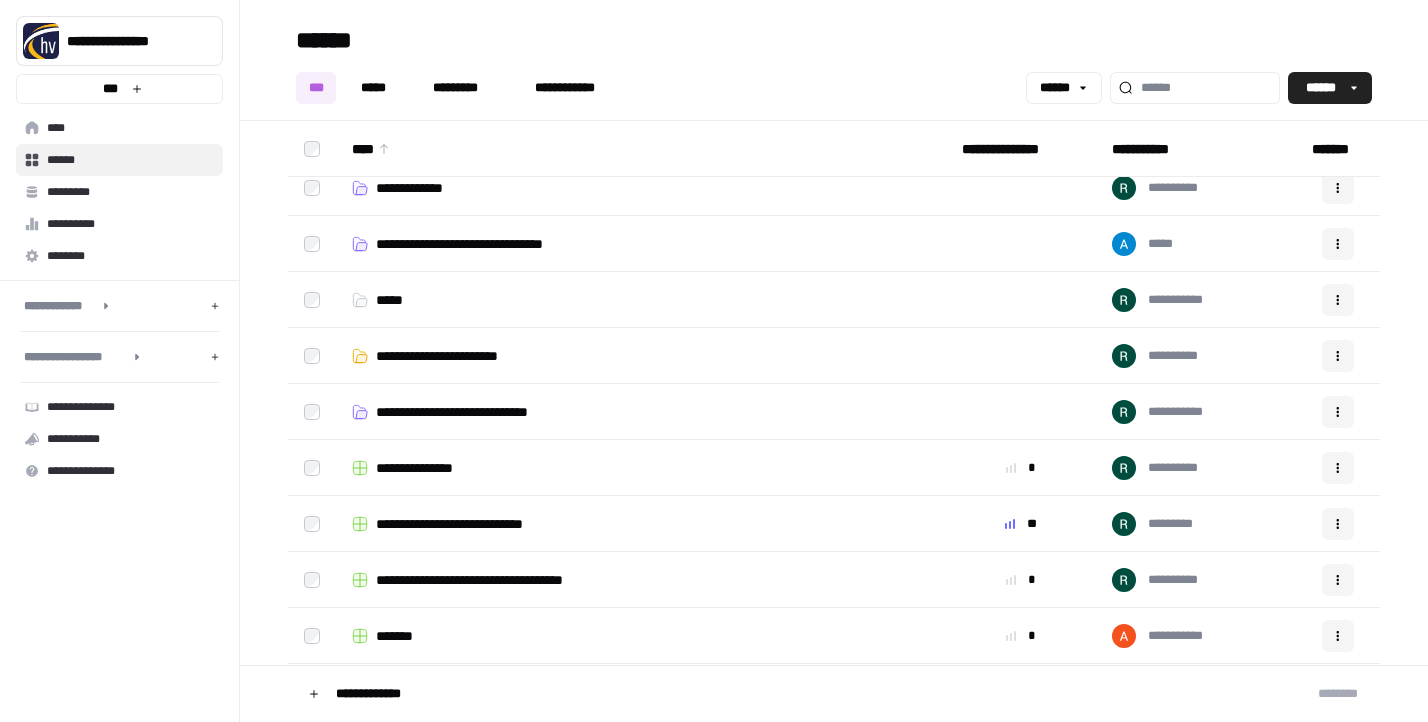 scroll, scrollTop: 34, scrollLeft: 0, axis: vertical 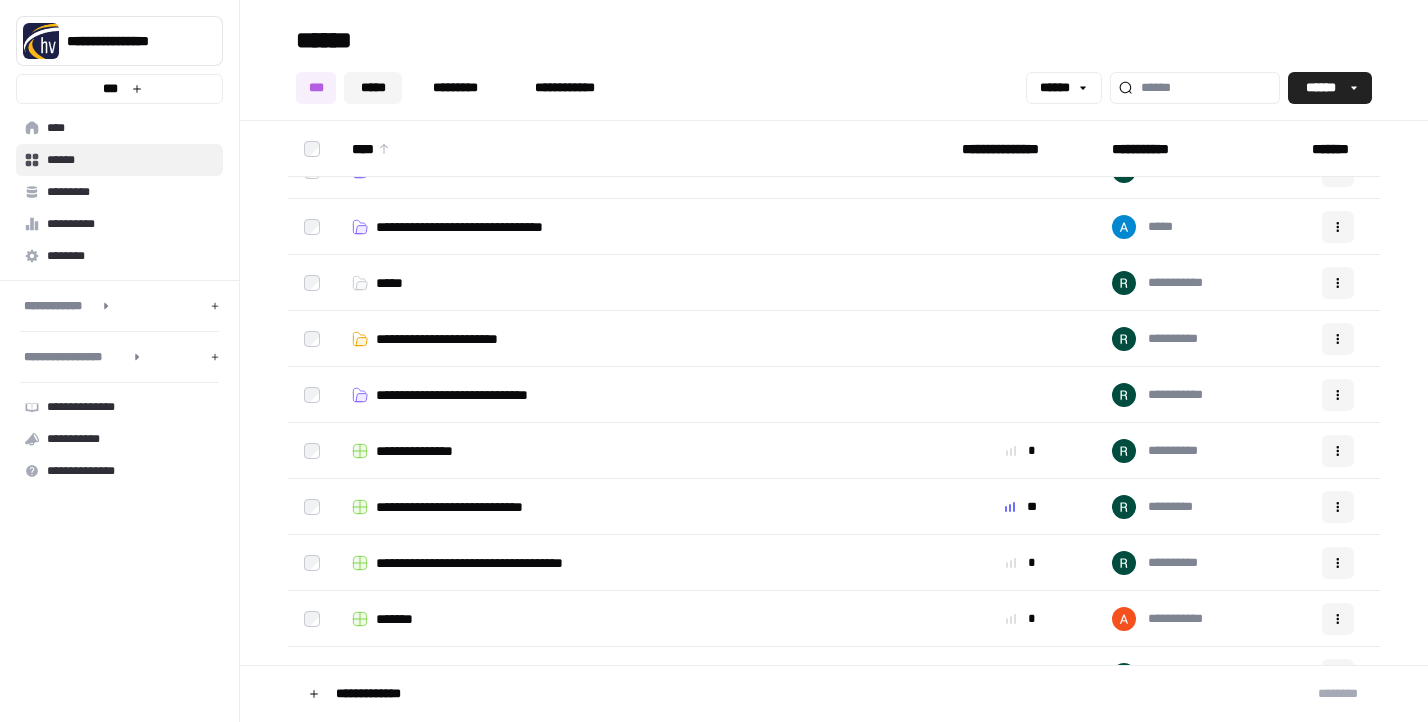 click on "*****" at bounding box center (373, 88) 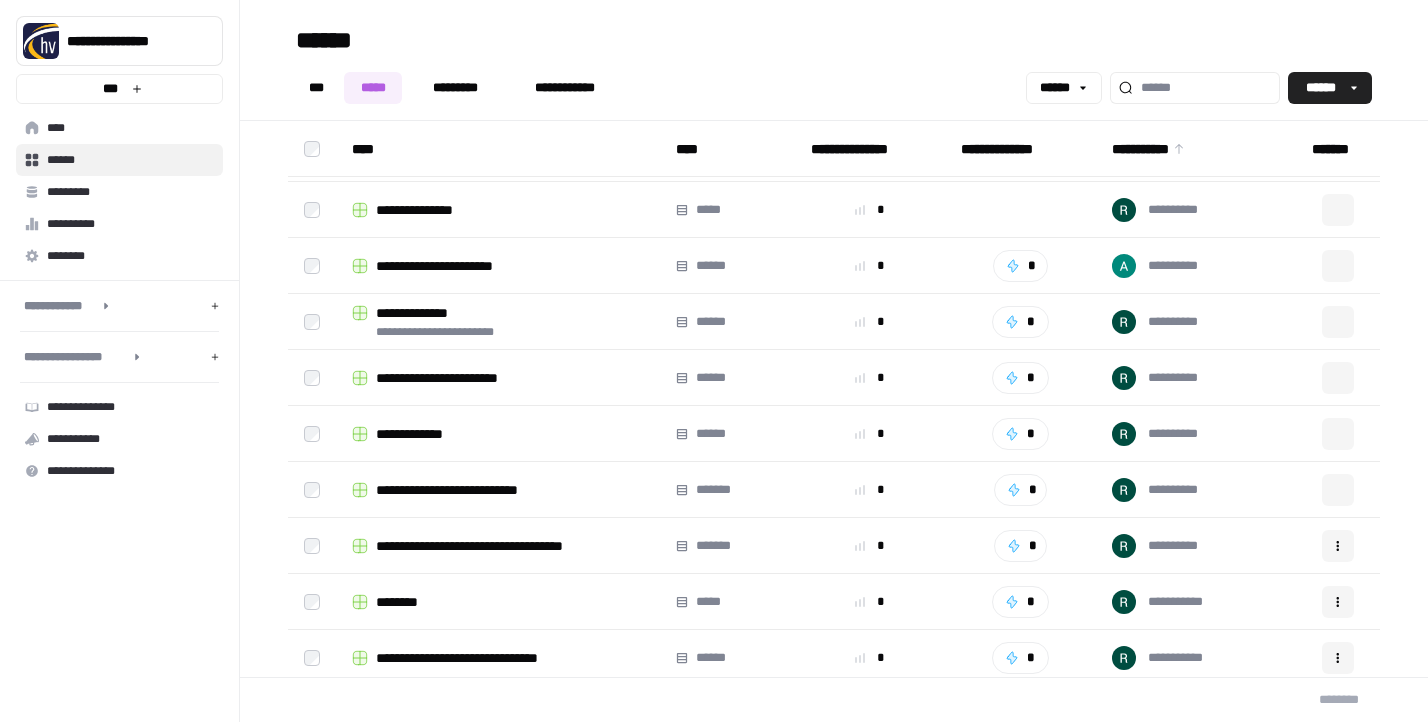 scroll, scrollTop: 0, scrollLeft: 0, axis: both 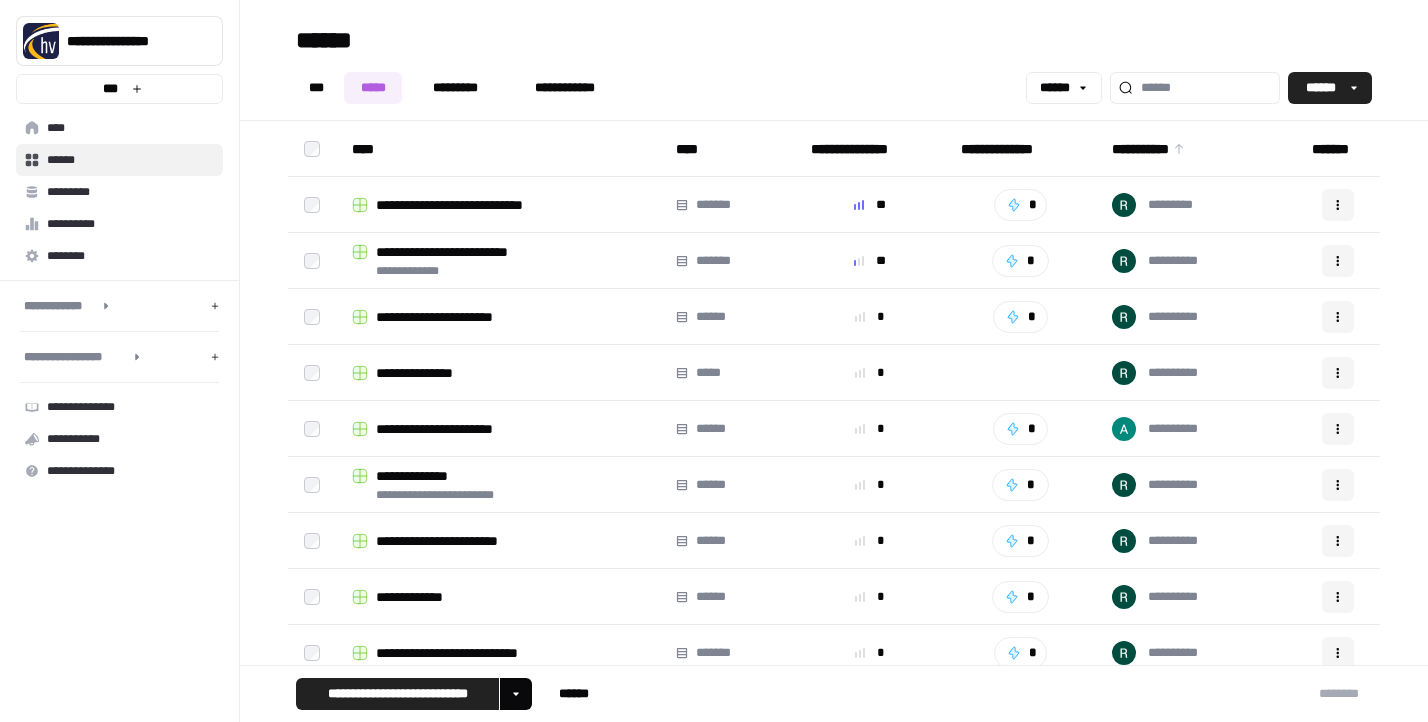 click on "**********" at bounding box center [516, 694] 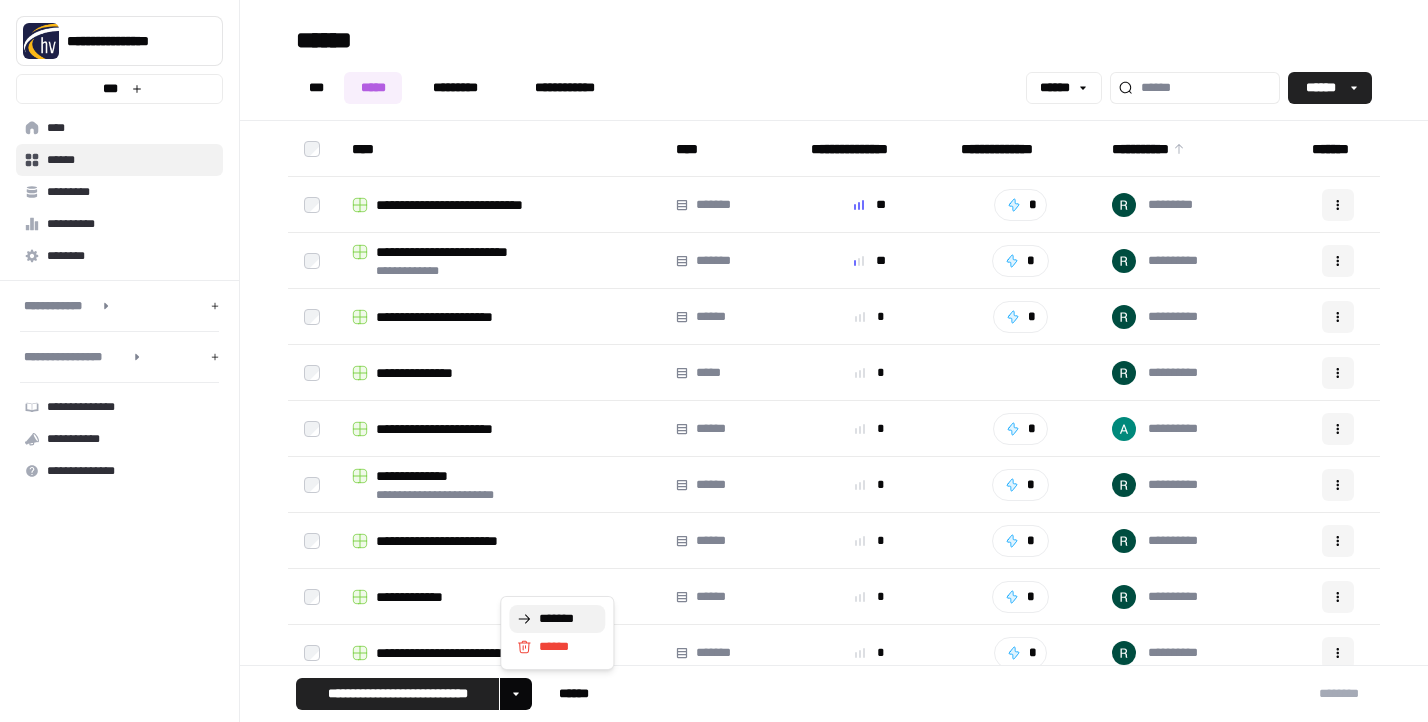 click on "*******" at bounding box center (564, 619) 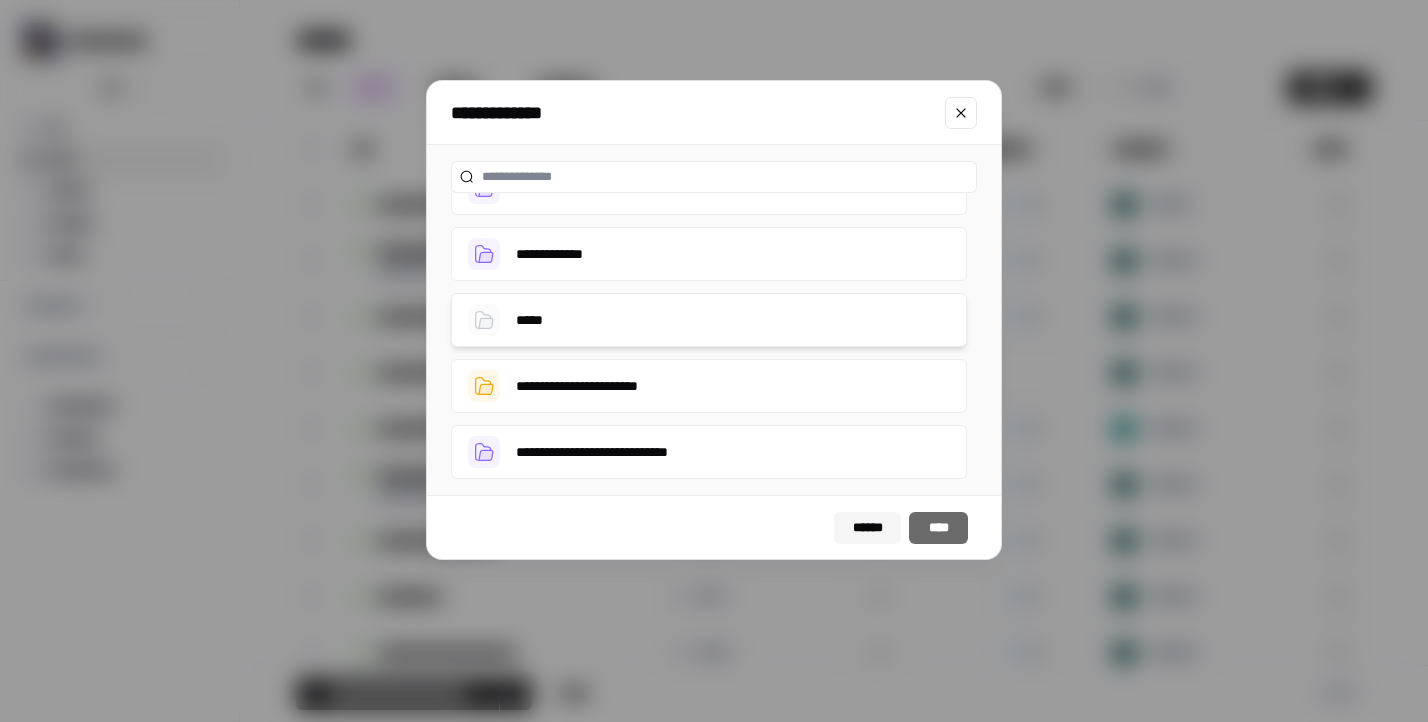 scroll, scrollTop: 0, scrollLeft: 0, axis: both 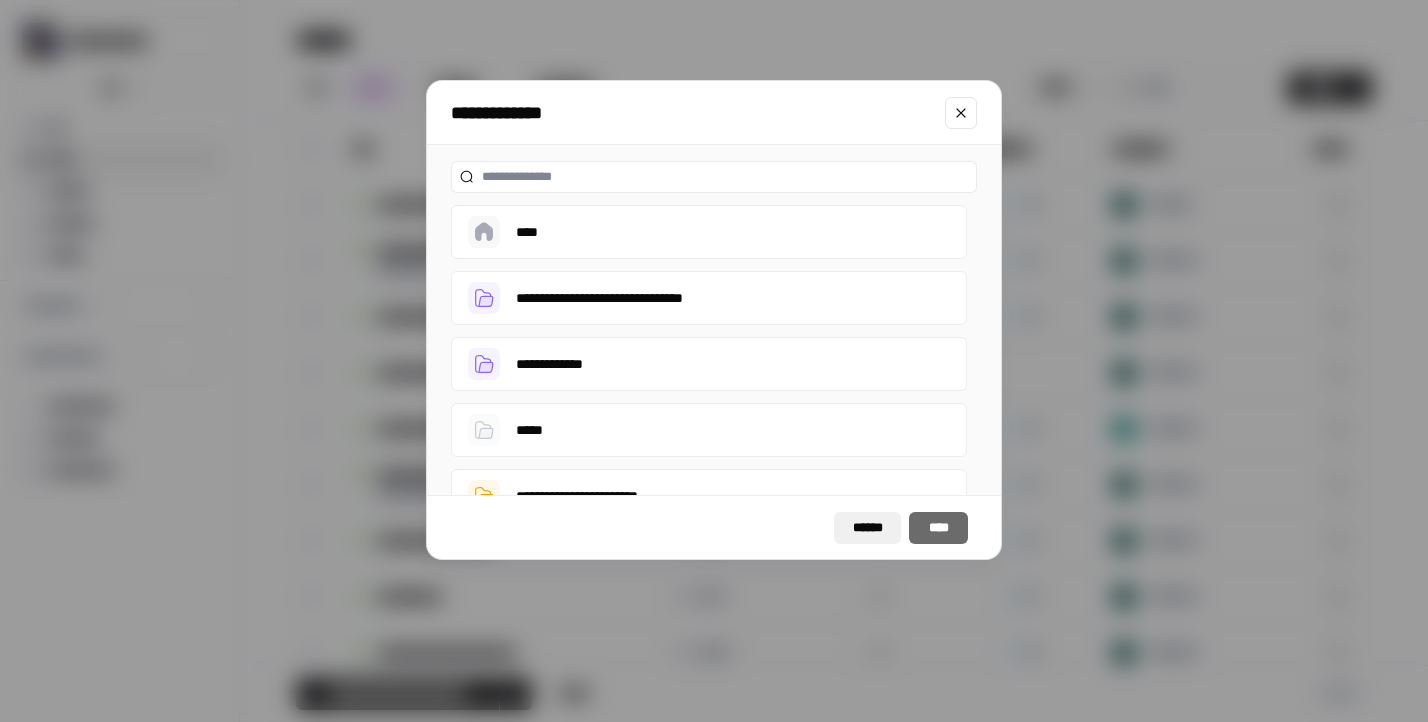 click on "******" at bounding box center [868, 528] 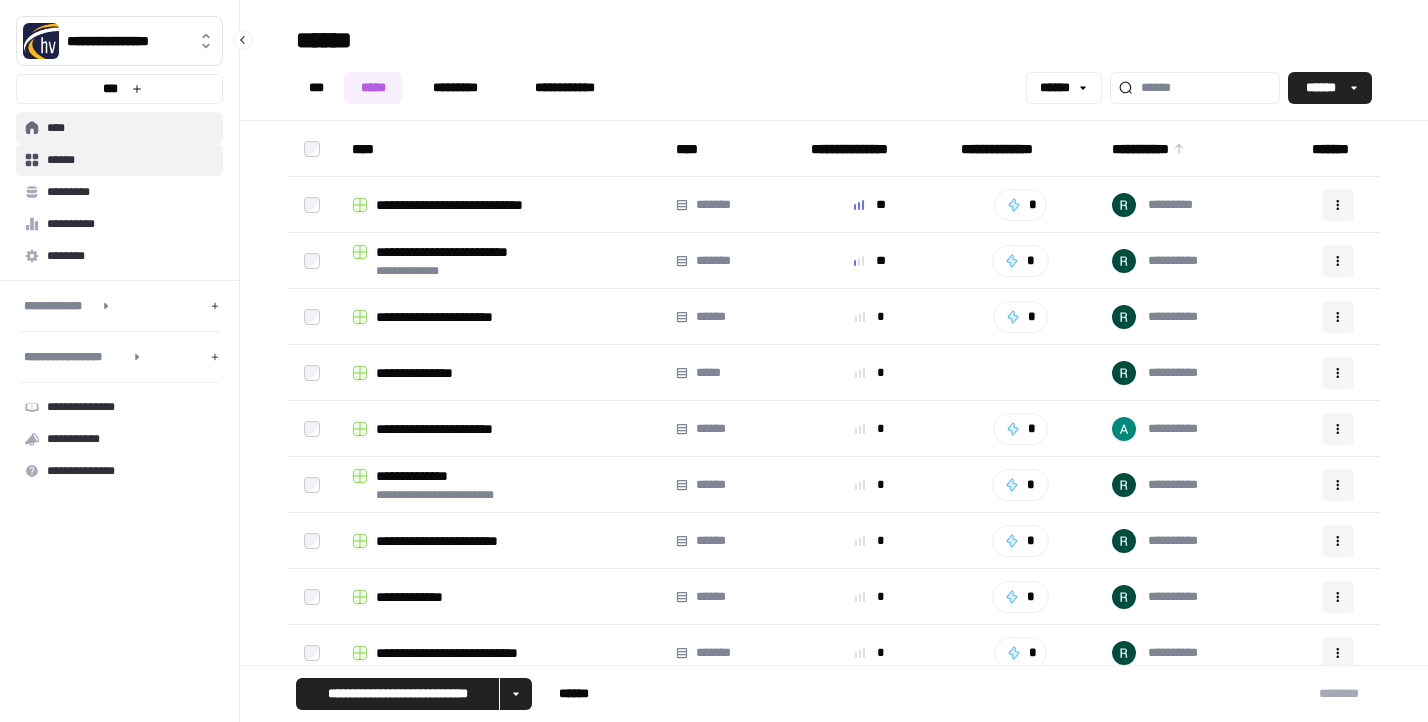 click on "****" at bounding box center (130, 128) 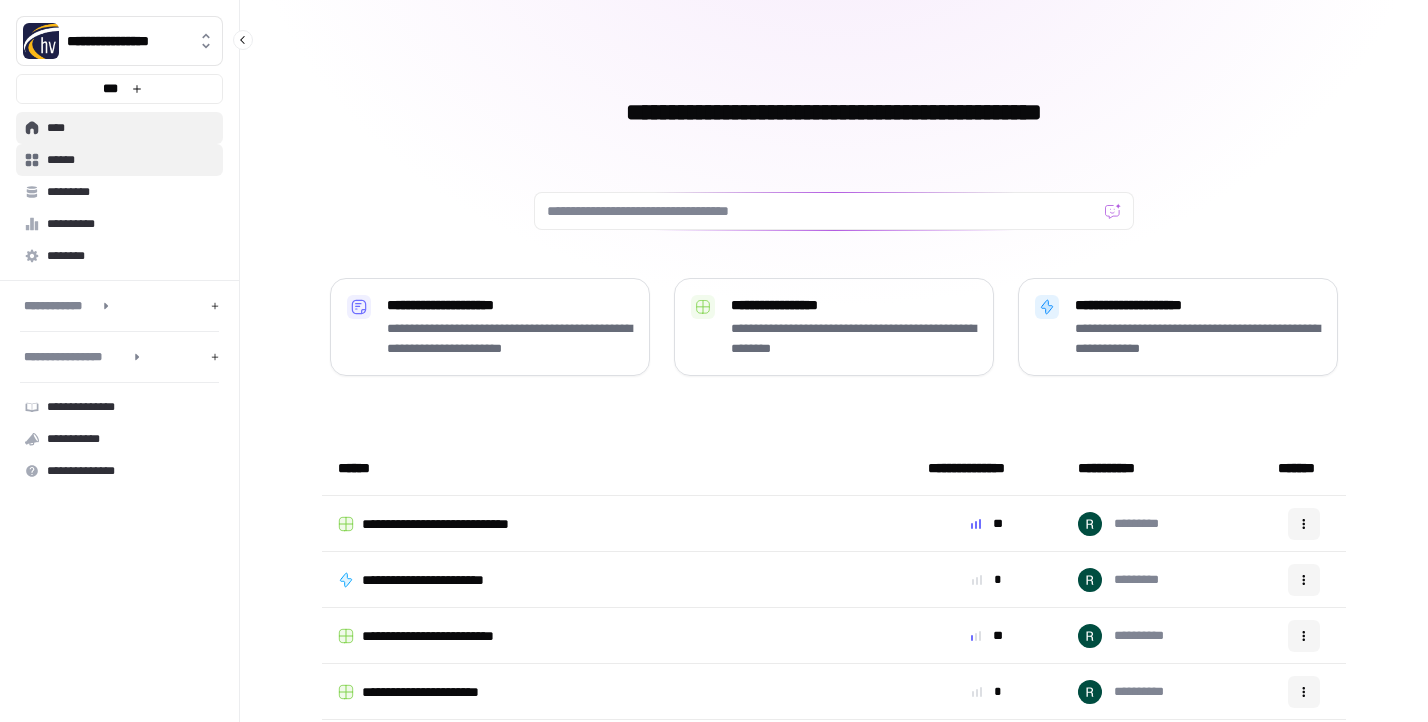 click on "******" at bounding box center [130, 160] 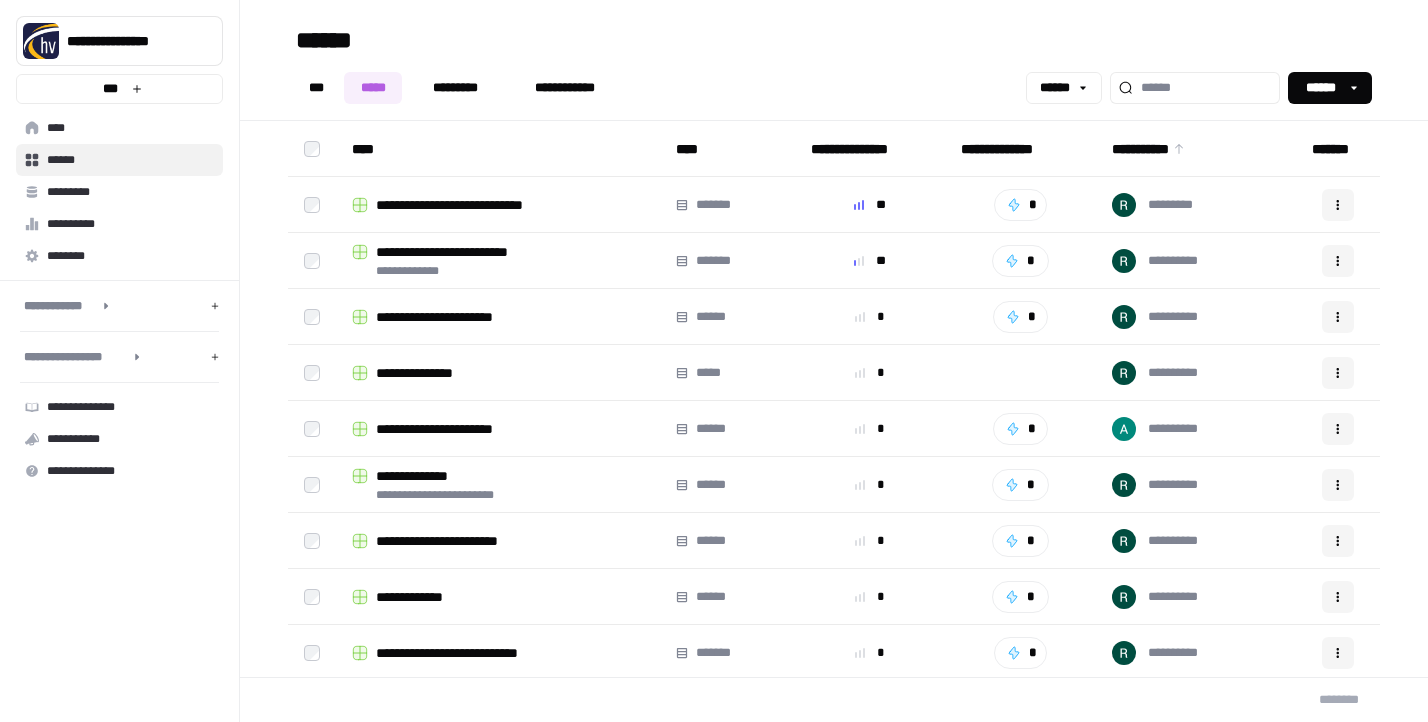 click on "******" at bounding box center (1321, 88) 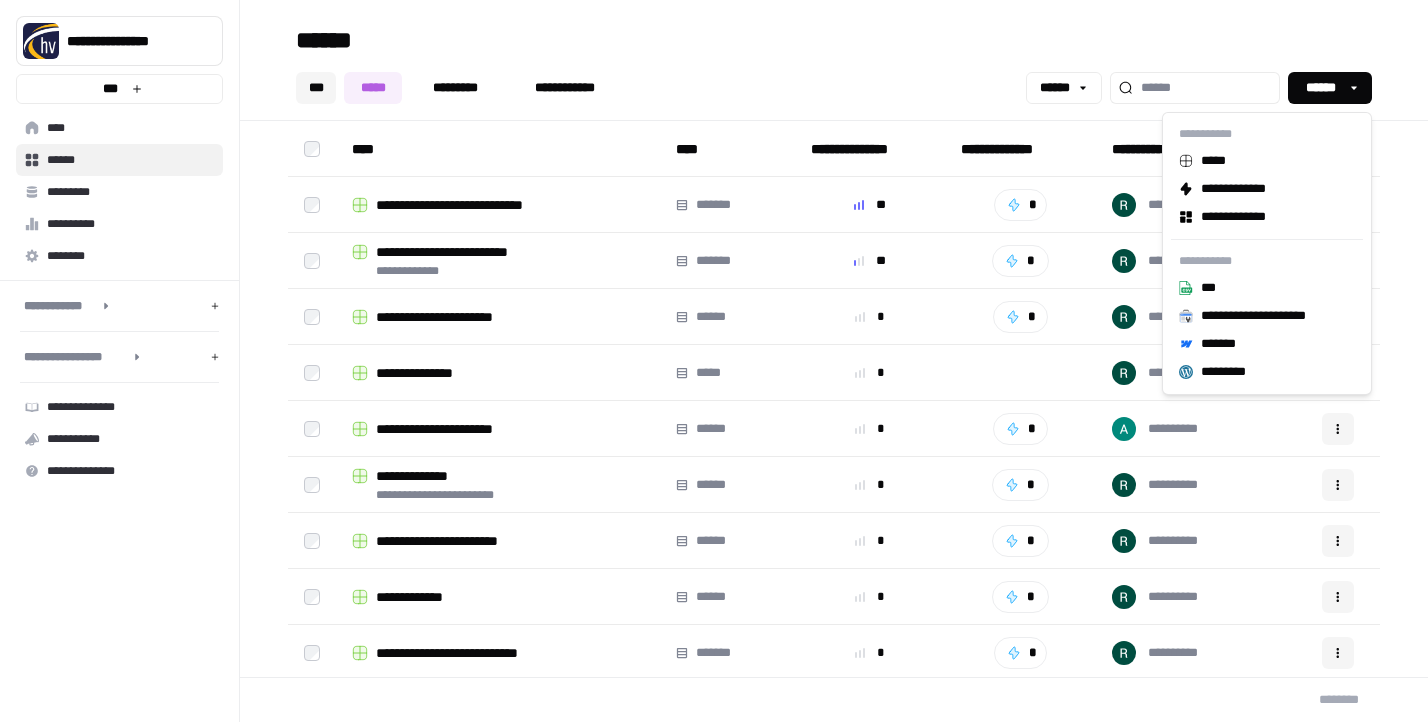 click on "***" at bounding box center (316, 88) 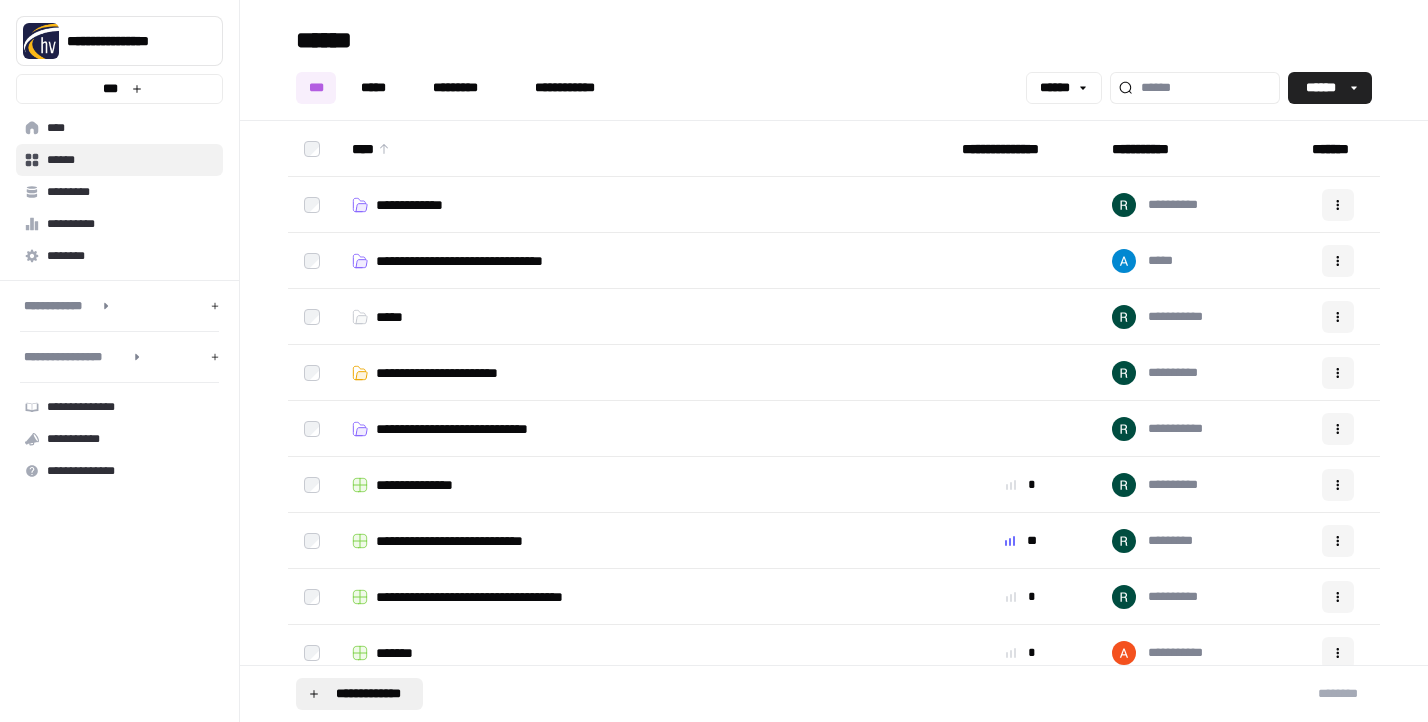 click on "**********" at bounding box center (368, 694) 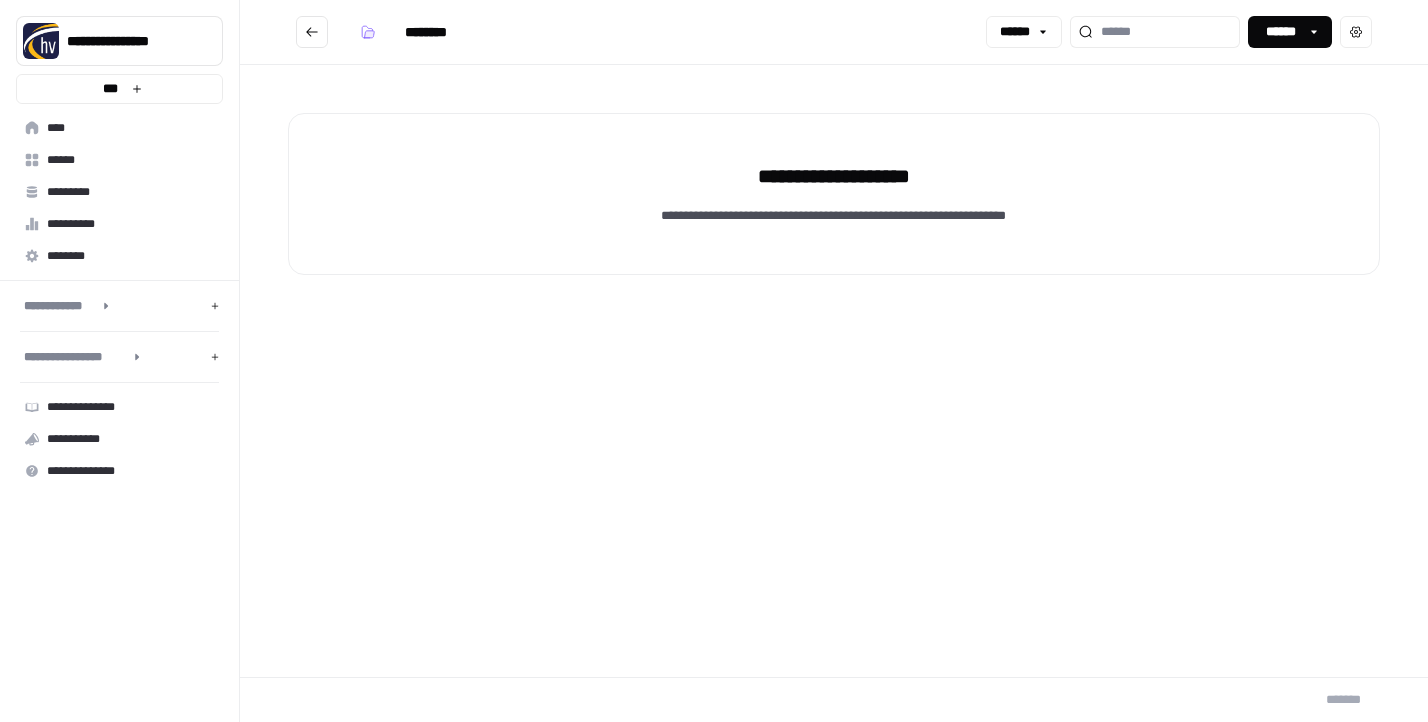 click on "******" at bounding box center [1281, 32] 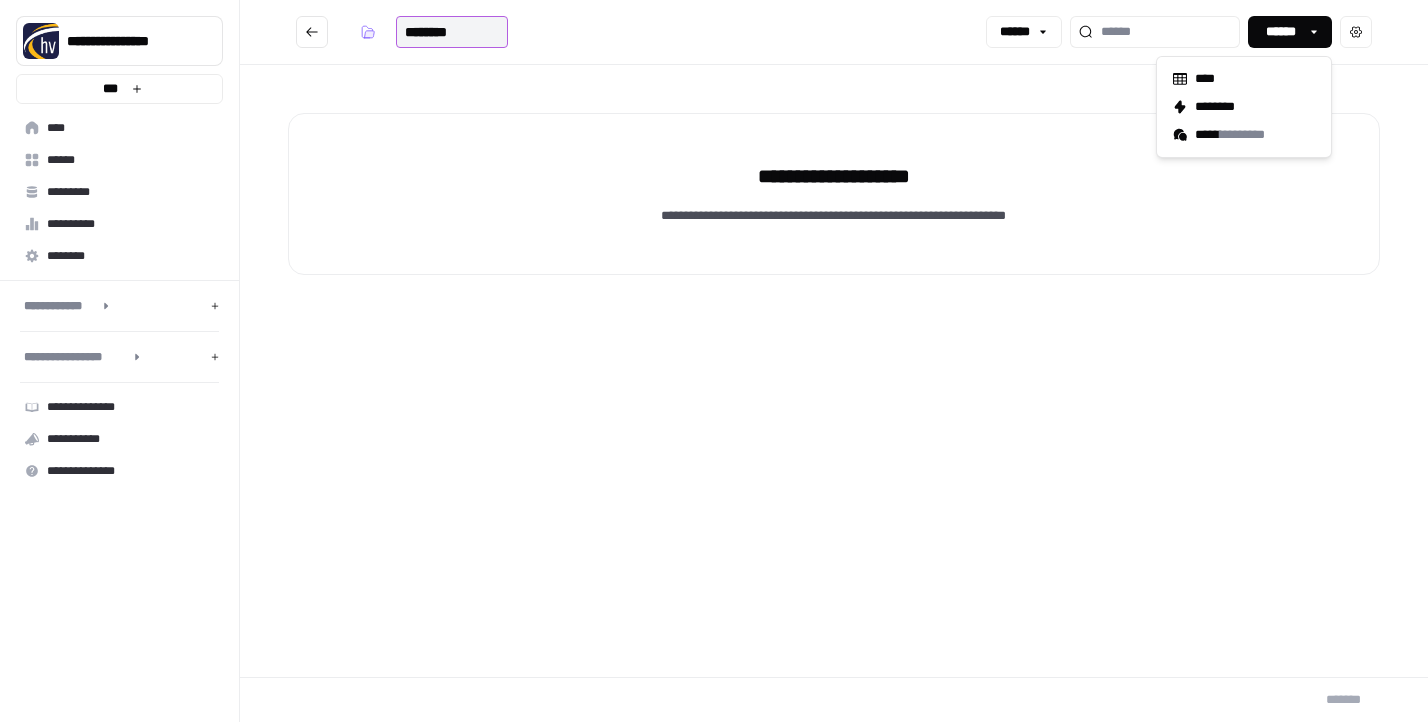 click on "********" at bounding box center [452, 32] 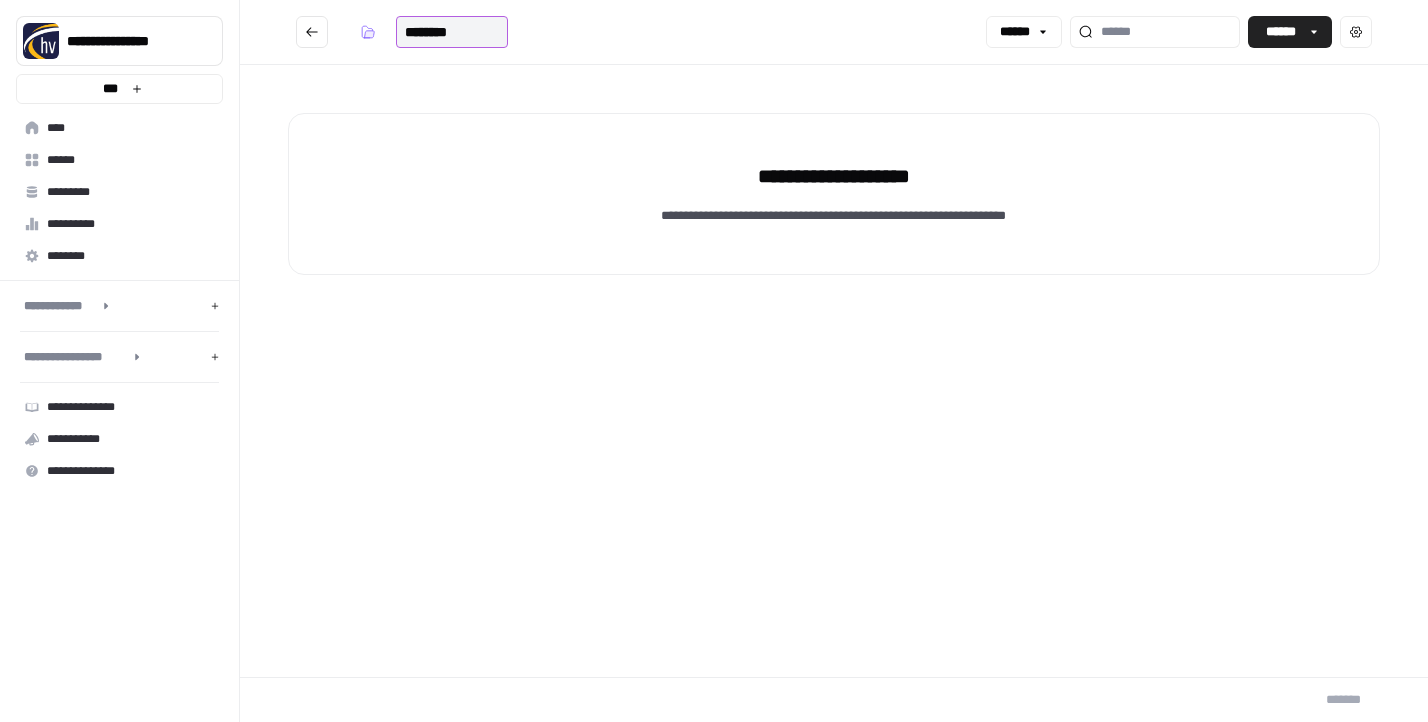 click on "********" at bounding box center (452, 32) 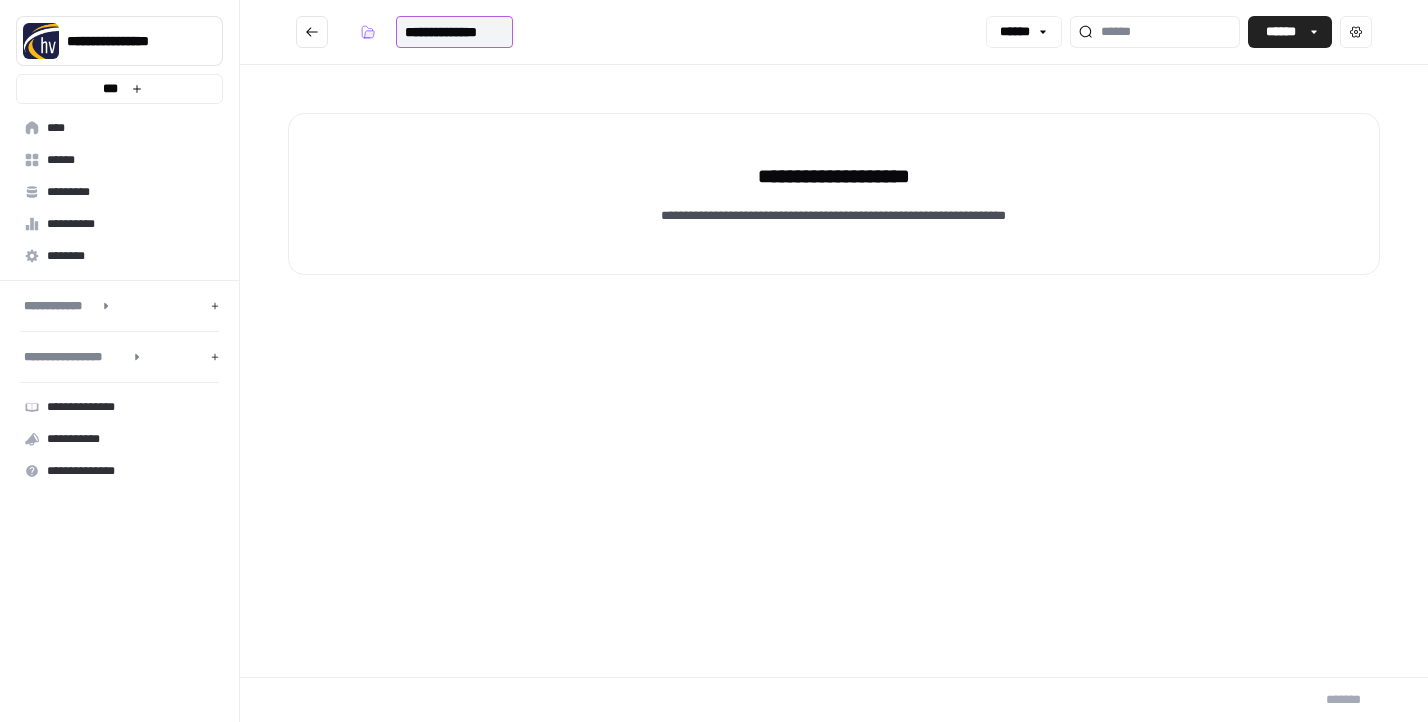 type on "**********" 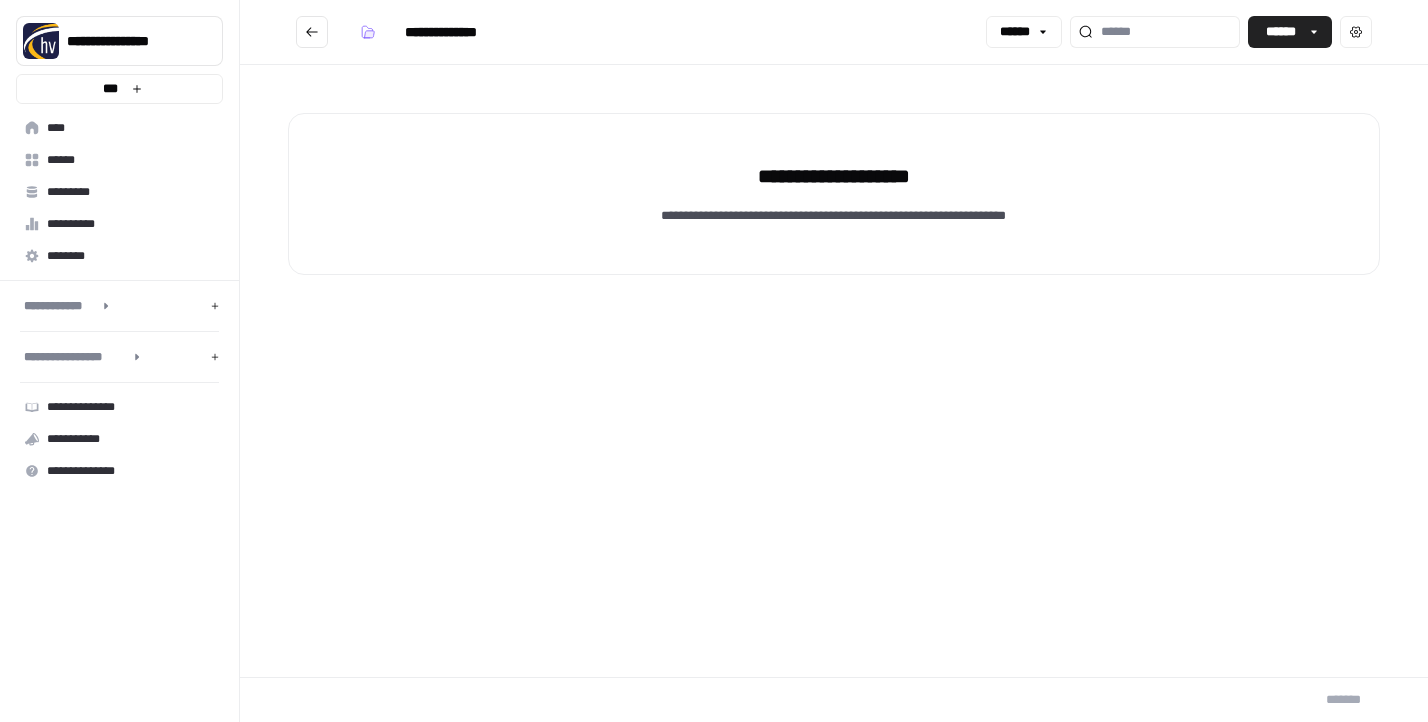 click 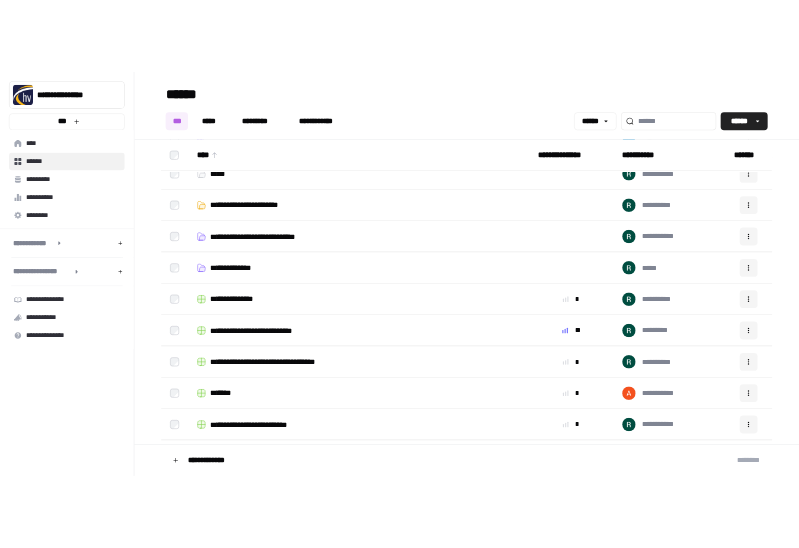 scroll, scrollTop: 184, scrollLeft: 0, axis: vertical 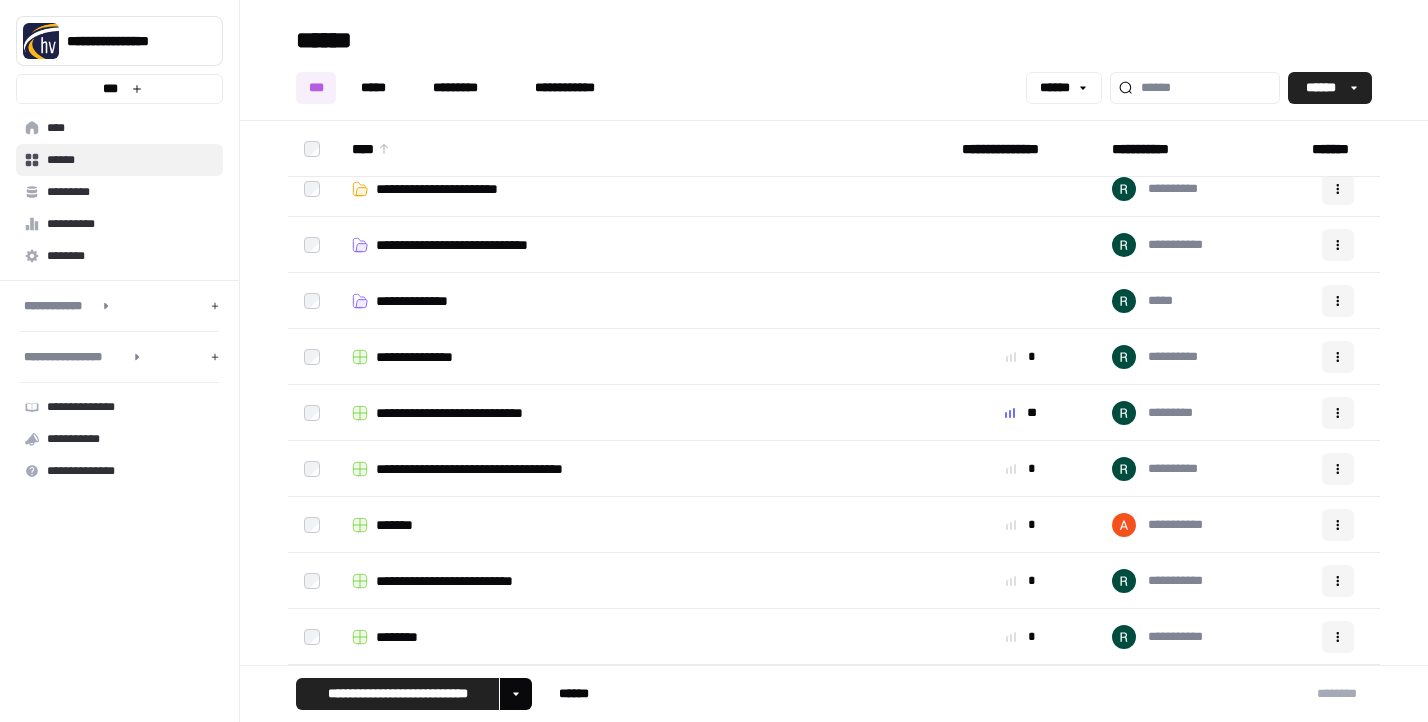 click on "**********" at bounding box center [516, 694] 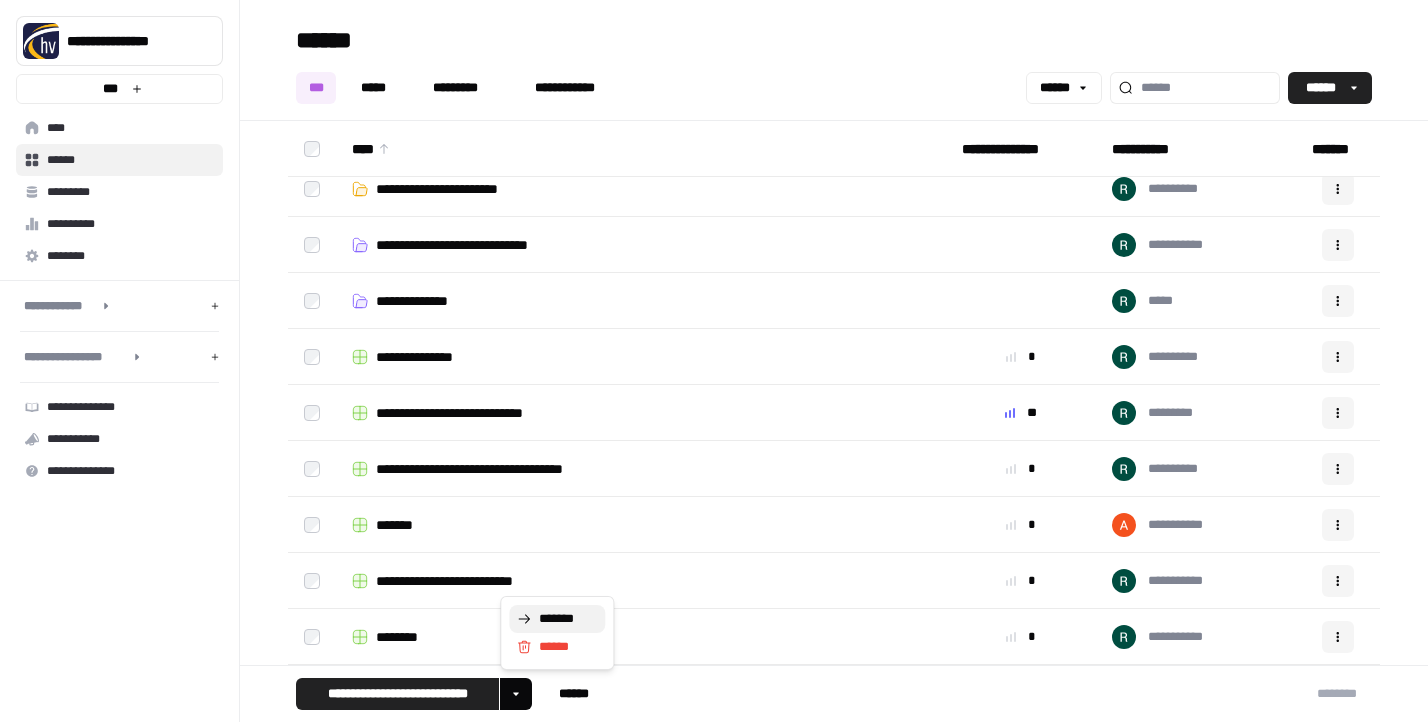 click on "*******" at bounding box center [564, 619] 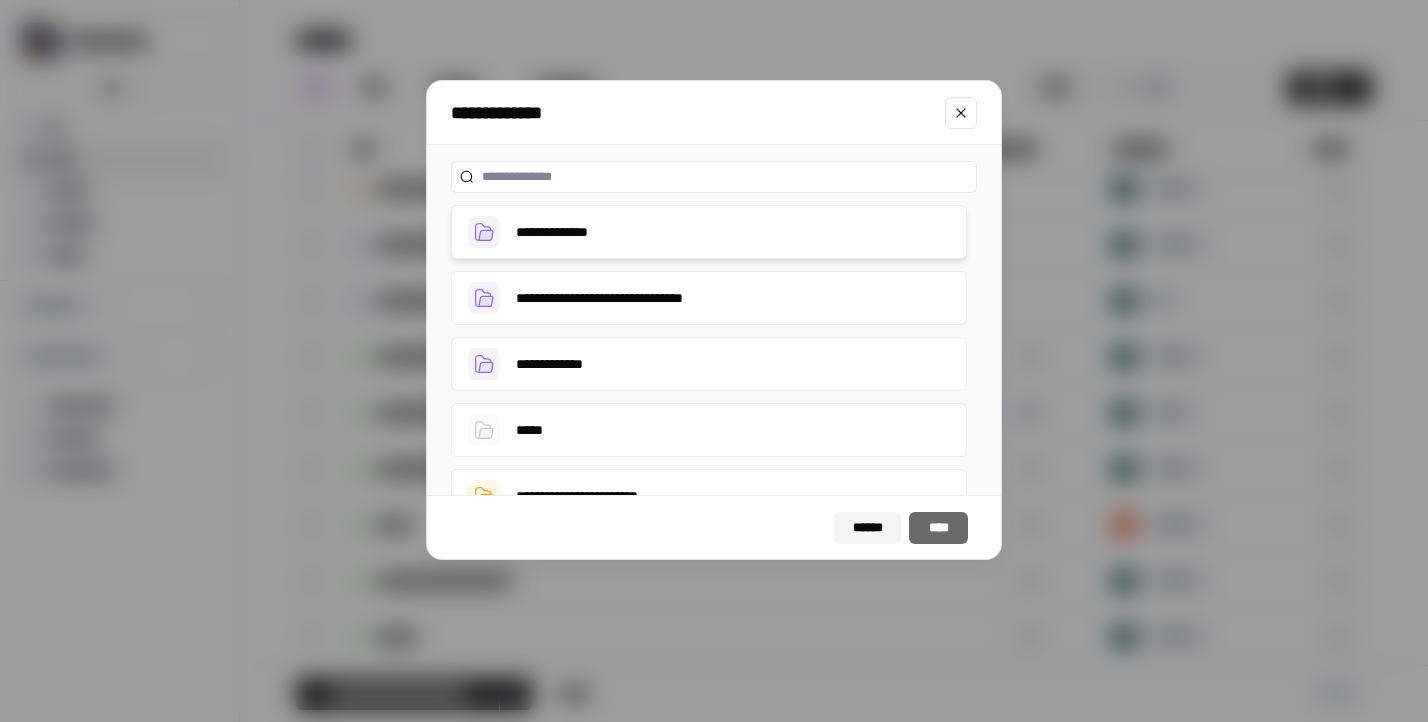 click on "**********" at bounding box center (709, 232) 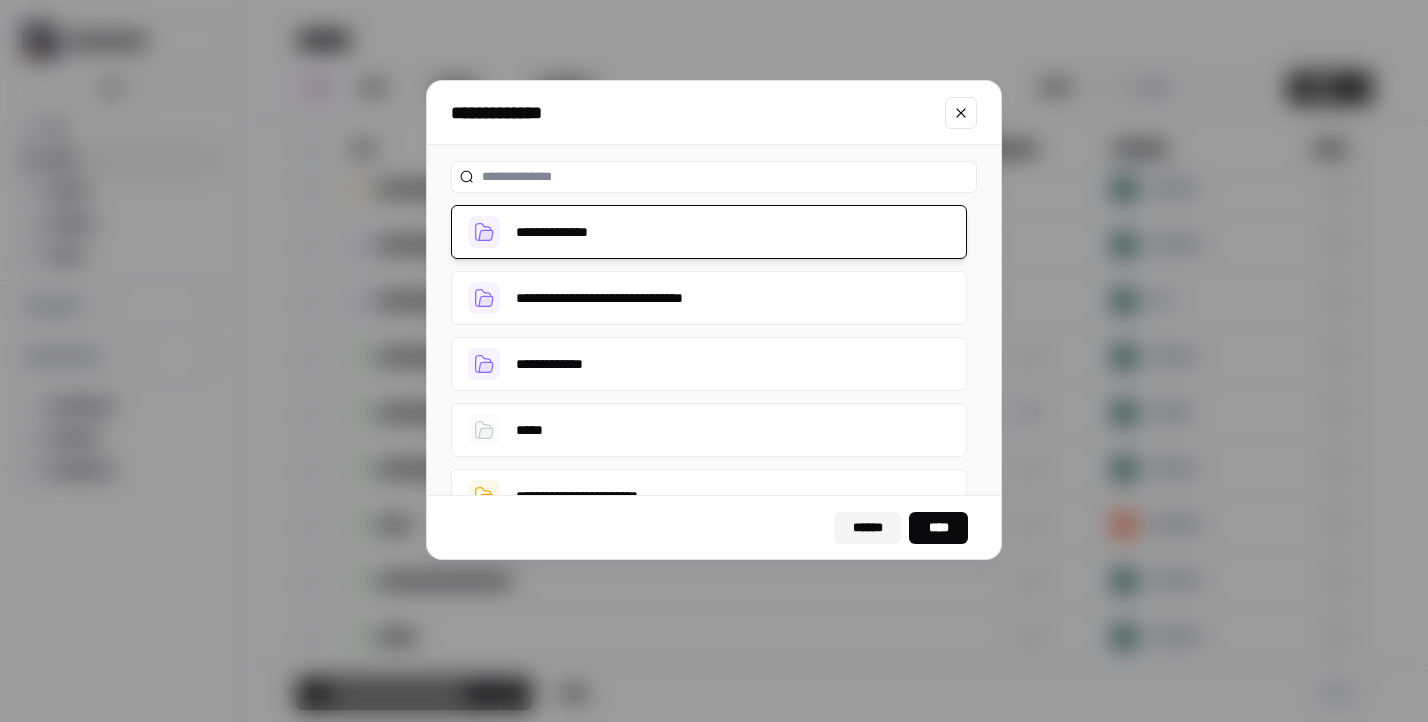 click on "****" at bounding box center (938, 528) 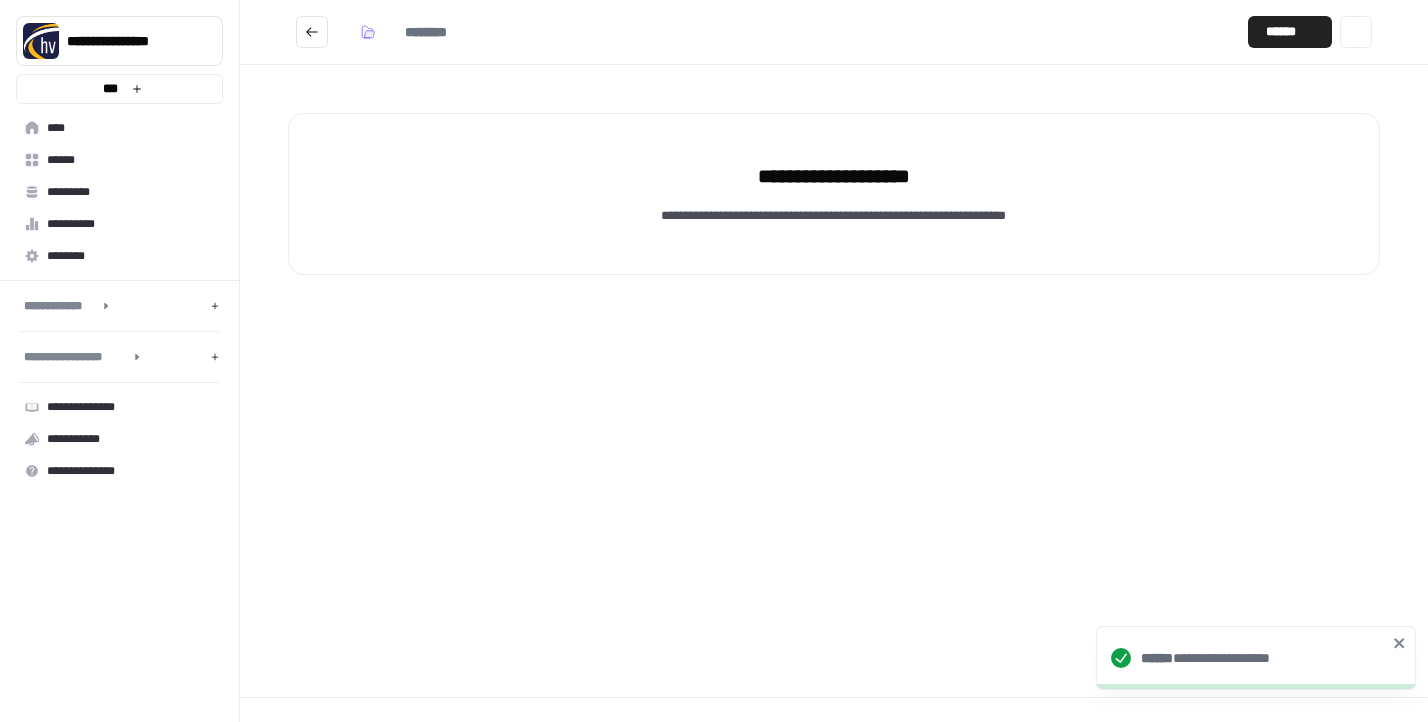 type on "**********" 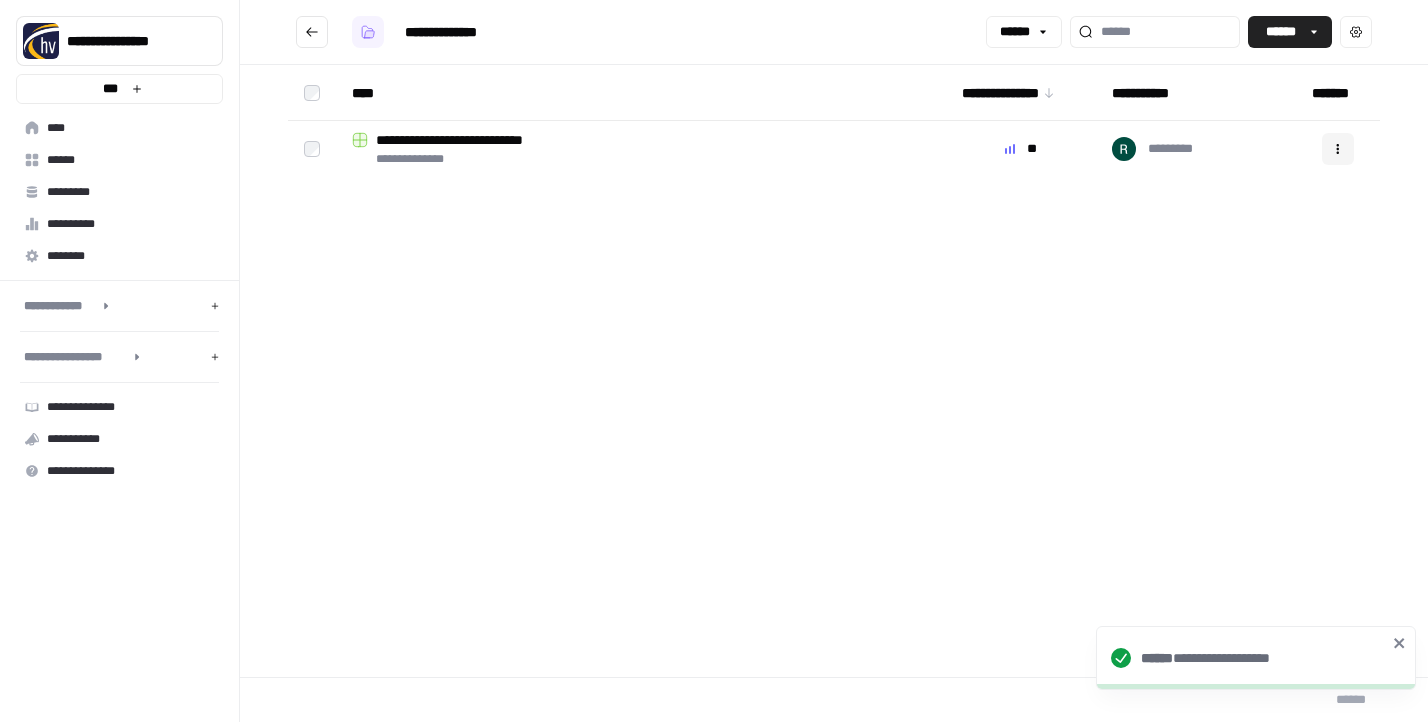 click 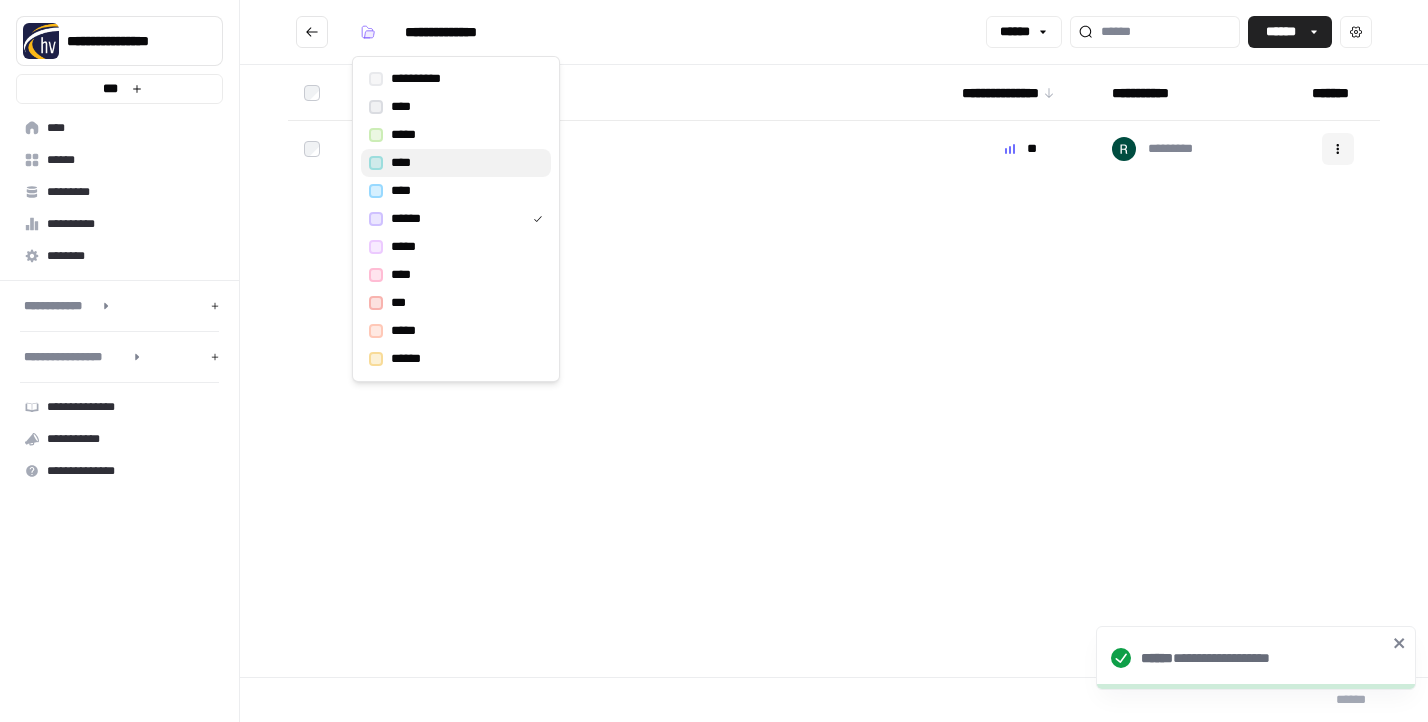click on "****" at bounding box center [404, 163] 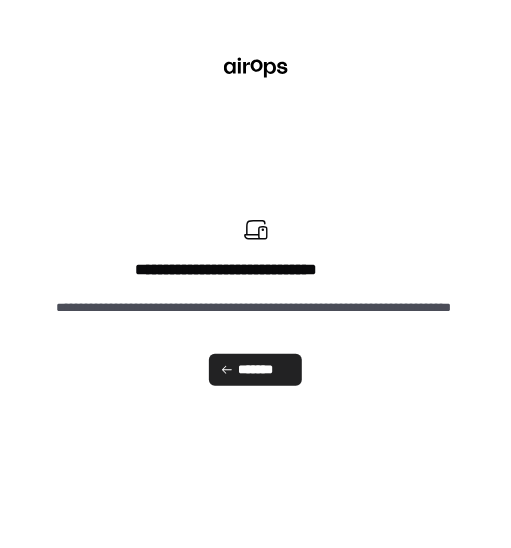 drag, startPoint x: 509, startPoint y: 259, endPoint x: 617, endPoint y: 263, distance: 108.07405 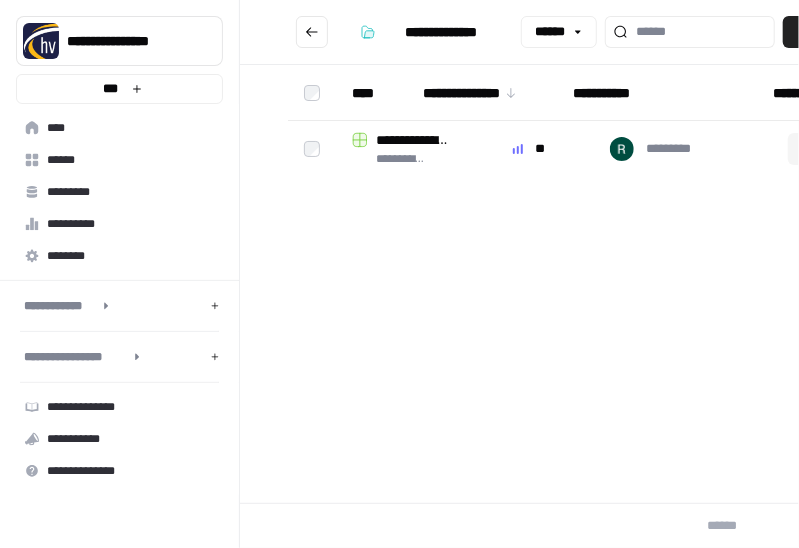 click at bounding box center [312, 32] 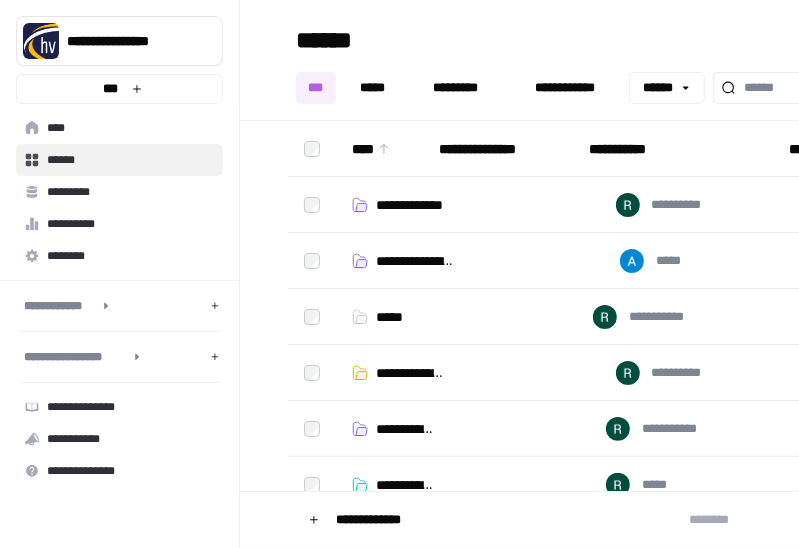 scroll, scrollTop: 8, scrollLeft: 0, axis: vertical 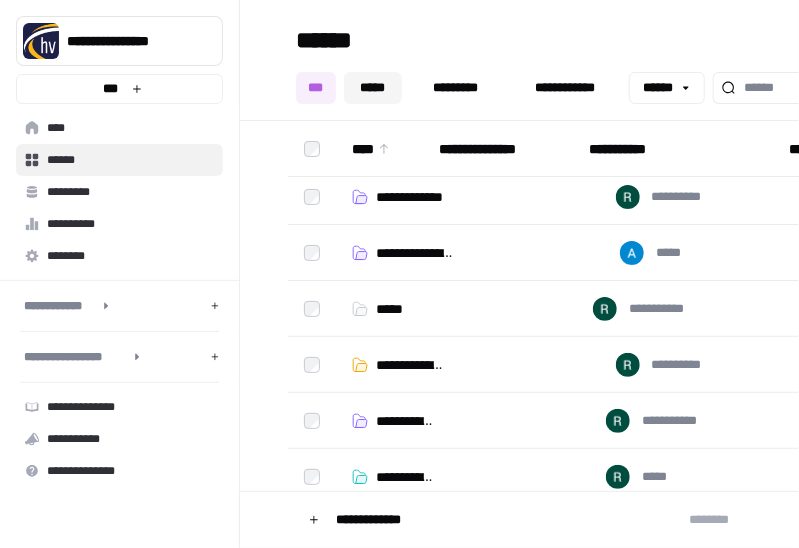 click on "*****" at bounding box center (373, 88) 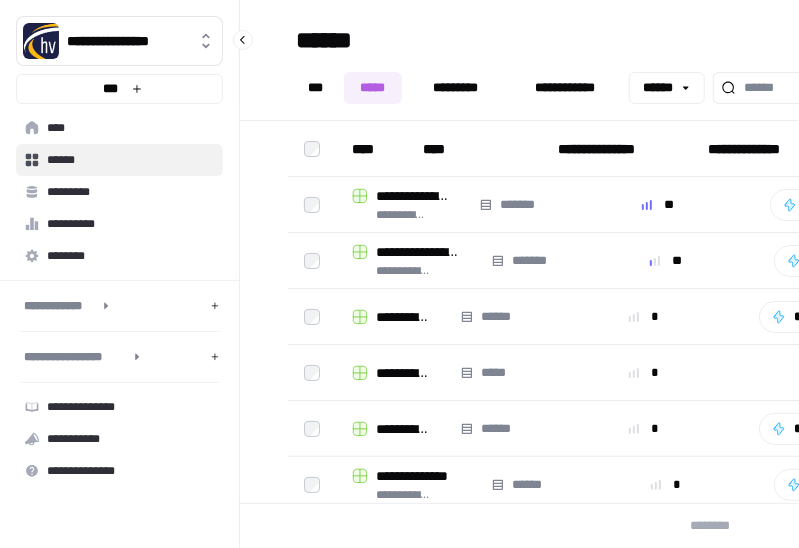 click 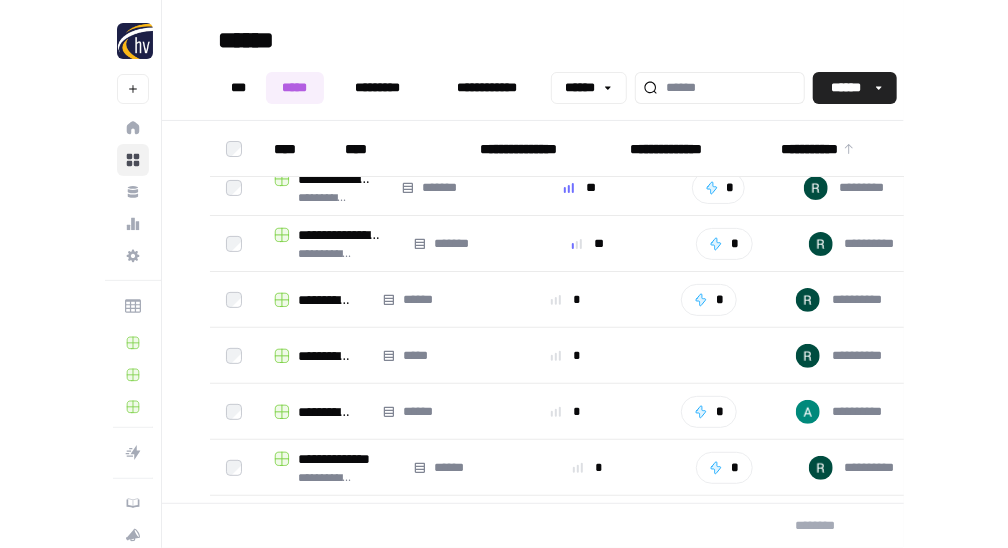 scroll, scrollTop: 0, scrollLeft: 0, axis: both 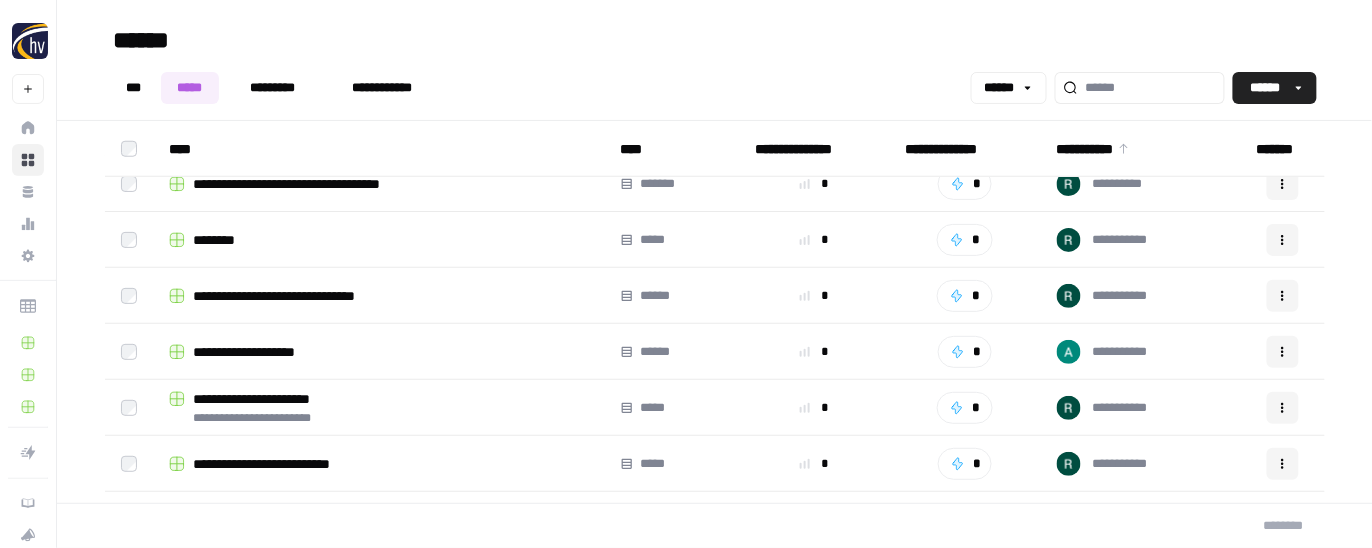 click on "********" at bounding box center (224, 240) 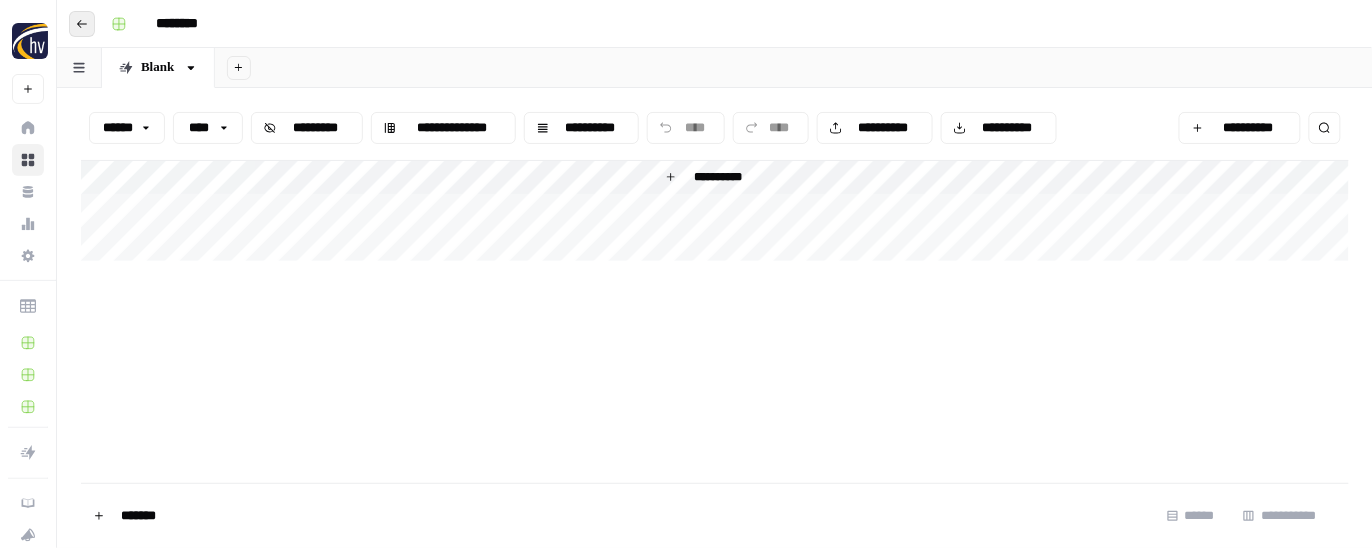 click 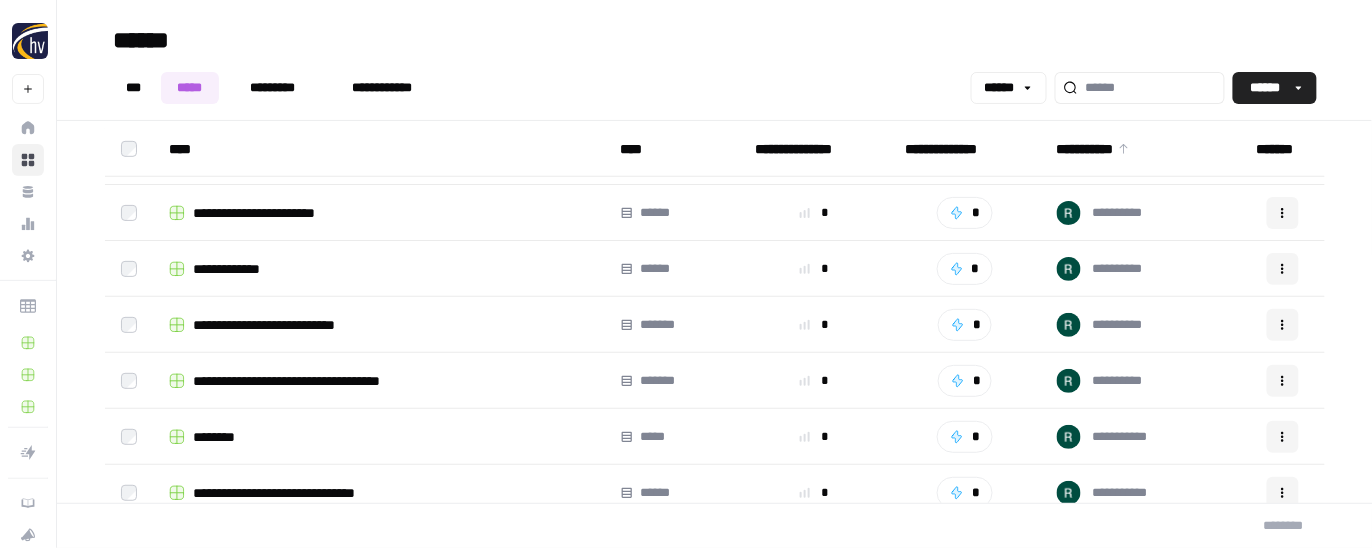 scroll, scrollTop: 354, scrollLeft: 0, axis: vertical 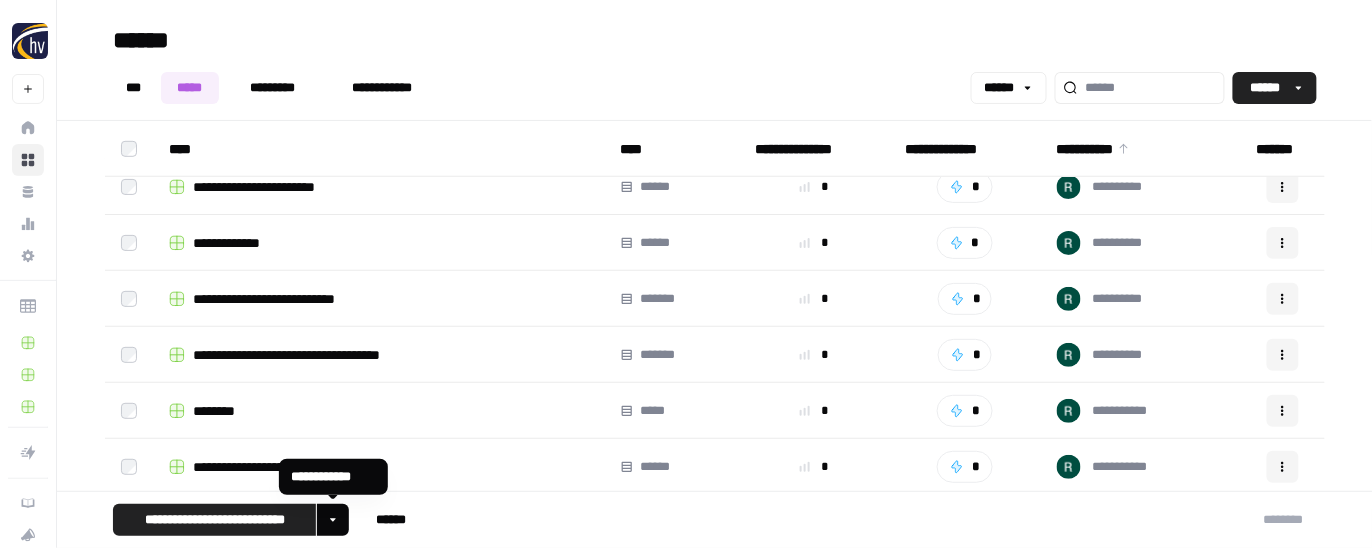 click 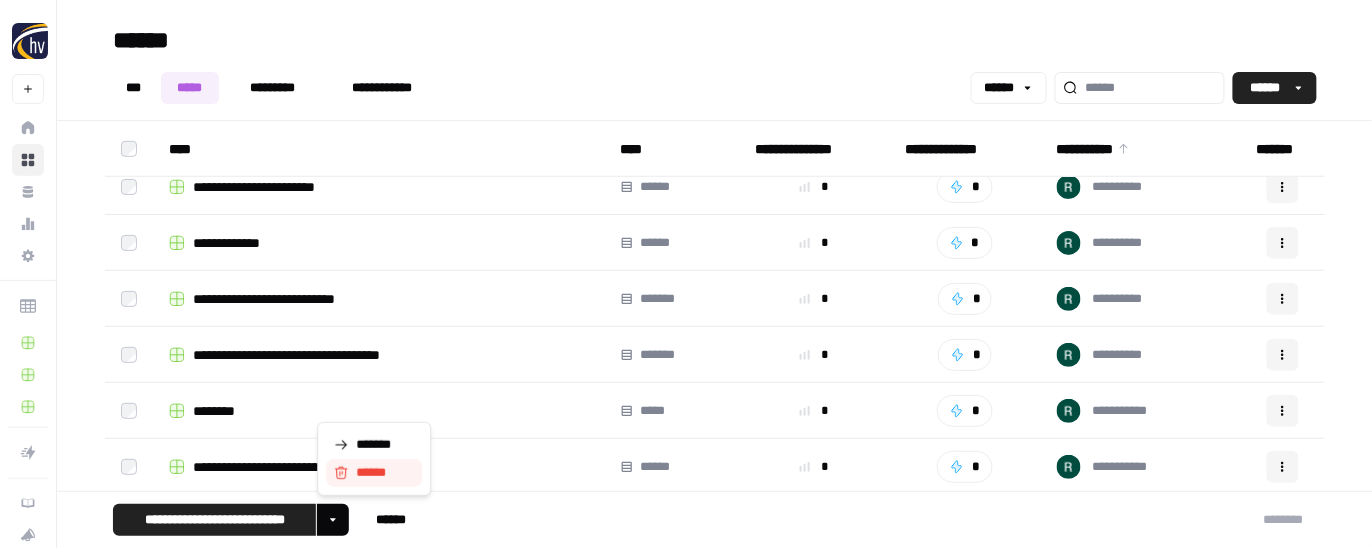 click on "******" at bounding box center (374, 473) 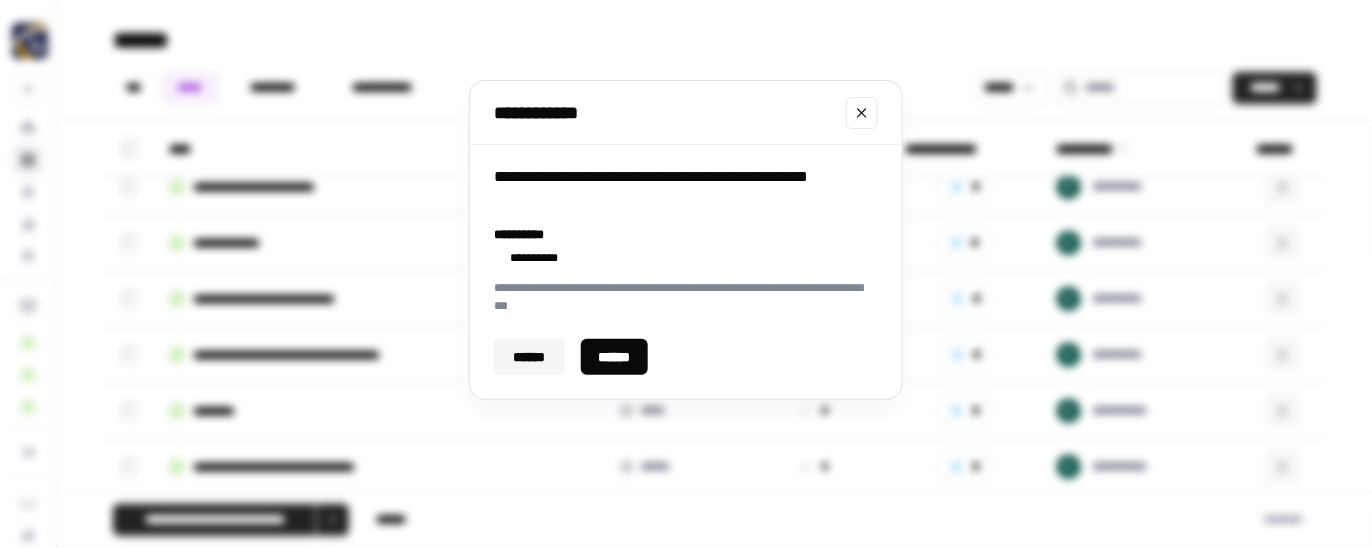 click on "******" at bounding box center [614, 357] 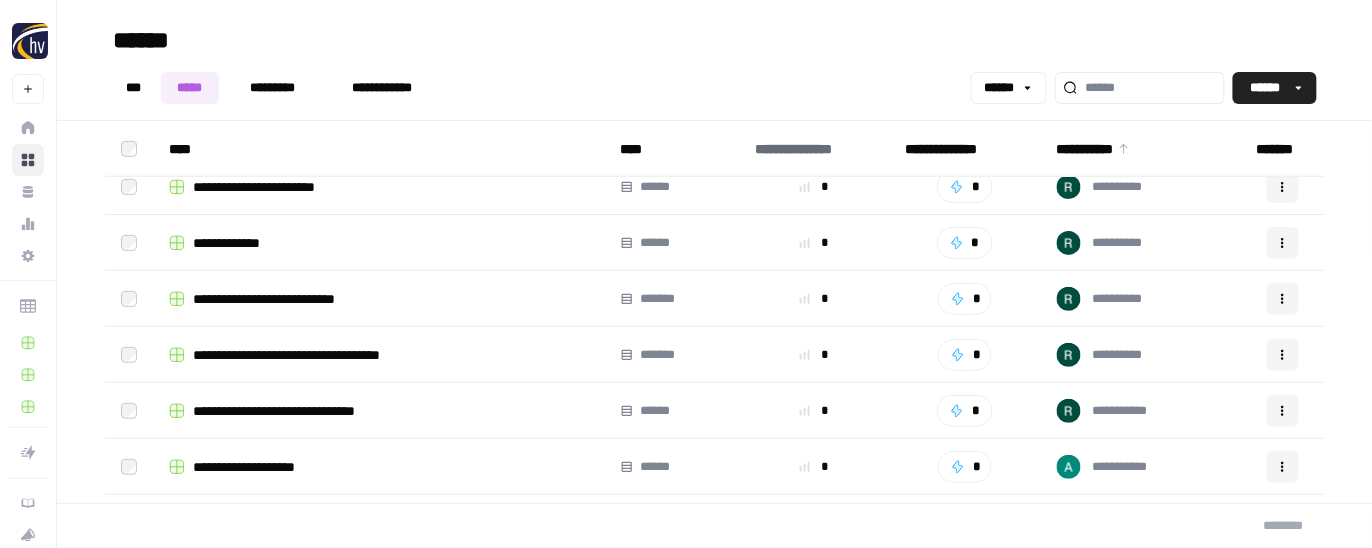 click on "**********" at bounding box center [806, 148] 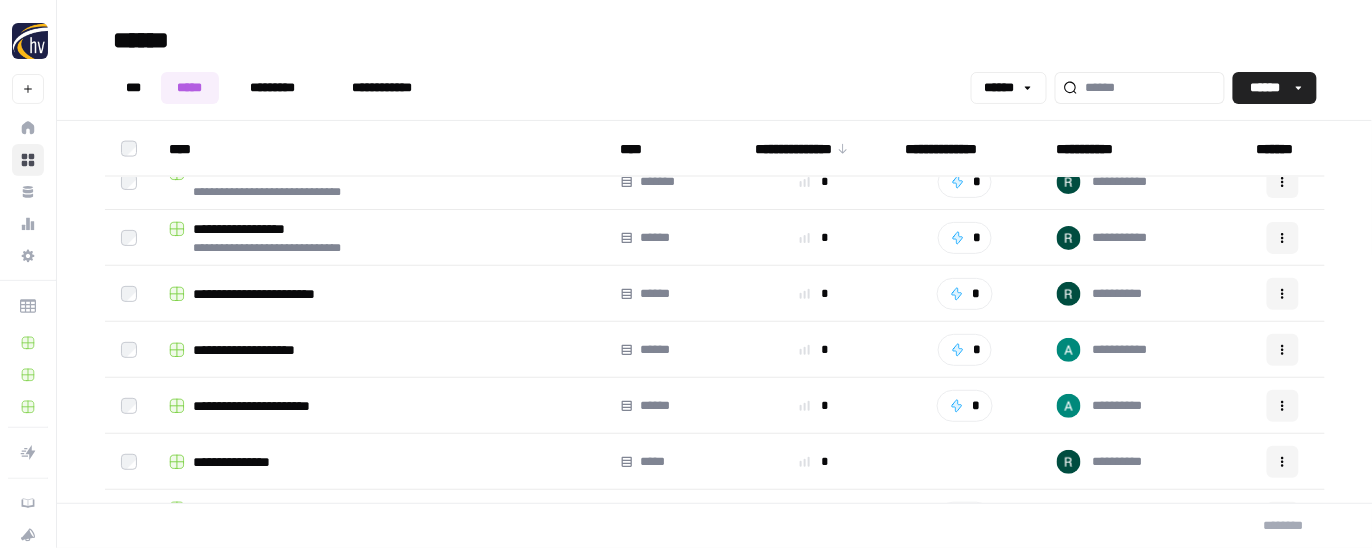 scroll, scrollTop: 906, scrollLeft: 0, axis: vertical 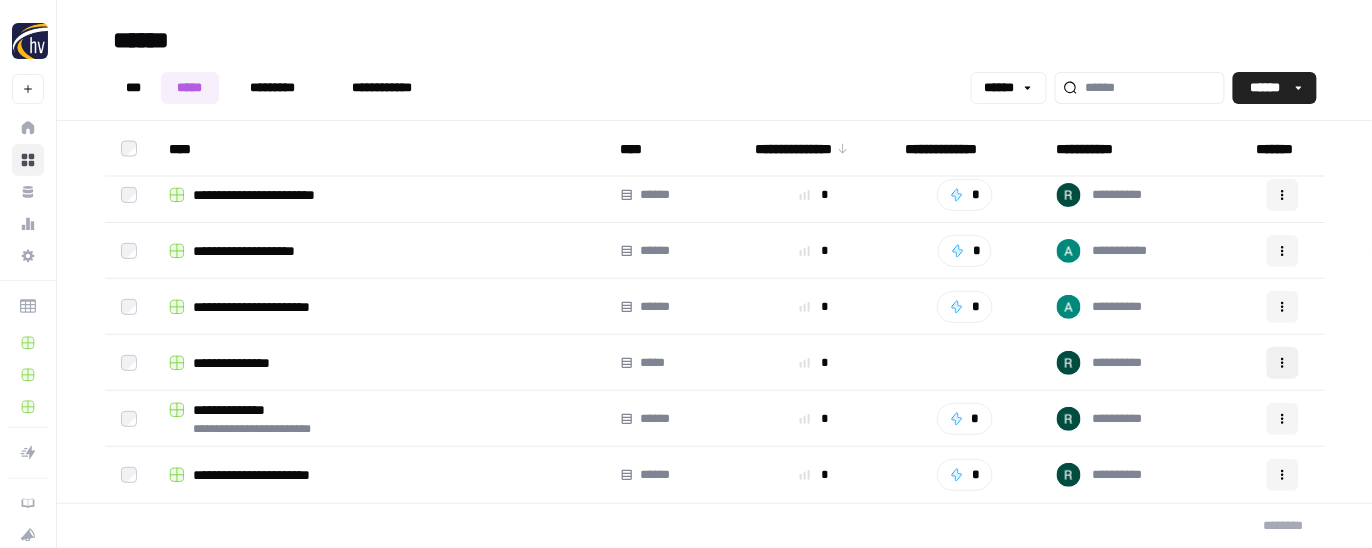click 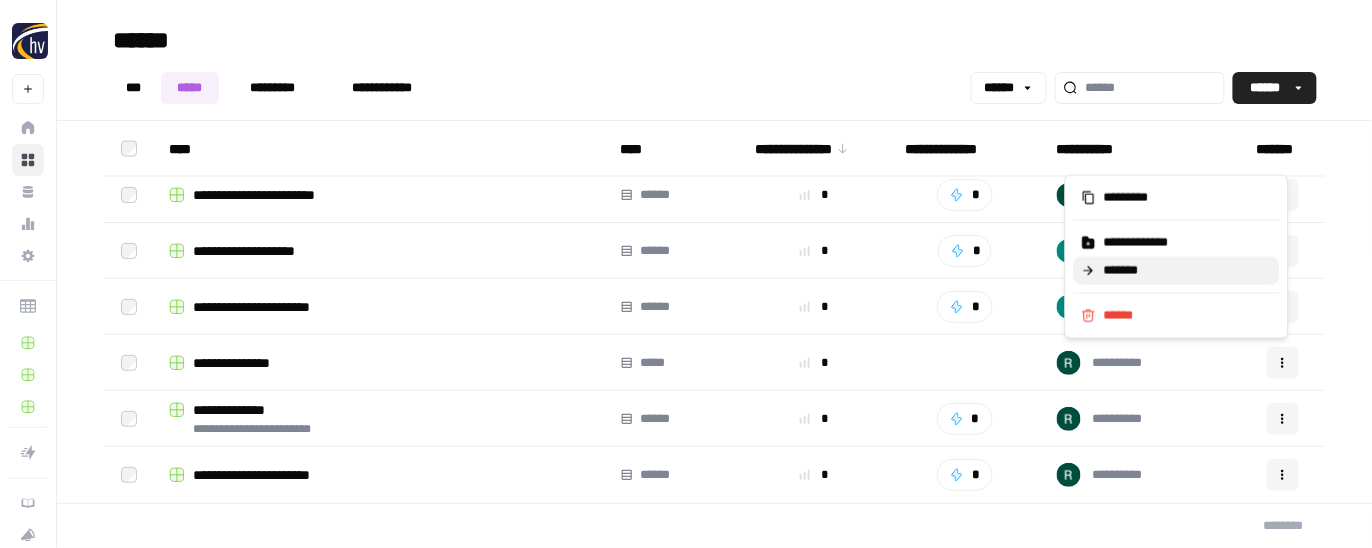 click on "*******" at bounding box center [1130, 271] 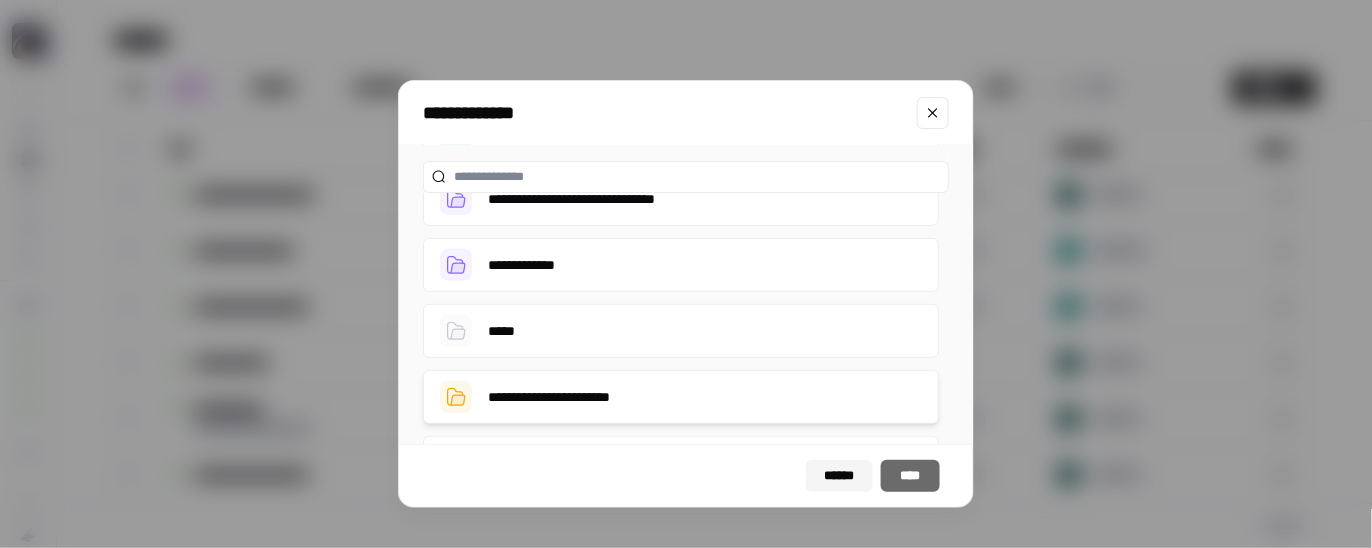 scroll, scrollTop: 206, scrollLeft: 0, axis: vertical 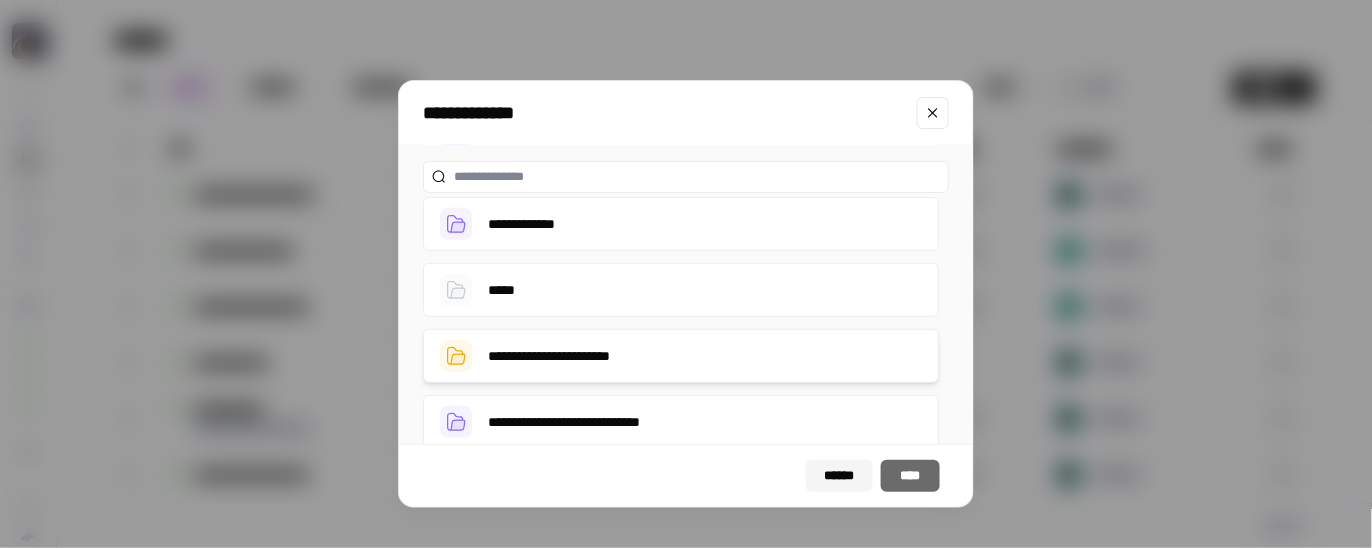 click on "**********" at bounding box center (681, 356) 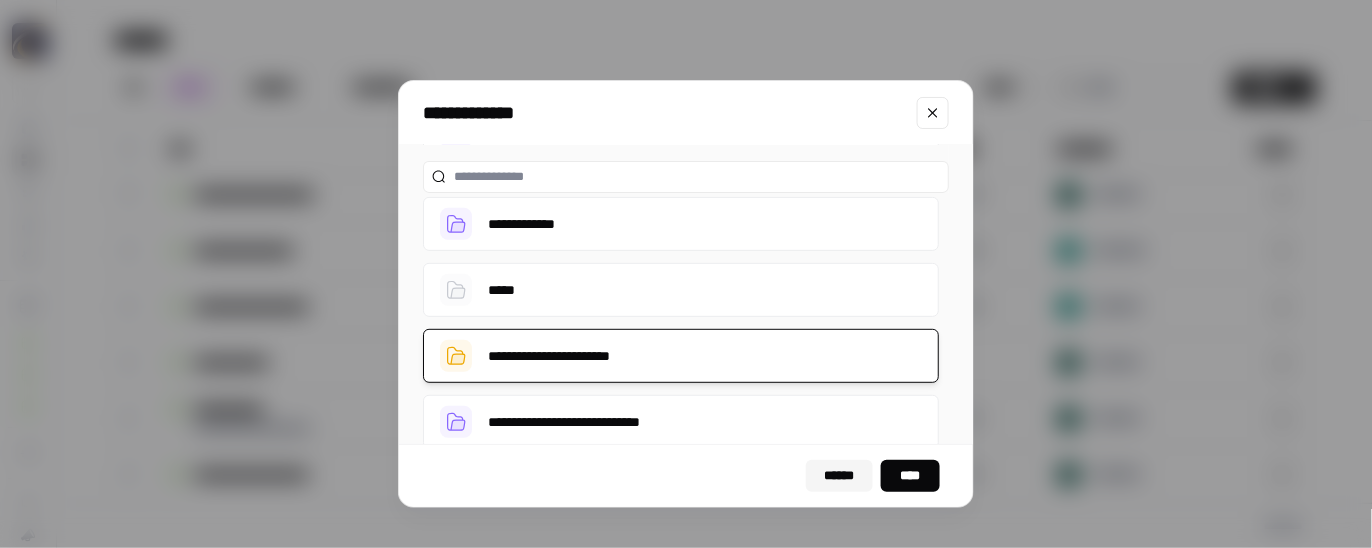 click on "****" at bounding box center (910, 476) 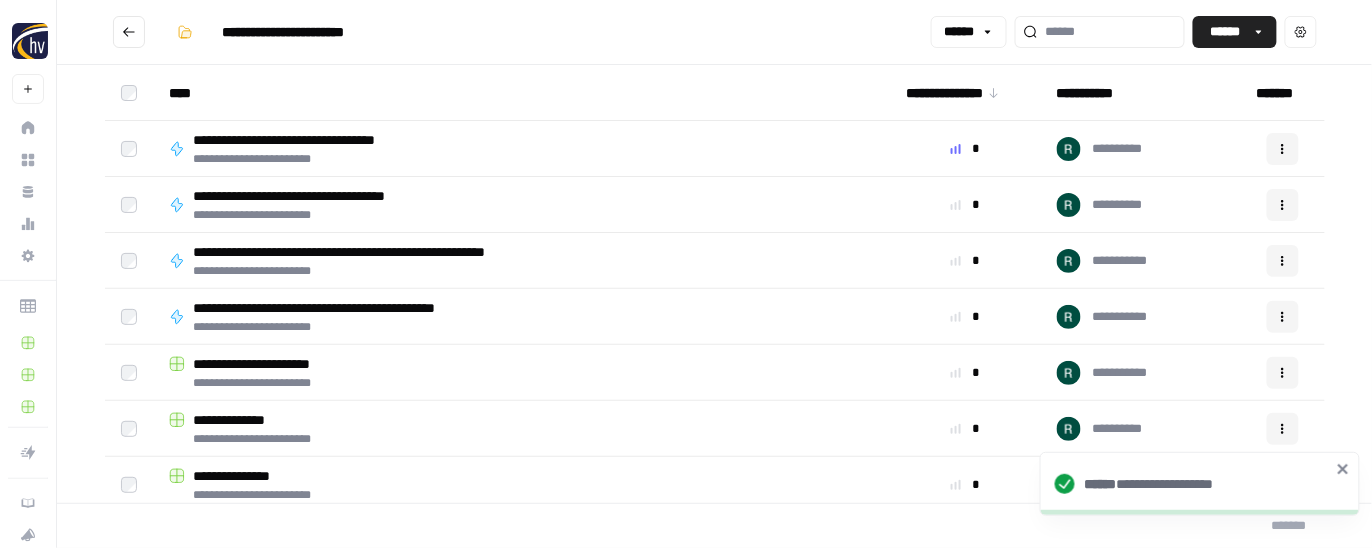 scroll, scrollTop: 10, scrollLeft: 0, axis: vertical 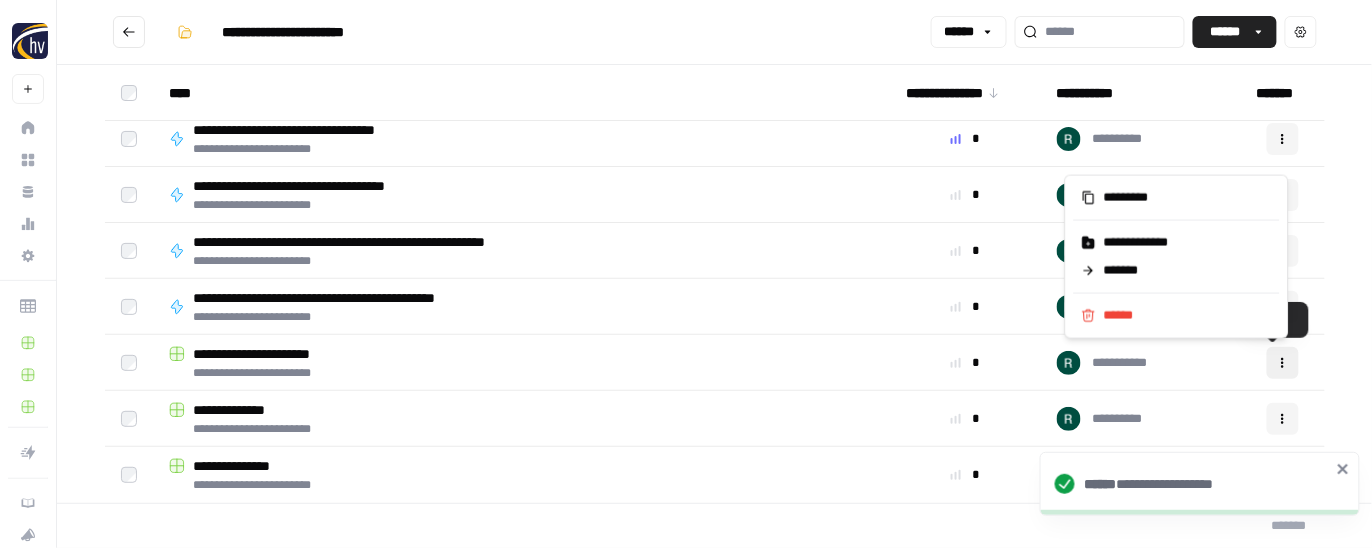 click 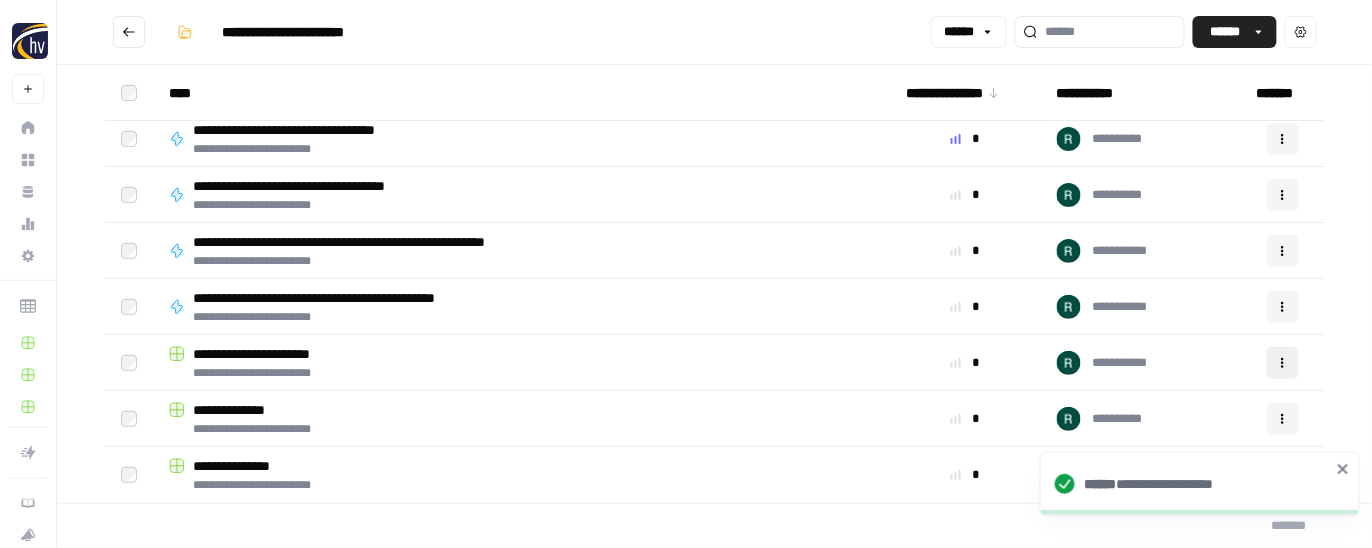 click 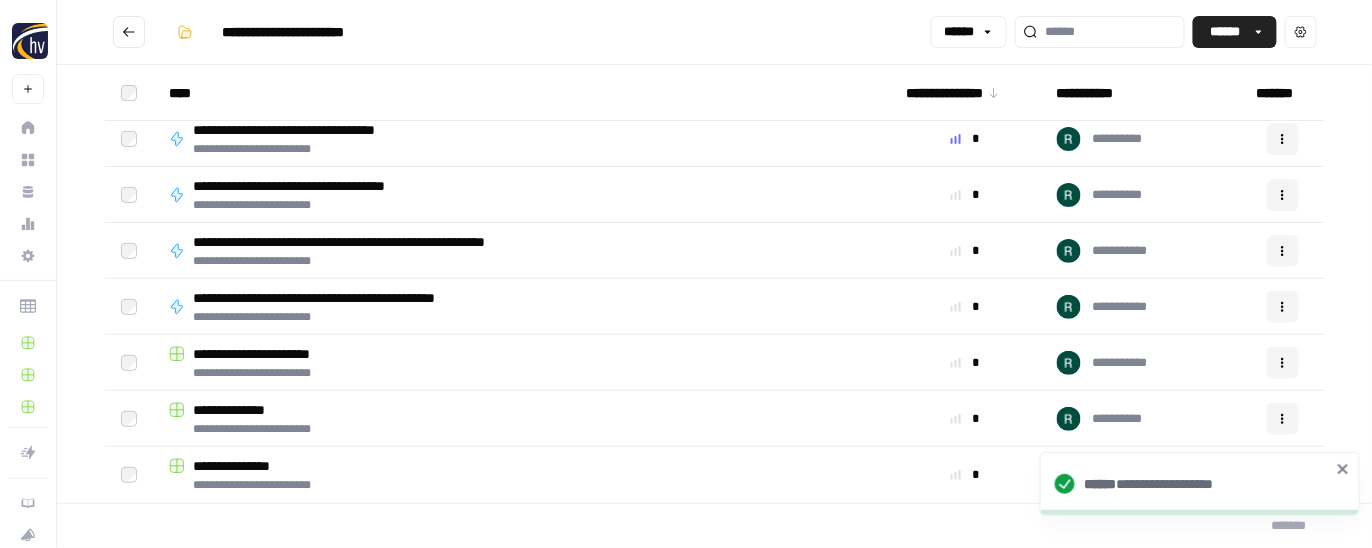 click on "**********" at bounding box center (247, 466) 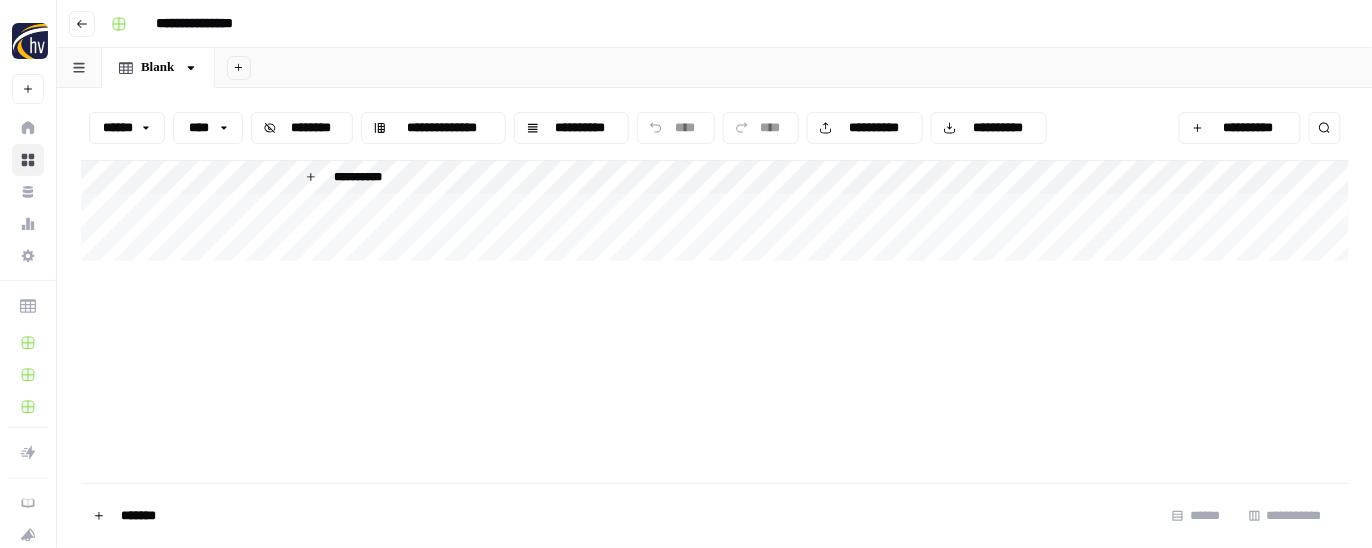 click on "**********" at bounding box center [728, 24] 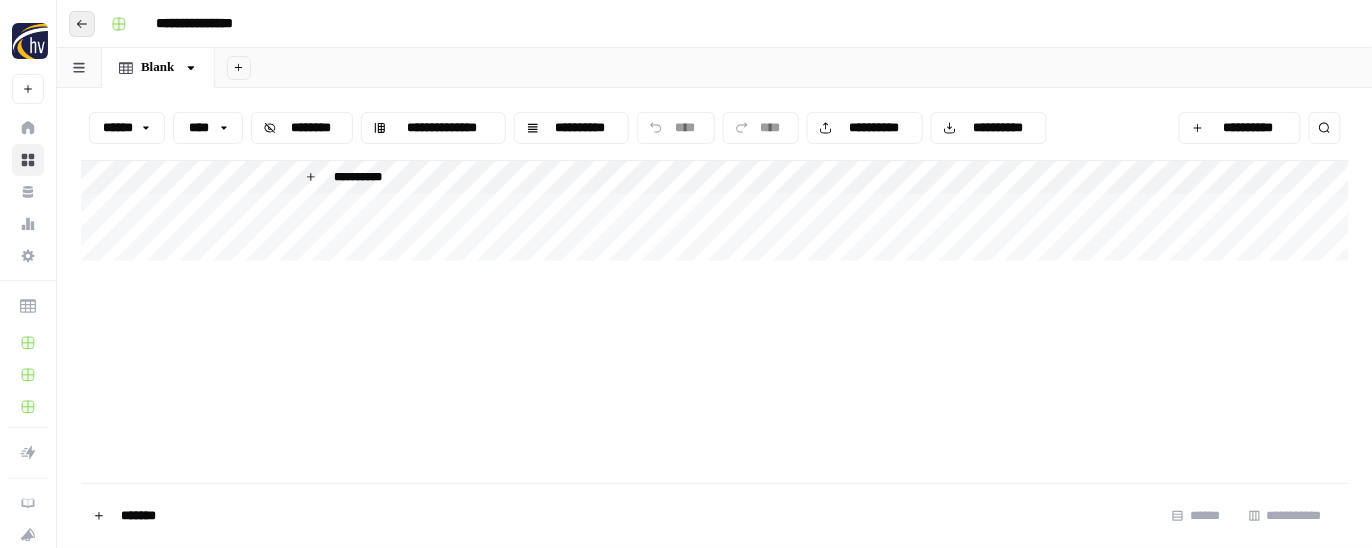 click on "*******" at bounding box center [82, 24] 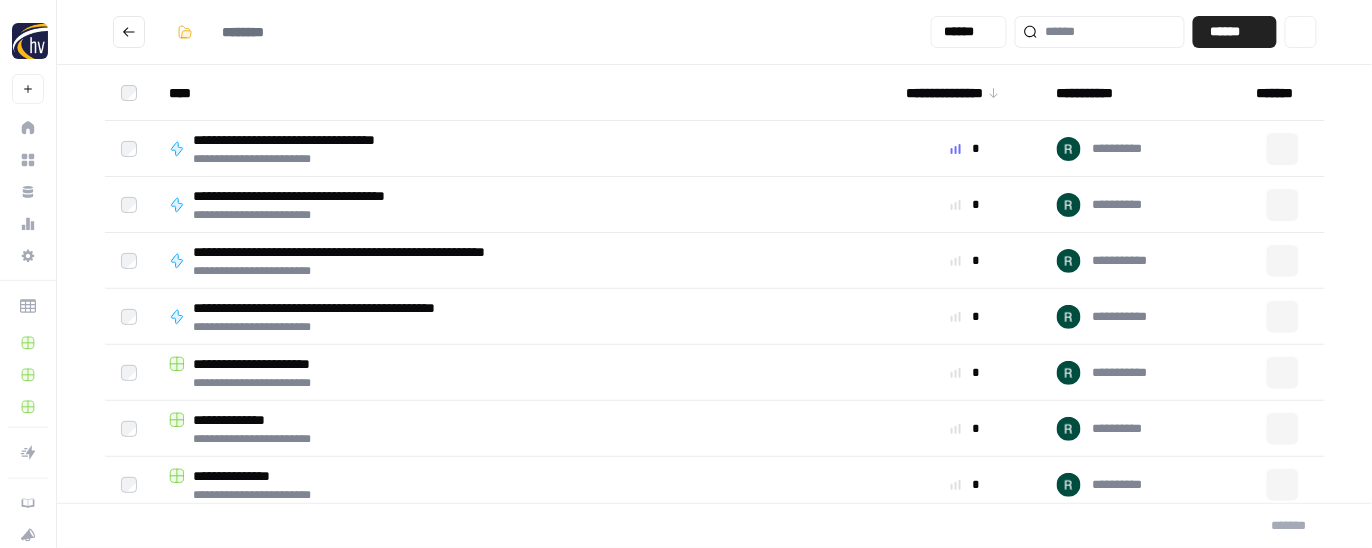 type on "**********" 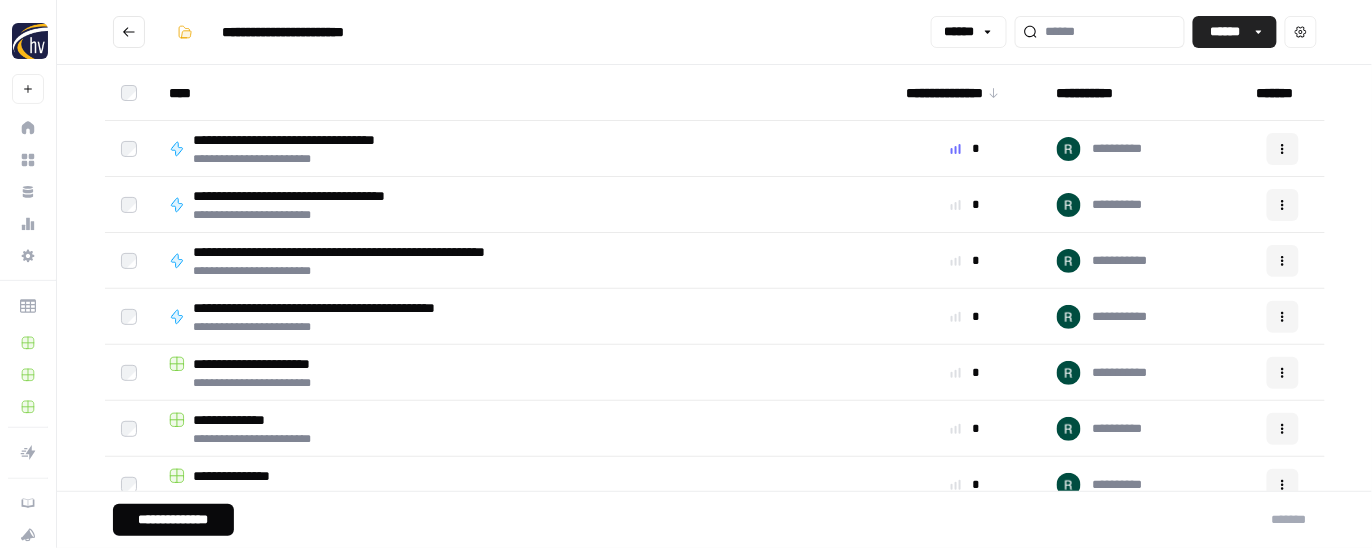 click on "**********" at bounding box center (173, 520) 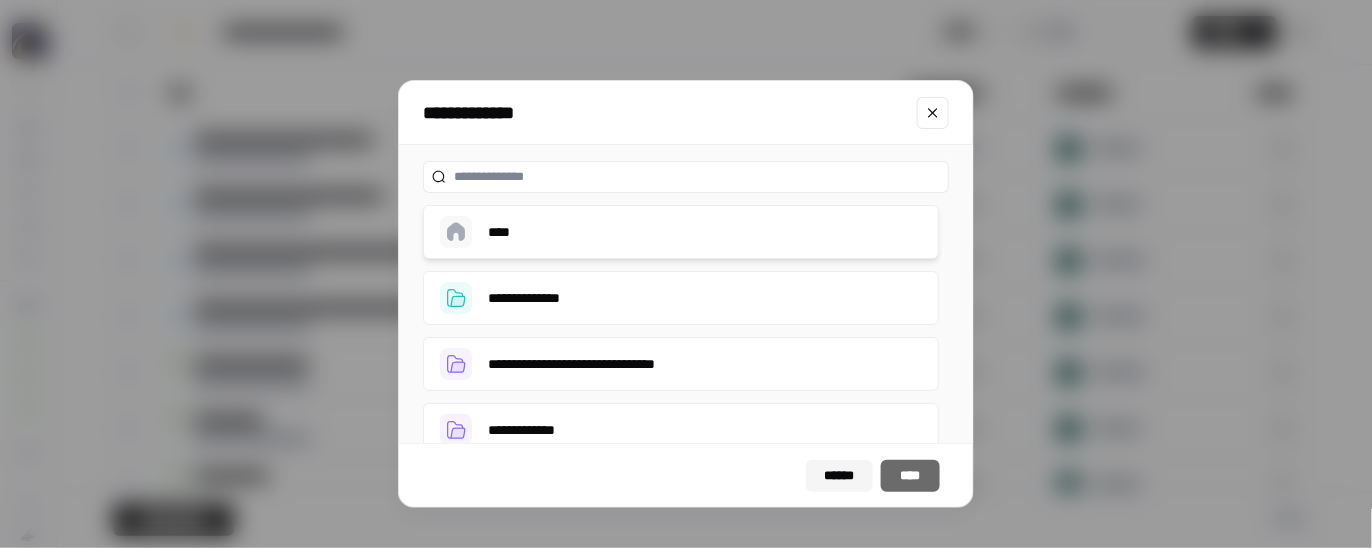 click on "****" at bounding box center [681, 232] 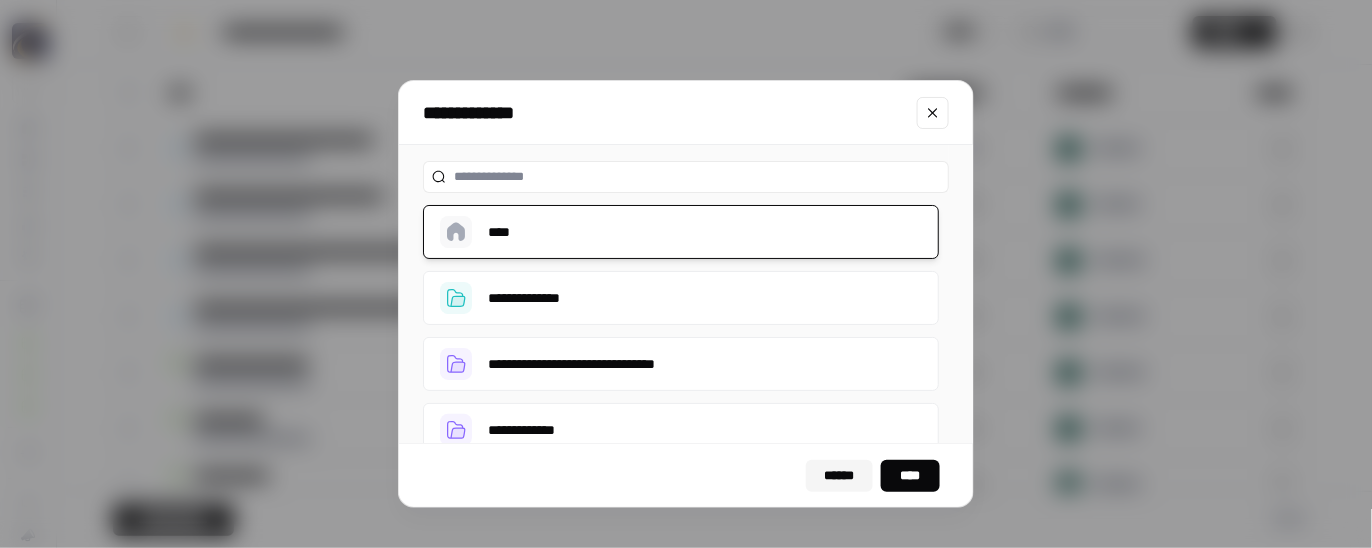click on "****" at bounding box center (910, 476) 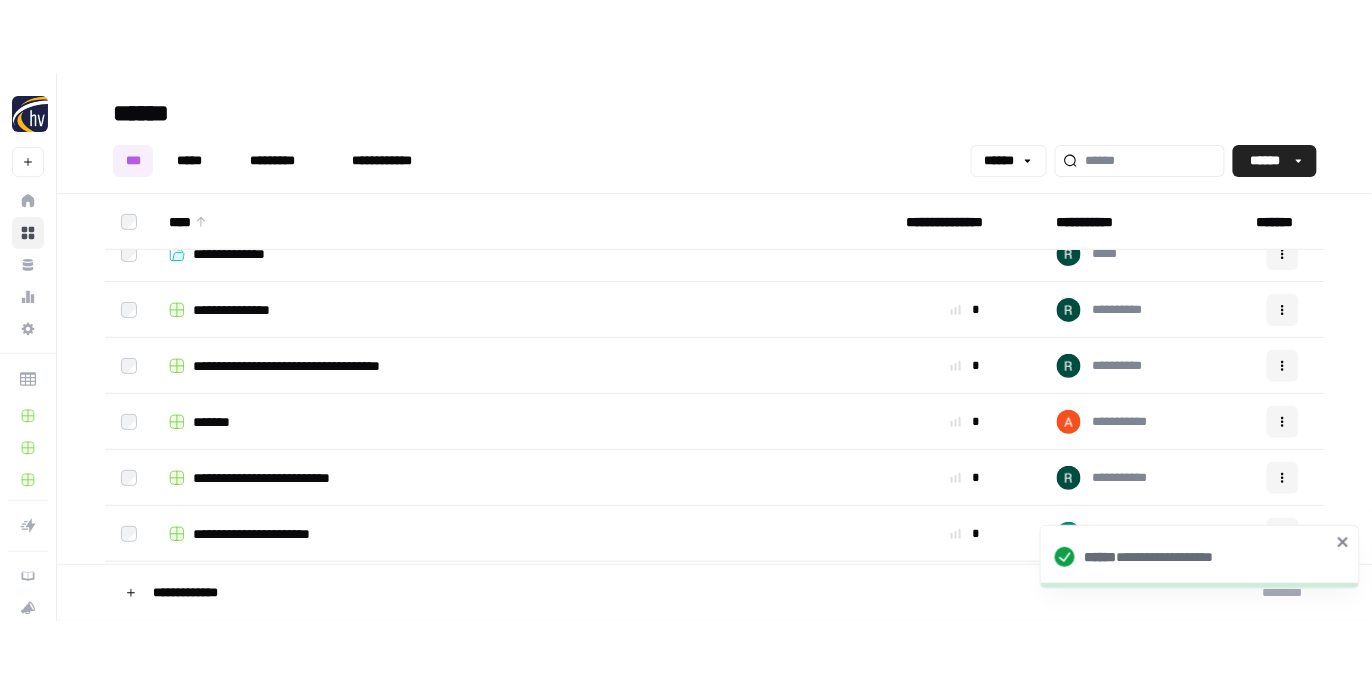 scroll, scrollTop: 312, scrollLeft: 0, axis: vertical 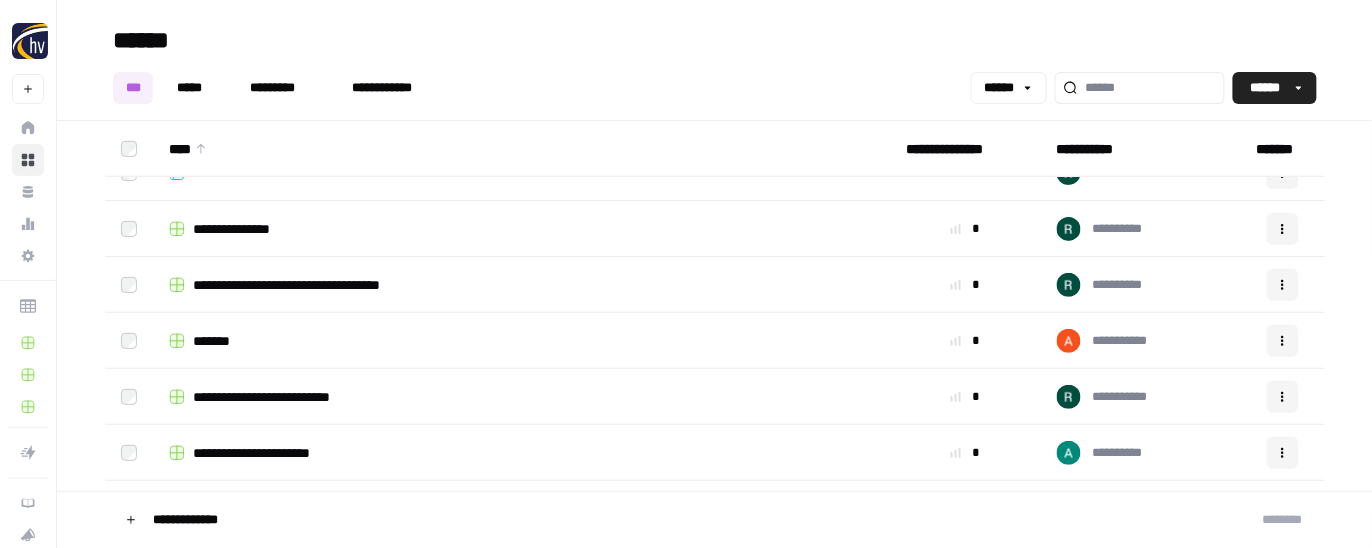 click on "*******" at bounding box center (1272, 240) 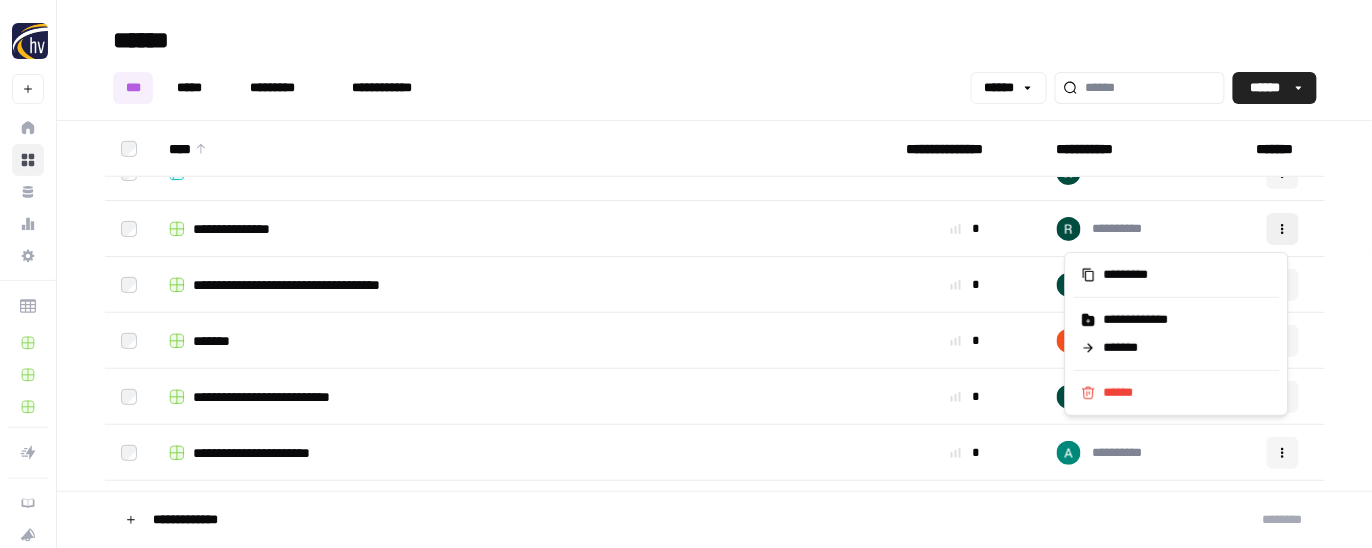 click 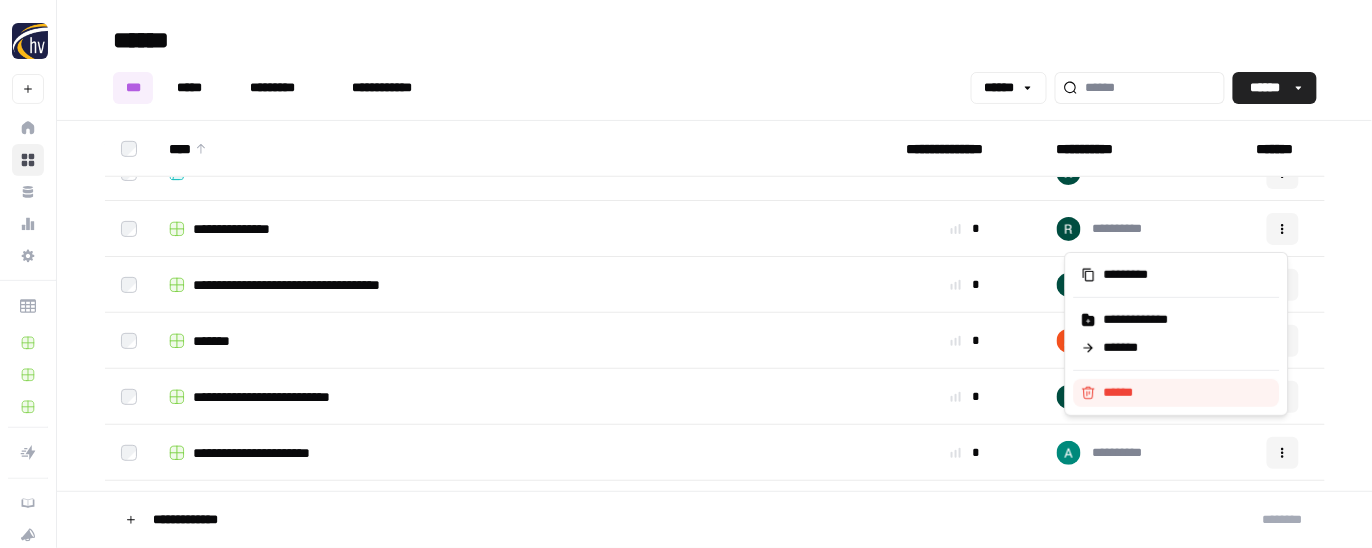 click on "******" at bounding box center [1124, 393] 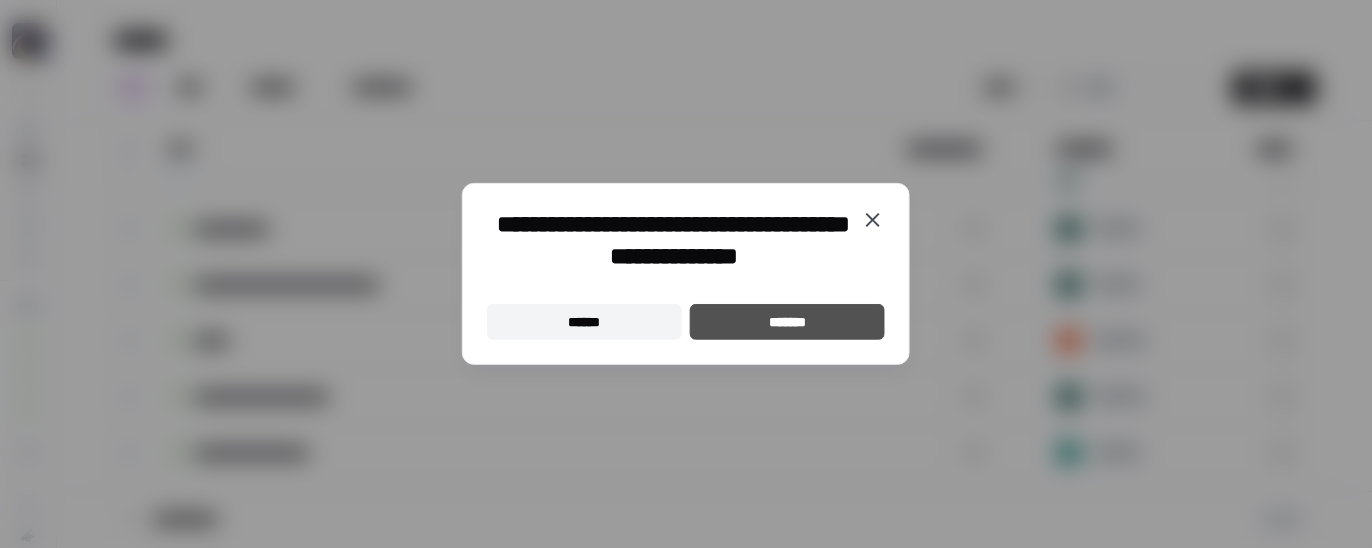 click on "*******" at bounding box center [787, 322] 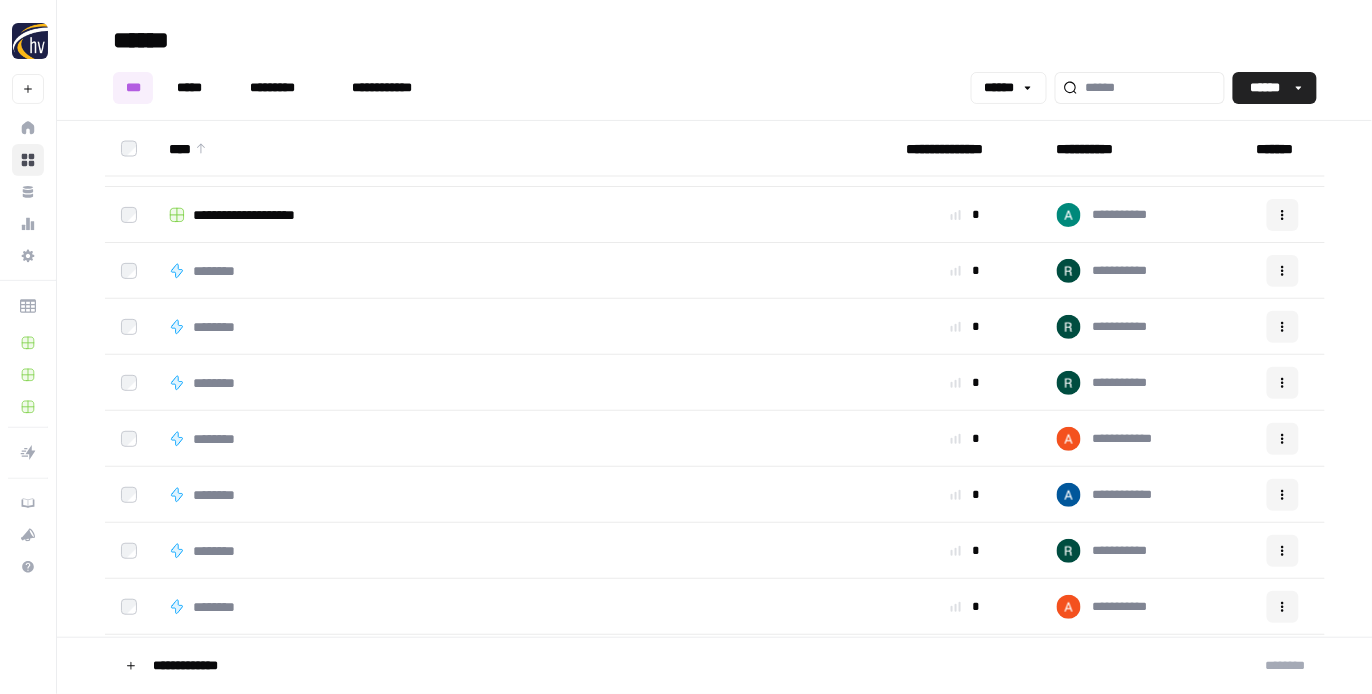 scroll, scrollTop: 959, scrollLeft: 0, axis: vertical 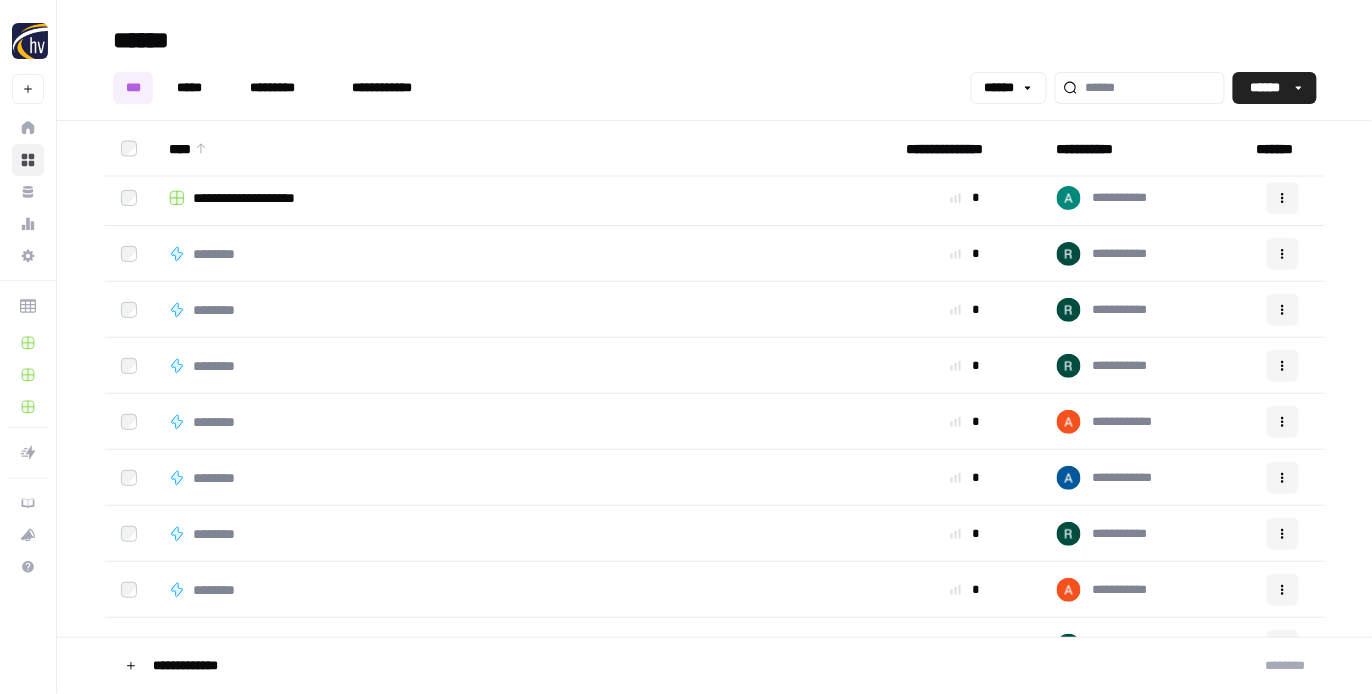 click on "********" at bounding box center (219, 254) 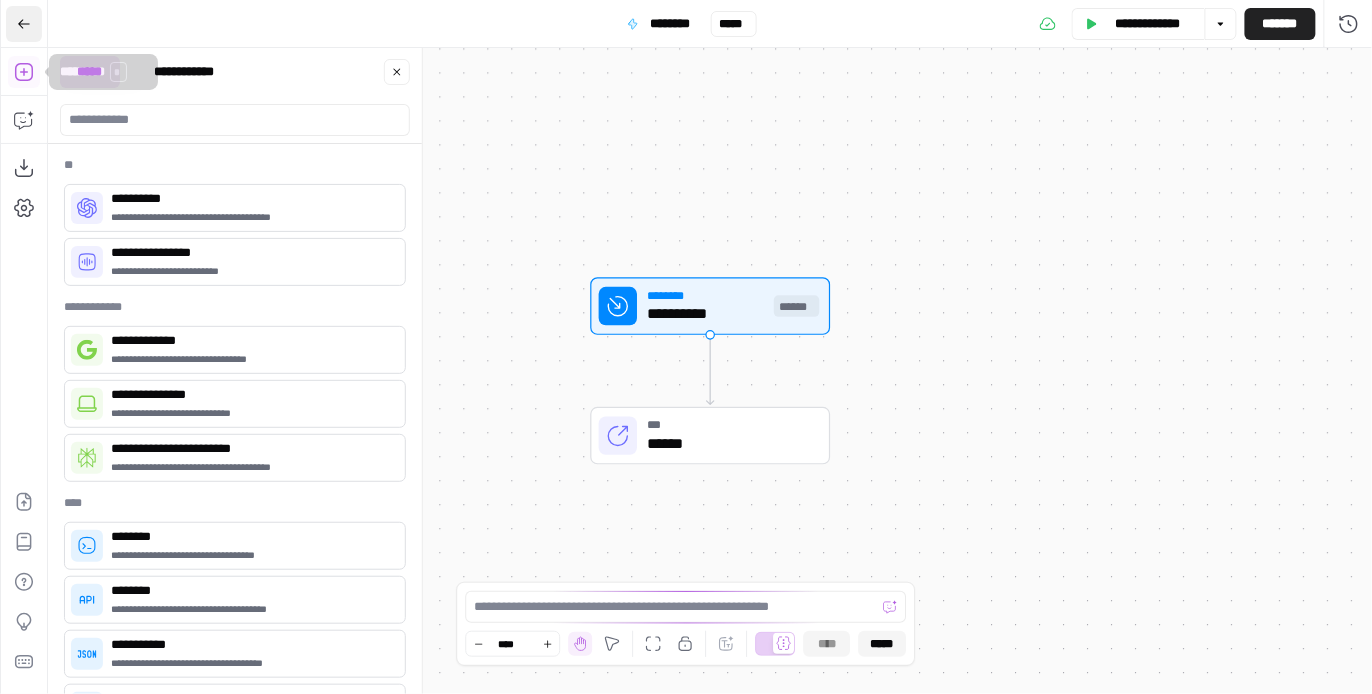 click 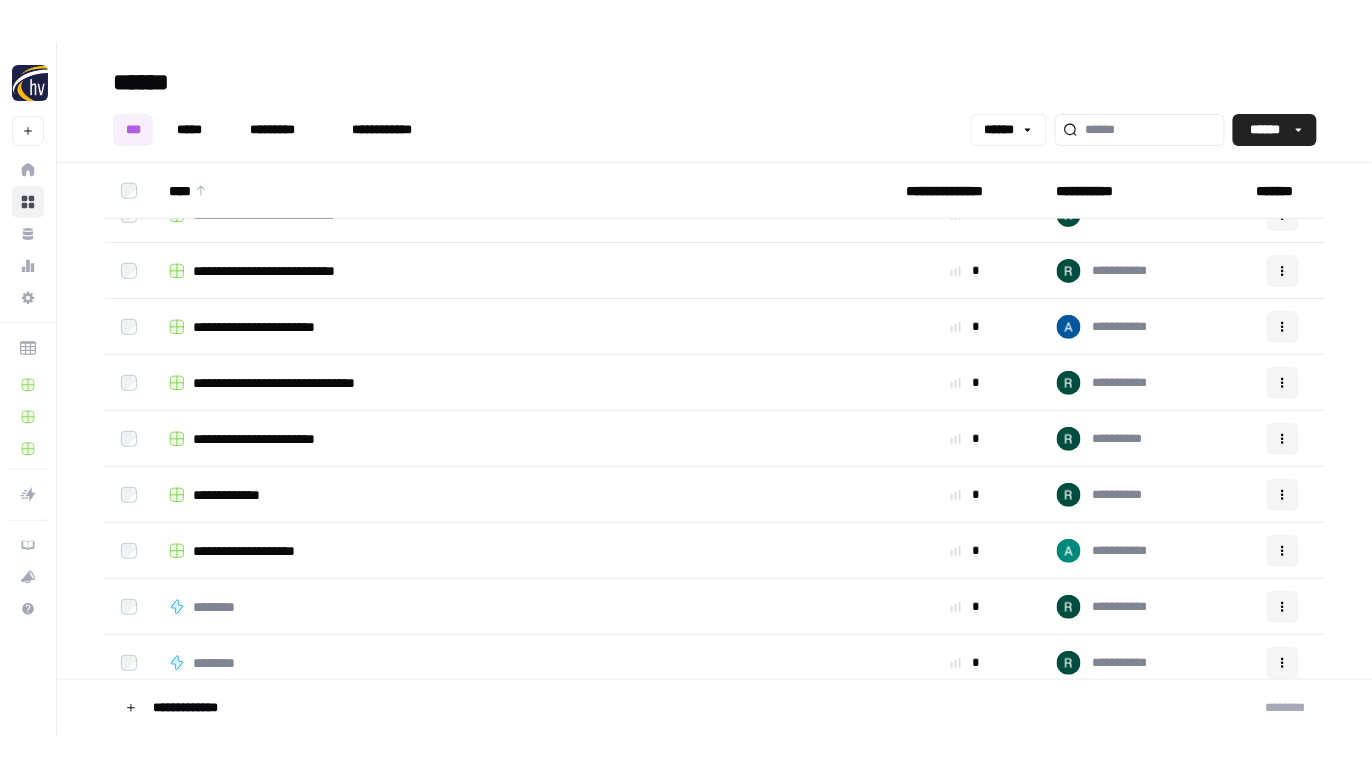 scroll, scrollTop: 968, scrollLeft: 0, axis: vertical 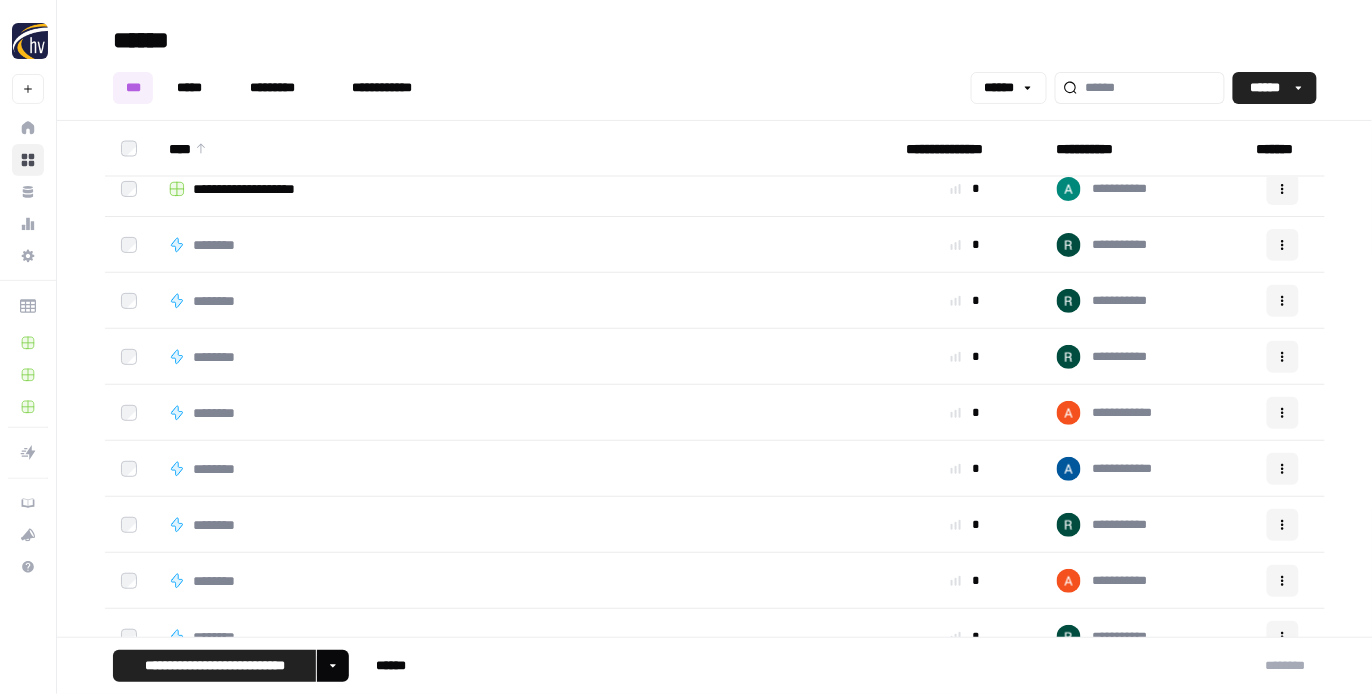click 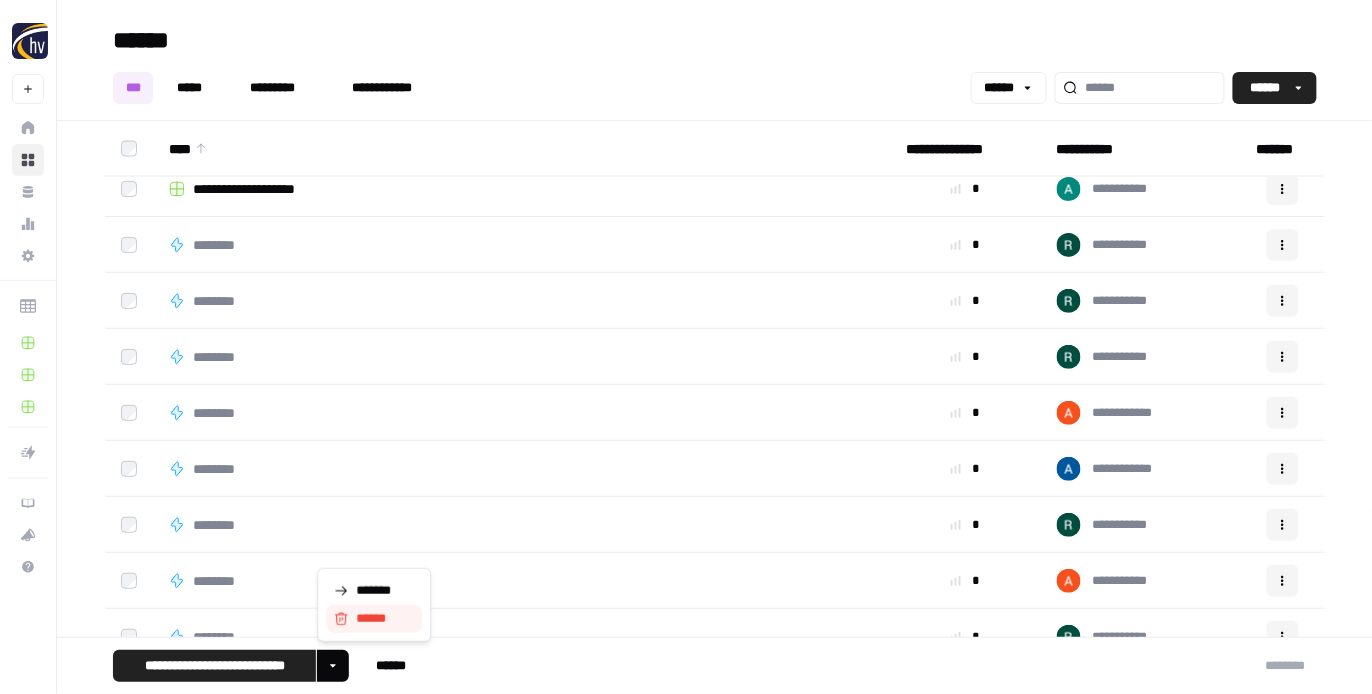 click 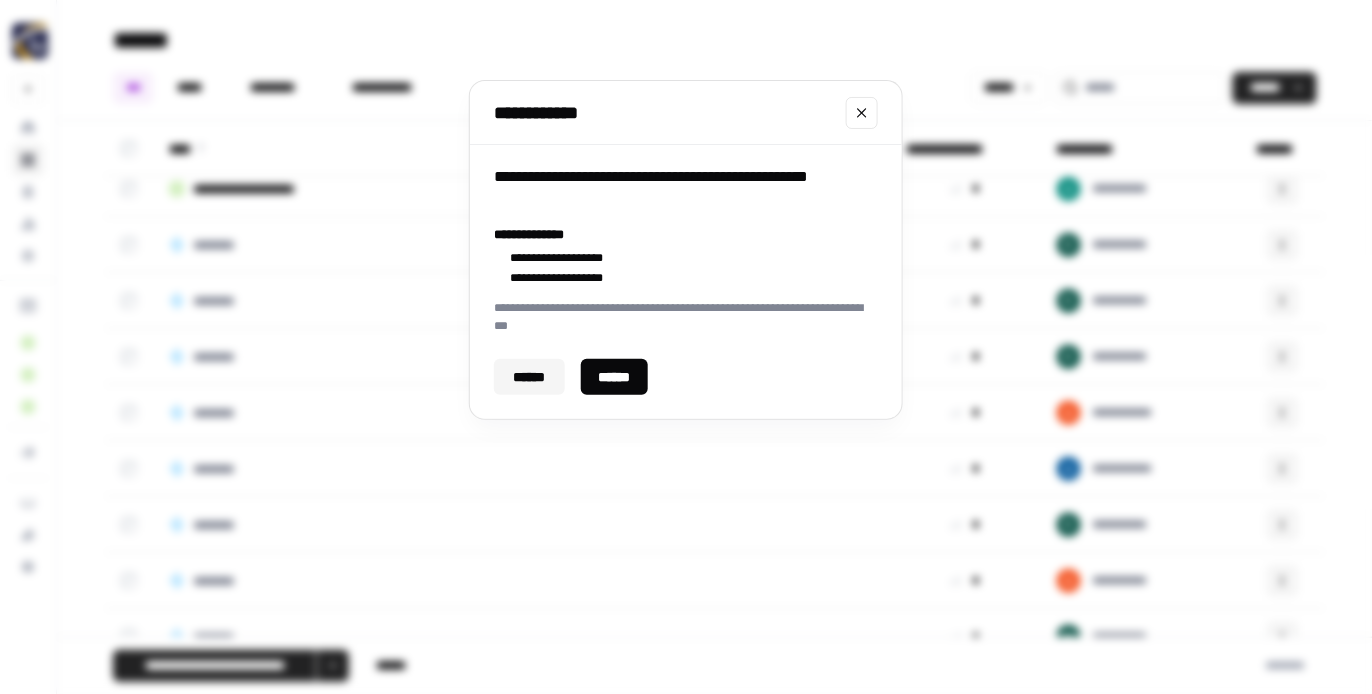 click on "******" at bounding box center [614, 377] 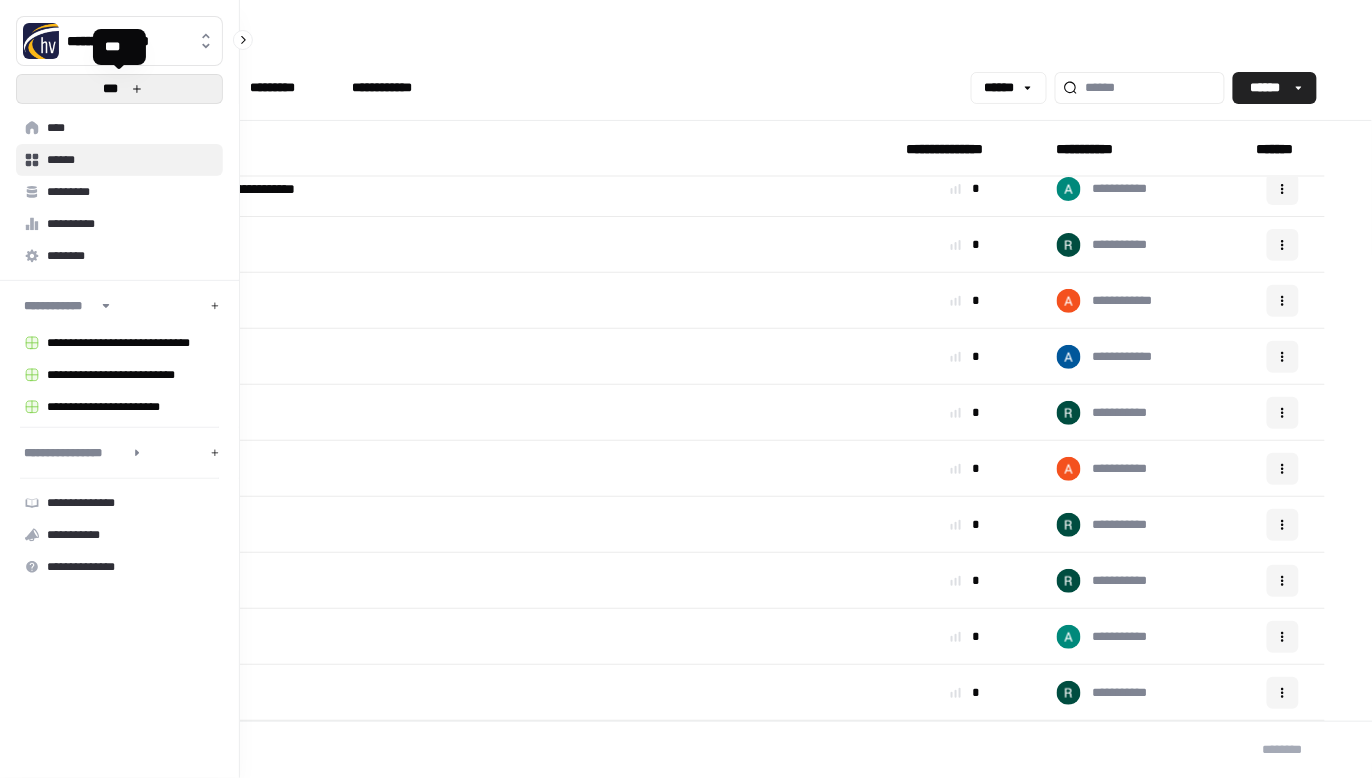drag, startPoint x: 26, startPoint y: 87, endPoint x: 163, endPoint y: 91, distance: 137.05838 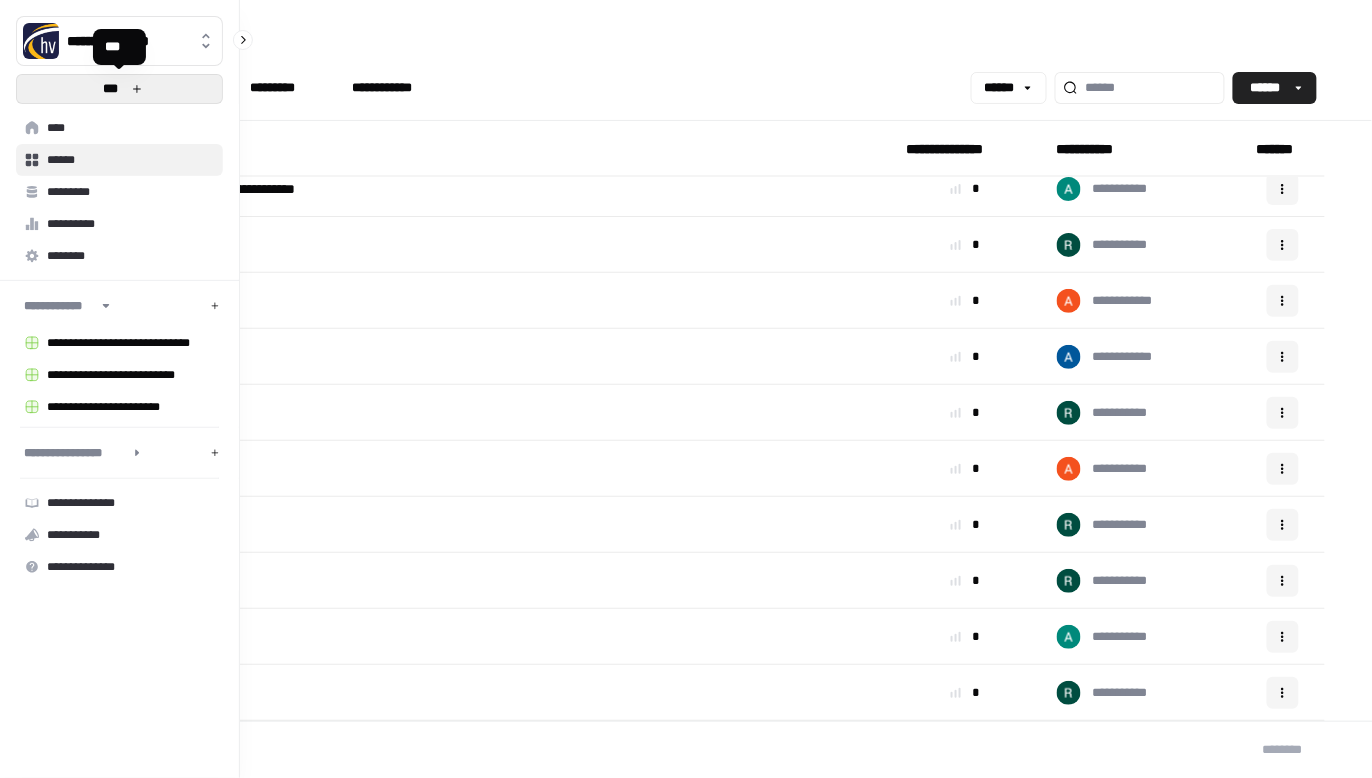 click on "***" at bounding box center [119, 89] 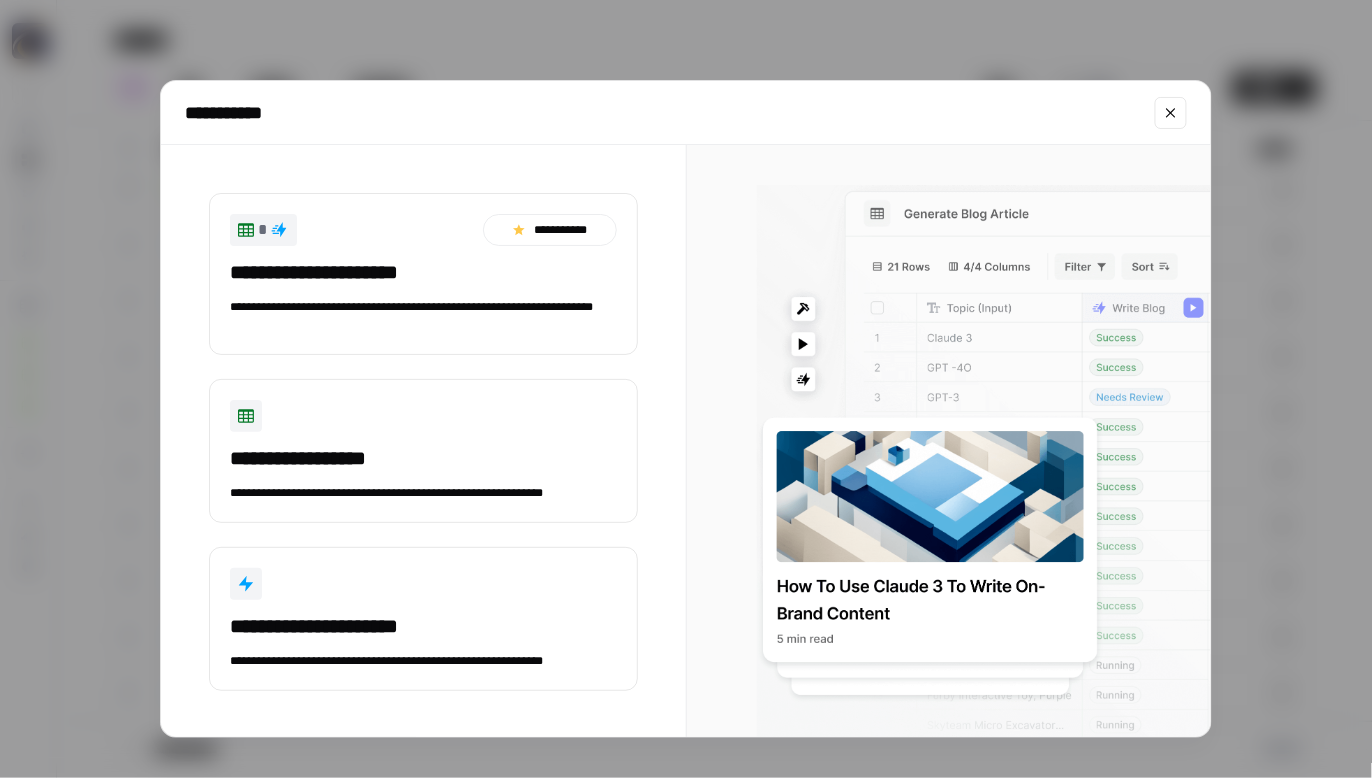 click 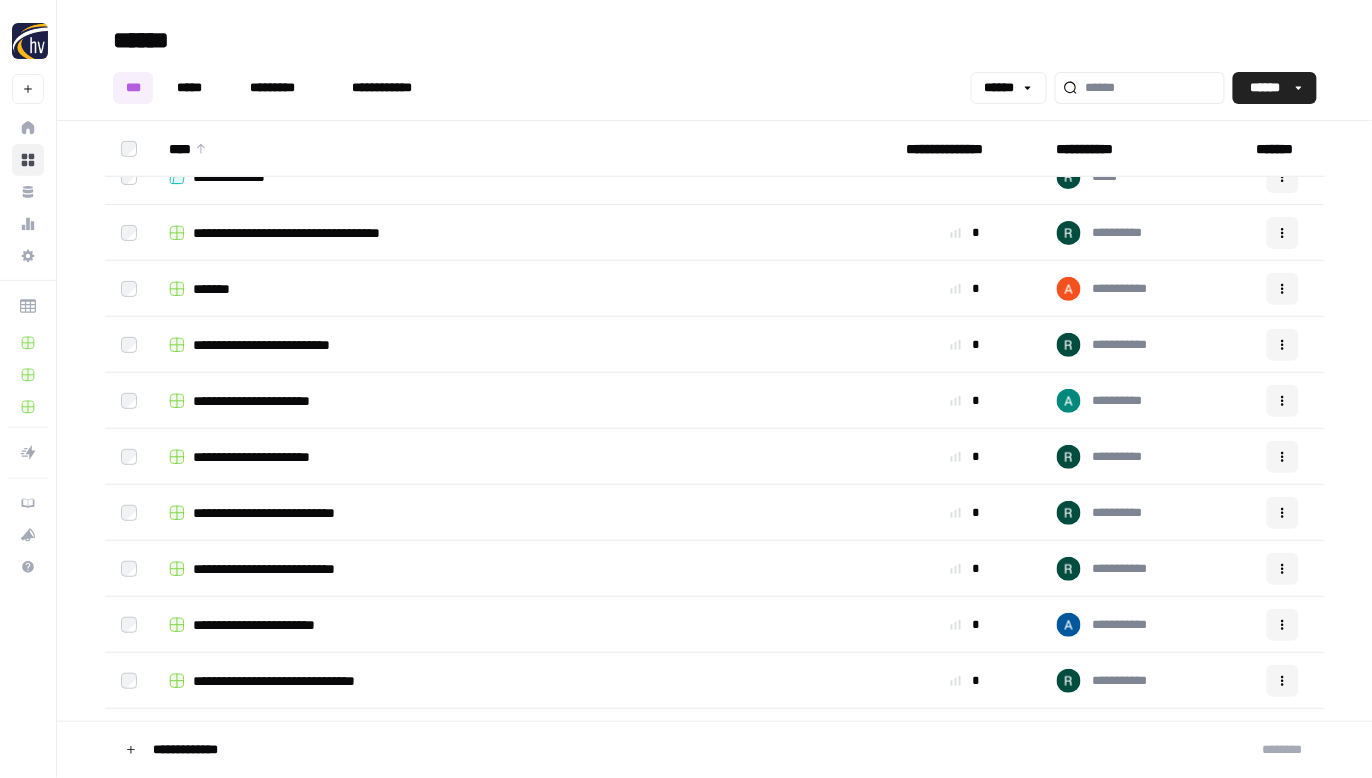 scroll, scrollTop: 0, scrollLeft: 0, axis: both 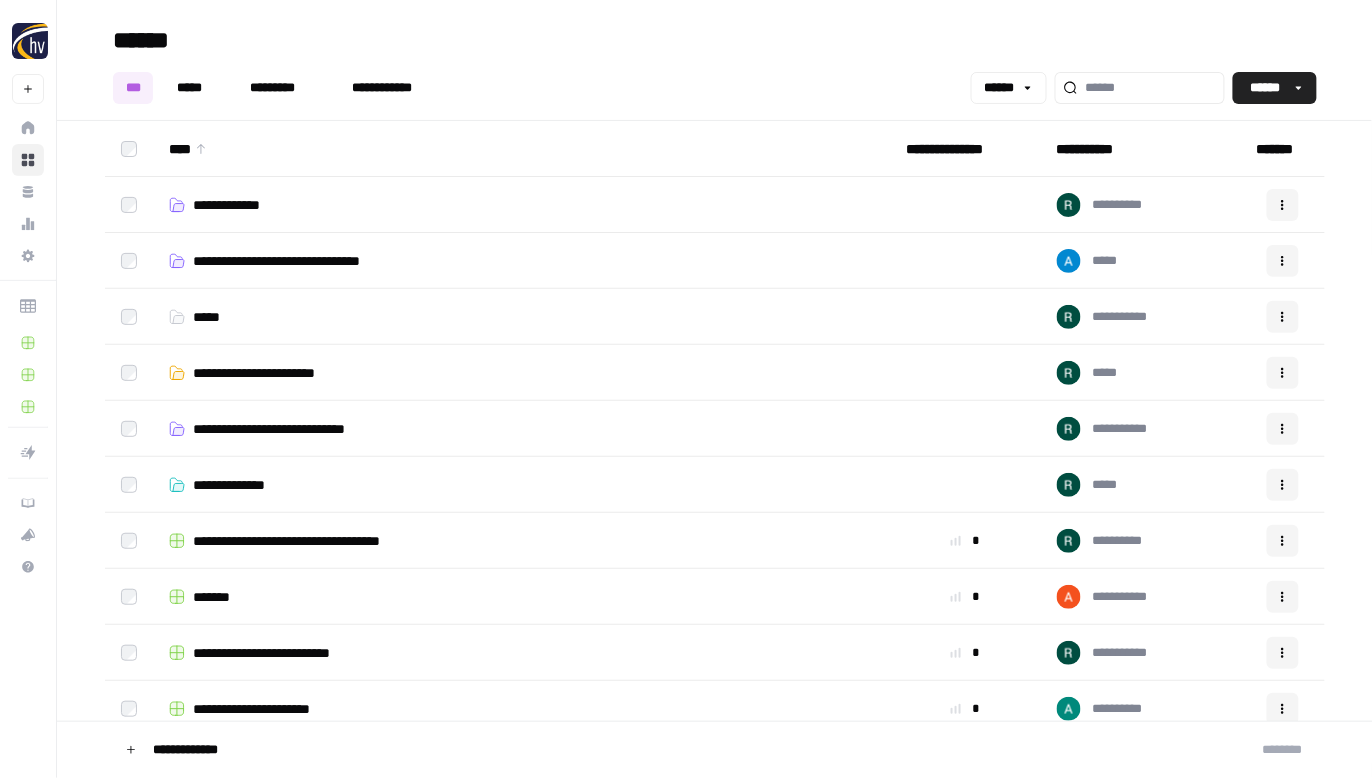click on "**********" at bounding box center (310, 261) 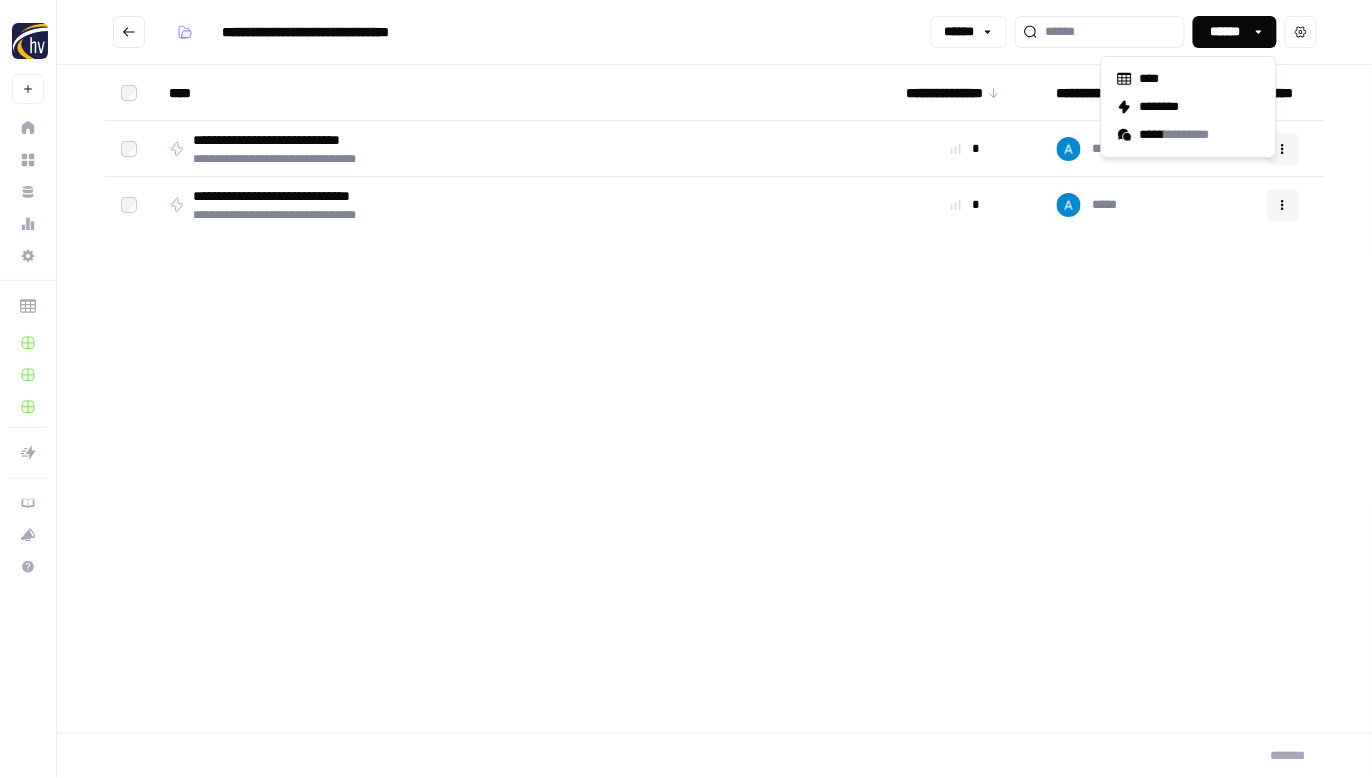 click on "******" at bounding box center (1226, 32) 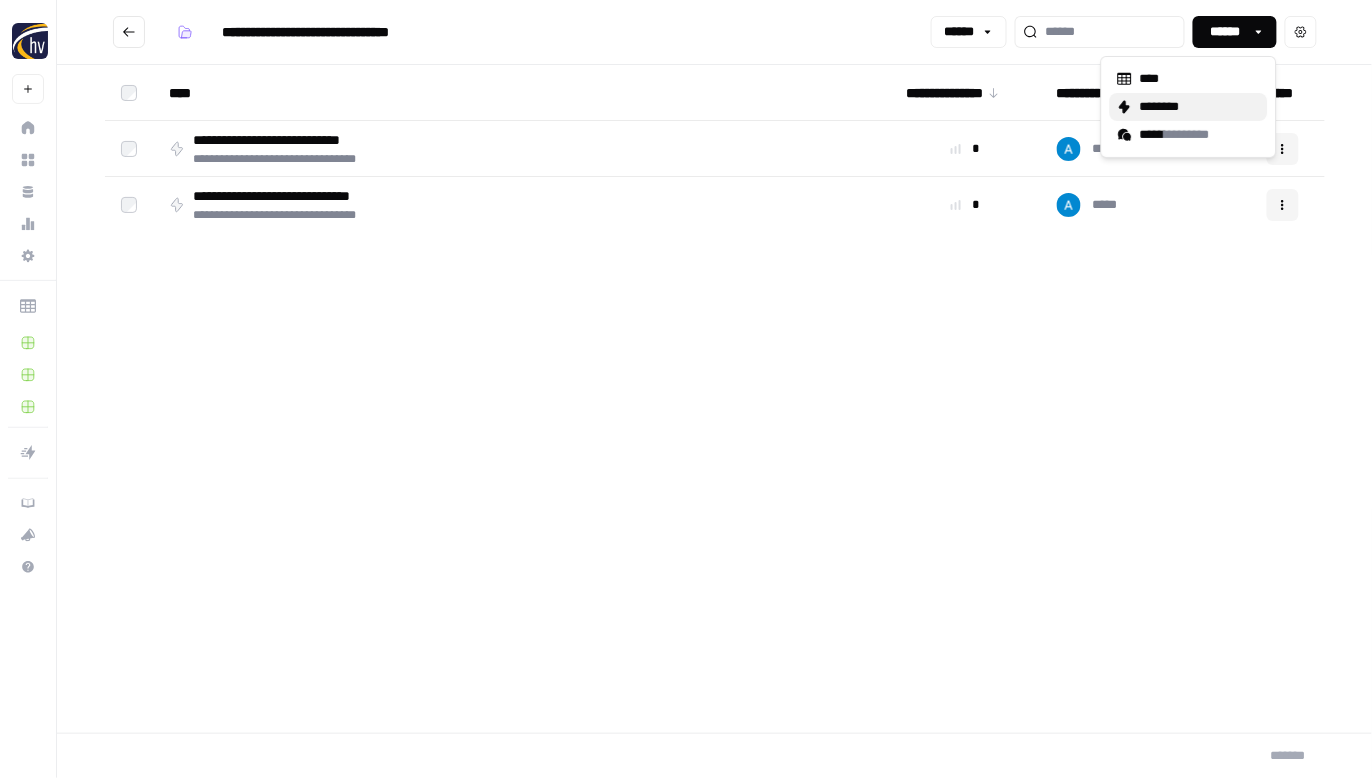click on "********" at bounding box center (1189, 107) 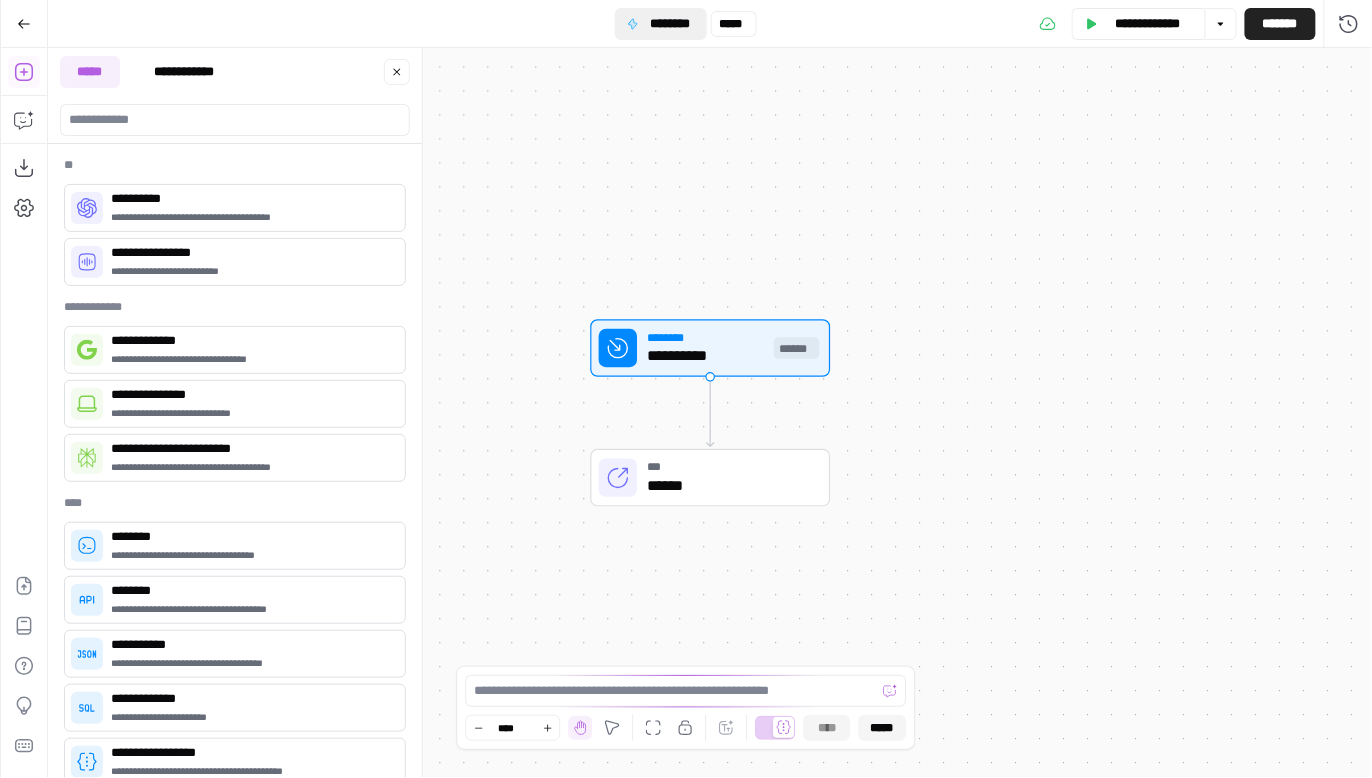 click on "********" at bounding box center (669, 24) 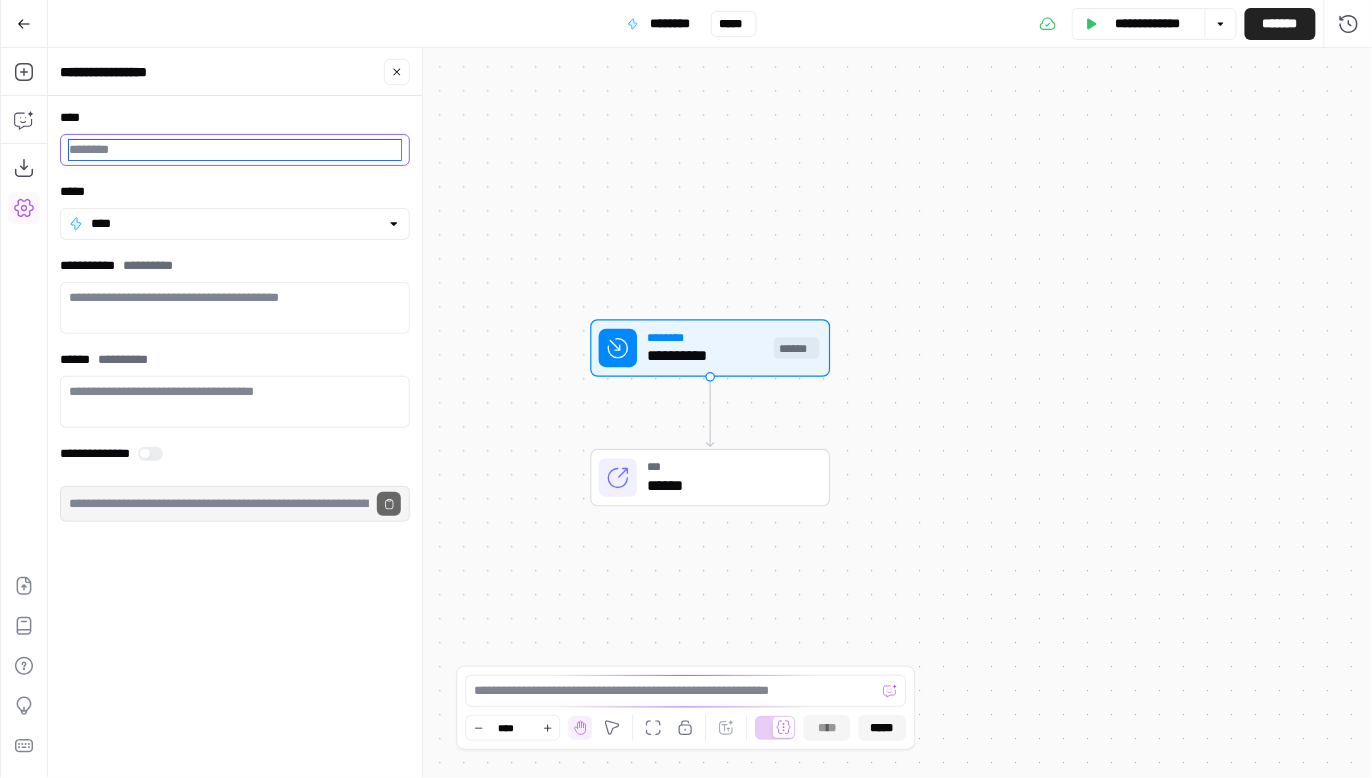 click on "****" at bounding box center (235, 150) 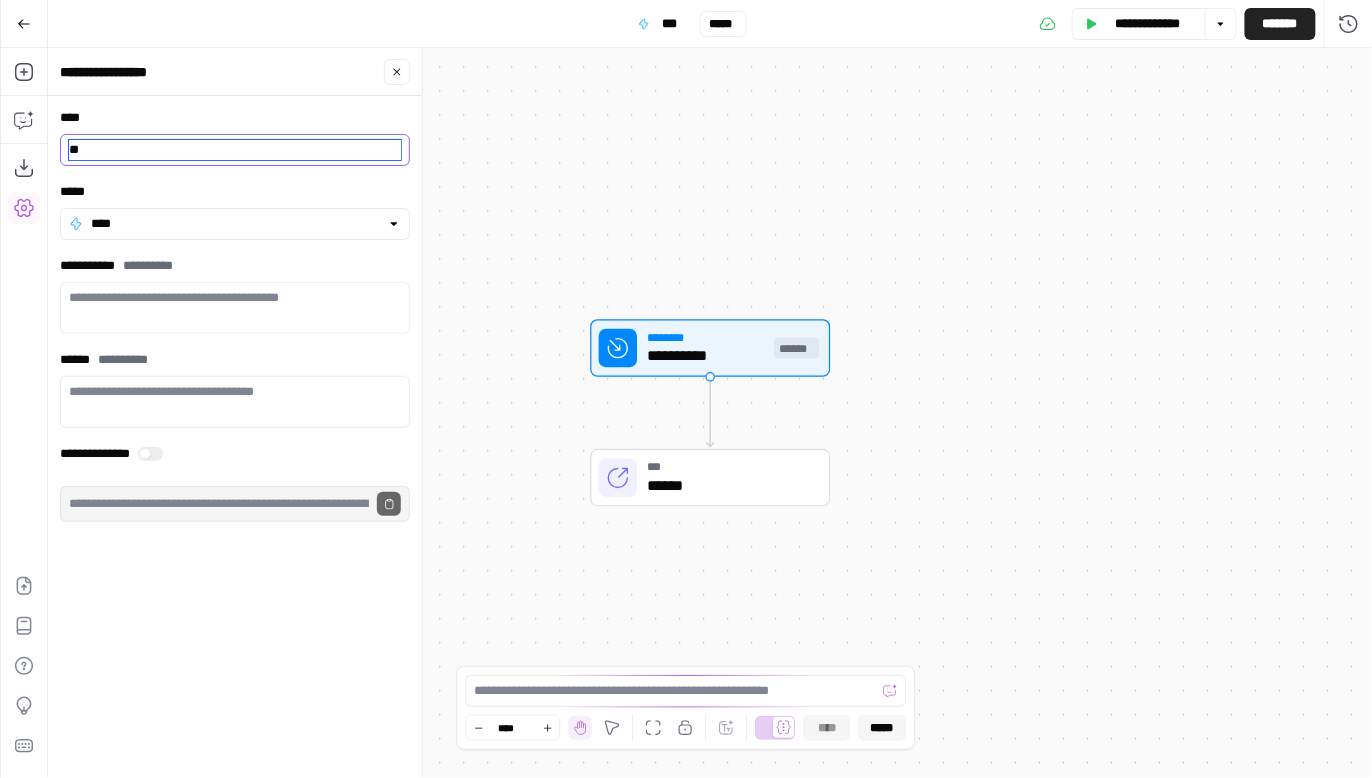 type on "*" 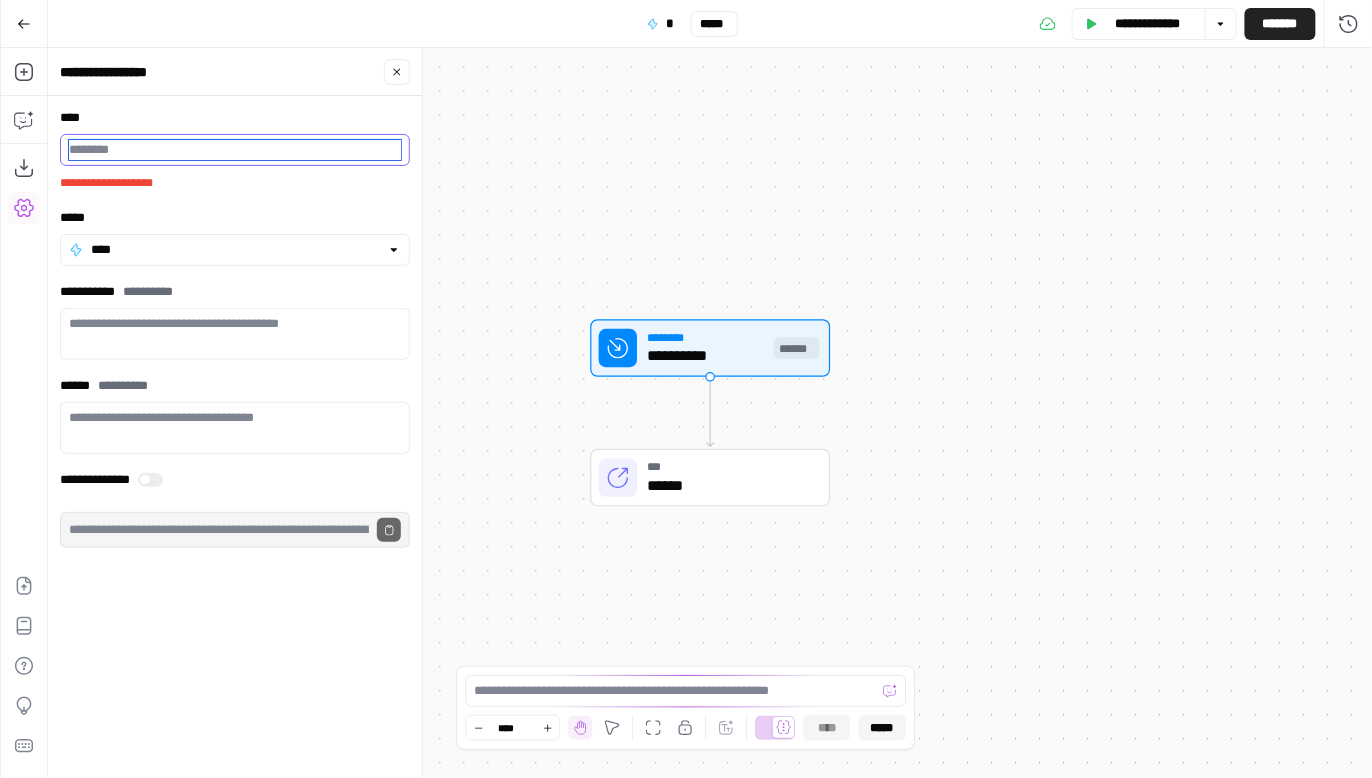type on "*" 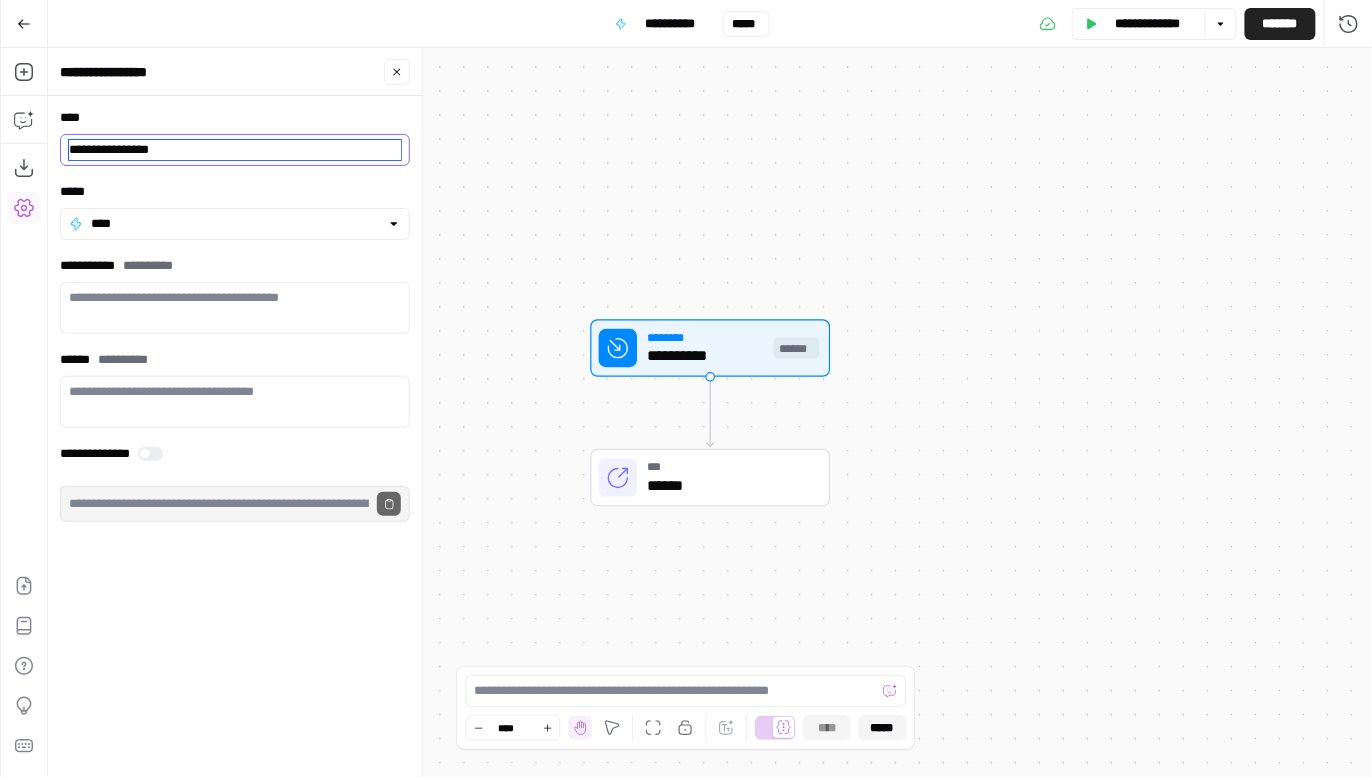 type on "**********" 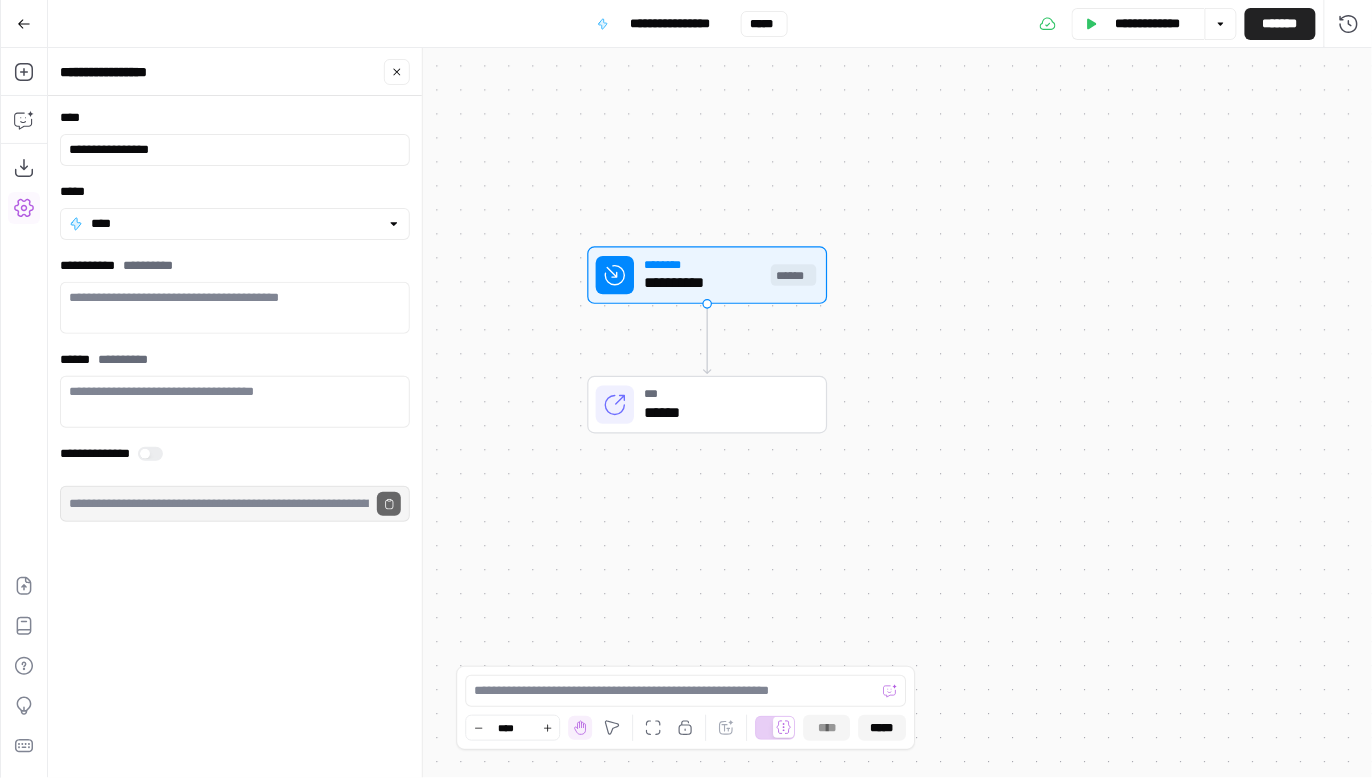 drag, startPoint x: 762, startPoint y: 275, endPoint x: 759, endPoint y: 202, distance: 73.061615 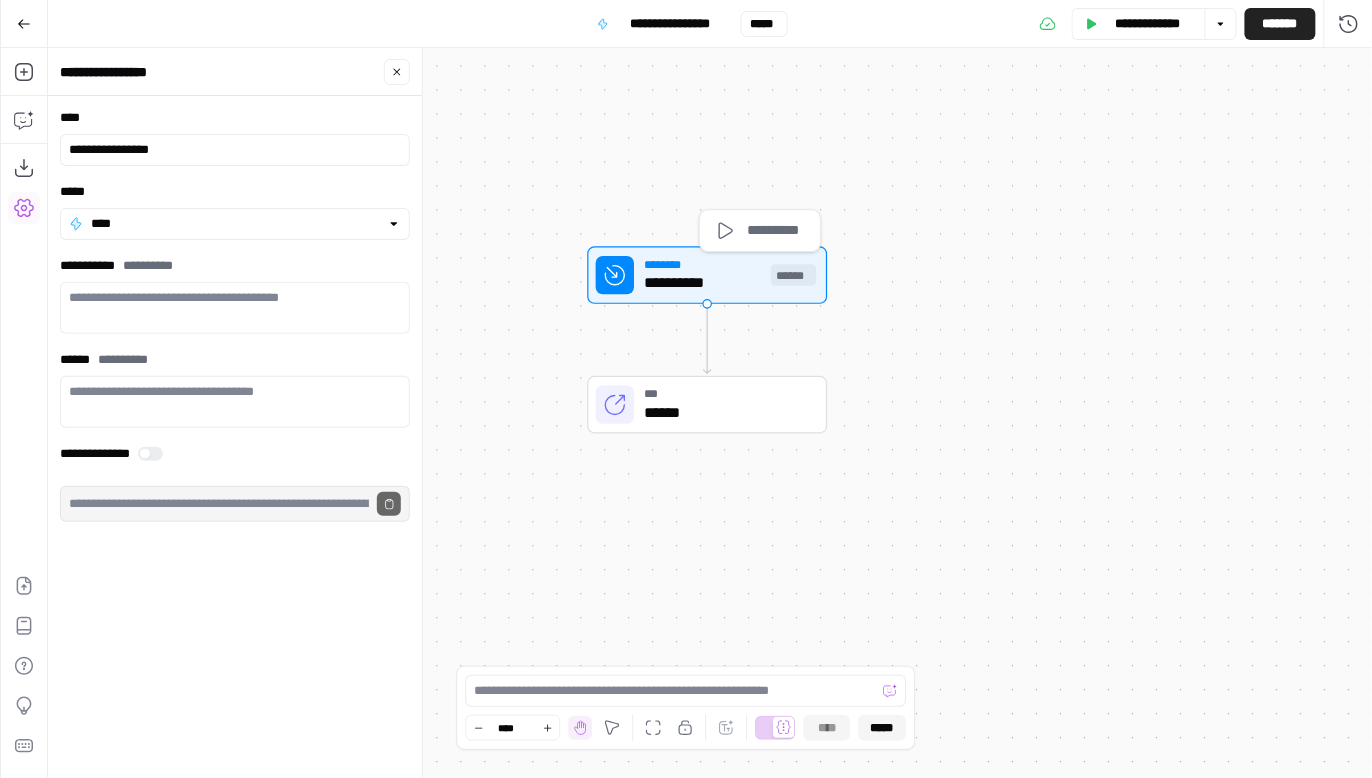 click on "**********" at bounding box center [703, 284] 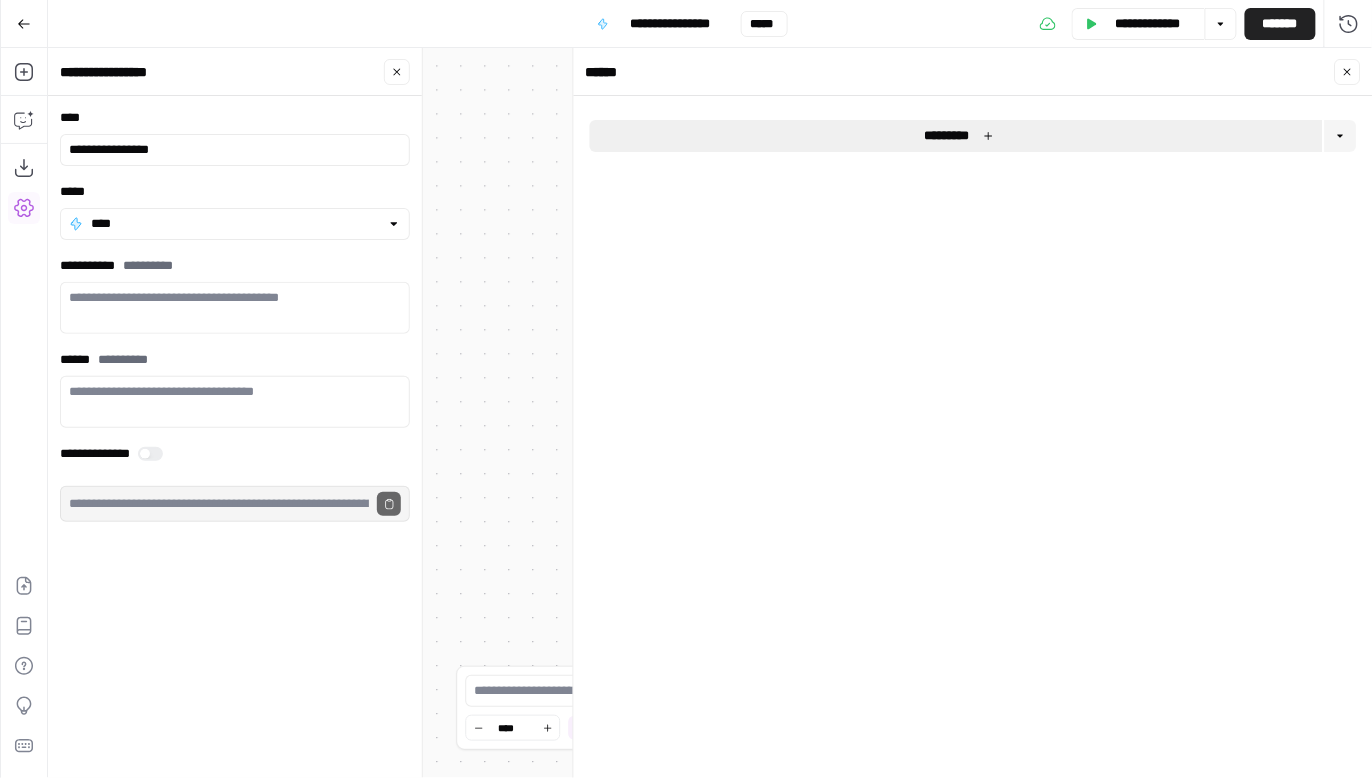 click on "*********" at bounding box center [956, 136] 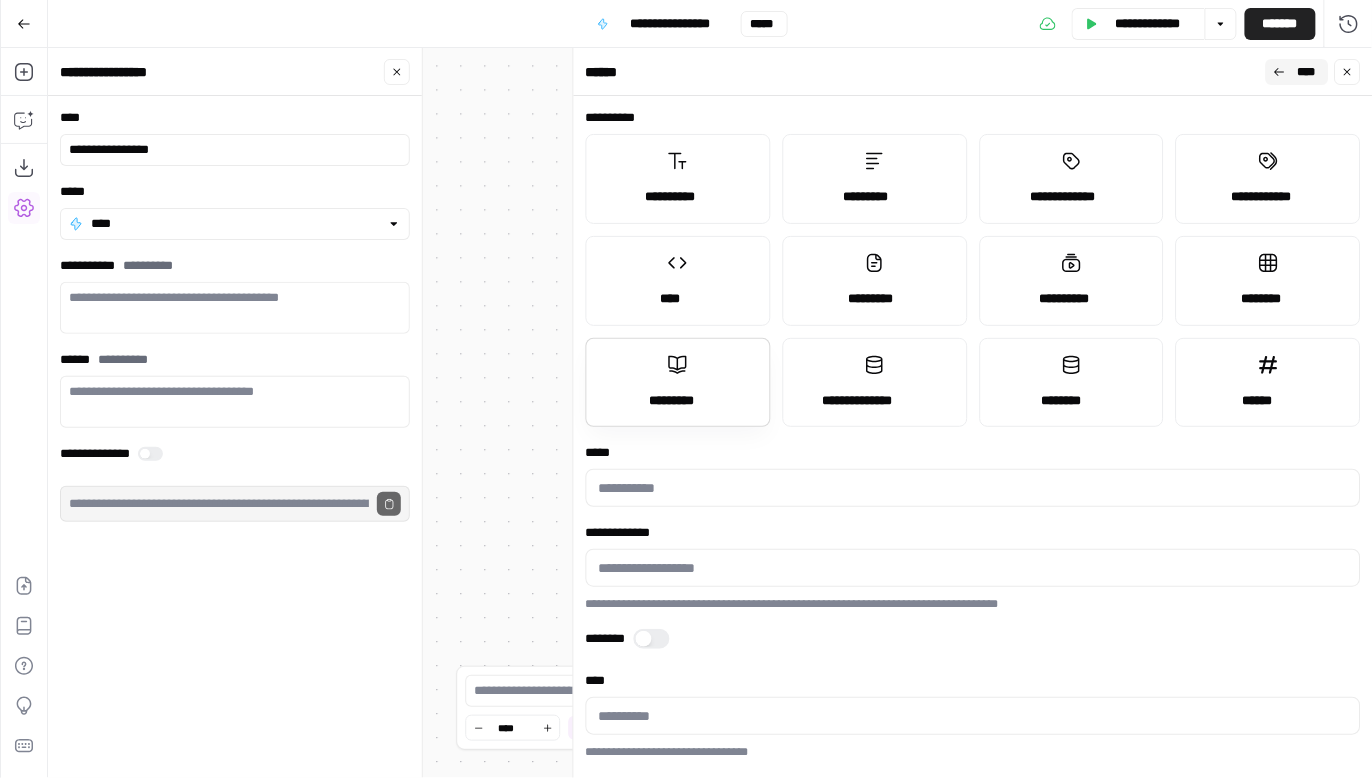 click on "*********" at bounding box center [678, 401] 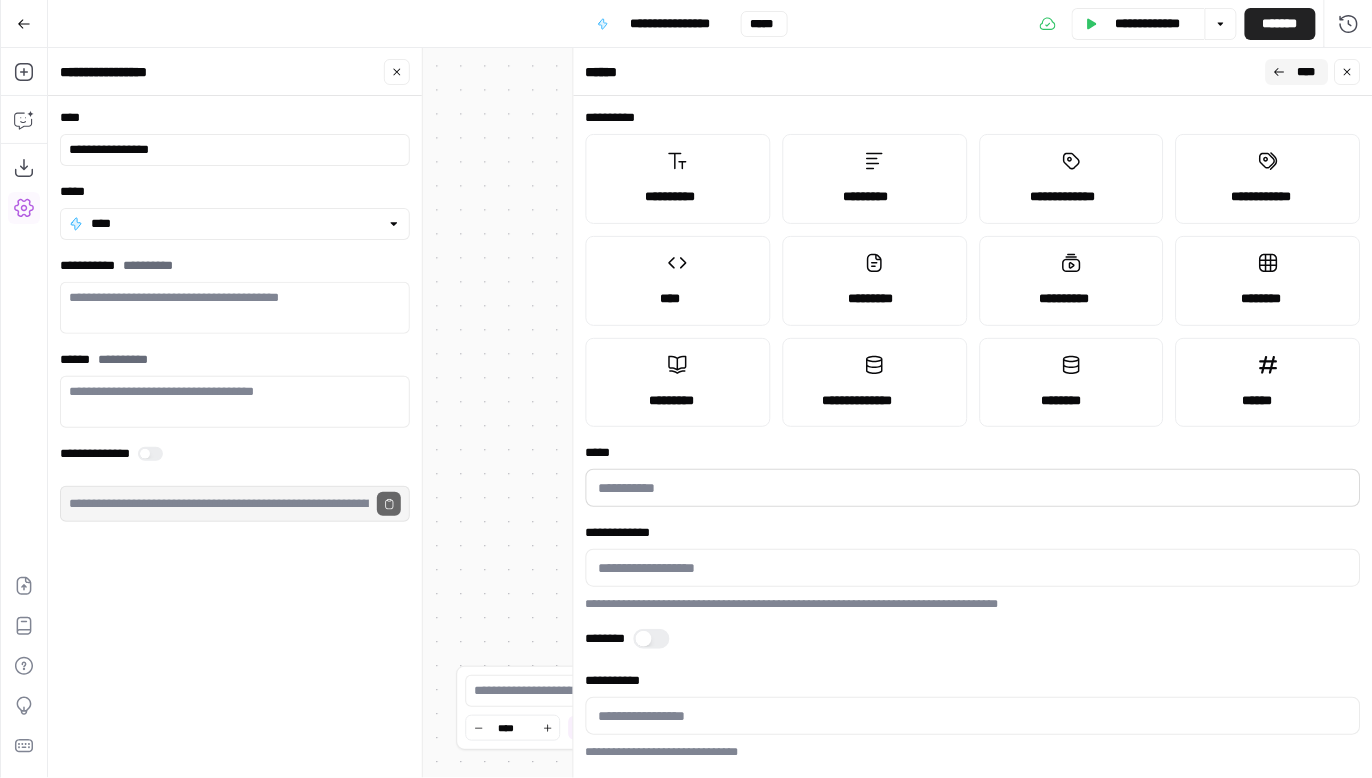 click at bounding box center (973, 488) 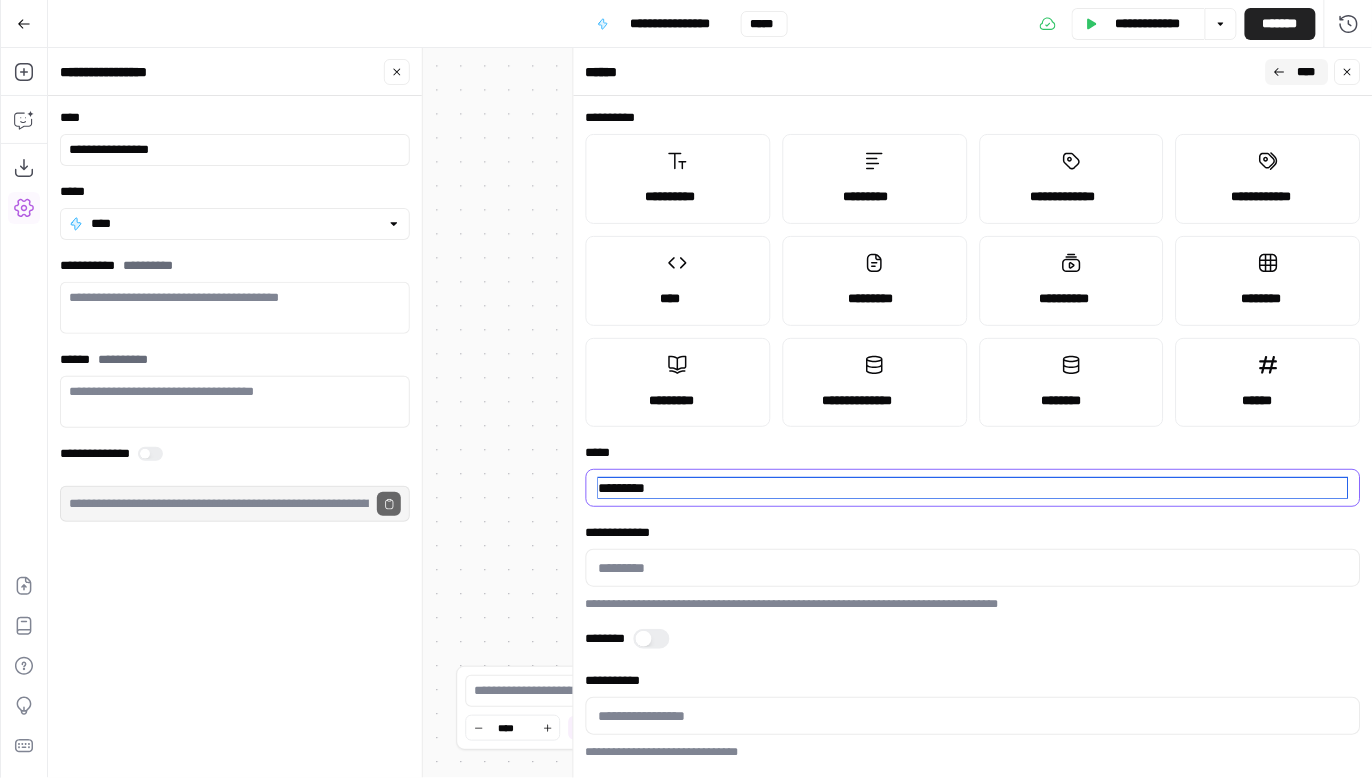 type on "*********" 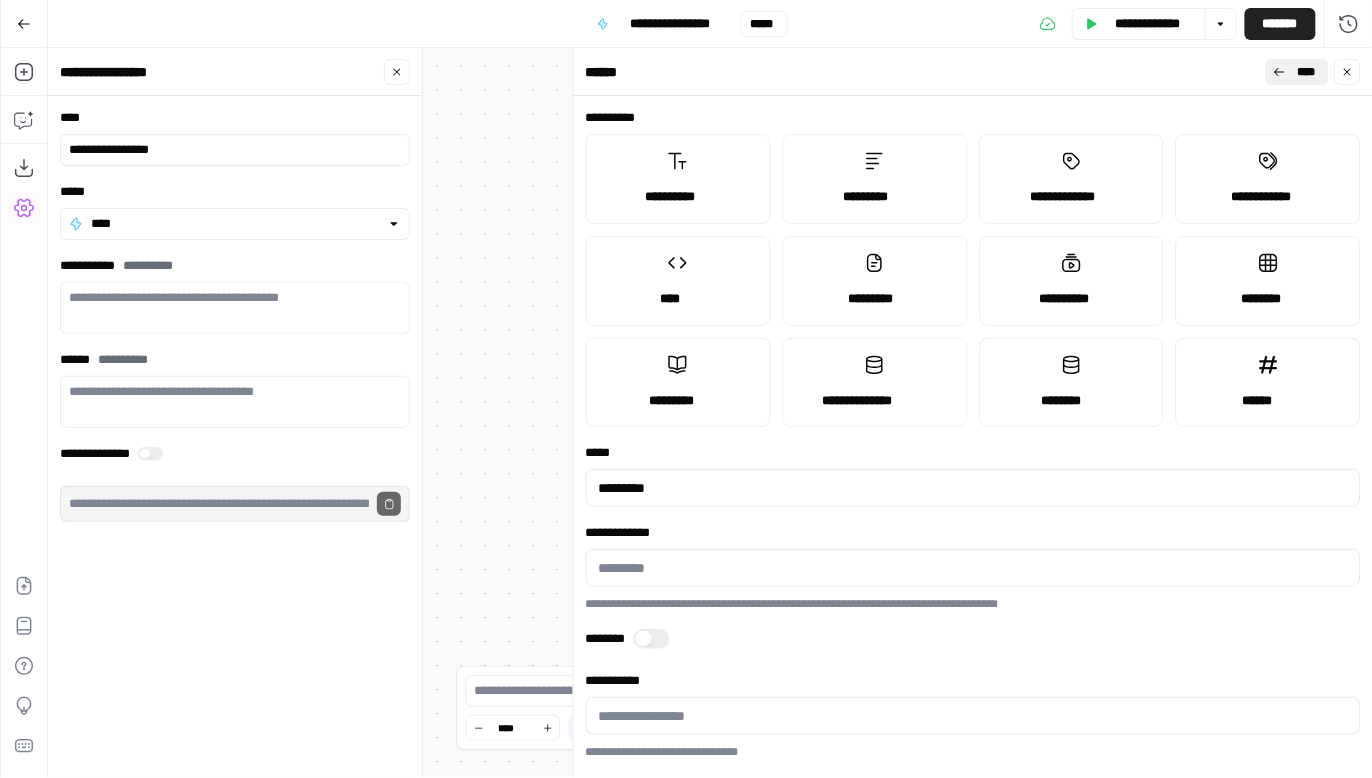 click 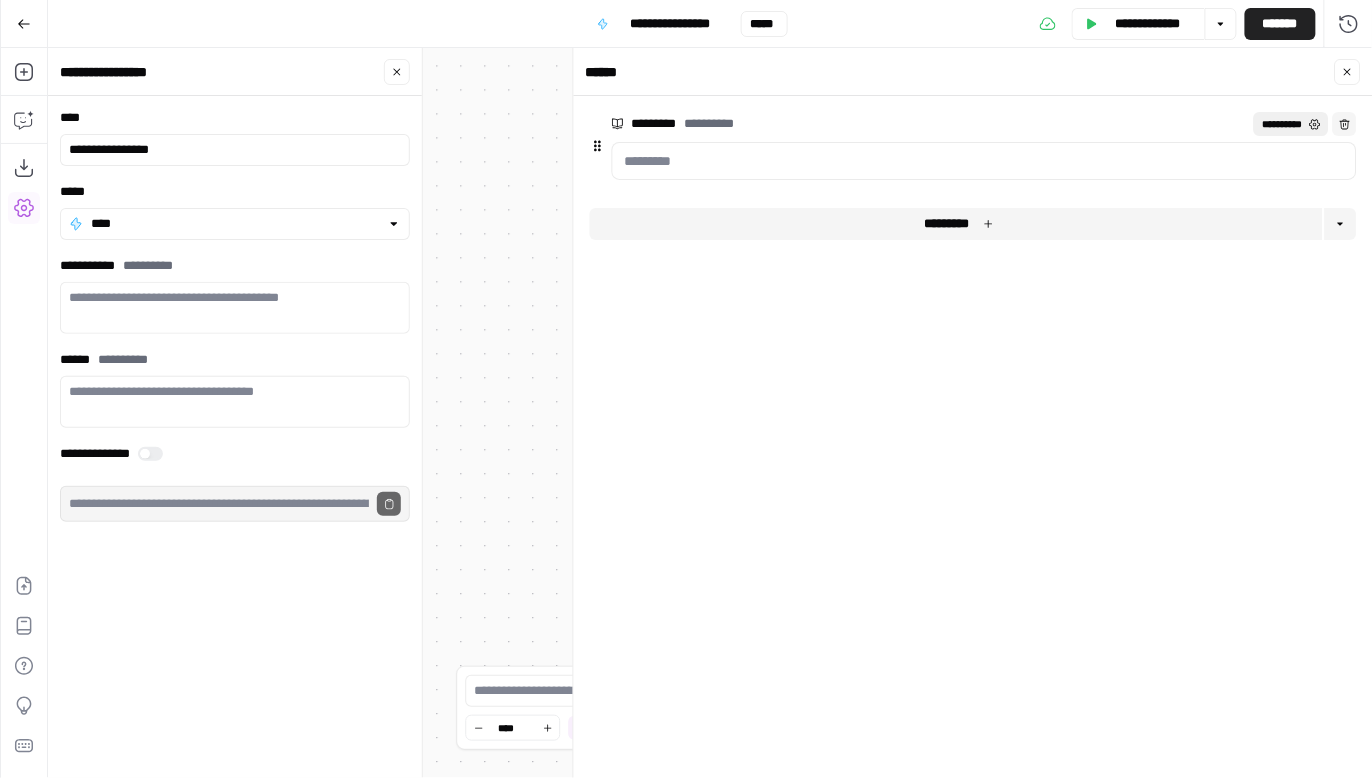 click on "**********" at bounding box center (1282, 124) 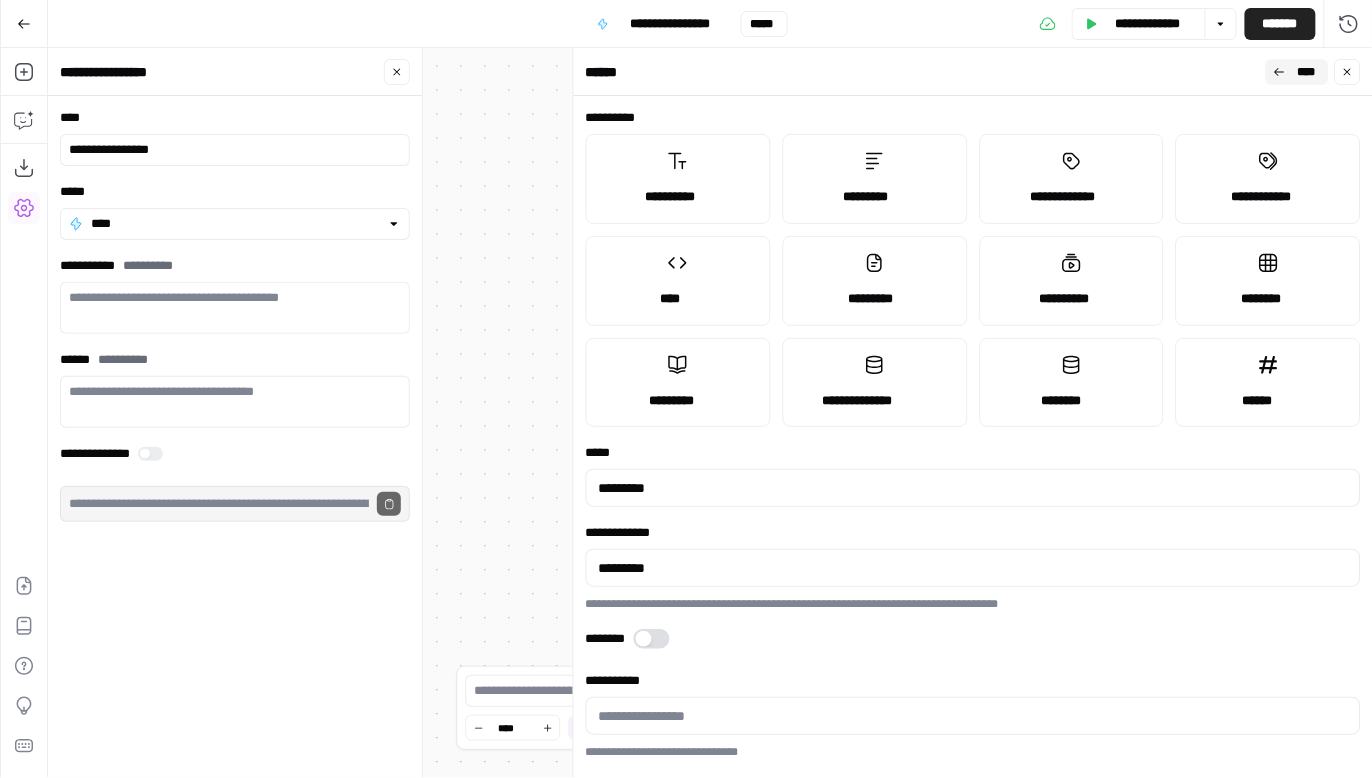 click at bounding box center [644, 639] 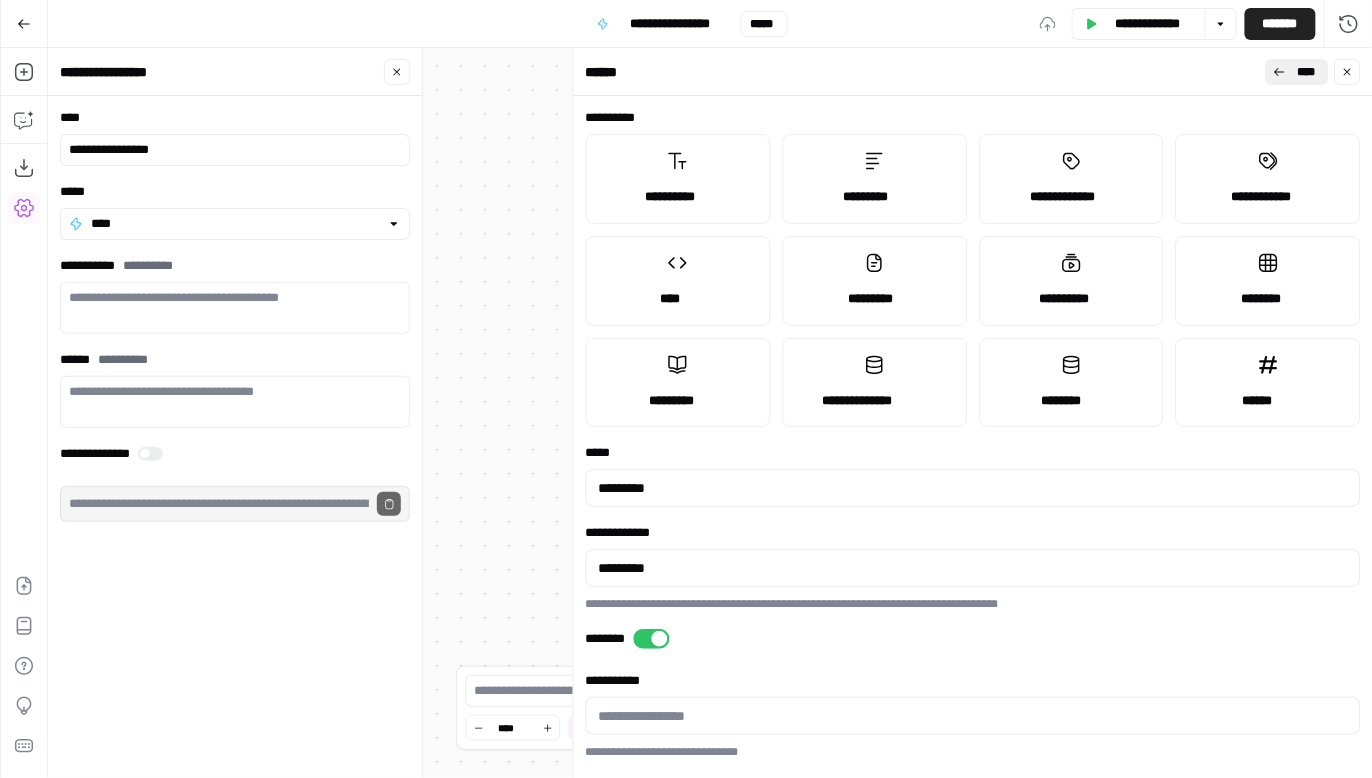 click on "****" at bounding box center [1297, 72] 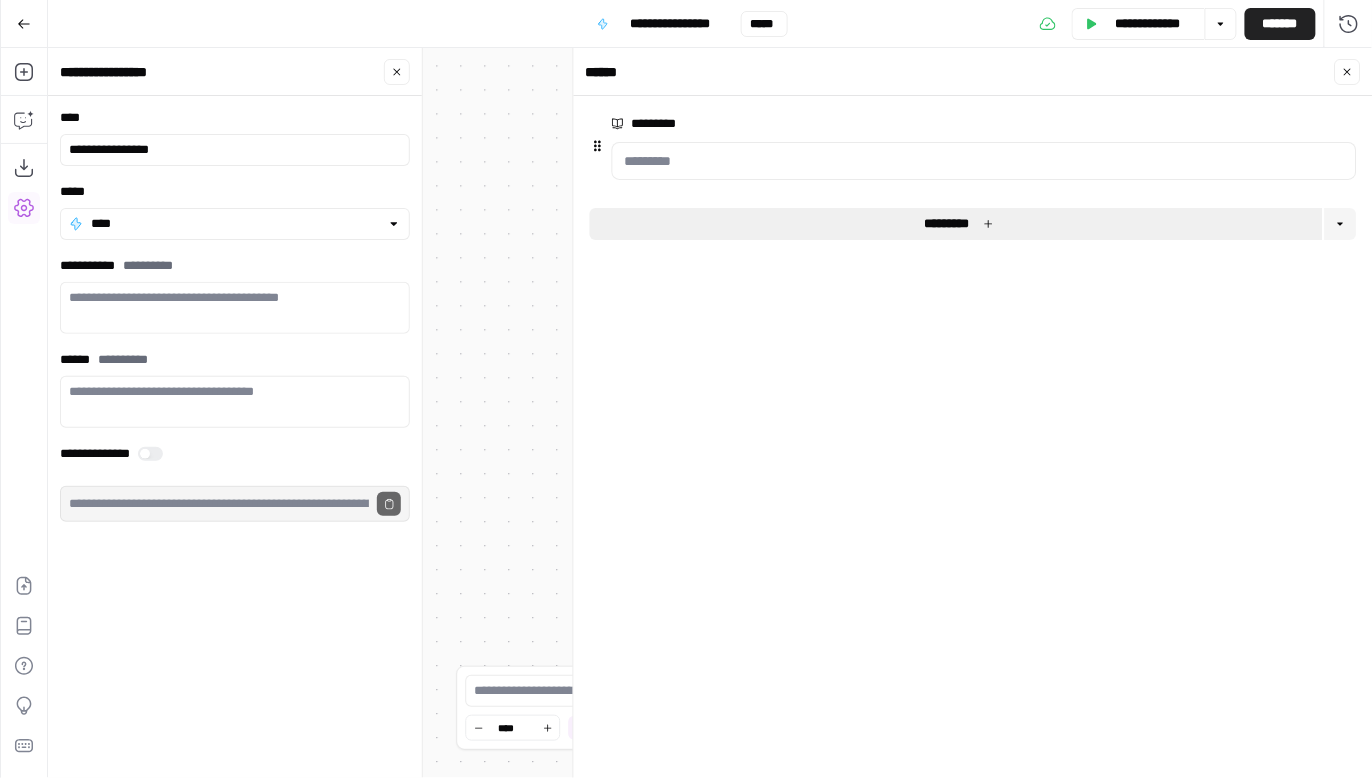 click on "*********" at bounding box center (956, 224) 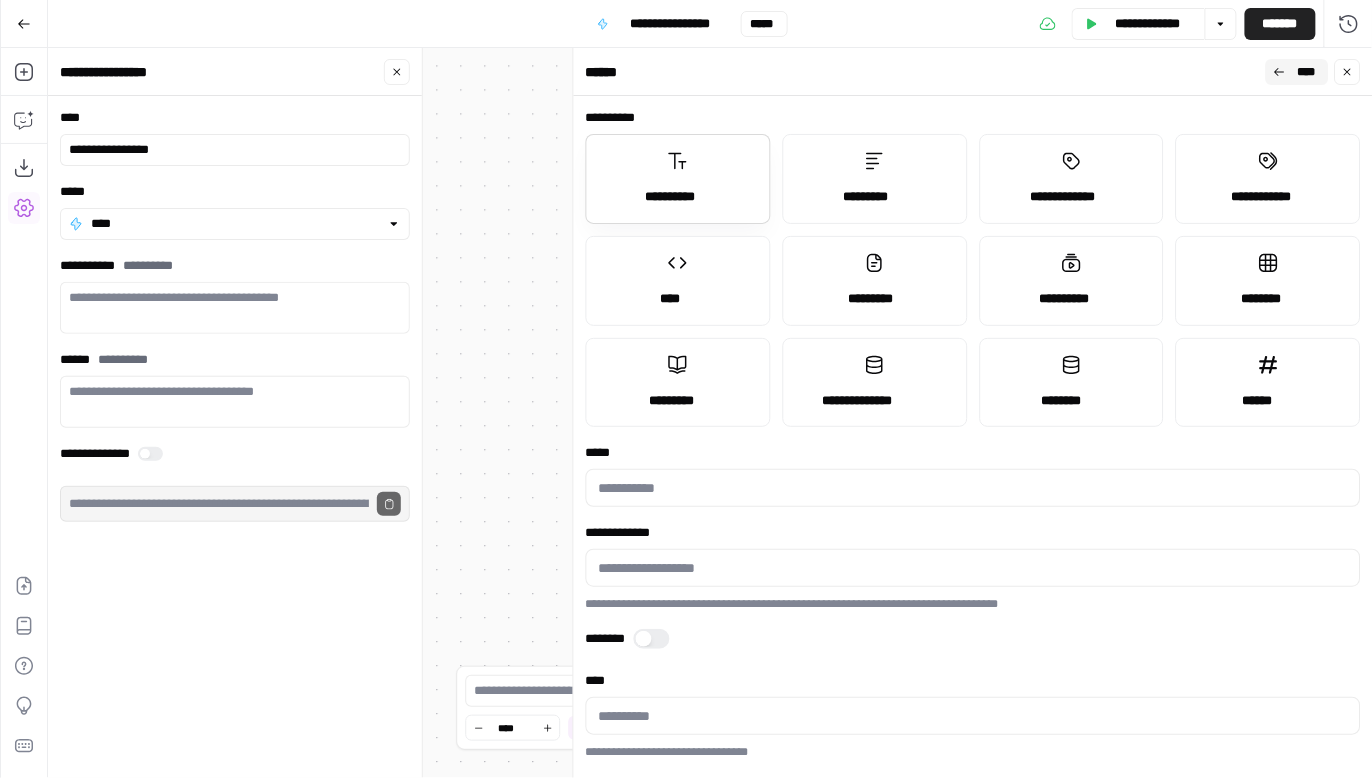 click on "**********" at bounding box center [678, 179] 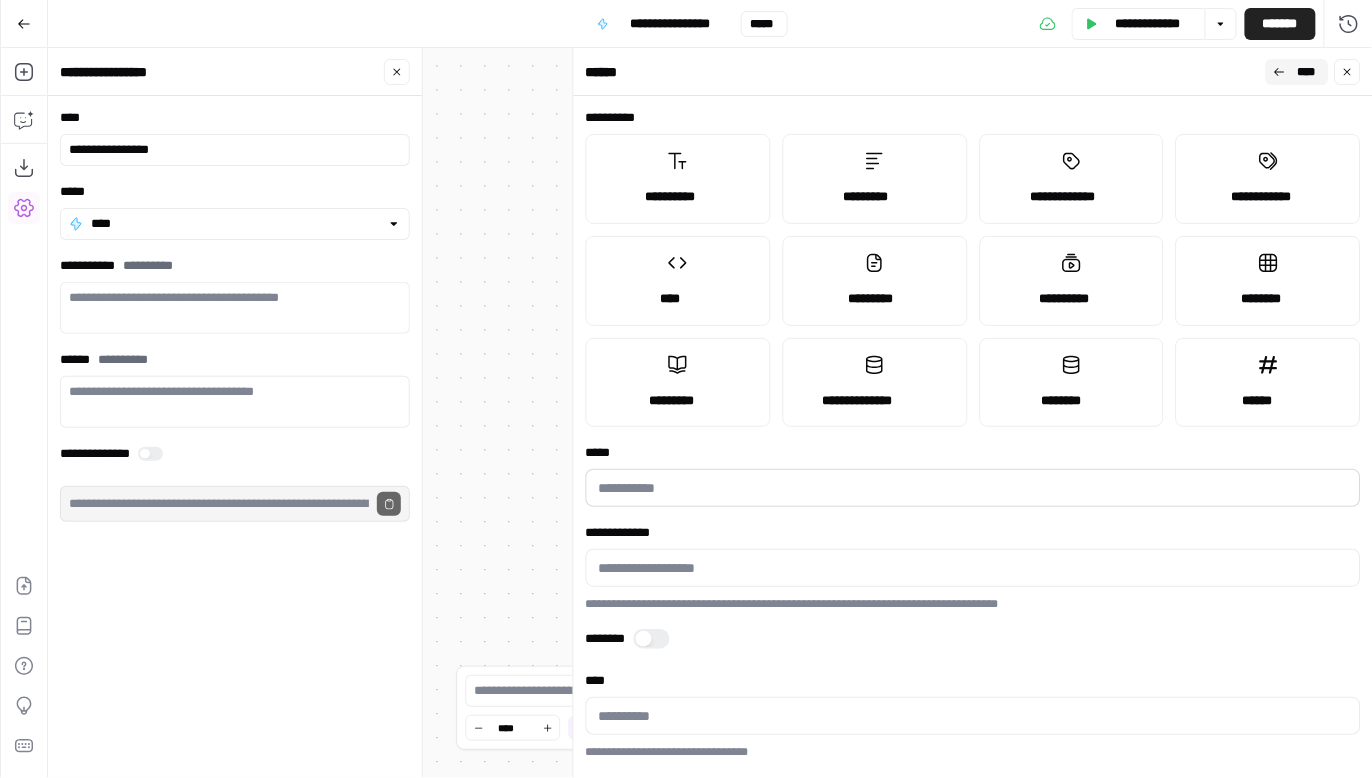 click at bounding box center (973, 488) 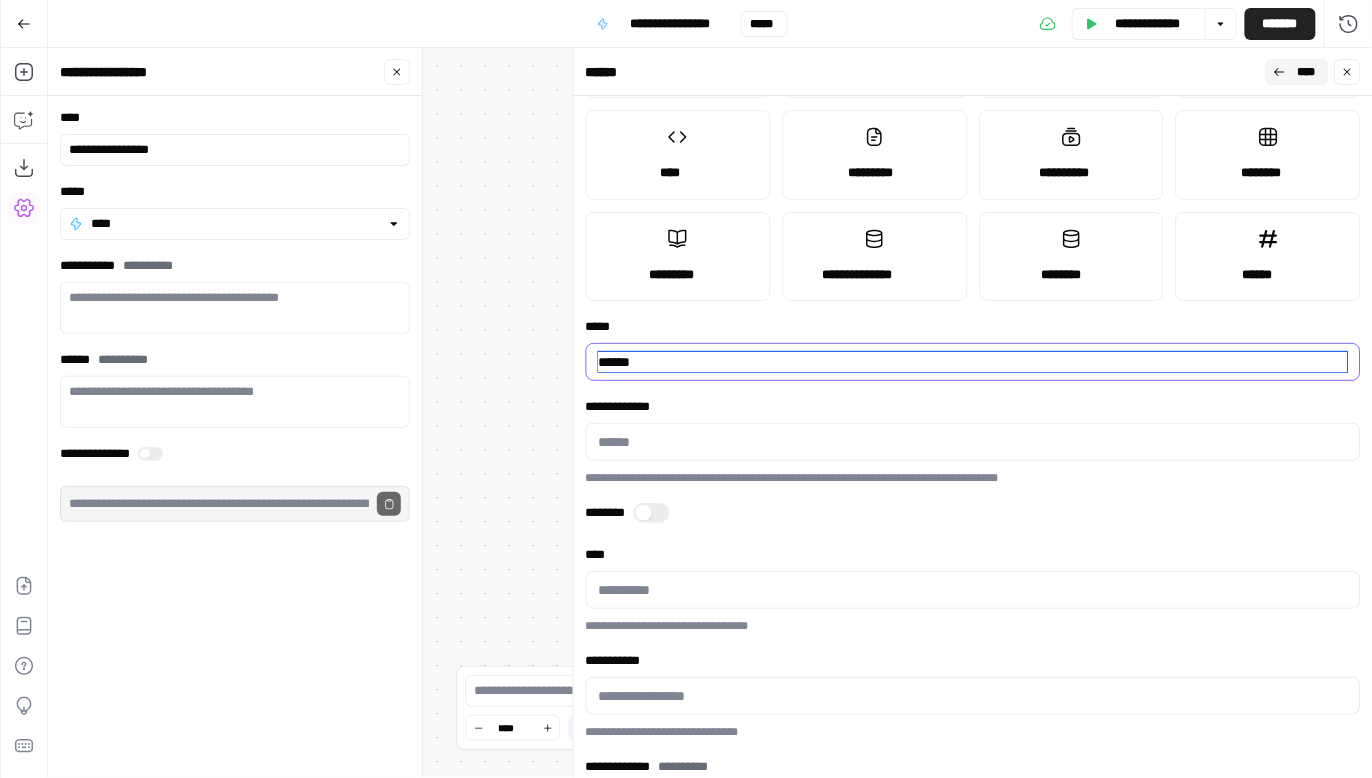 scroll, scrollTop: 208, scrollLeft: 0, axis: vertical 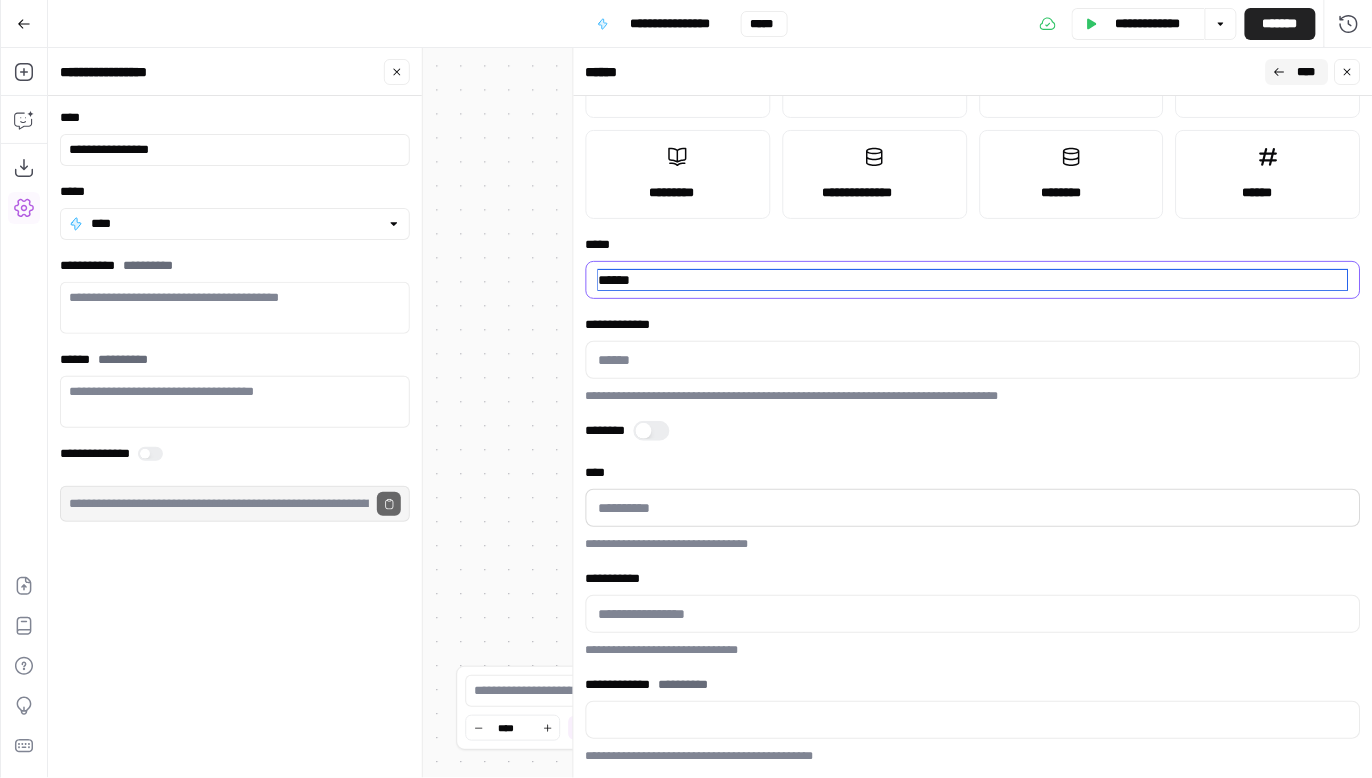 type on "******" 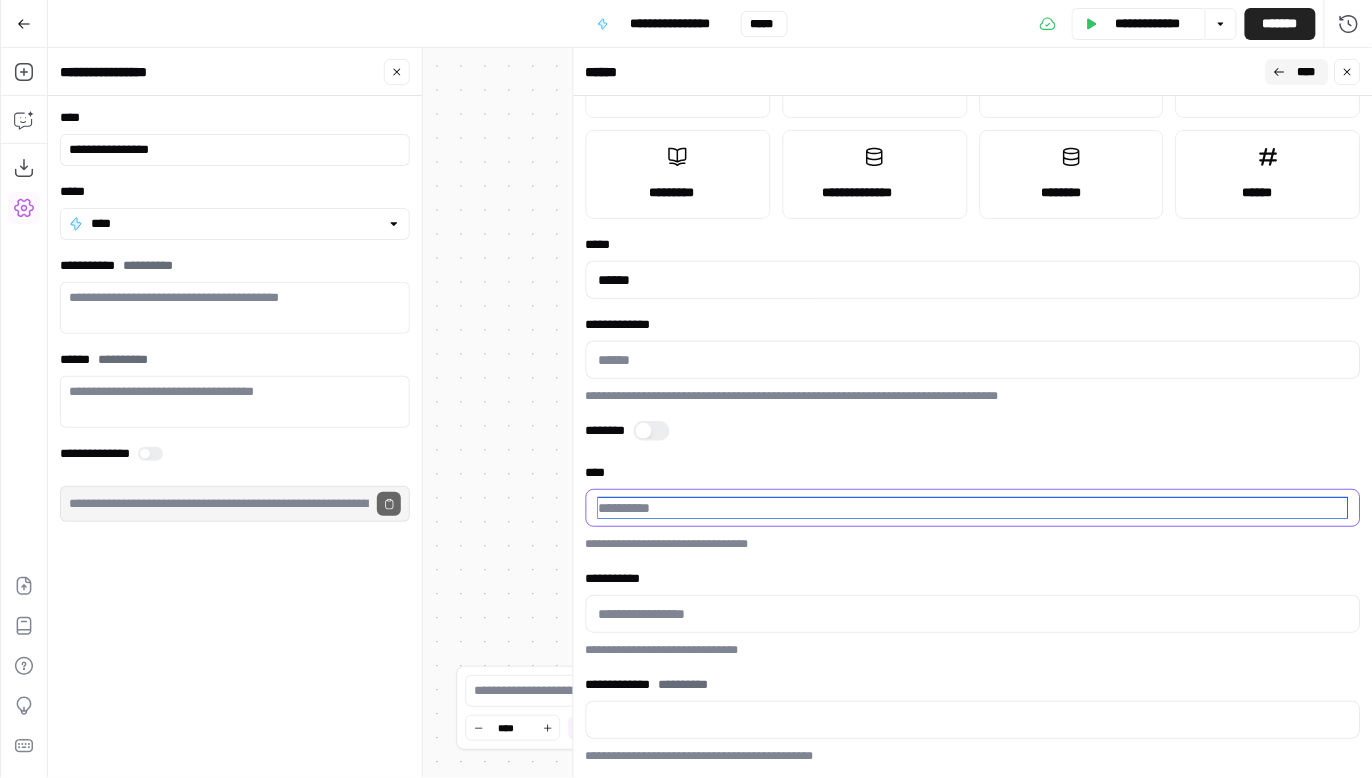 click on "****" at bounding box center [973, 508] 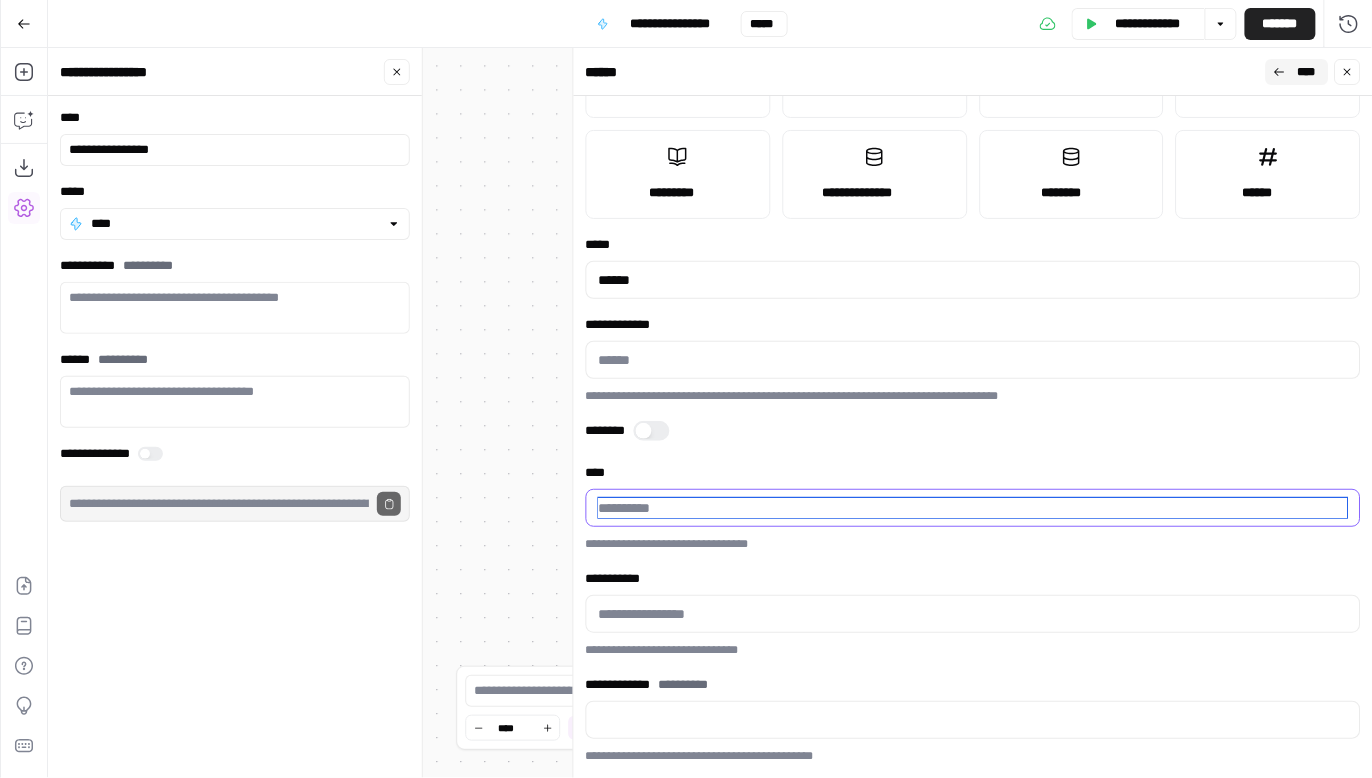type on "*" 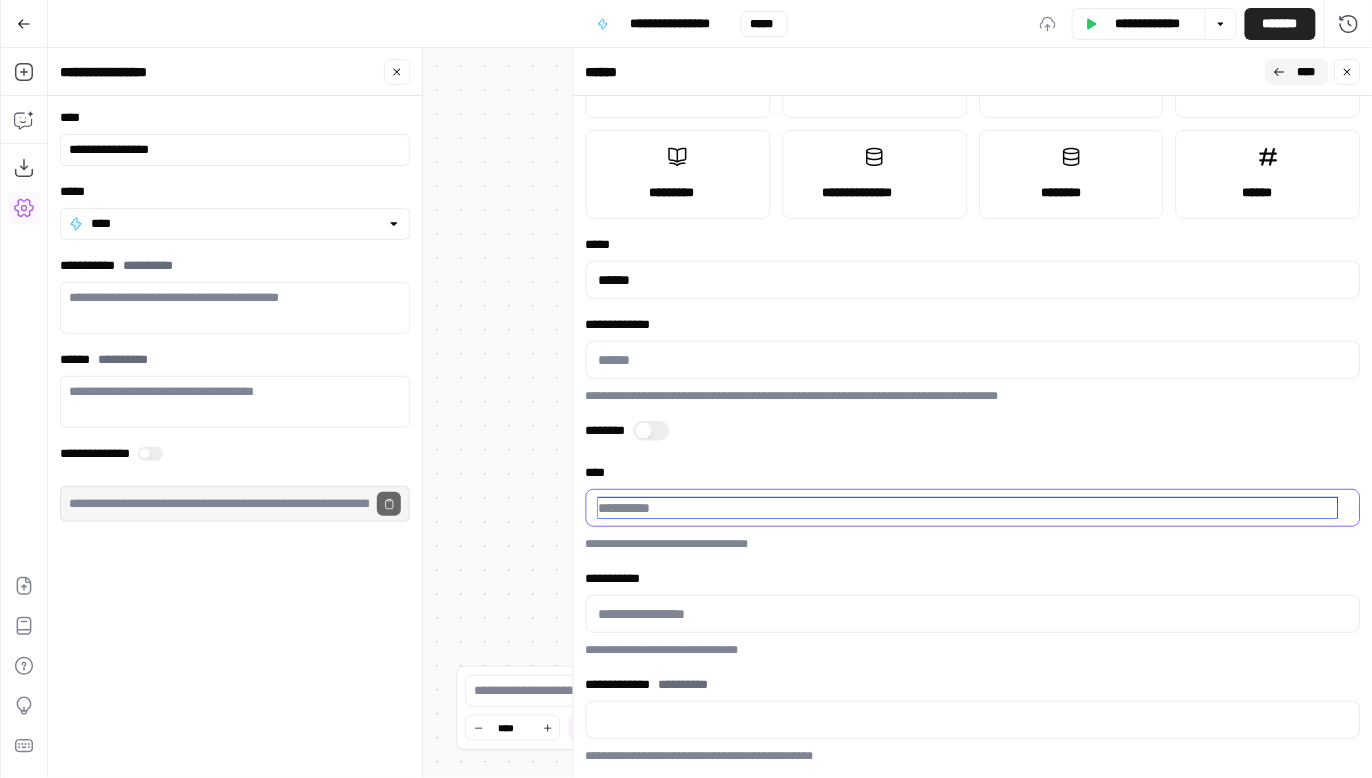 type on "*" 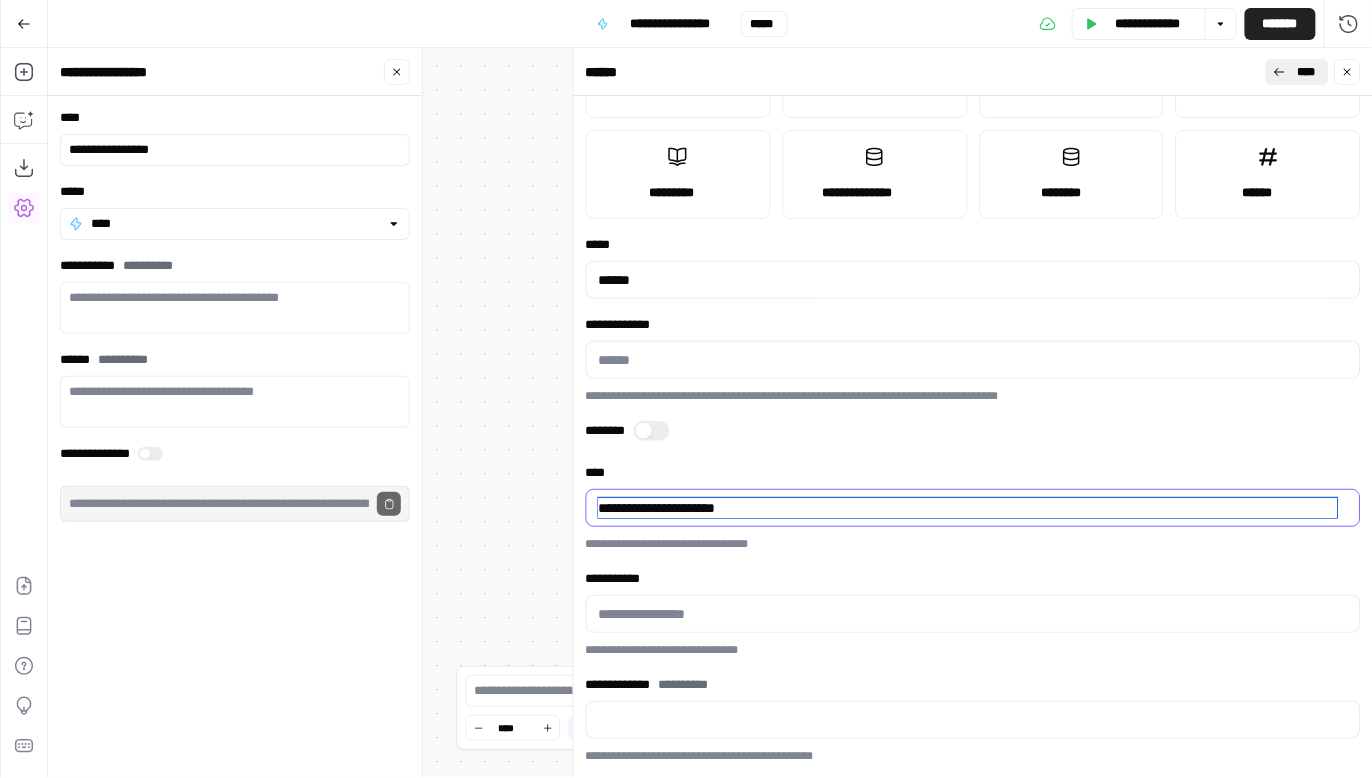 type on "**********" 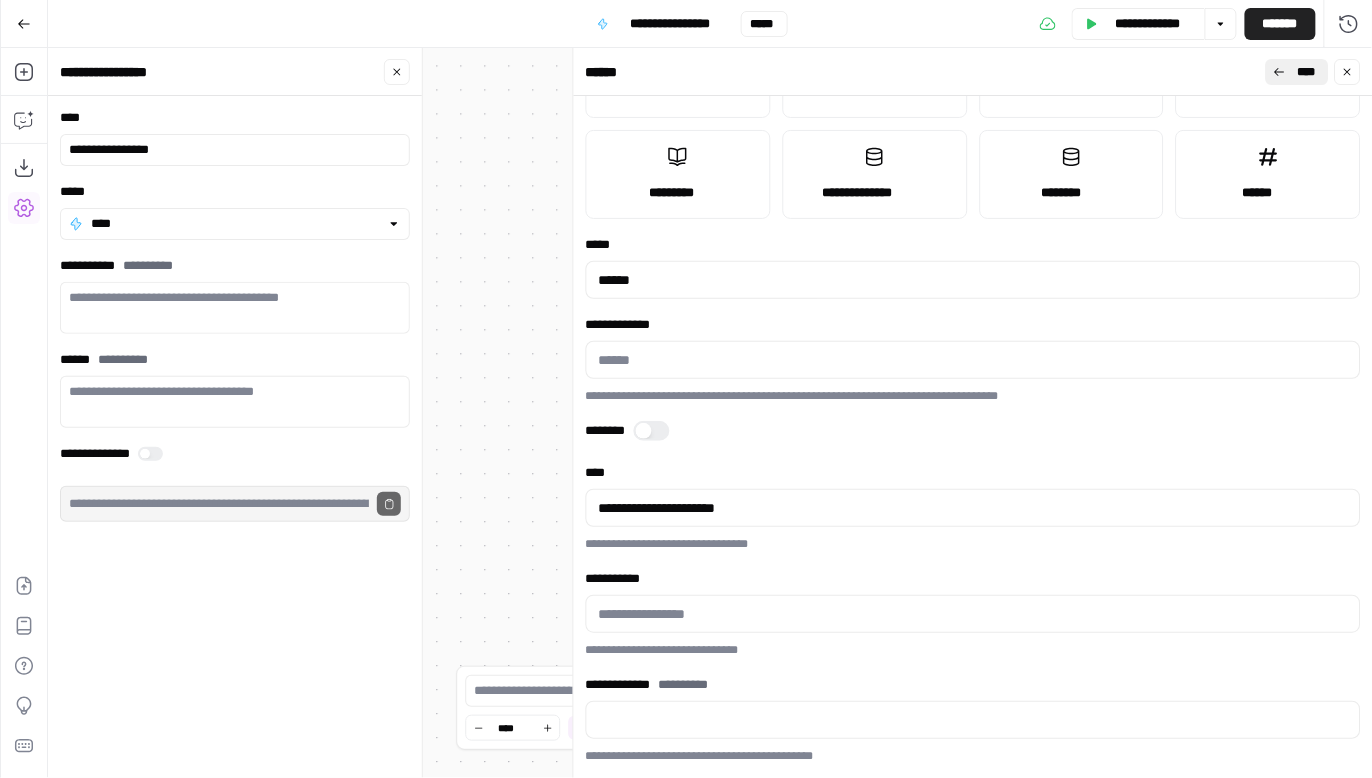 click on "****" at bounding box center (1306, 72) 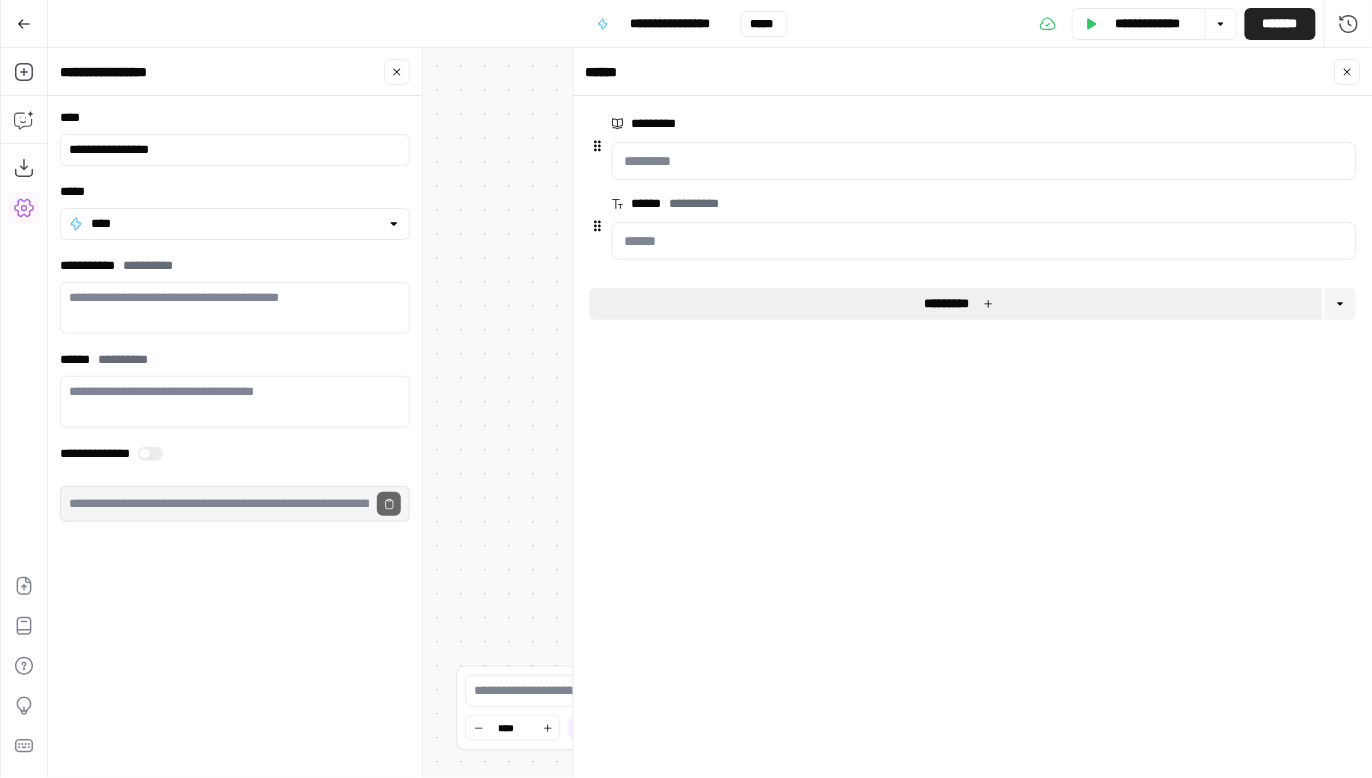 click on "*********" at bounding box center [956, 304] 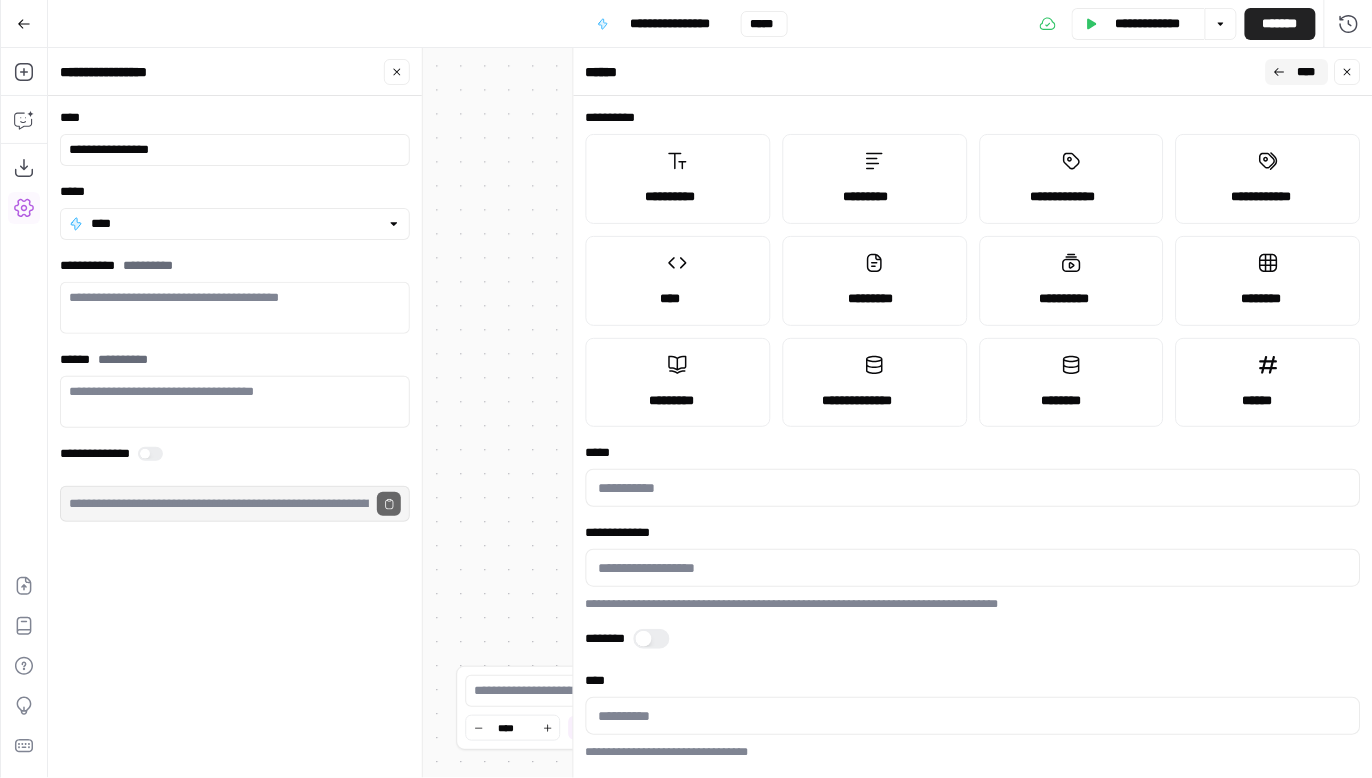 scroll, scrollTop: 17, scrollLeft: 0, axis: vertical 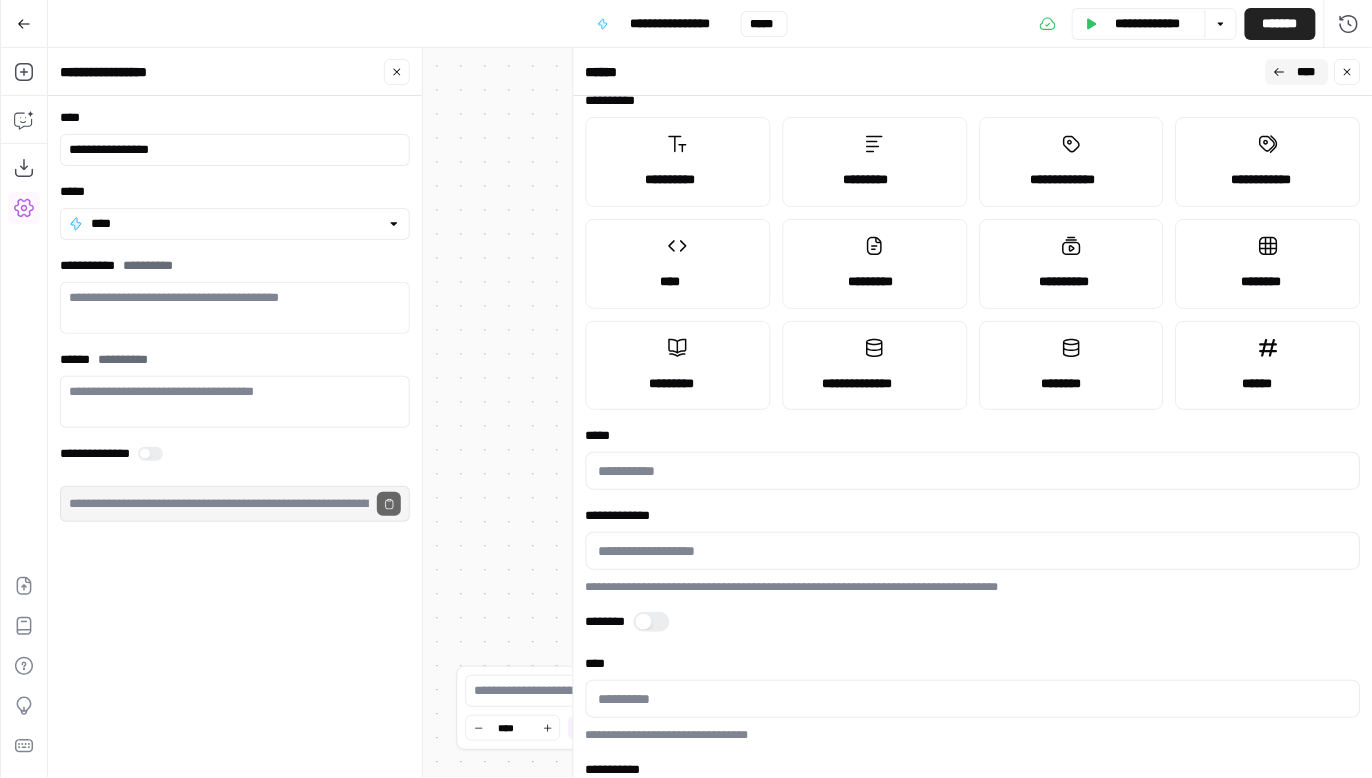 click on "**********" at bounding box center (973, 437) 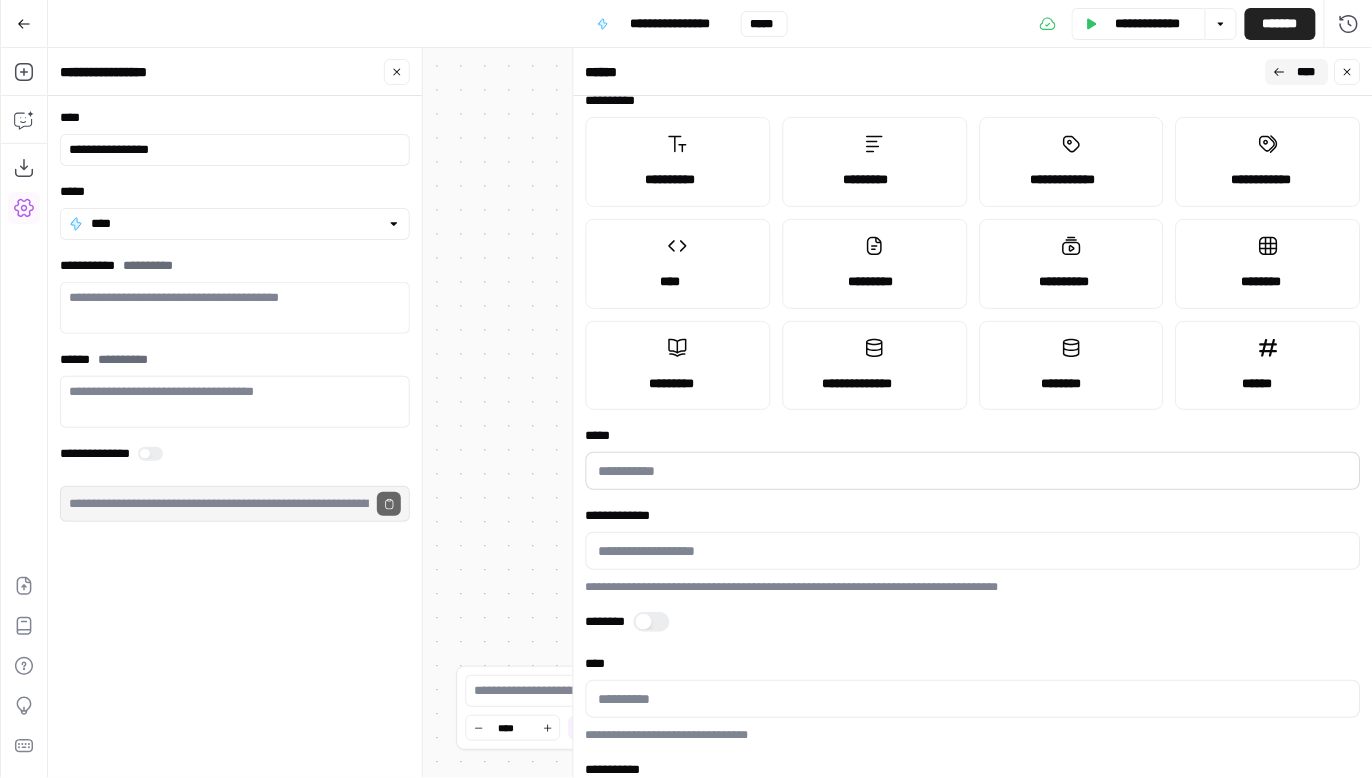 click at bounding box center (973, 471) 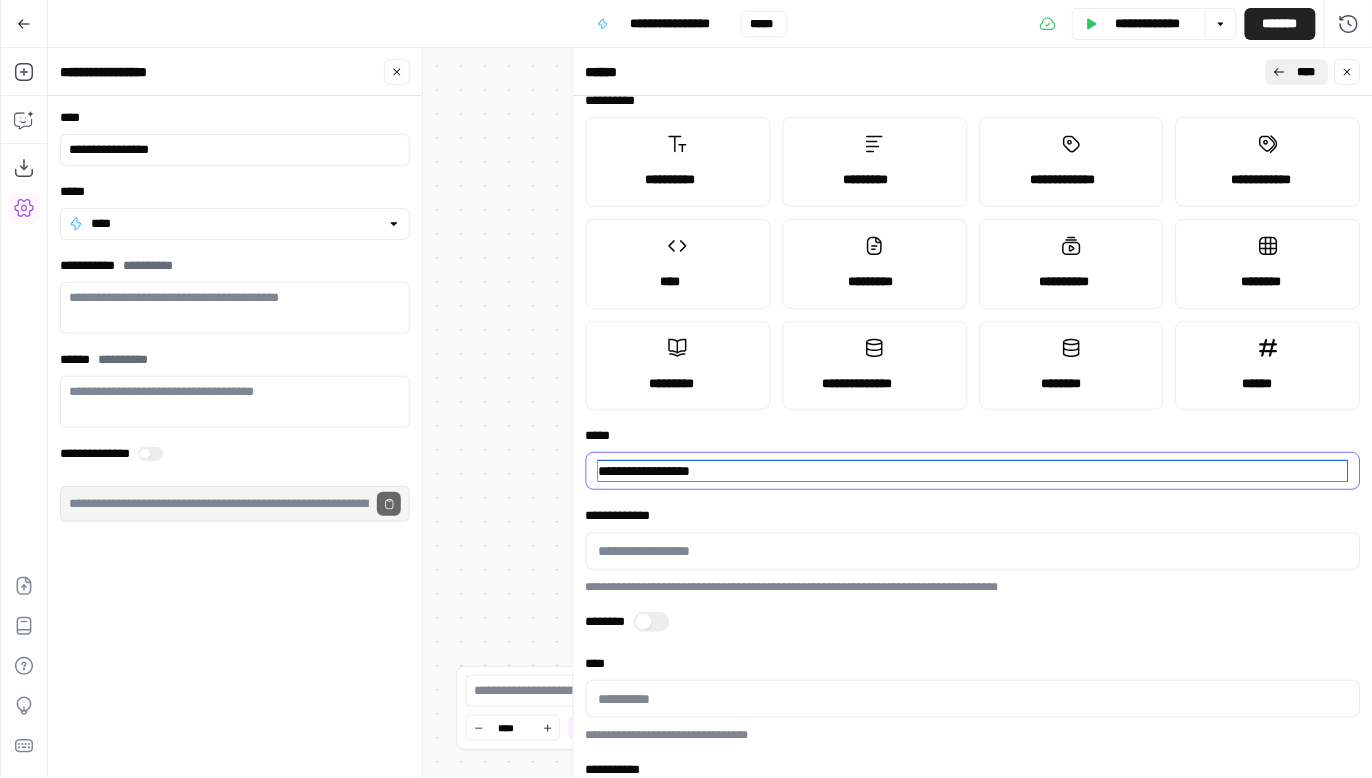 type on "**********" 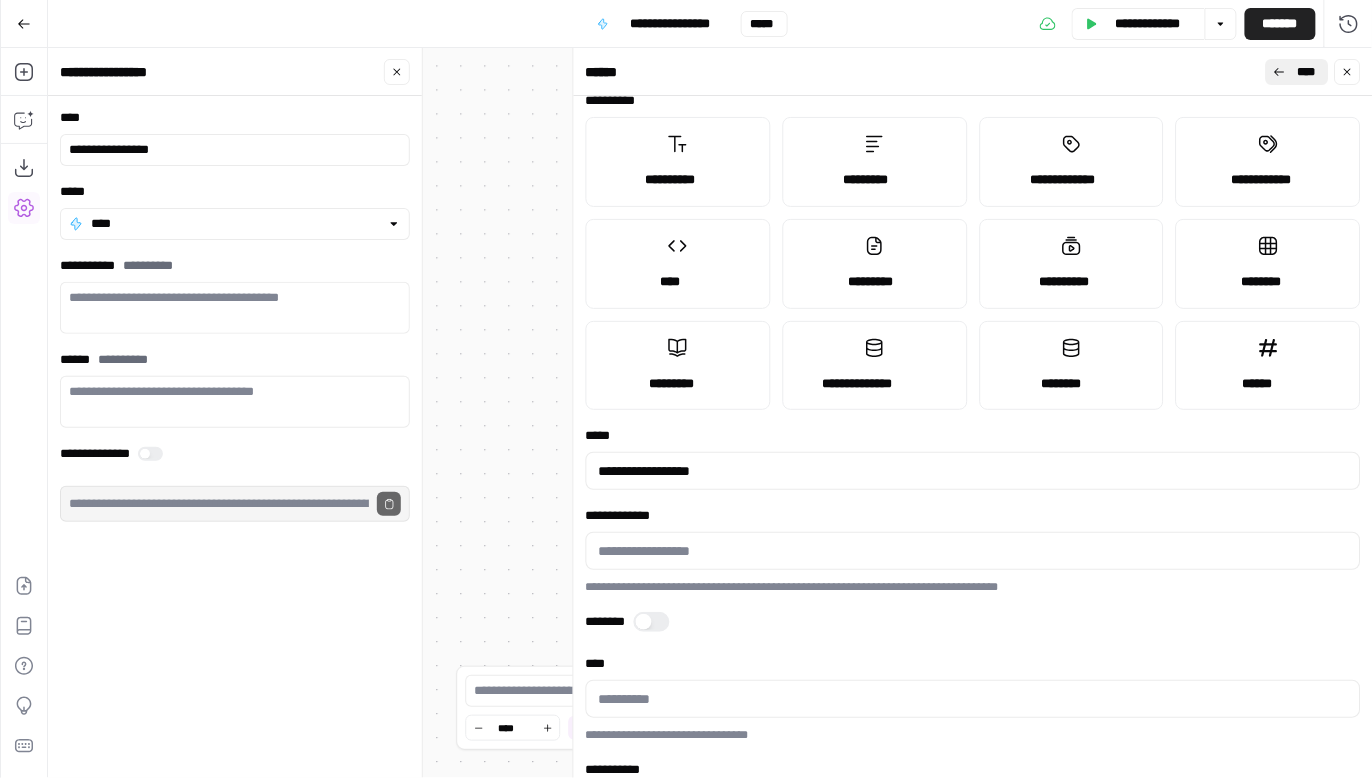click on "****" at bounding box center [1306, 72] 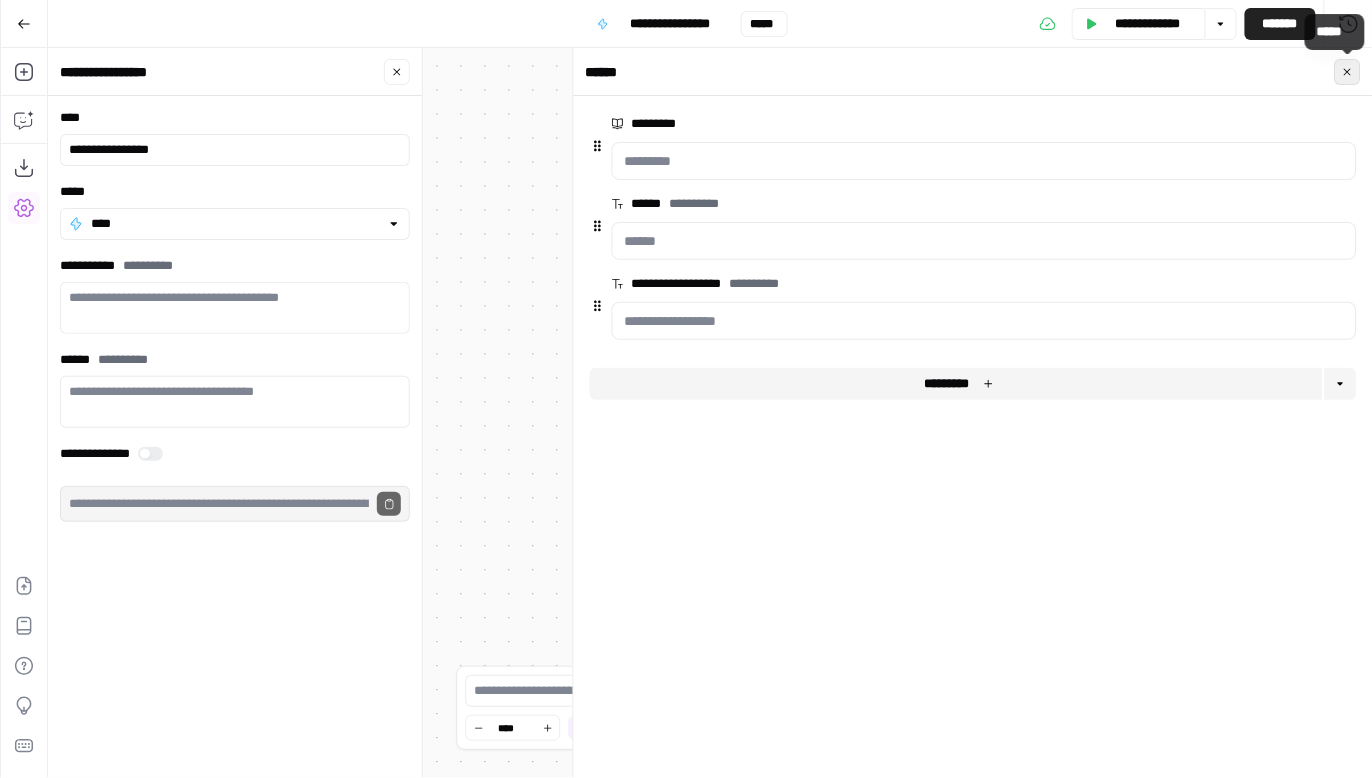 click 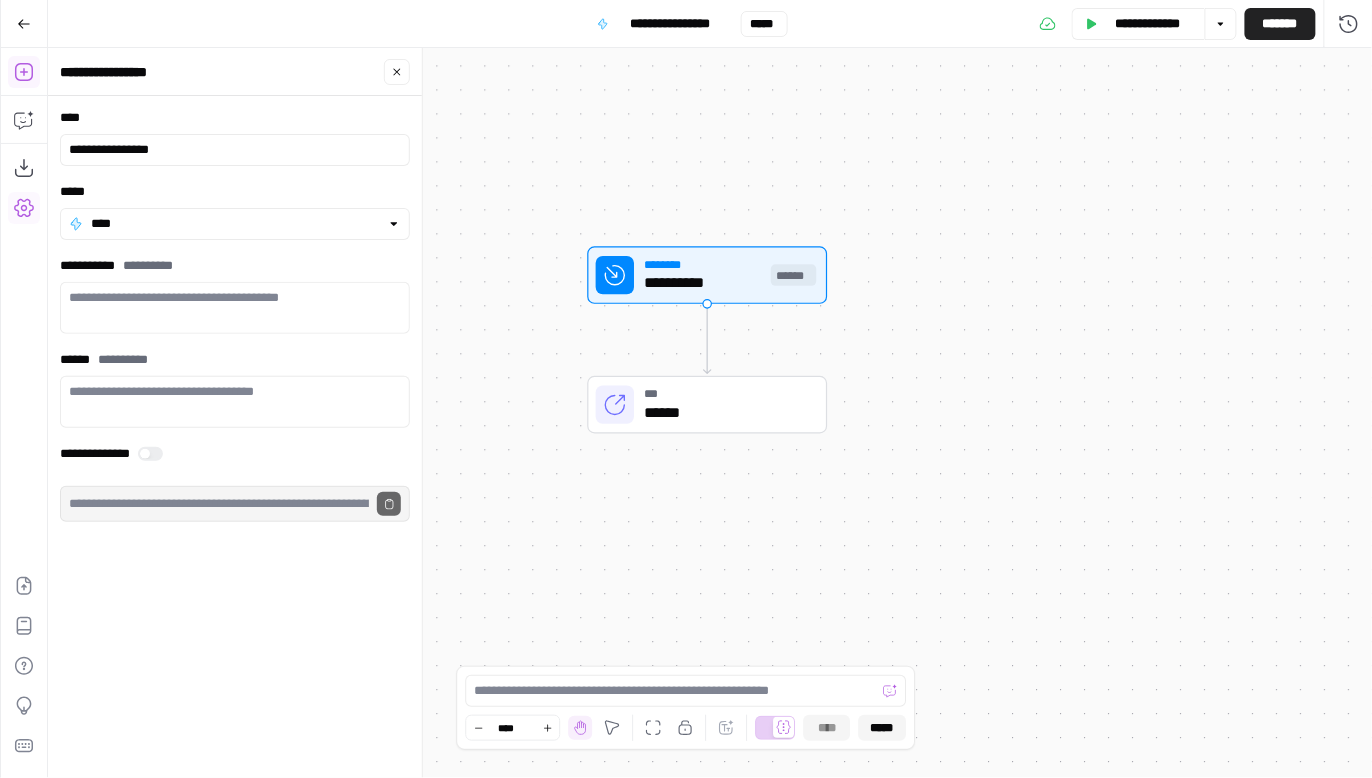 click 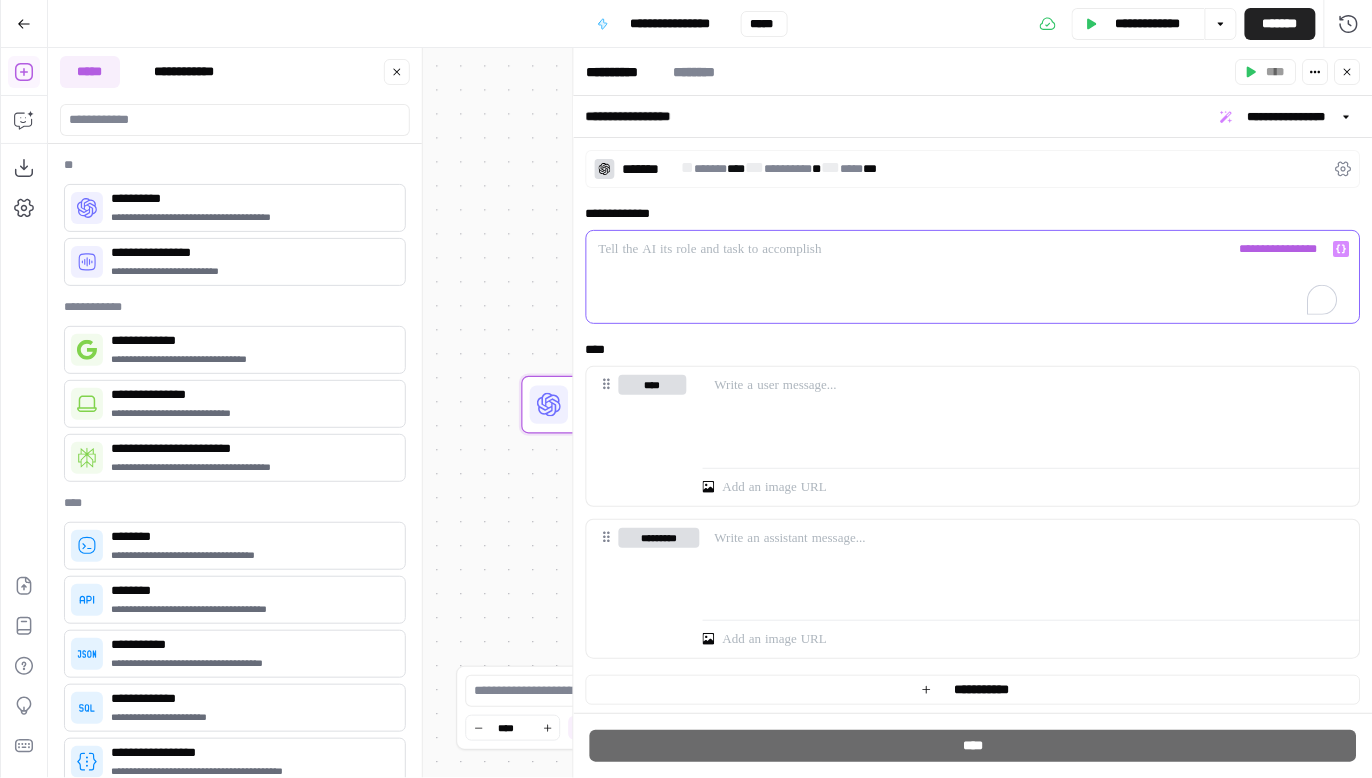 click at bounding box center (973, 249) 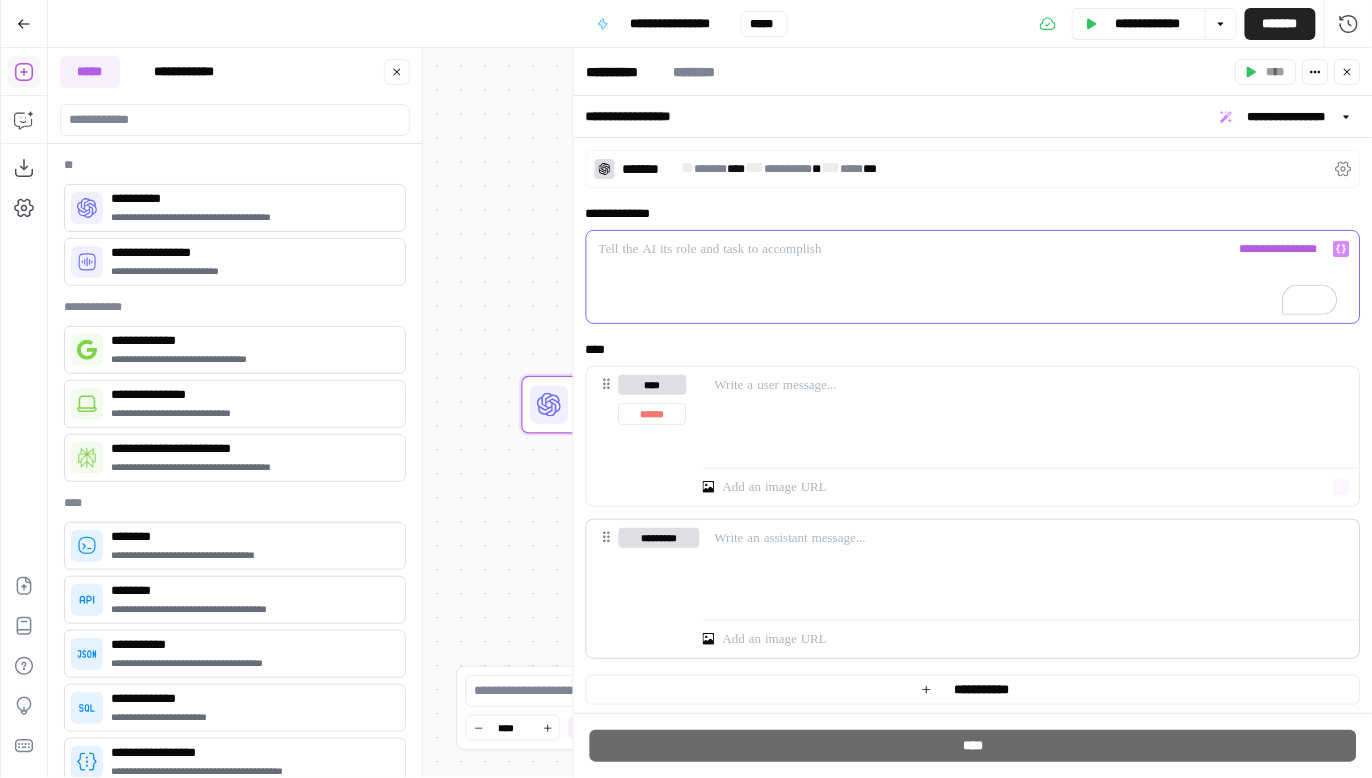 scroll, scrollTop: 17, scrollLeft: 0, axis: vertical 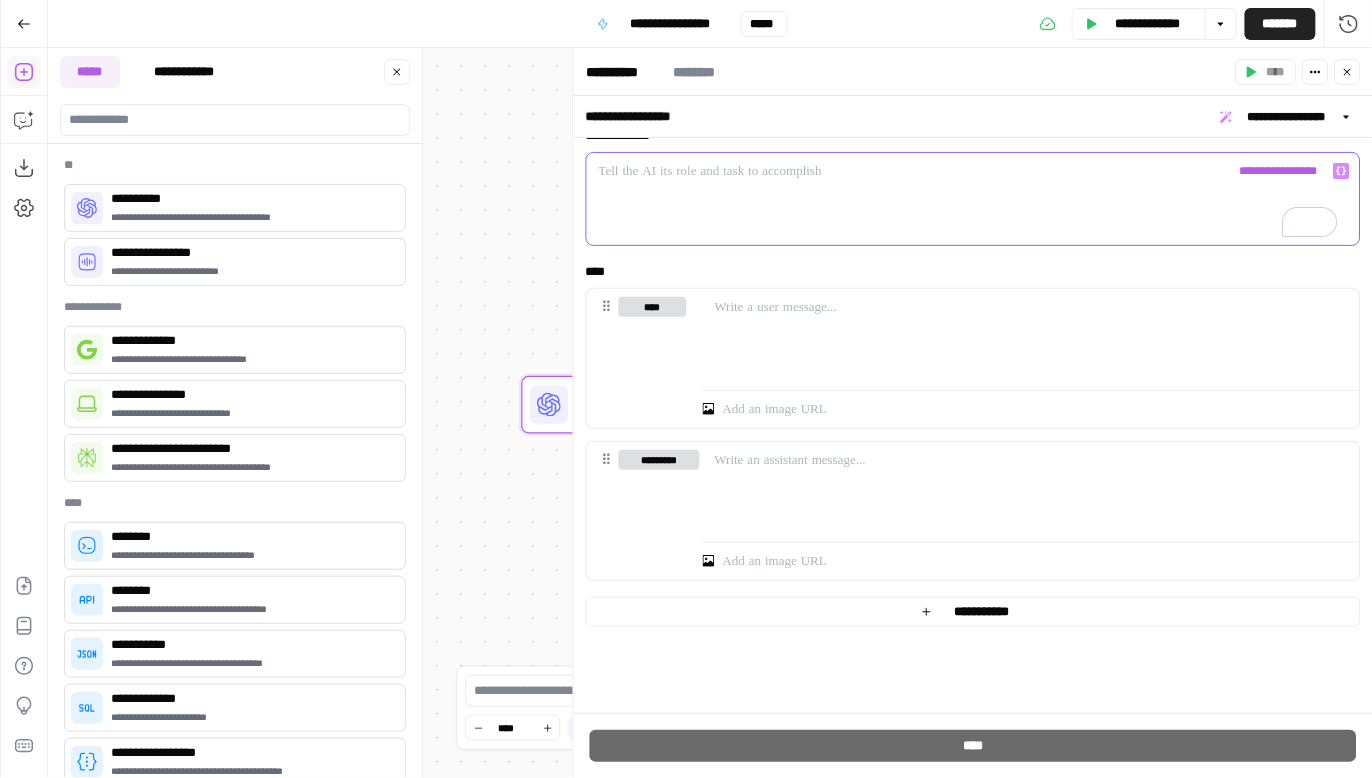 click at bounding box center [973, 199] 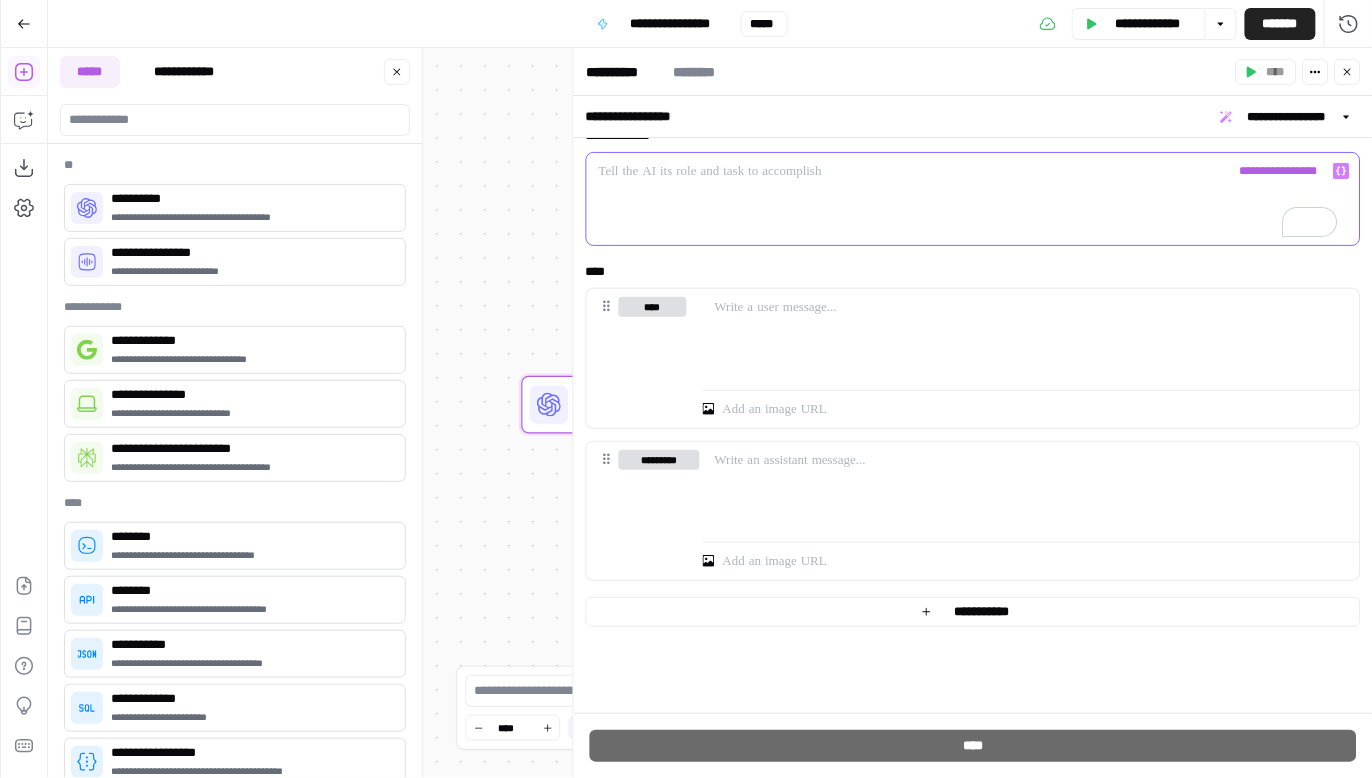 click 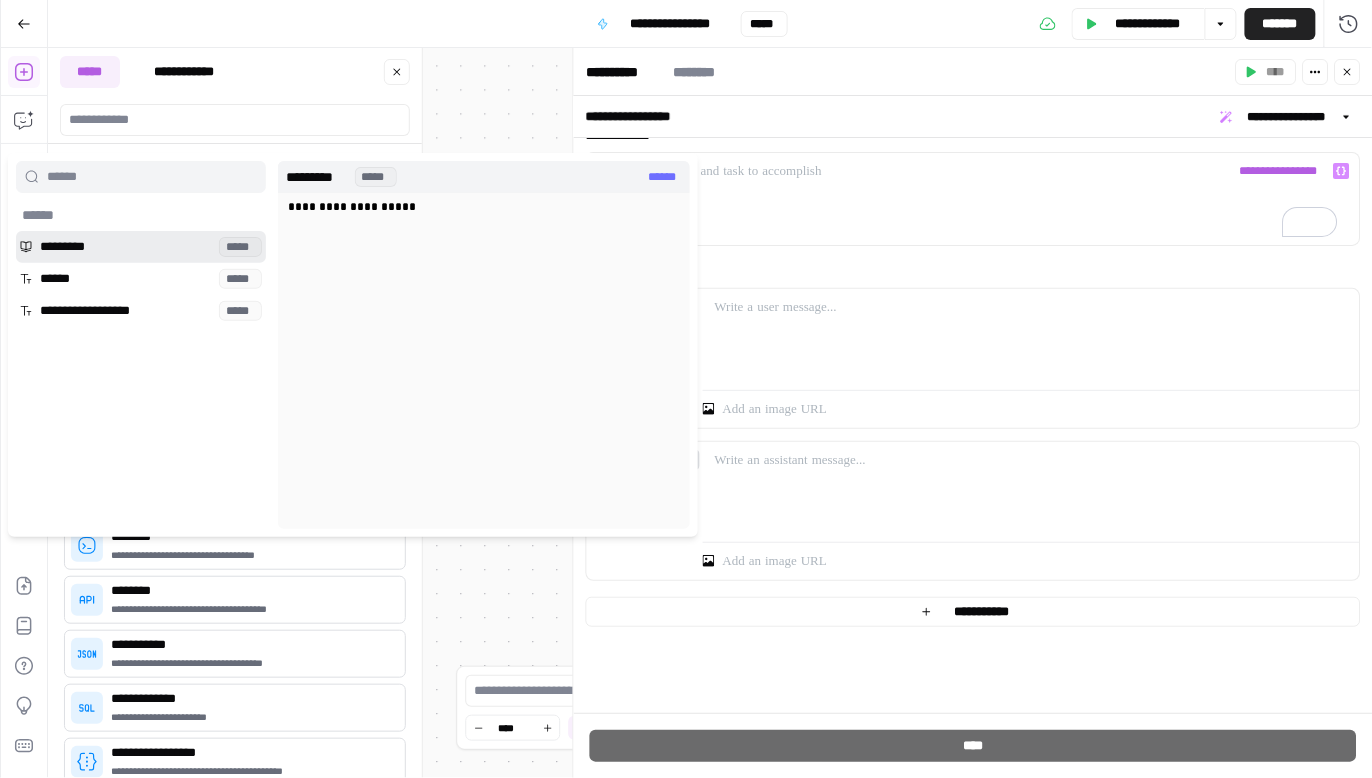 click at bounding box center [141, 247] 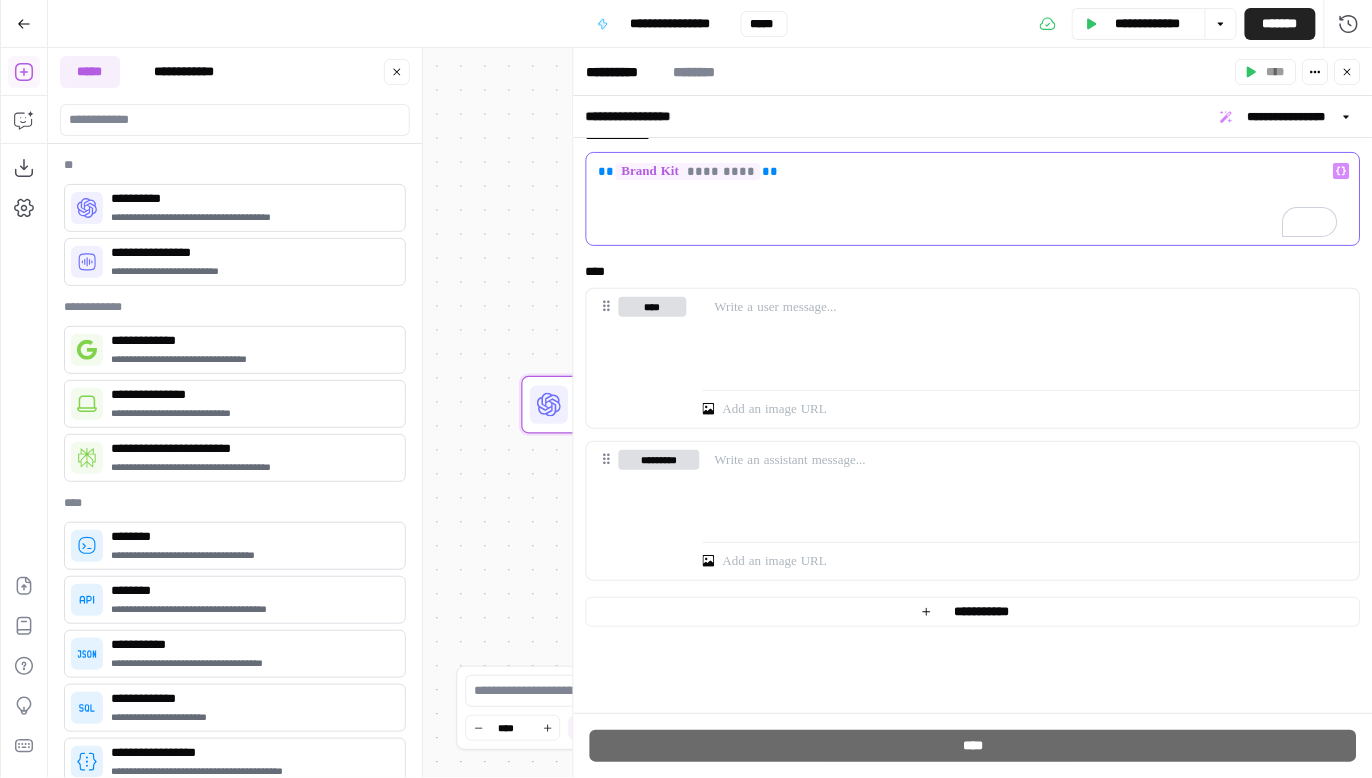 click on "** ********* **" at bounding box center (973, 171) 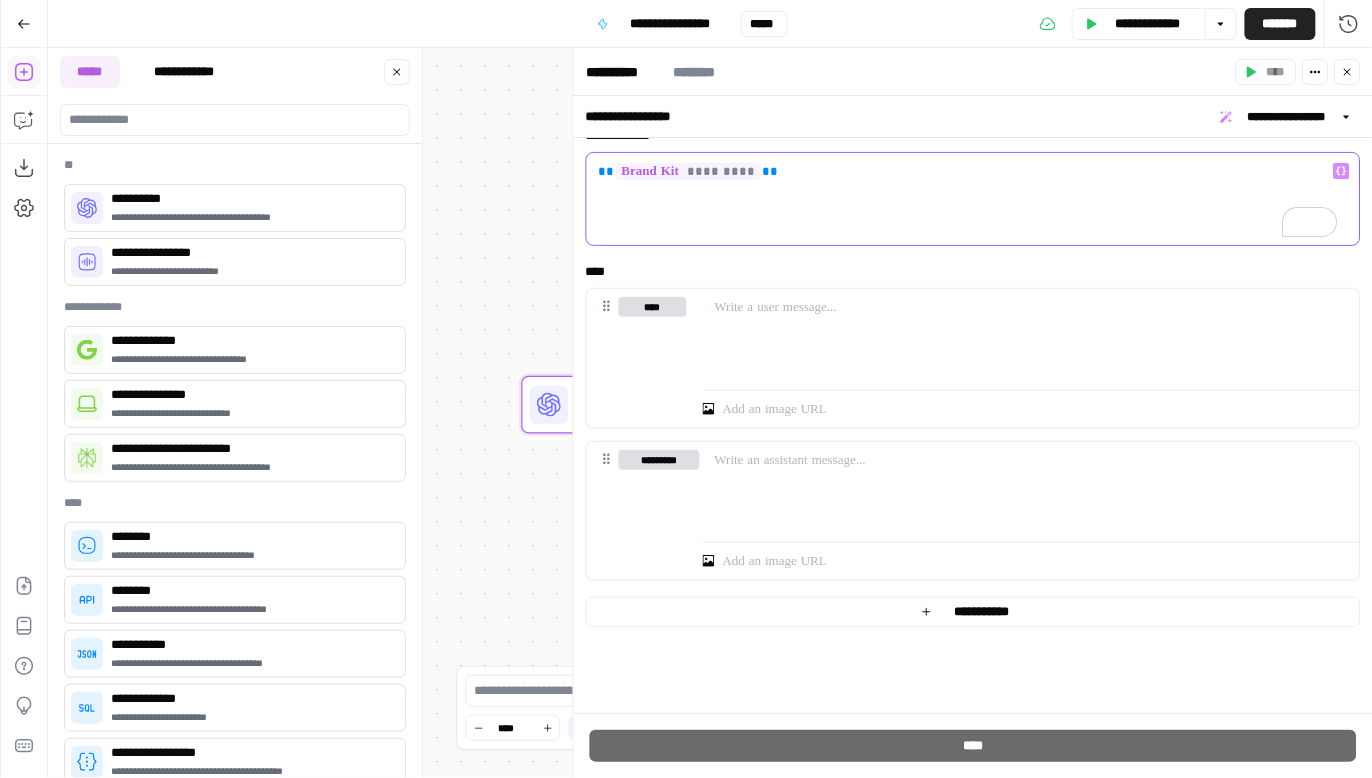 drag, startPoint x: 898, startPoint y: 156, endPoint x: 880, endPoint y: 160, distance: 18.439089 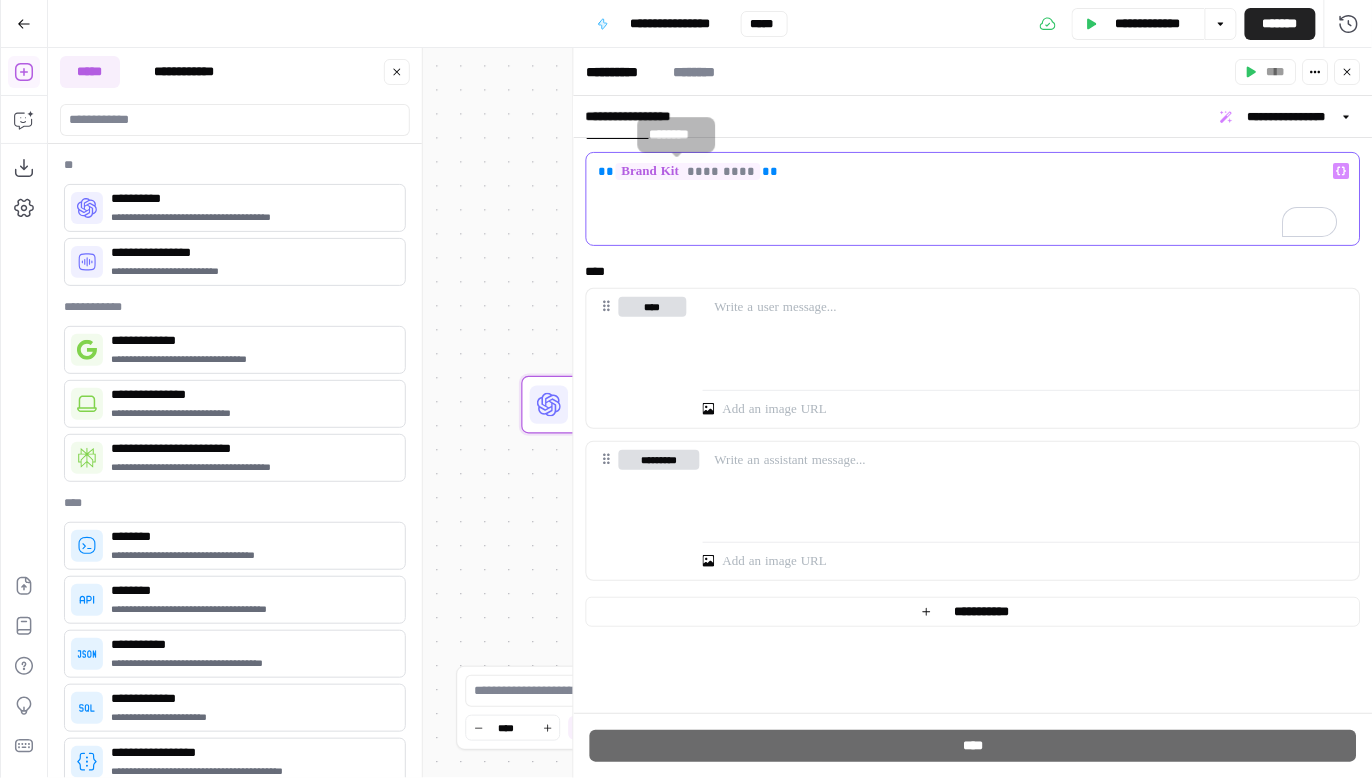 drag, startPoint x: 826, startPoint y: 173, endPoint x: 514, endPoint y: 163, distance: 312.16022 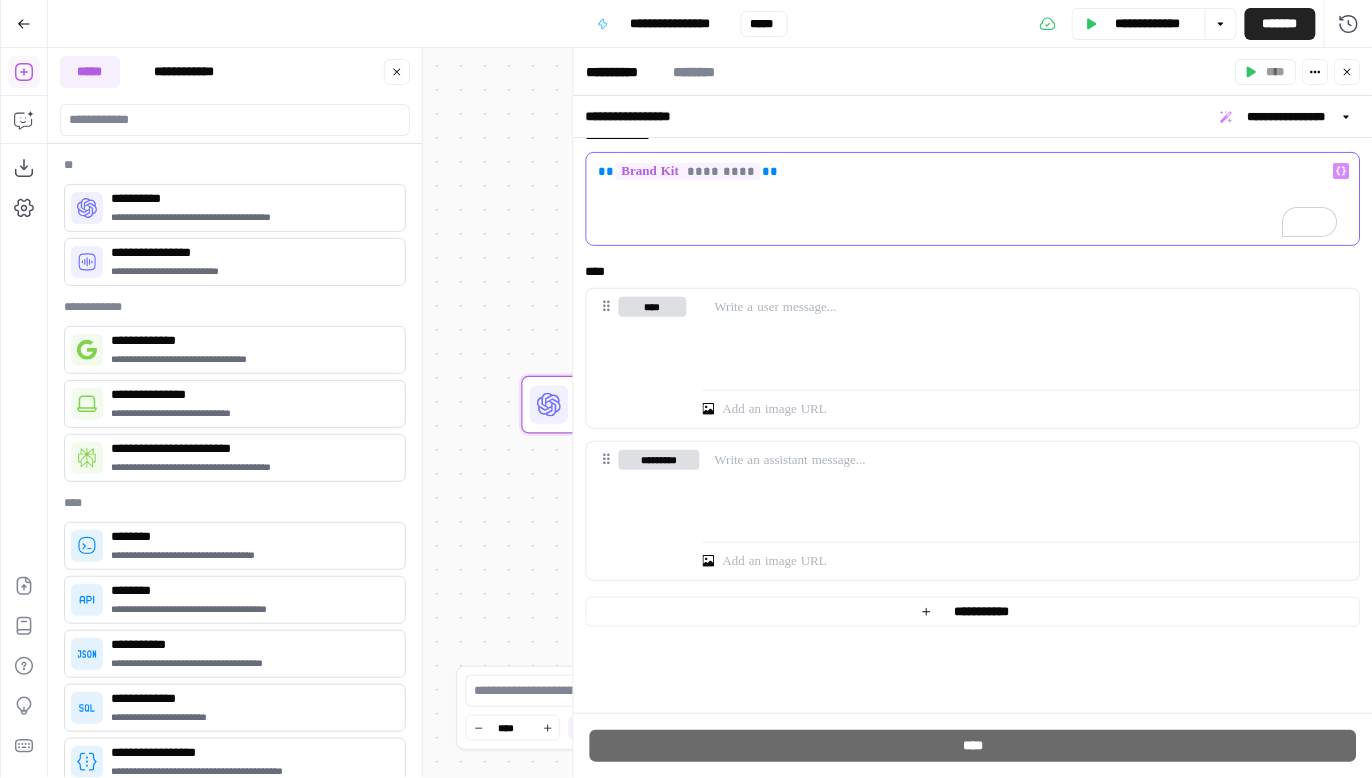 type 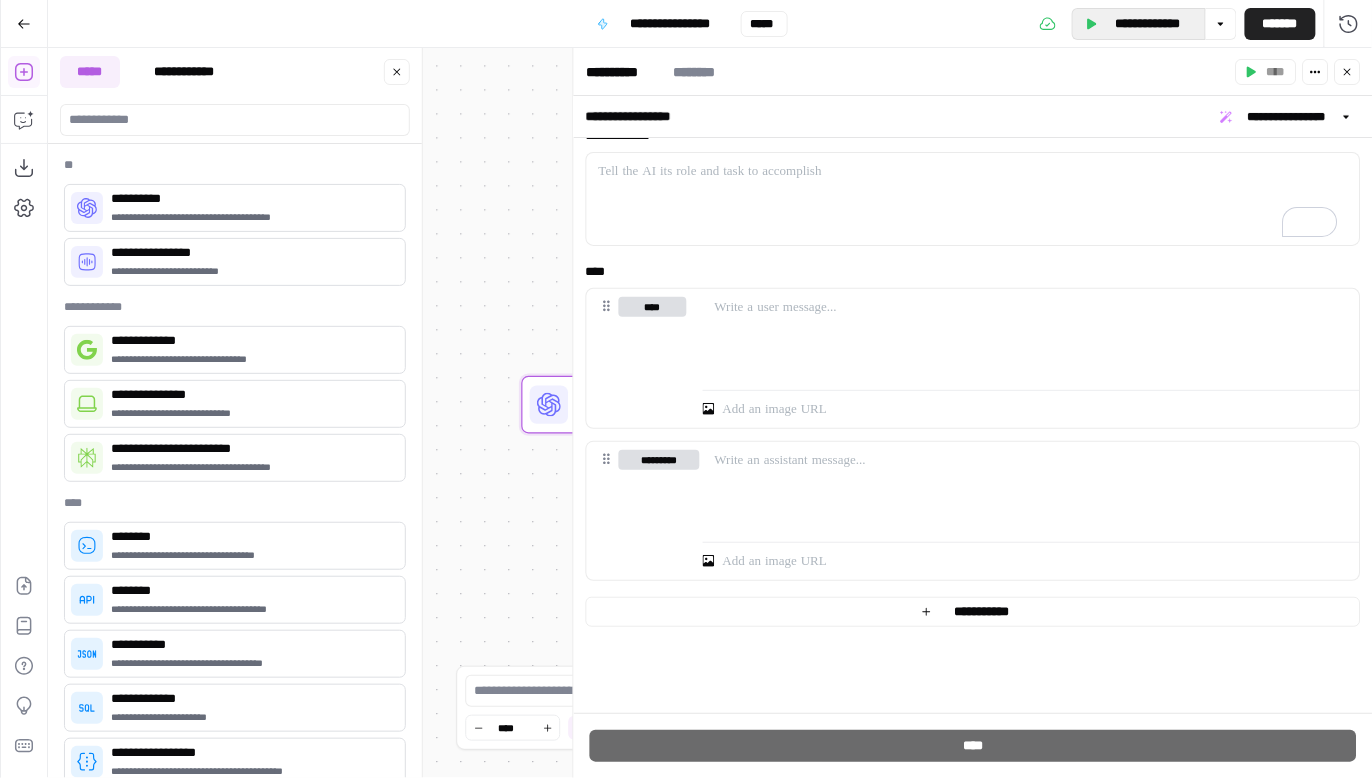 click on "**********" at bounding box center [1148, 24] 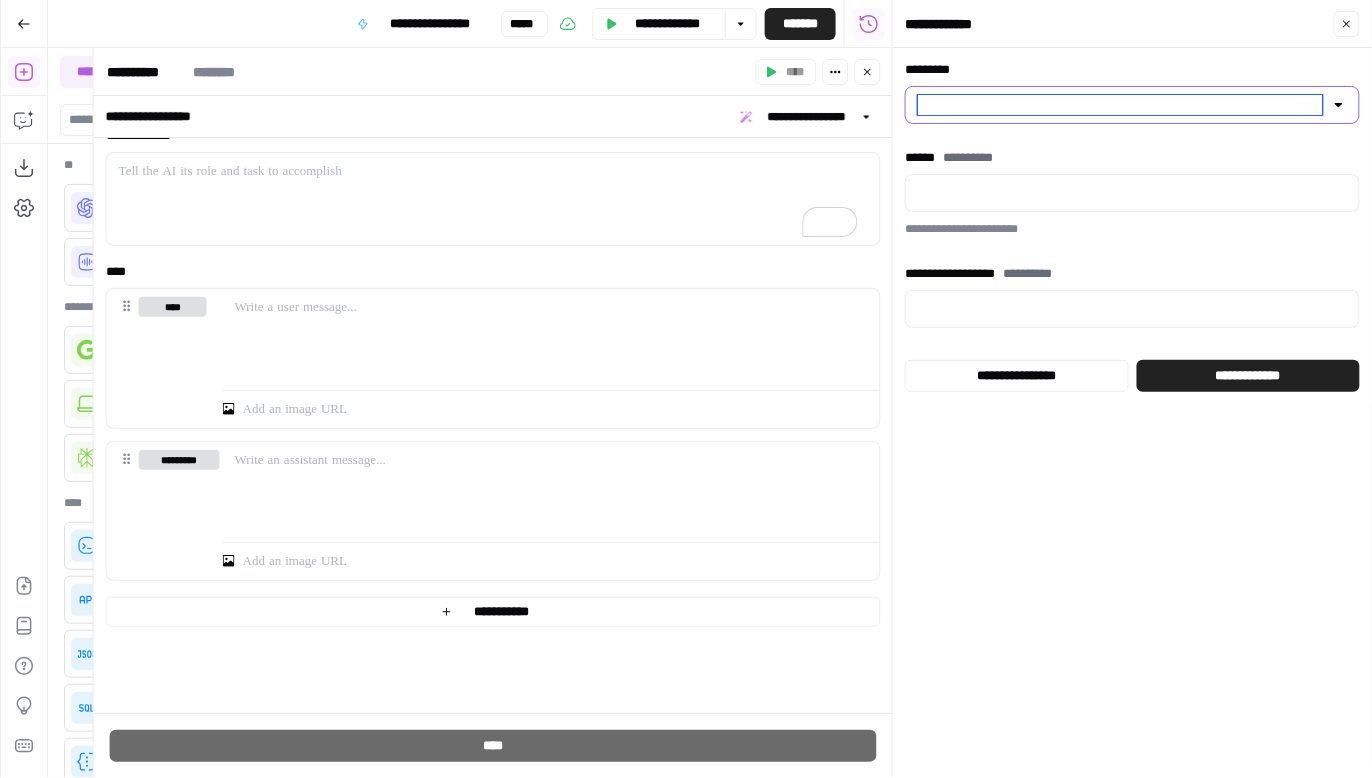click on "*********" at bounding box center (1120, 105) 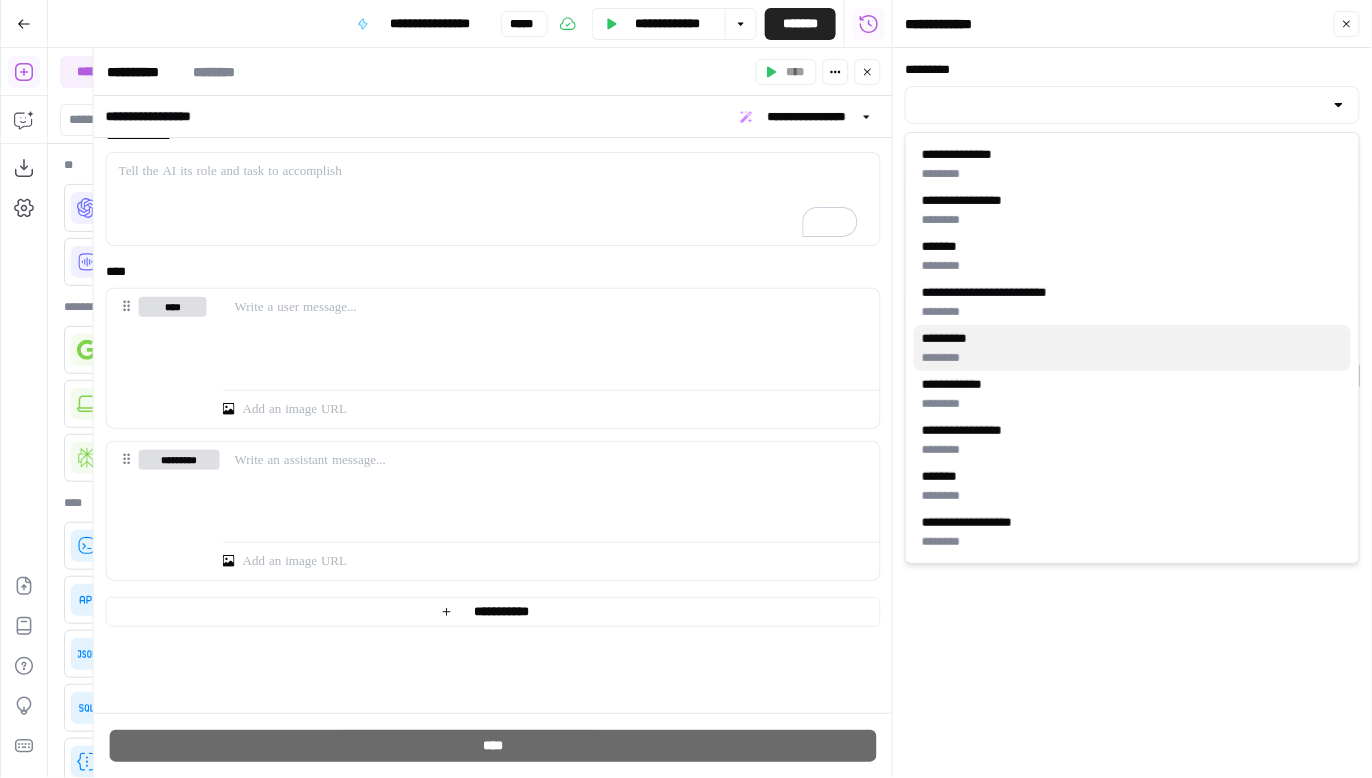 click on "*********" at bounding box center [1132, 339] 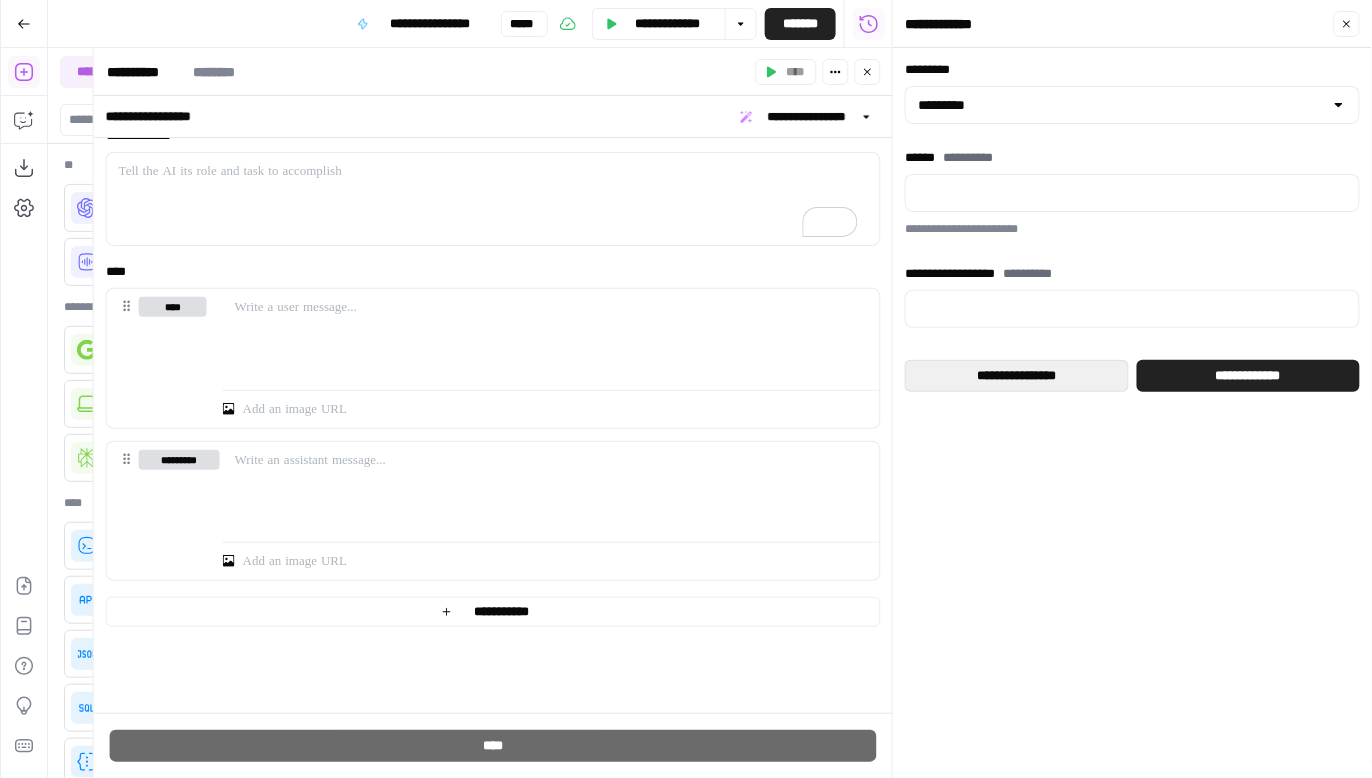 click on "**********" at bounding box center [1017, 376] 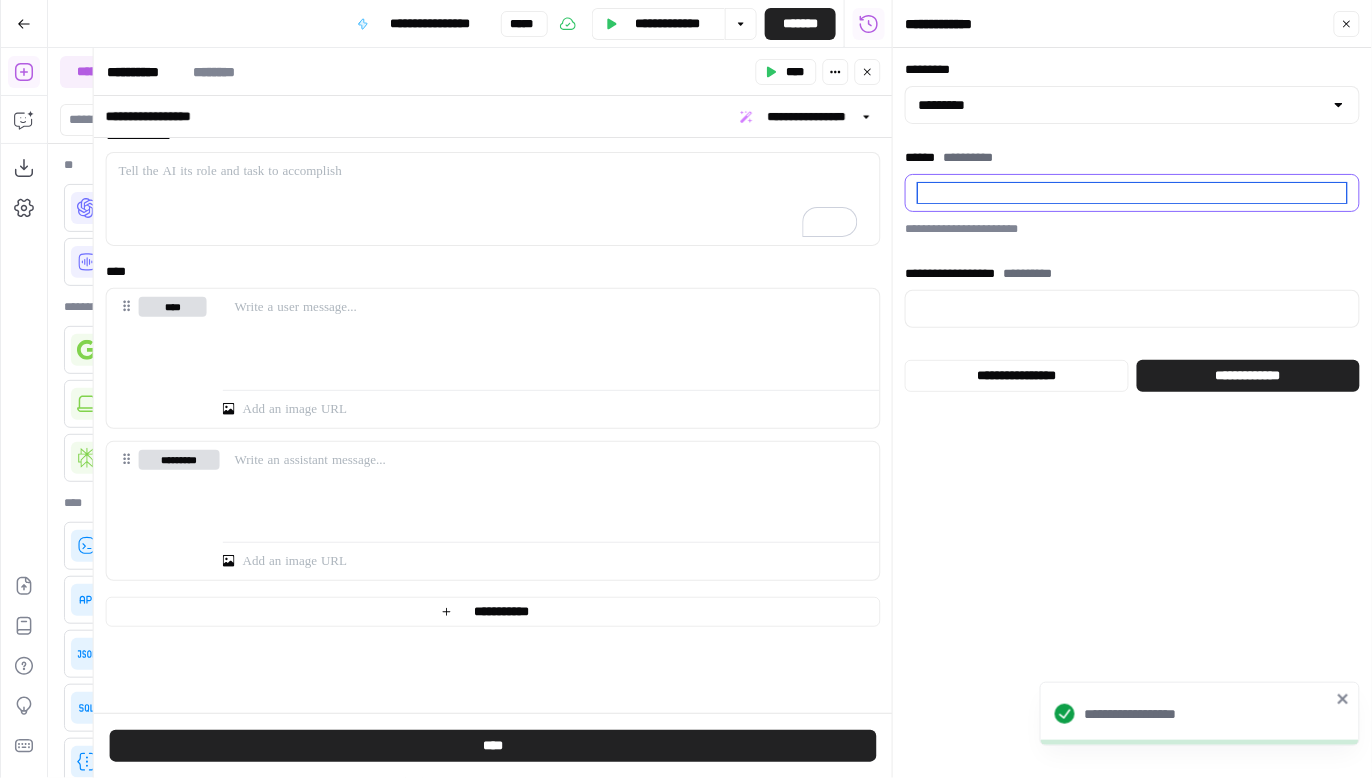 click on "**********" at bounding box center [1132, 193] 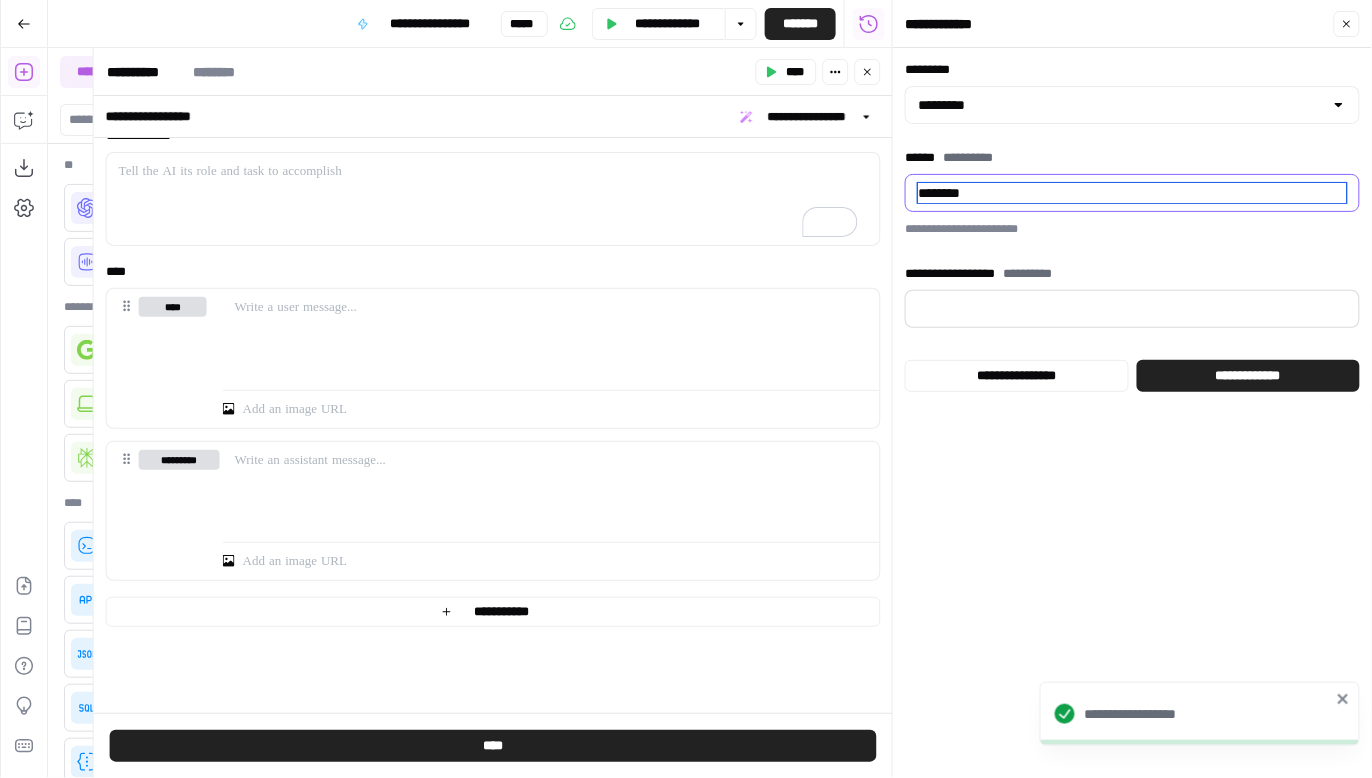 type on "********" 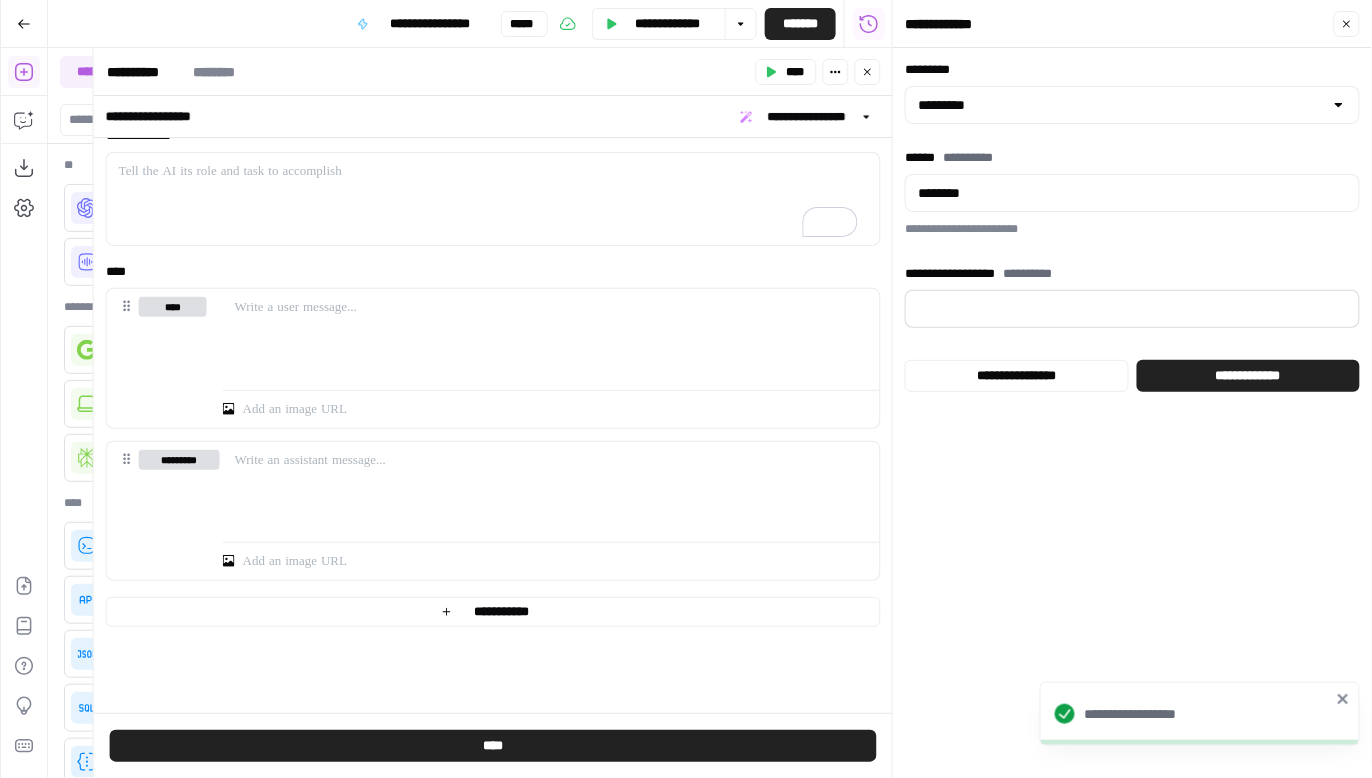 click at bounding box center (1132, 309) 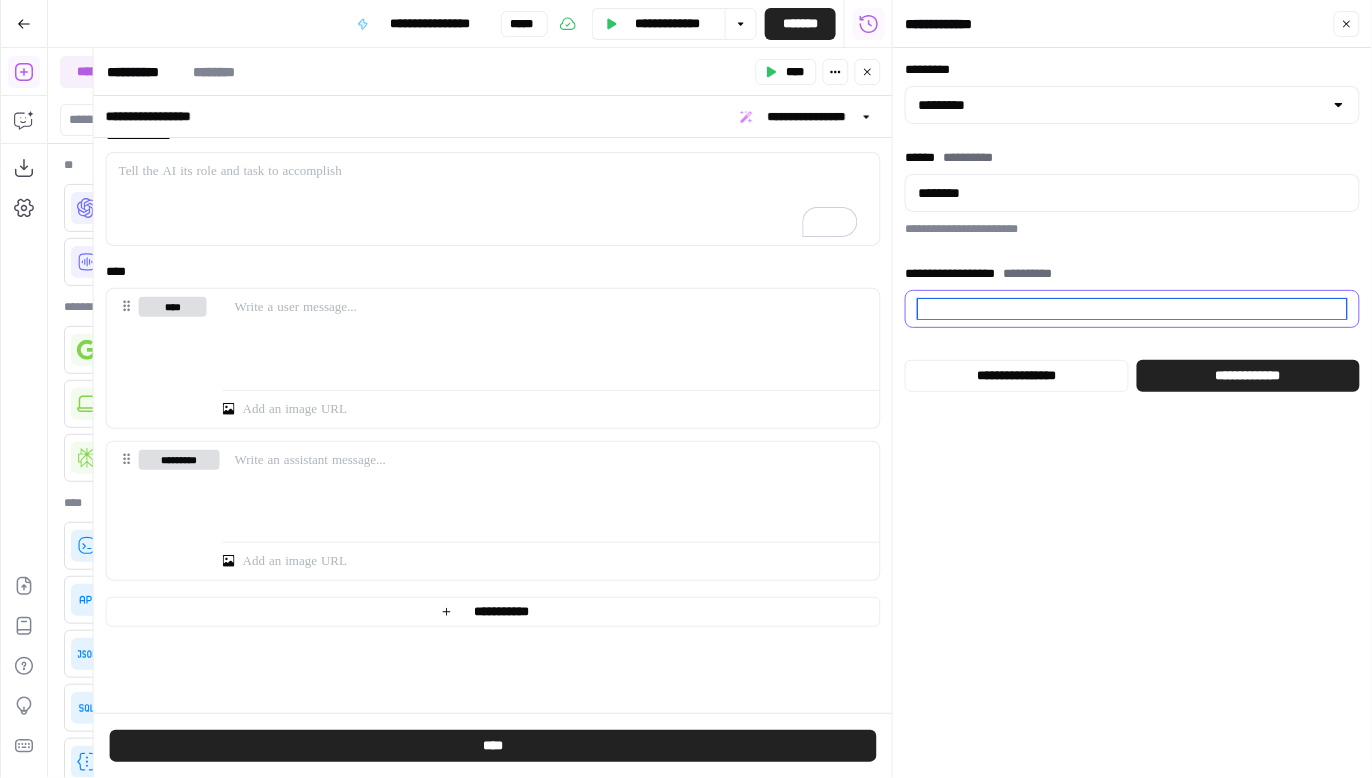 type on "*" 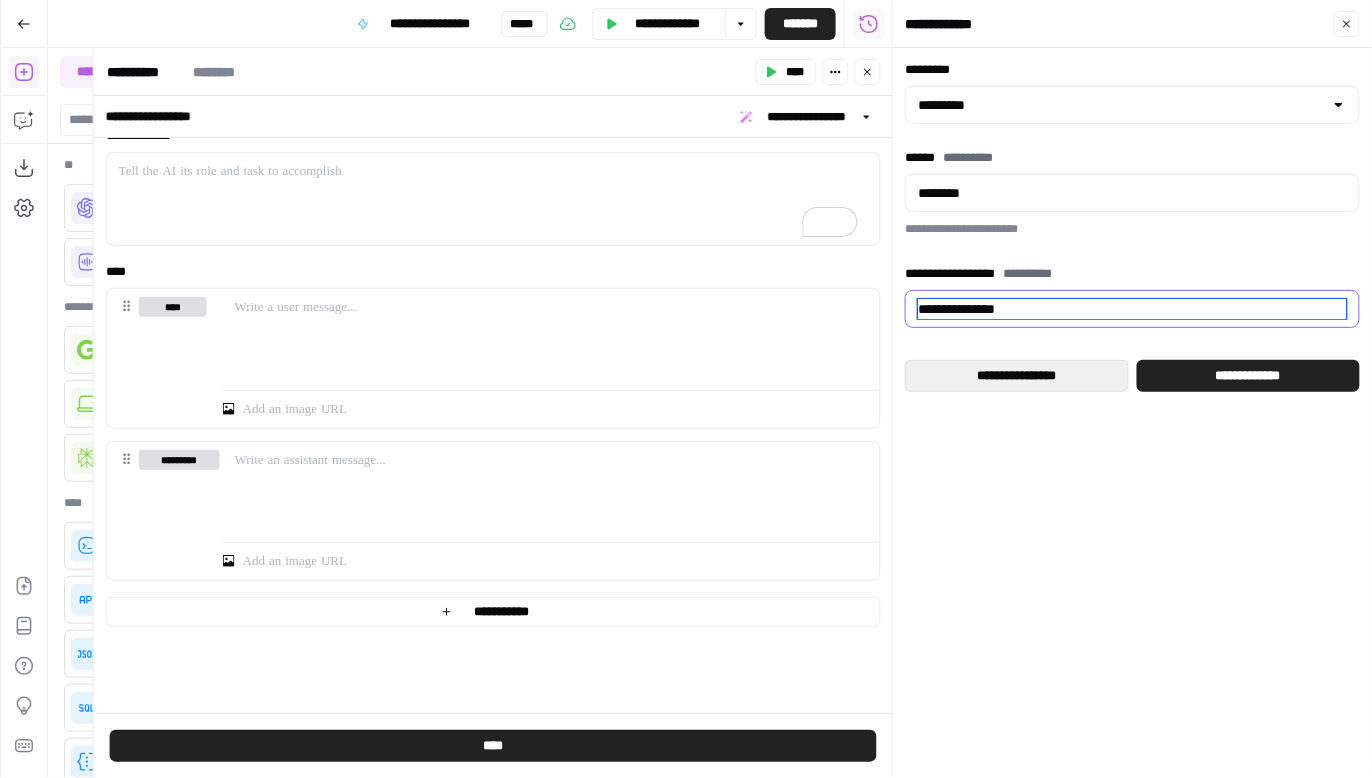 type on "**********" 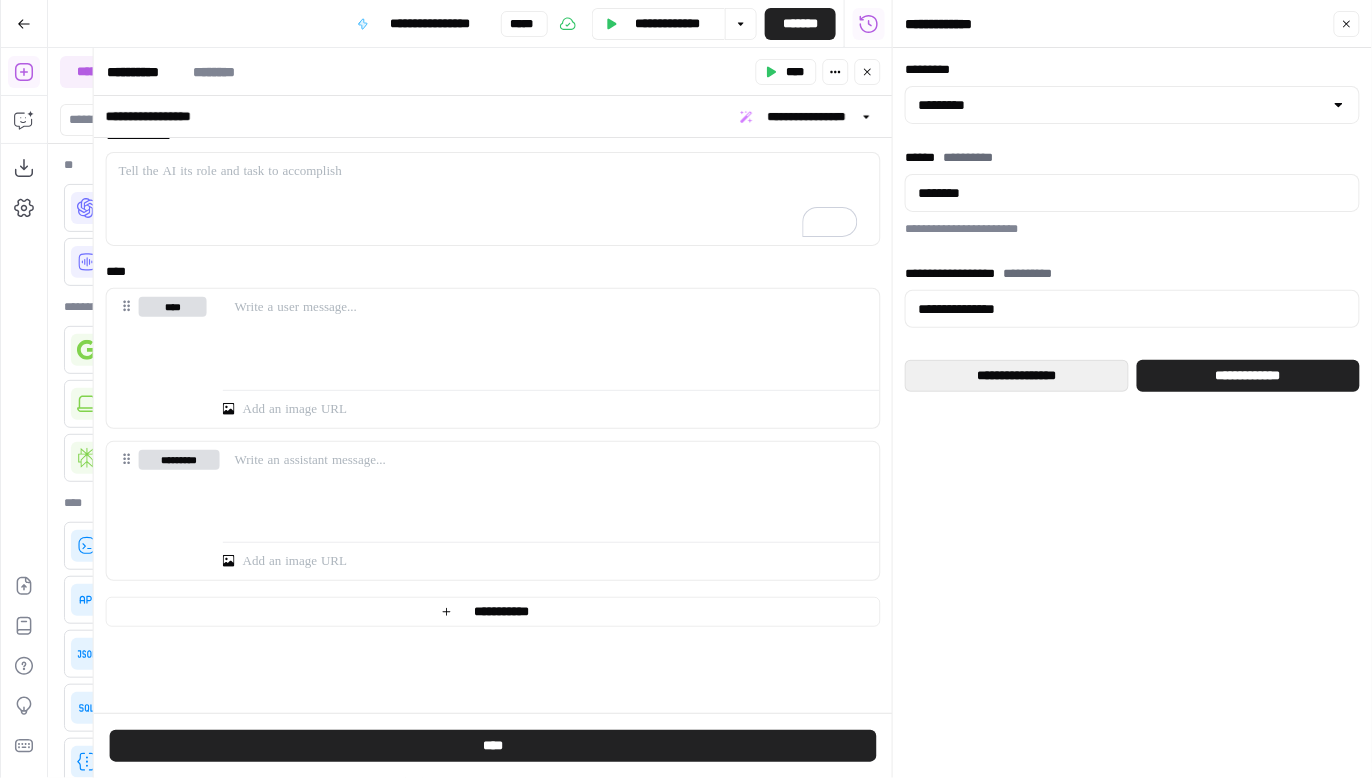 click on "**********" at bounding box center [1017, 376] 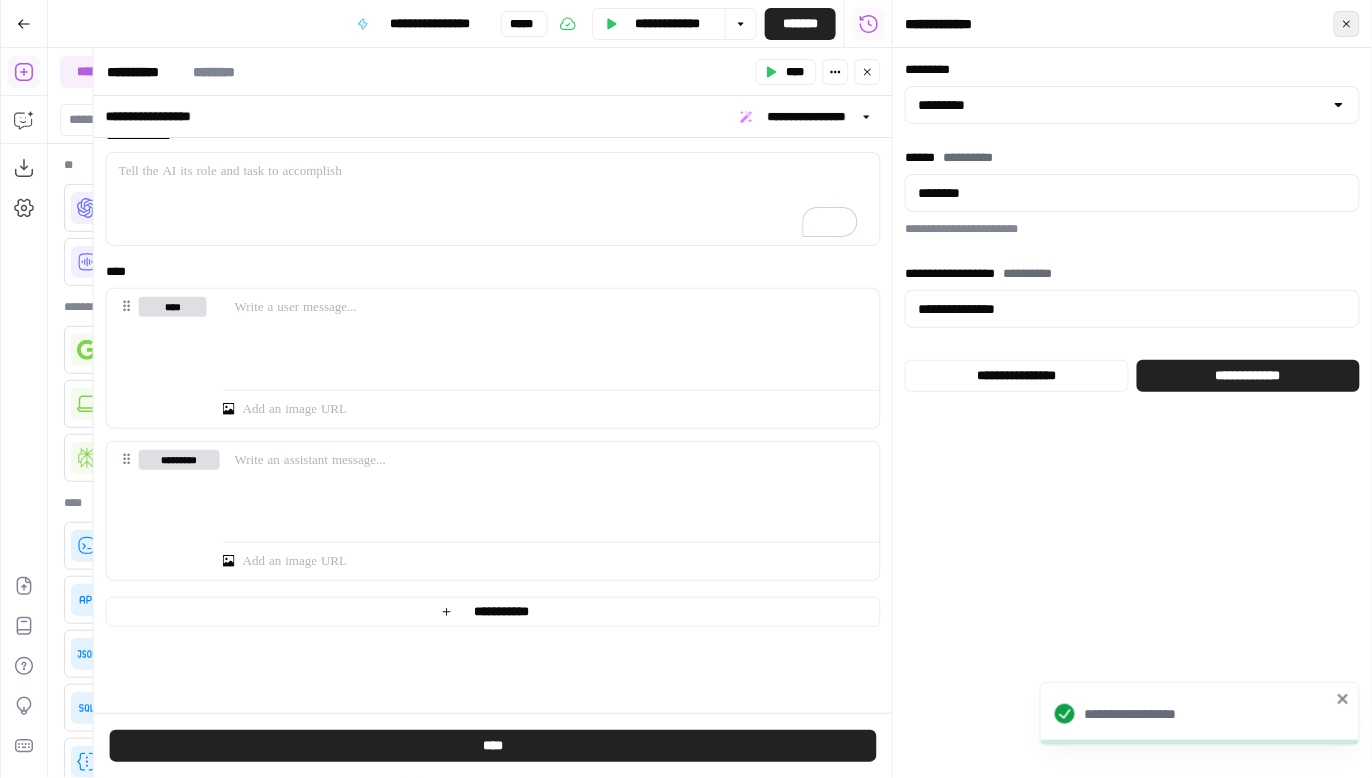 click 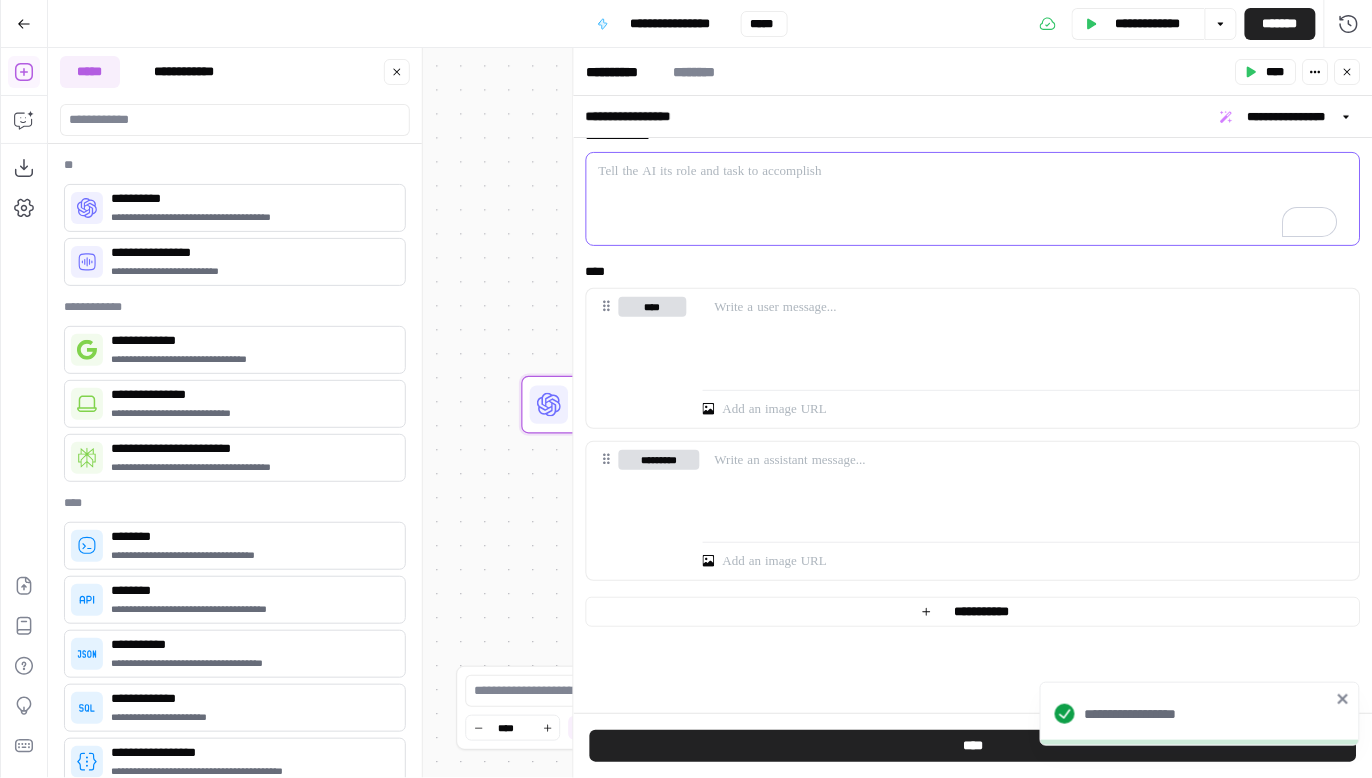 click at bounding box center (973, 199) 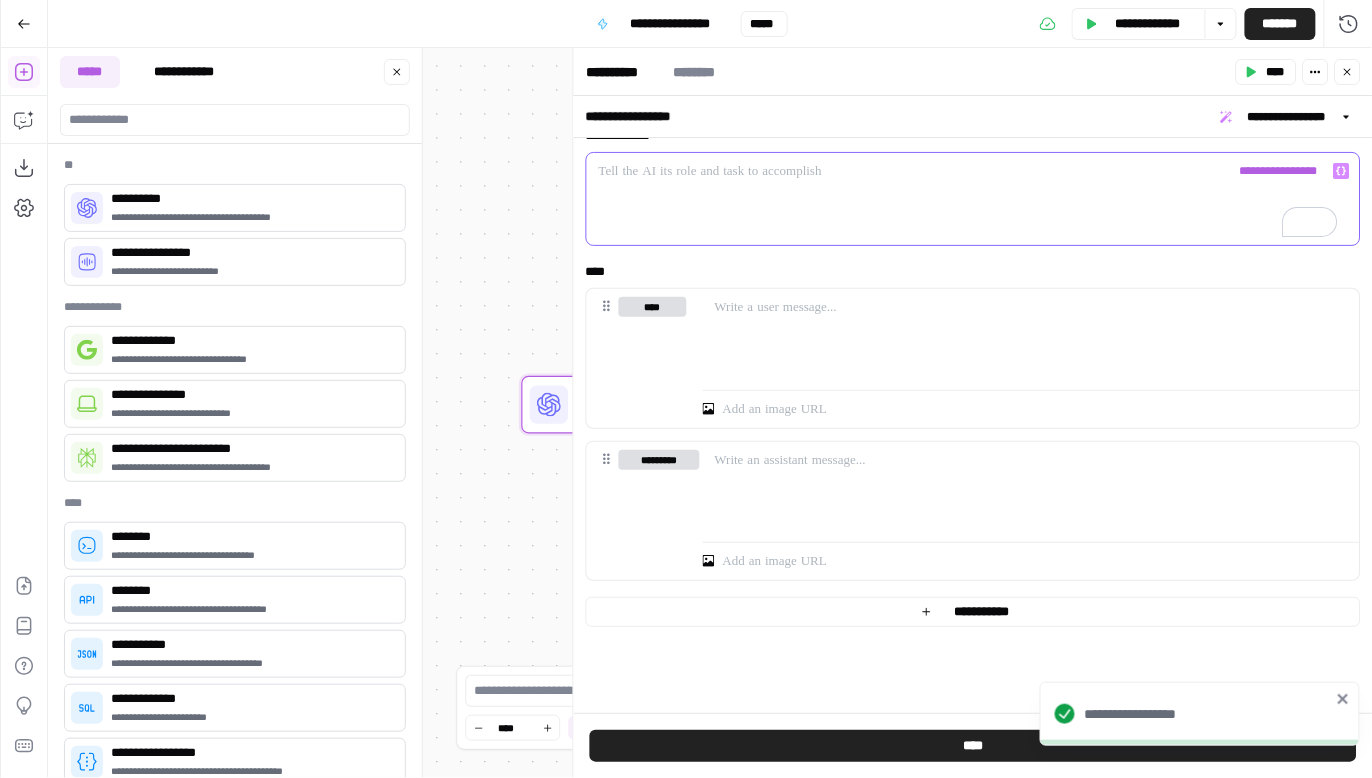 scroll, scrollTop: 45, scrollLeft: 0, axis: vertical 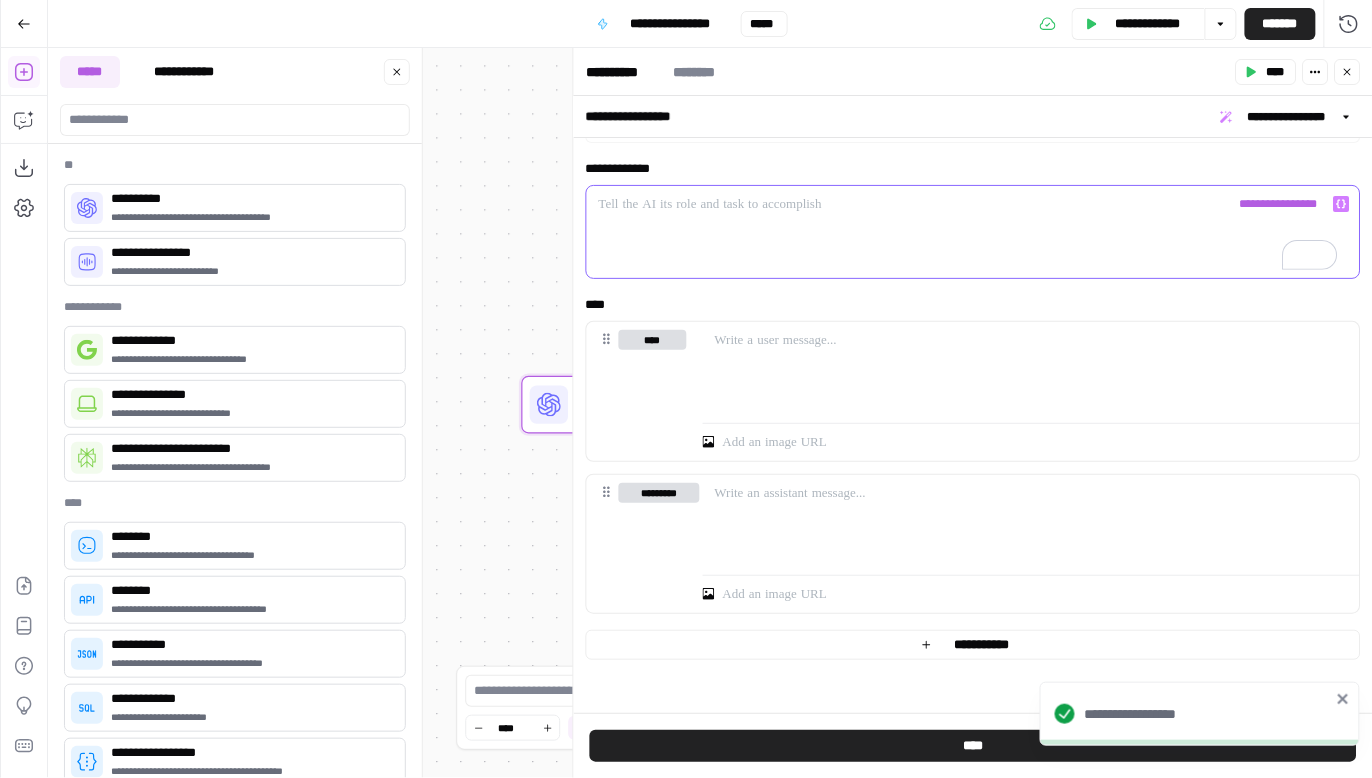click 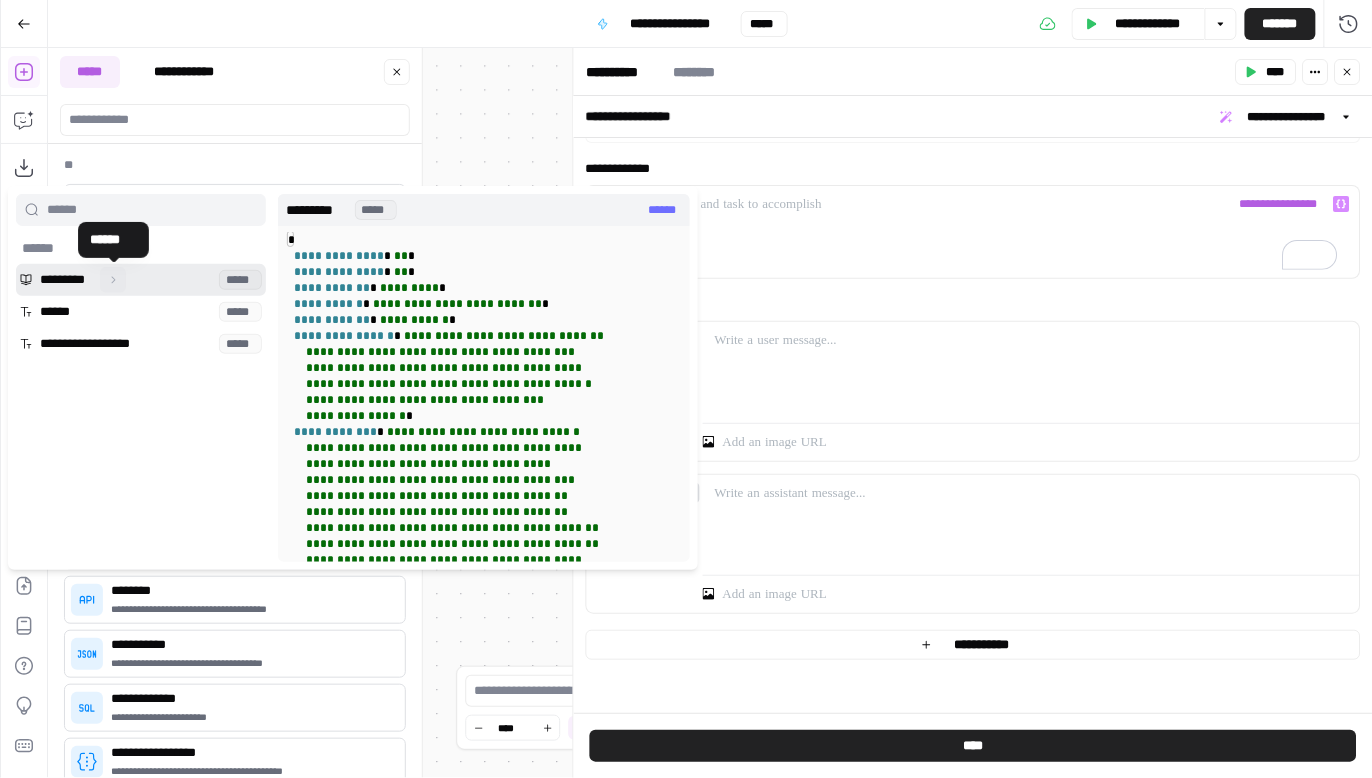 click 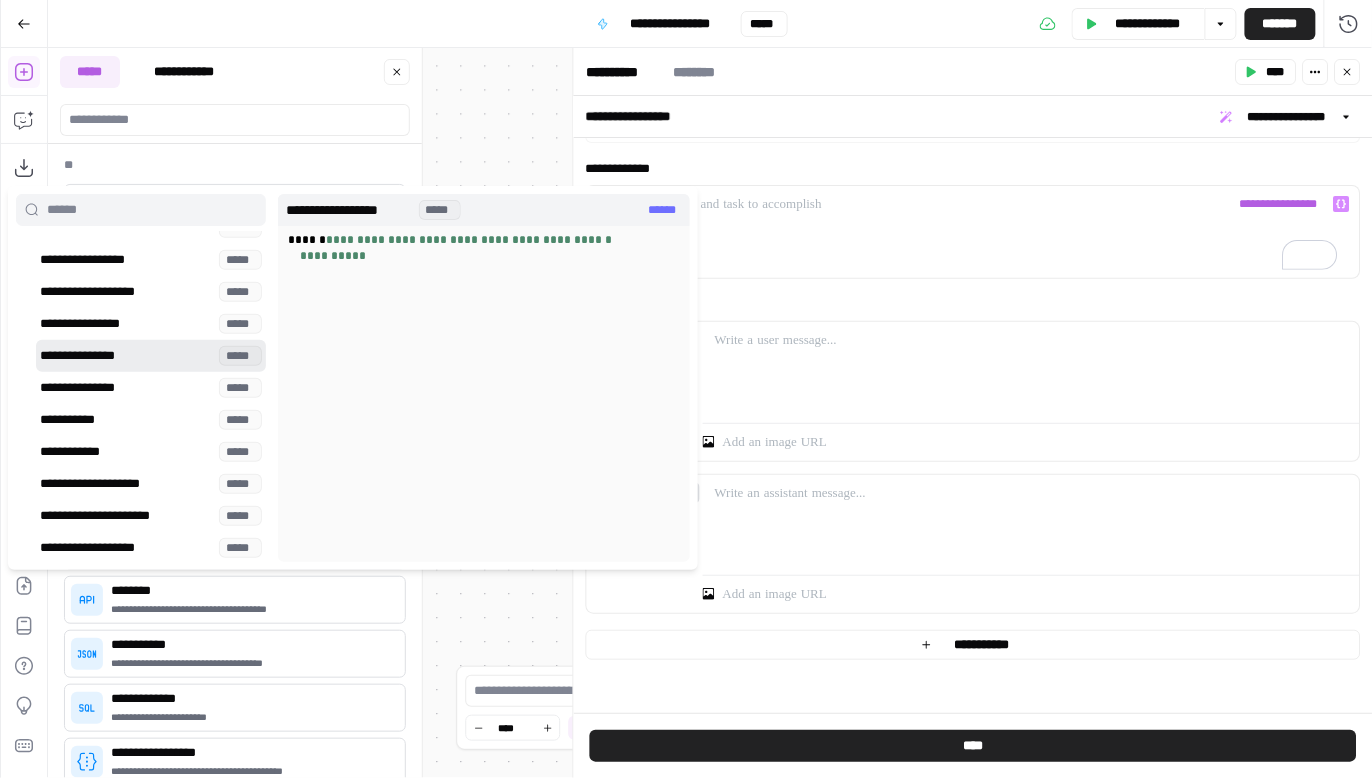 scroll, scrollTop: 207, scrollLeft: 0, axis: vertical 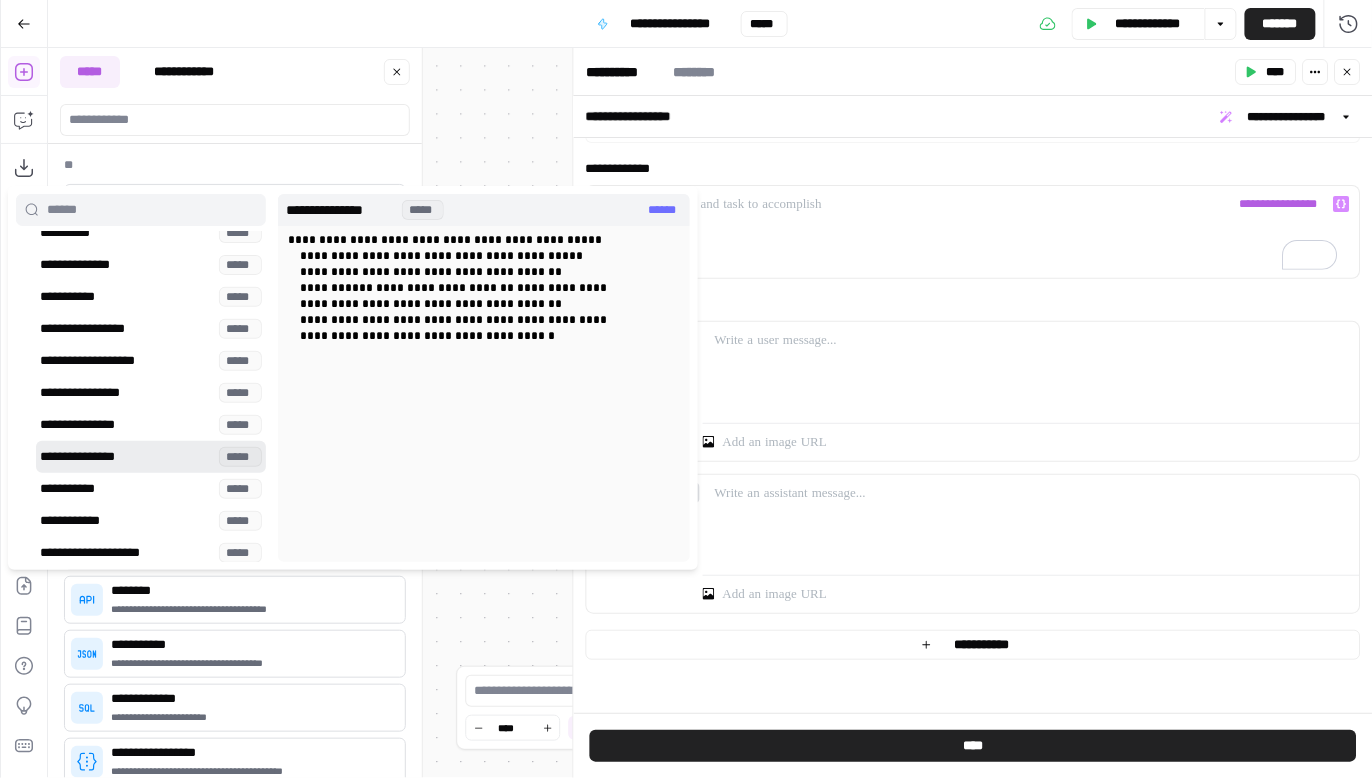 click at bounding box center [151, 457] 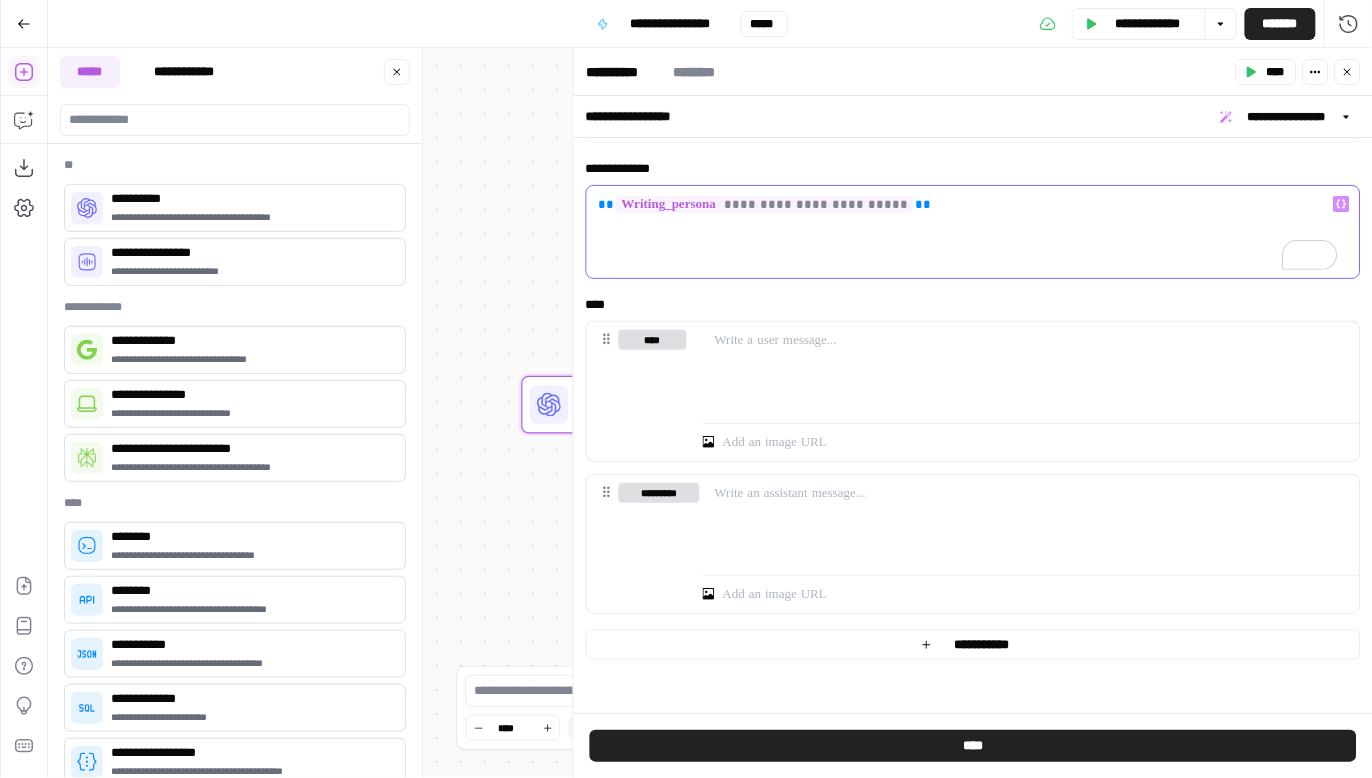 scroll, scrollTop: 0, scrollLeft: 0, axis: both 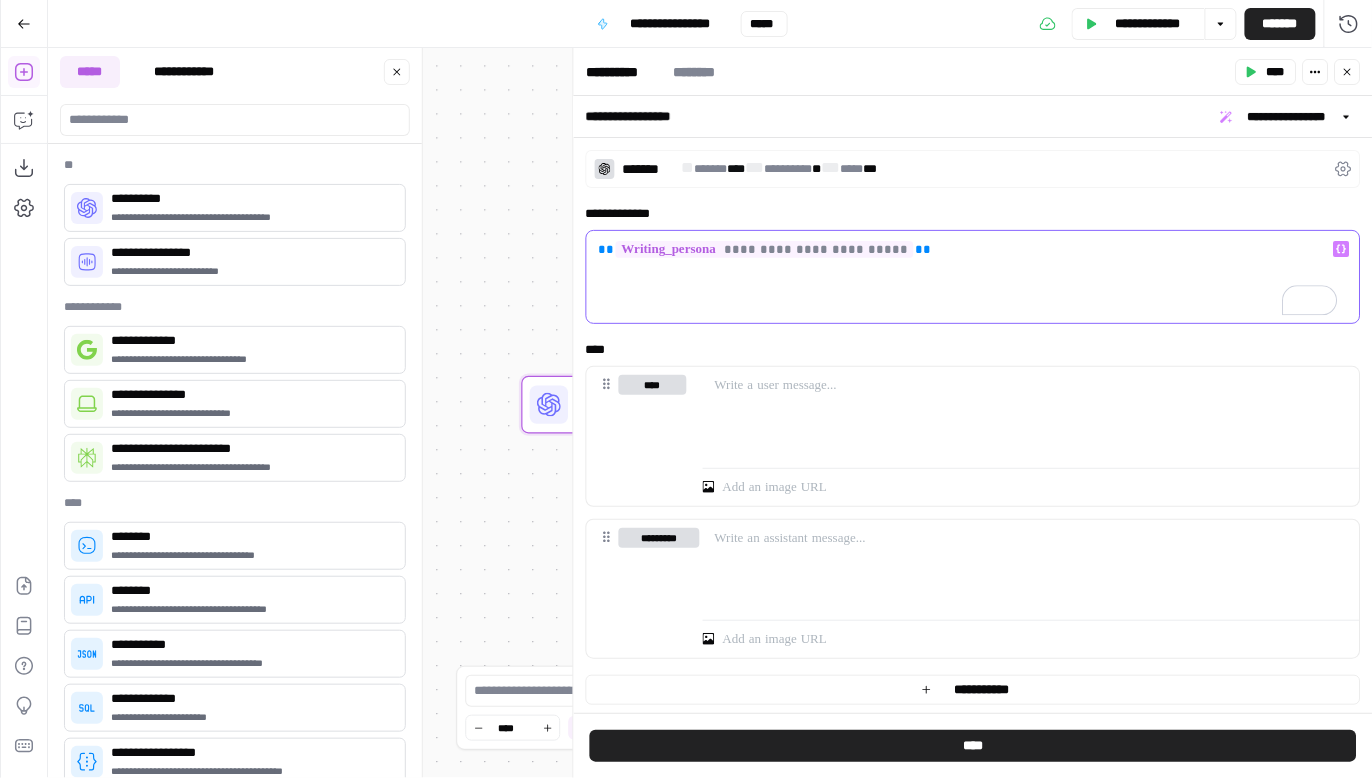 click 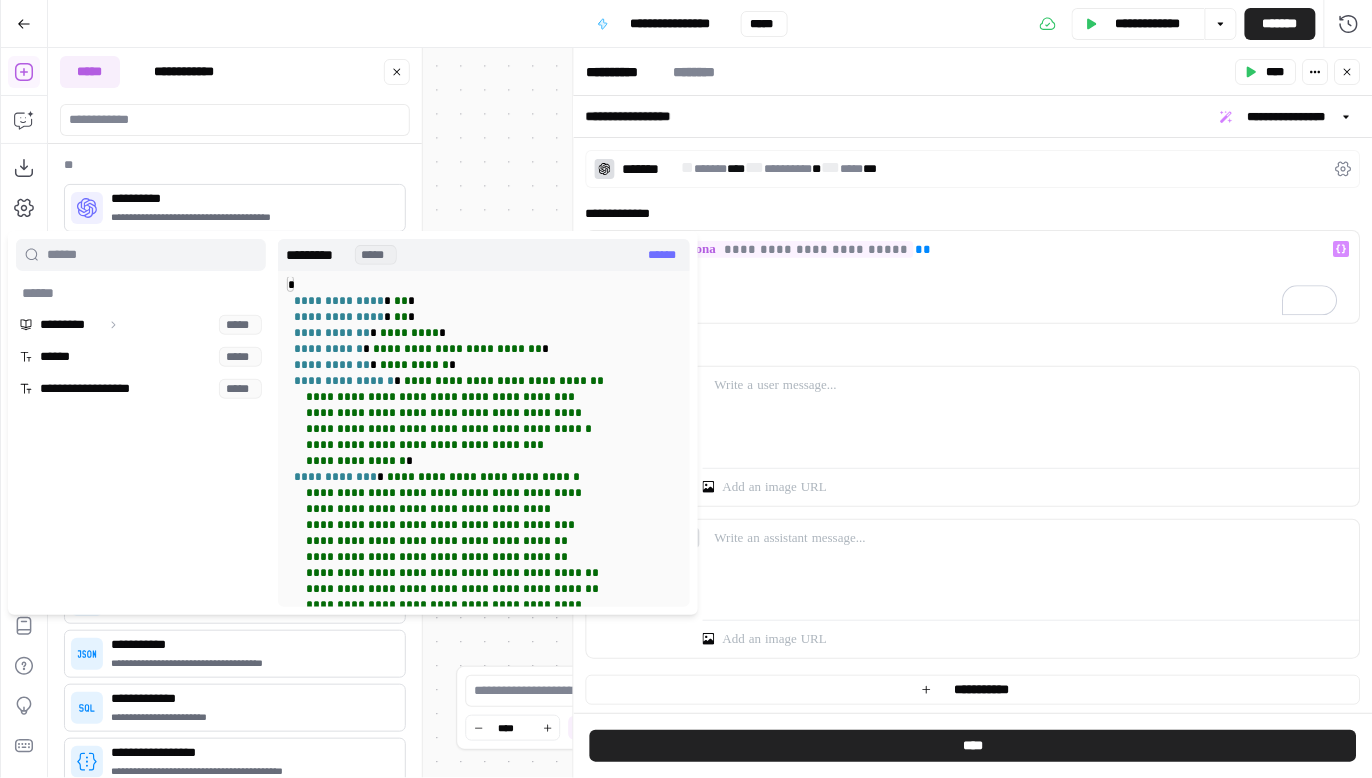 scroll, scrollTop: 4, scrollLeft: 0, axis: vertical 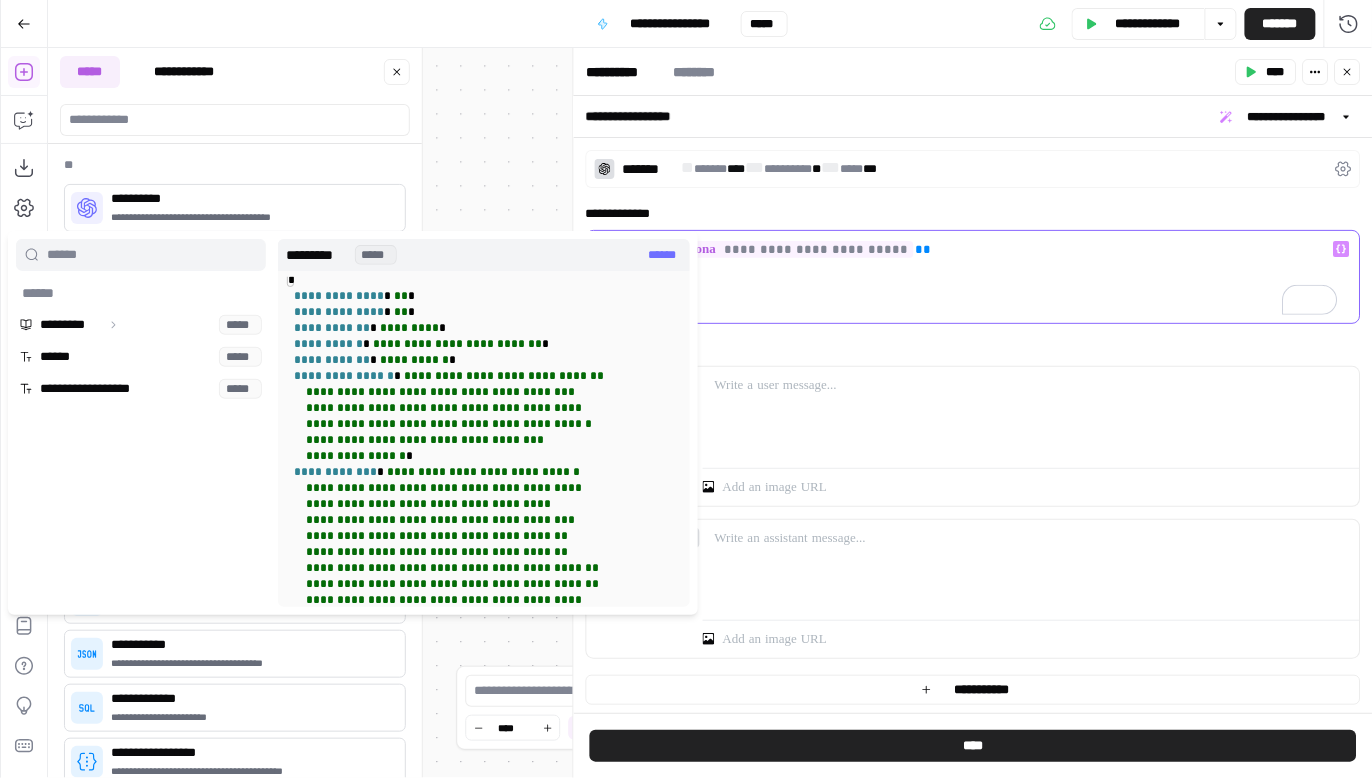 click on "**********" at bounding box center (973, 277) 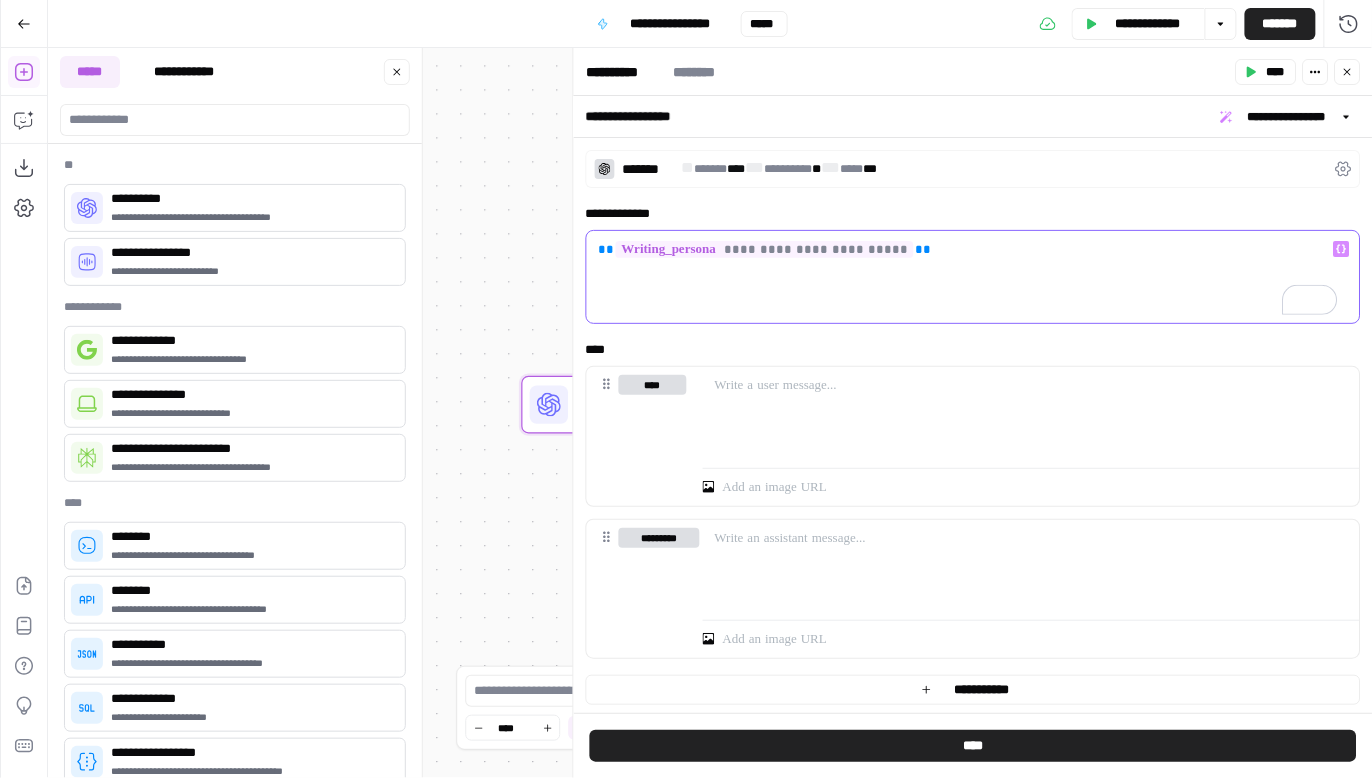 click on "**********" at bounding box center [968, 249] 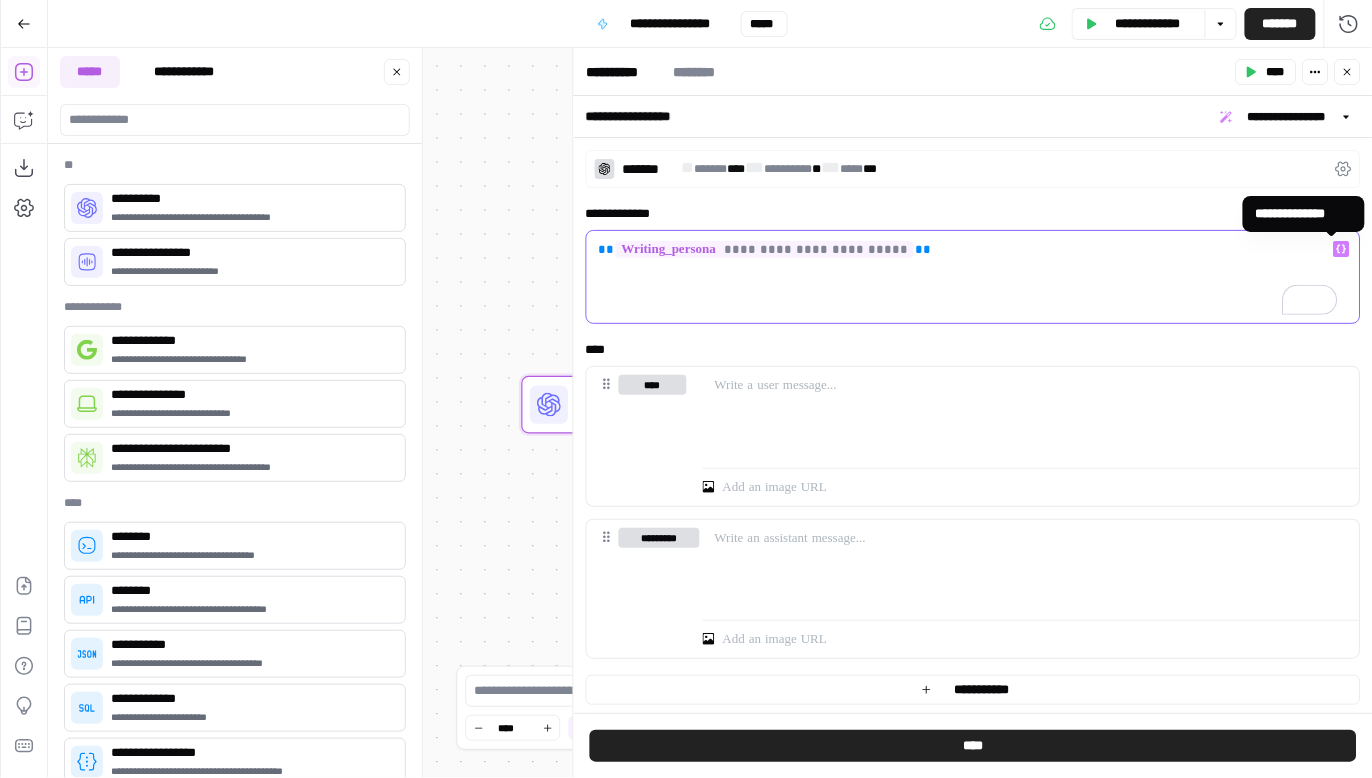 click on "**********" at bounding box center (1342, 249) 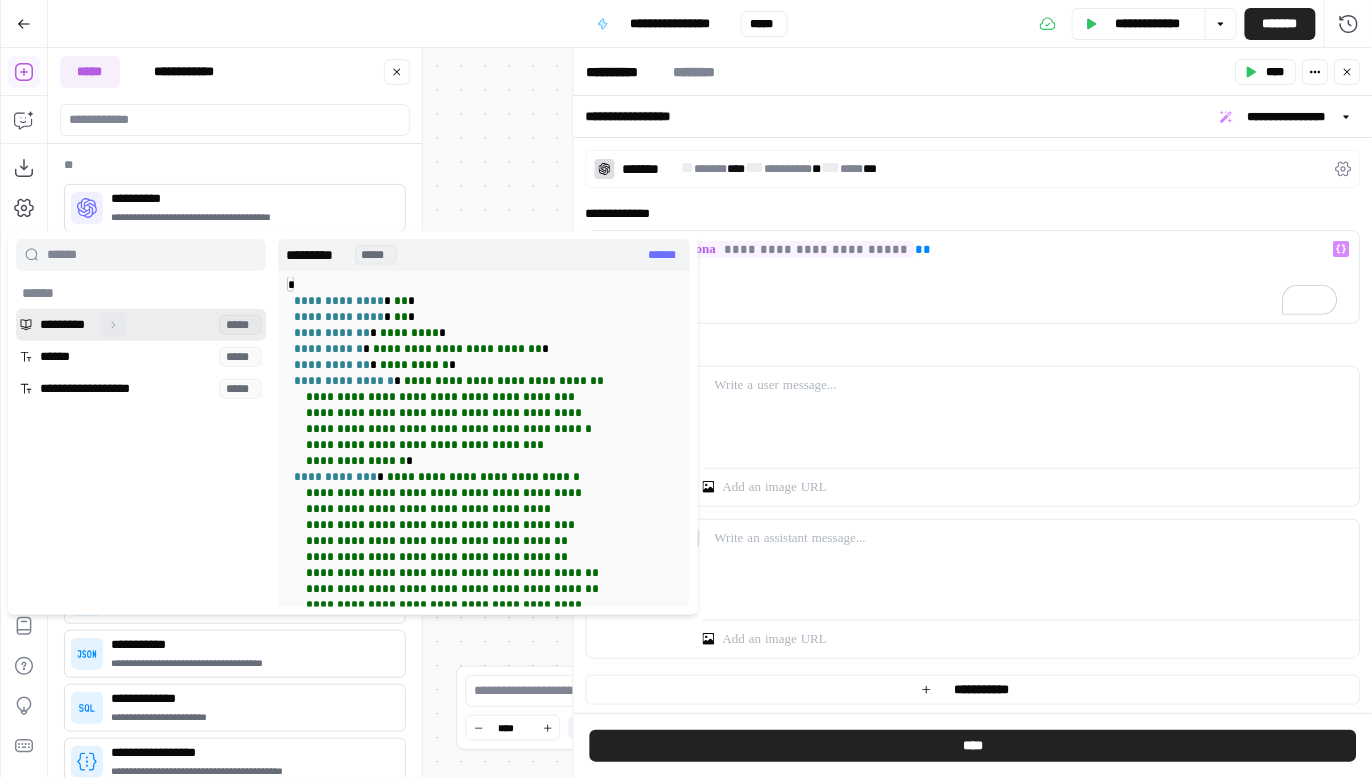 click 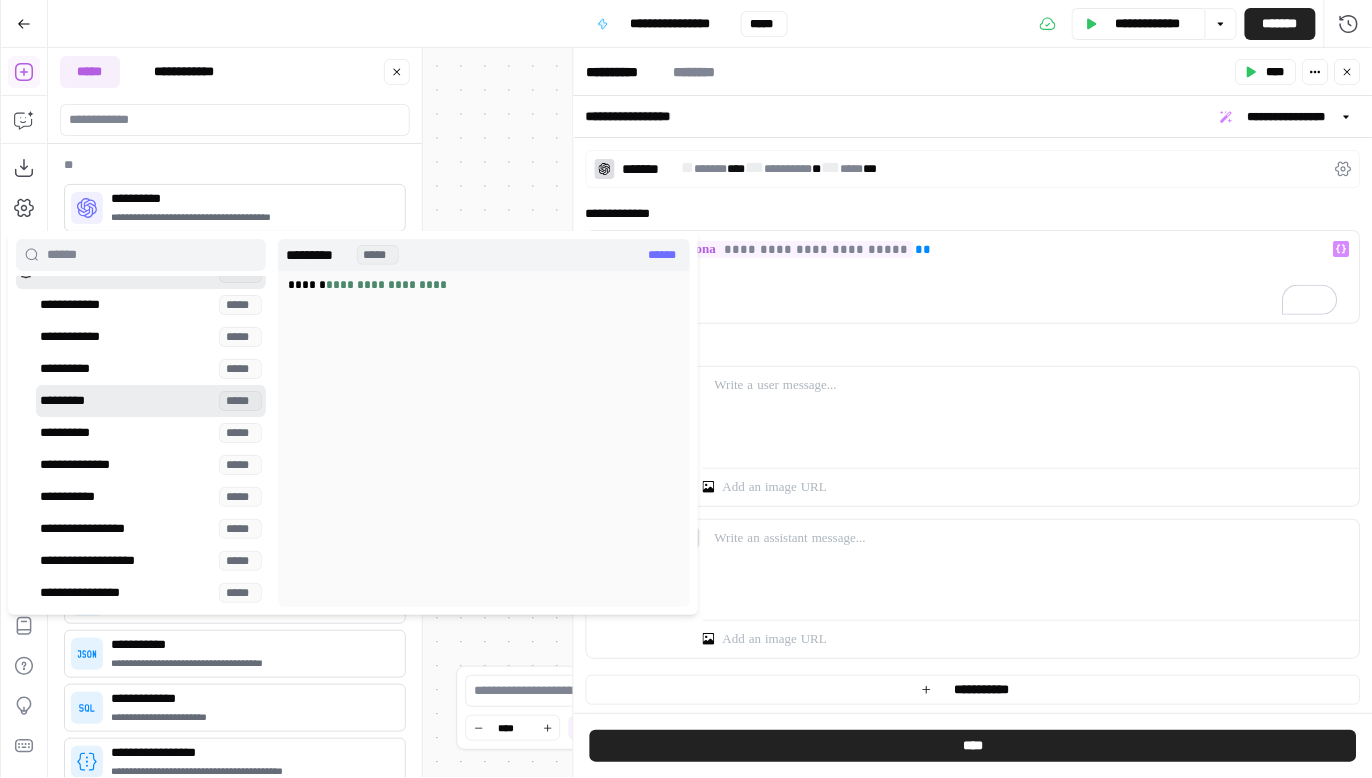 scroll, scrollTop: 60, scrollLeft: 0, axis: vertical 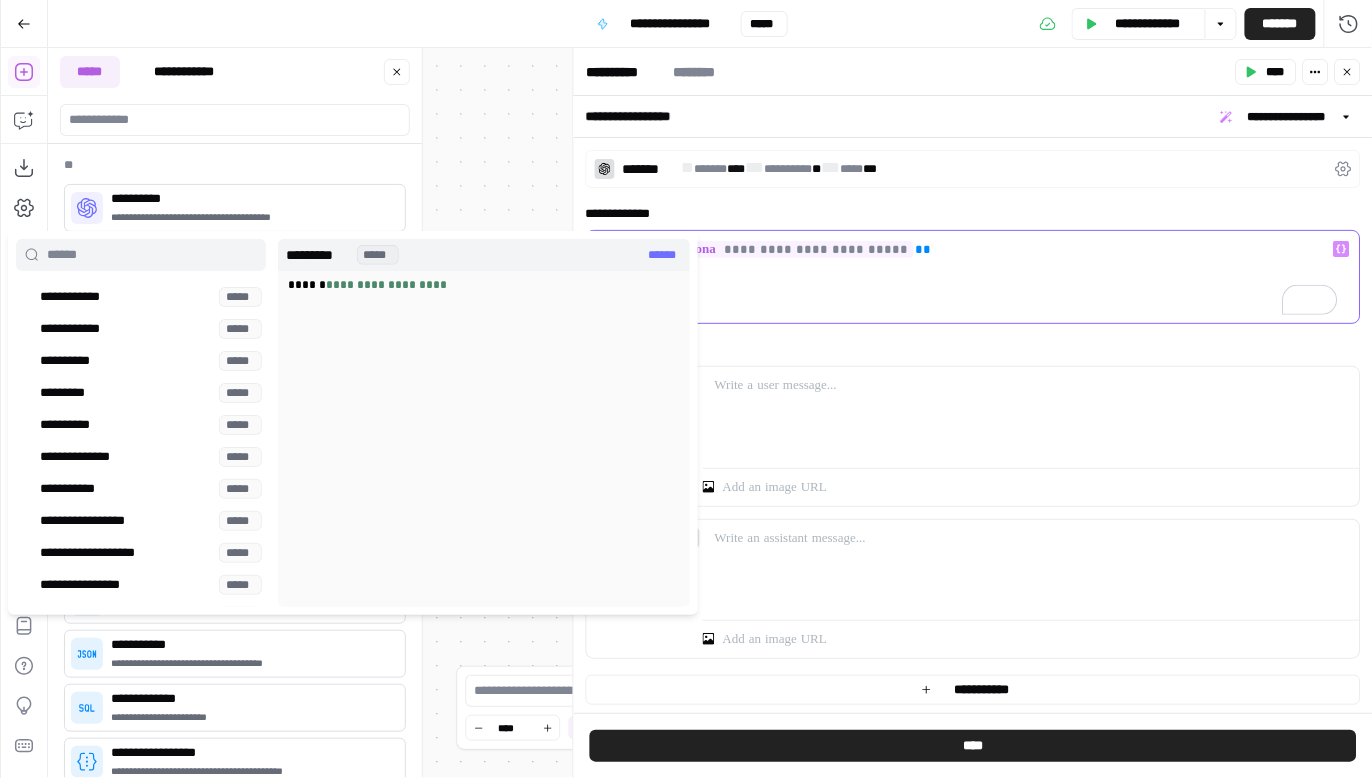 click on "**********" at bounding box center [973, 277] 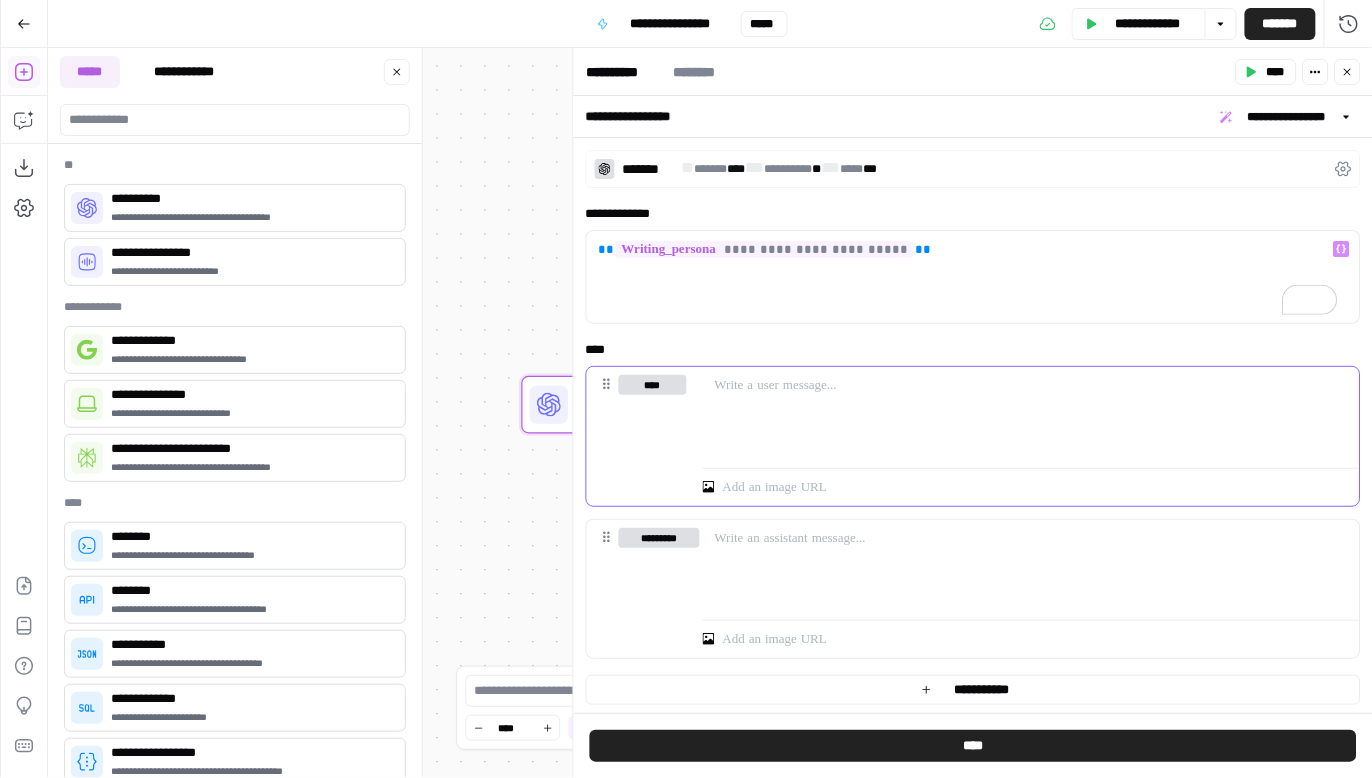 click at bounding box center [1031, 413] 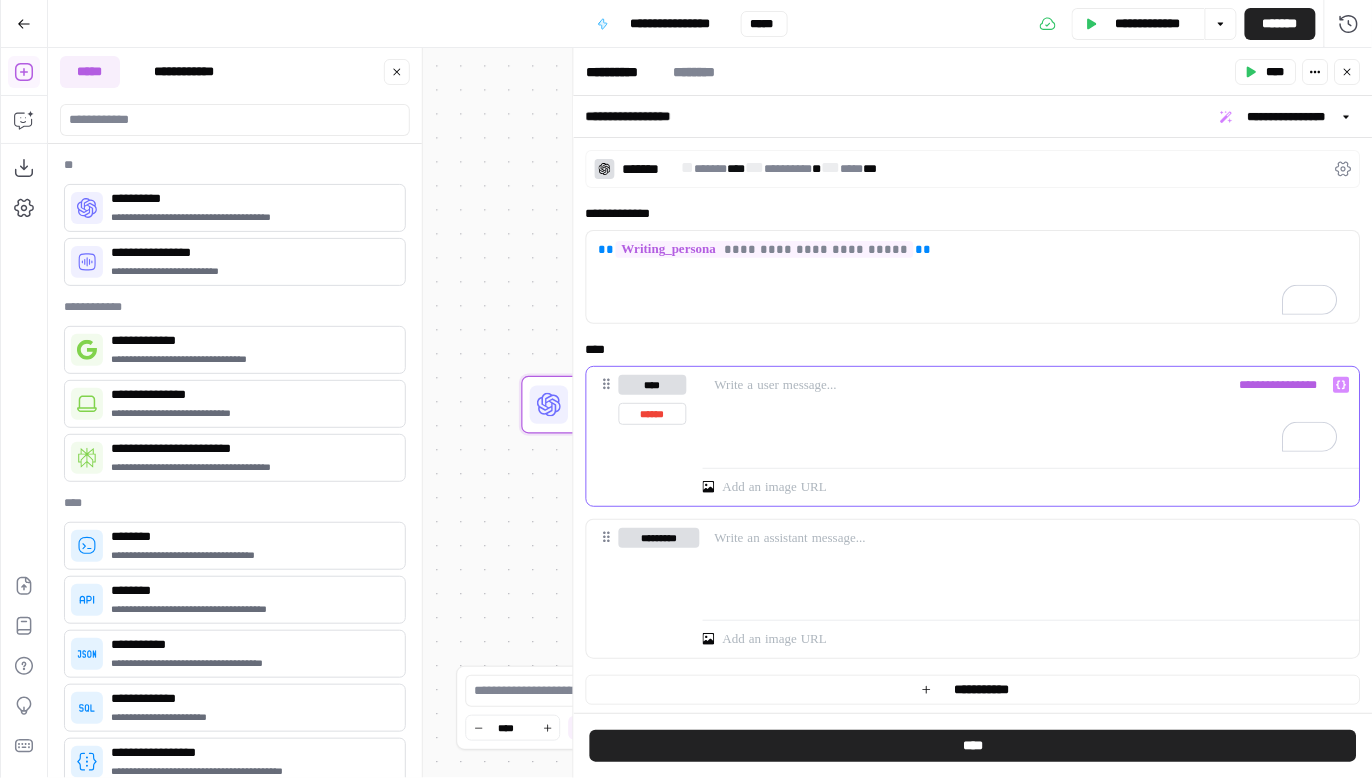 type 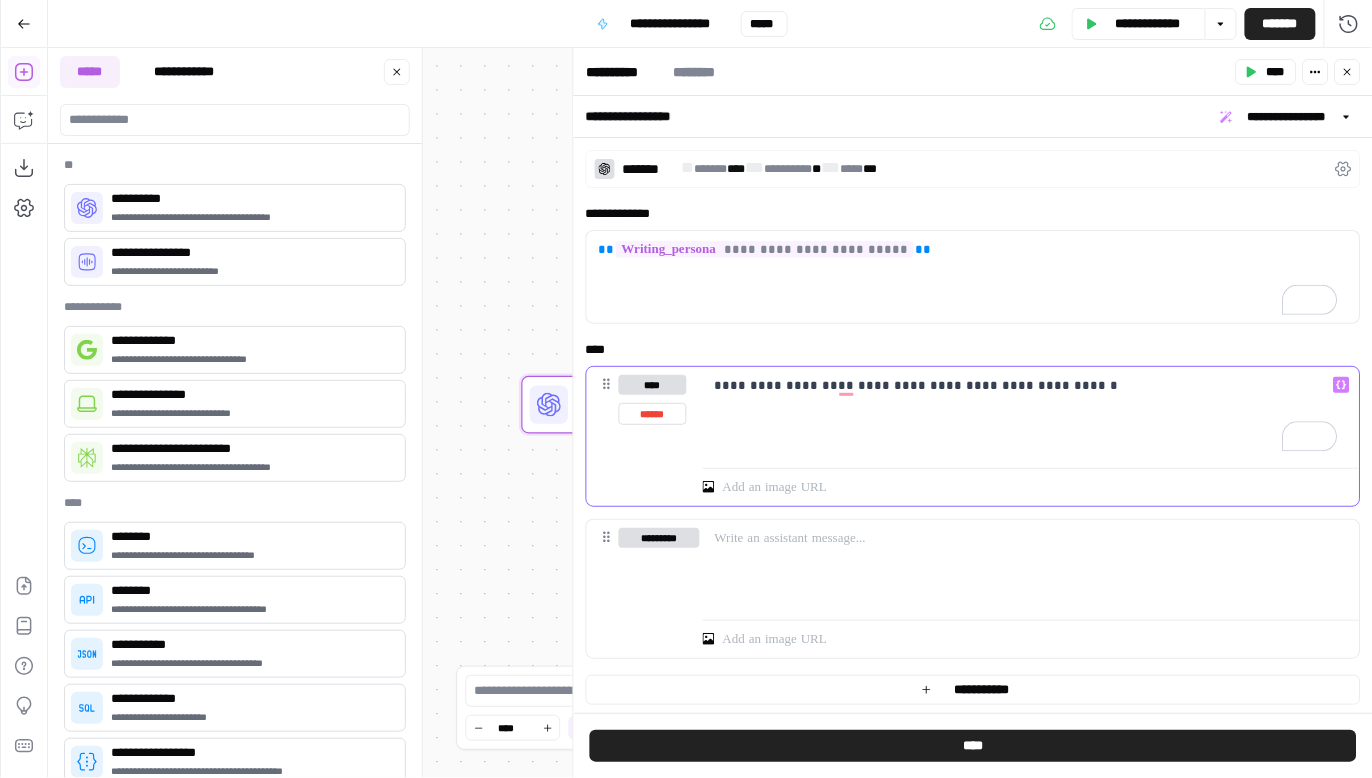 click 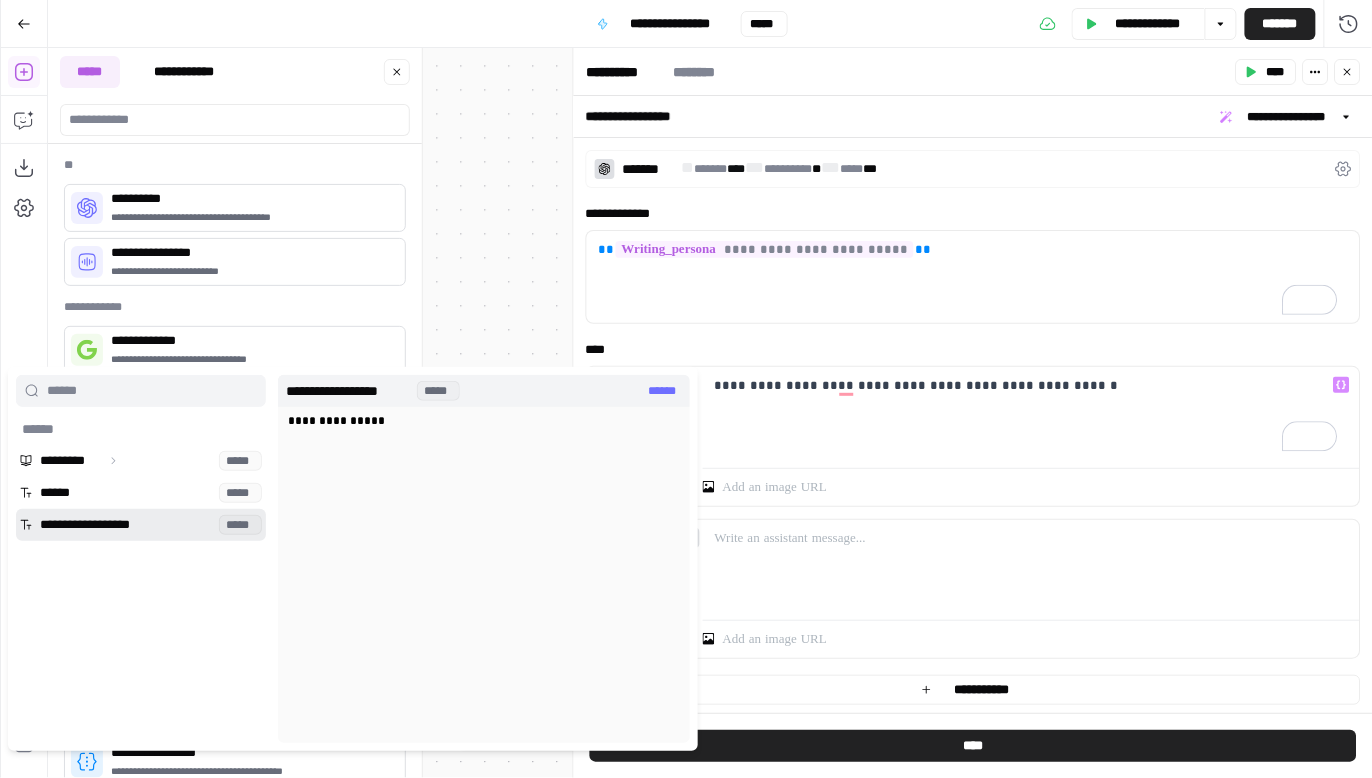 click at bounding box center [141, 525] 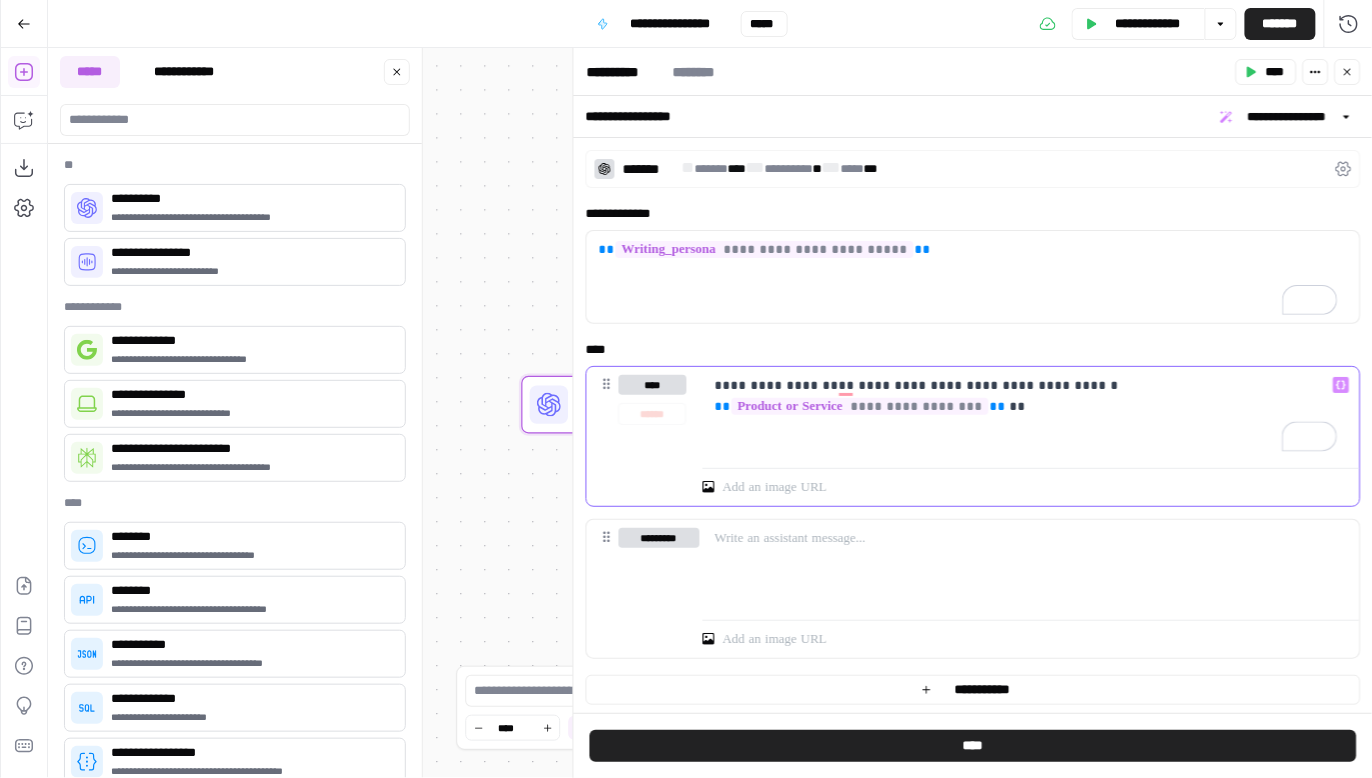 click 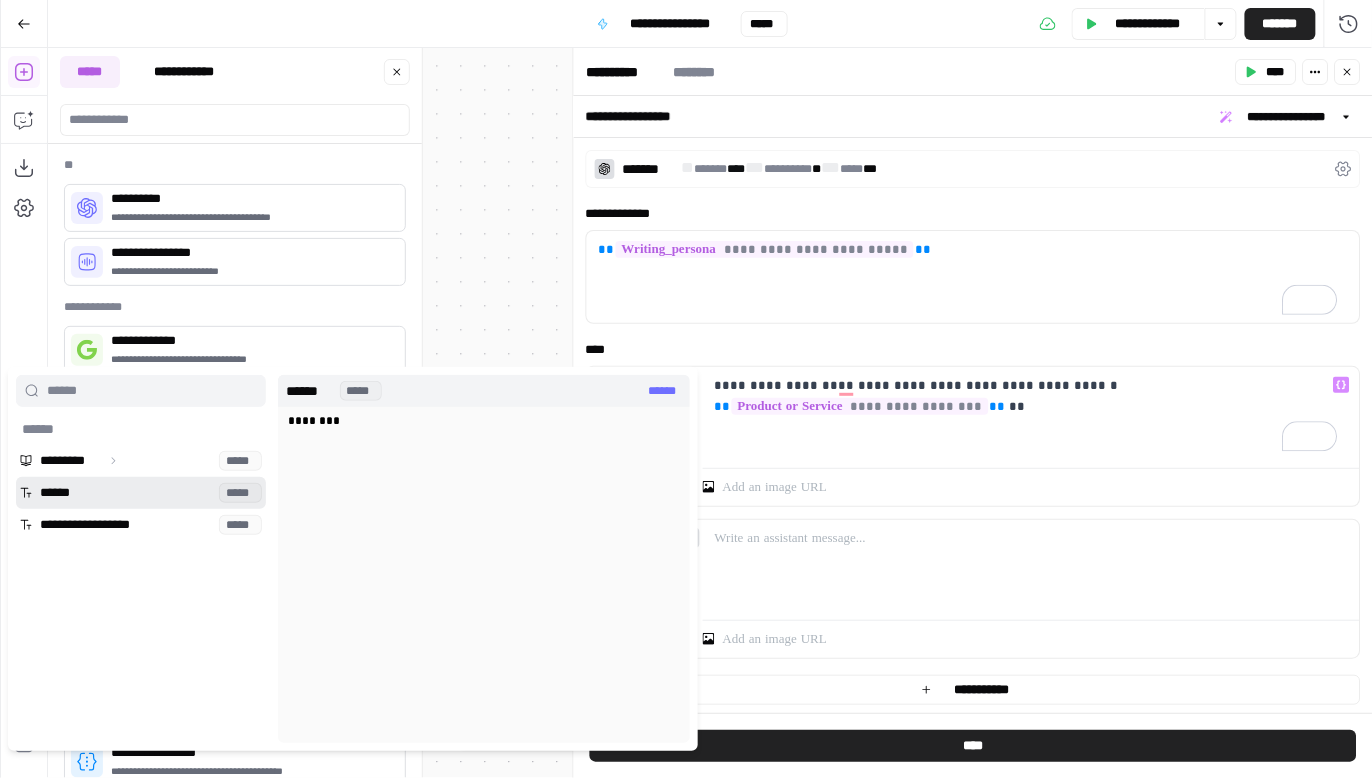click at bounding box center (141, 493) 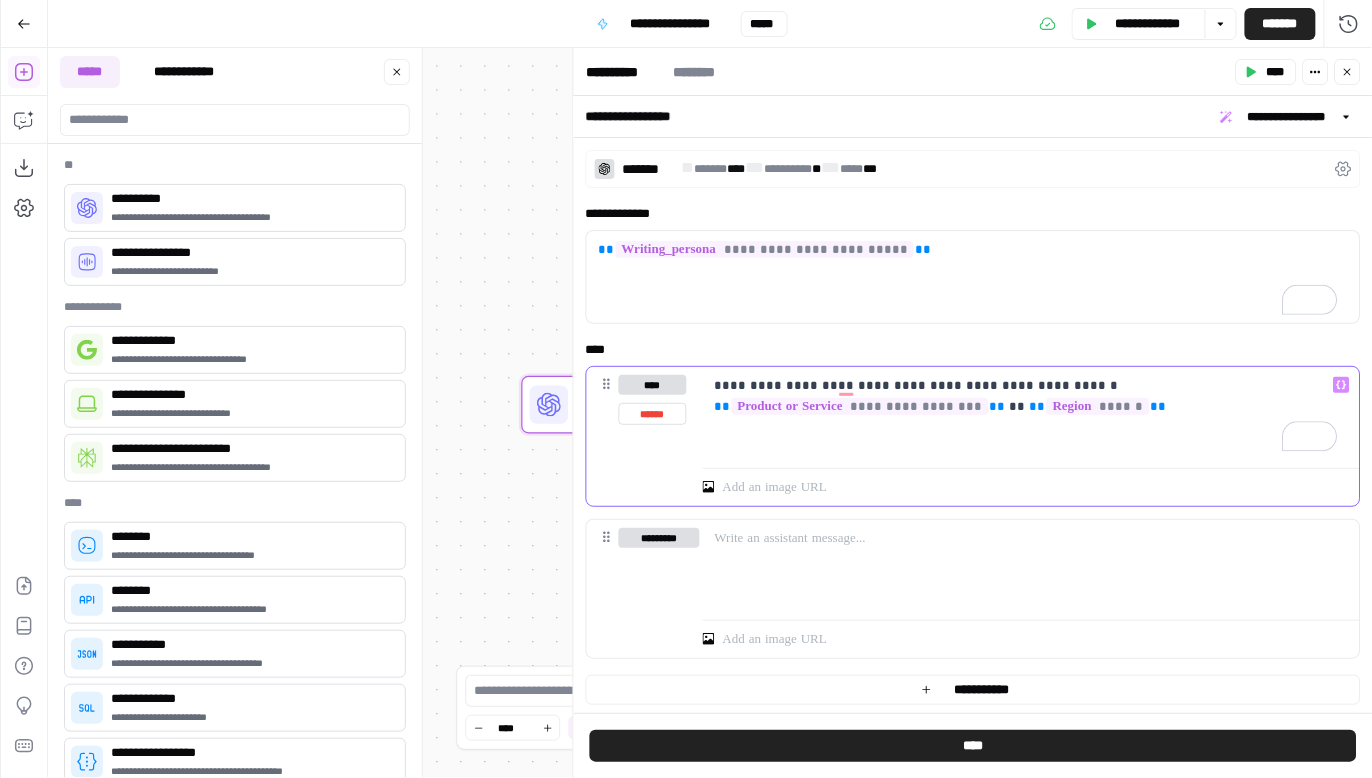 click on "**" at bounding box center [1038, 406] 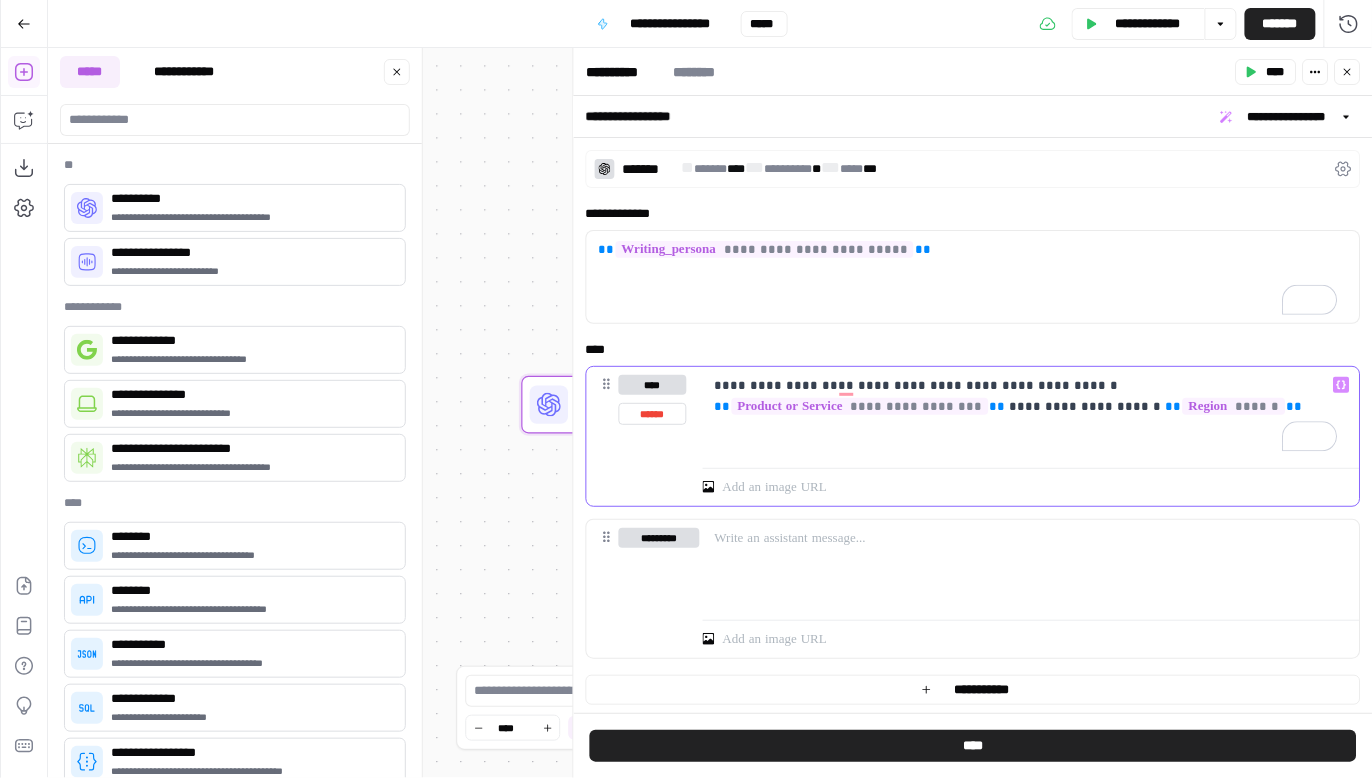 click on "**********" at bounding box center (1026, 396) 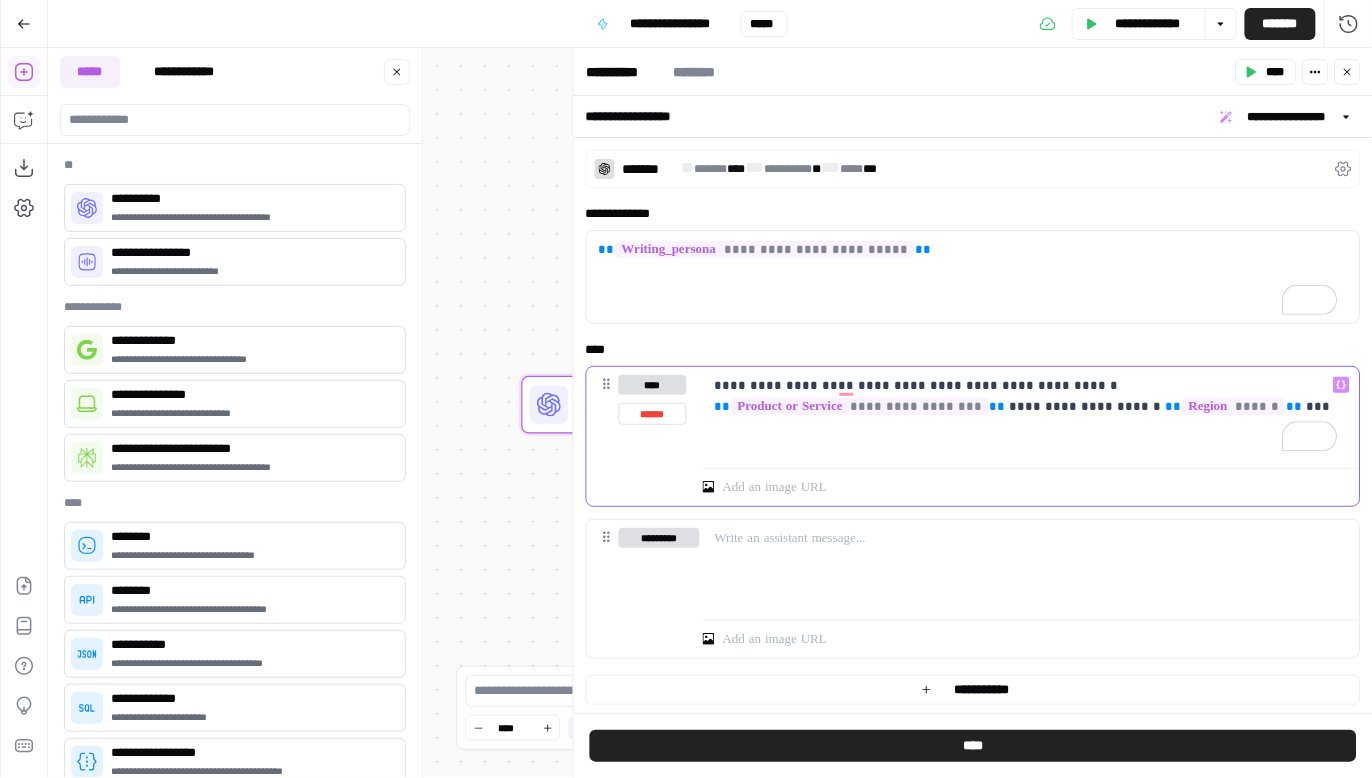 click 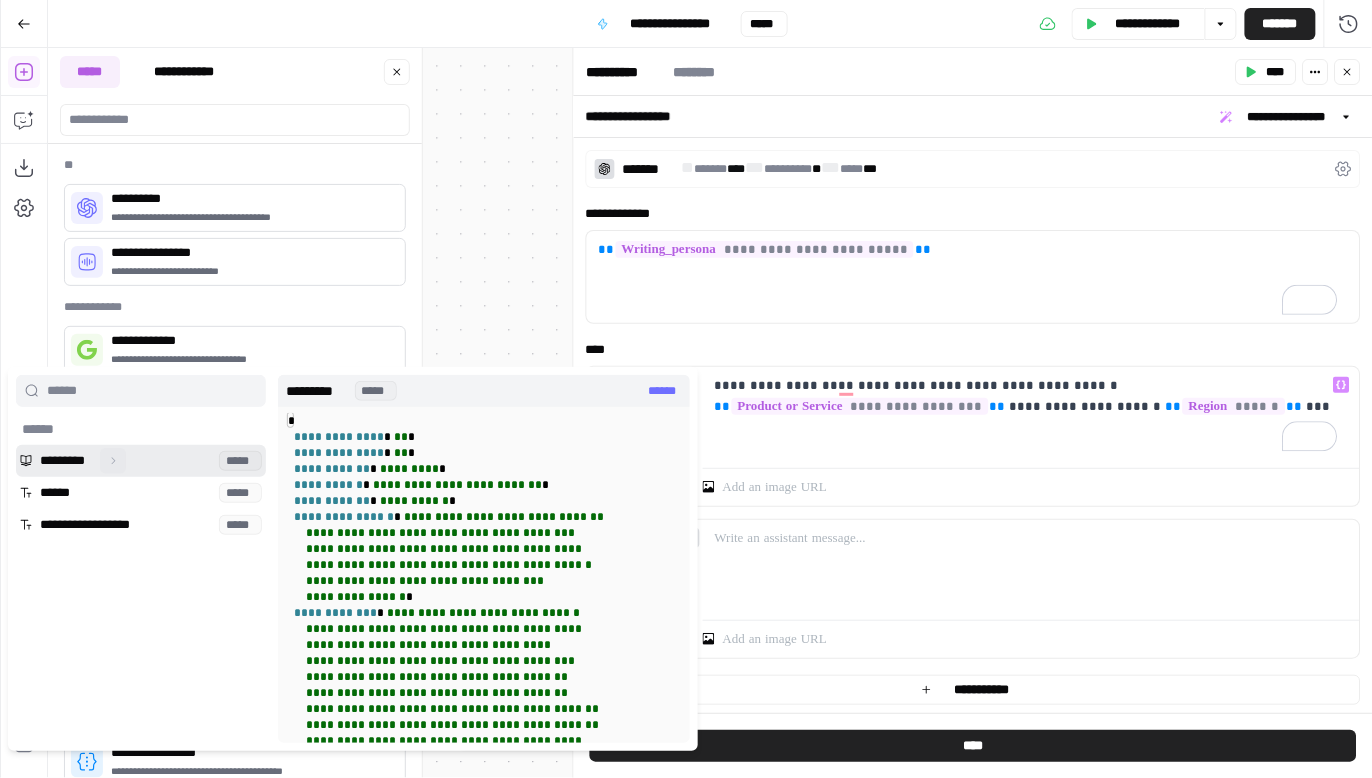 click 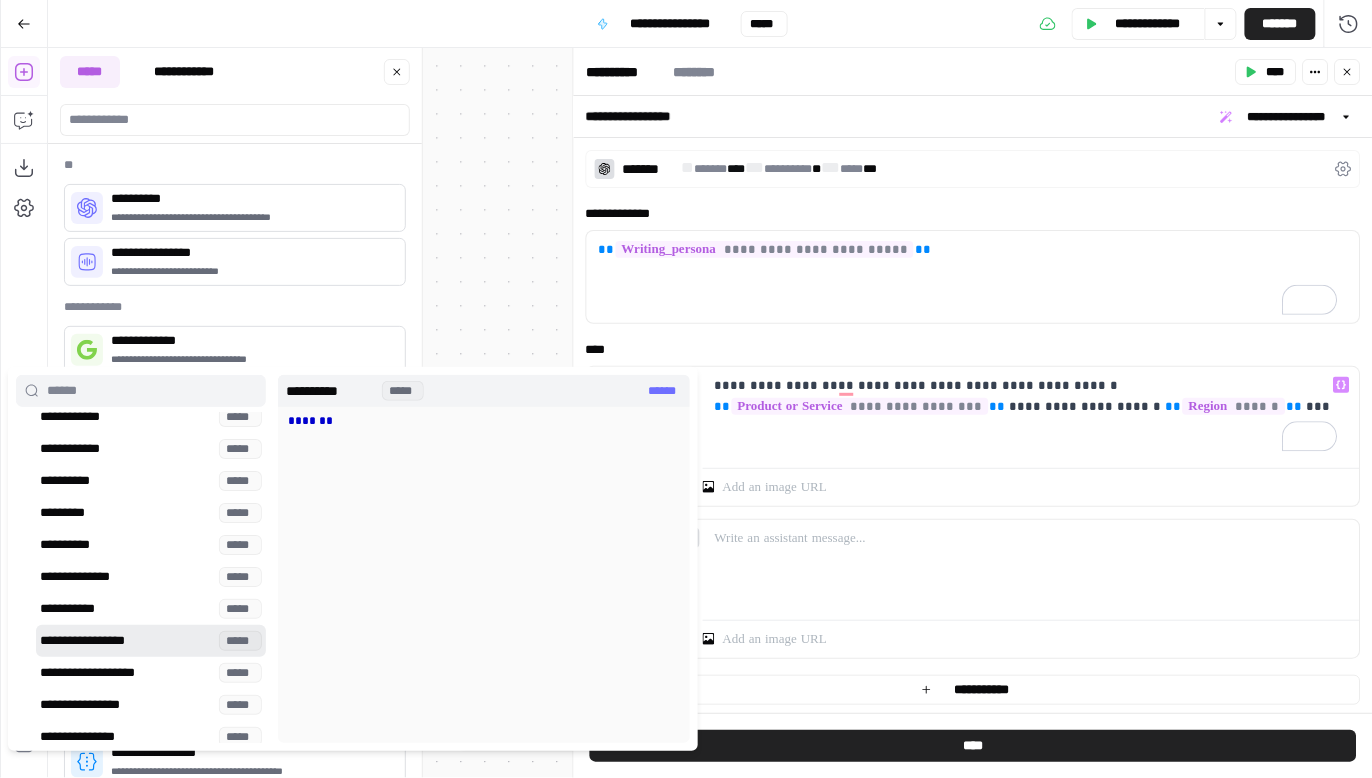 scroll, scrollTop: 145, scrollLeft: 0, axis: vertical 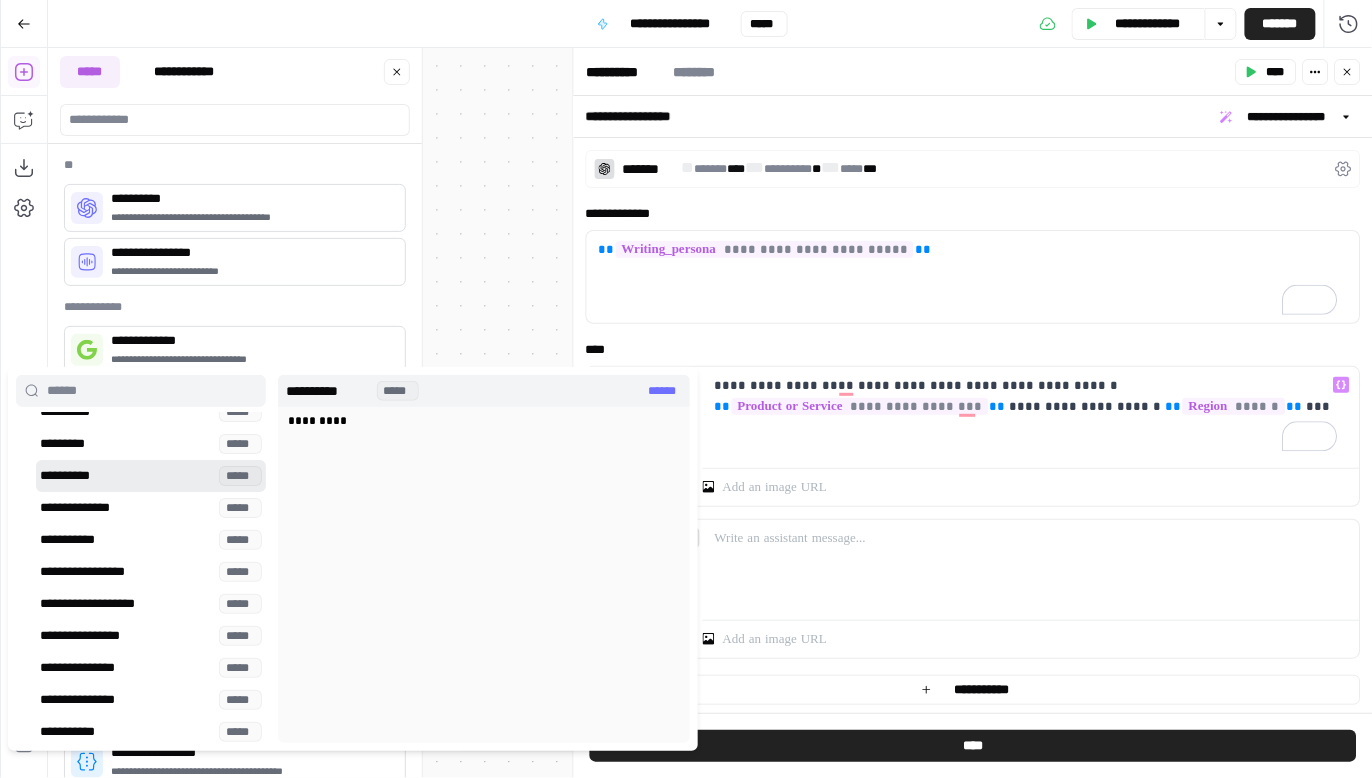 click at bounding box center (151, 476) 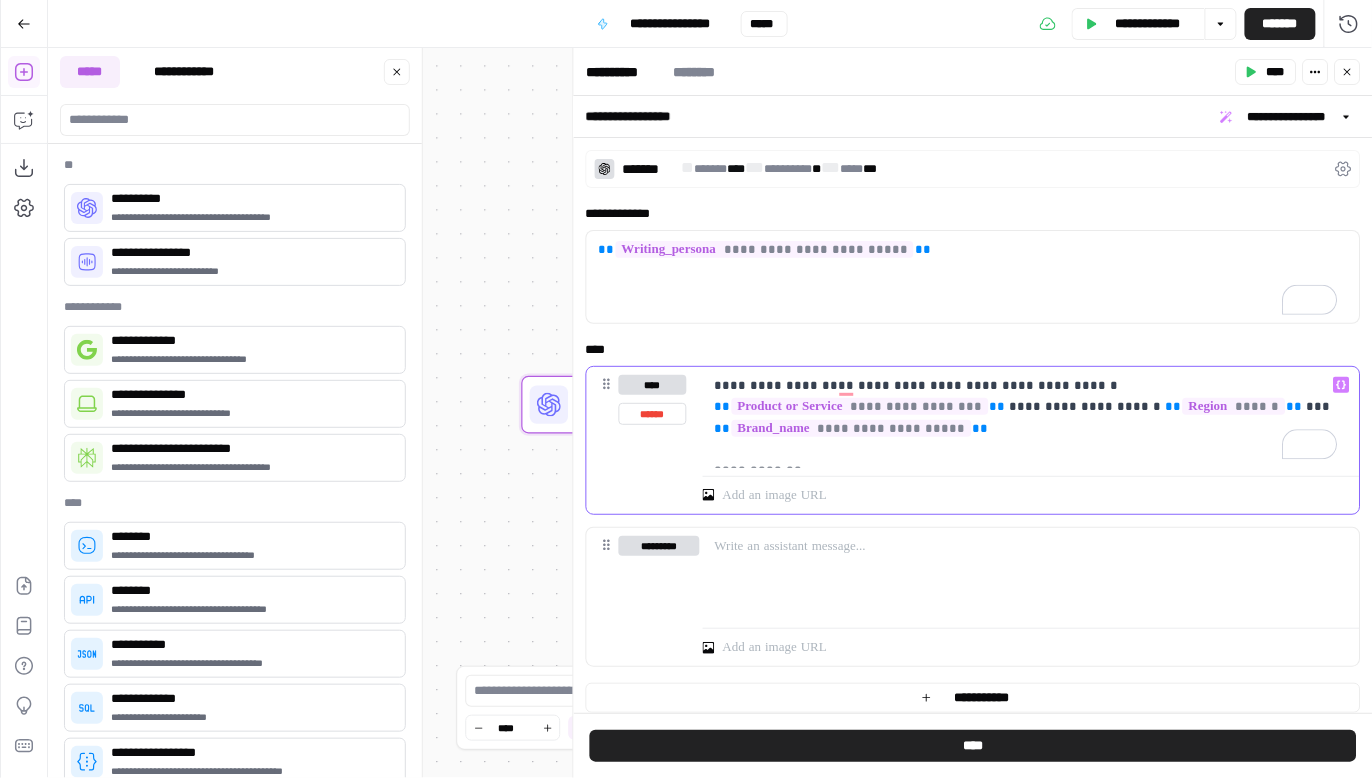 click on "**********" at bounding box center [1342, 385] 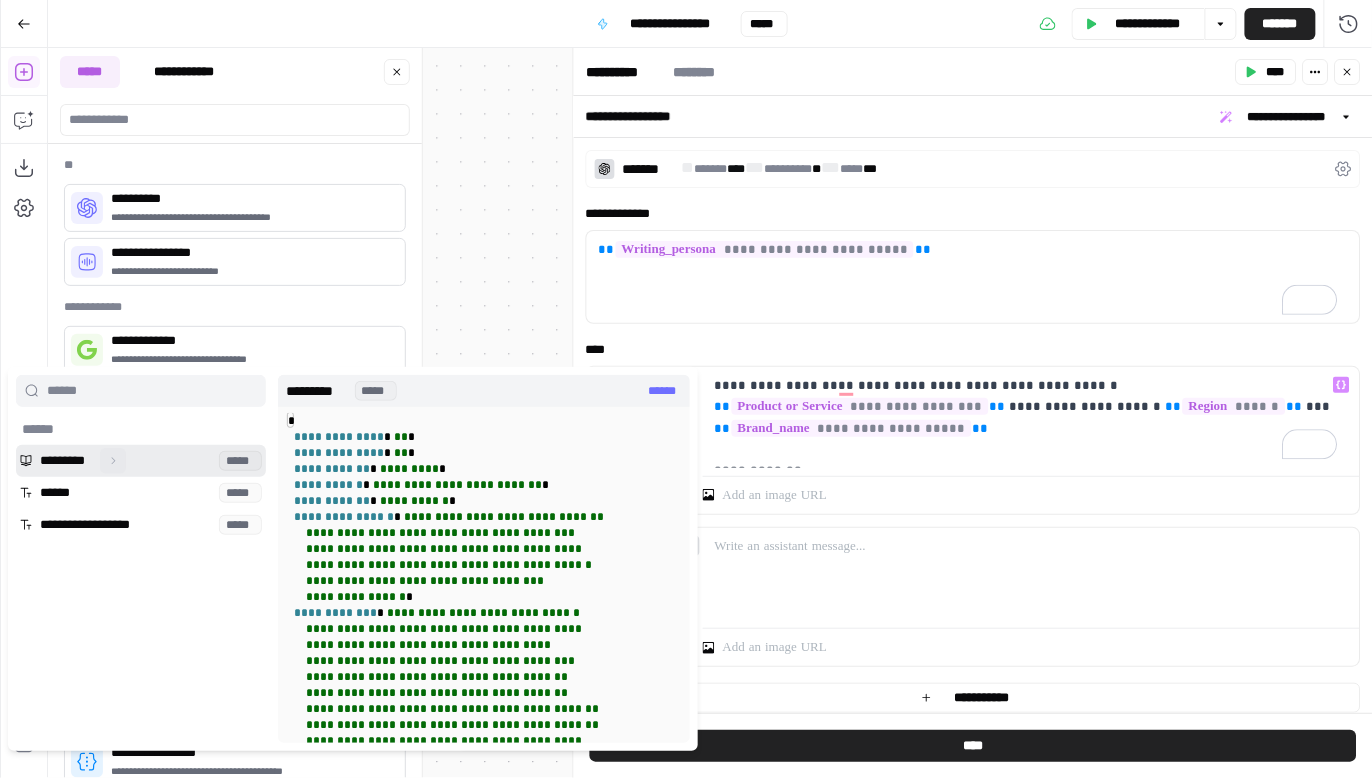 click 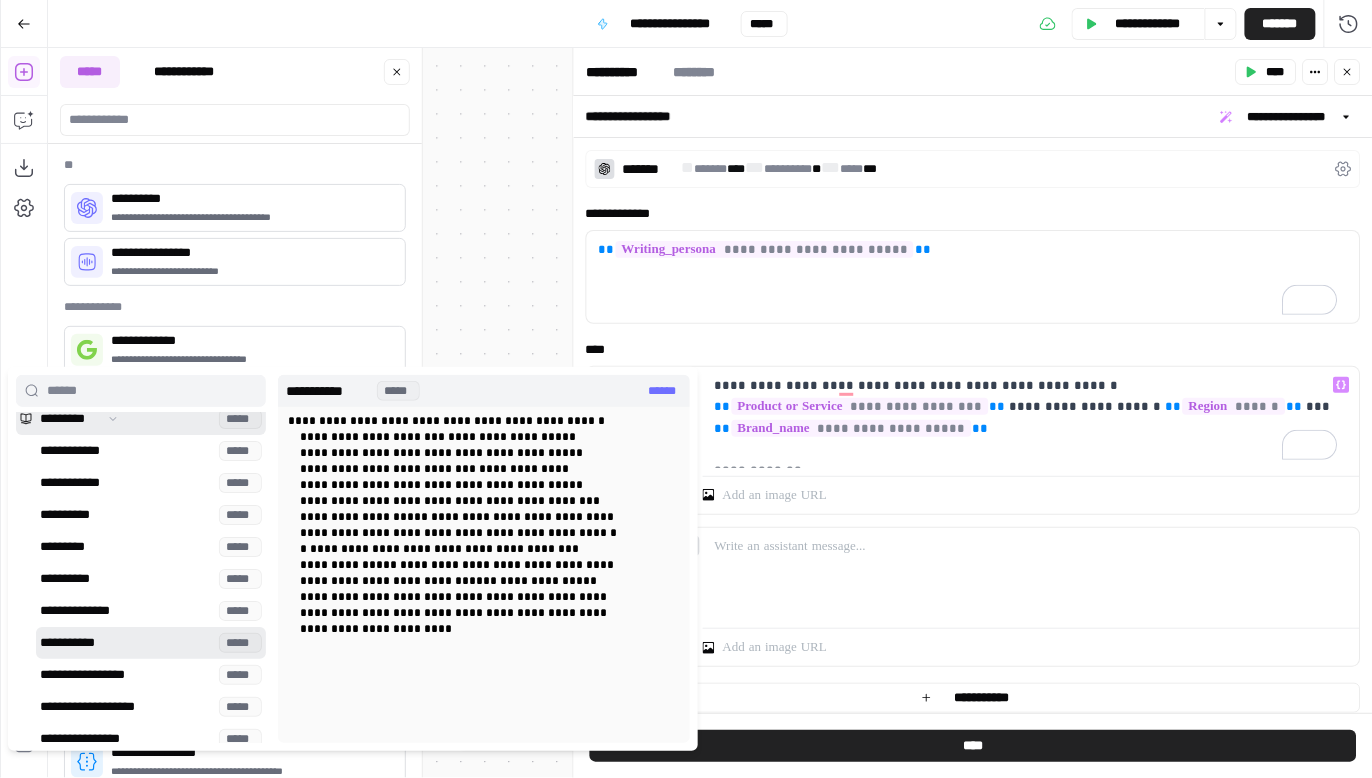 scroll, scrollTop: 60, scrollLeft: 0, axis: vertical 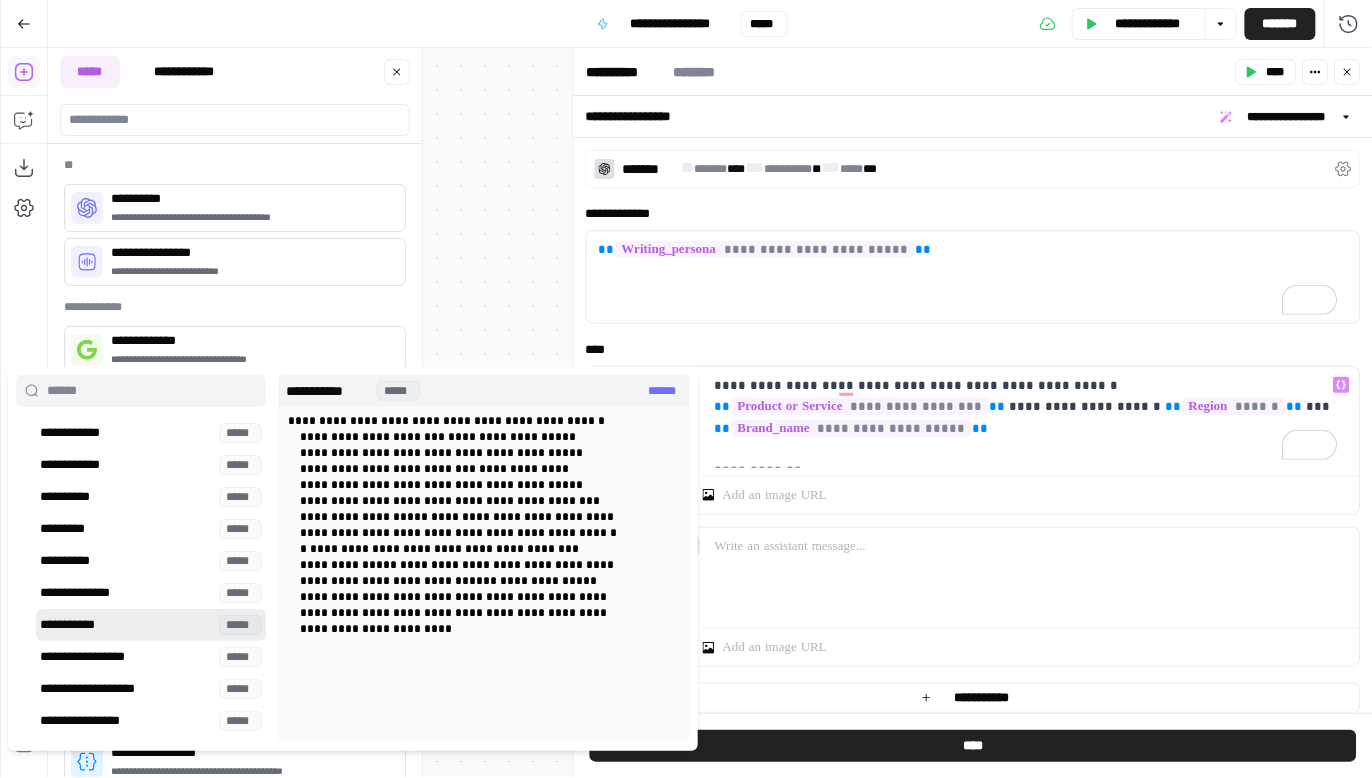 click at bounding box center [151, 625] 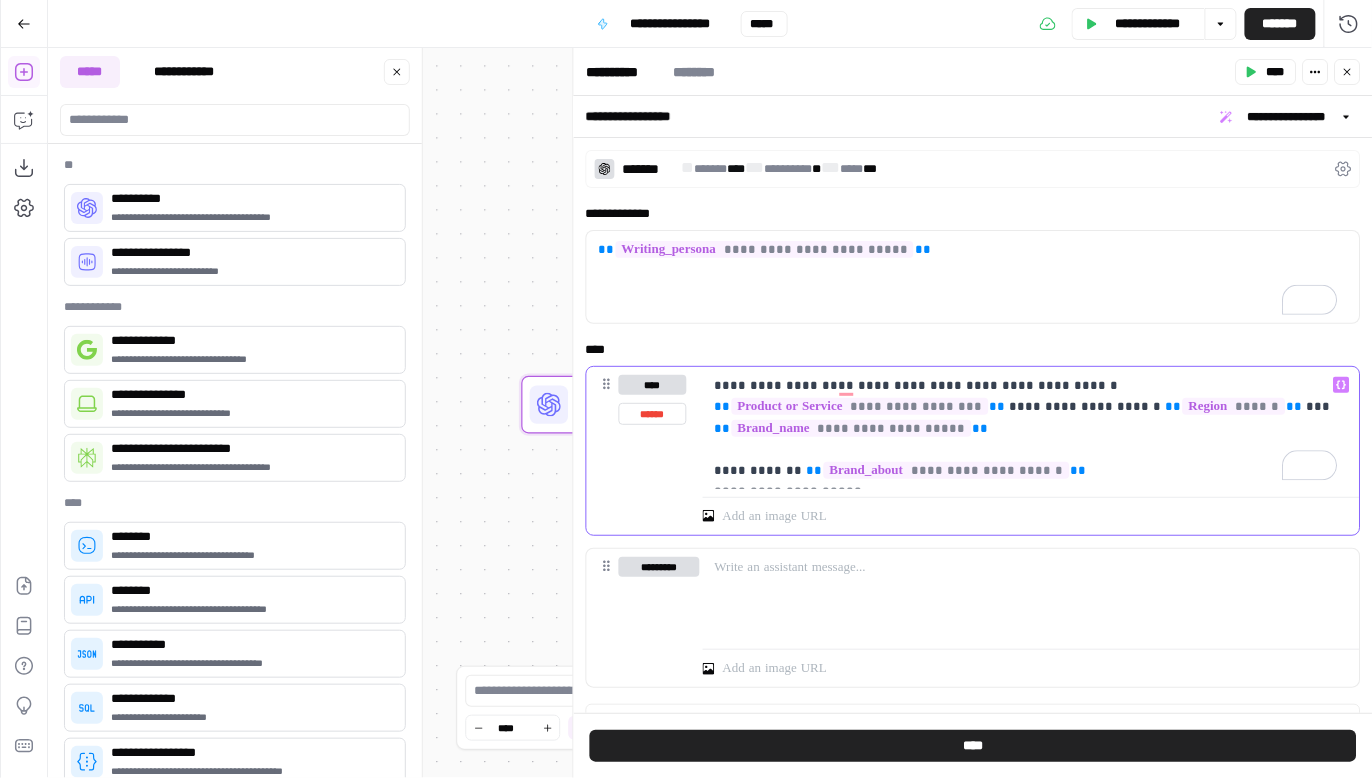 click 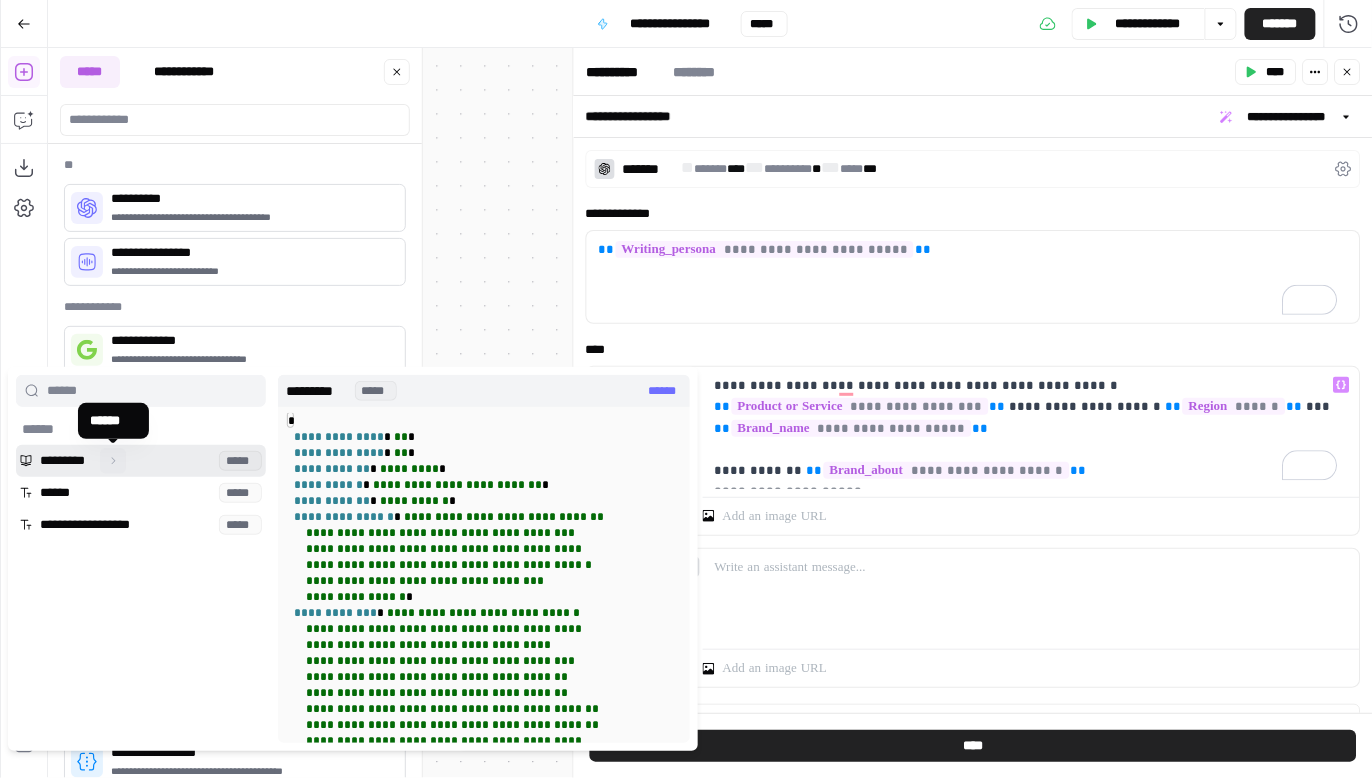click on "******" at bounding box center (113, 461) 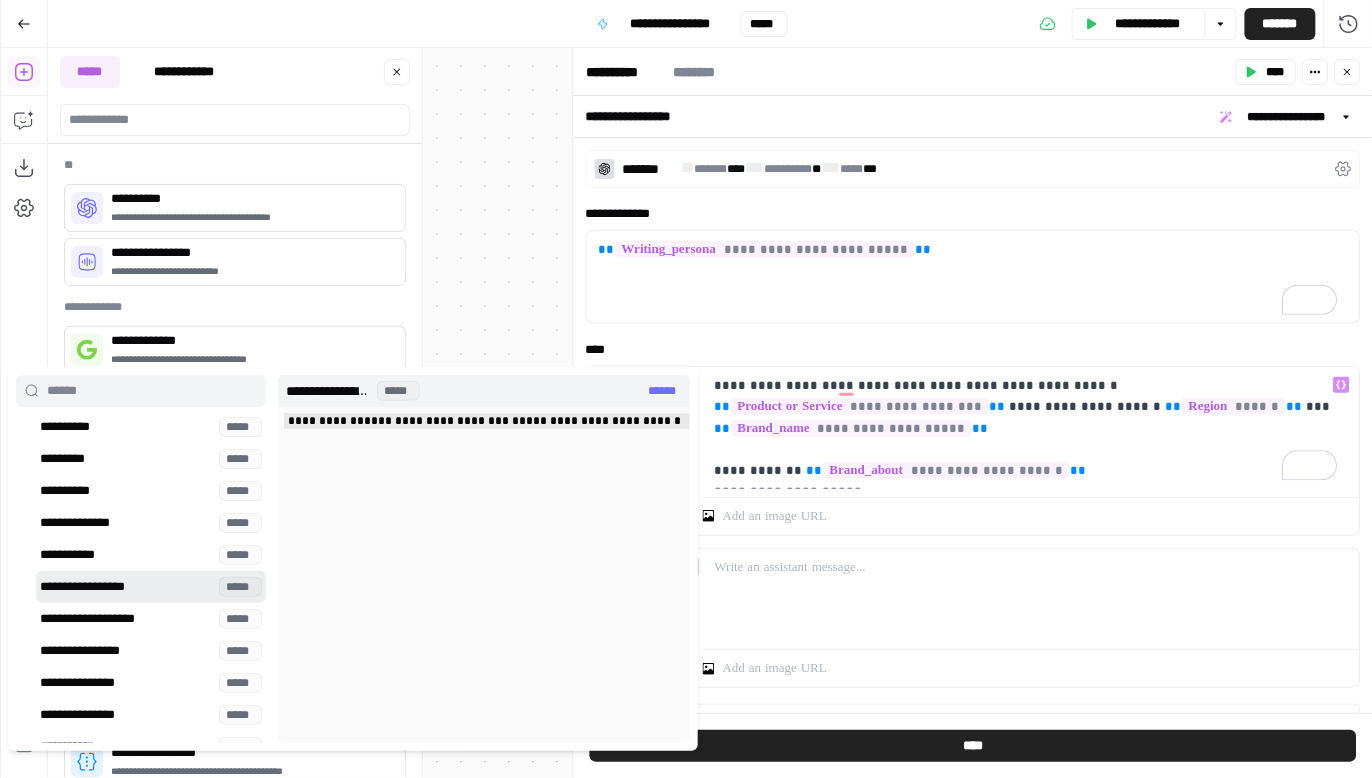 scroll, scrollTop: 148, scrollLeft: 0, axis: vertical 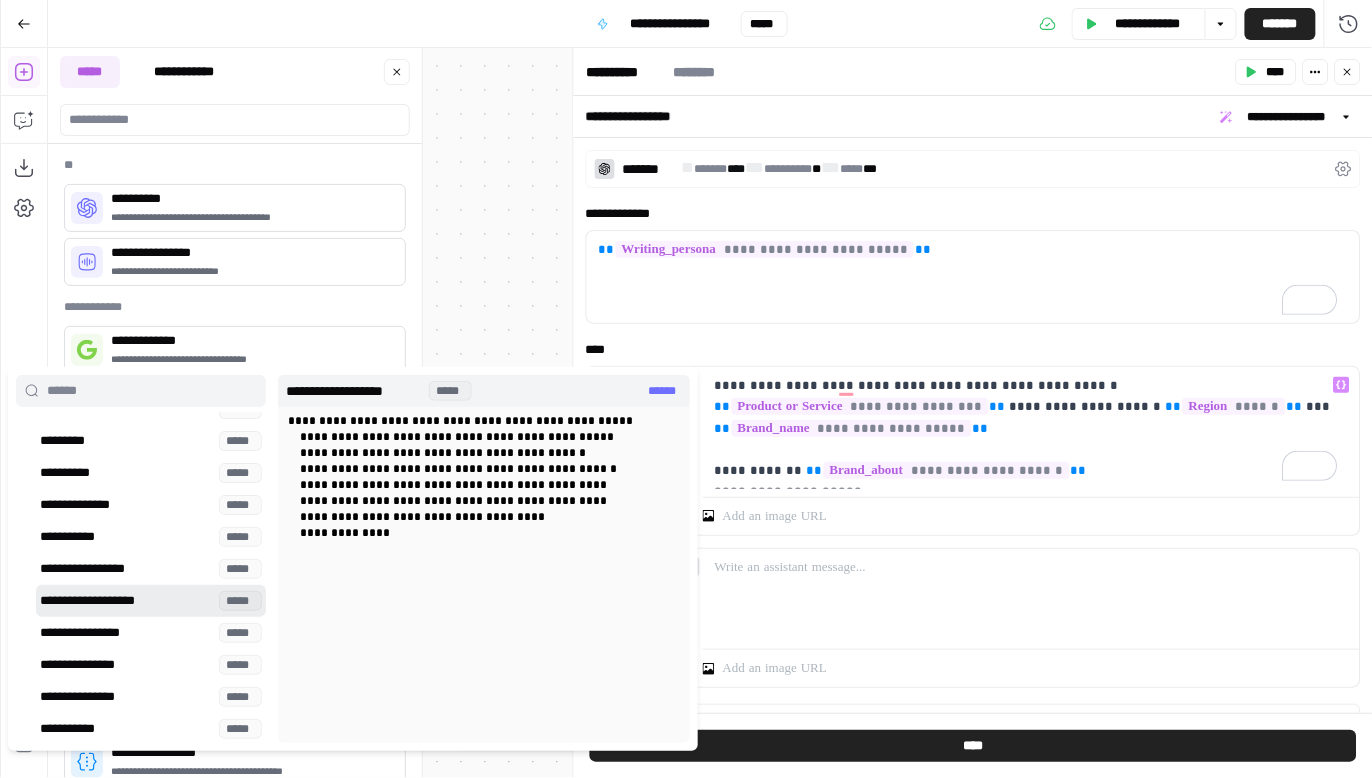 click at bounding box center [151, 601] 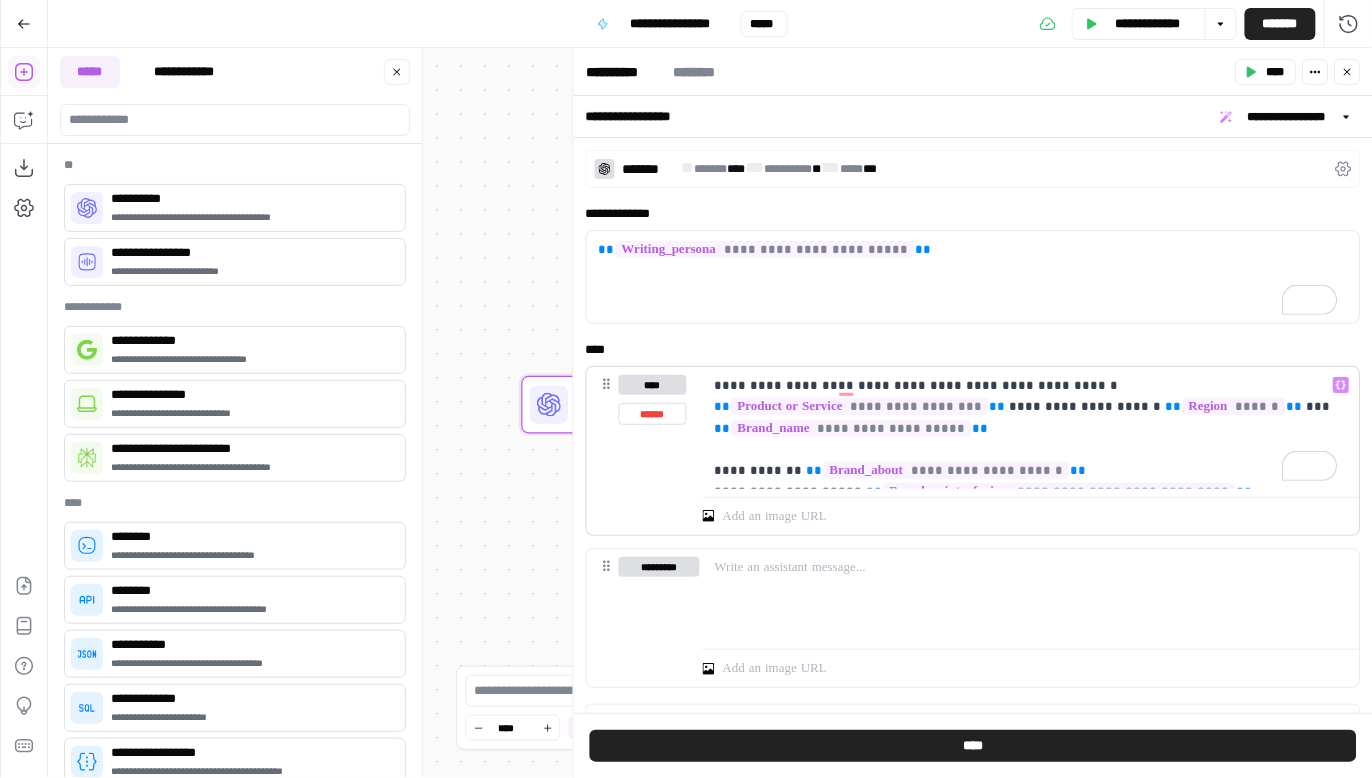 click at bounding box center (1031, 512) 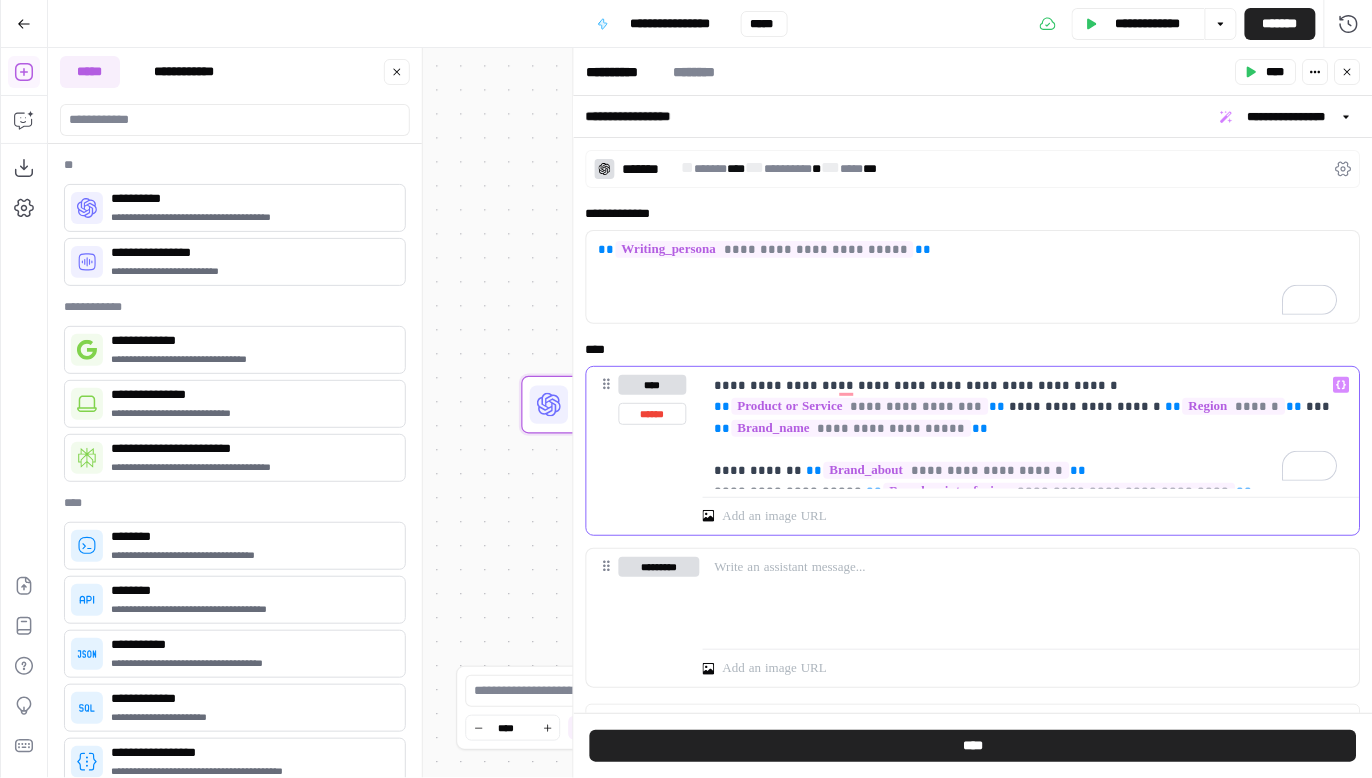 click on "**********" at bounding box center (1026, 428) 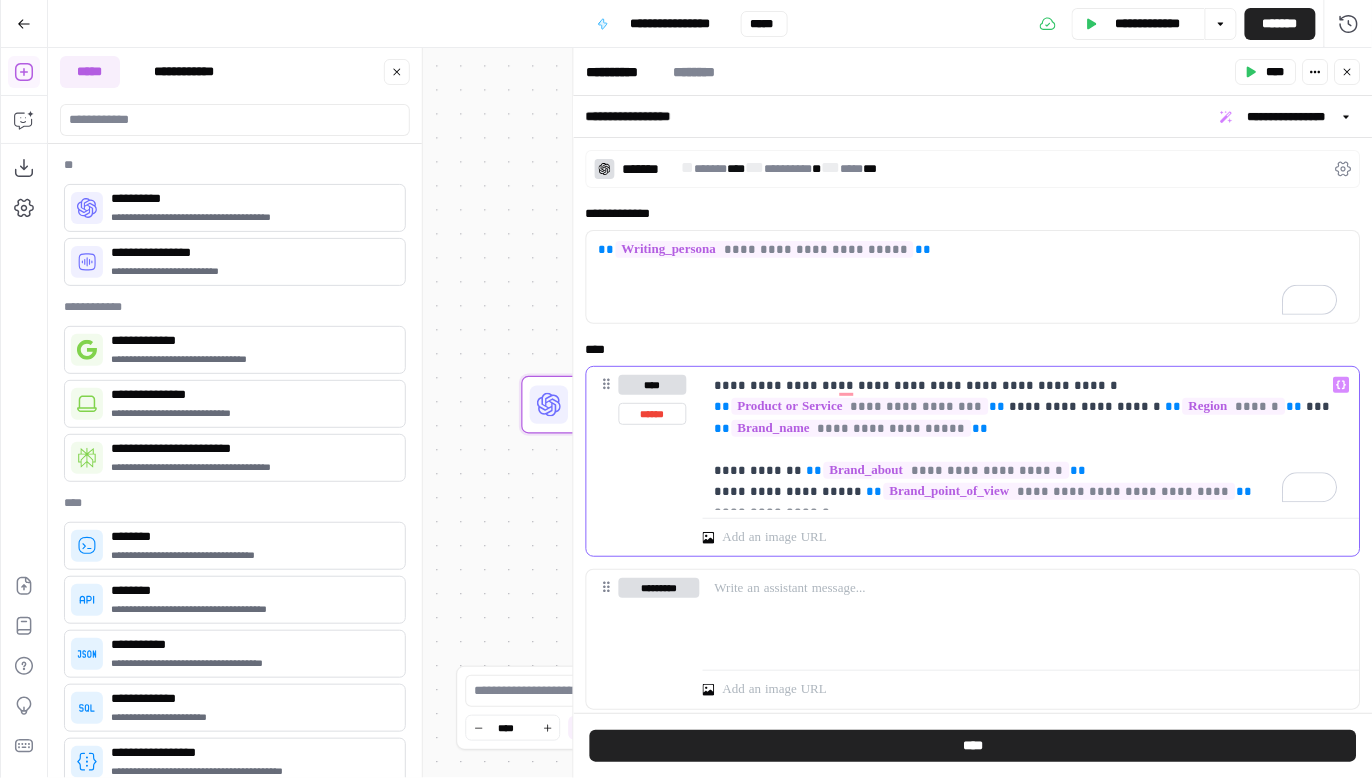 drag, startPoint x: 1334, startPoint y: 383, endPoint x: 854, endPoint y: 390, distance: 480.05103 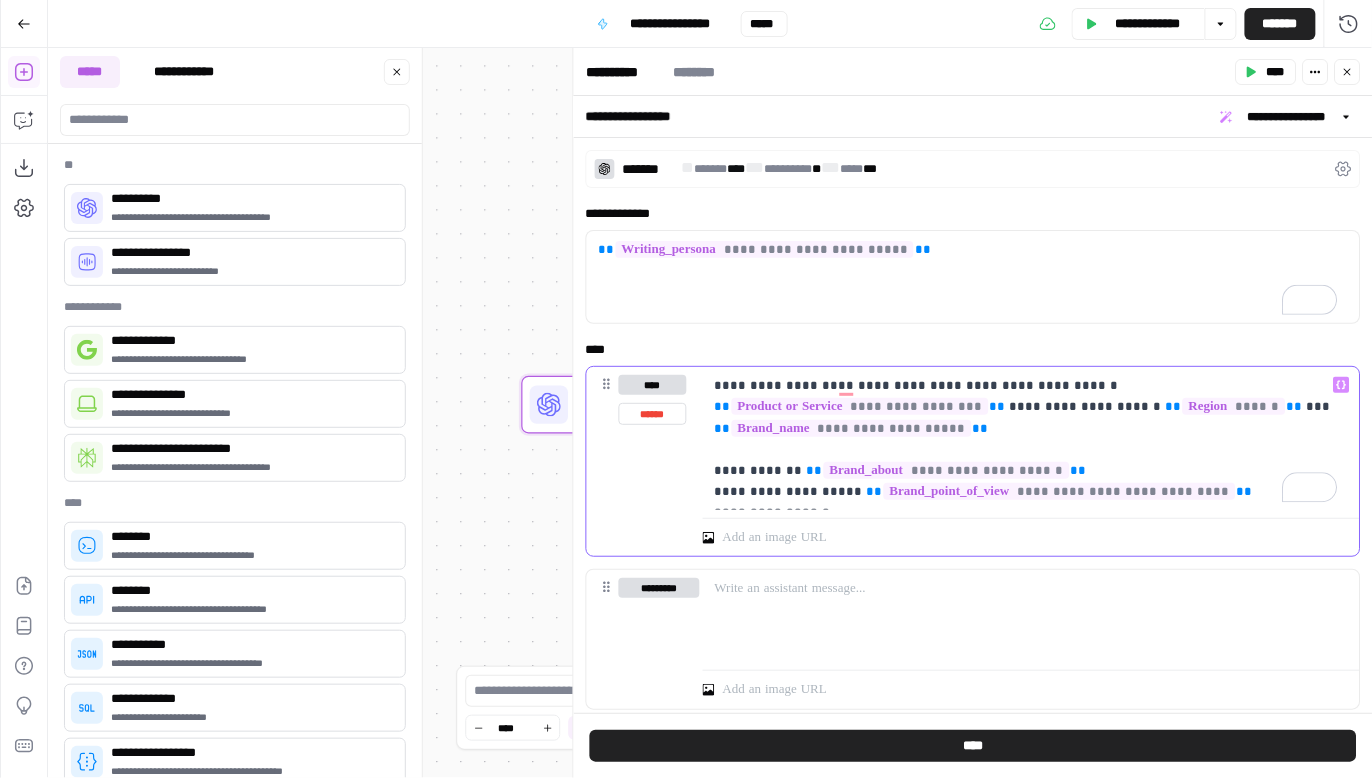 click 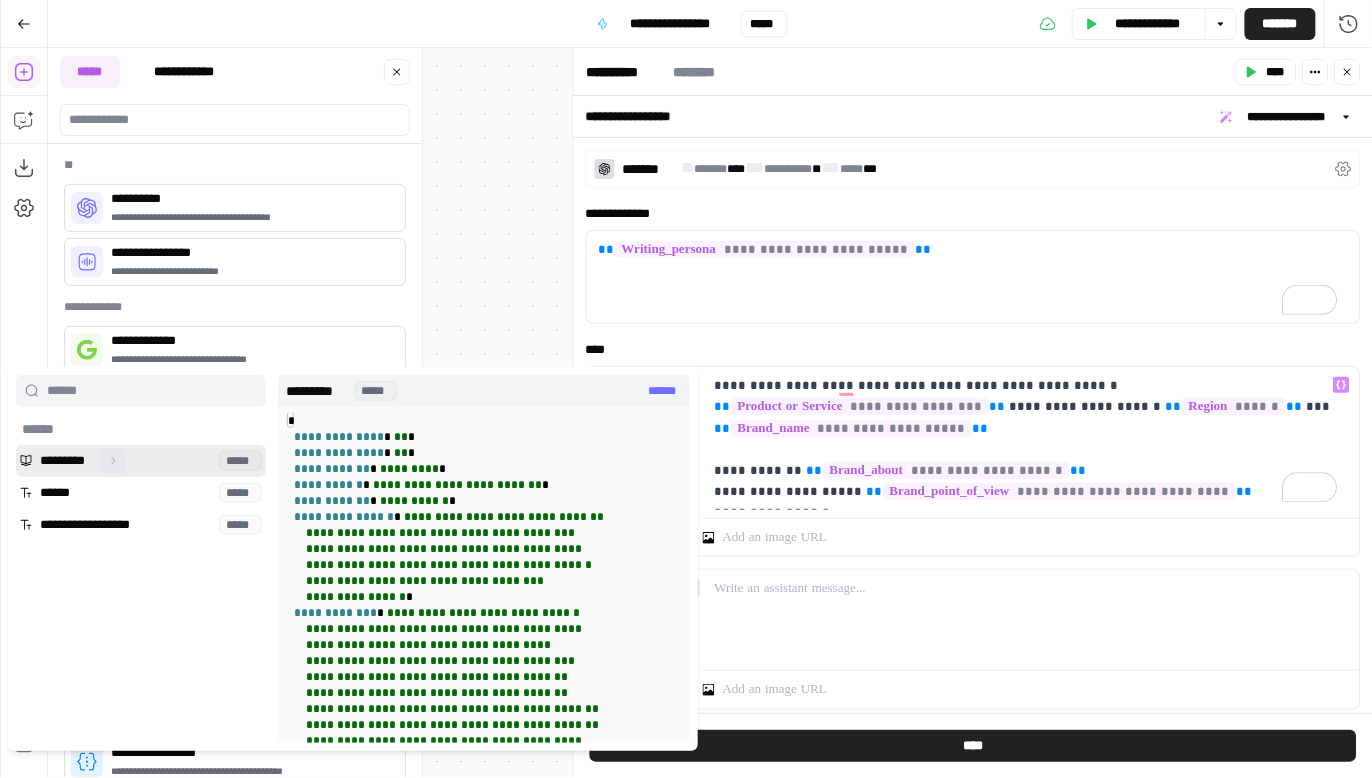 click 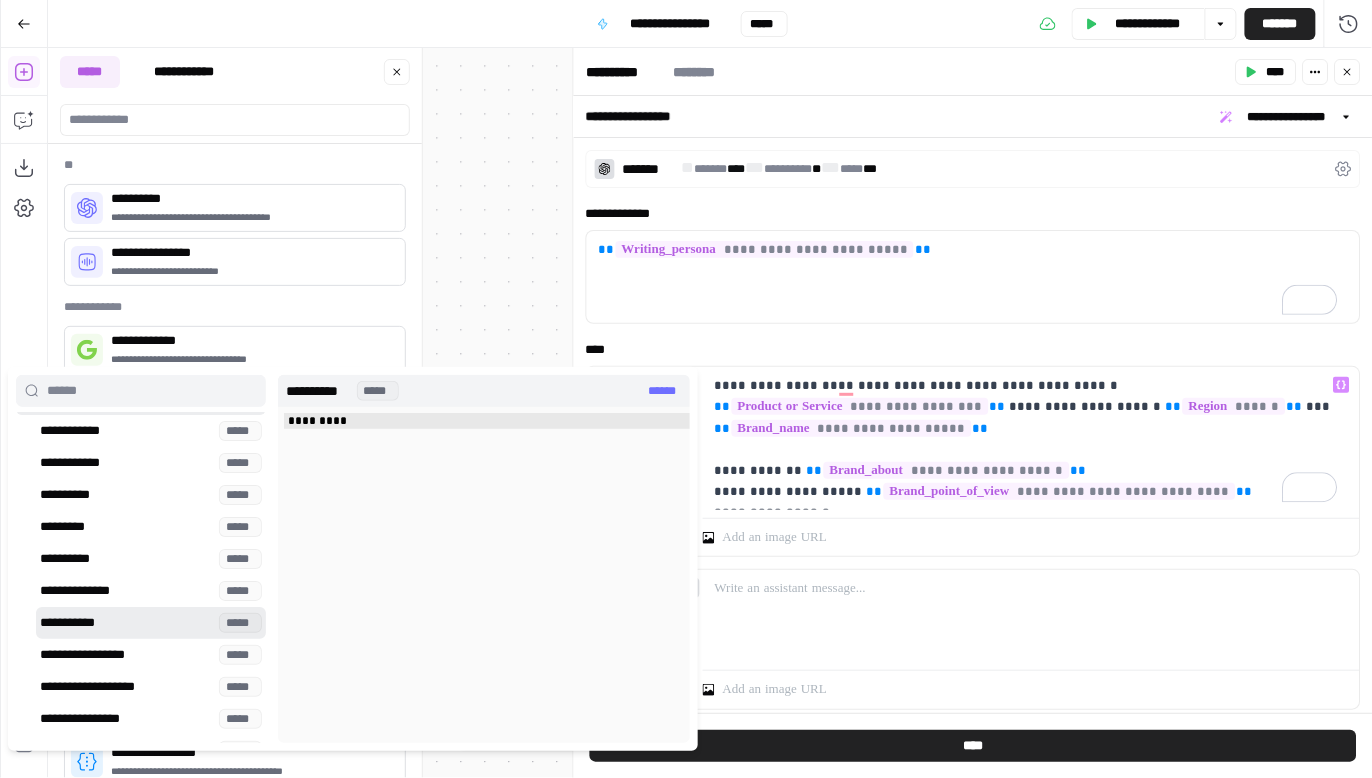 scroll, scrollTop: 116, scrollLeft: 0, axis: vertical 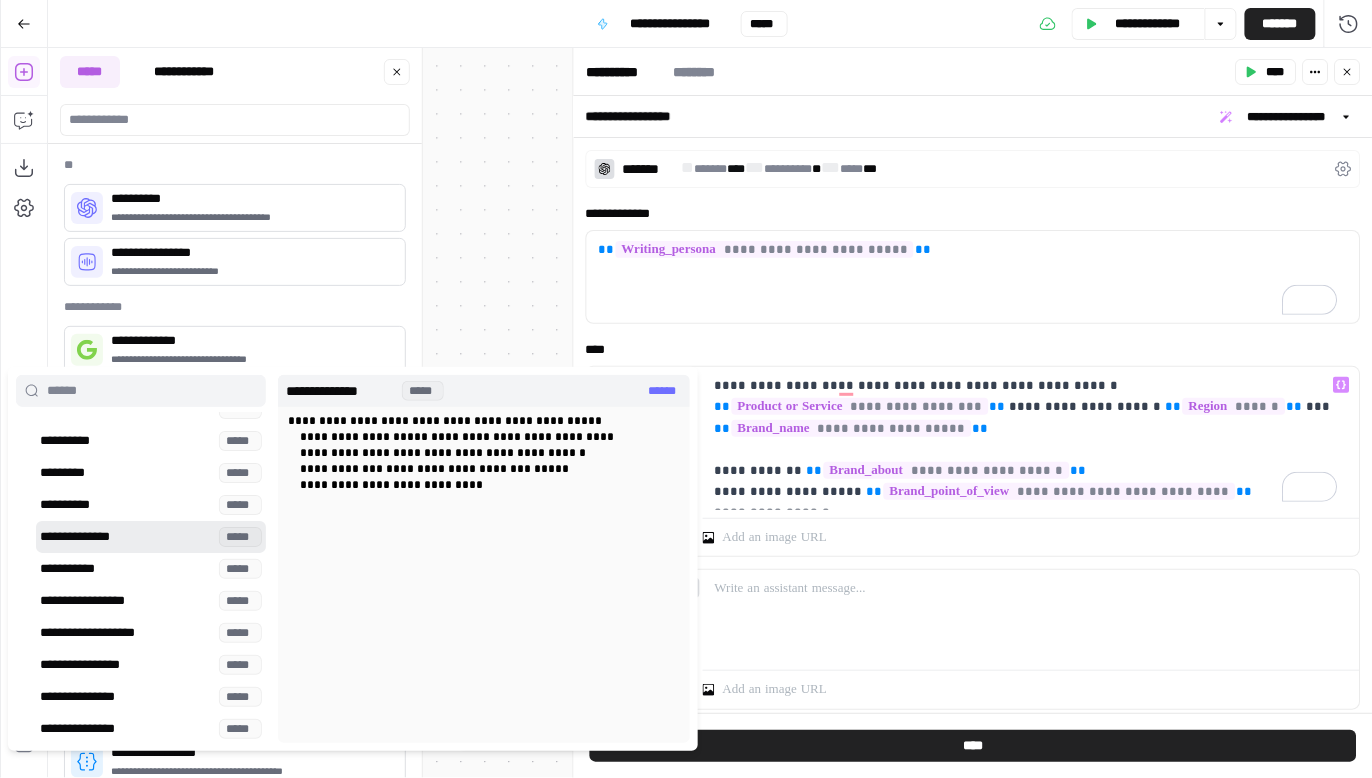 click at bounding box center [151, 537] 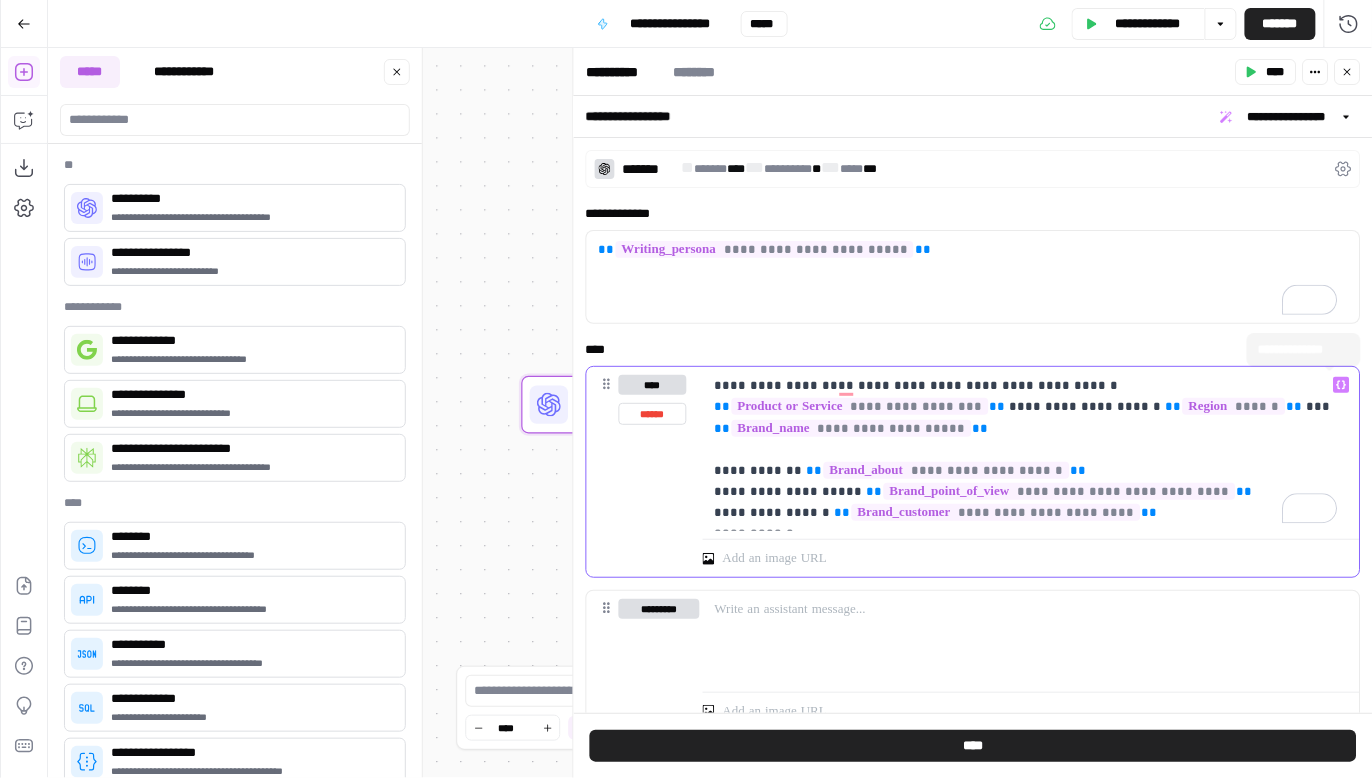 click 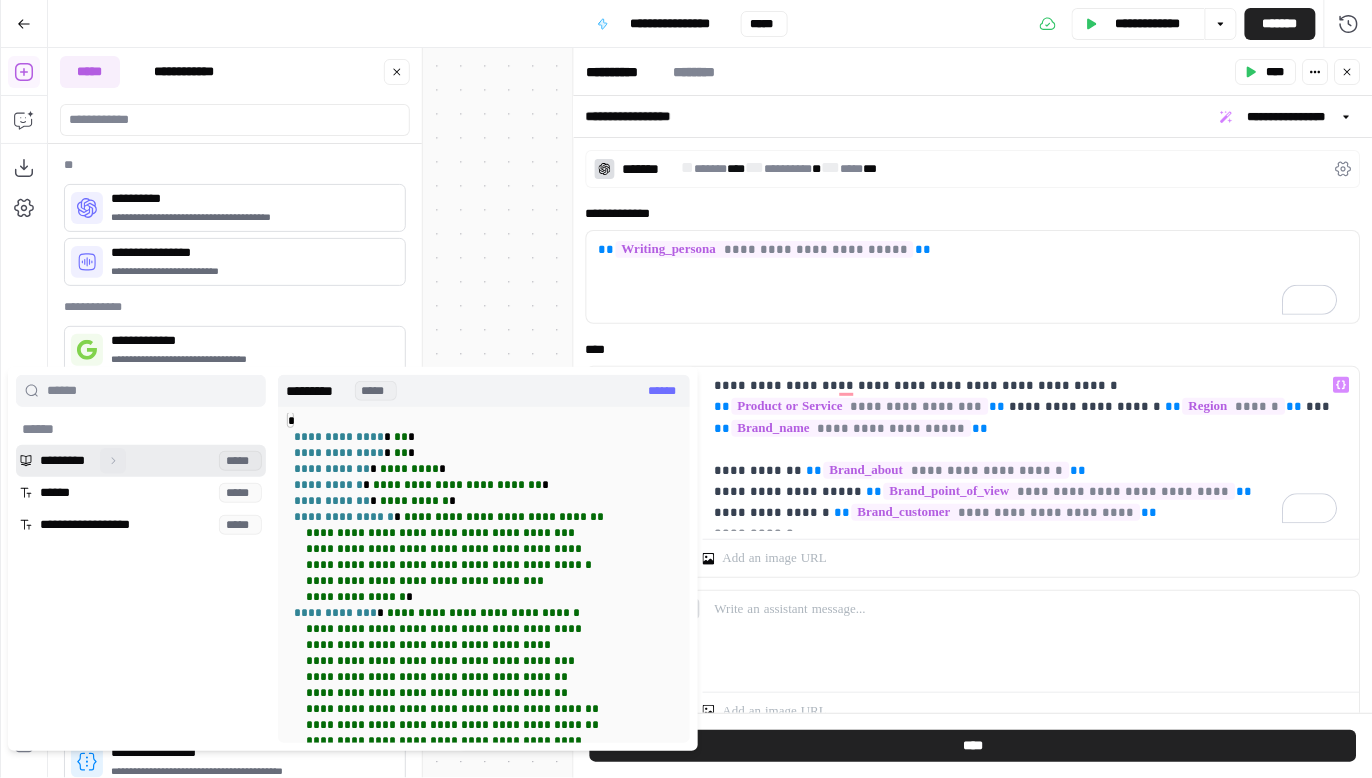 click 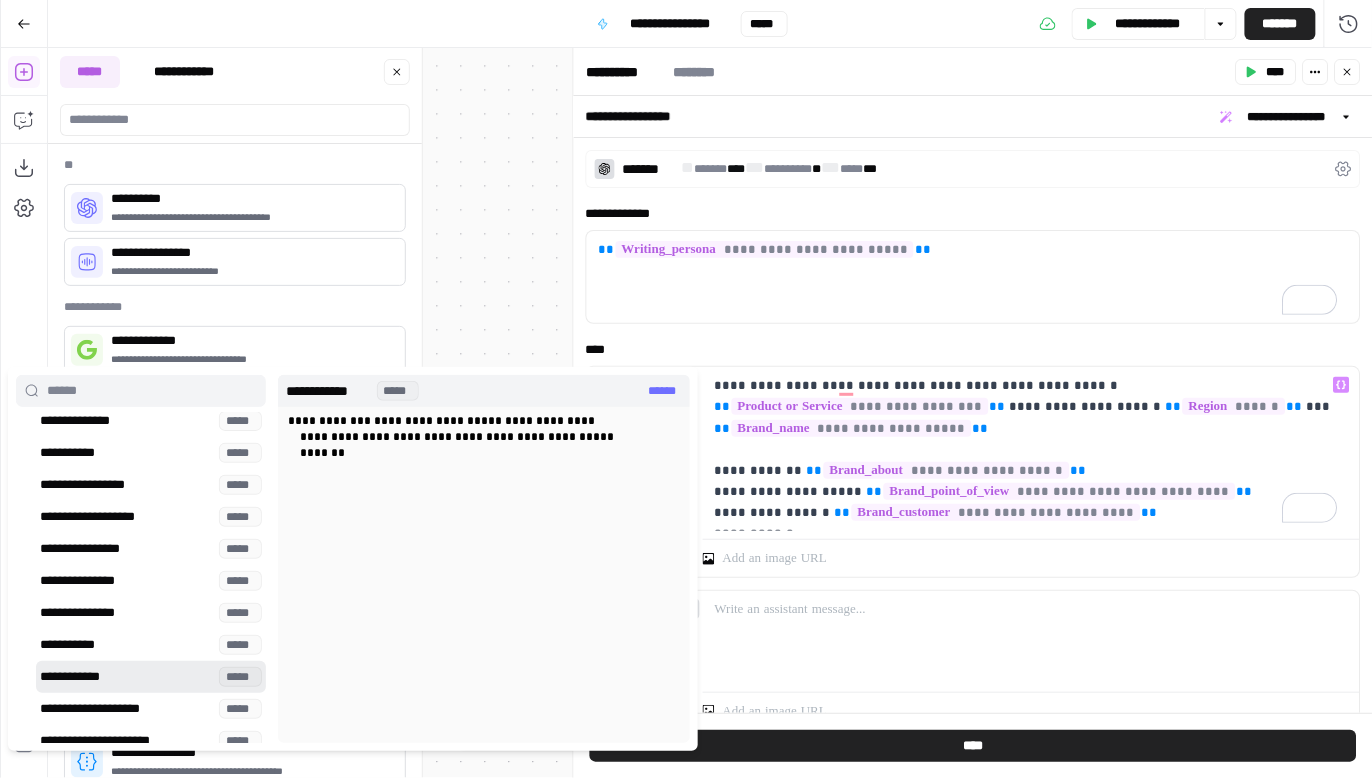 scroll, scrollTop: 241, scrollLeft: 0, axis: vertical 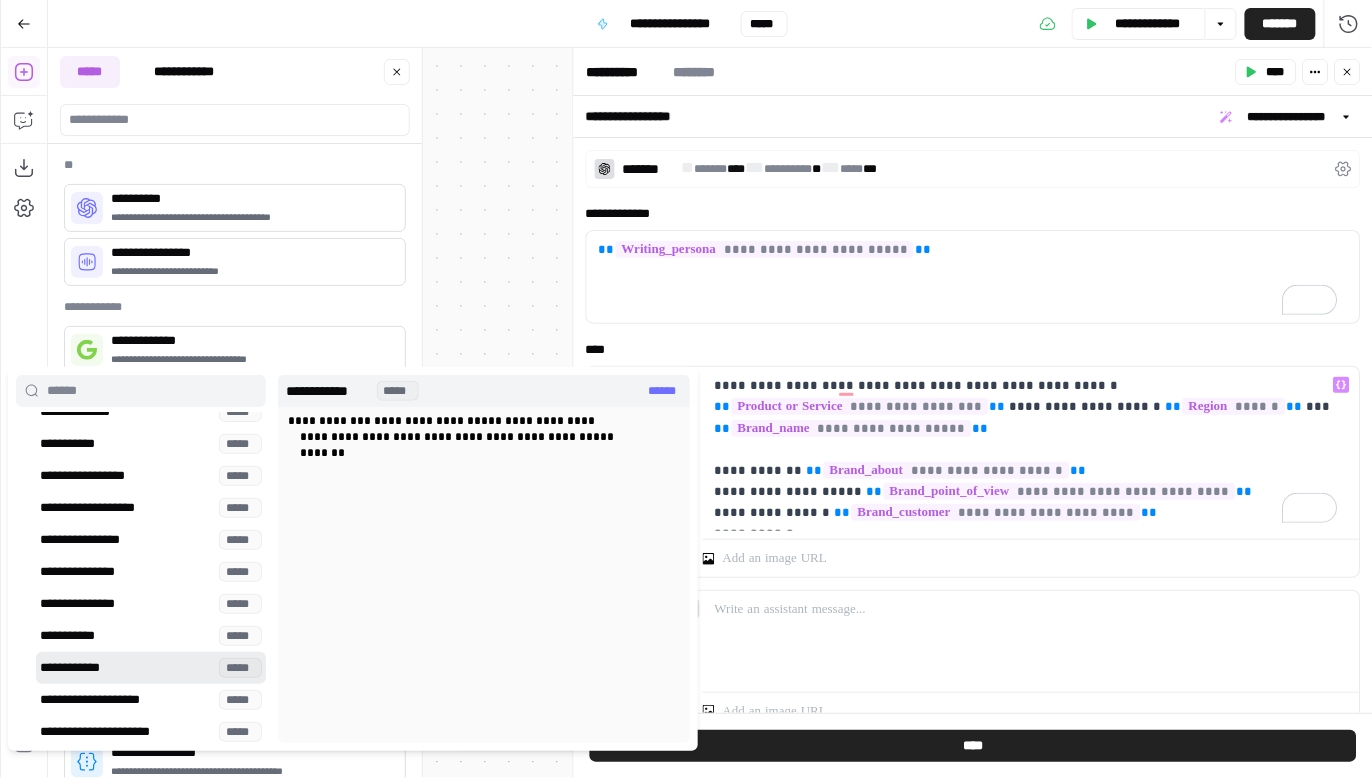 click at bounding box center (151, 668) 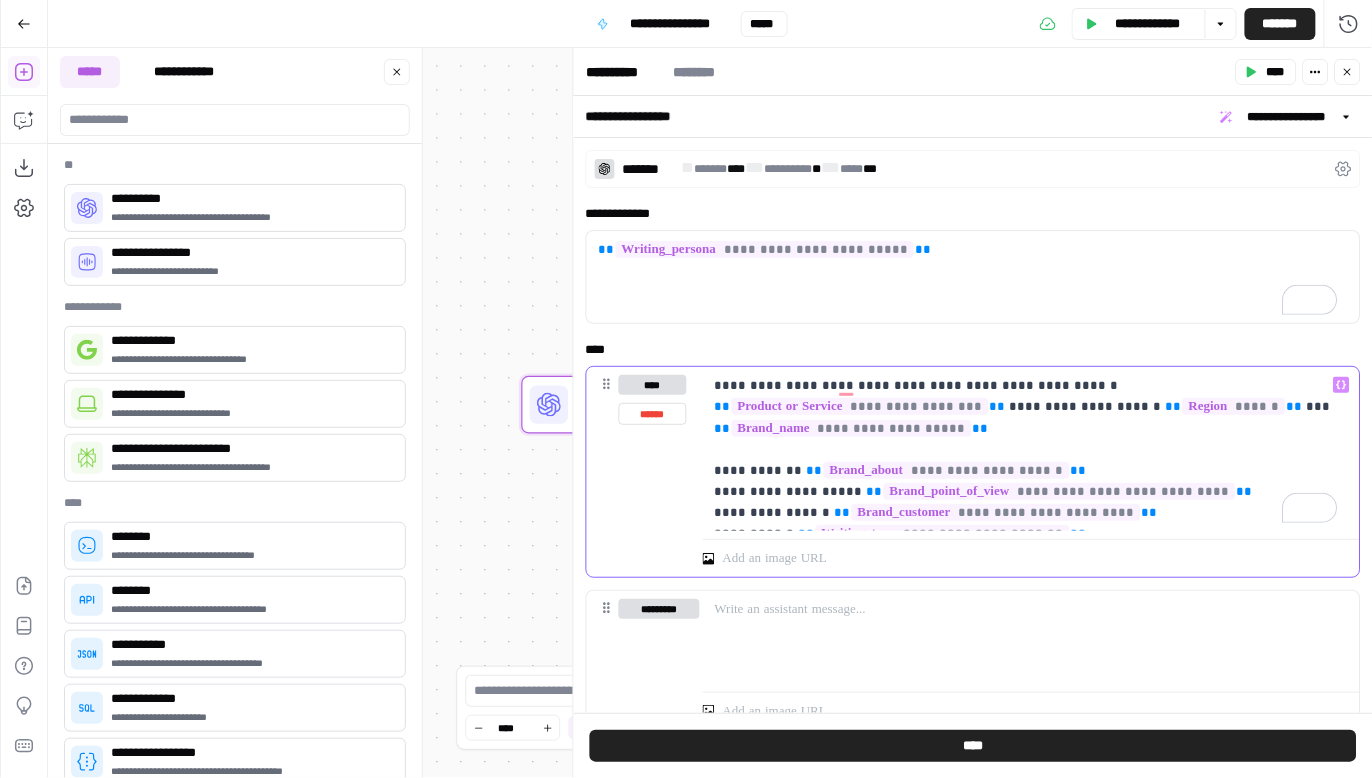 click on "**********" at bounding box center [1026, 449] 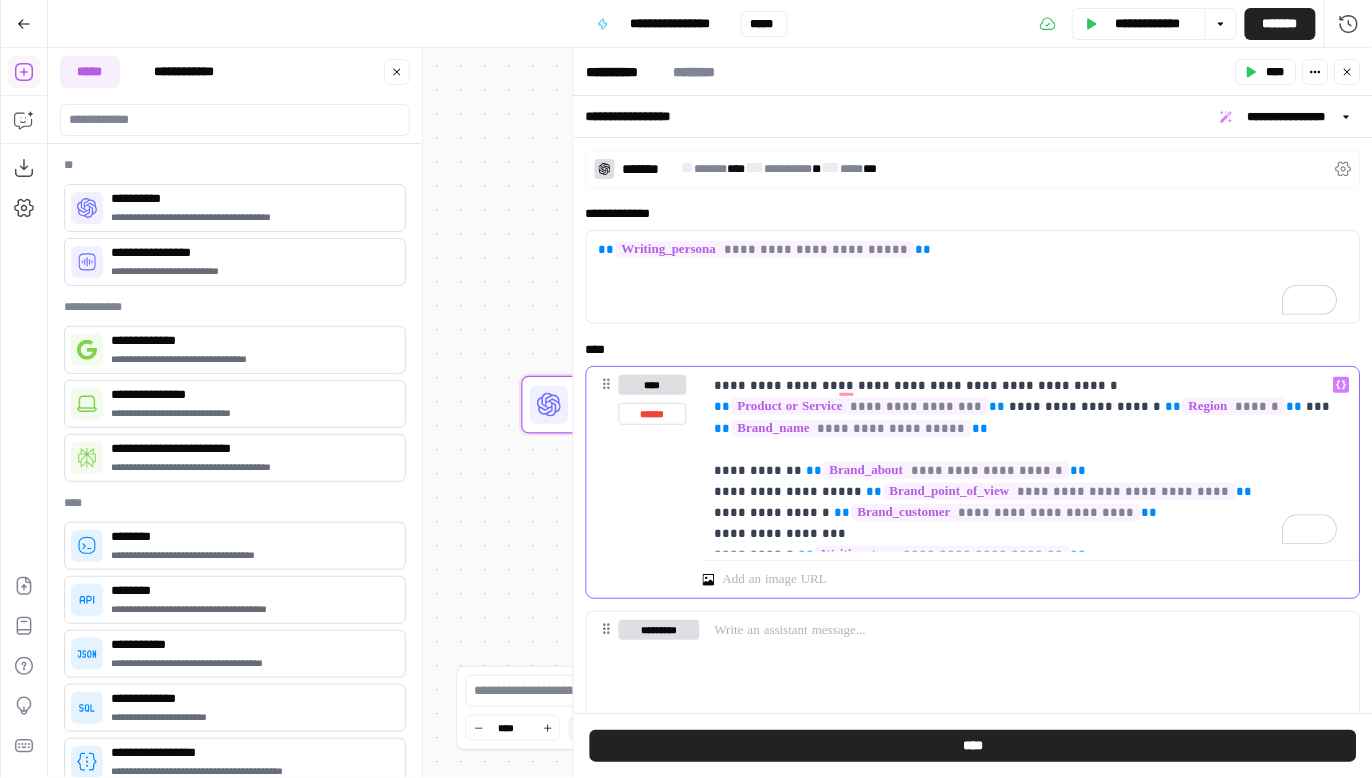 click 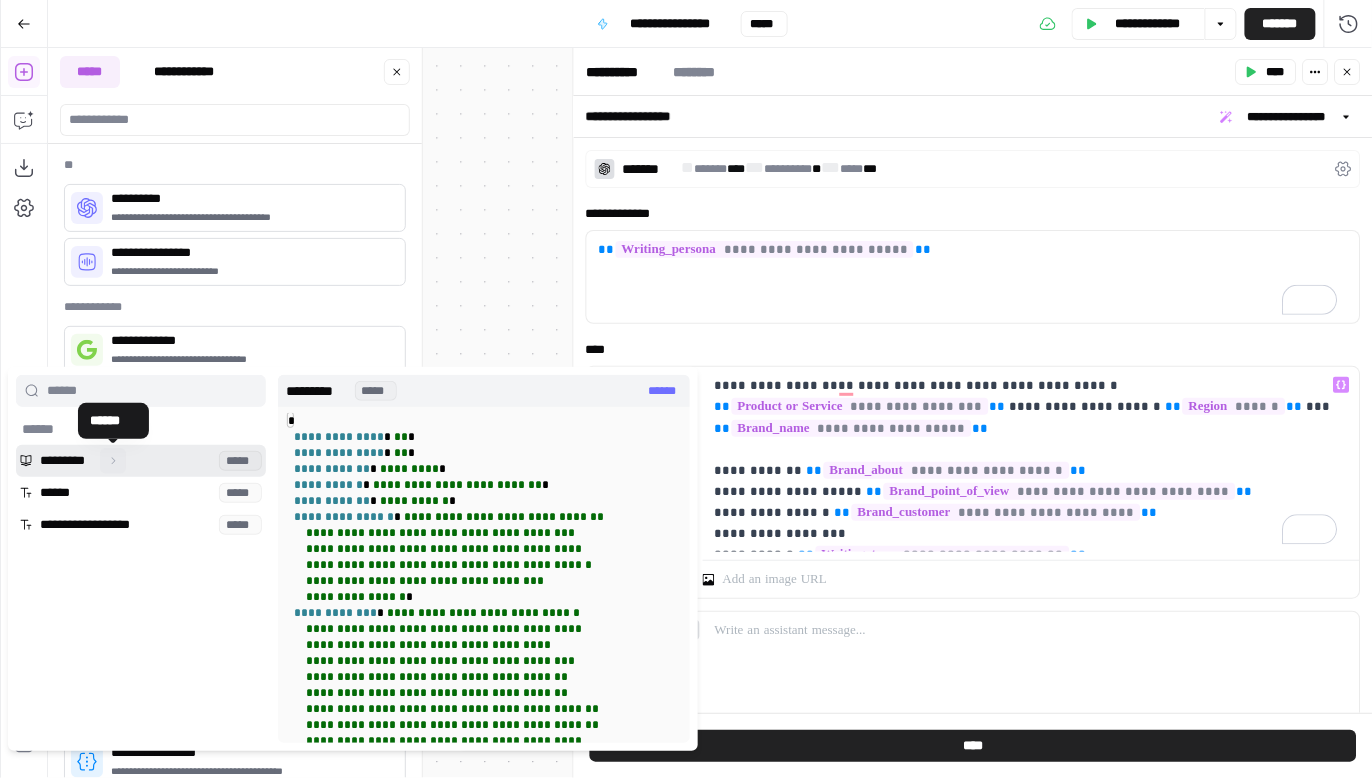 click 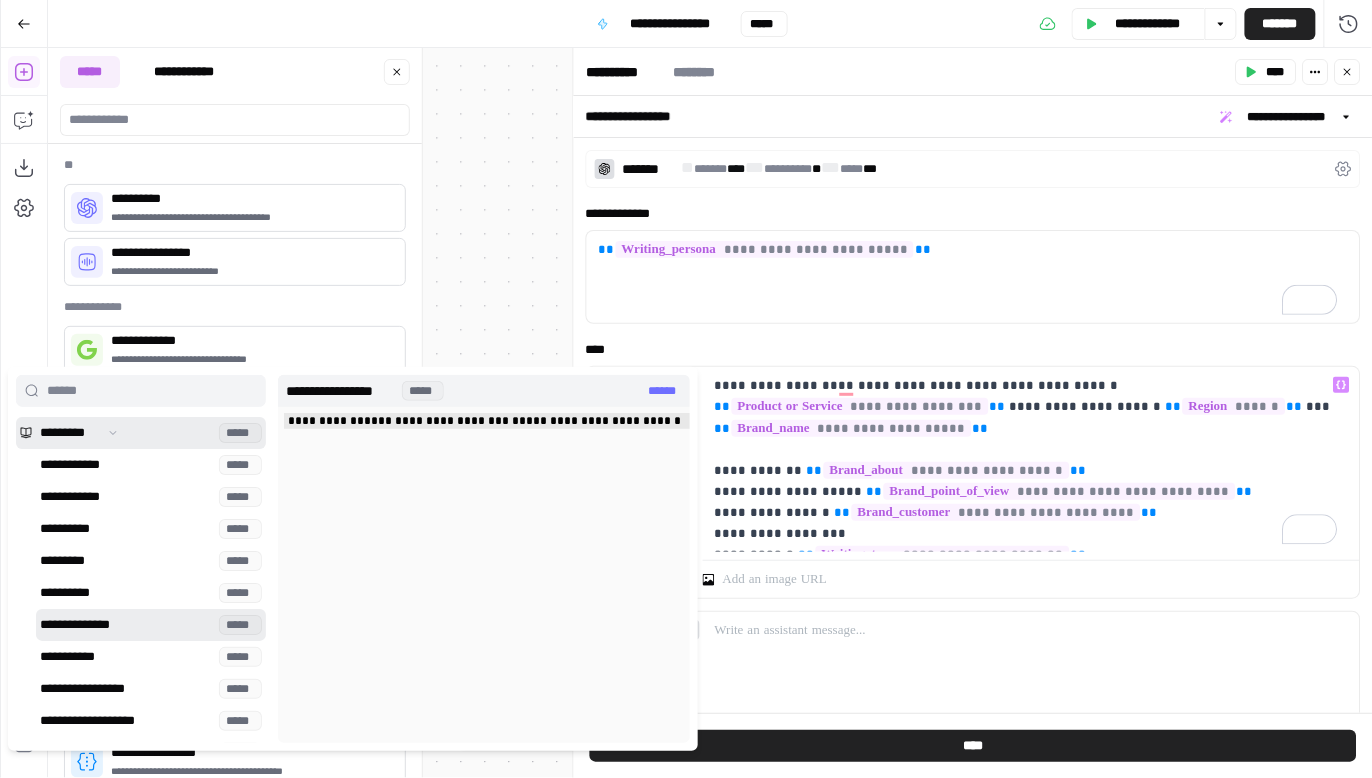 scroll, scrollTop: 62, scrollLeft: 0, axis: vertical 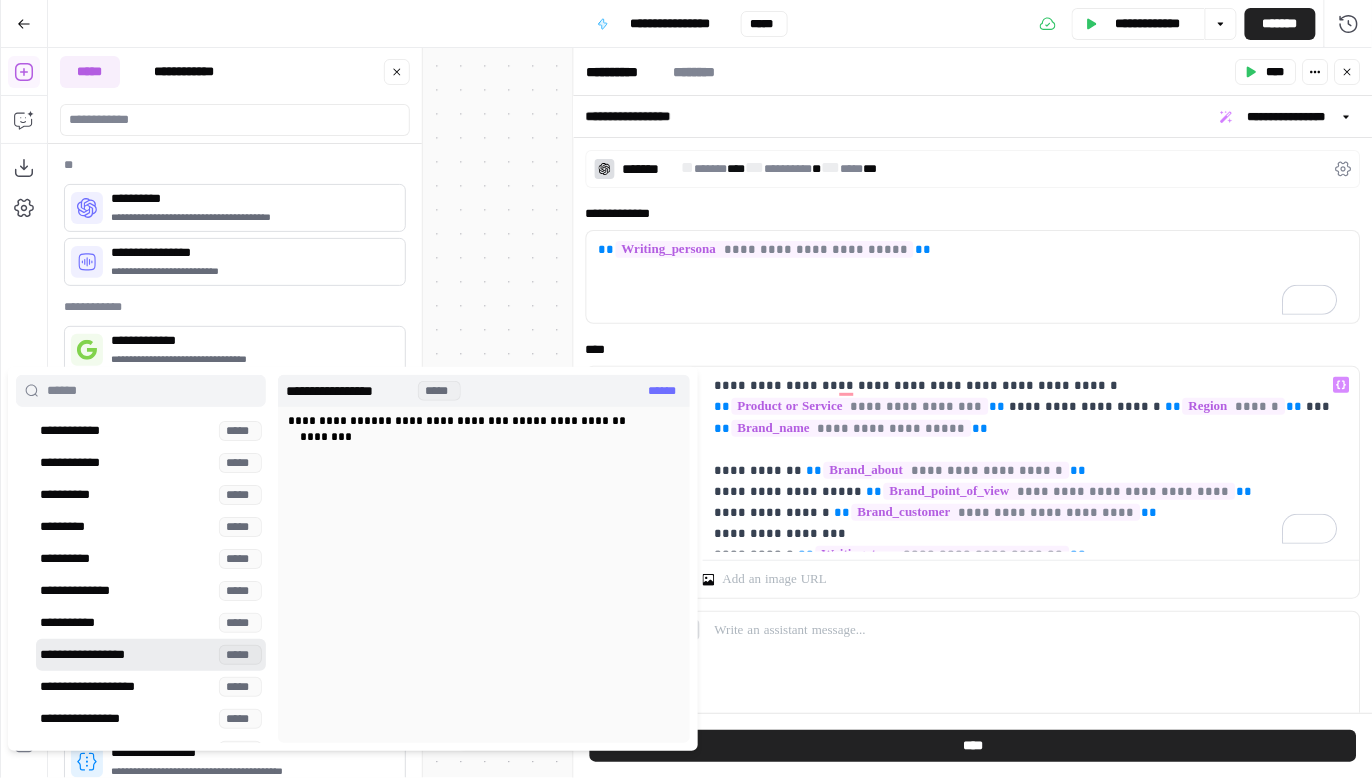 click at bounding box center [151, 655] 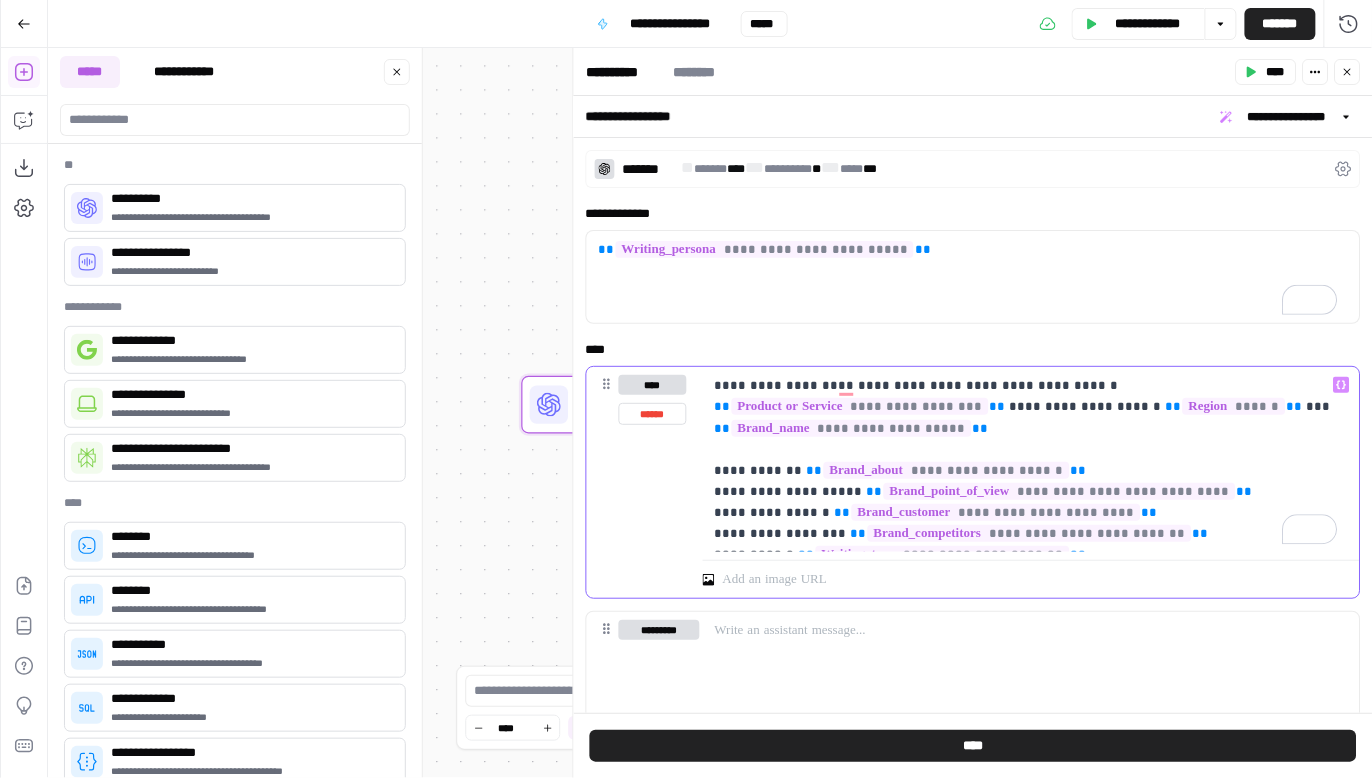 click on "**********" at bounding box center [1026, 459] 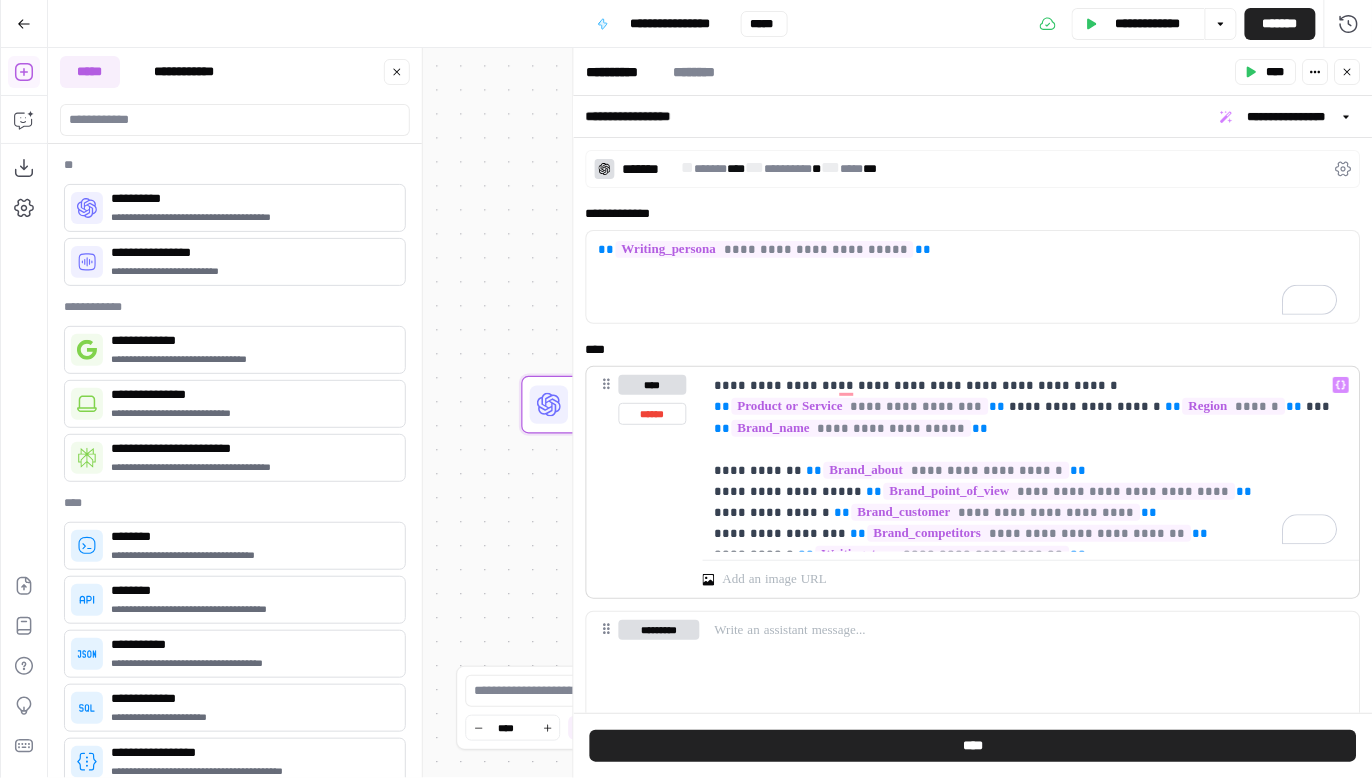 click at bounding box center (1031, 575) 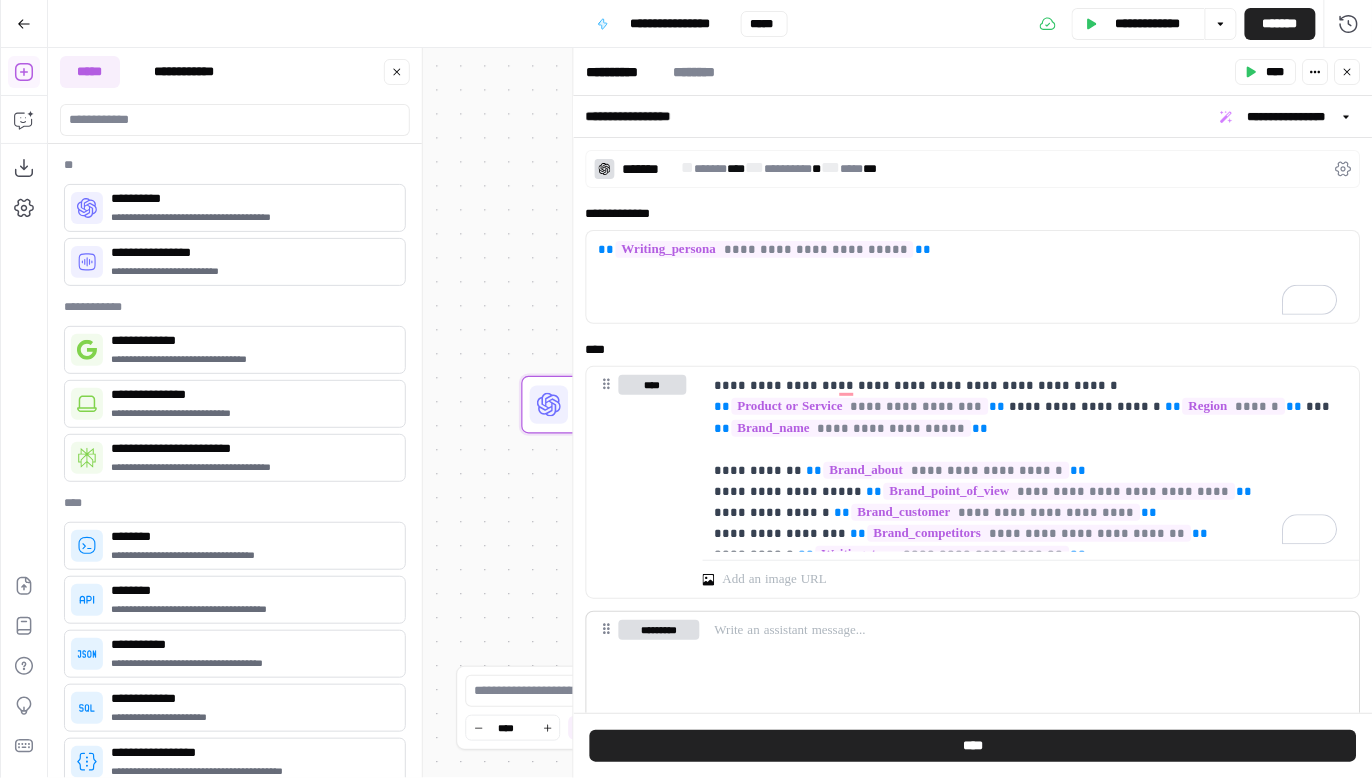 scroll, scrollTop: 17, scrollLeft: 0, axis: vertical 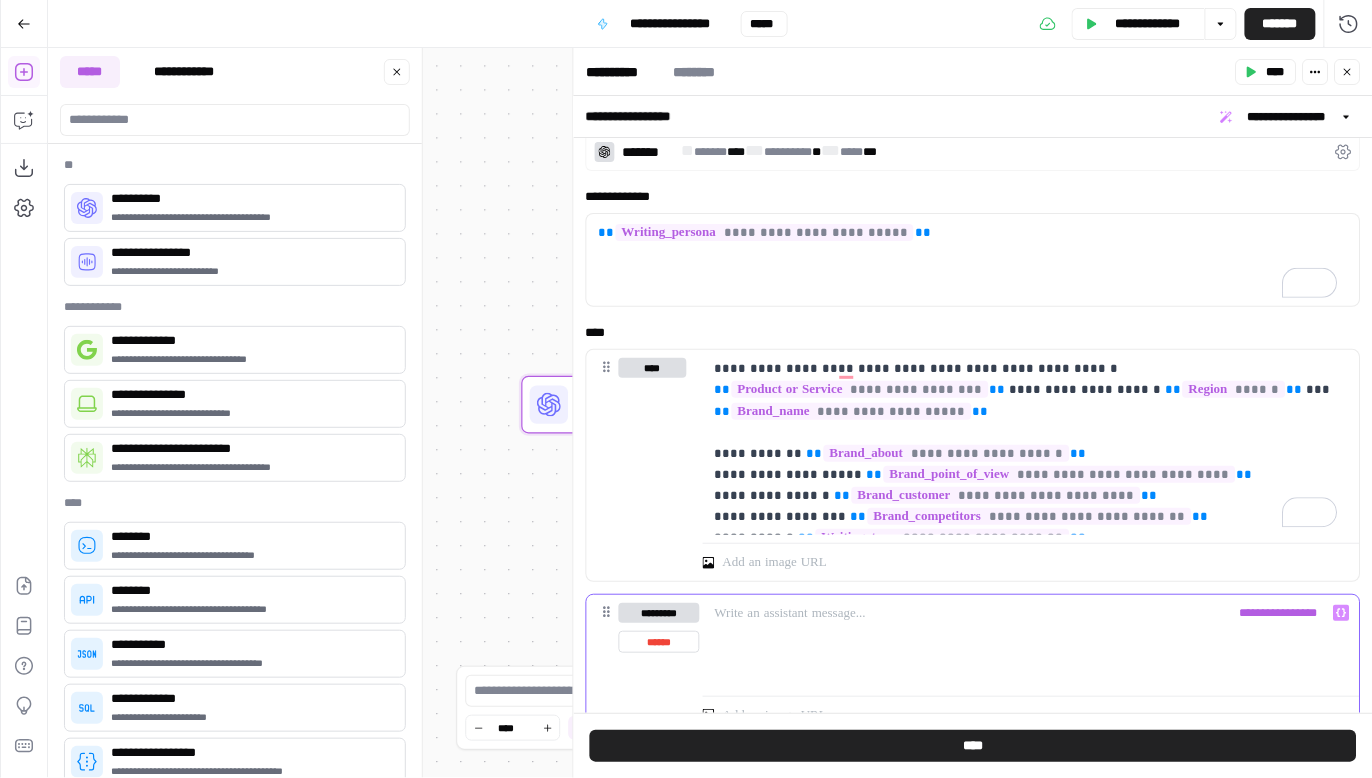 click at bounding box center (1031, 613) 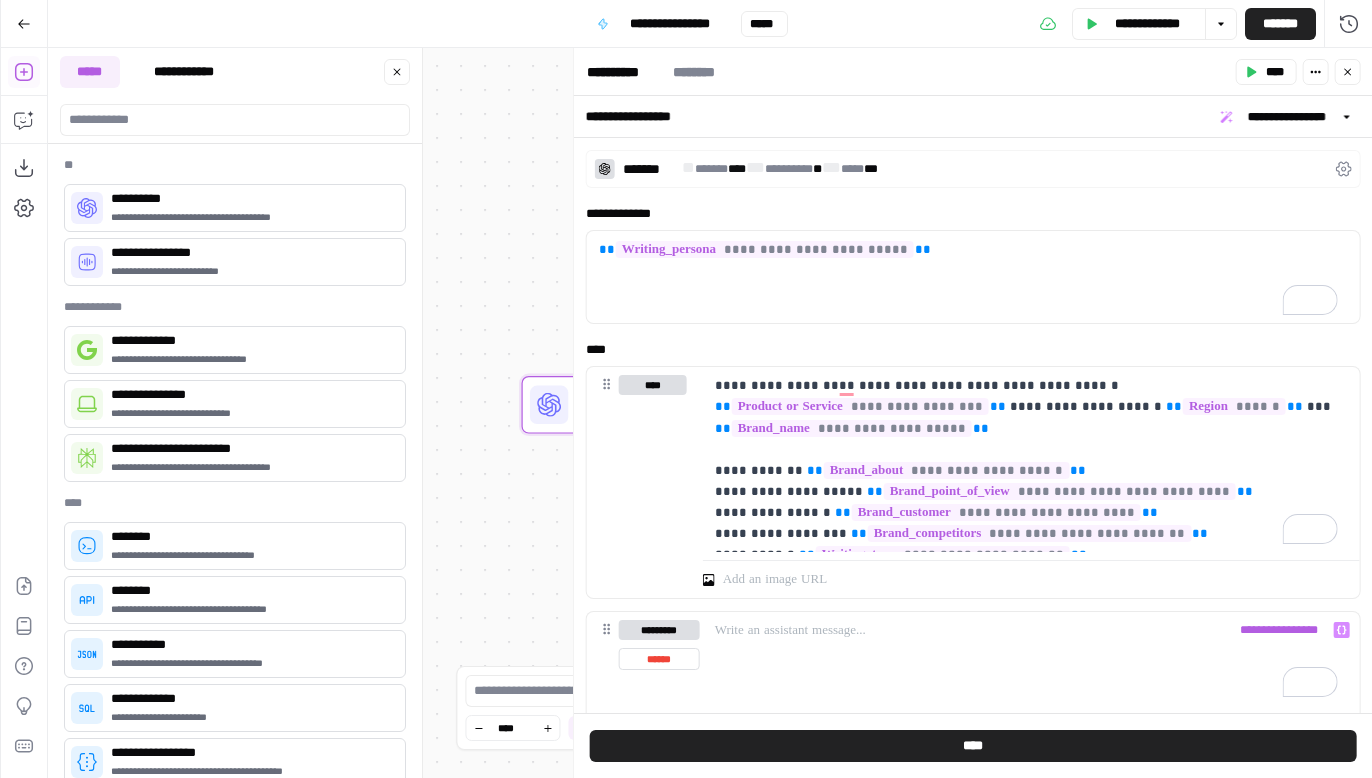 scroll, scrollTop: 0, scrollLeft: 0, axis: both 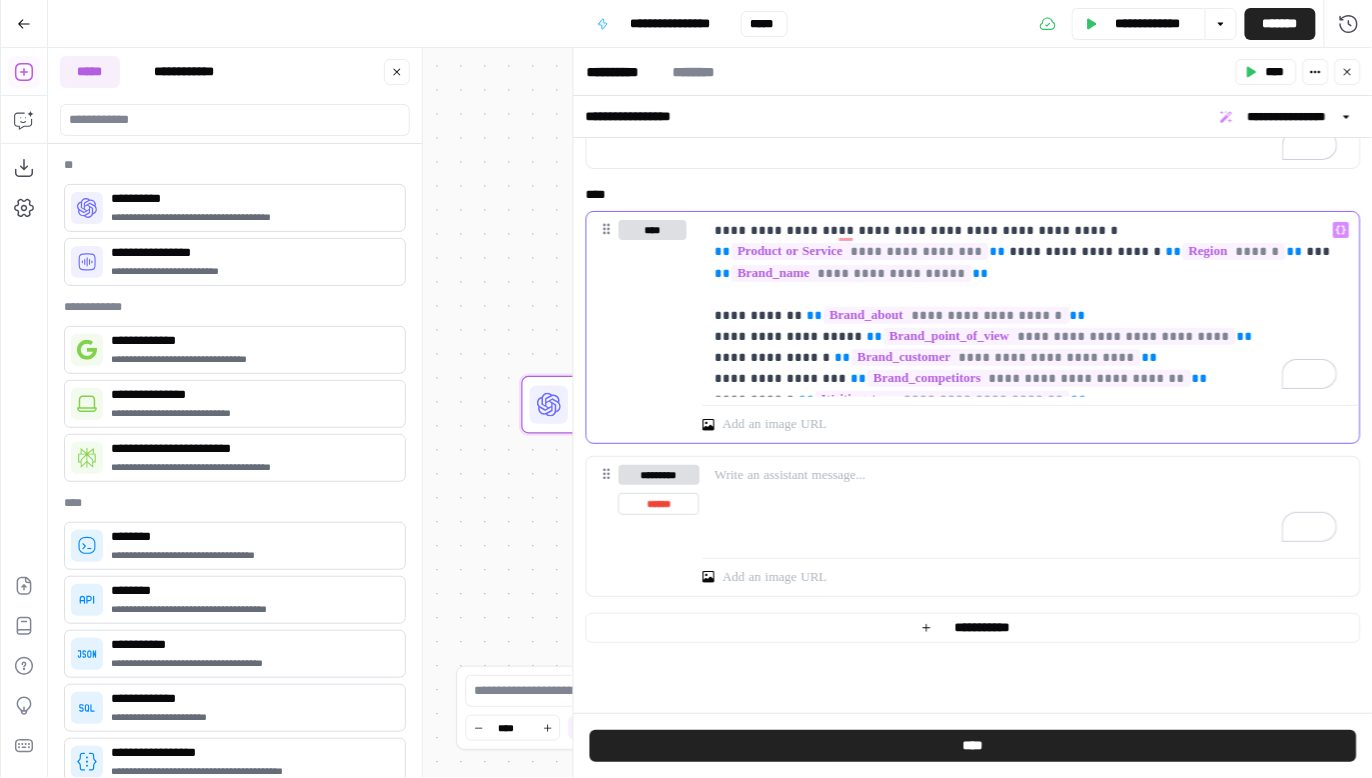click on "**********" at bounding box center (1026, 304) 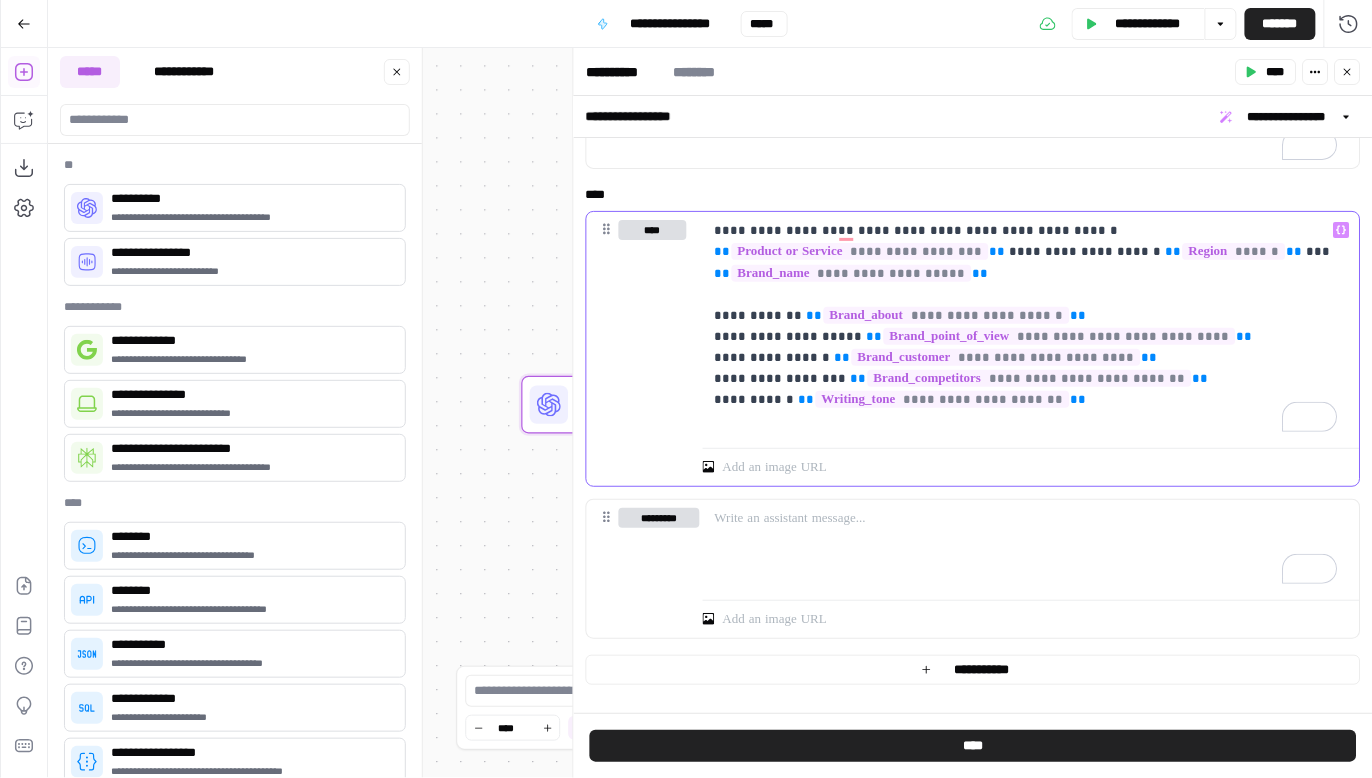 click on "**********" at bounding box center [1026, 325] 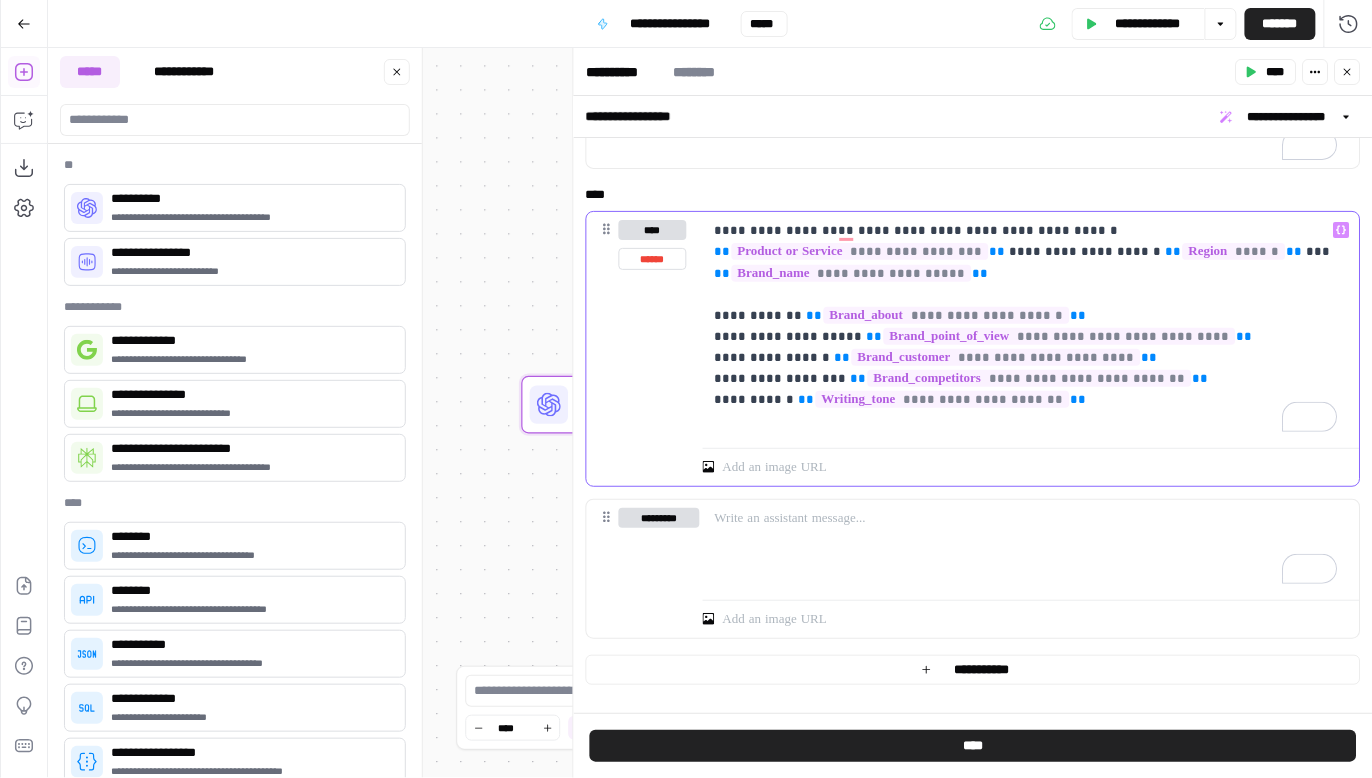 click on "**********" at bounding box center (1026, 325) 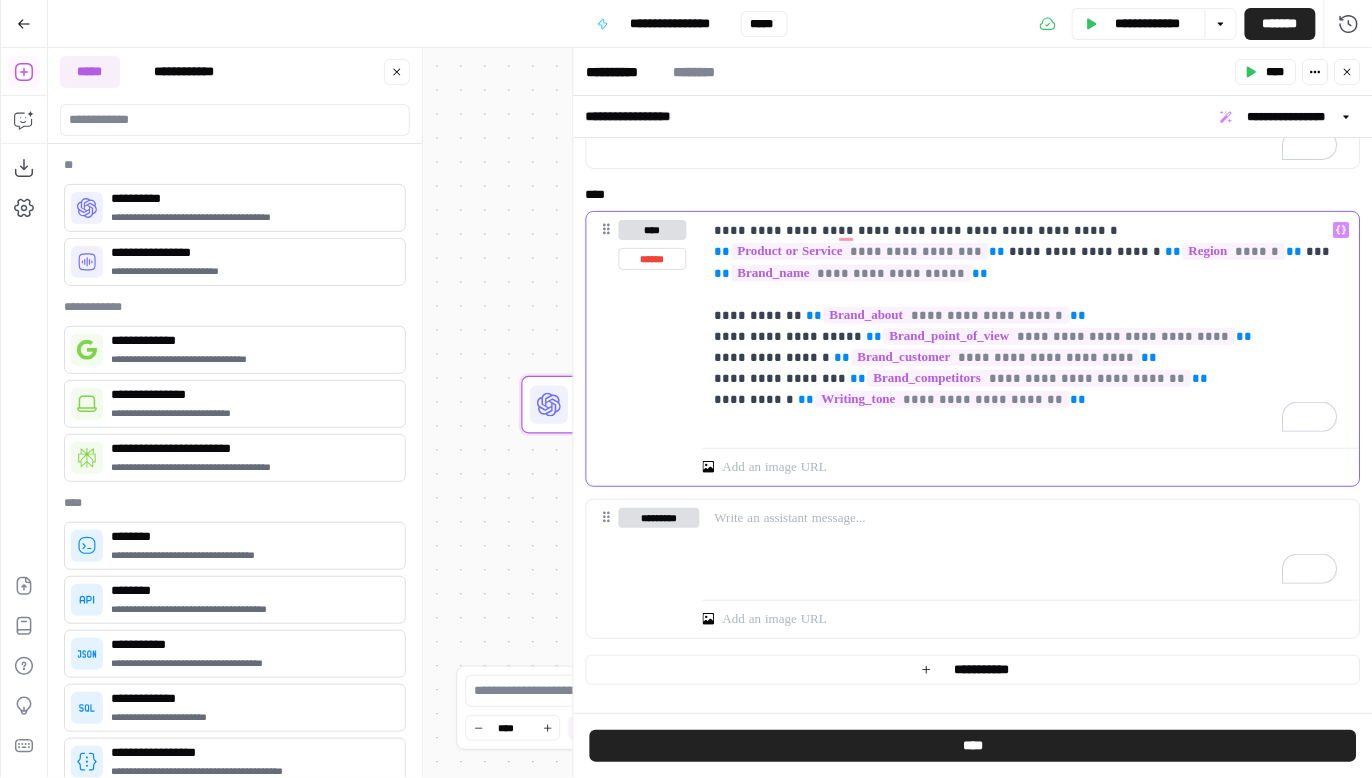 type 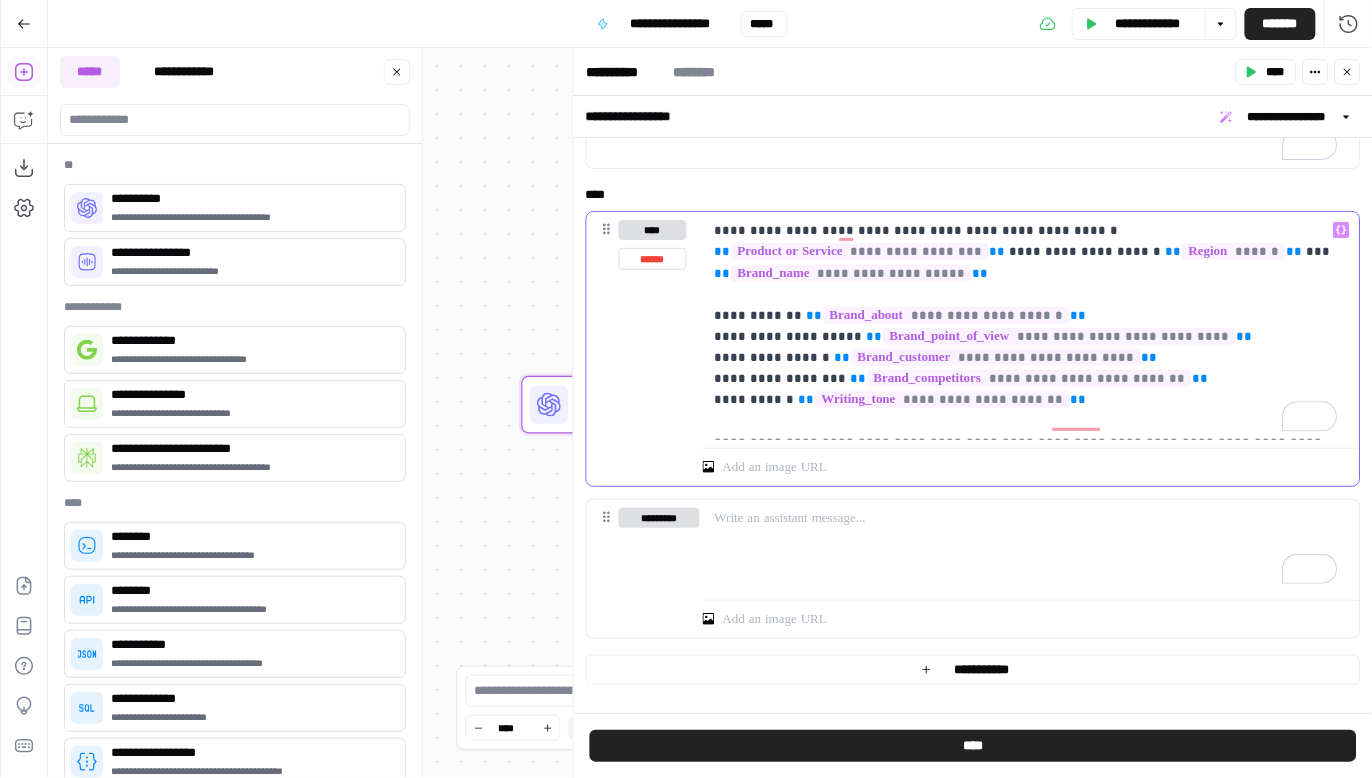click on "**********" at bounding box center [1026, 325] 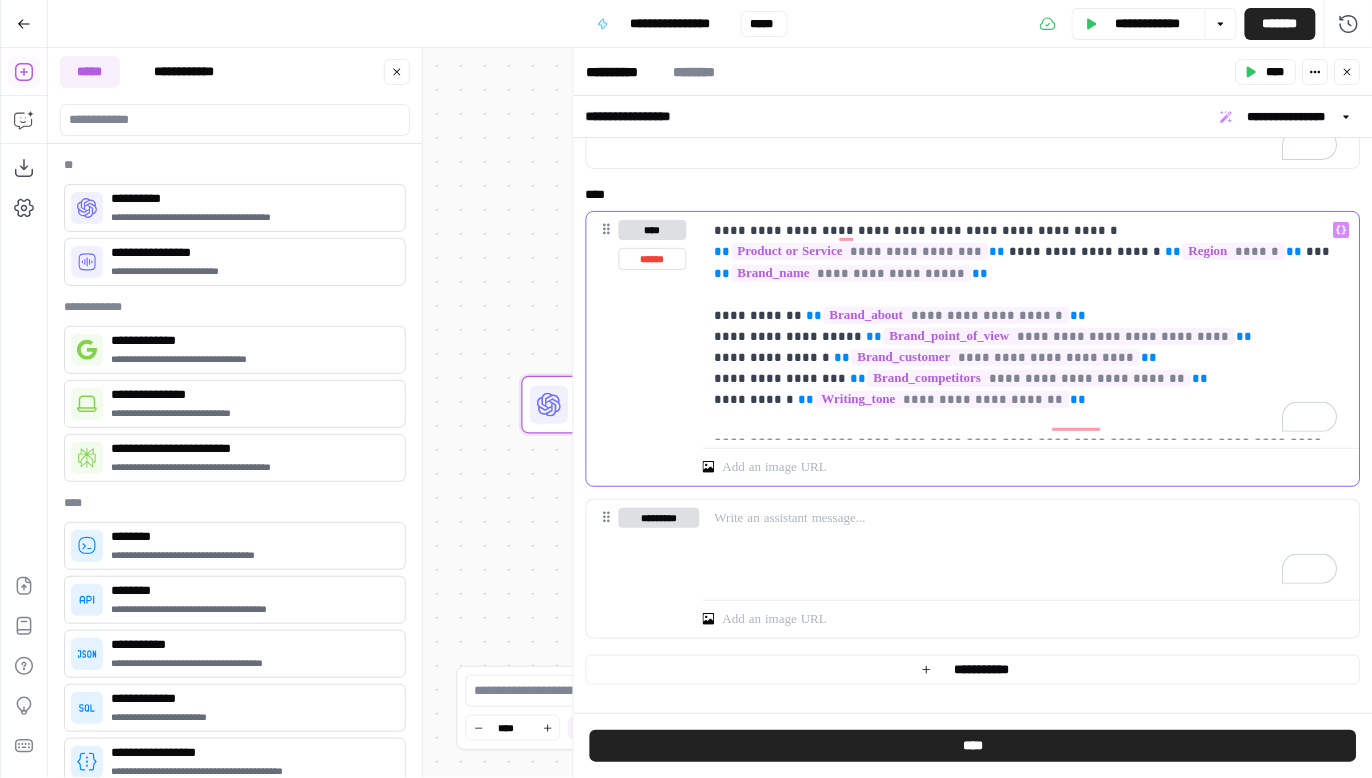 click on "**********" at bounding box center (1026, 325) 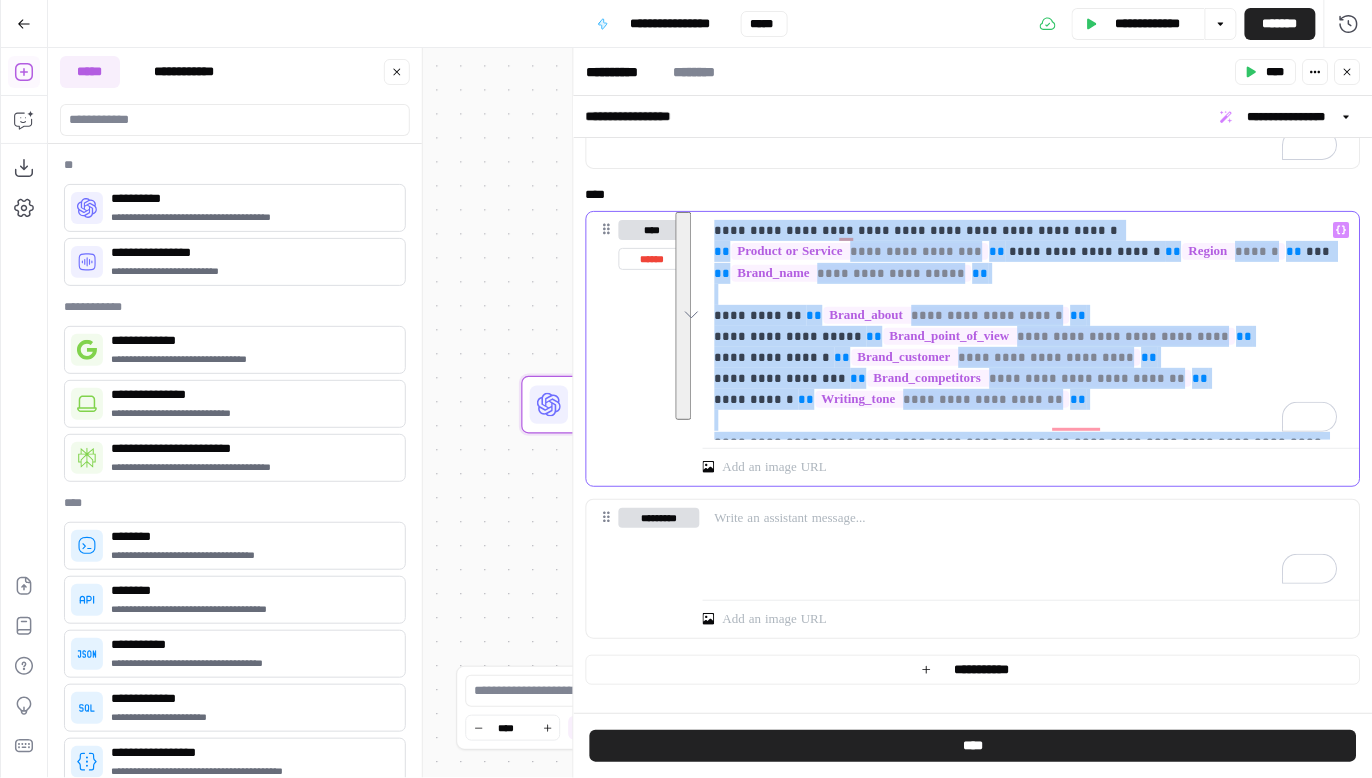 drag, startPoint x: 1148, startPoint y: 422, endPoint x: 1259, endPoint y: 423, distance: 111.0045 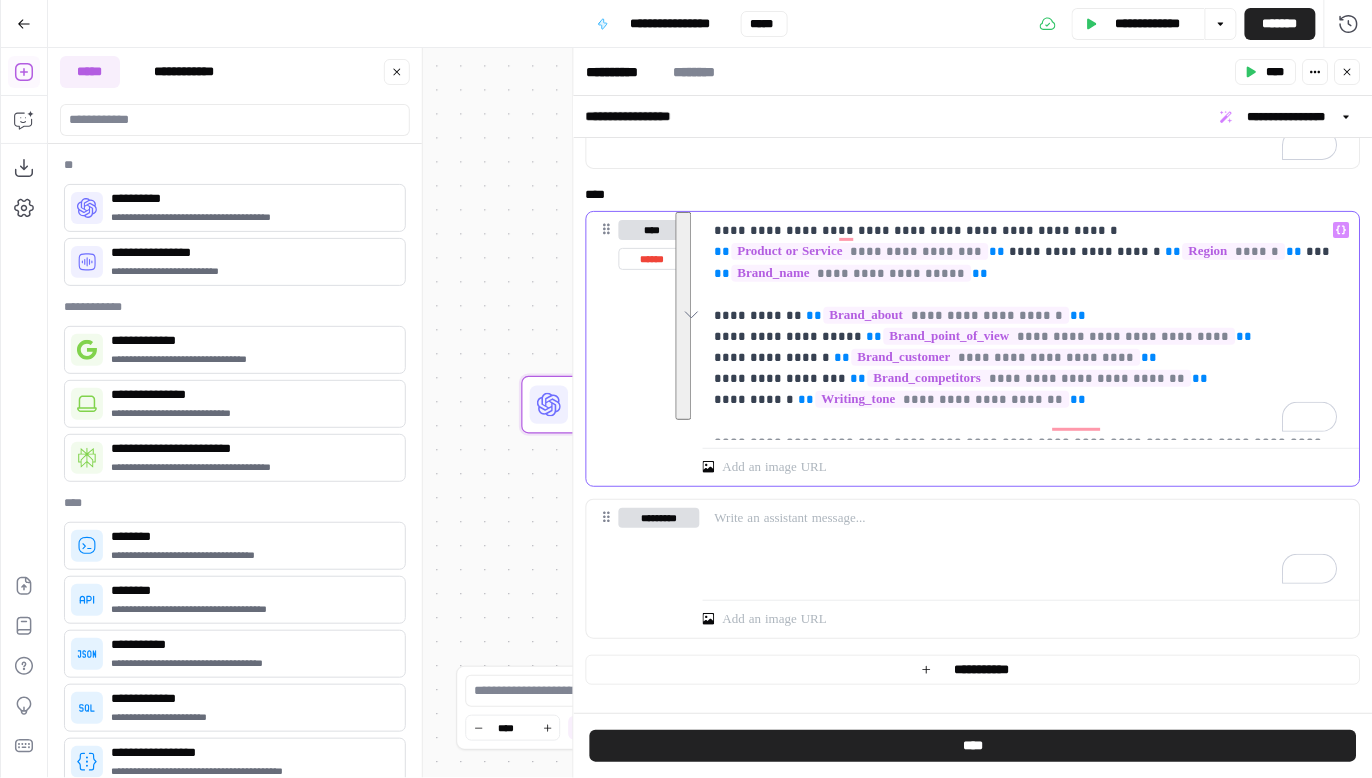 click on "**********" at bounding box center [1026, 325] 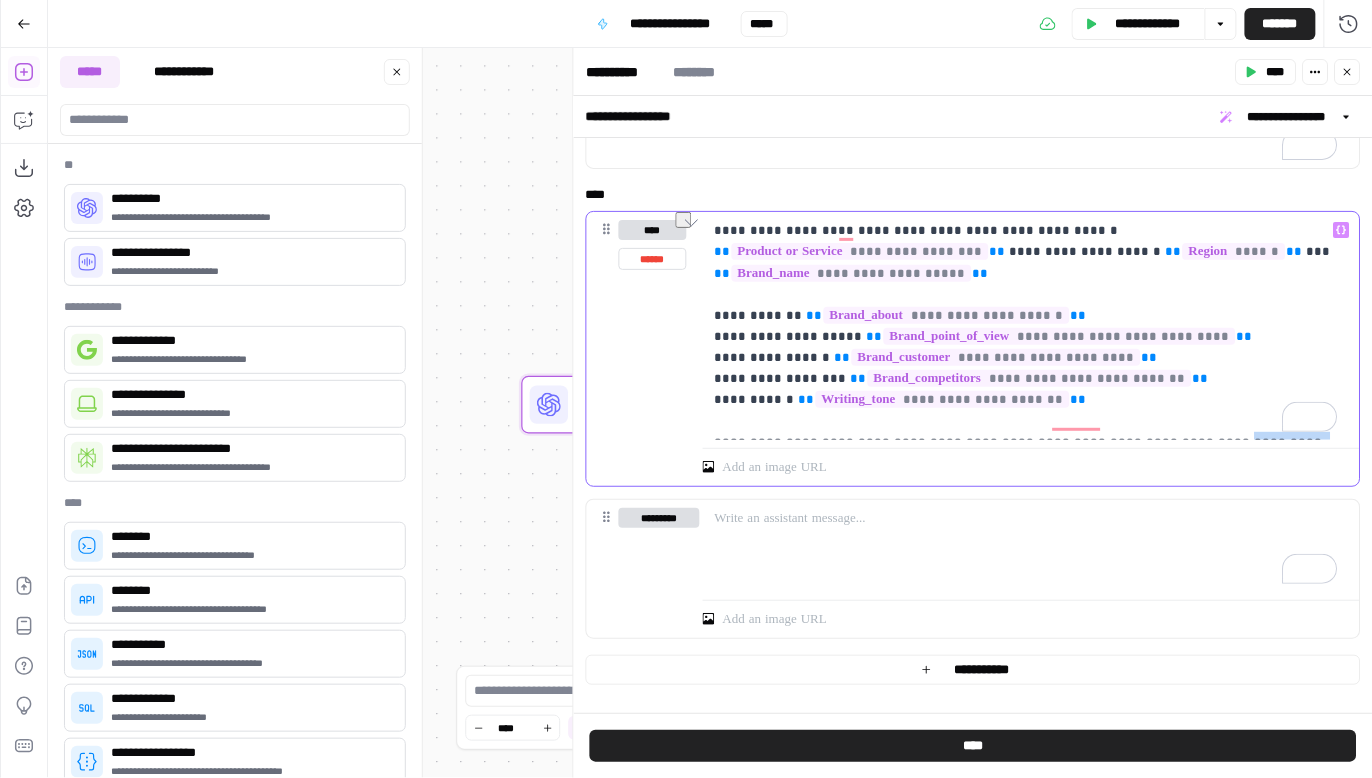 drag, startPoint x: 1243, startPoint y: 423, endPoint x: 1148, endPoint y: 422, distance: 95.005264 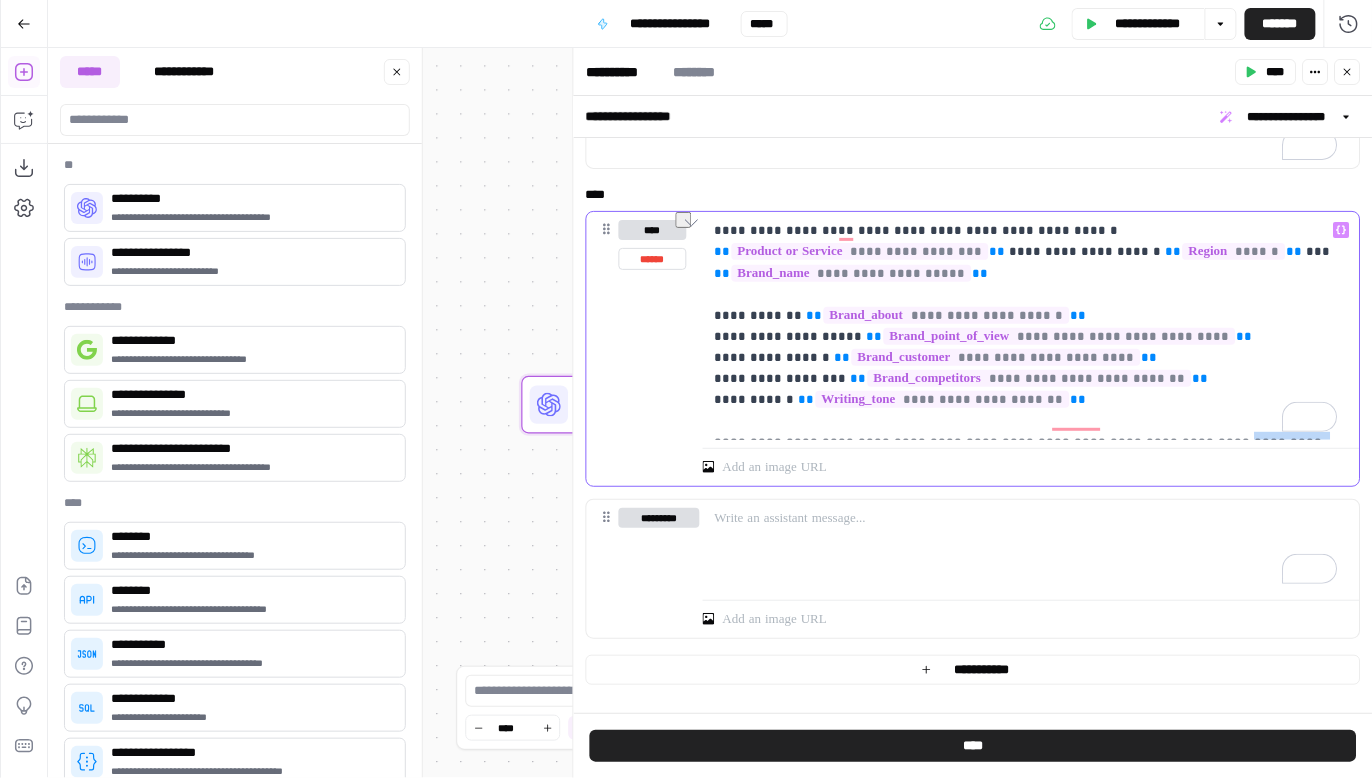 click on "**********" at bounding box center [1026, 325] 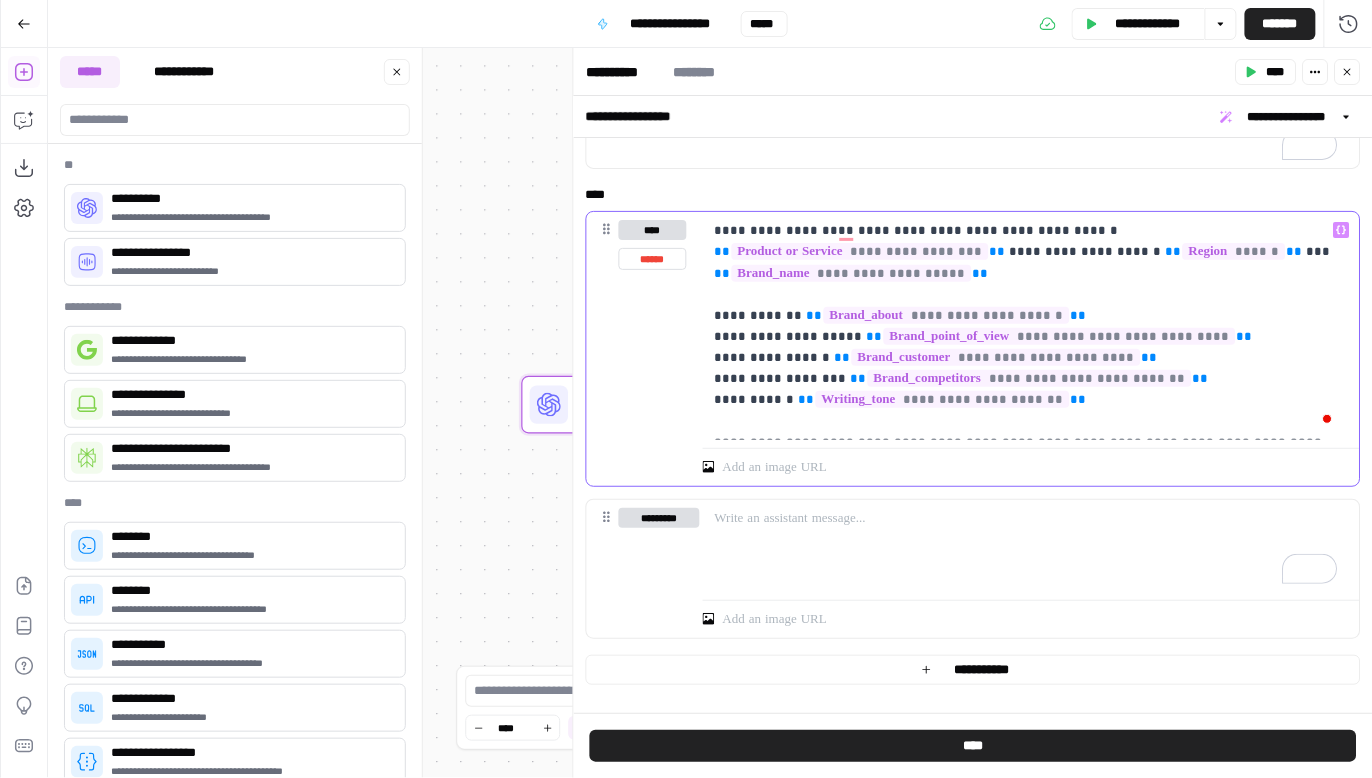 click on "**********" at bounding box center [1026, 325] 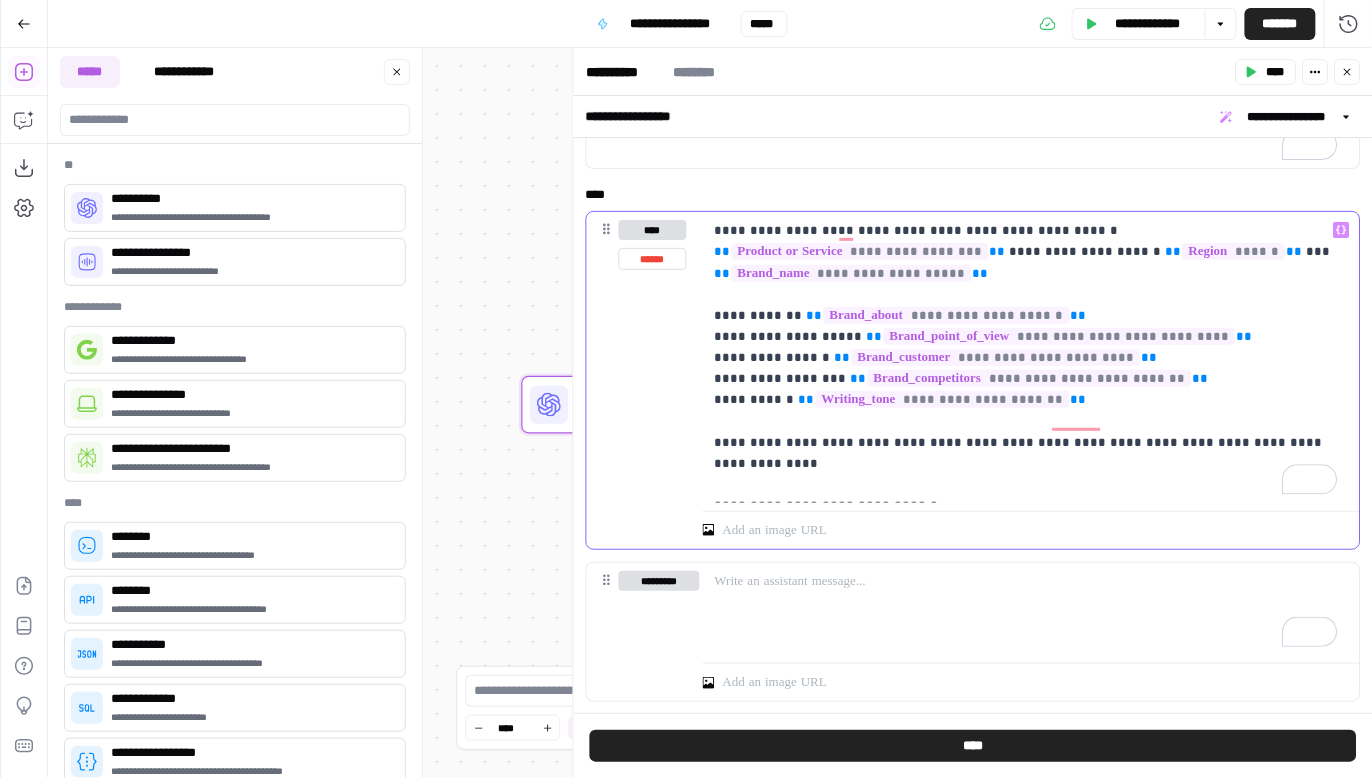 click on "**********" at bounding box center (1026, 357) 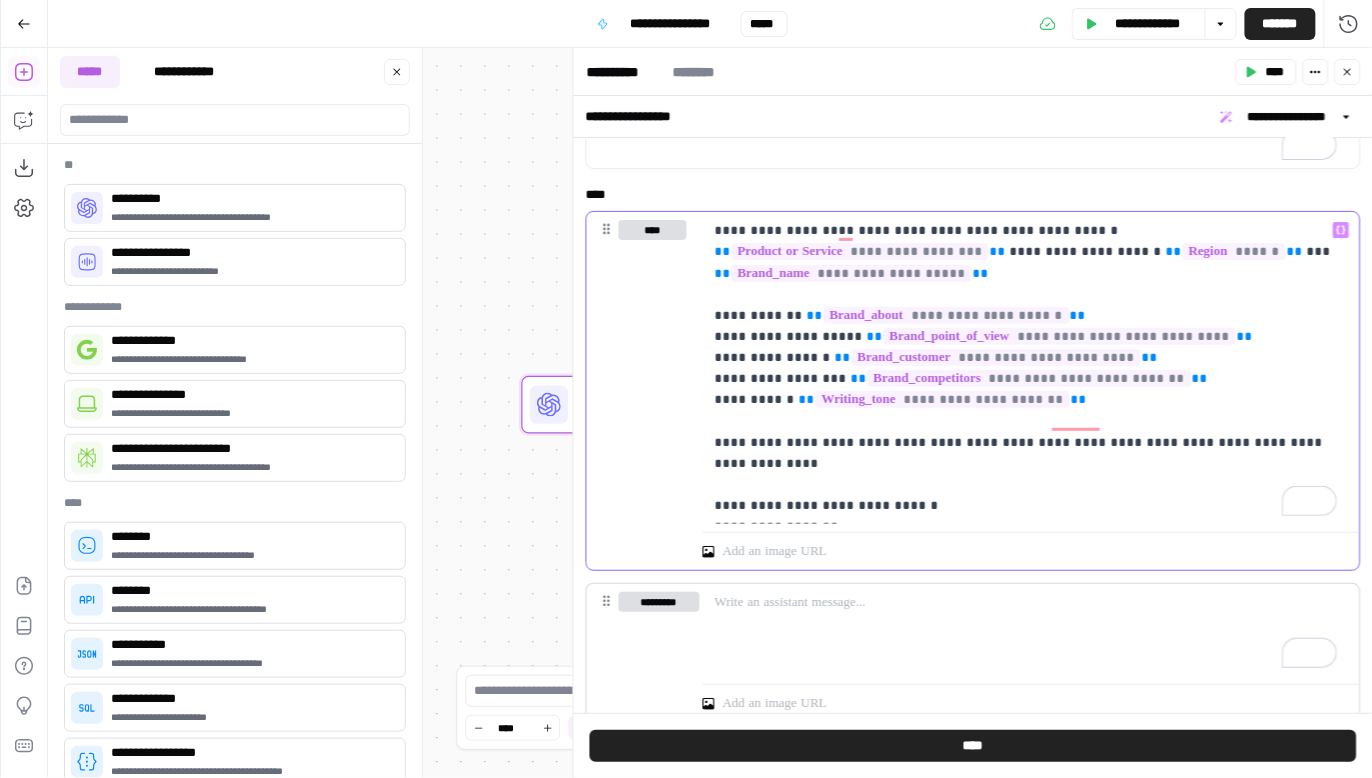 scroll, scrollTop: 172, scrollLeft: 0, axis: vertical 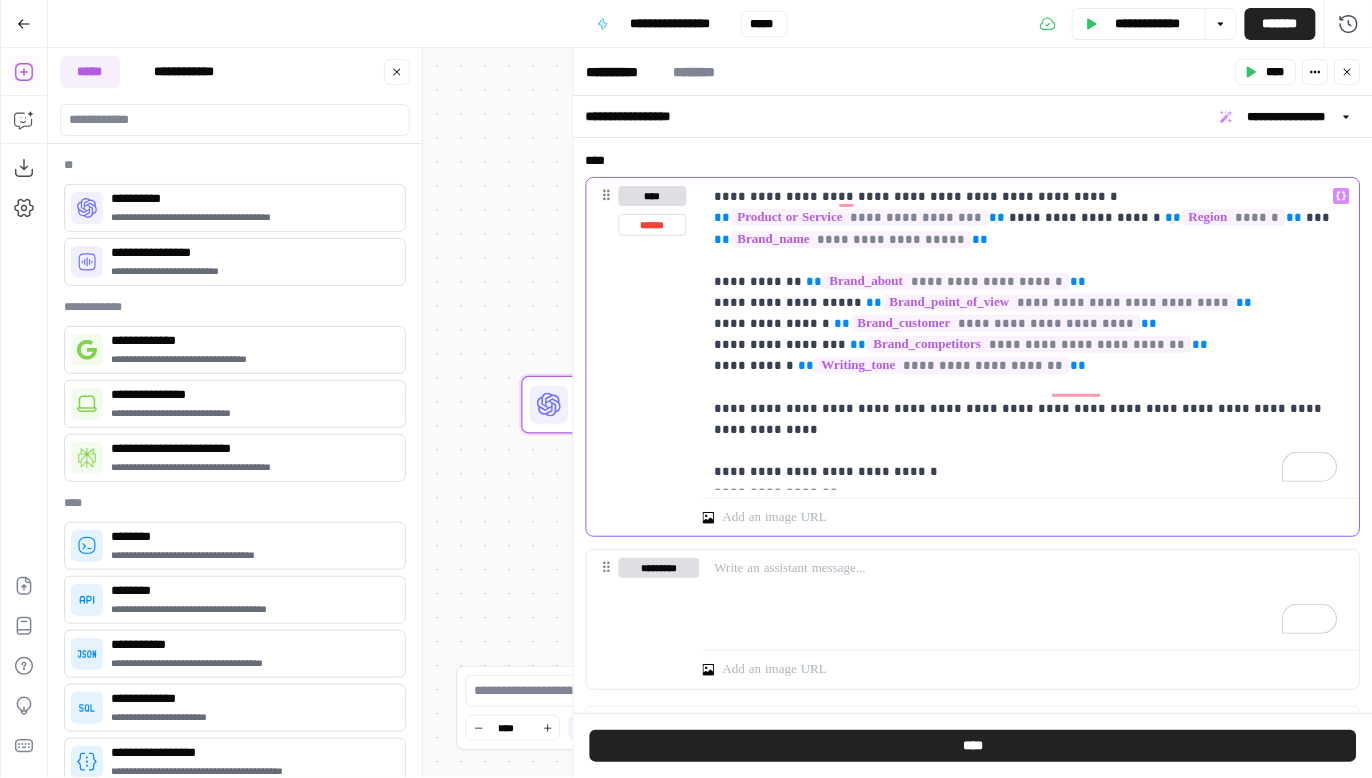 click on "**********" at bounding box center (1026, 334) 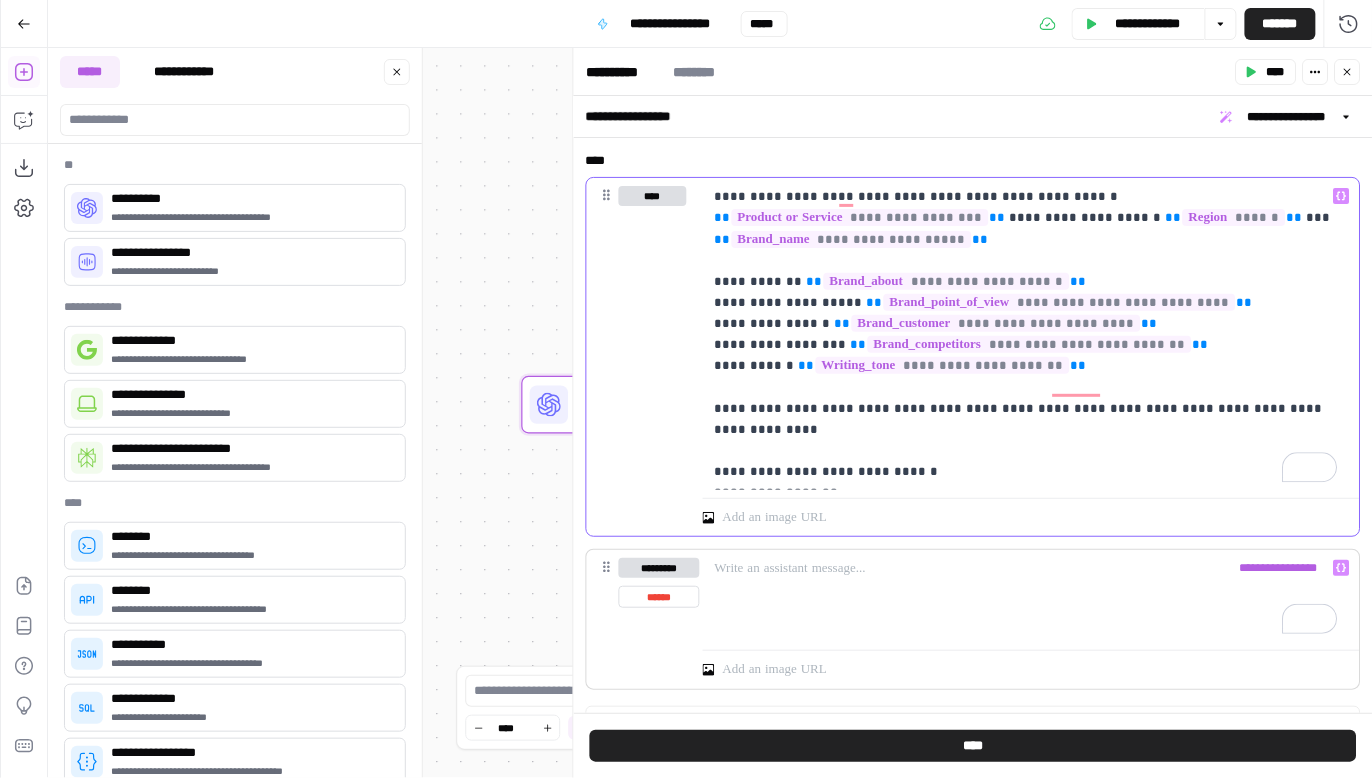 scroll, scrollTop: 206, scrollLeft: 0, axis: vertical 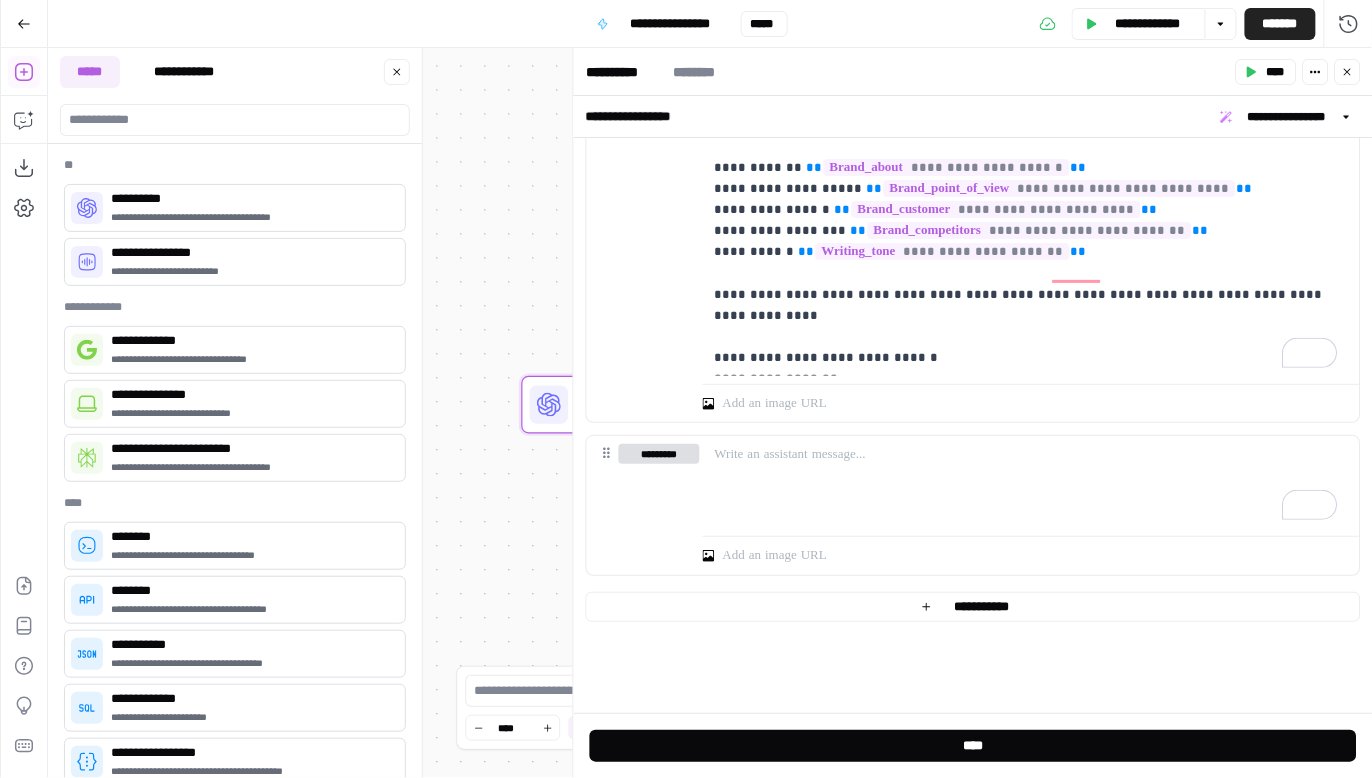 click on "****" at bounding box center [973, 746] 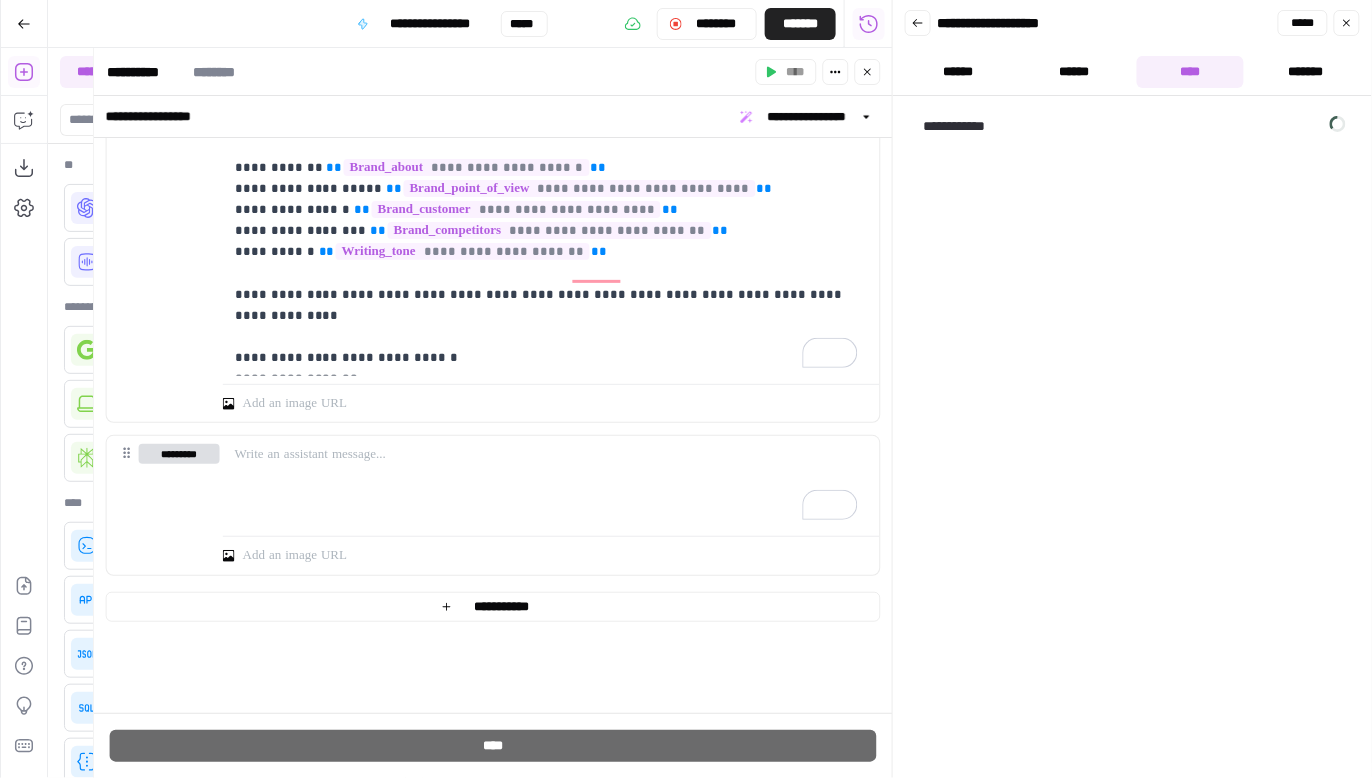 scroll, scrollTop: 296, scrollLeft: 0, axis: vertical 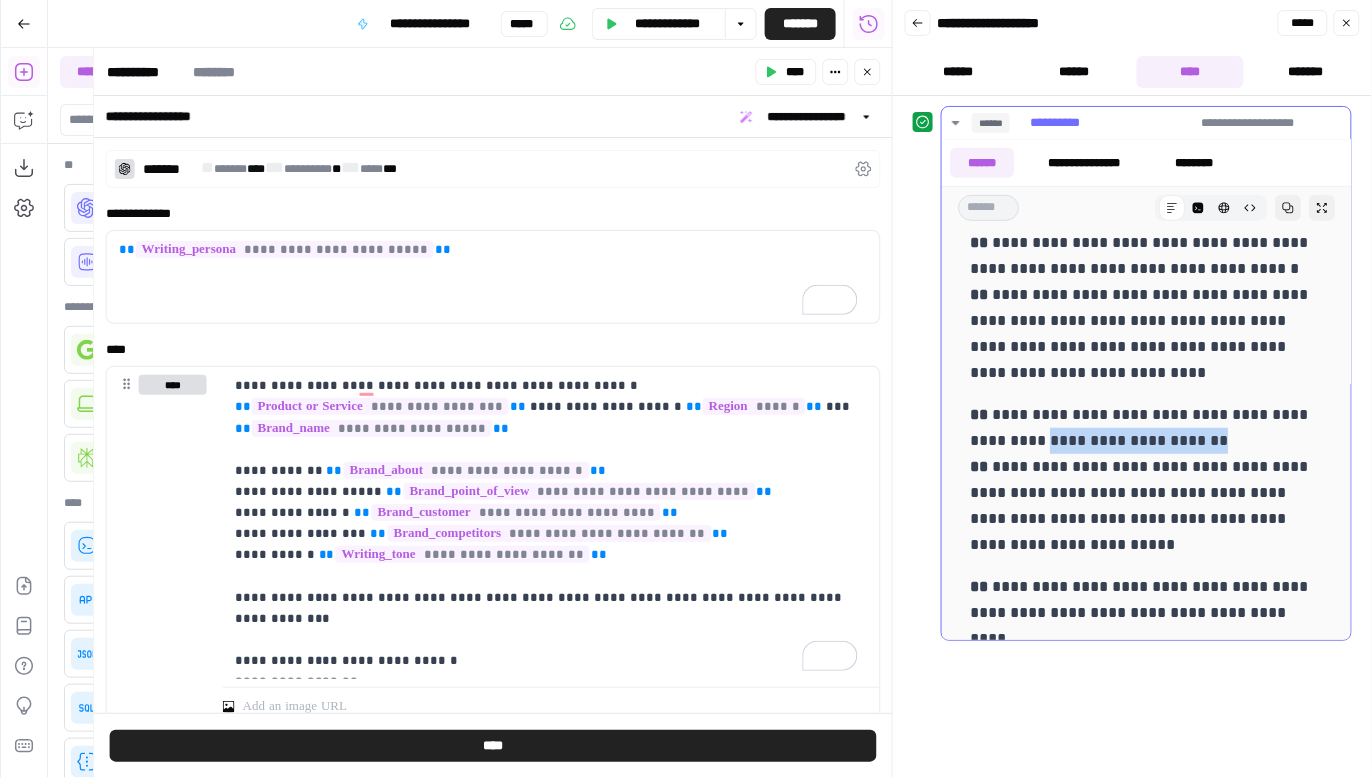 drag, startPoint x: 1030, startPoint y: 428, endPoint x: 1274, endPoint y: 449, distance: 244.90202 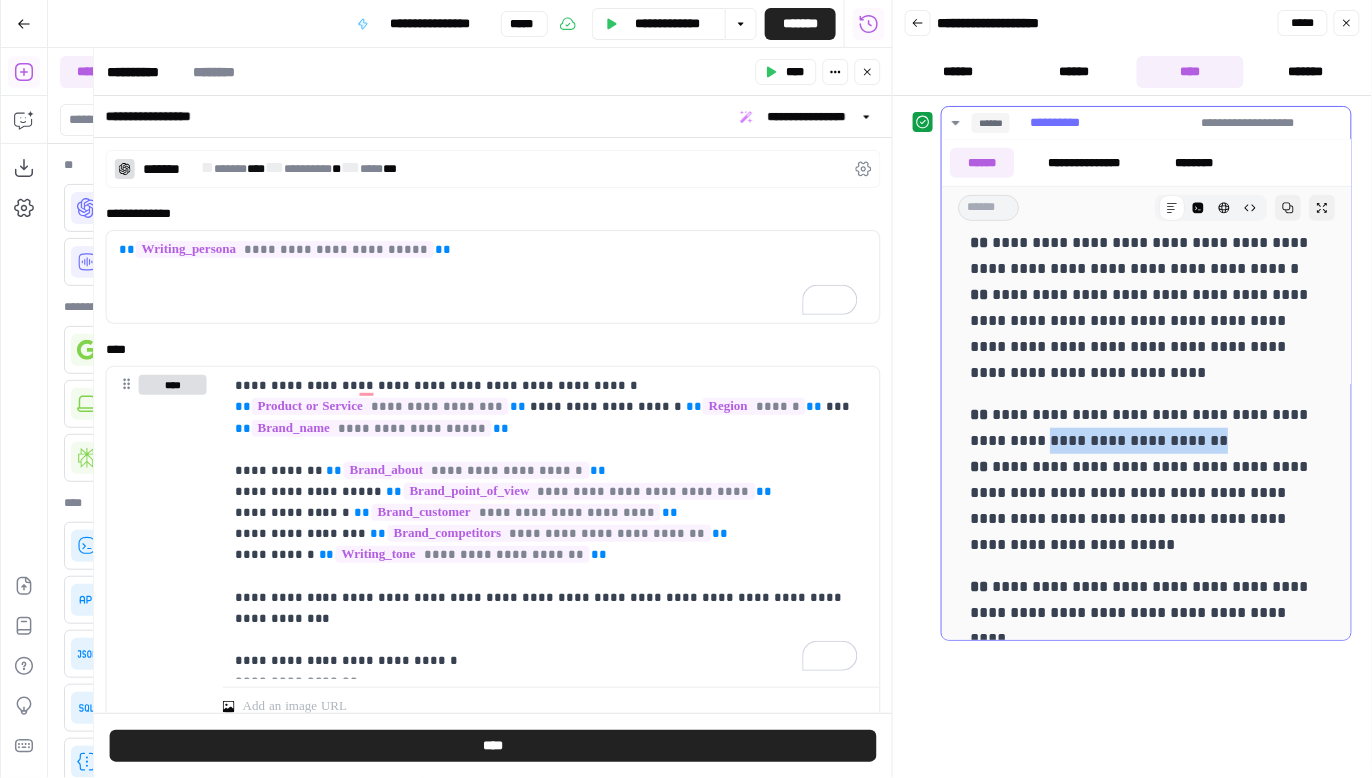 click on "**********" at bounding box center (1141, 480) 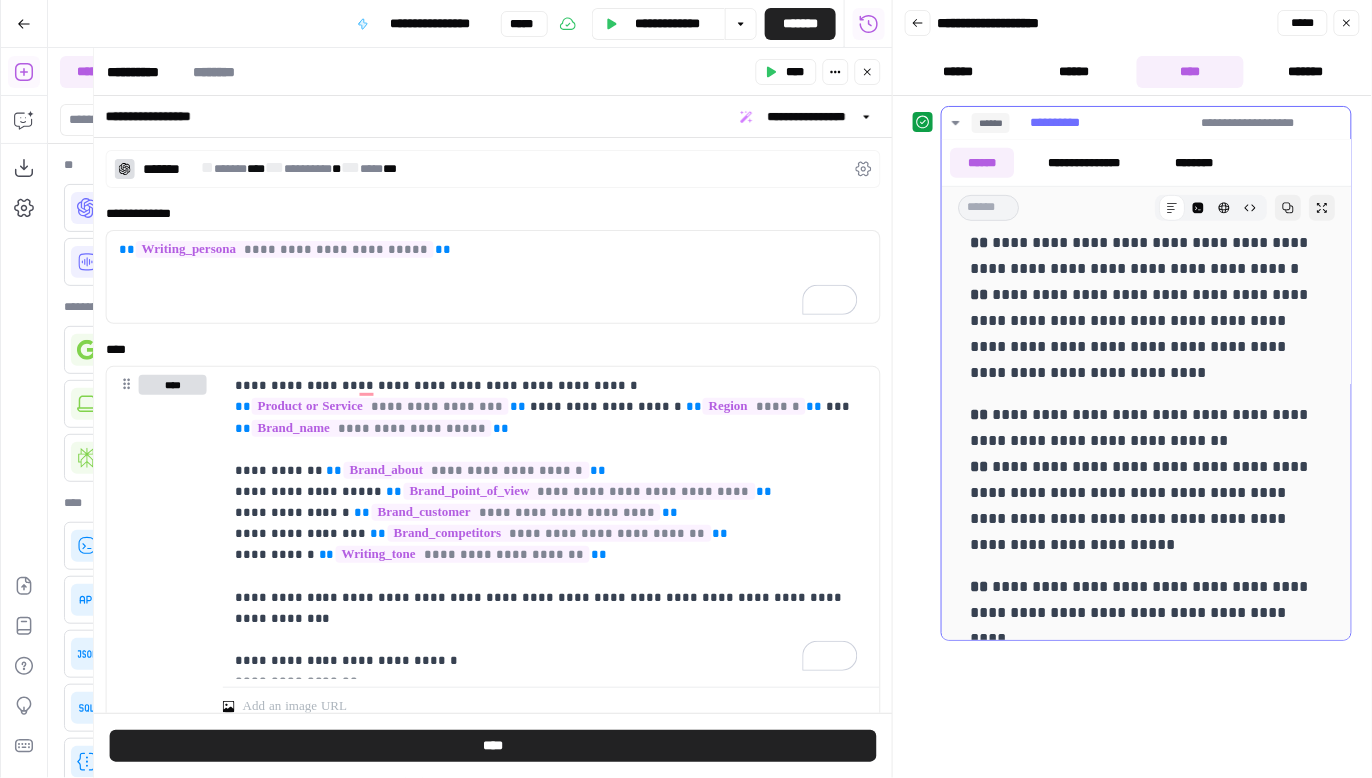 click on "**********" at bounding box center (1141, 480) 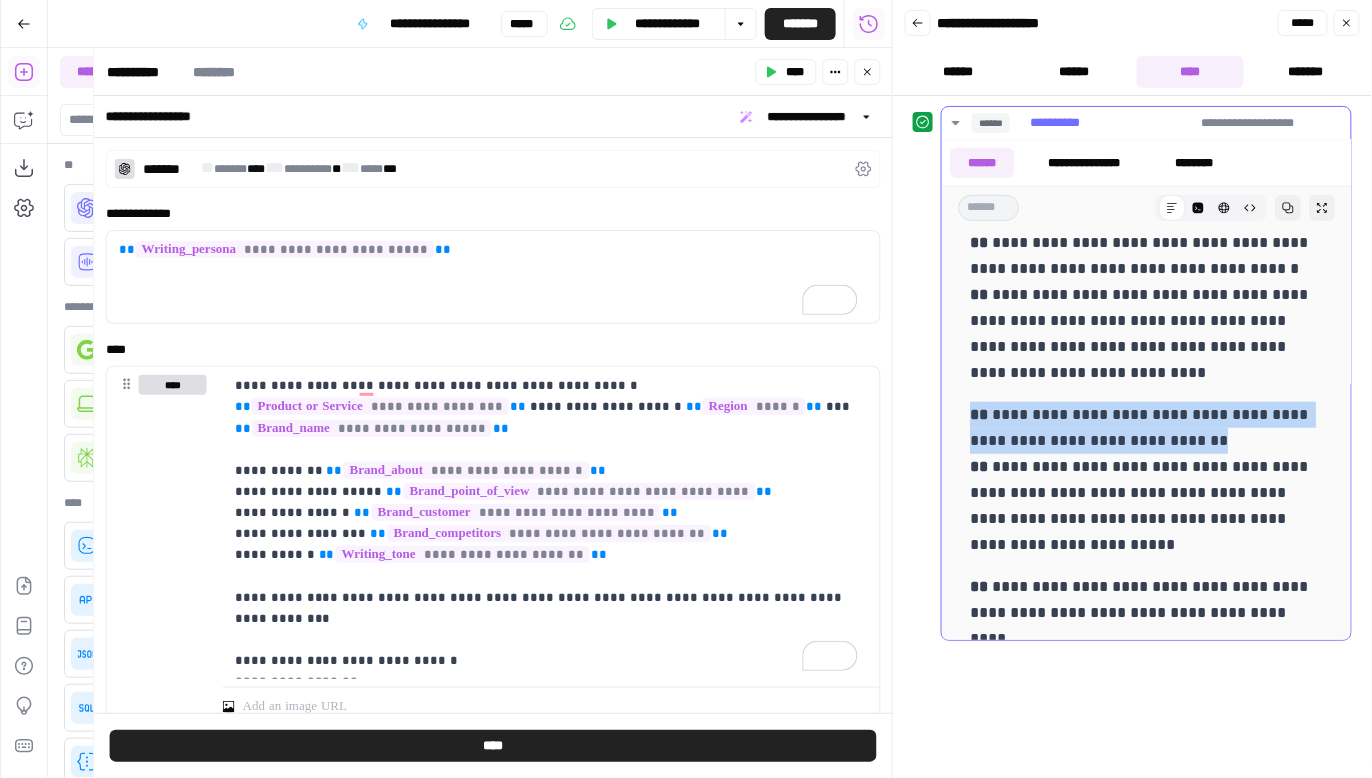 drag, startPoint x: 1188, startPoint y: 428, endPoint x: 1047, endPoint y: 395, distance: 144.81023 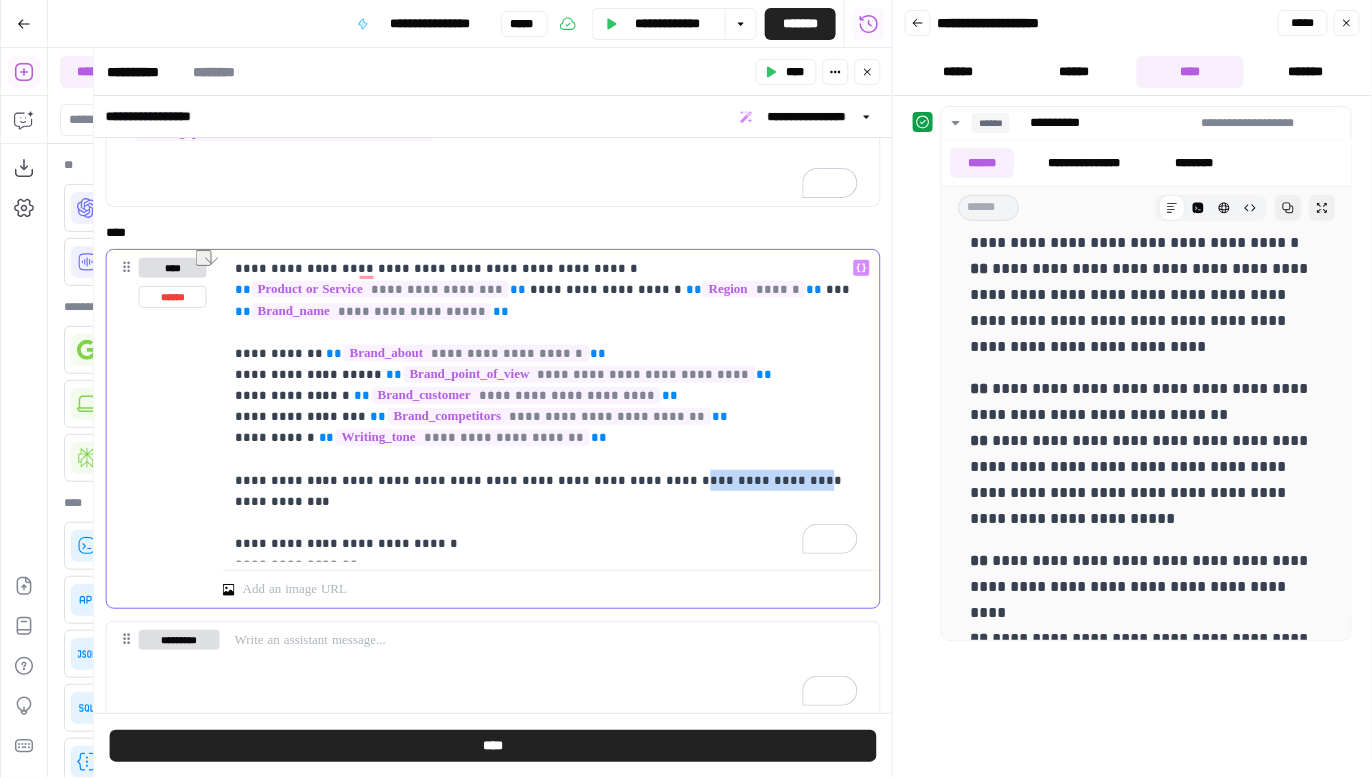 drag, startPoint x: 632, startPoint y: 462, endPoint x: 720, endPoint y: 464, distance: 88.02273 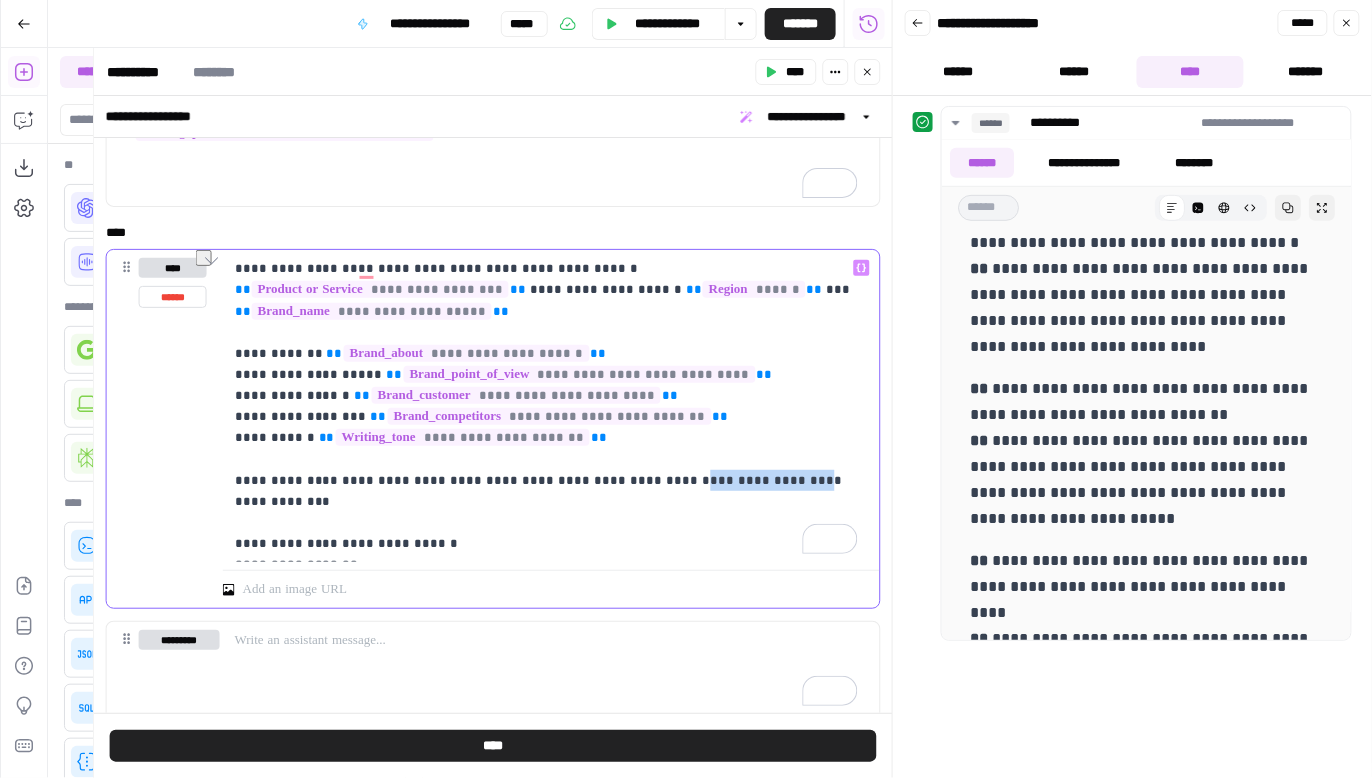 click on "**********" at bounding box center (546, 406) 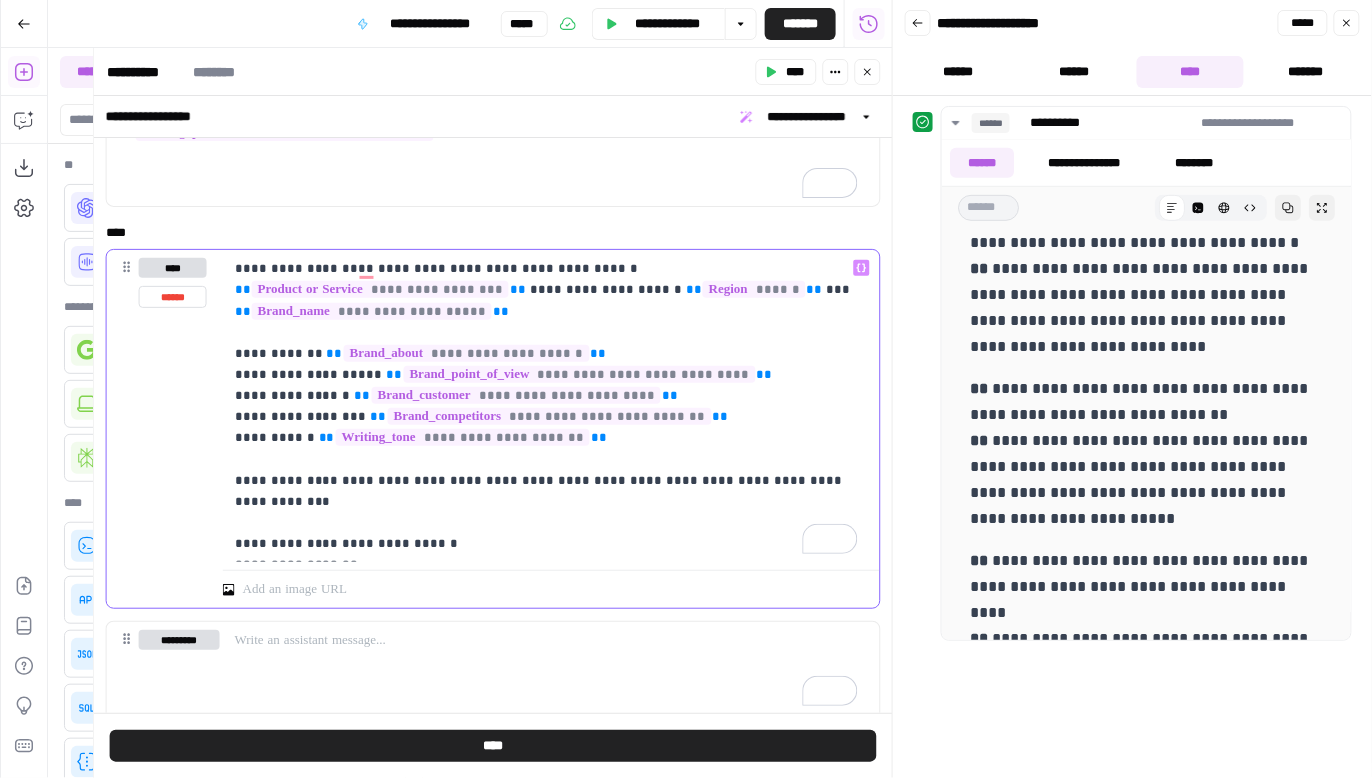 click on "**********" at bounding box center [546, 406] 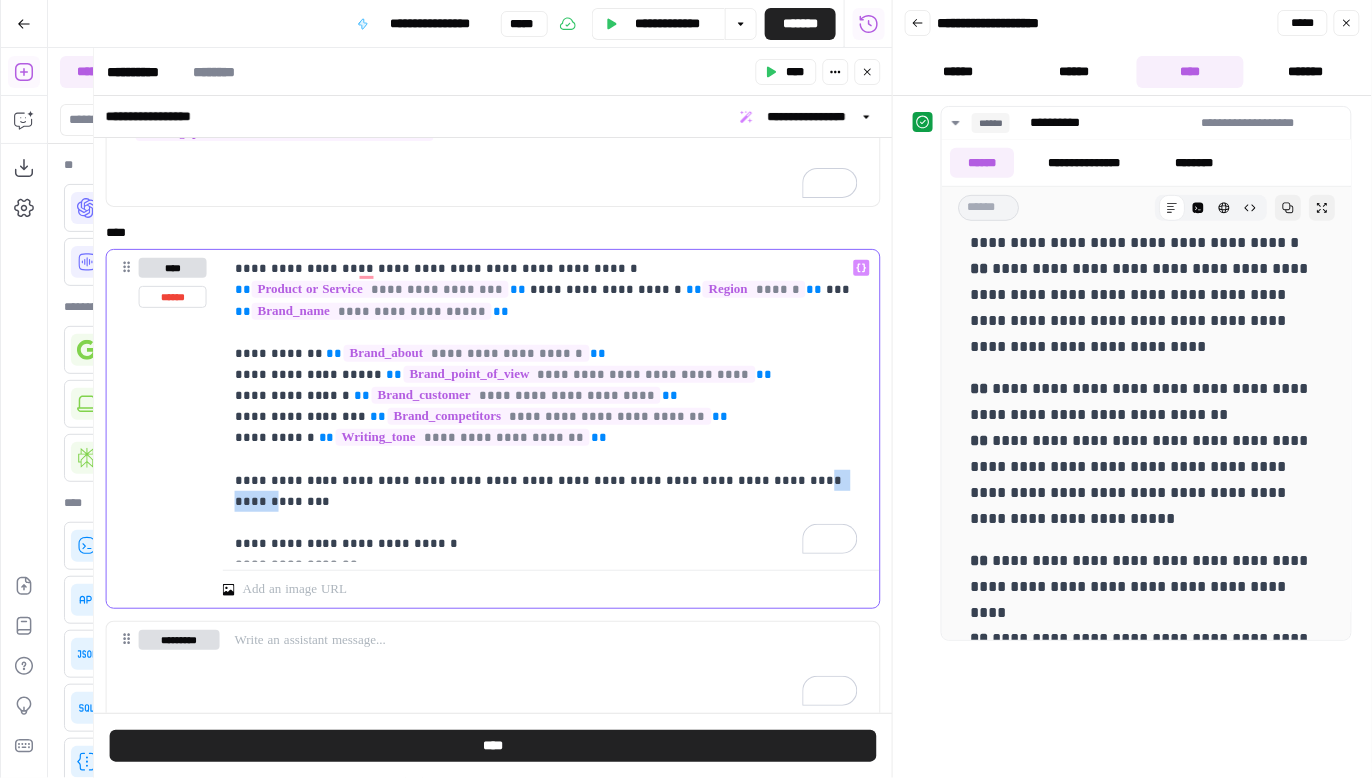 click on "**********" at bounding box center (546, 406) 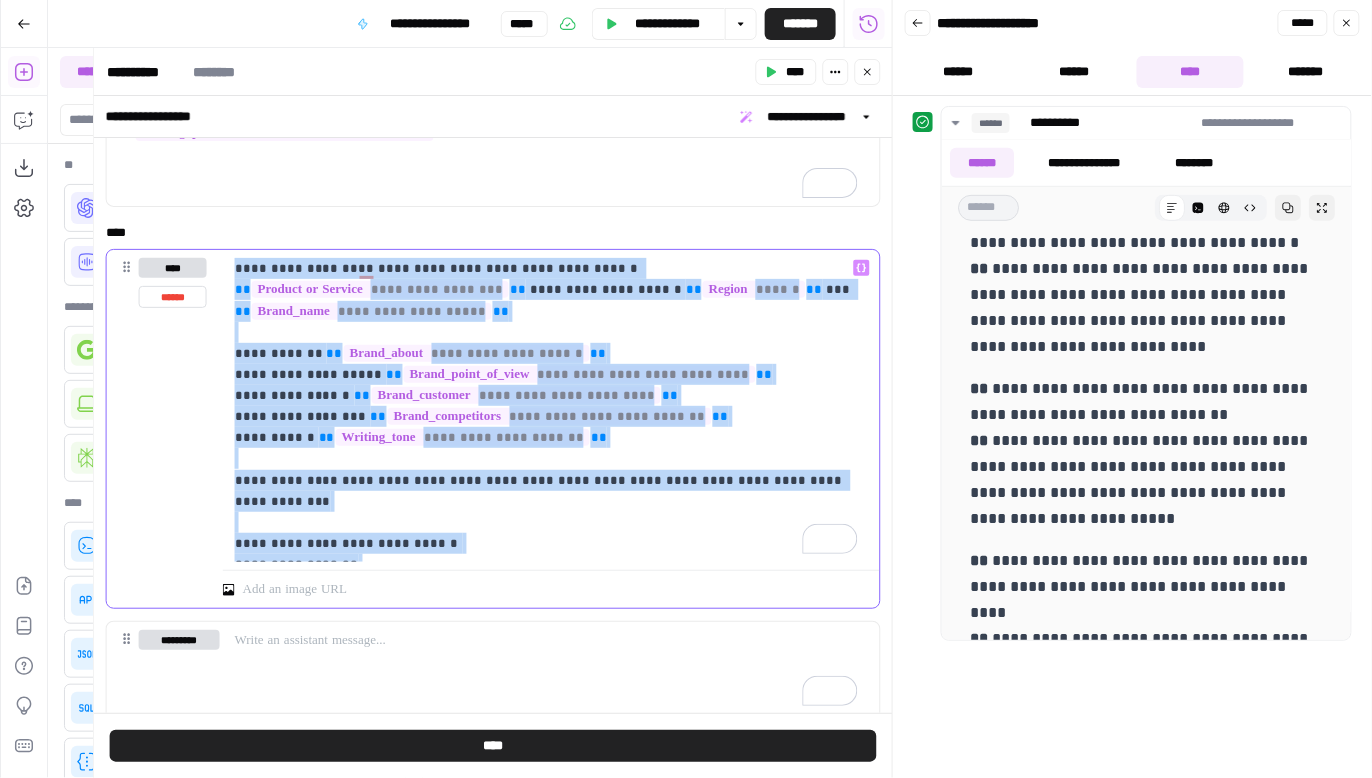 click on "**********" at bounding box center [546, 406] 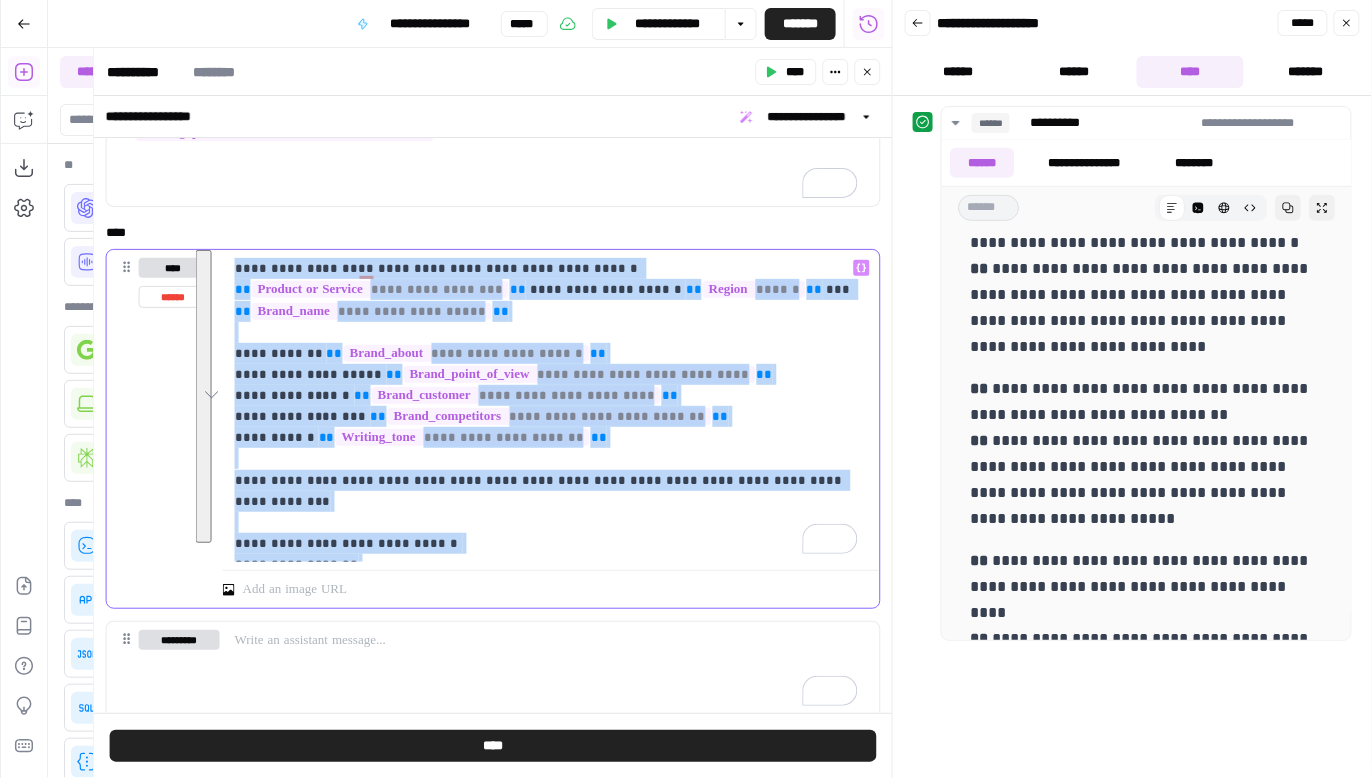 click on "**********" at bounding box center (546, 406) 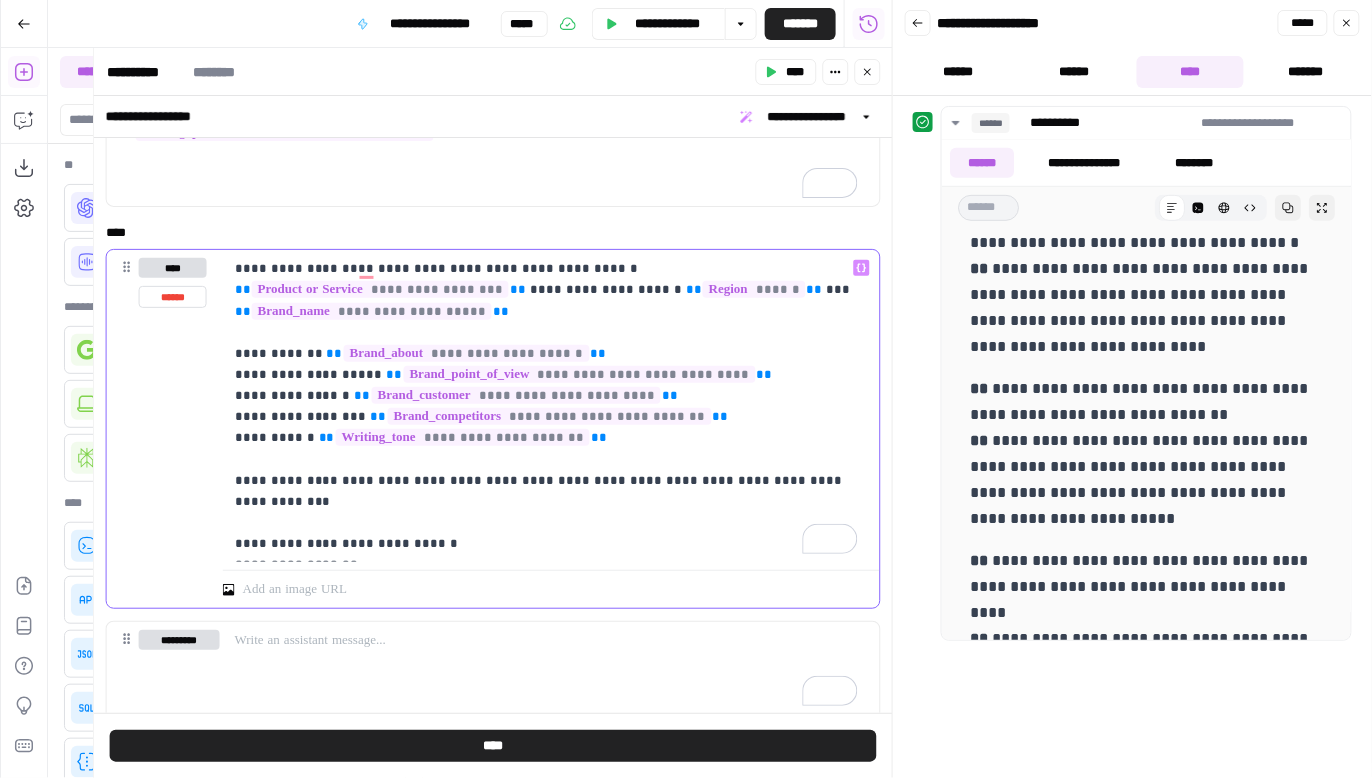 scroll, scrollTop: 134, scrollLeft: 0, axis: vertical 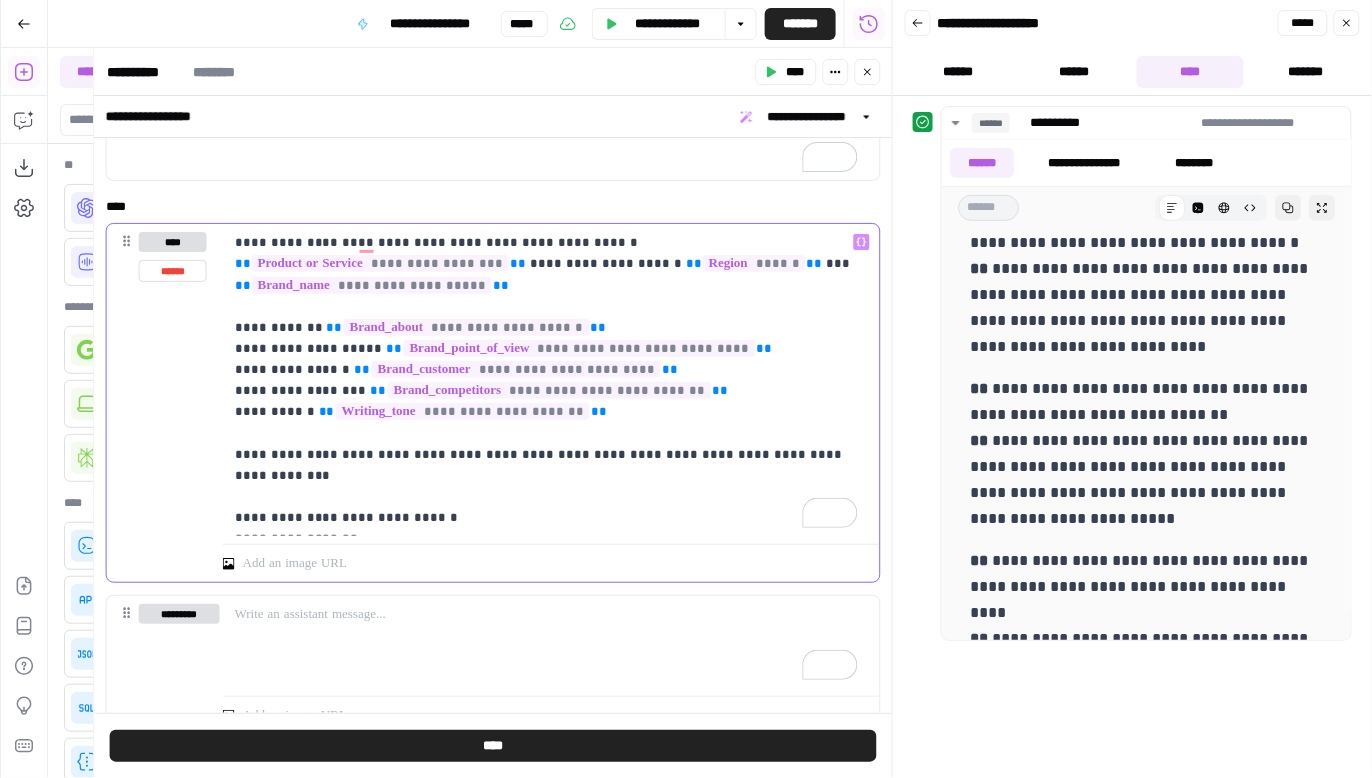 click on "**********" at bounding box center (546, 380) 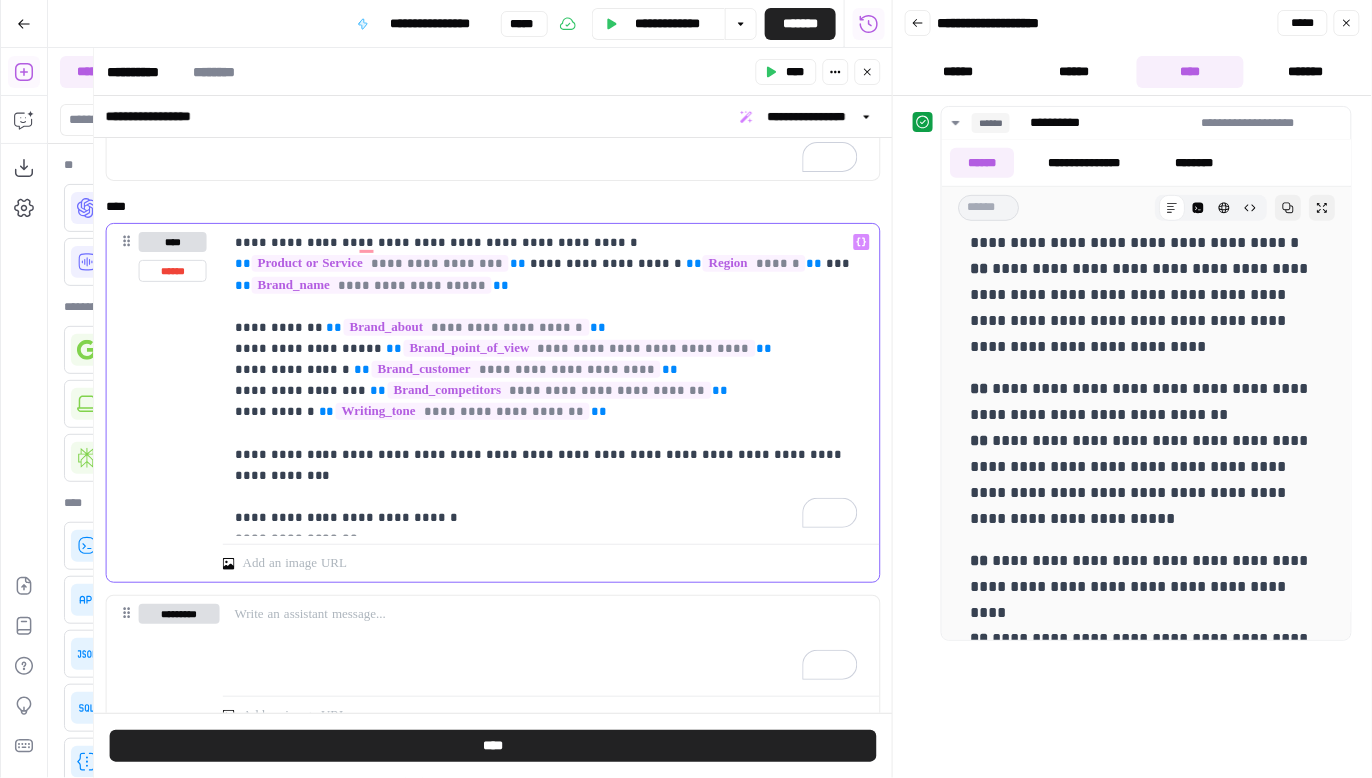 click on "**********" at bounding box center [546, 380] 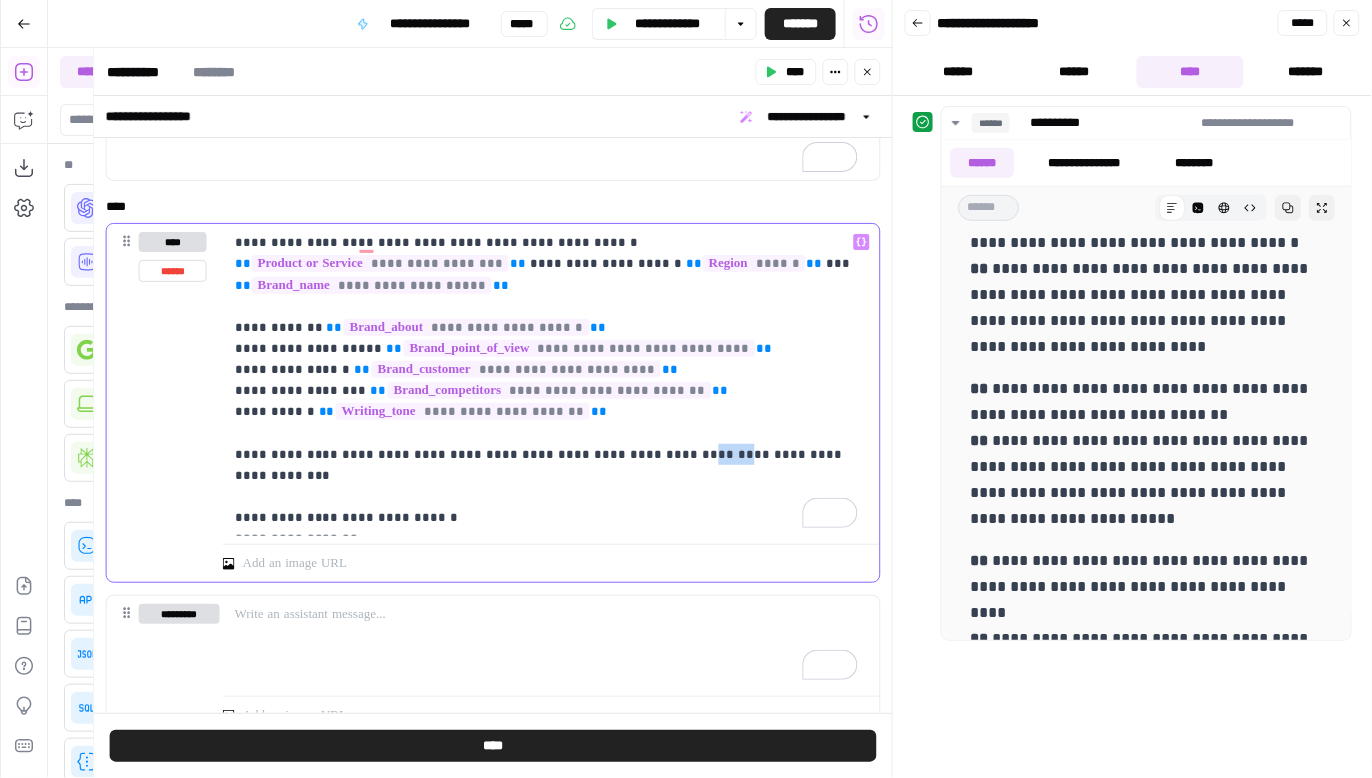 click on "**********" at bounding box center [546, 380] 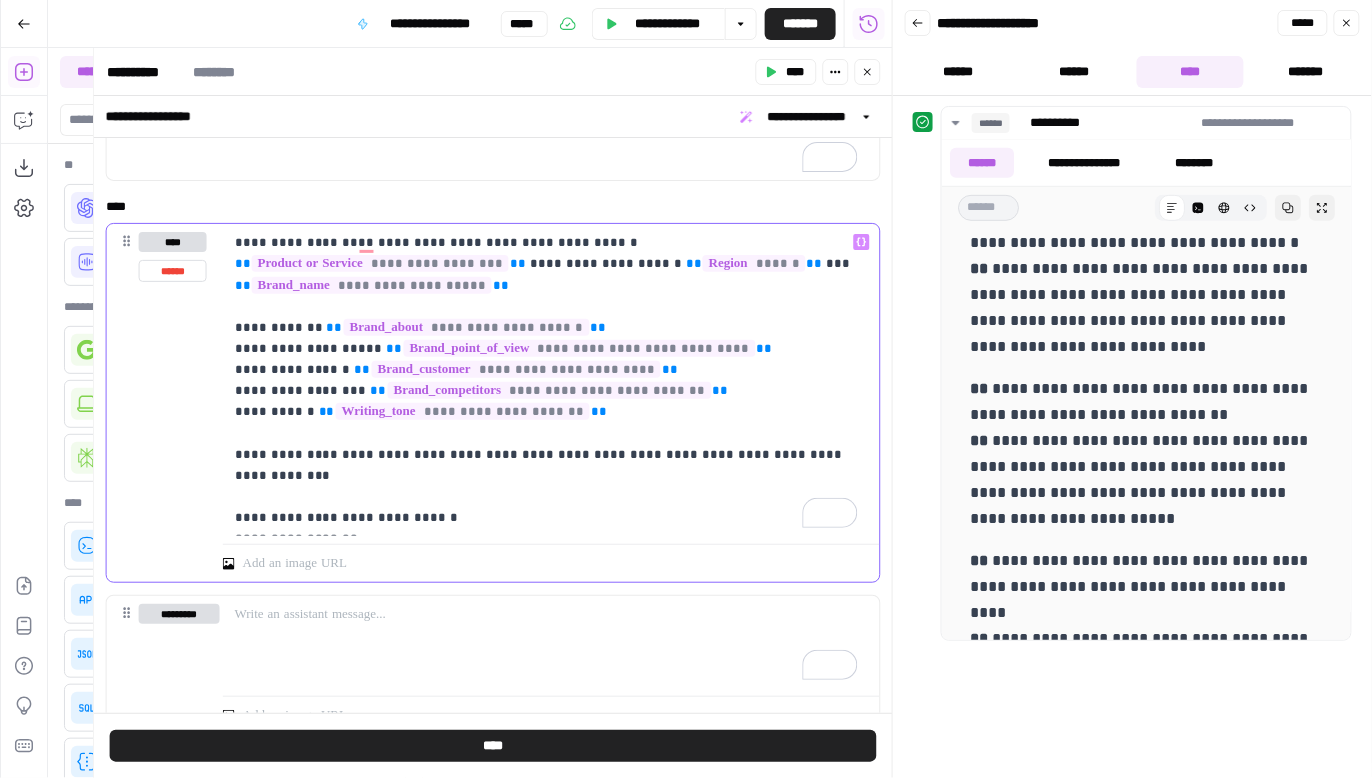 click on "**********" at bounding box center [546, 380] 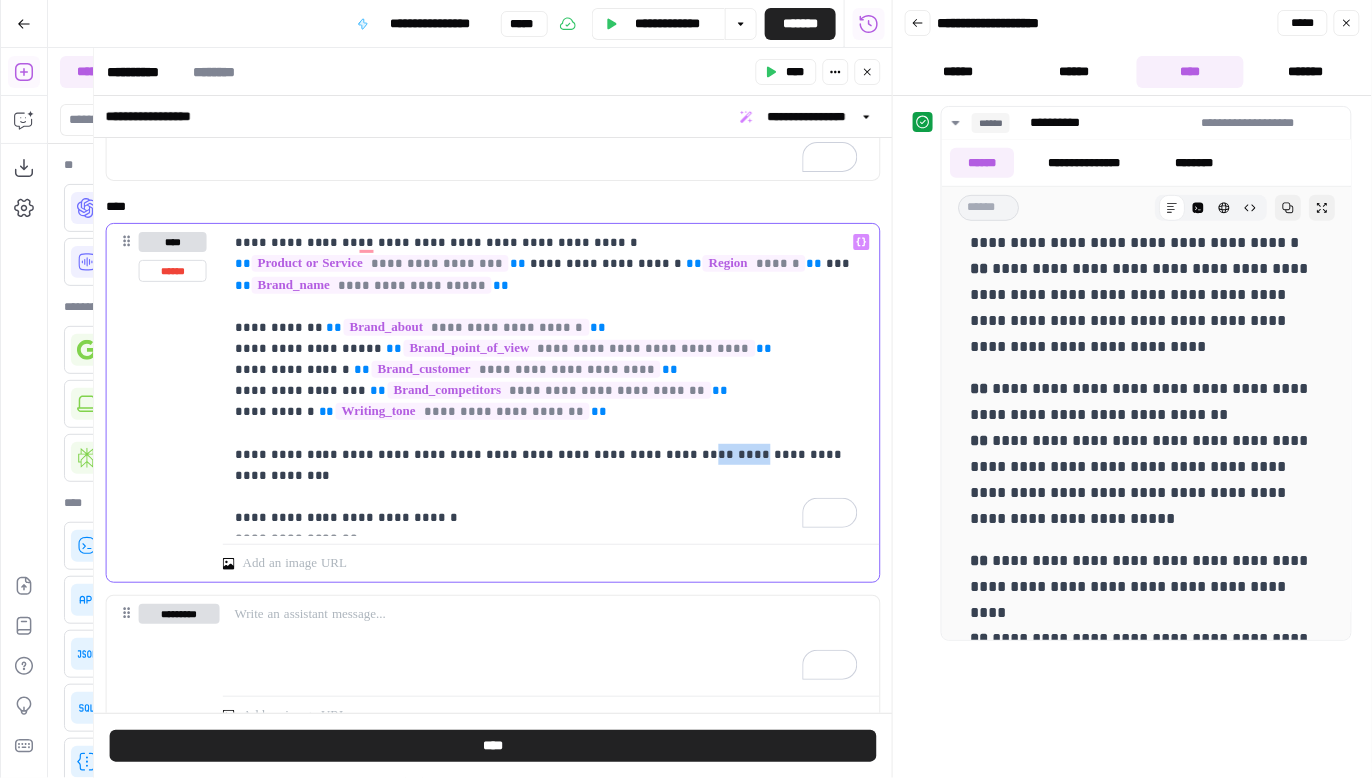 drag, startPoint x: 668, startPoint y: 433, endPoint x: 625, endPoint y: 433, distance: 43 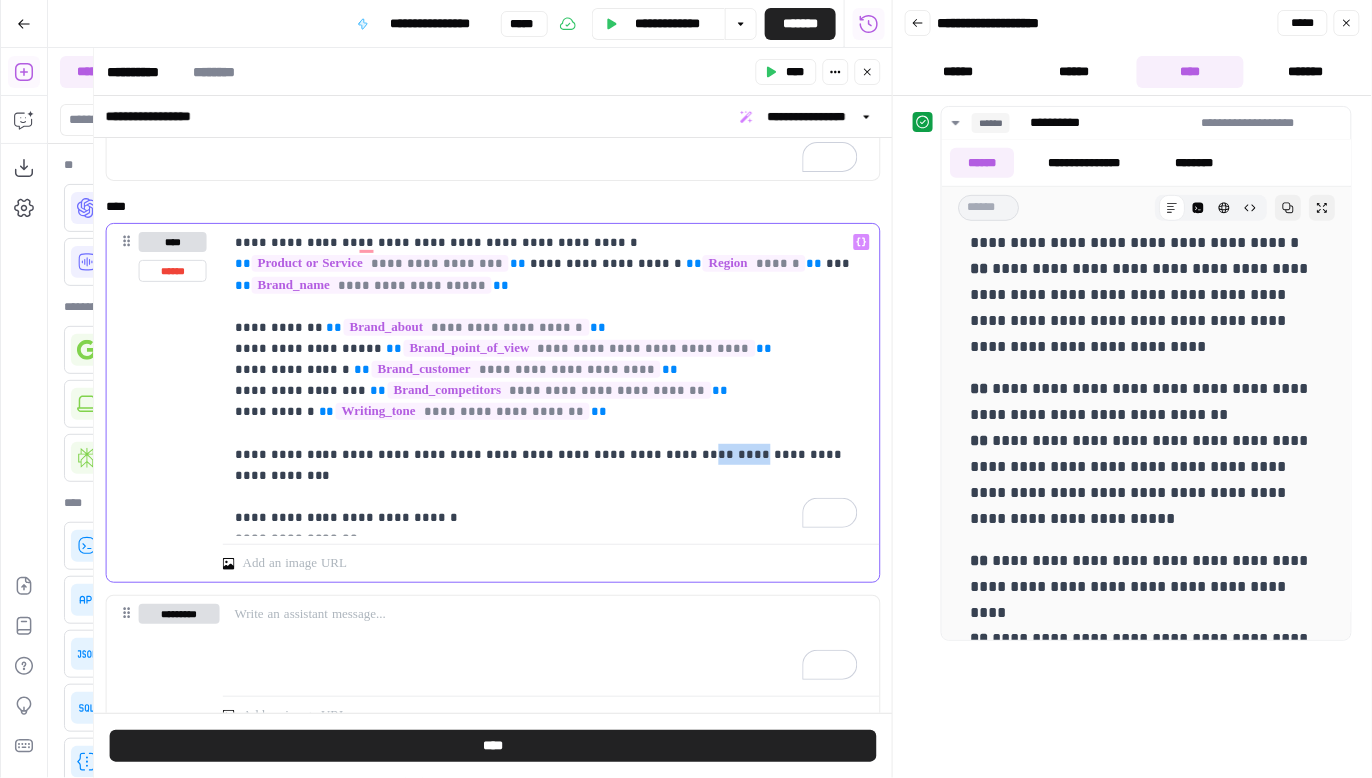 click on "**********" at bounding box center [546, 380] 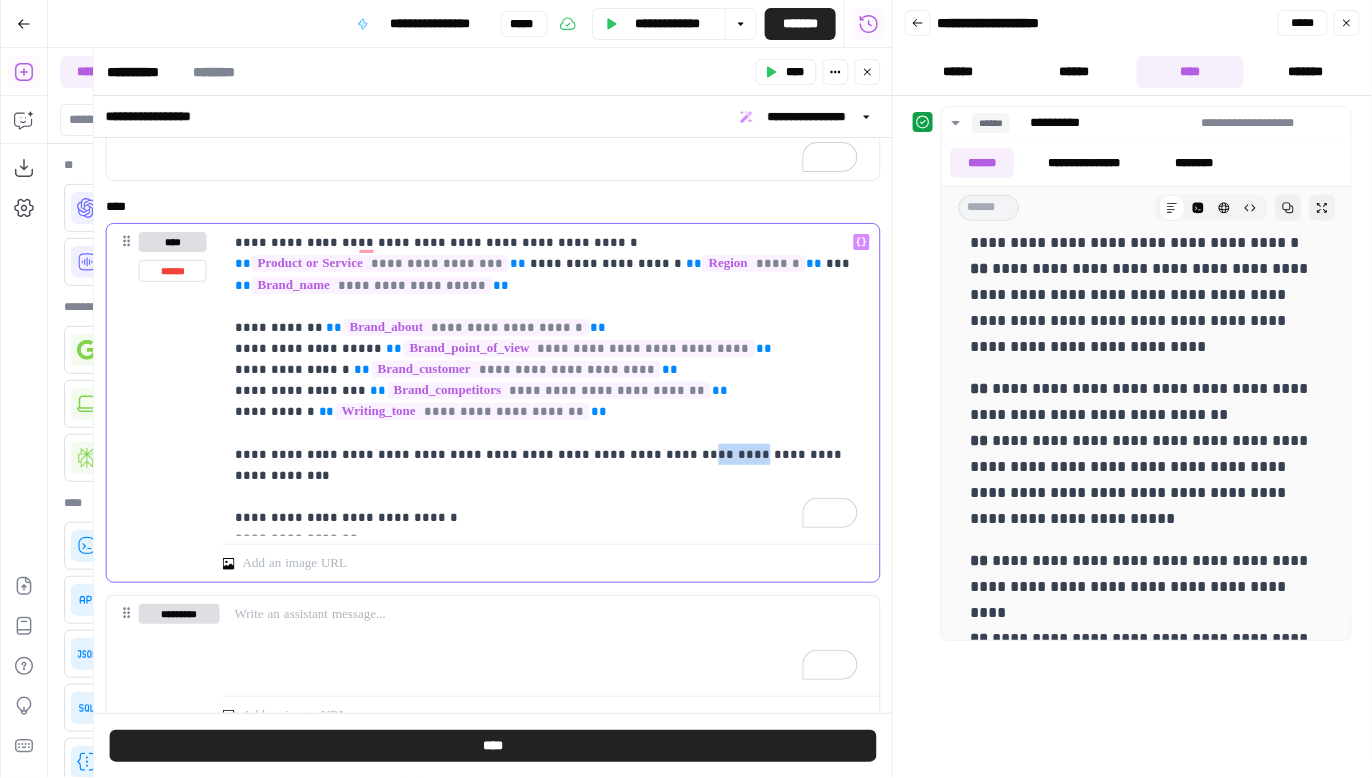 drag, startPoint x: 627, startPoint y: 433, endPoint x: 668, endPoint y: 437, distance: 41.19466 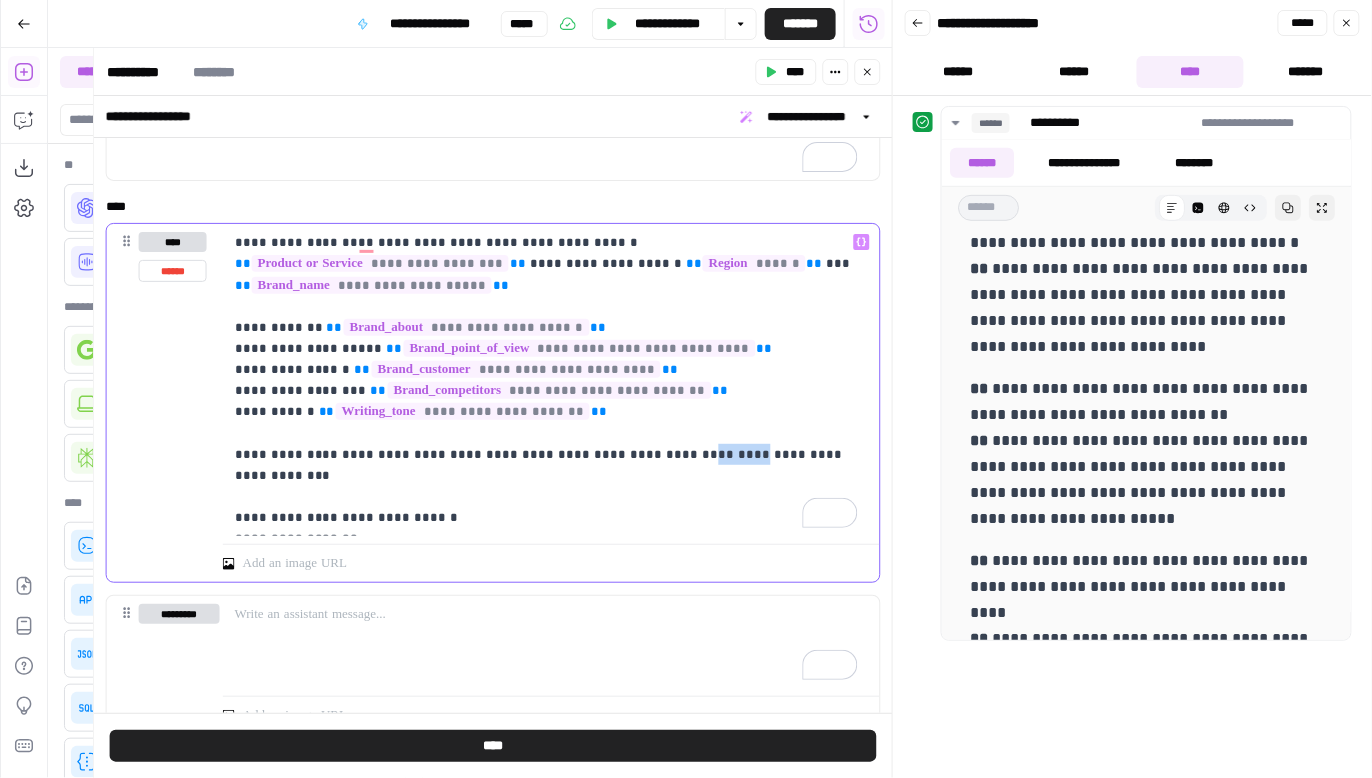 click on "**********" at bounding box center (546, 380) 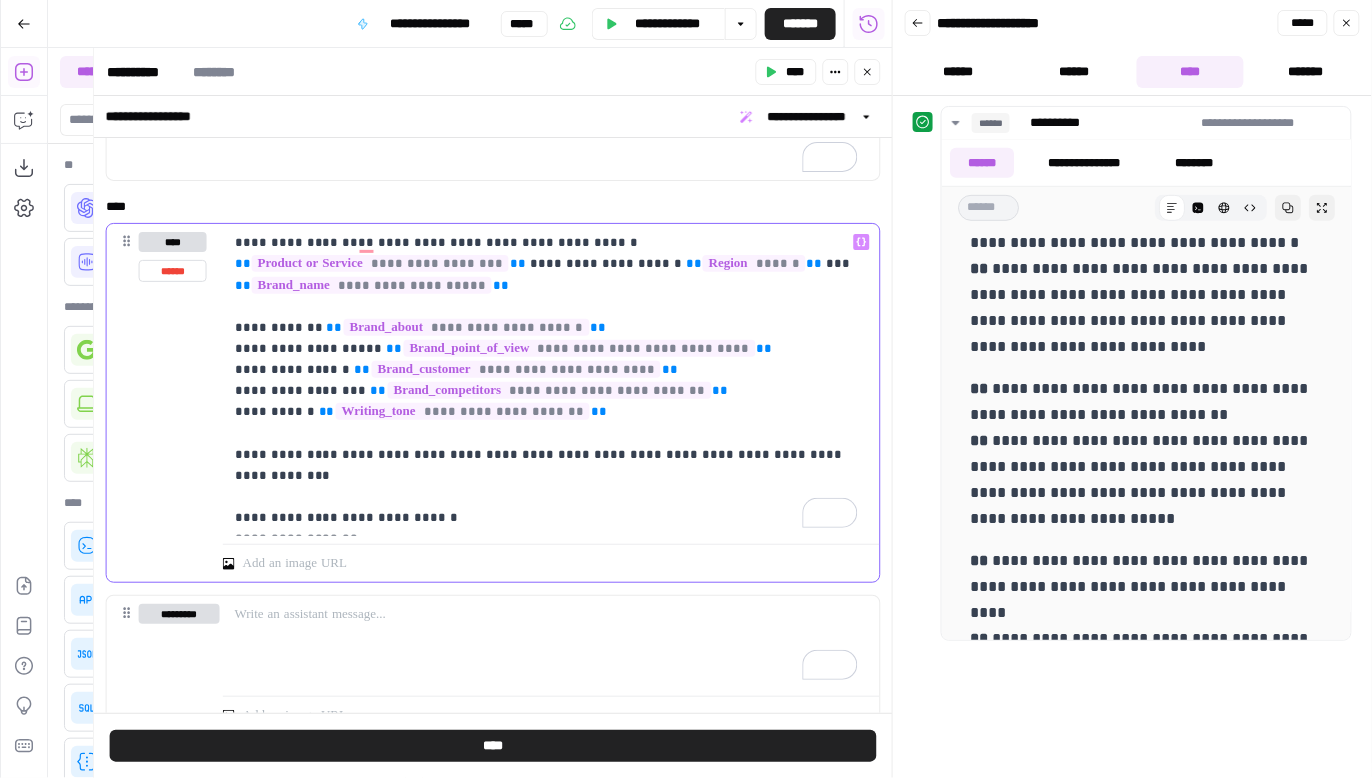 click on "**********" at bounding box center (546, 380) 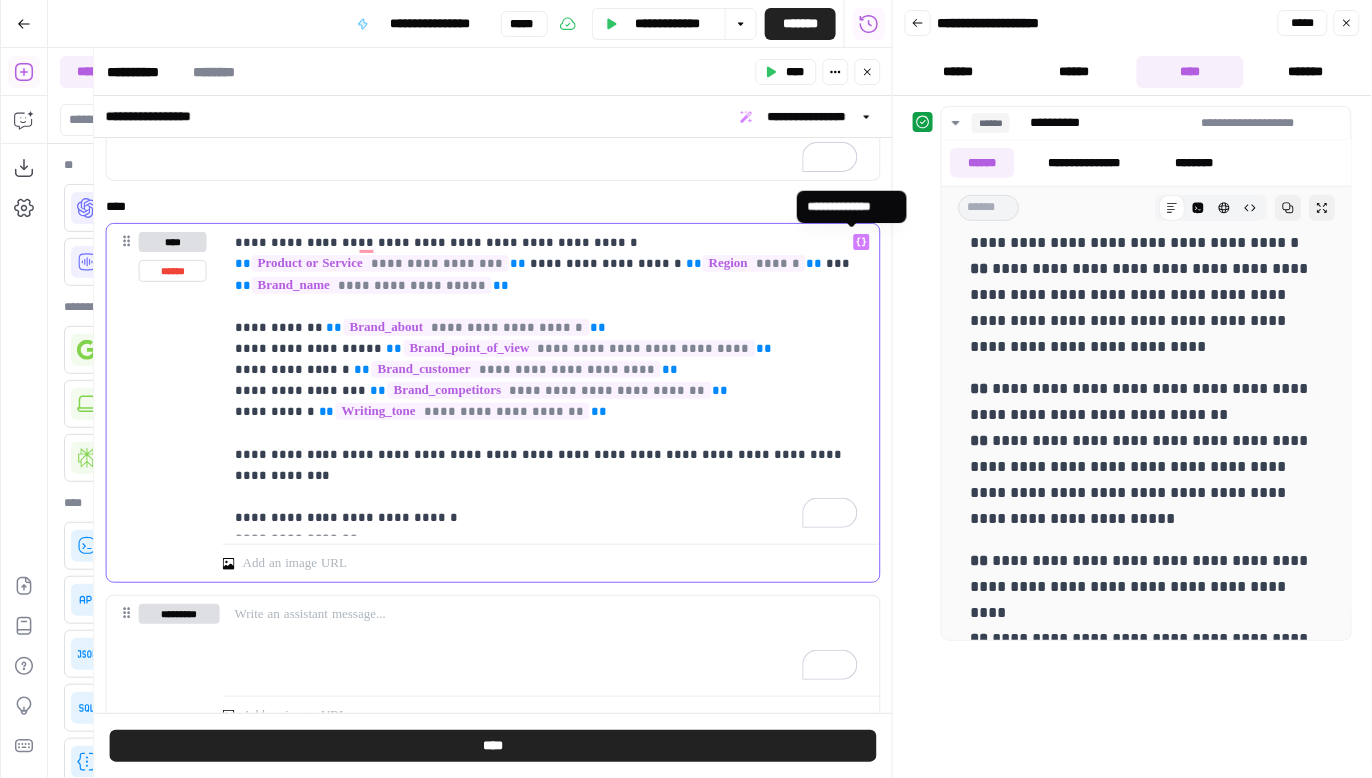 click on "**********" at bounding box center (862, 242) 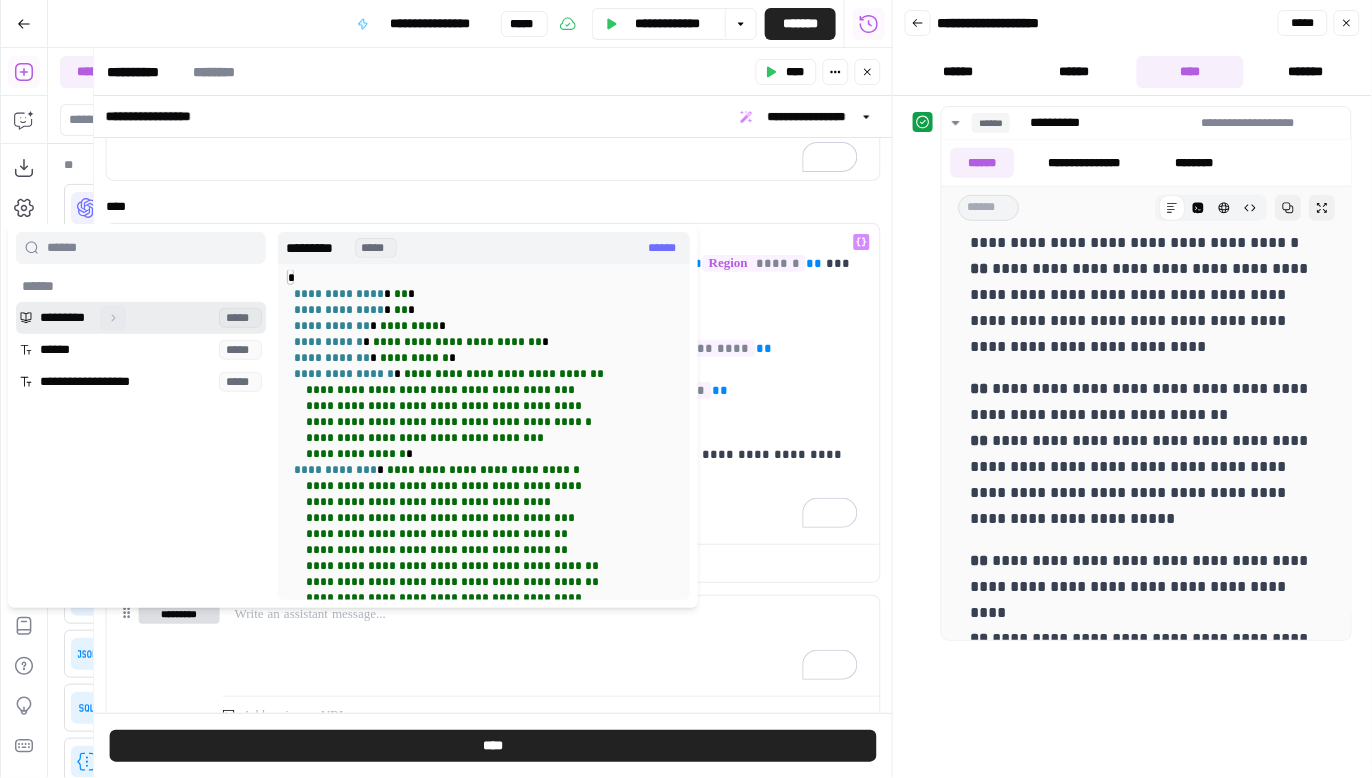 click 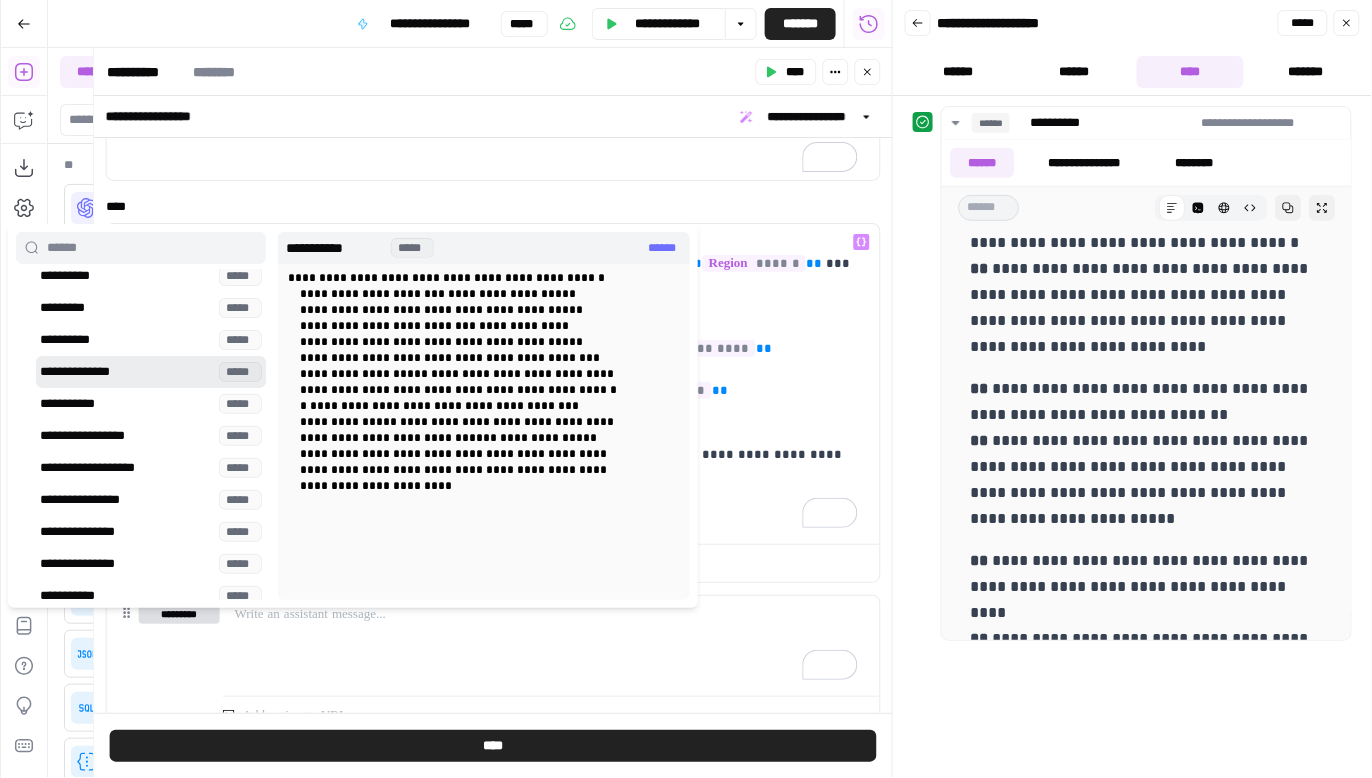 scroll, scrollTop: 0, scrollLeft: 0, axis: both 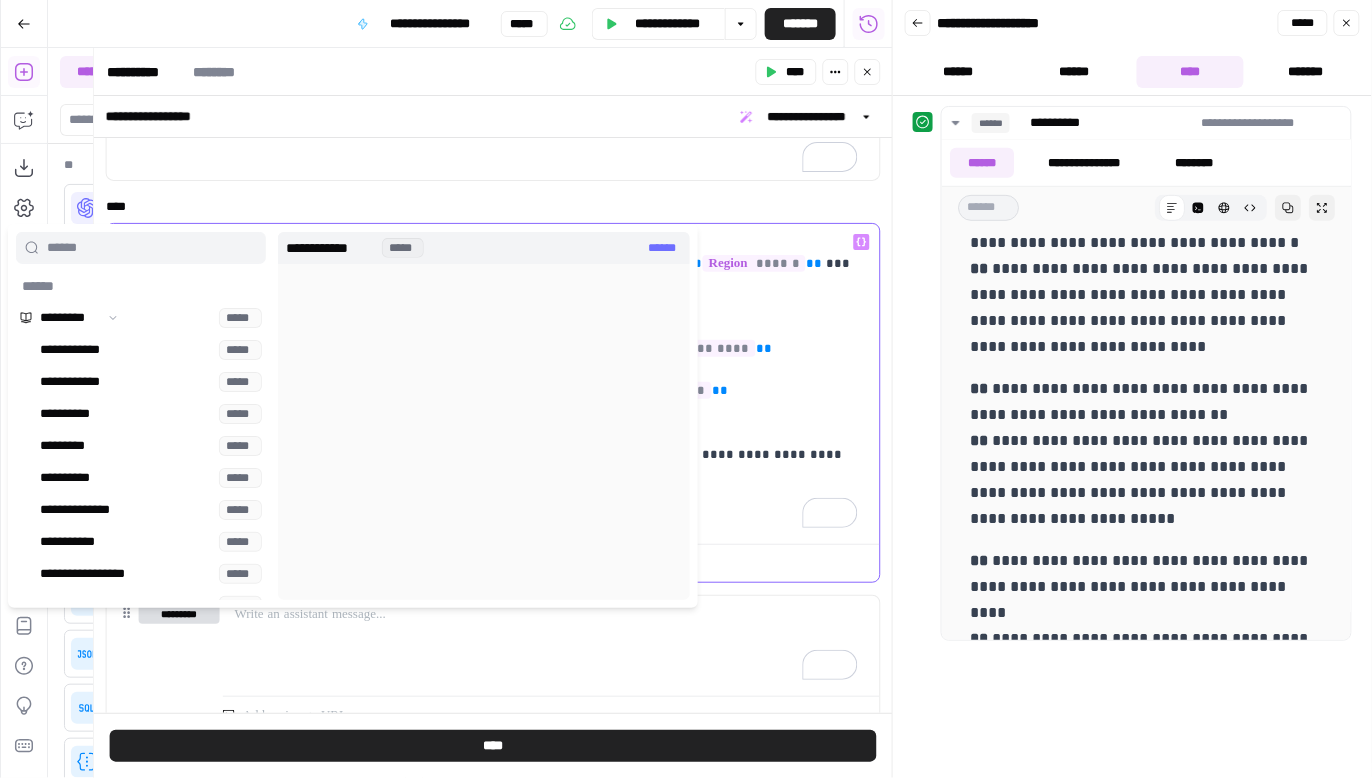 click on "**********" at bounding box center (546, 380) 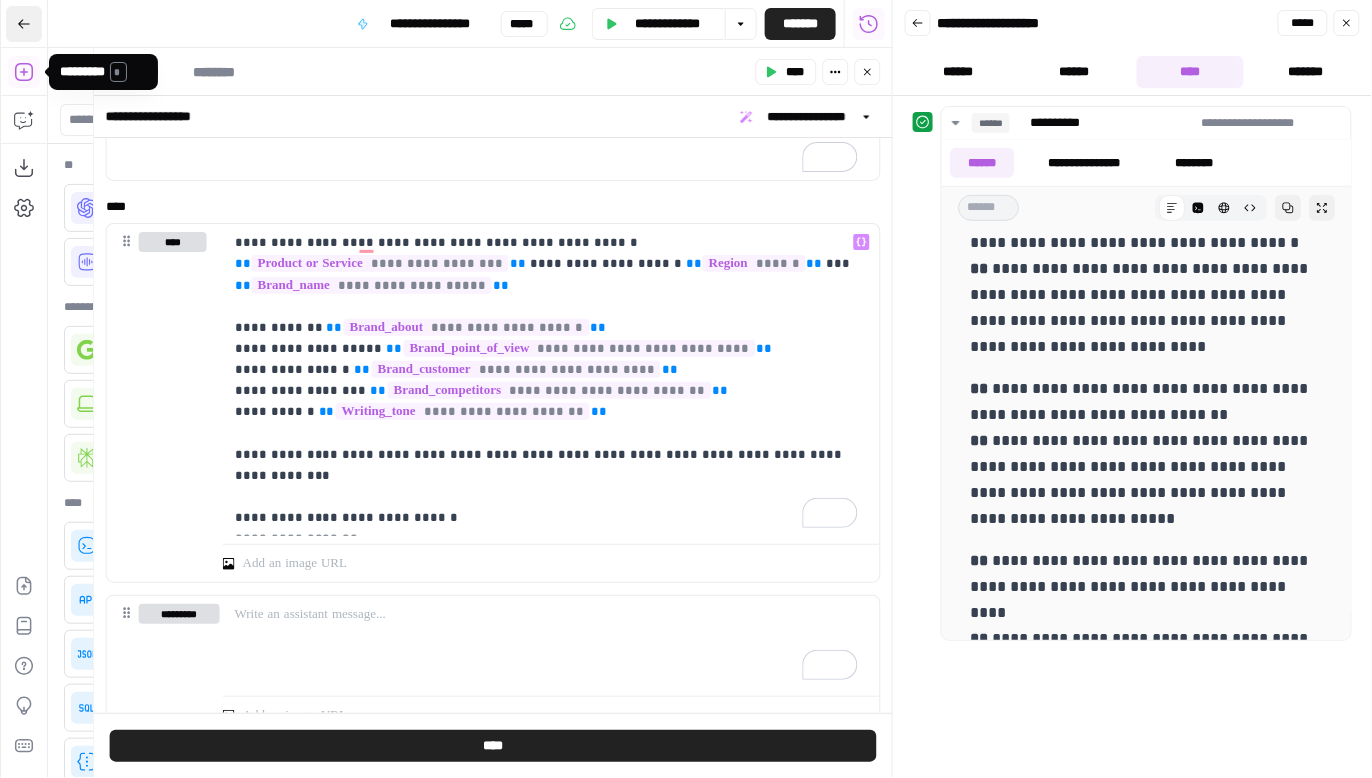 click 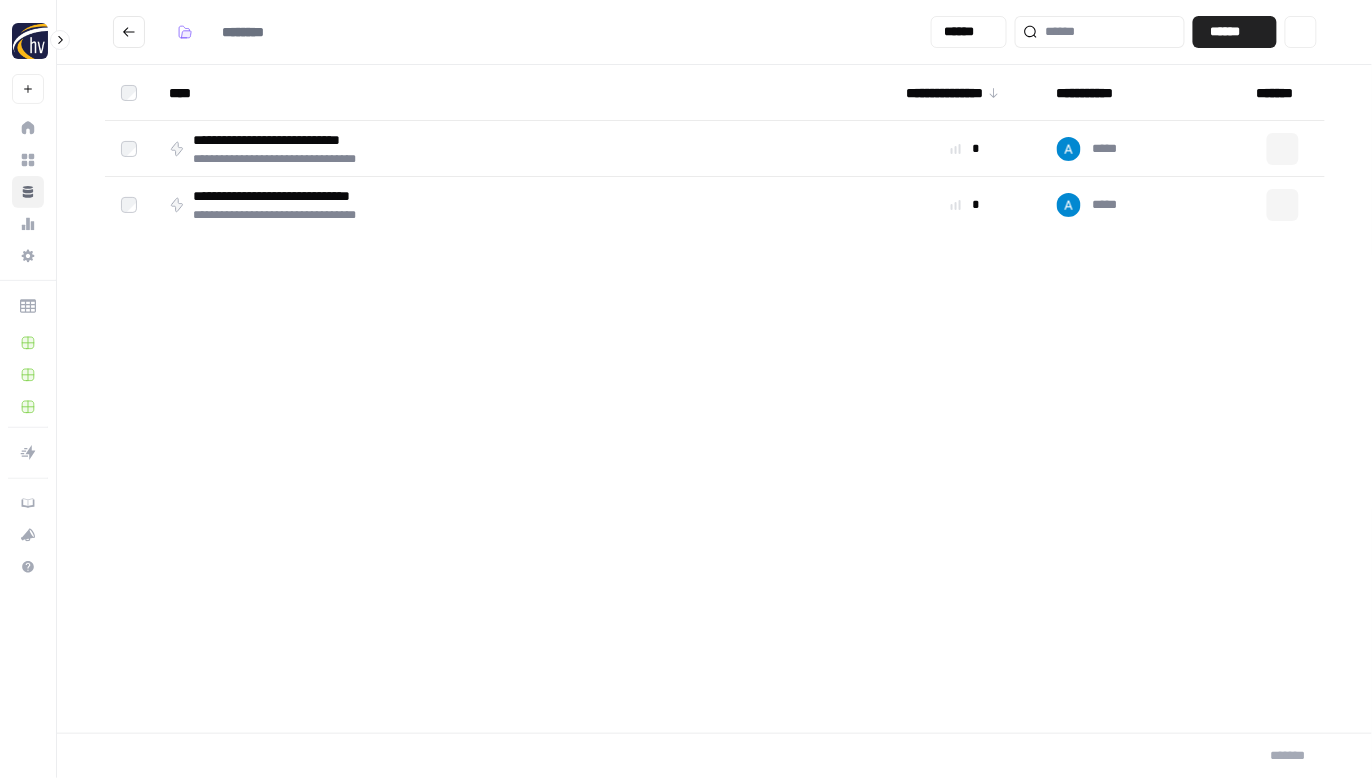 type on "**********" 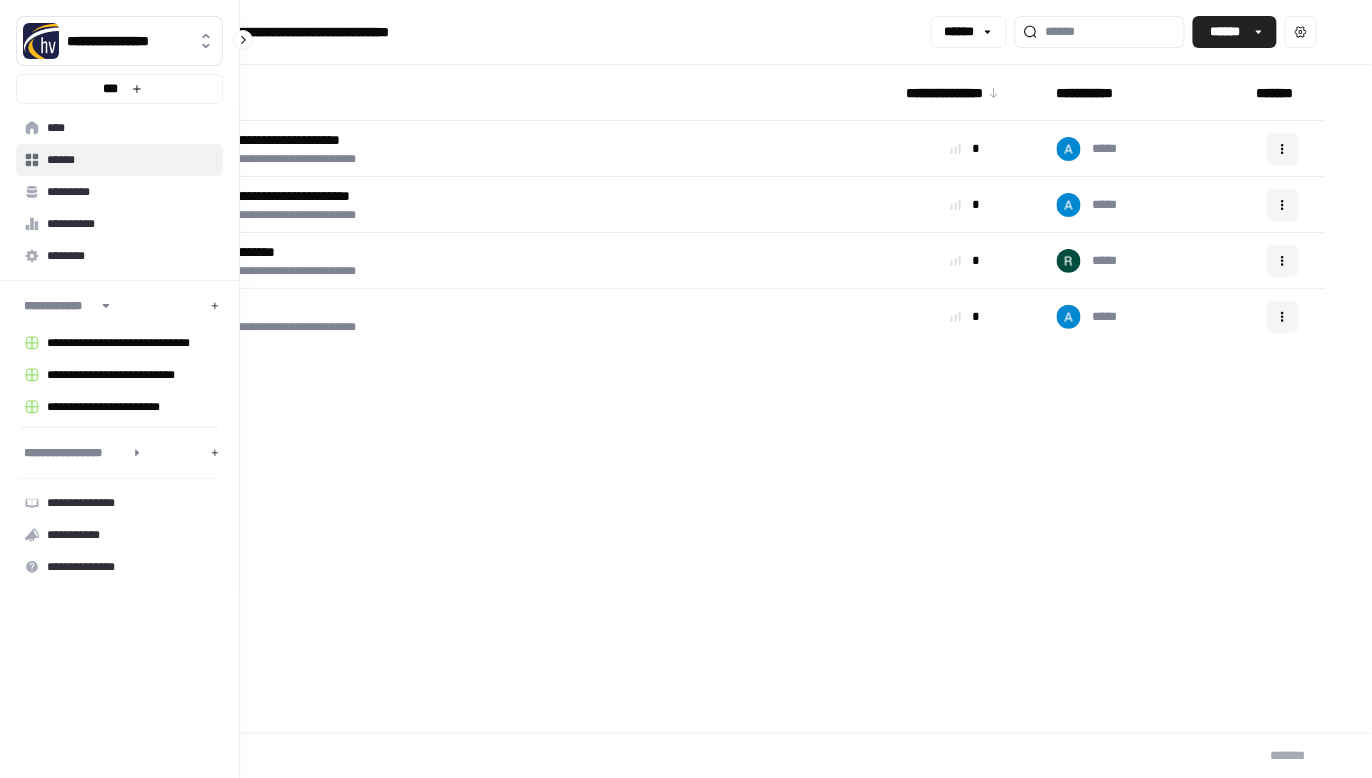 click on "******" at bounding box center (130, 160) 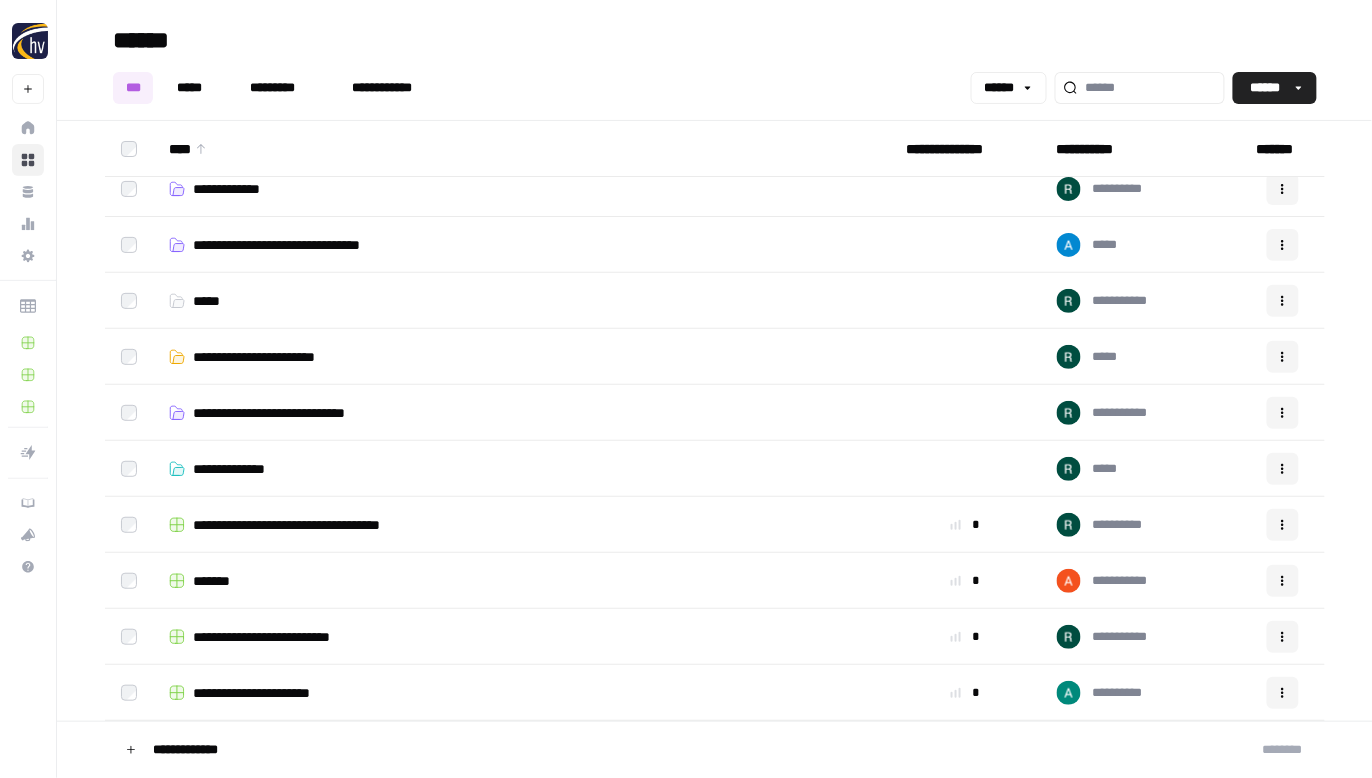 scroll, scrollTop: 54, scrollLeft: 0, axis: vertical 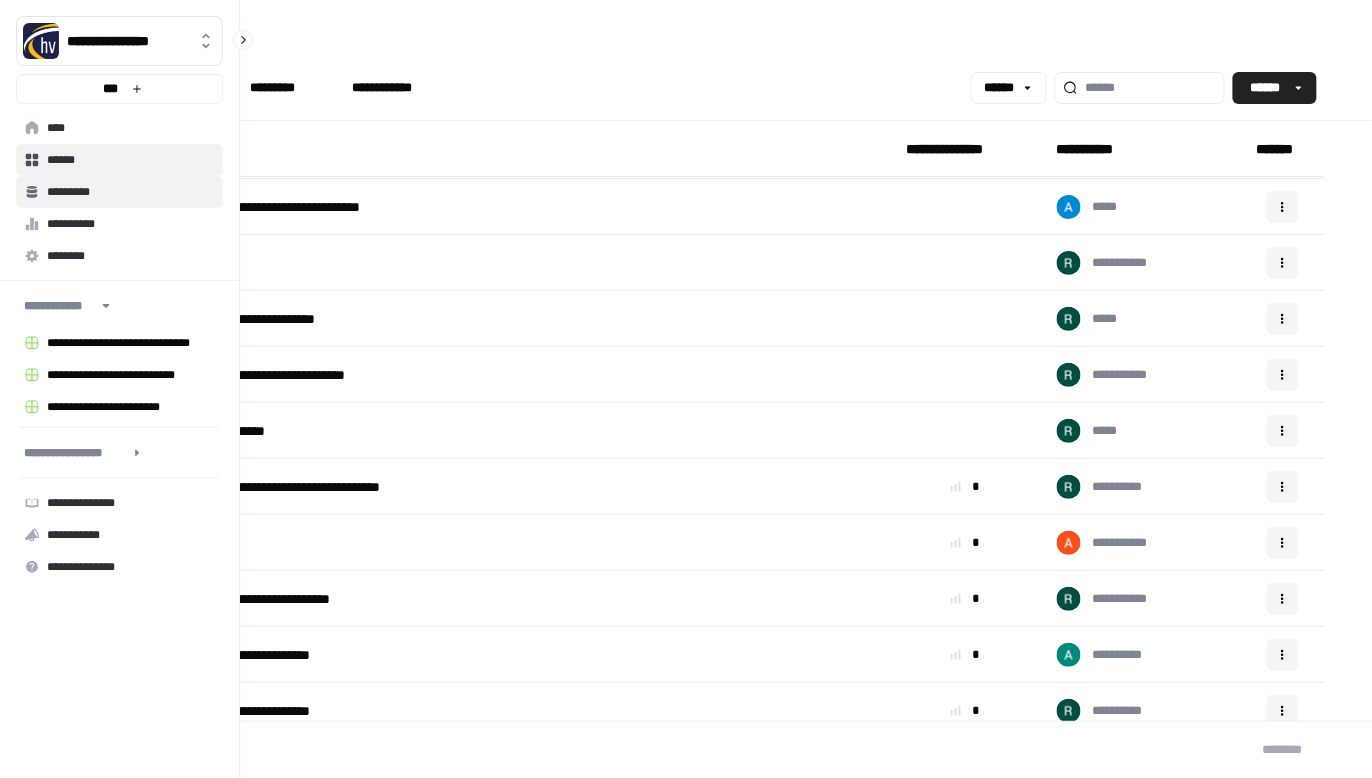 click 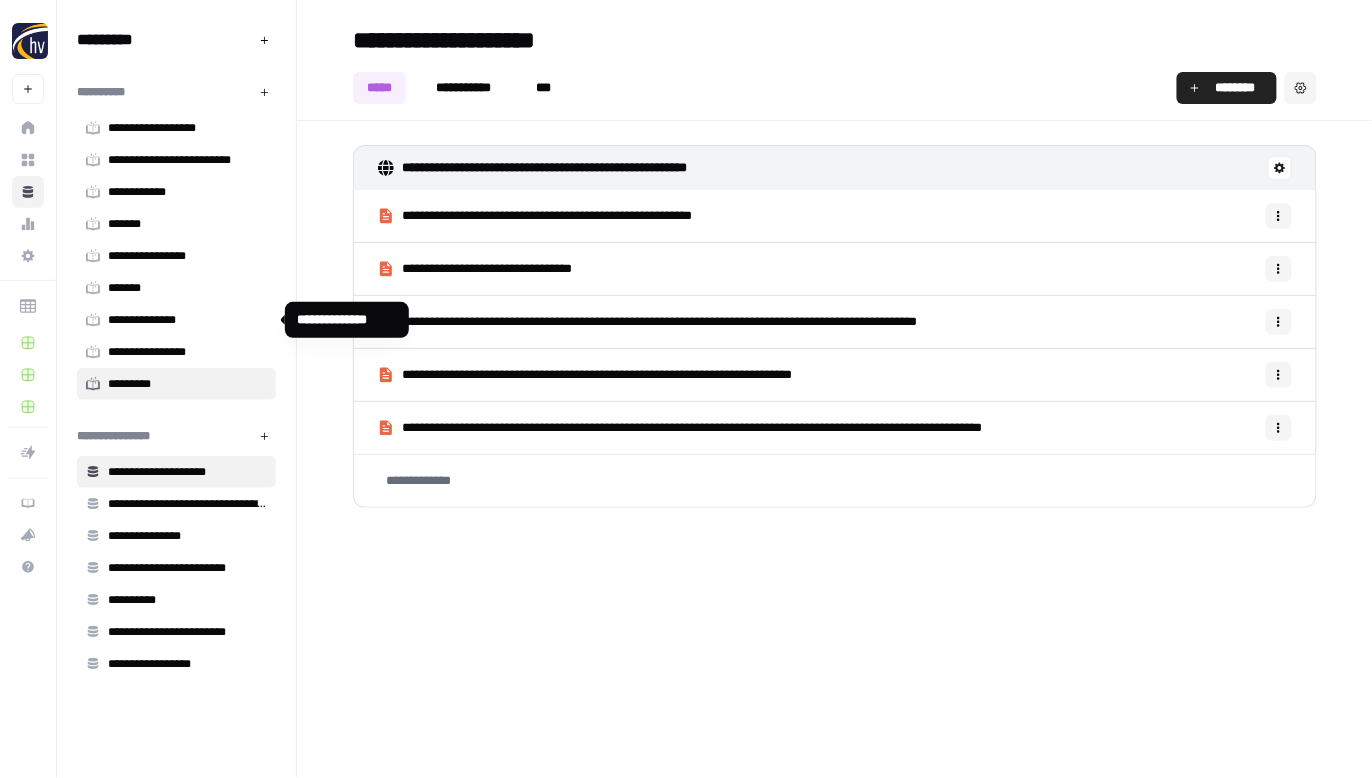 click on "*********" at bounding box center (187, 384) 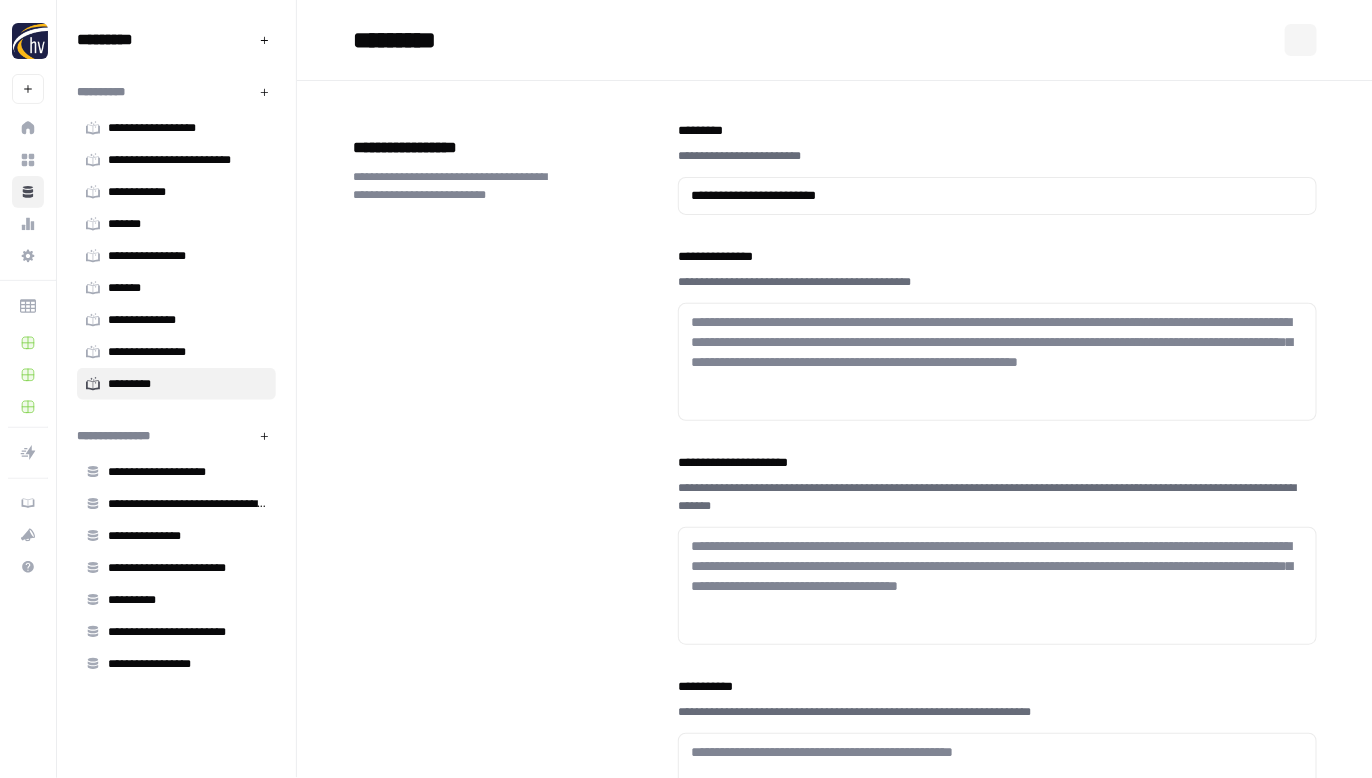 type on "**********" 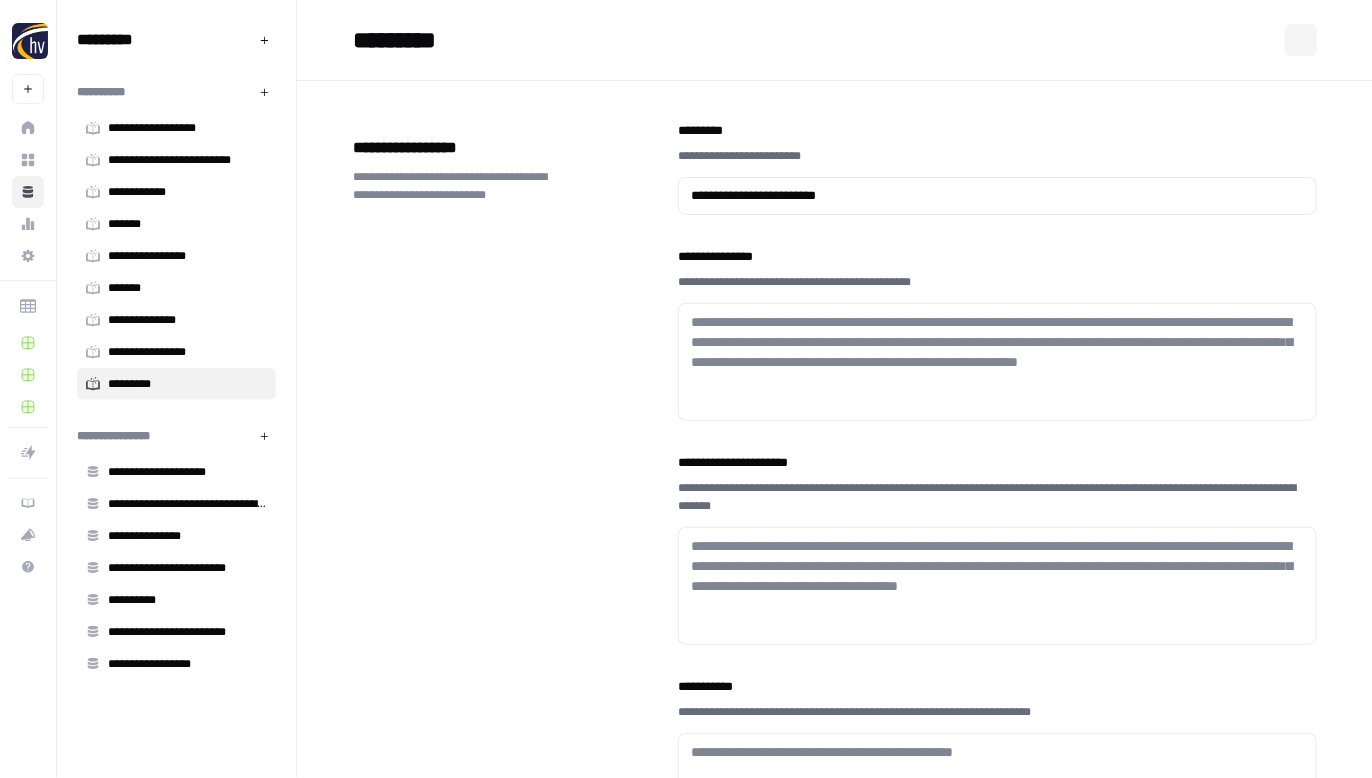 type on "**********" 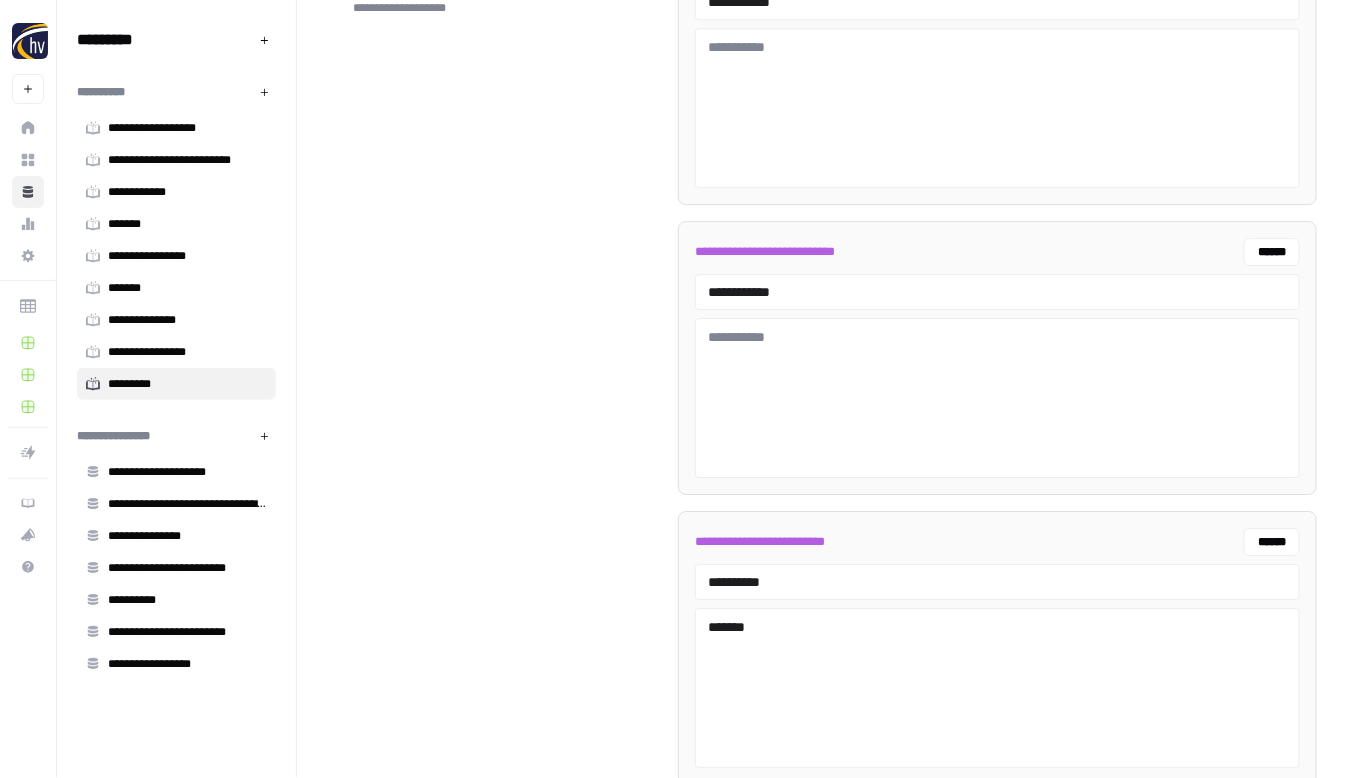 scroll, scrollTop: 3738, scrollLeft: 0, axis: vertical 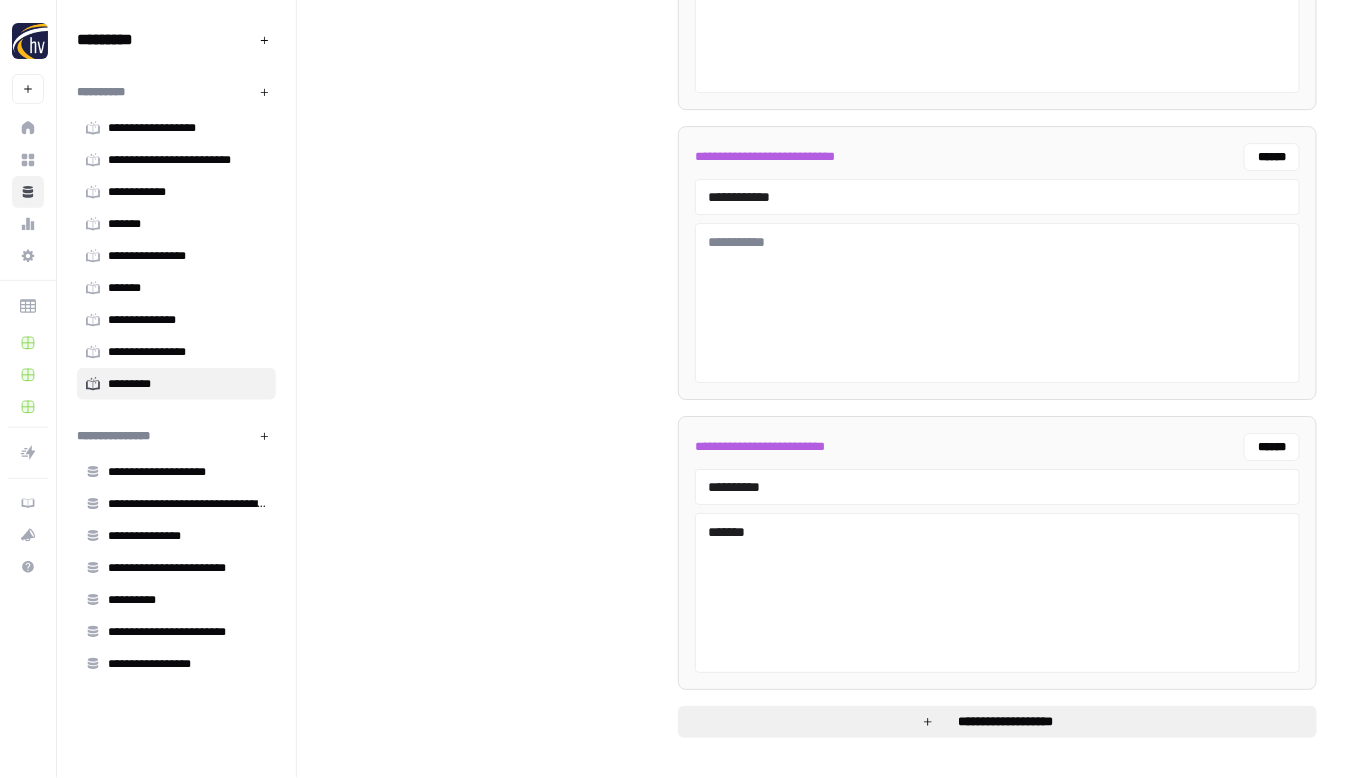 click on "**********" at bounding box center (1006, 722) 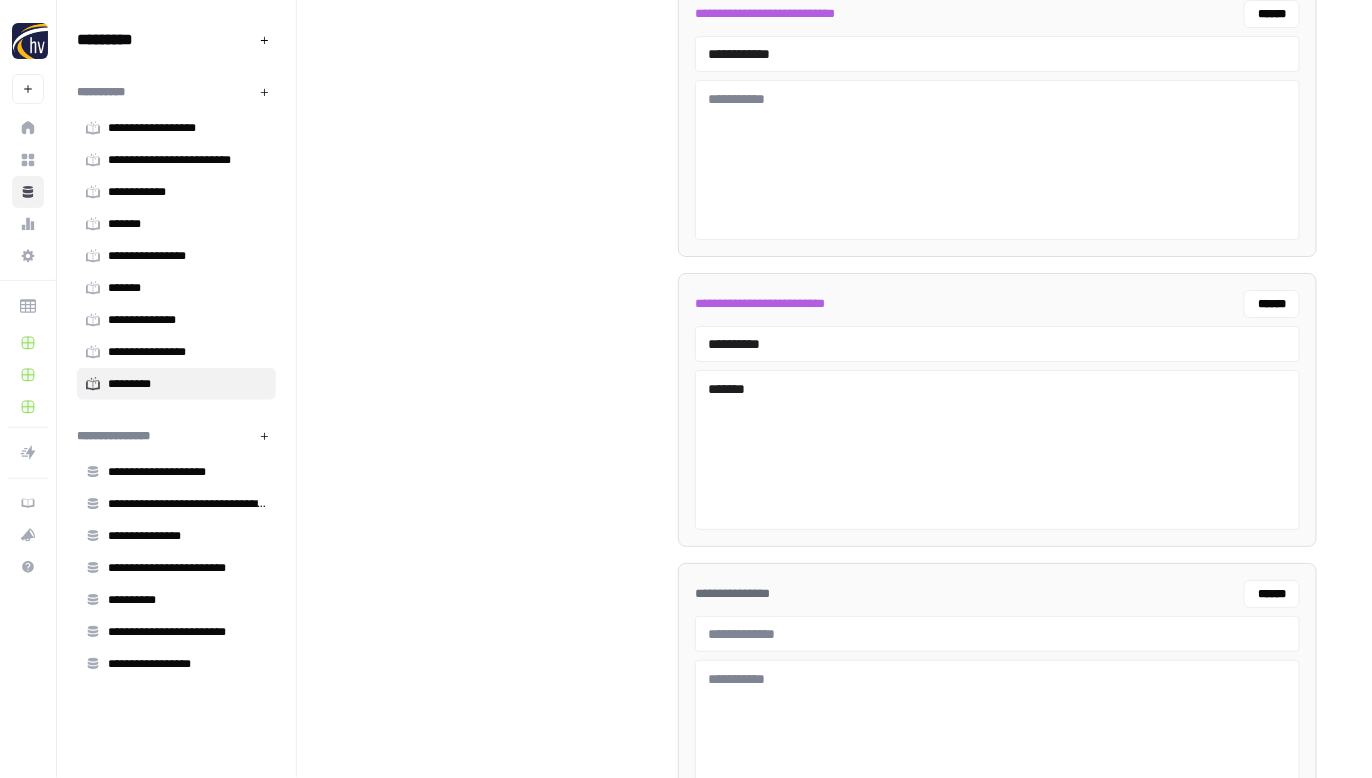 scroll, scrollTop: 4018, scrollLeft: 0, axis: vertical 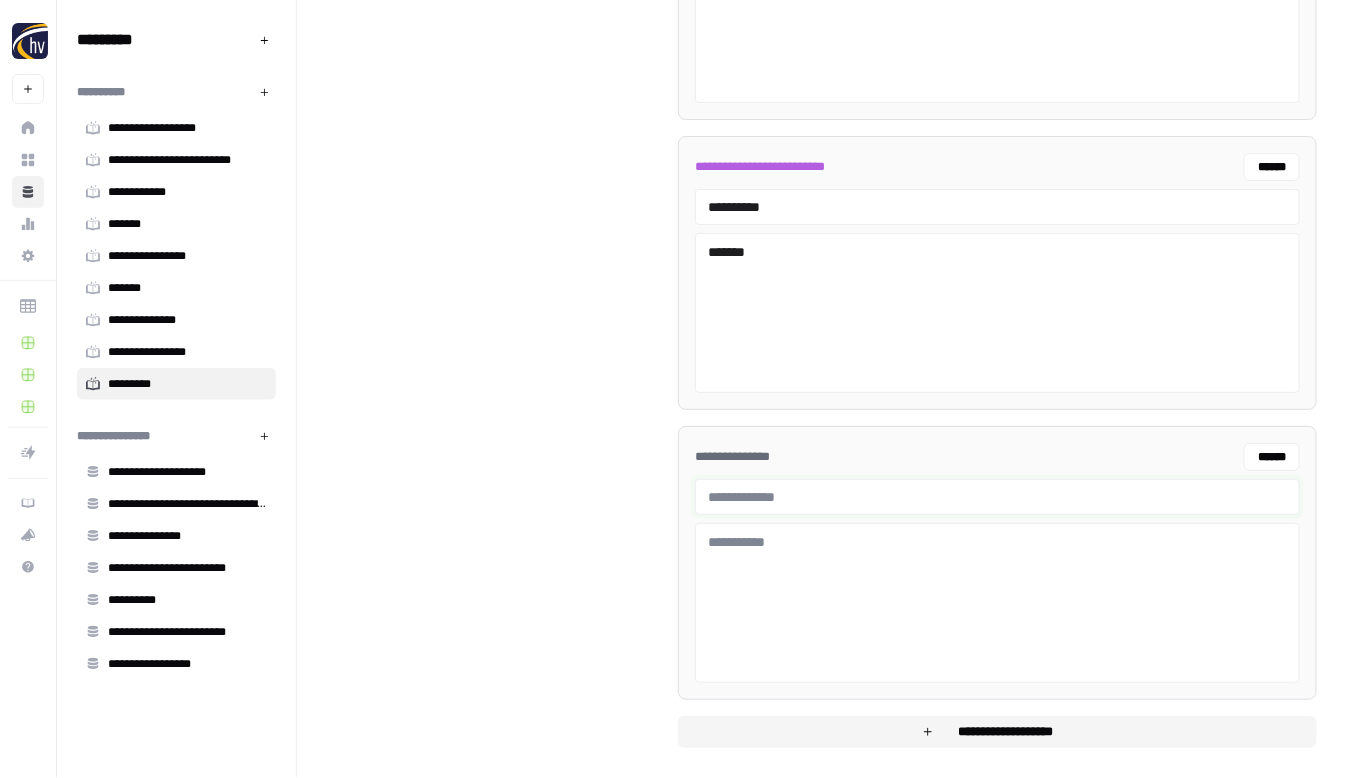 click at bounding box center [997, 497] 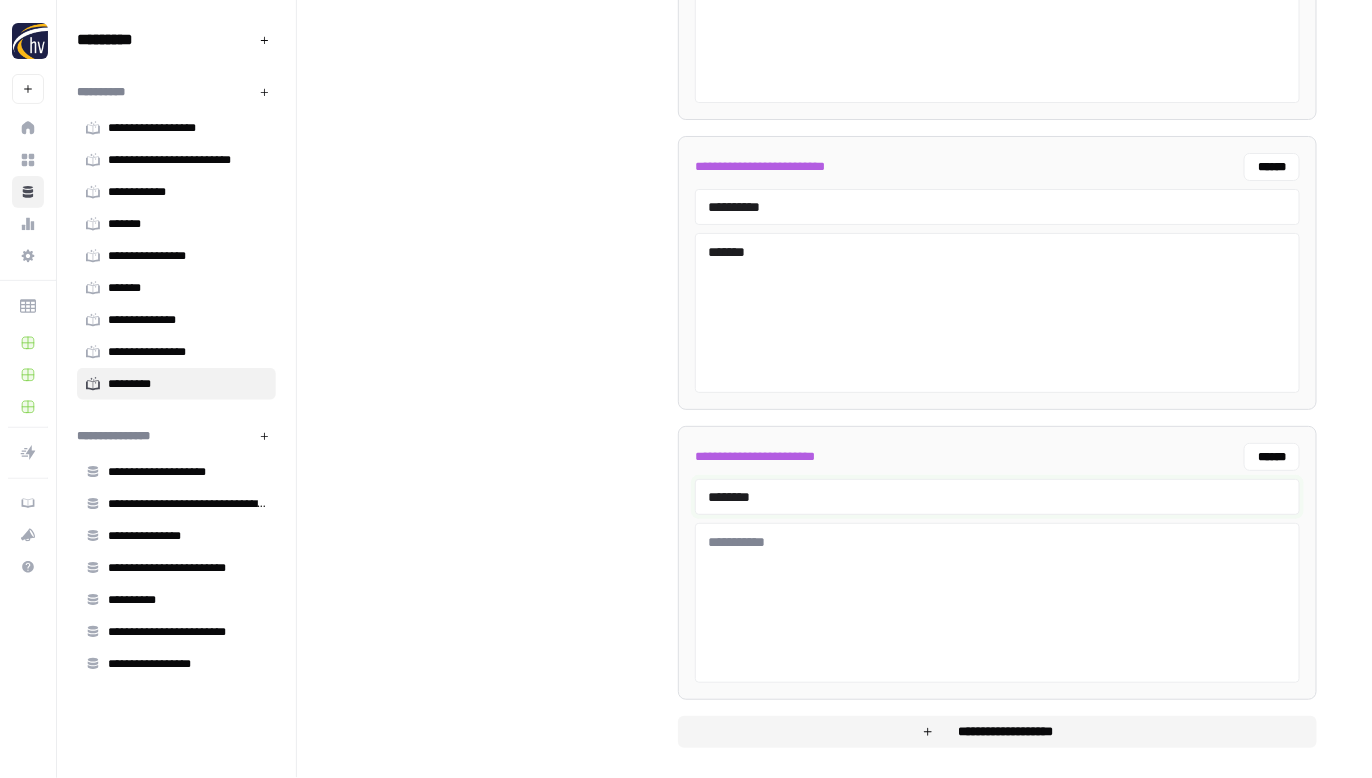 type on "********" 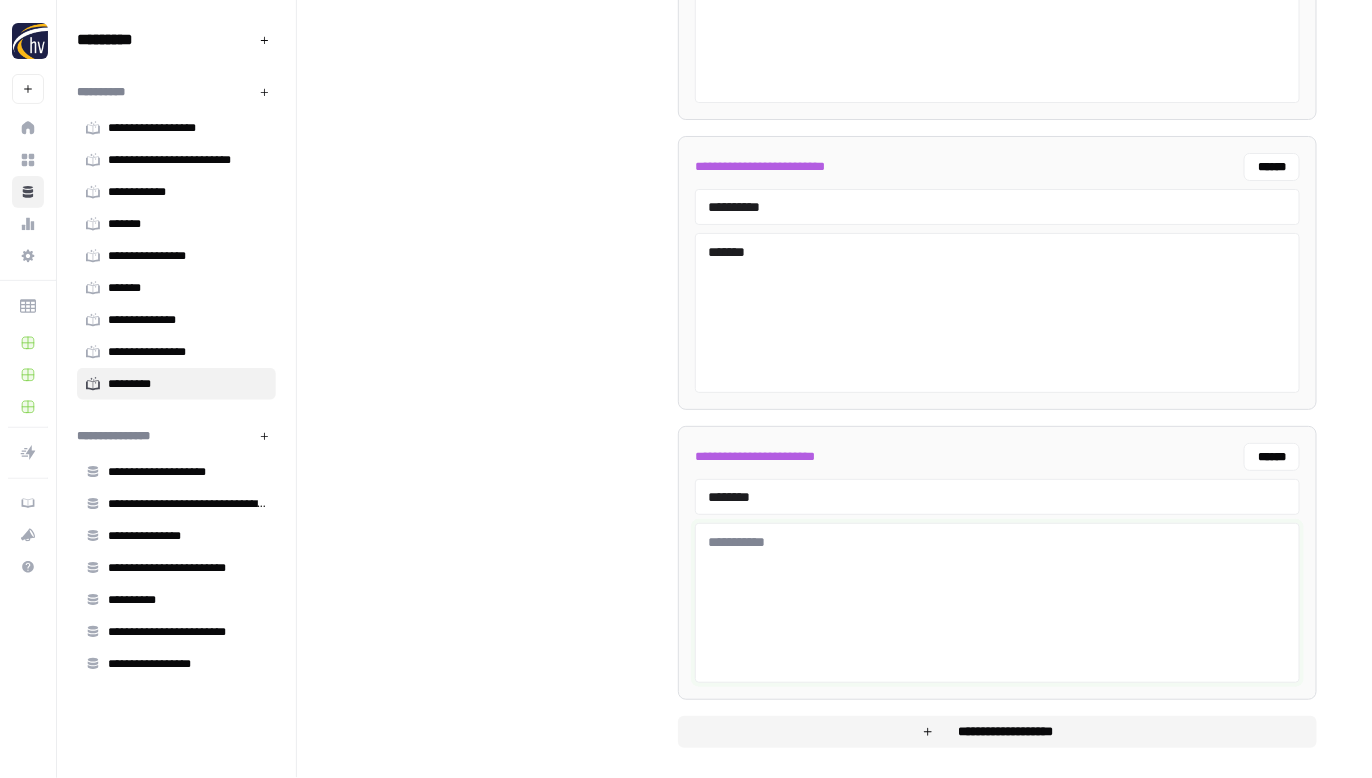 click at bounding box center (997, 603) 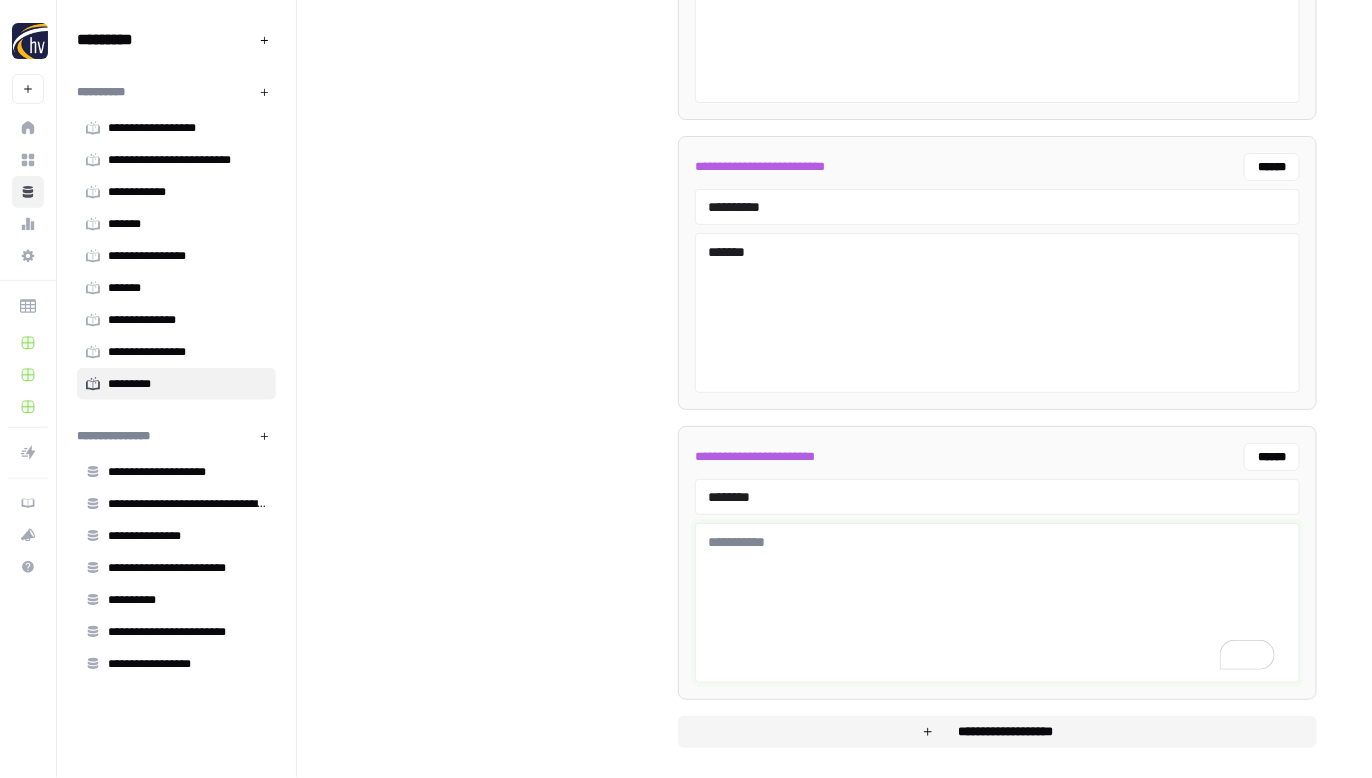 scroll, scrollTop: 4018, scrollLeft: 0, axis: vertical 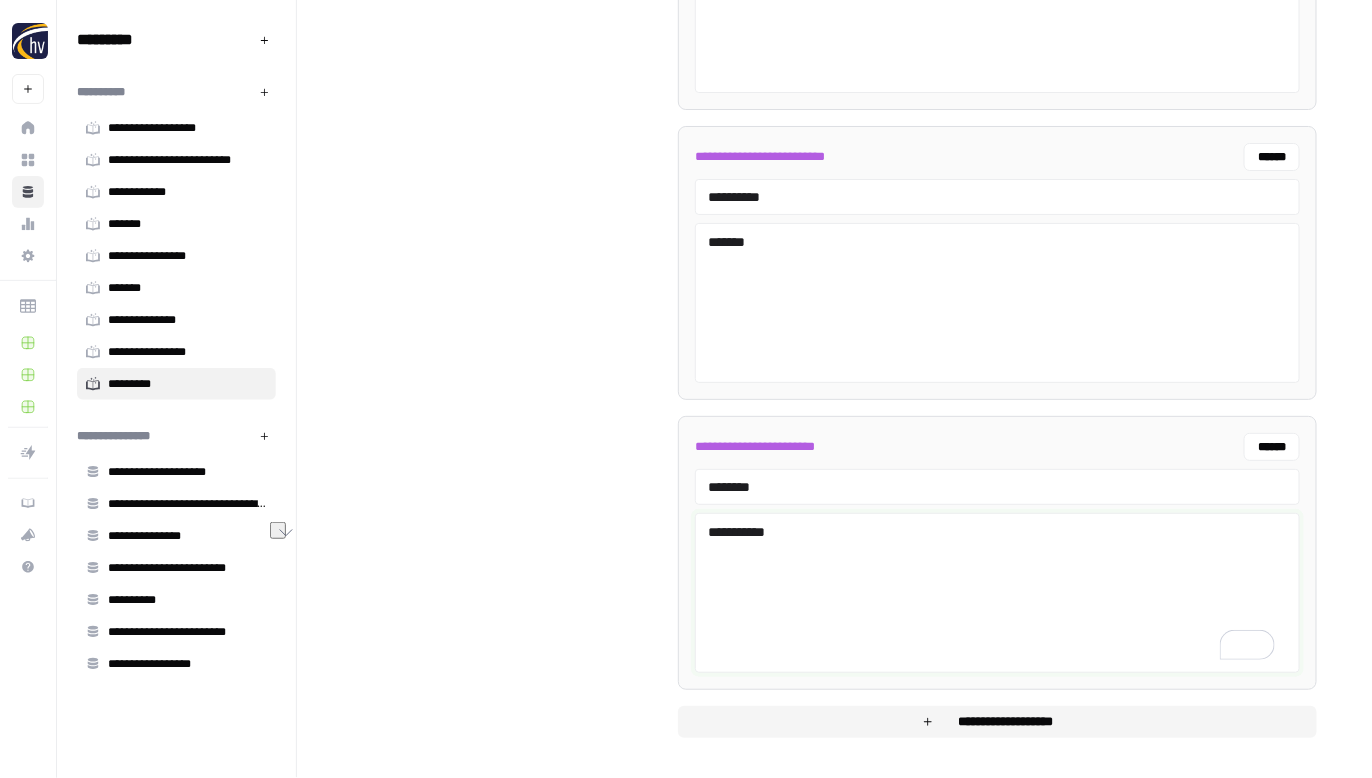 drag, startPoint x: 791, startPoint y: 530, endPoint x: 631, endPoint y: 524, distance: 160.11246 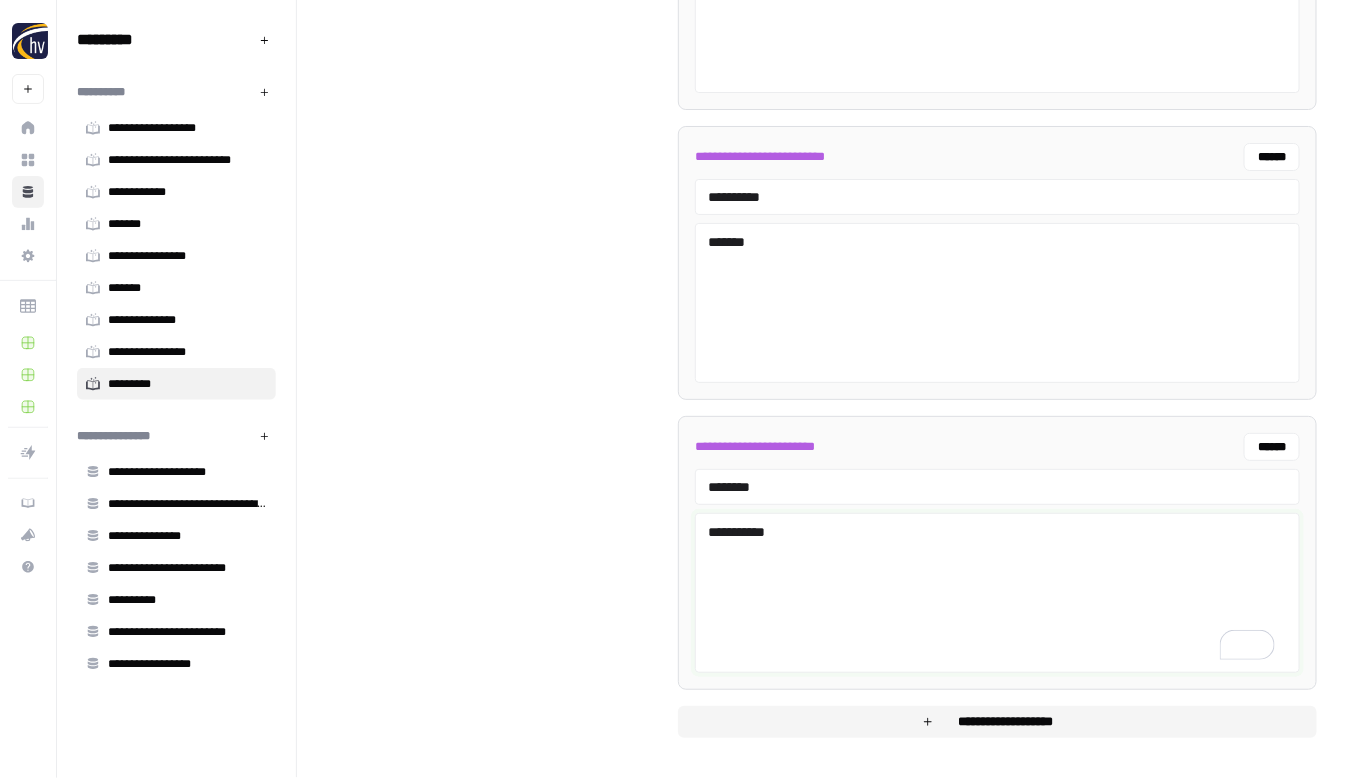 click on "**********" at bounding box center (993, 593) 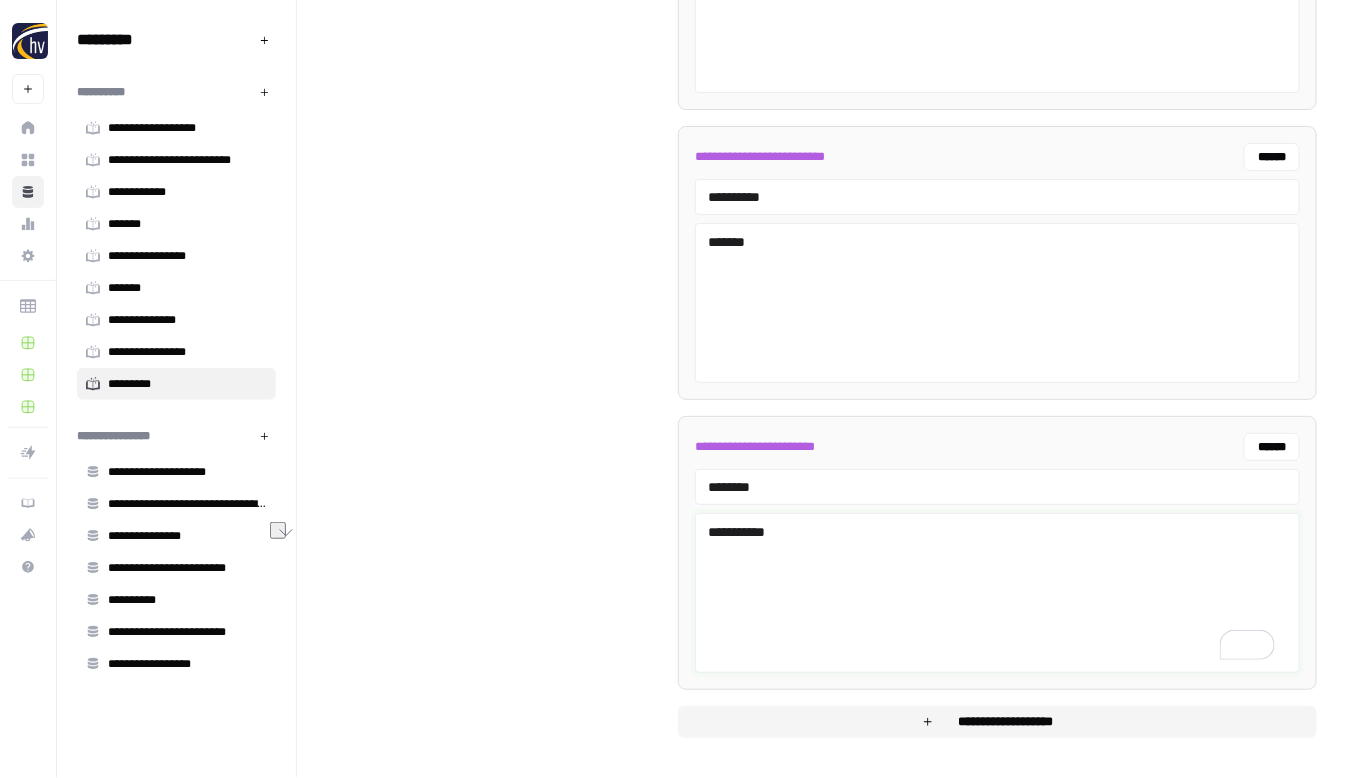 drag, startPoint x: 813, startPoint y: 532, endPoint x: 617, endPoint y: 498, distance: 198.92712 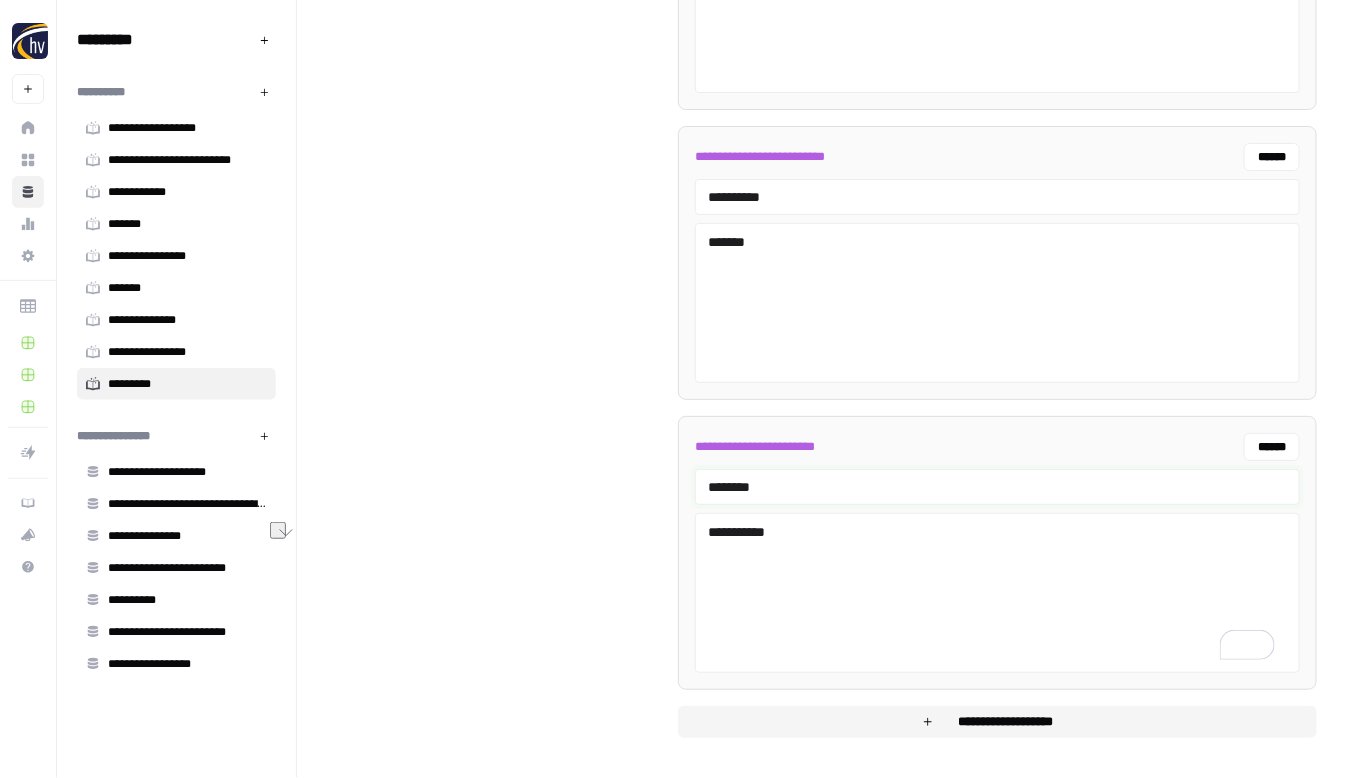 click on "********" at bounding box center [997, 487] 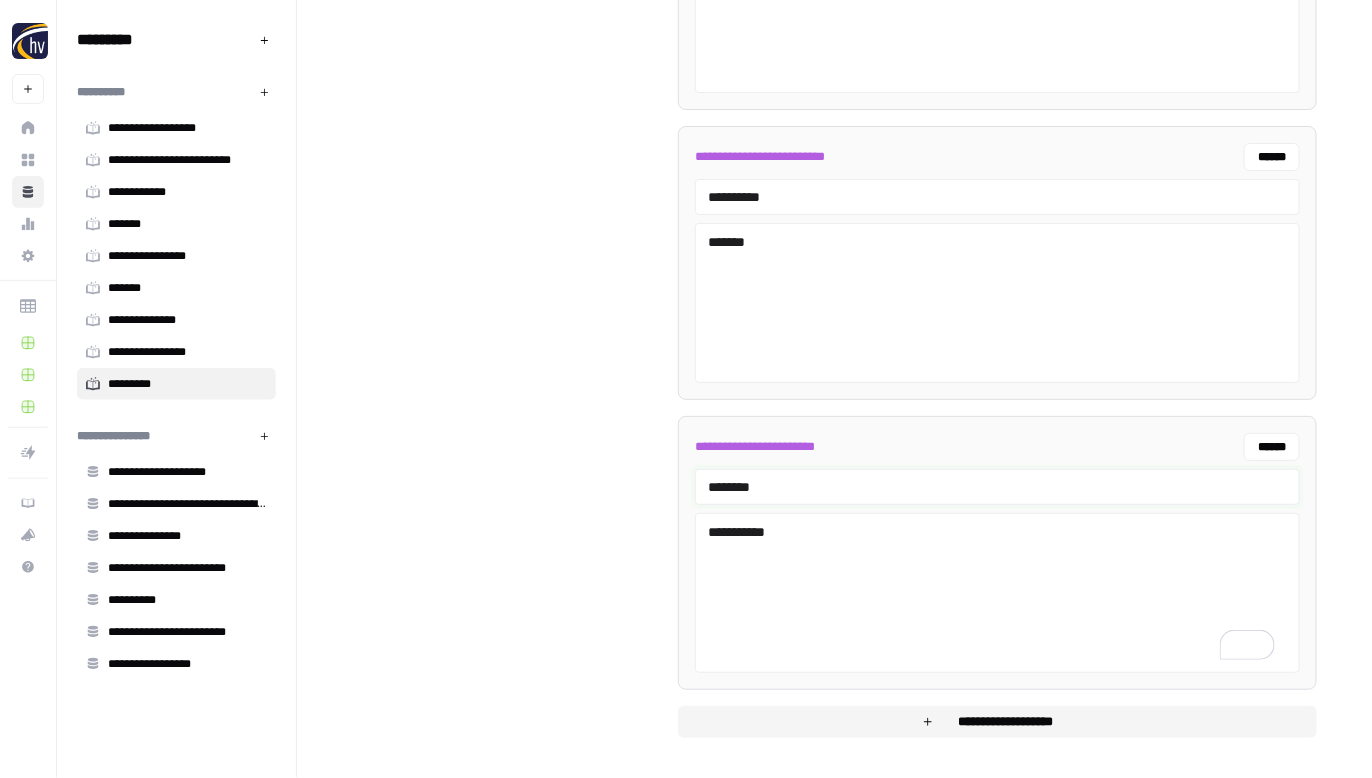 click on "********" at bounding box center [997, 487] 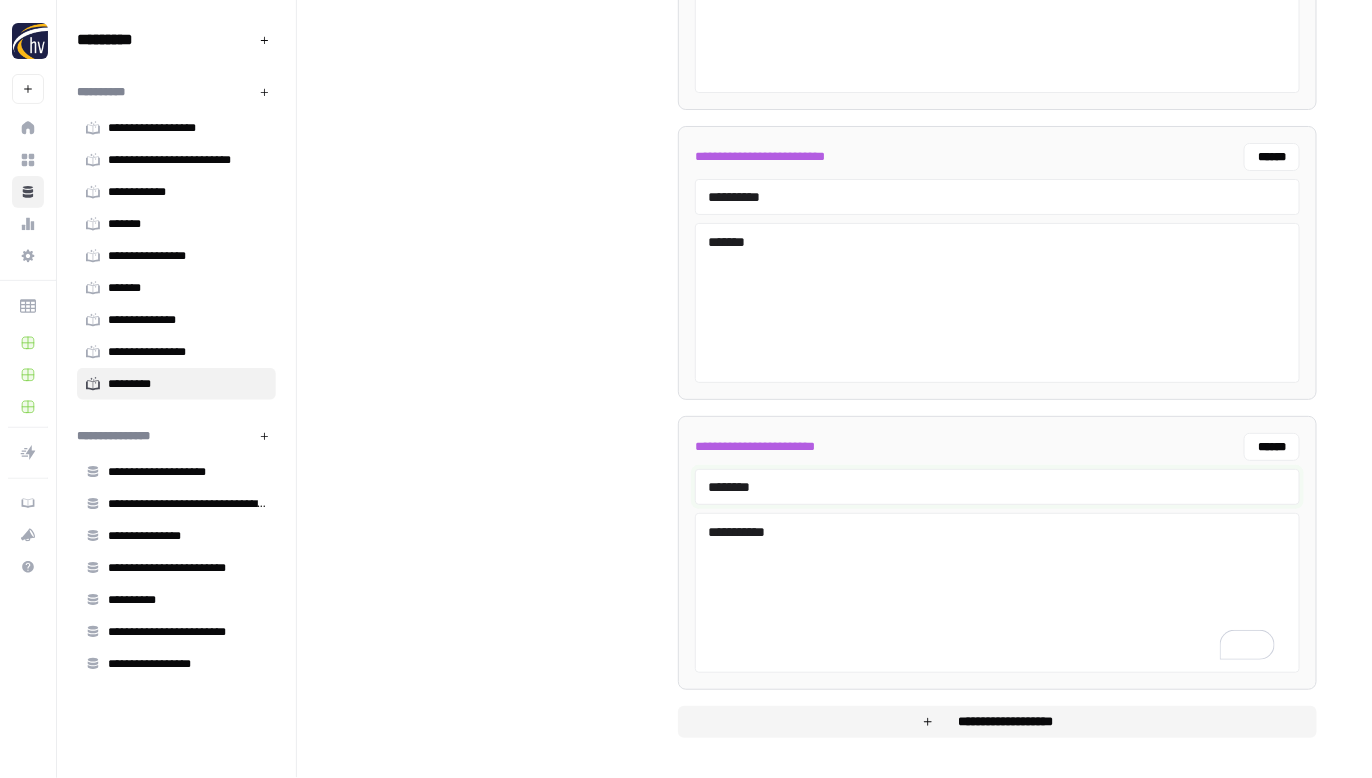 type on "********" 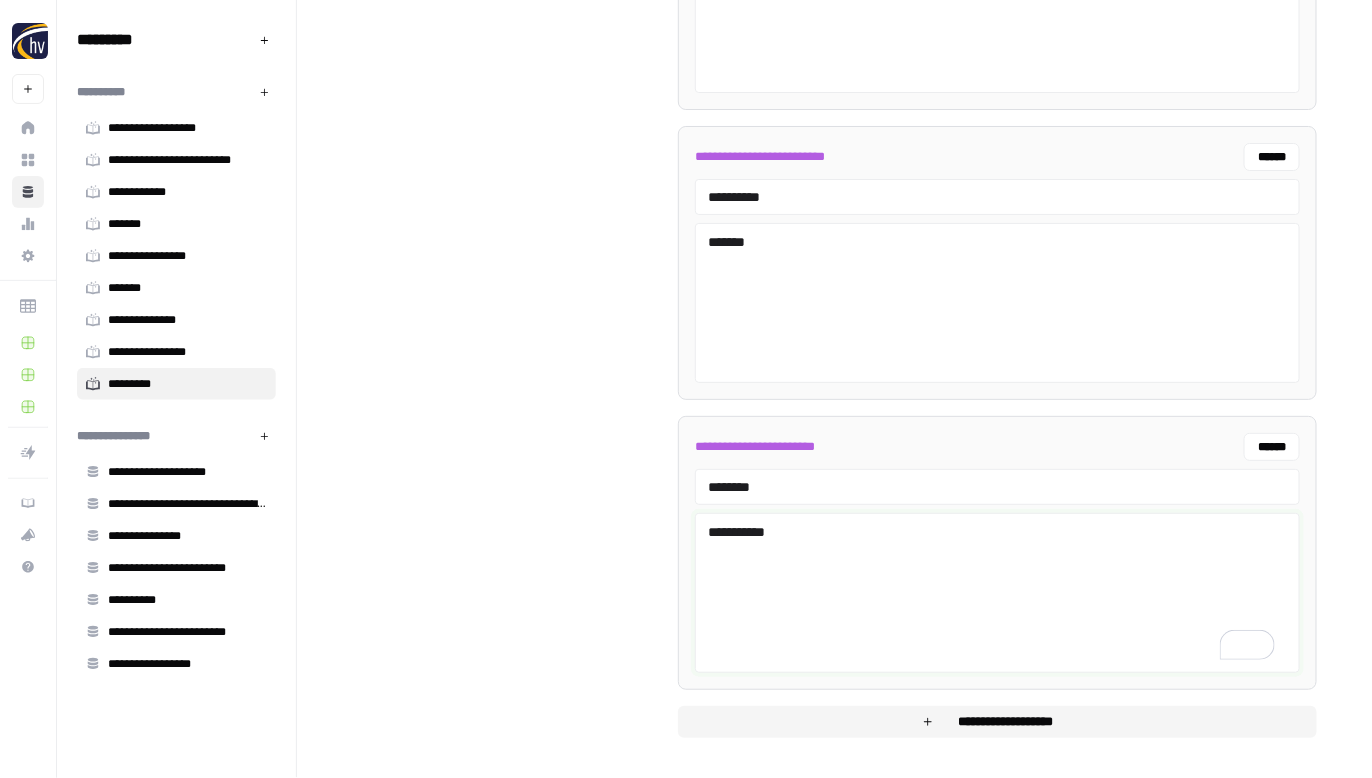 click on "**********" at bounding box center (993, 593) 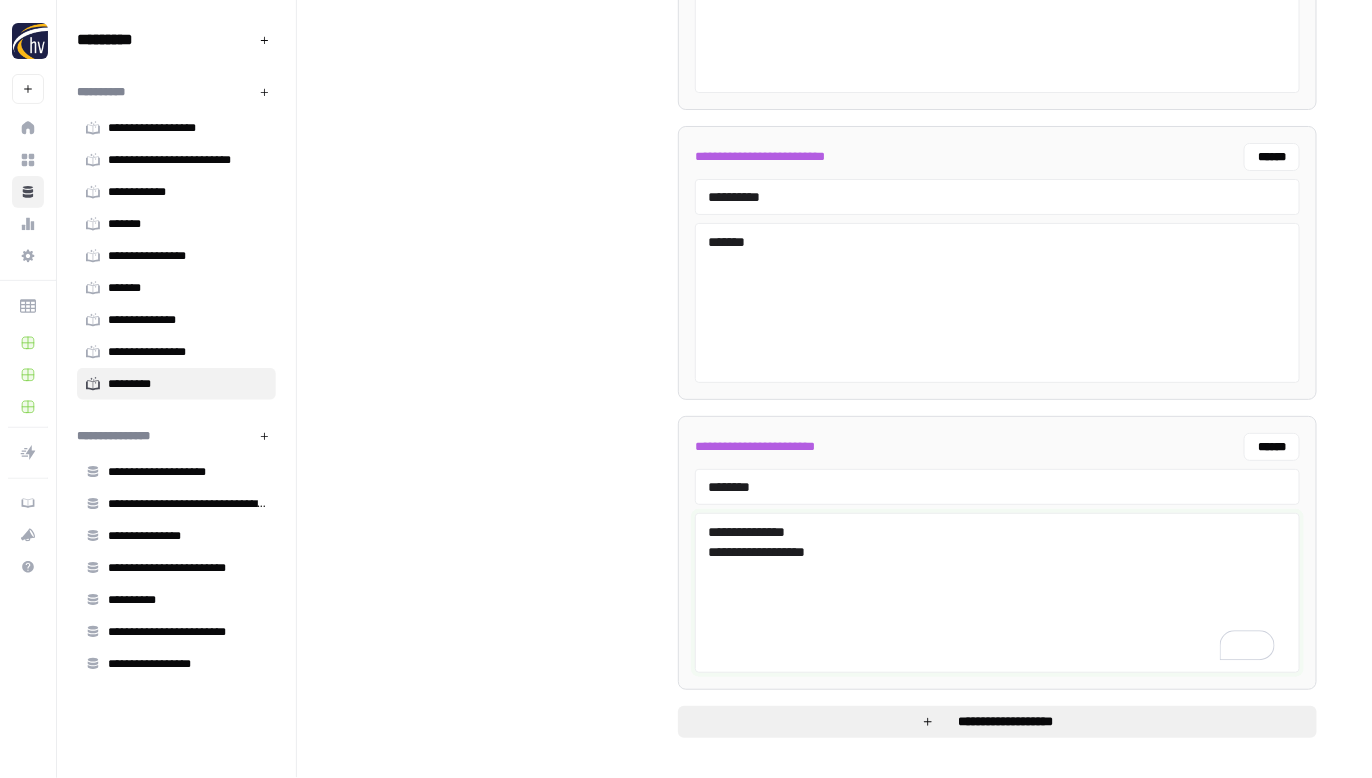 type on "**********" 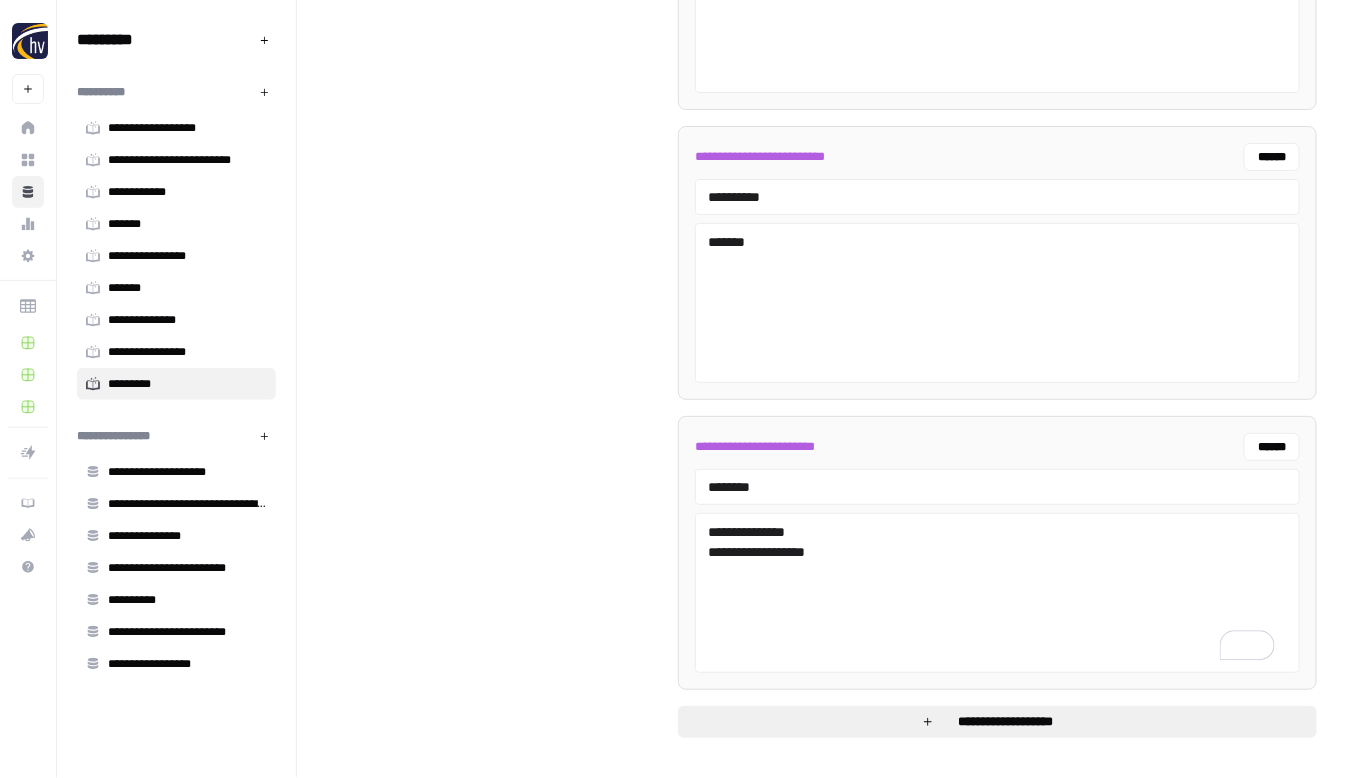 click on "**********" at bounding box center [1006, 722] 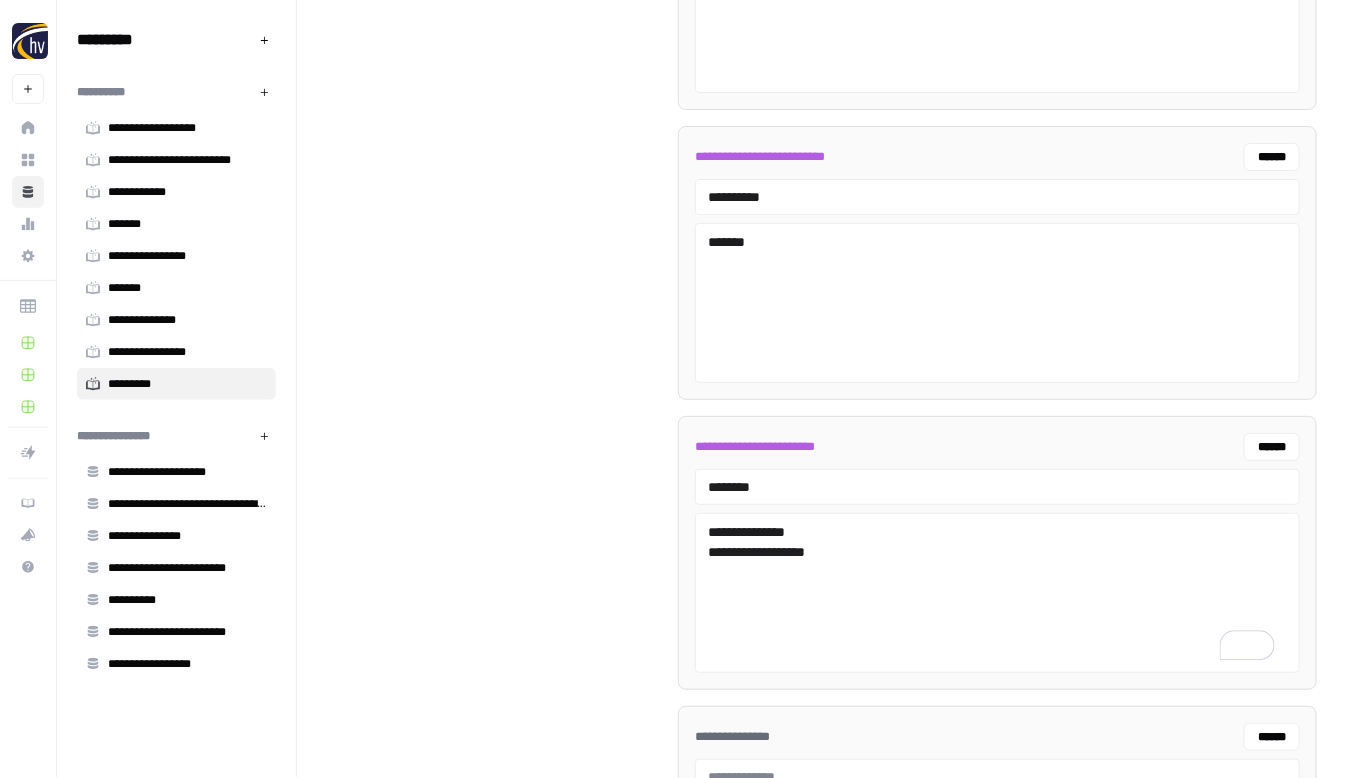 scroll, scrollTop: 4117, scrollLeft: 0, axis: vertical 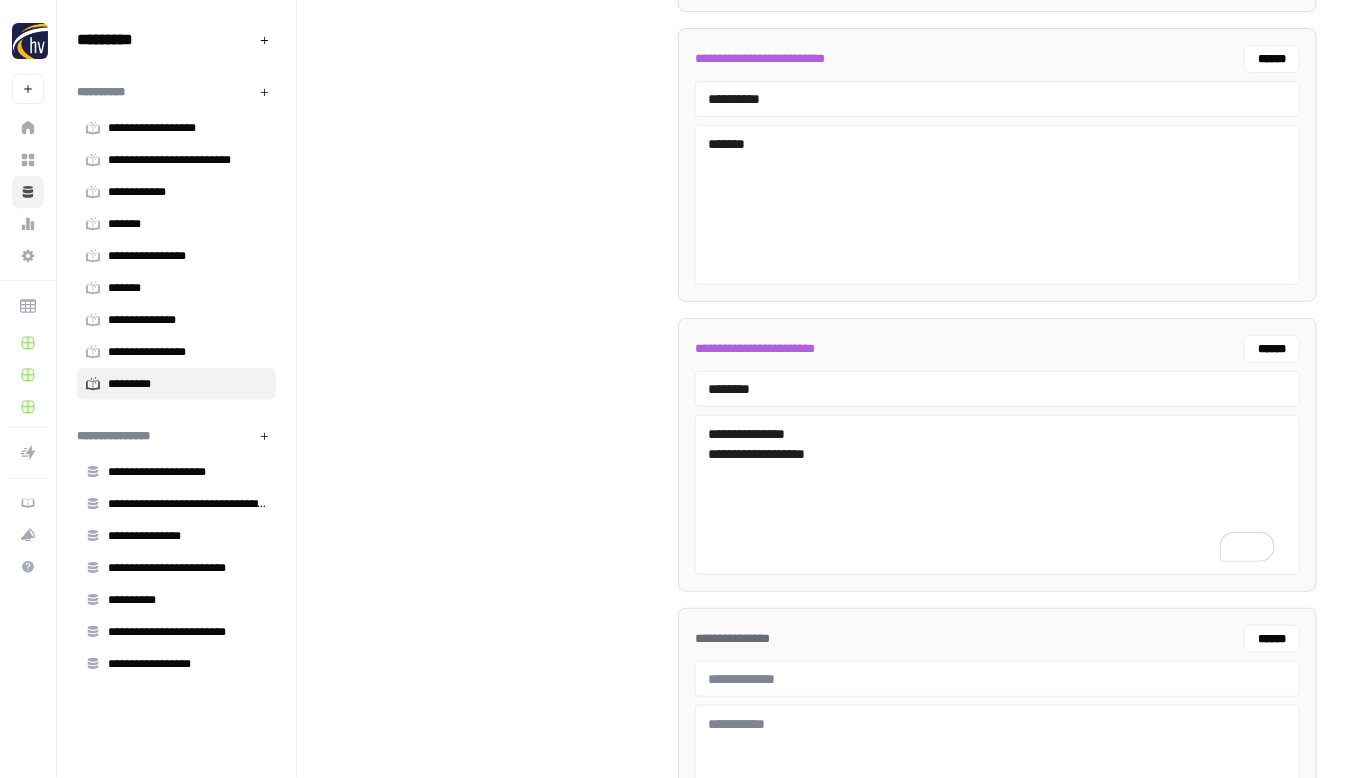click at bounding box center [997, 679] 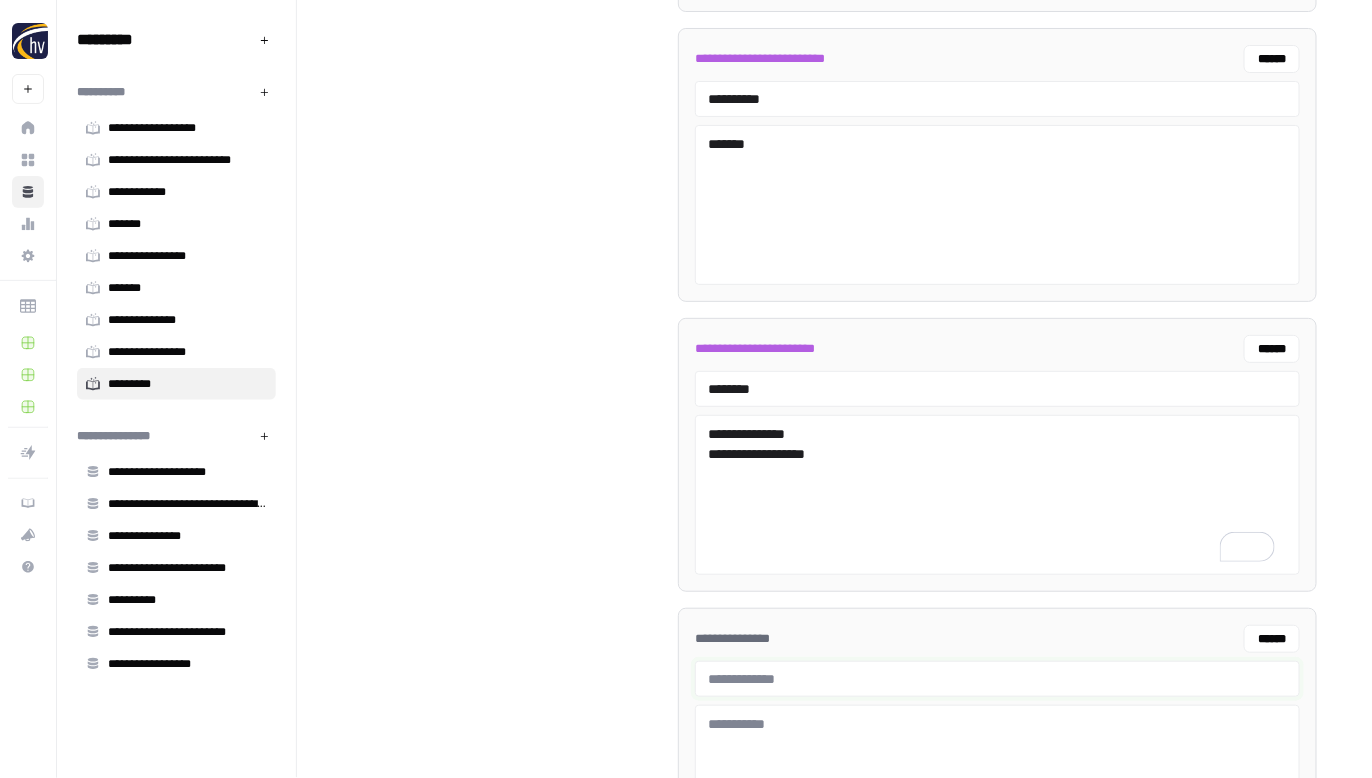 click at bounding box center (997, 679) 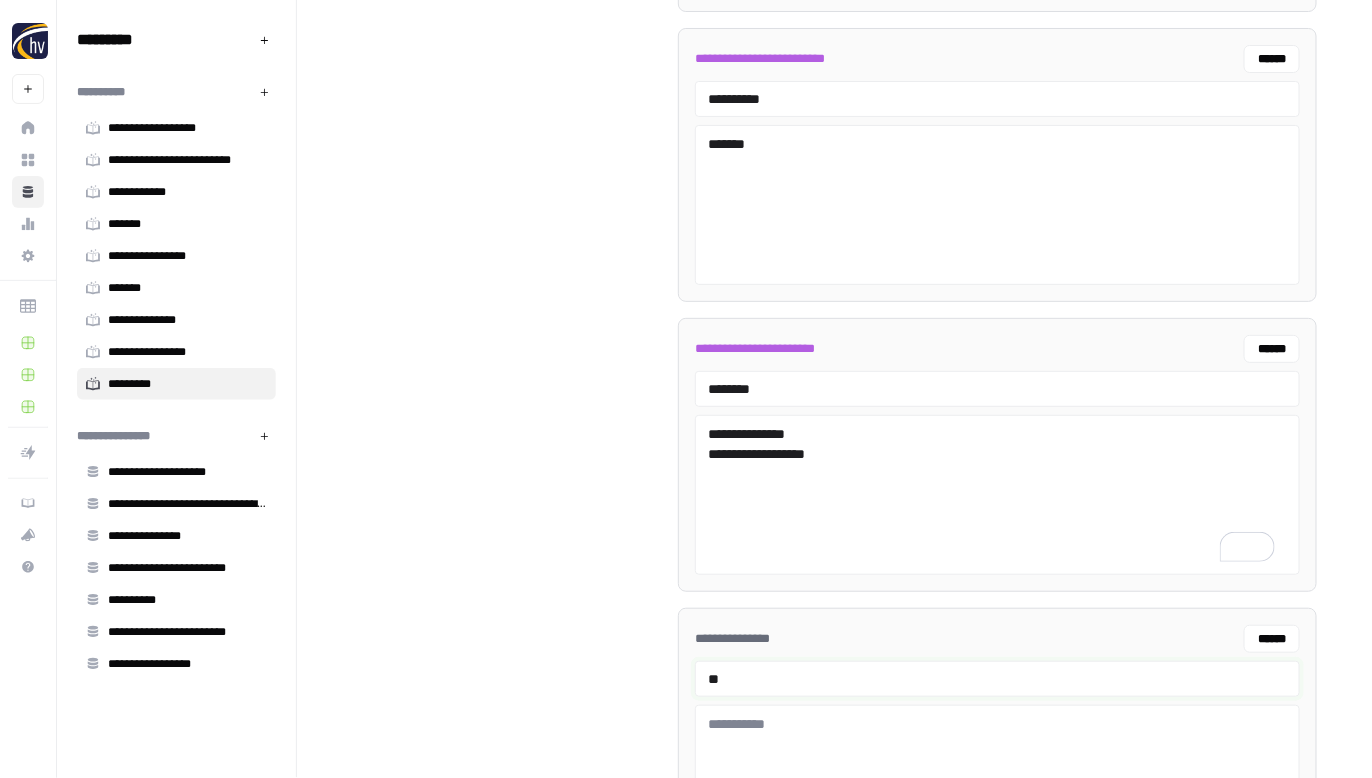 type on "*" 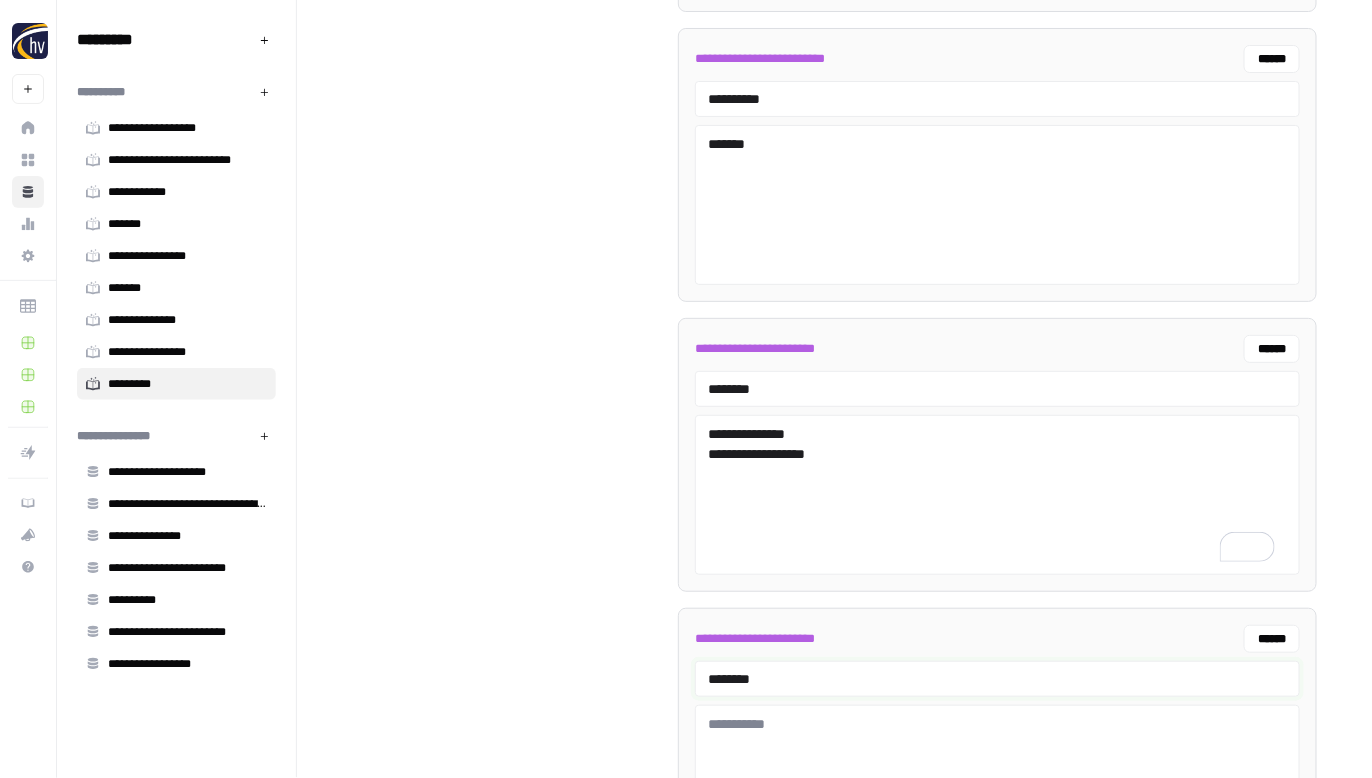 scroll, scrollTop: 4201, scrollLeft: 0, axis: vertical 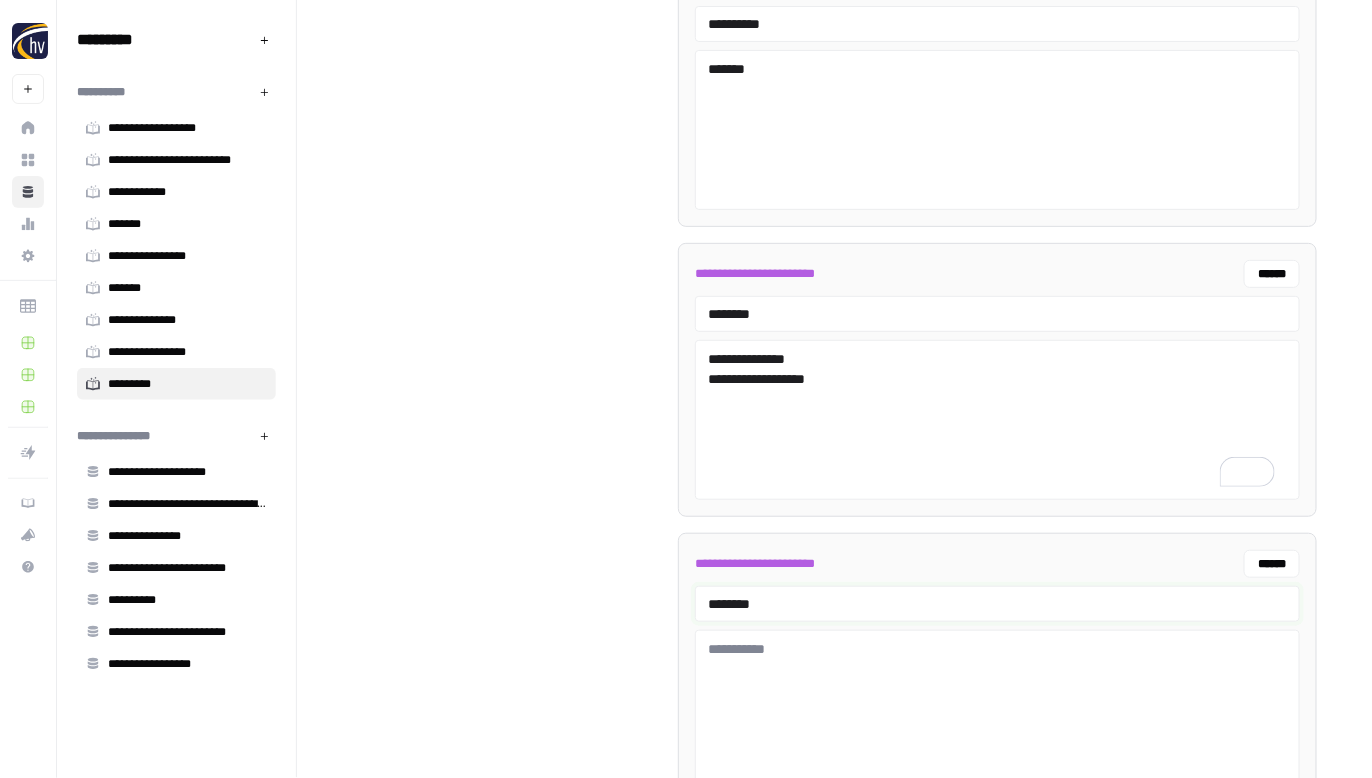 type on "********" 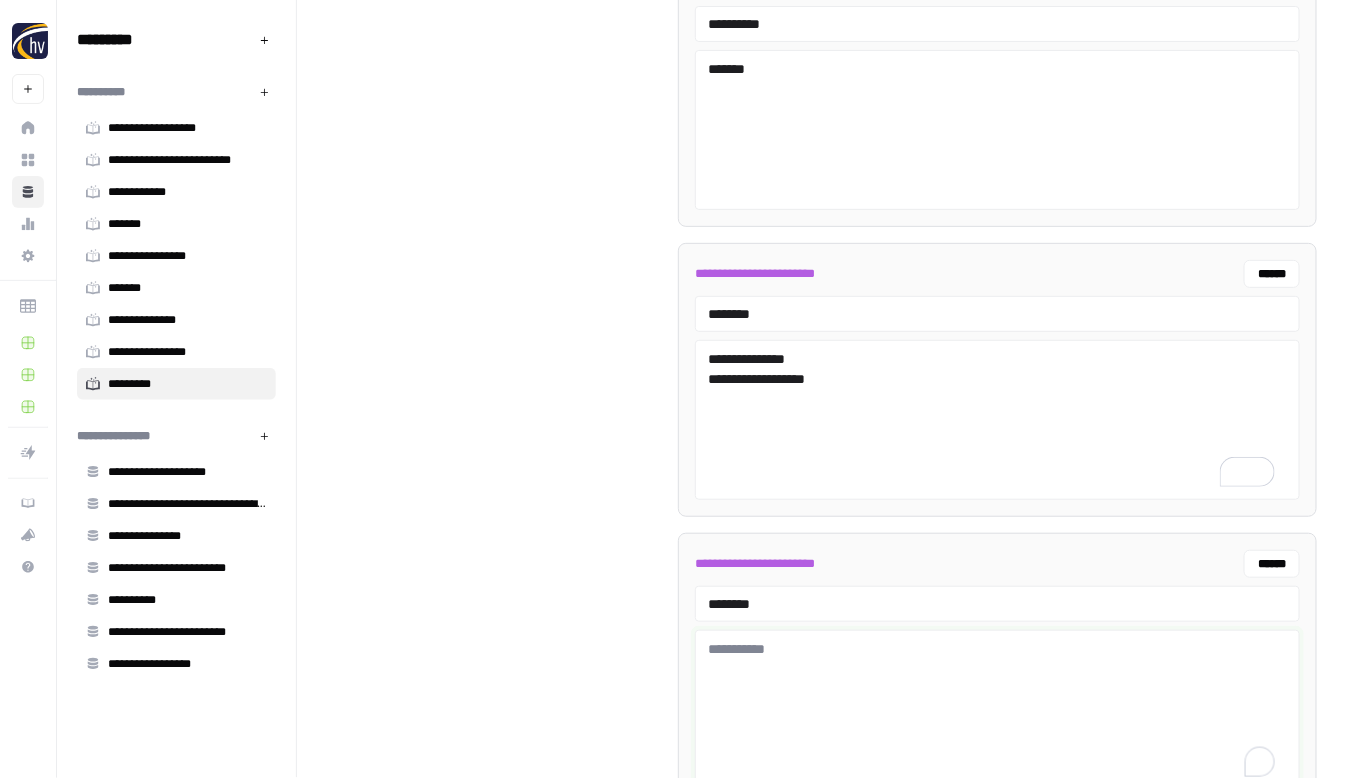 click at bounding box center [997, 710] 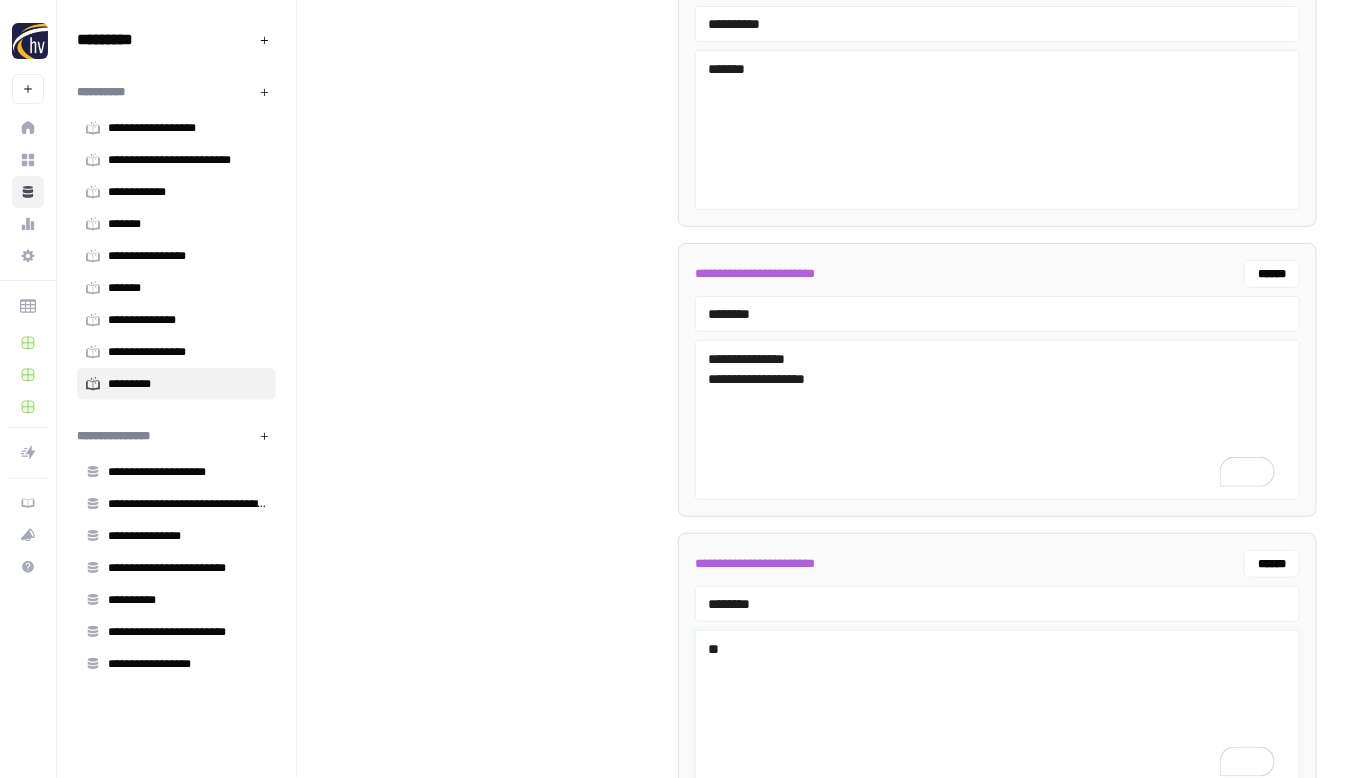 scroll, scrollTop: 4201, scrollLeft: 0, axis: vertical 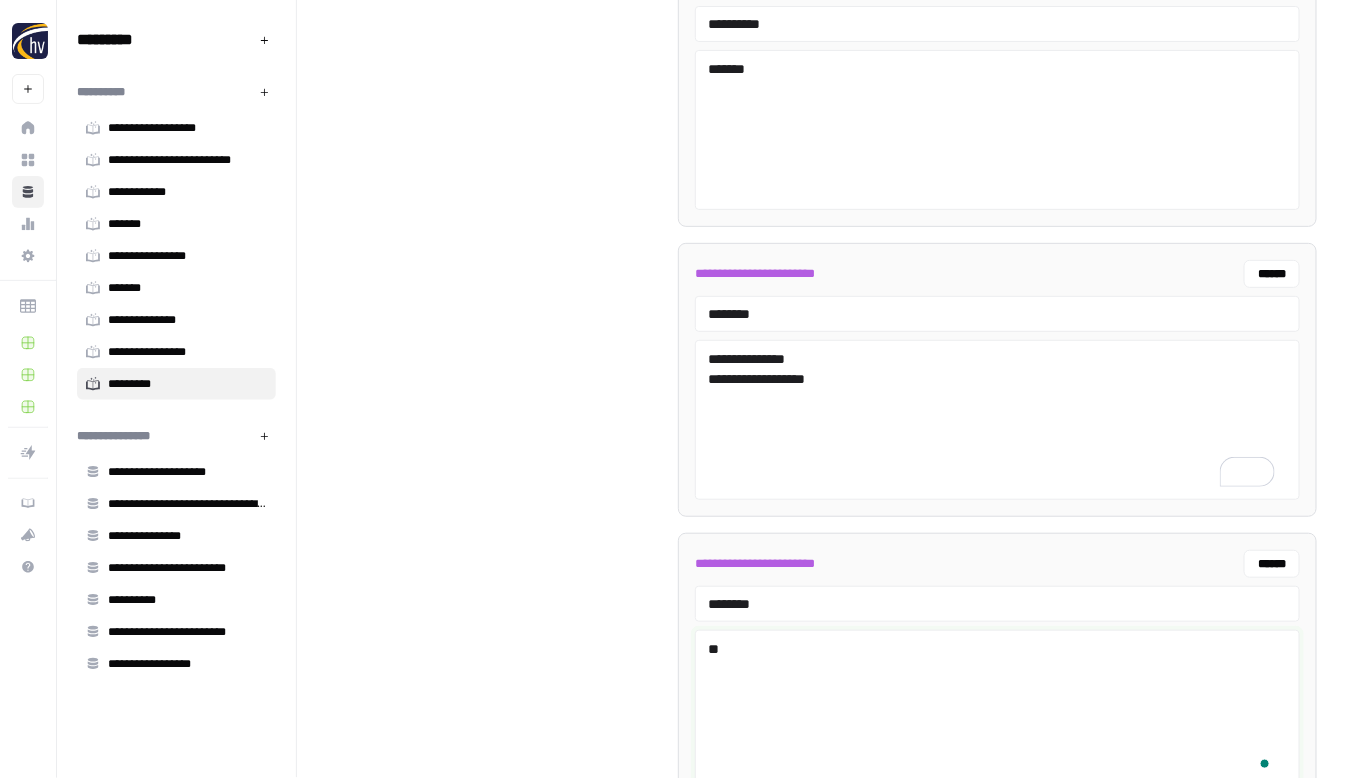 type on "*" 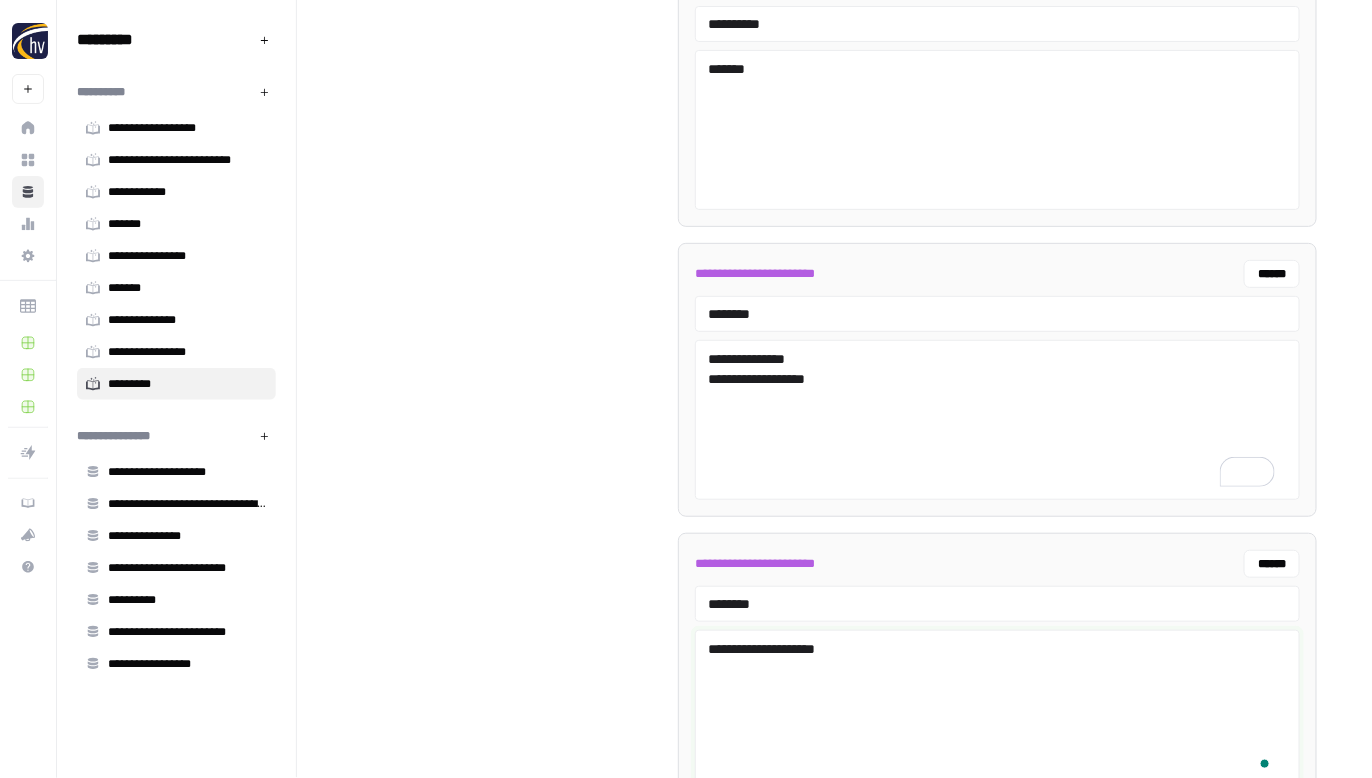scroll, scrollTop: 4318, scrollLeft: 0, axis: vertical 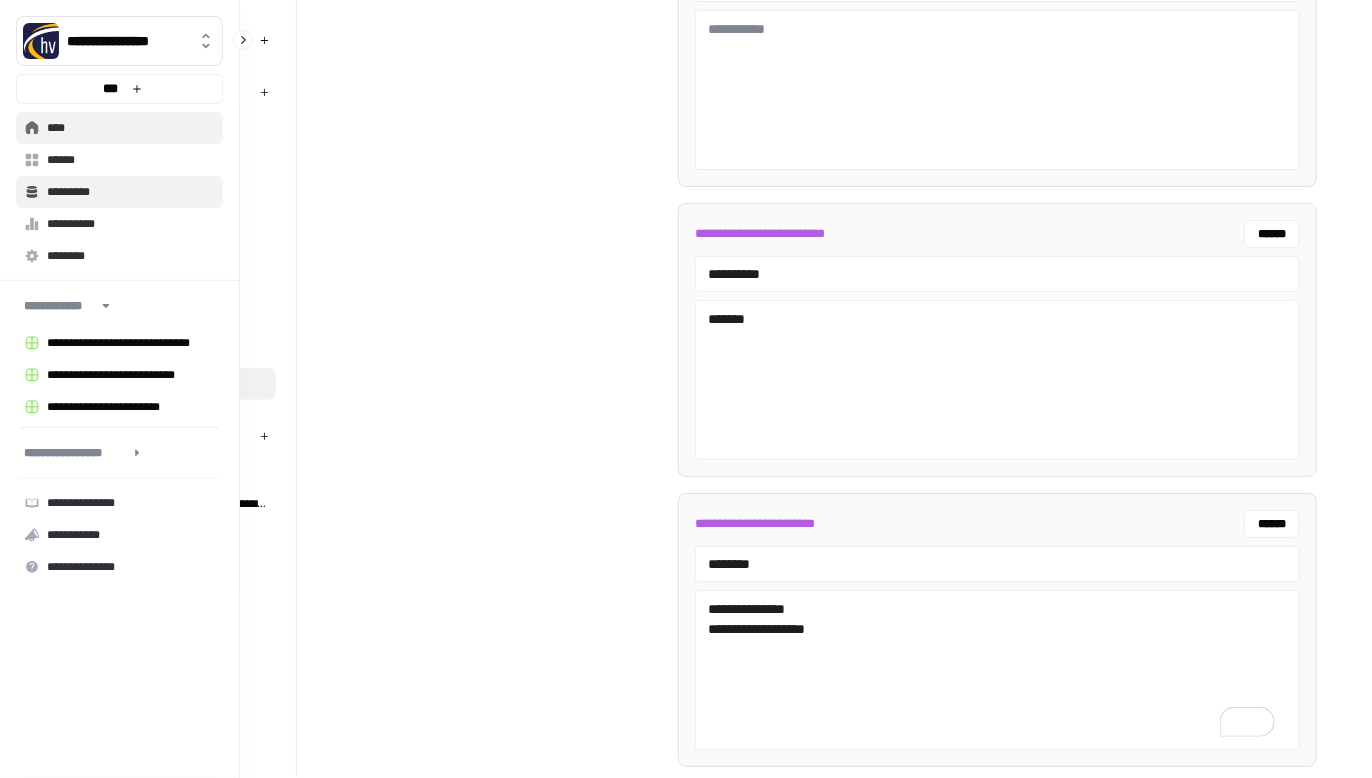 type on "**********" 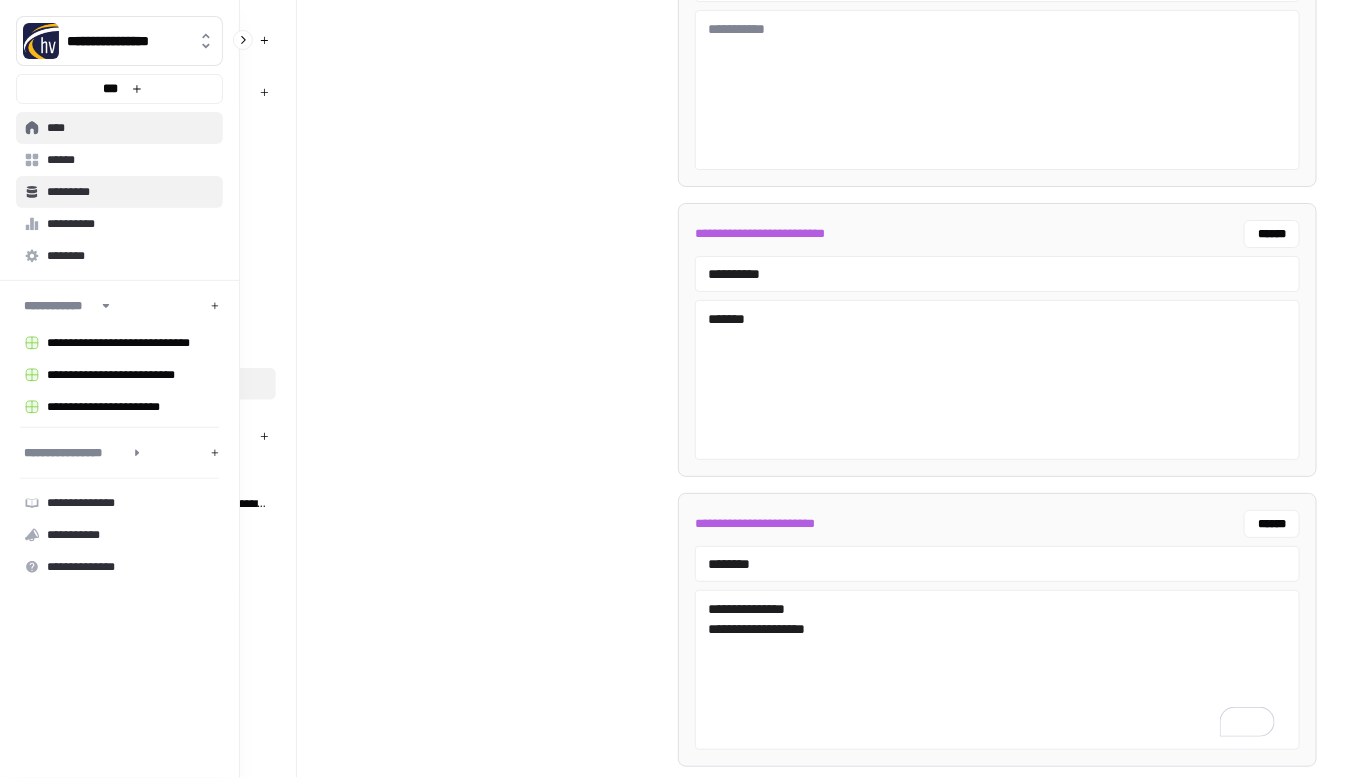 click 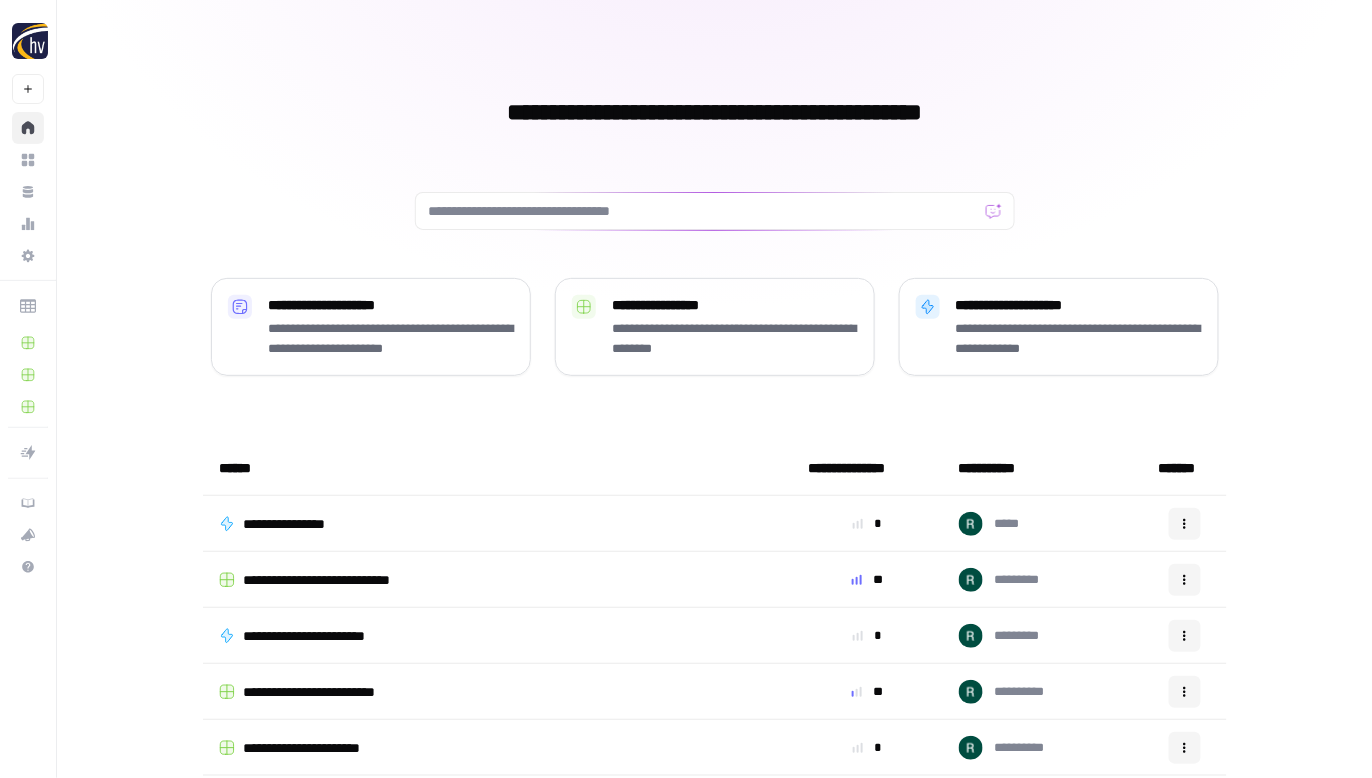 click on "**********" at bounding box center [302, 524] 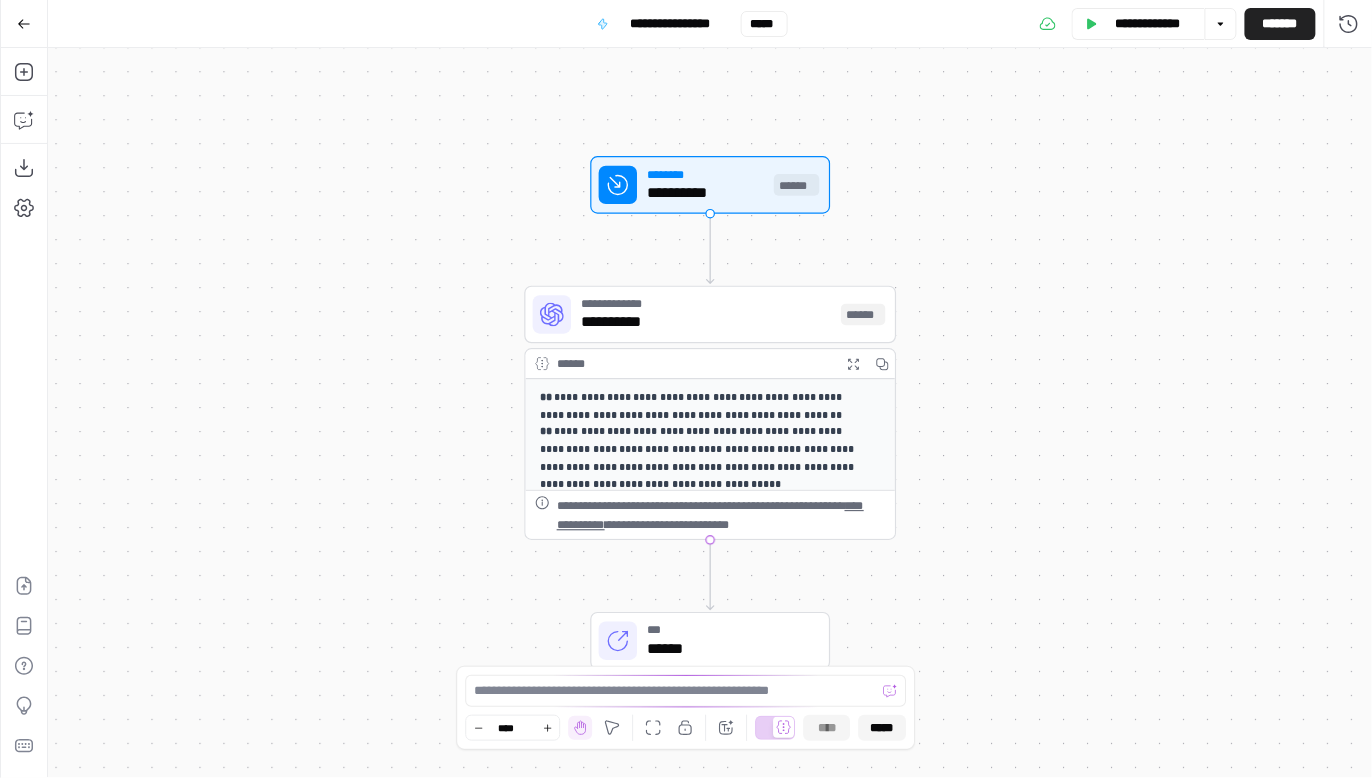 click on "**********" at bounding box center [706, 323] 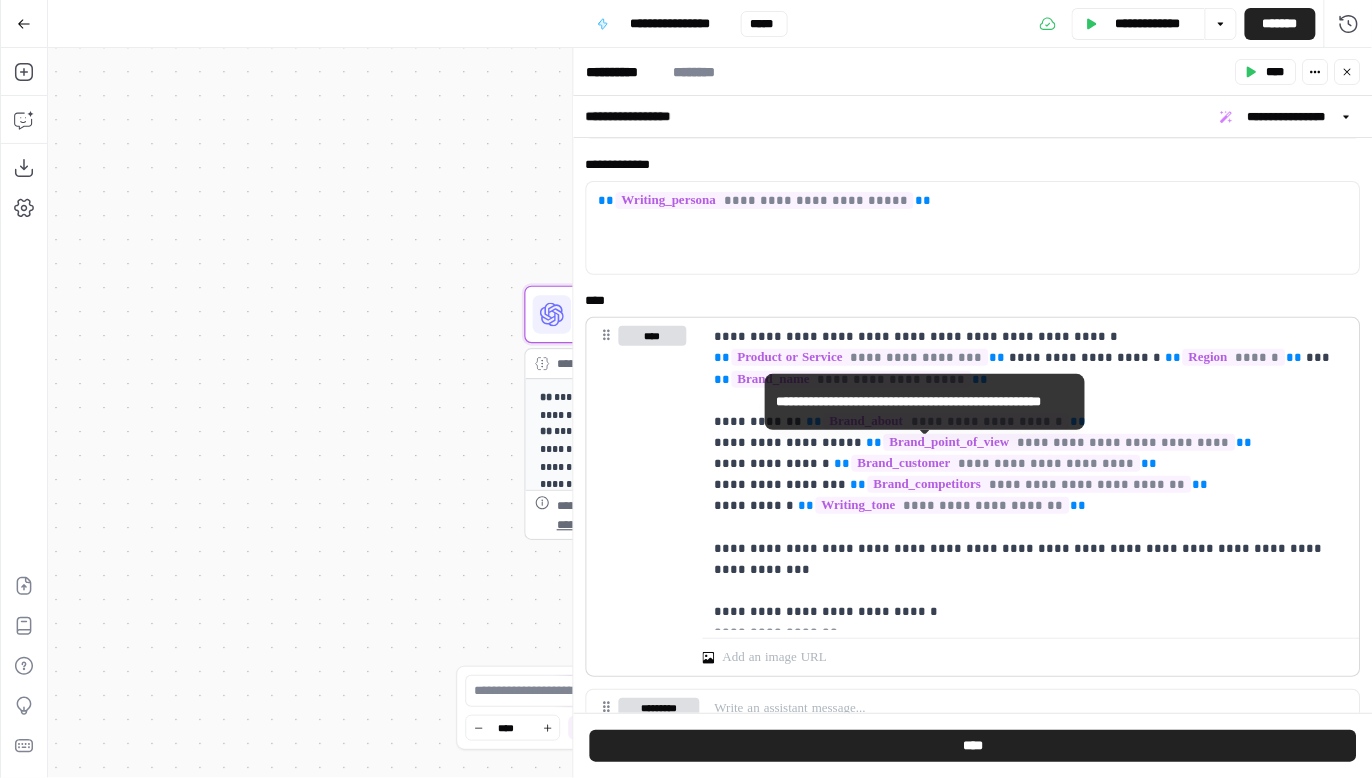 scroll, scrollTop: 58, scrollLeft: 0, axis: vertical 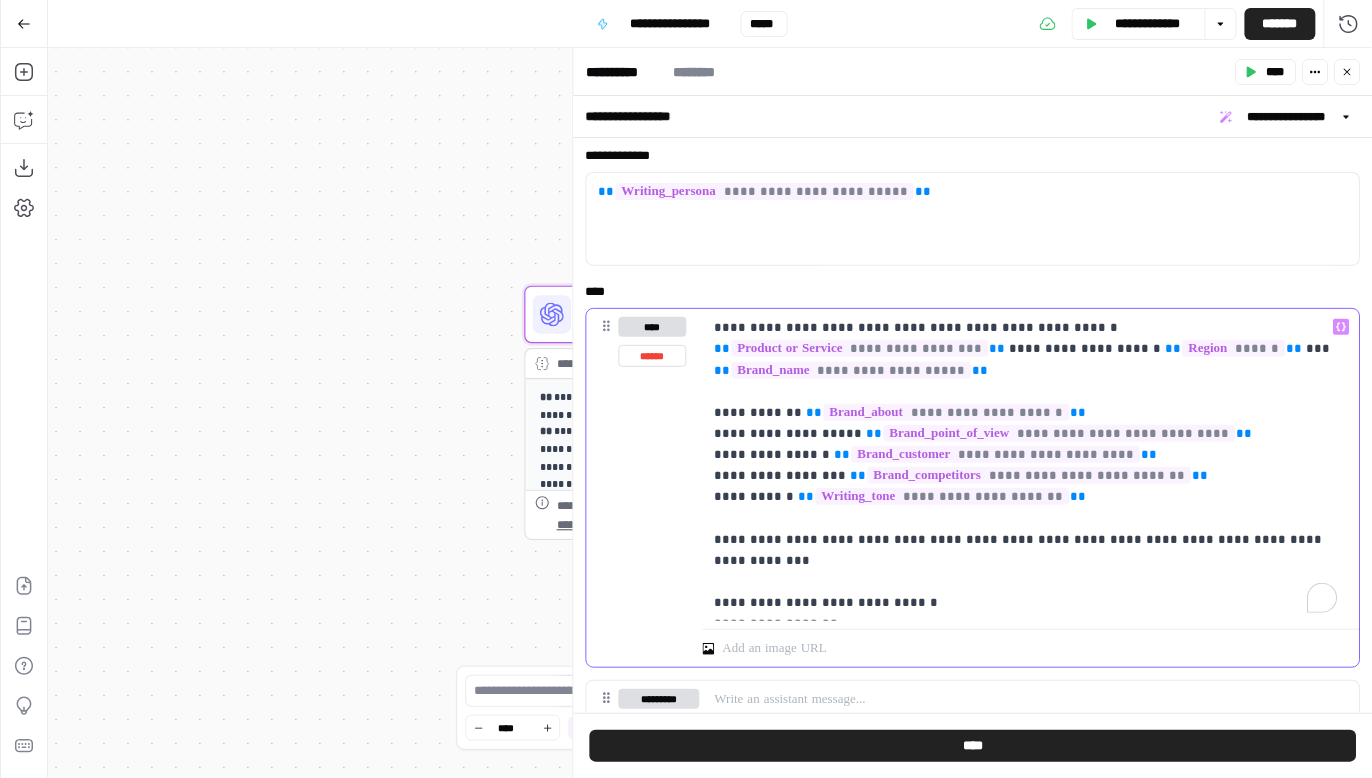 click on "**********" at bounding box center [1026, 465] 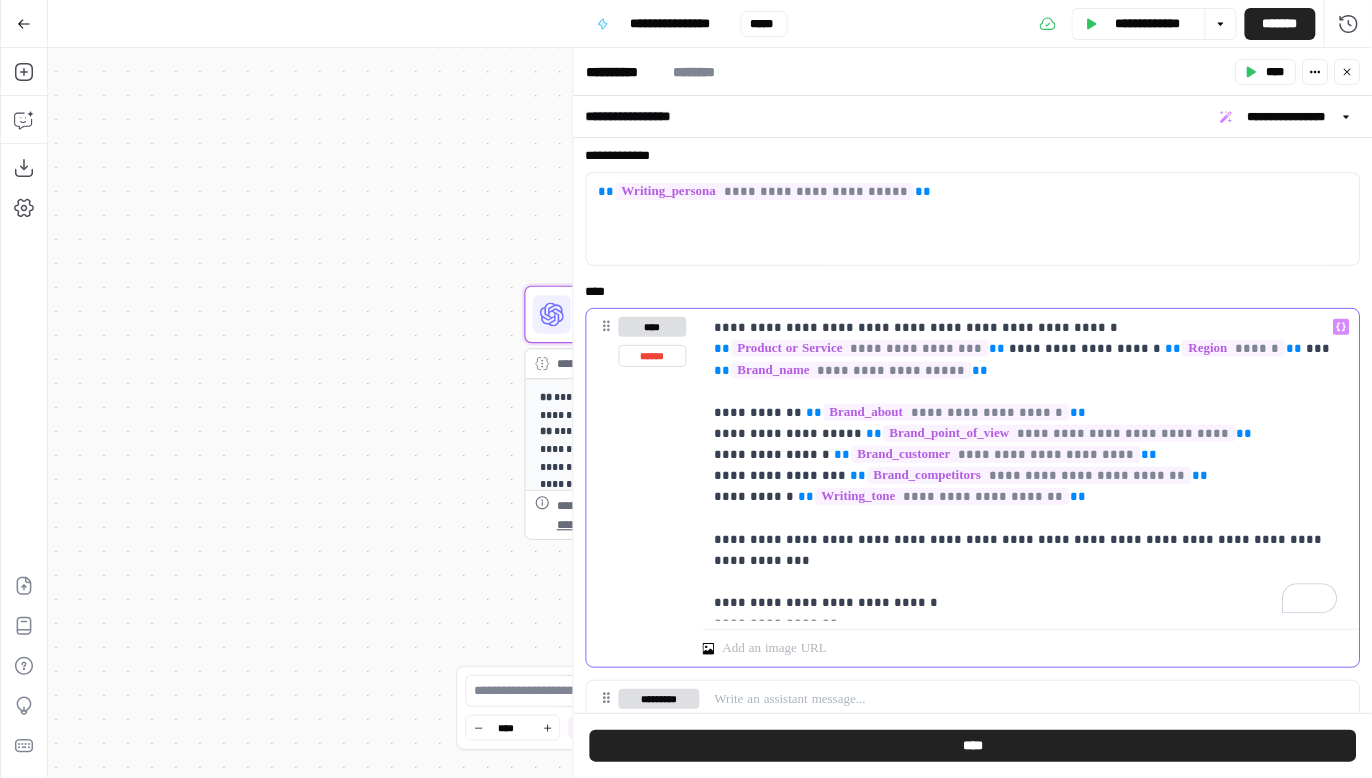 click on "**********" at bounding box center (1026, 465) 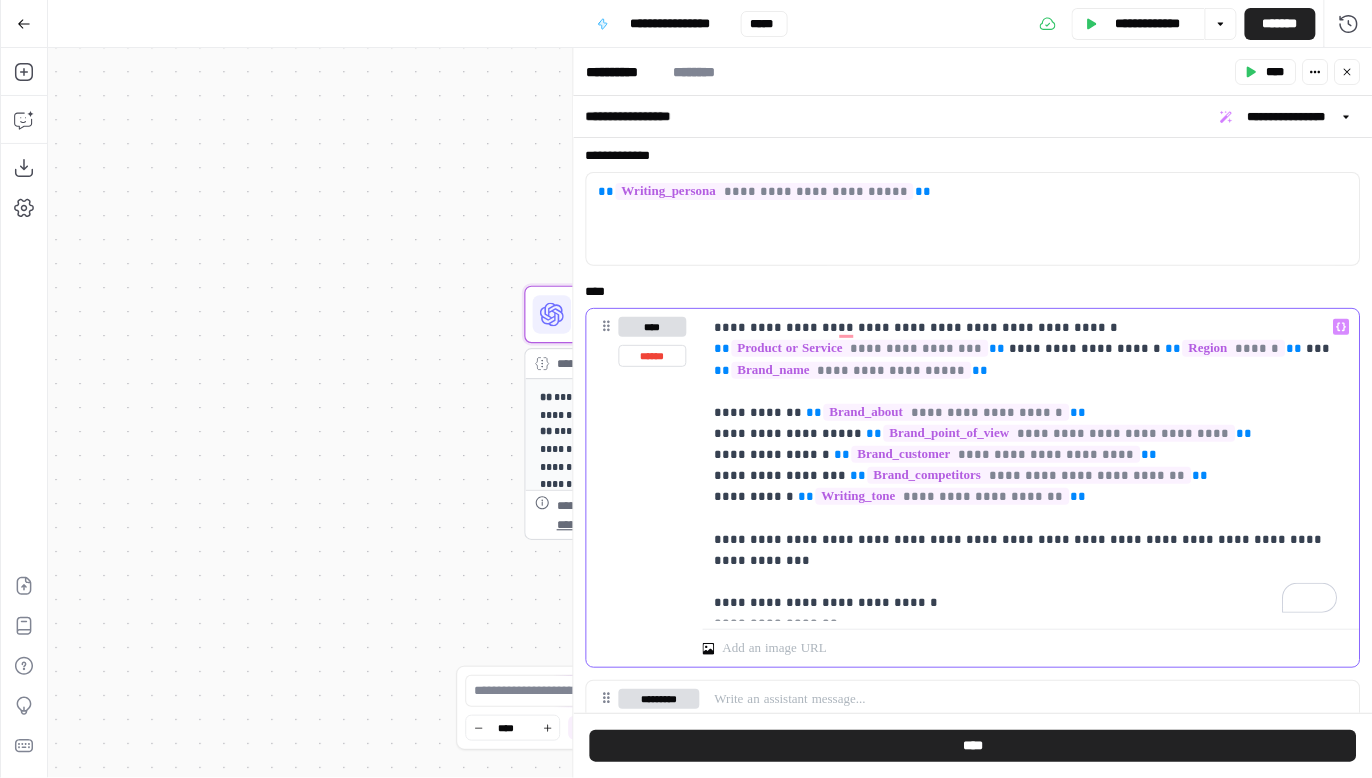 type 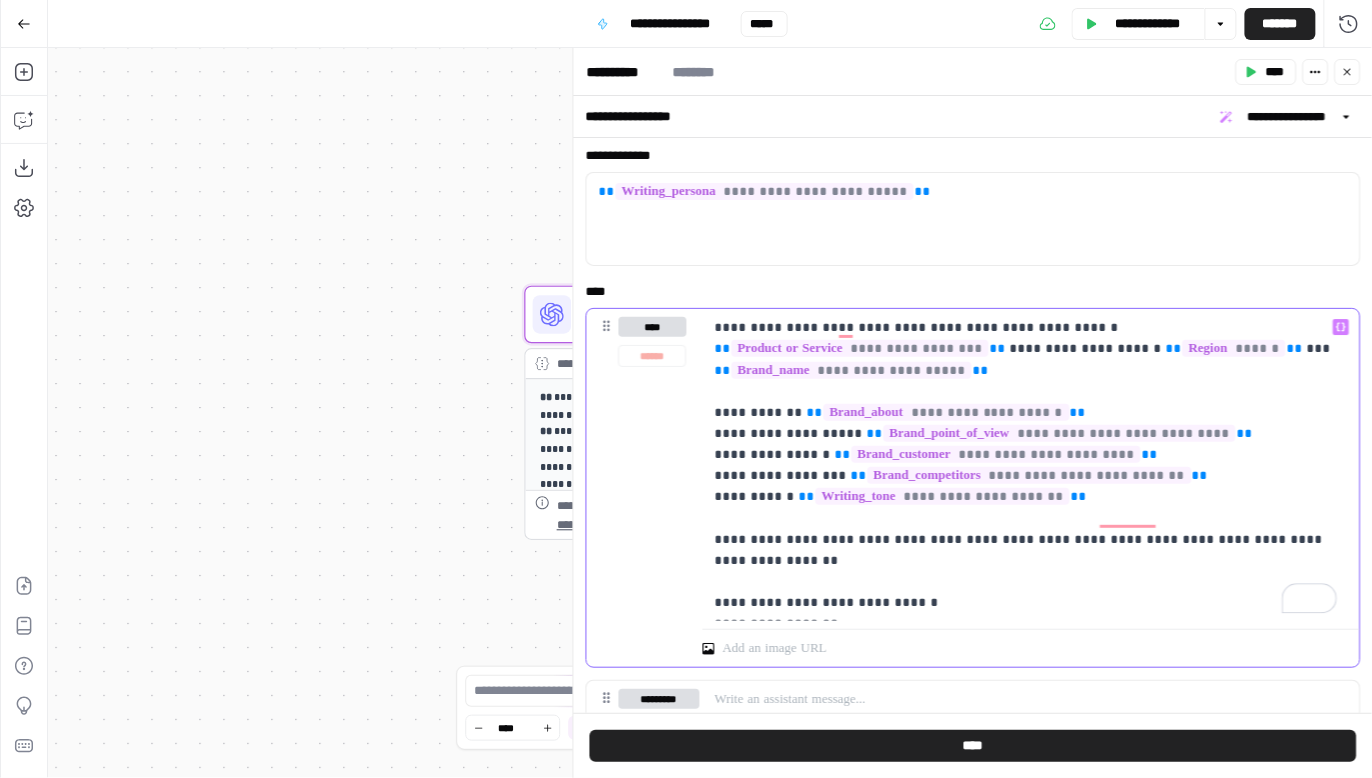 click 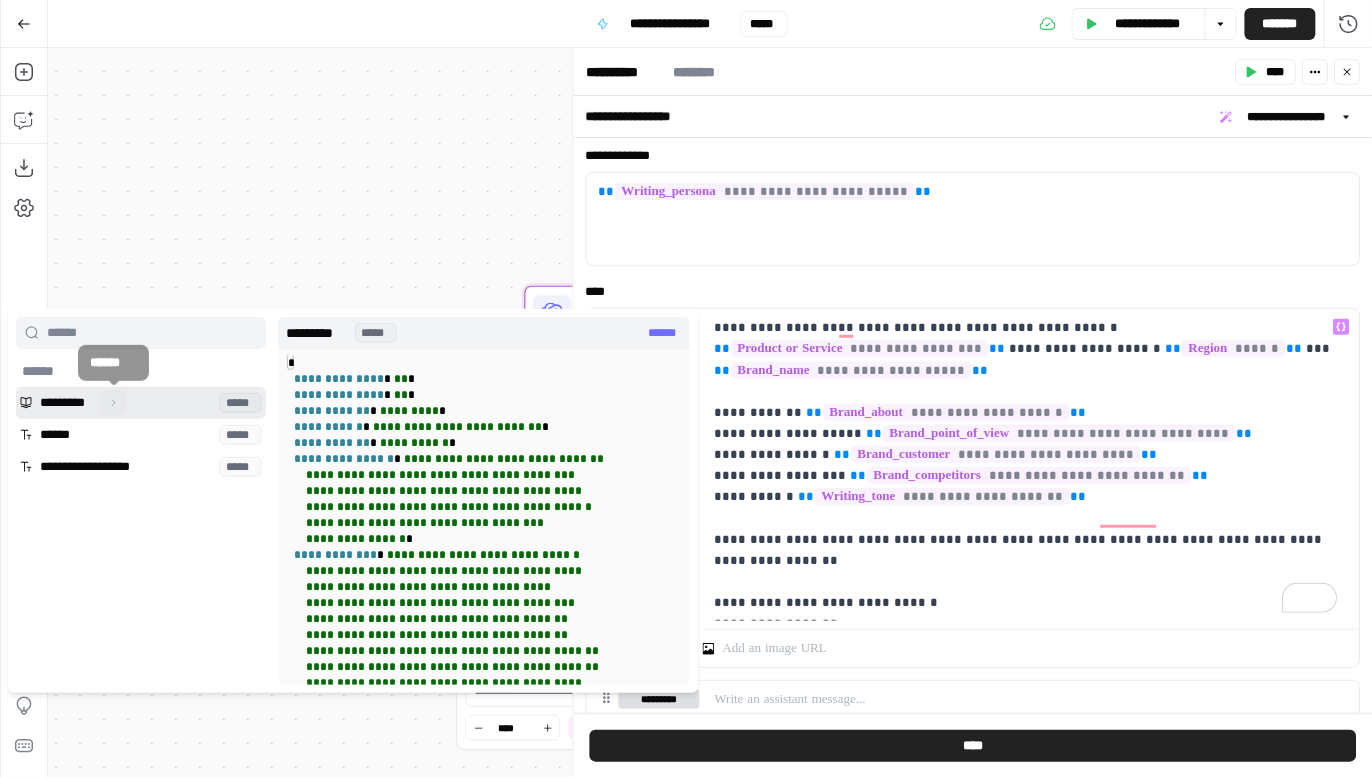 click 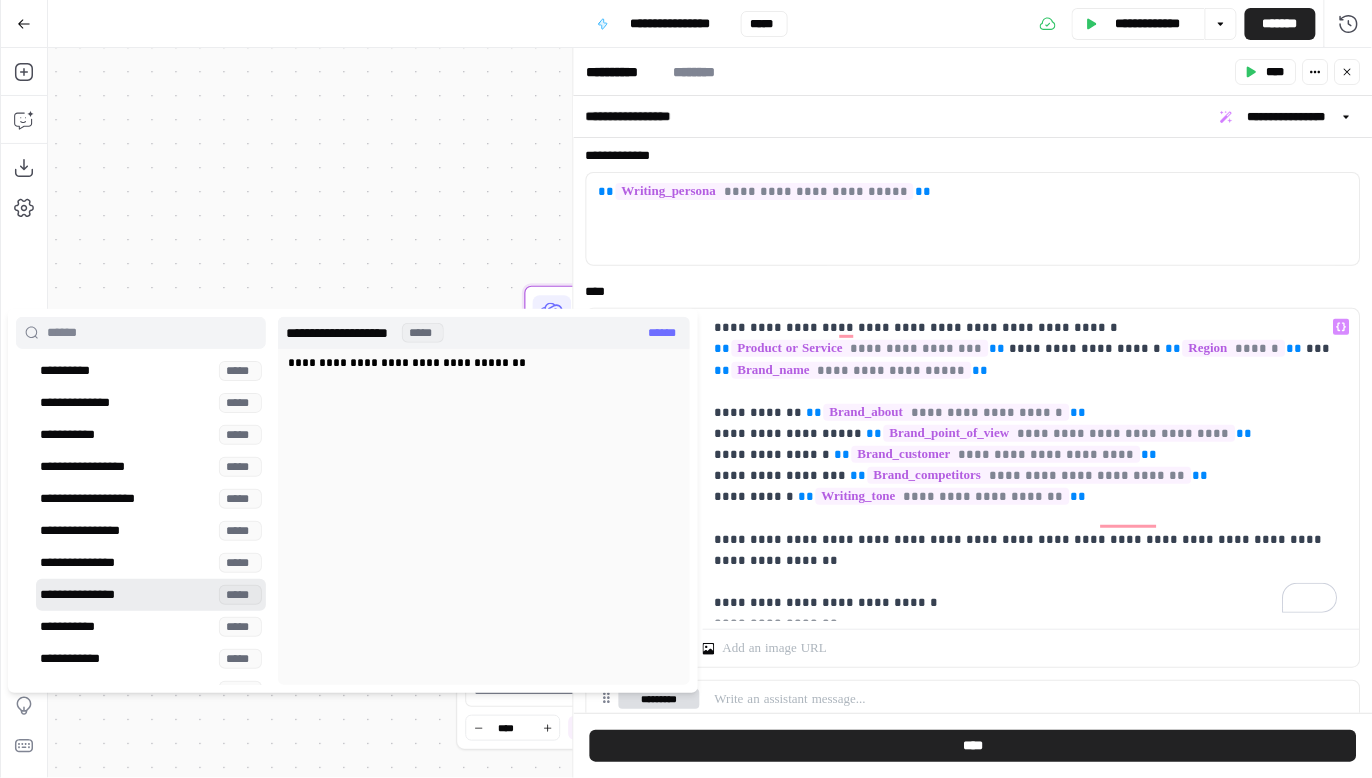 scroll, scrollTop: 438, scrollLeft: 0, axis: vertical 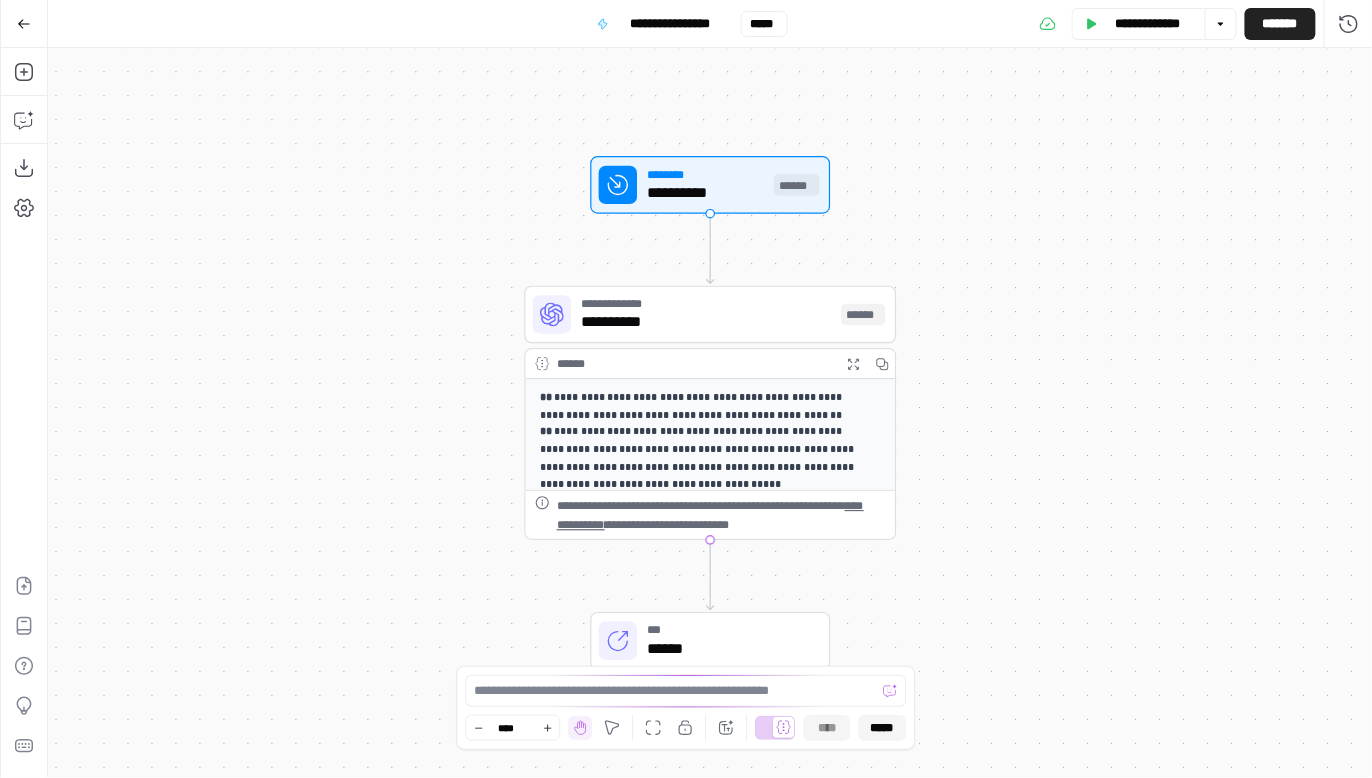 click on "**********" at bounding box center (706, 323) 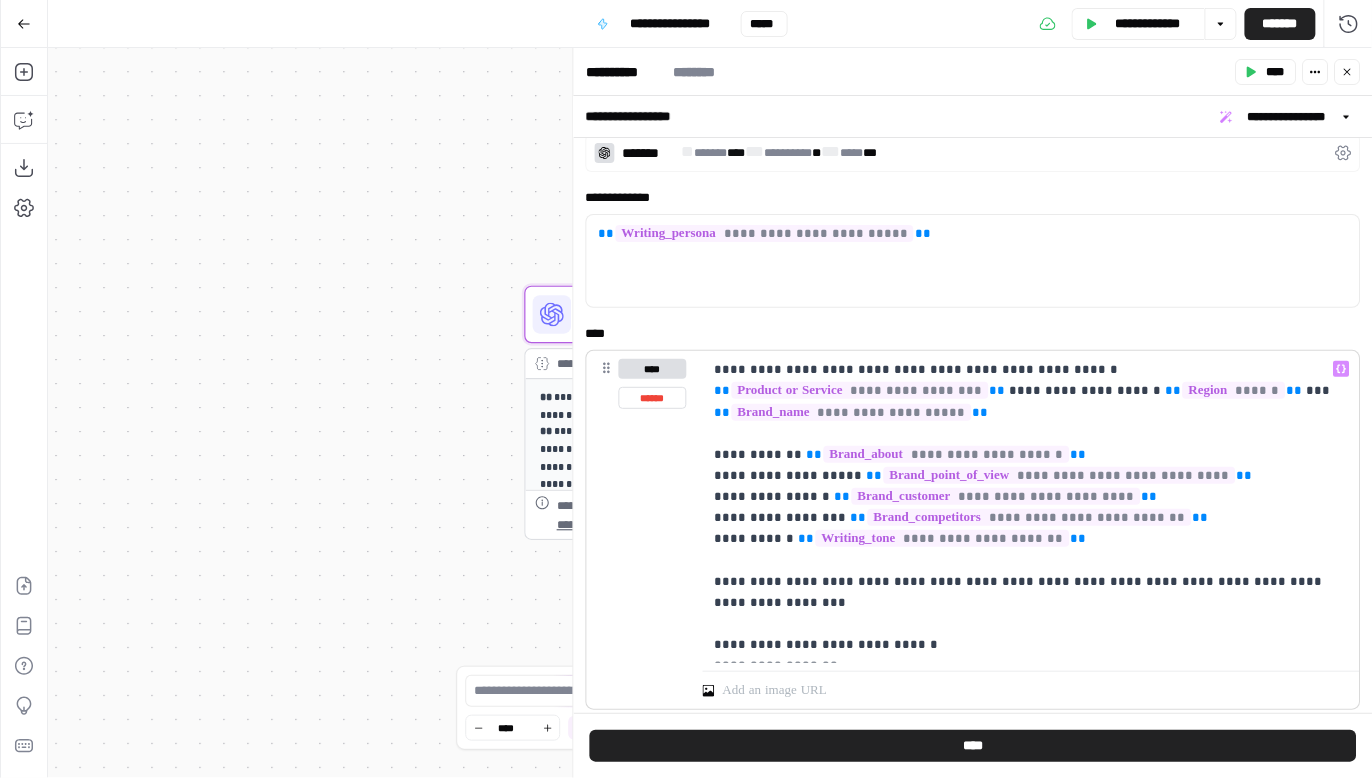 scroll, scrollTop: 154, scrollLeft: 0, axis: vertical 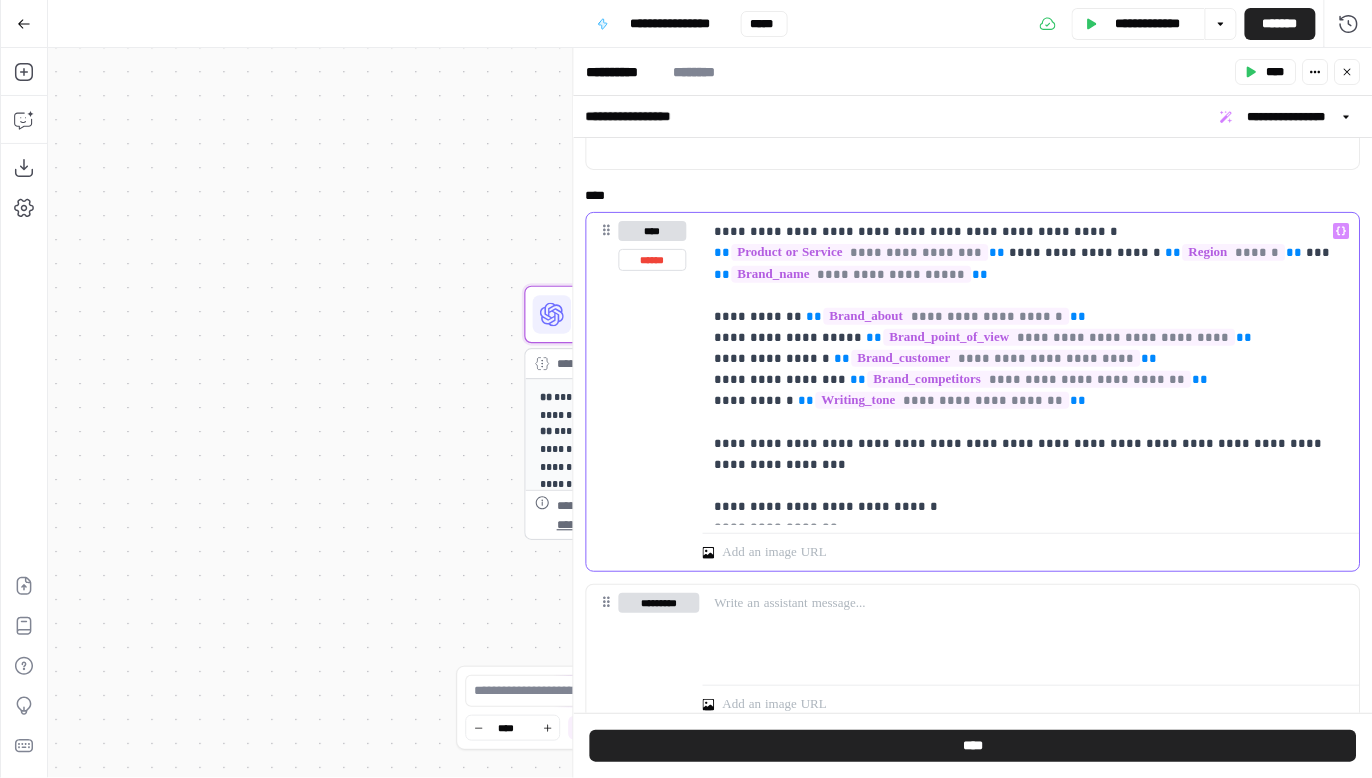 click on "**********" at bounding box center (1026, 369) 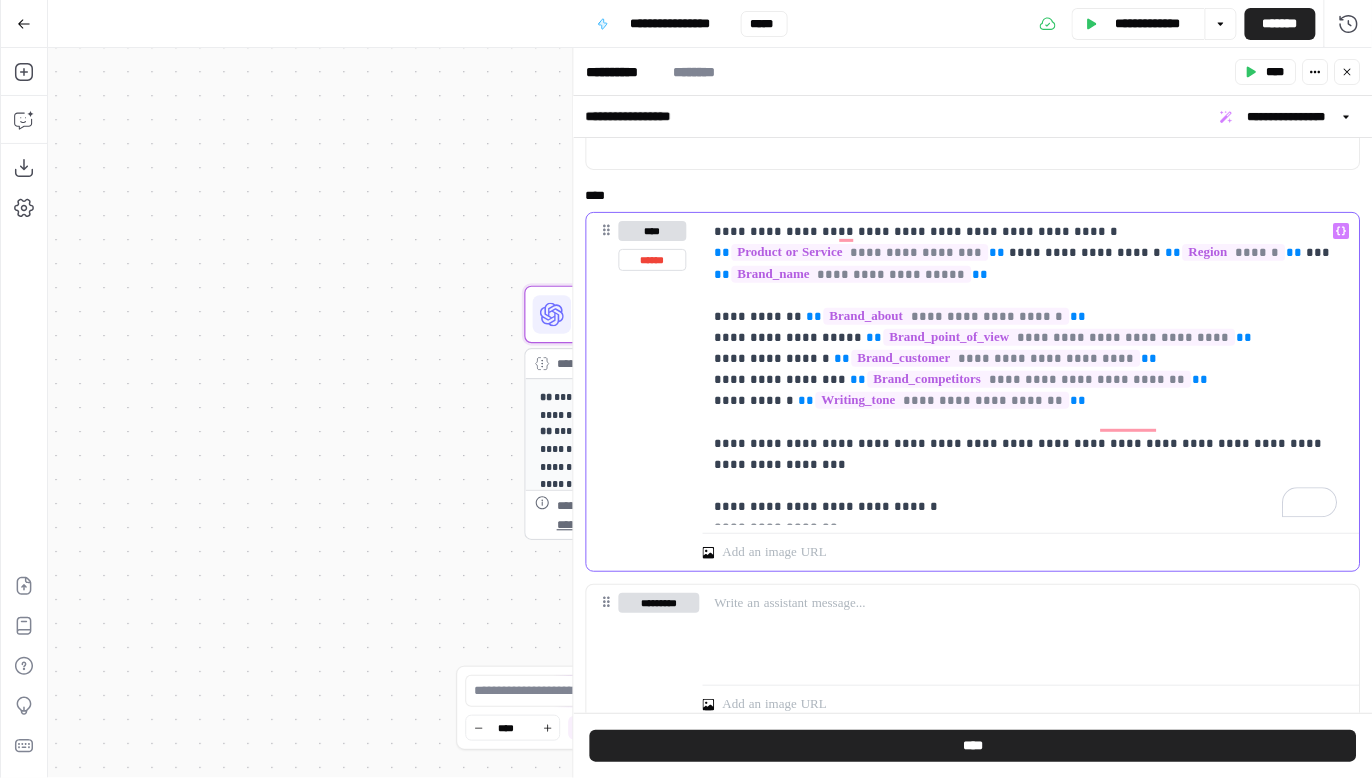 click 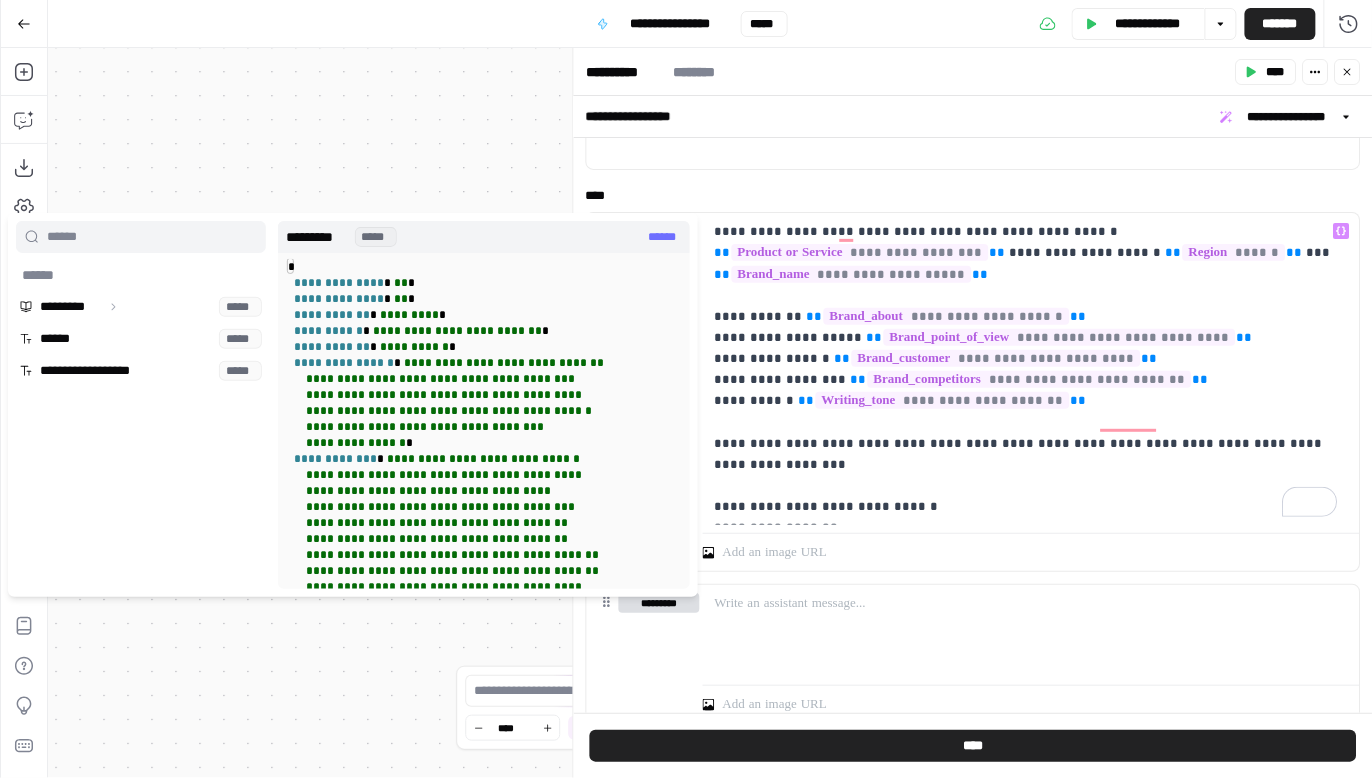 scroll, scrollTop: 5, scrollLeft: 0, axis: vertical 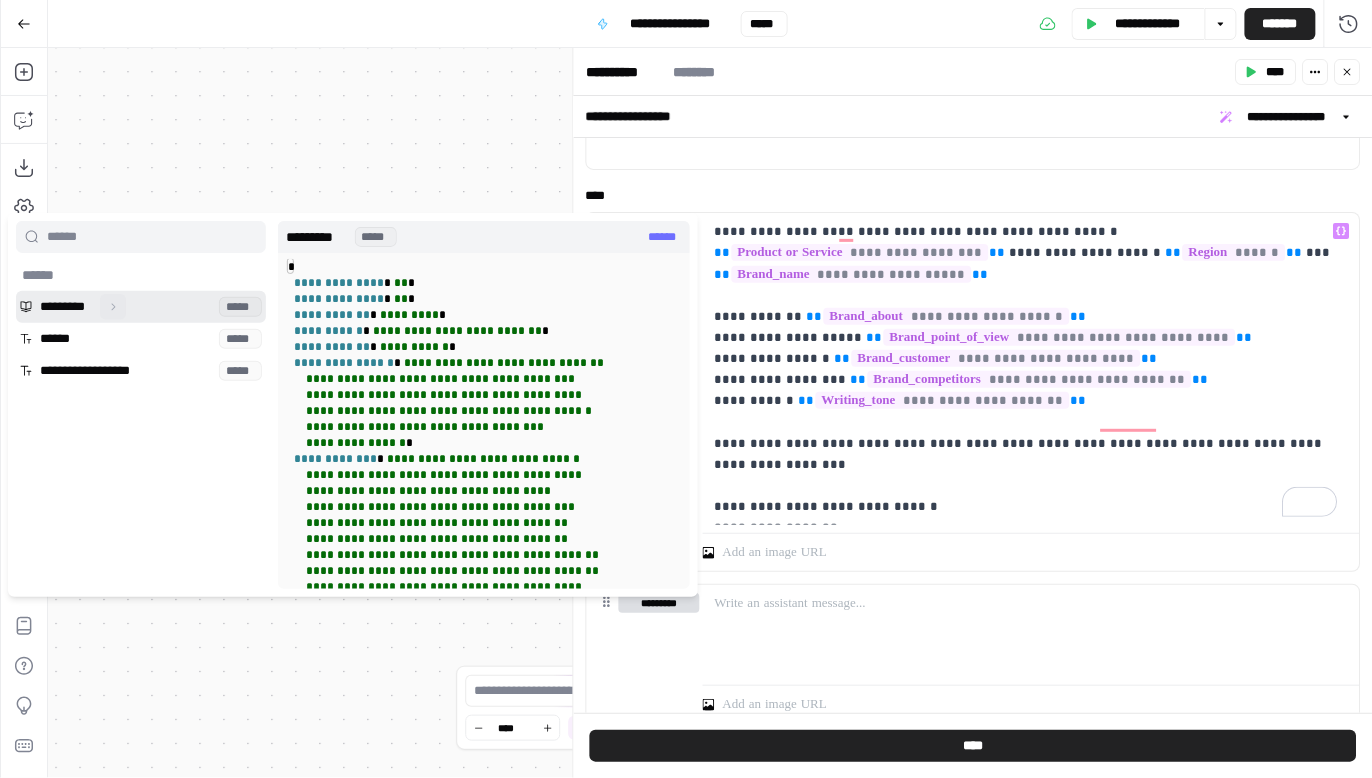 click 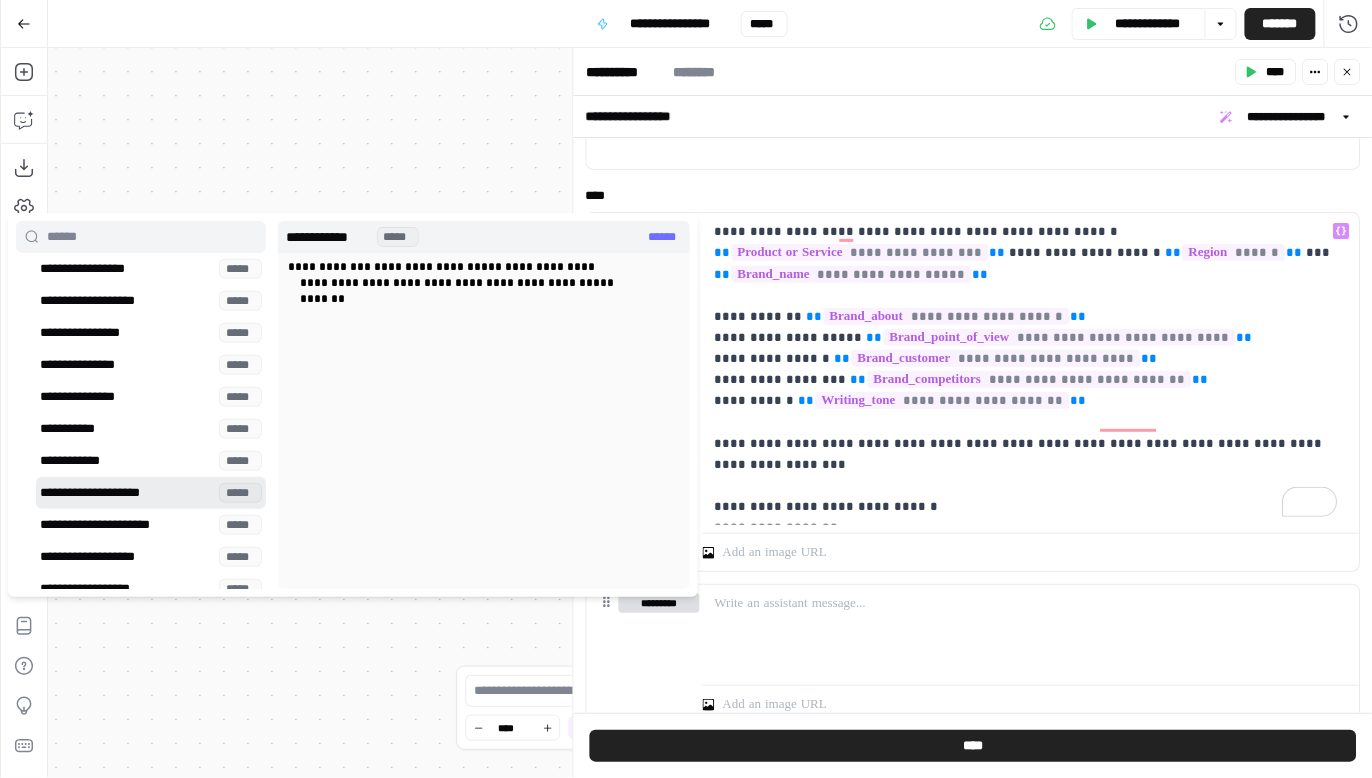 scroll, scrollTop: 322, scrollLeft: 0, axis: vertical 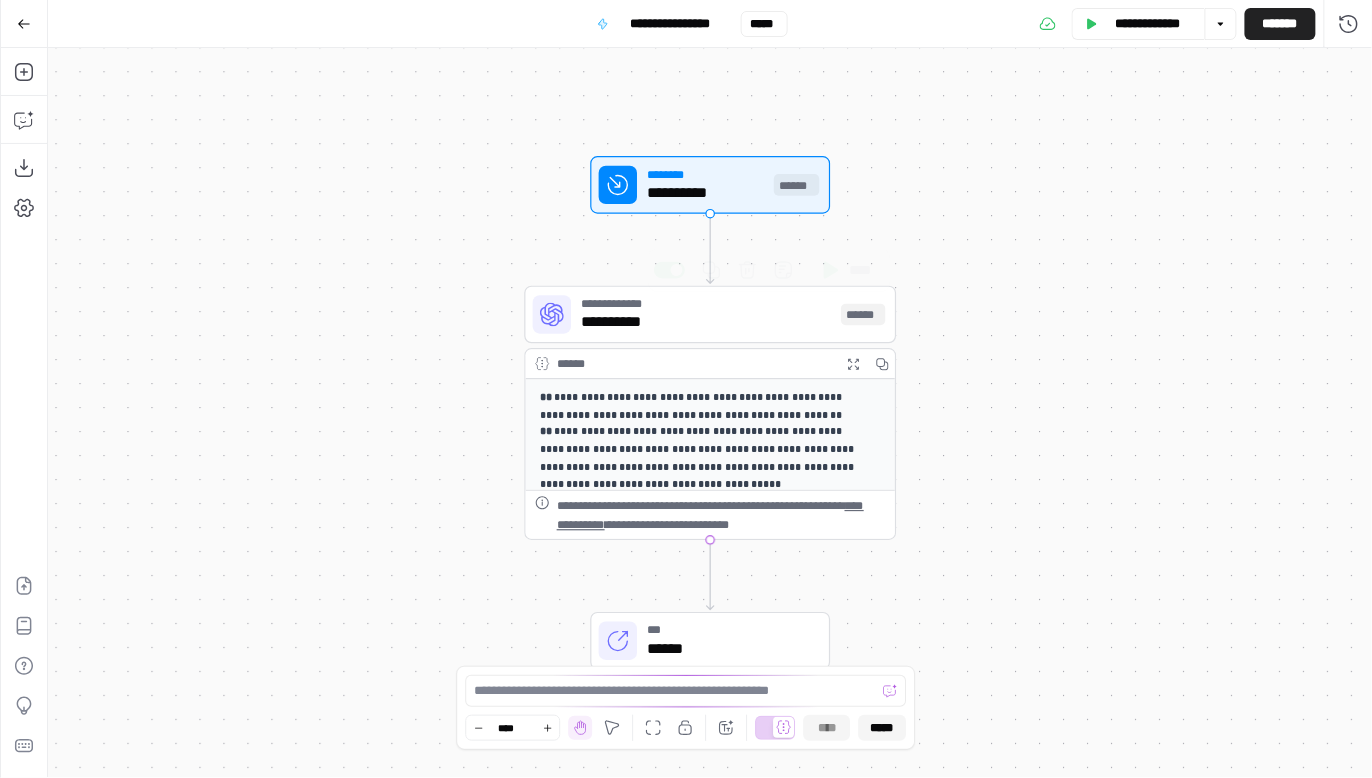 click on "**********" at bounding box center [706, 323] 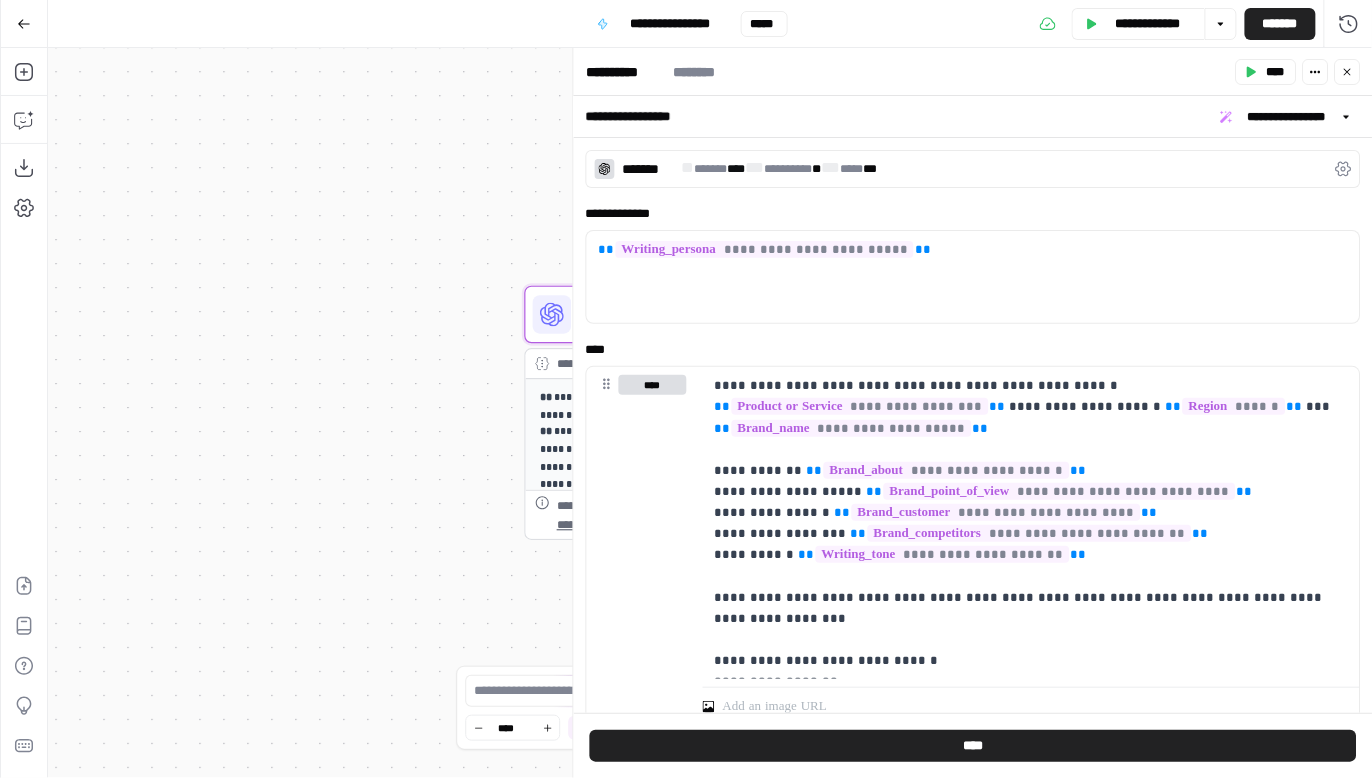 click 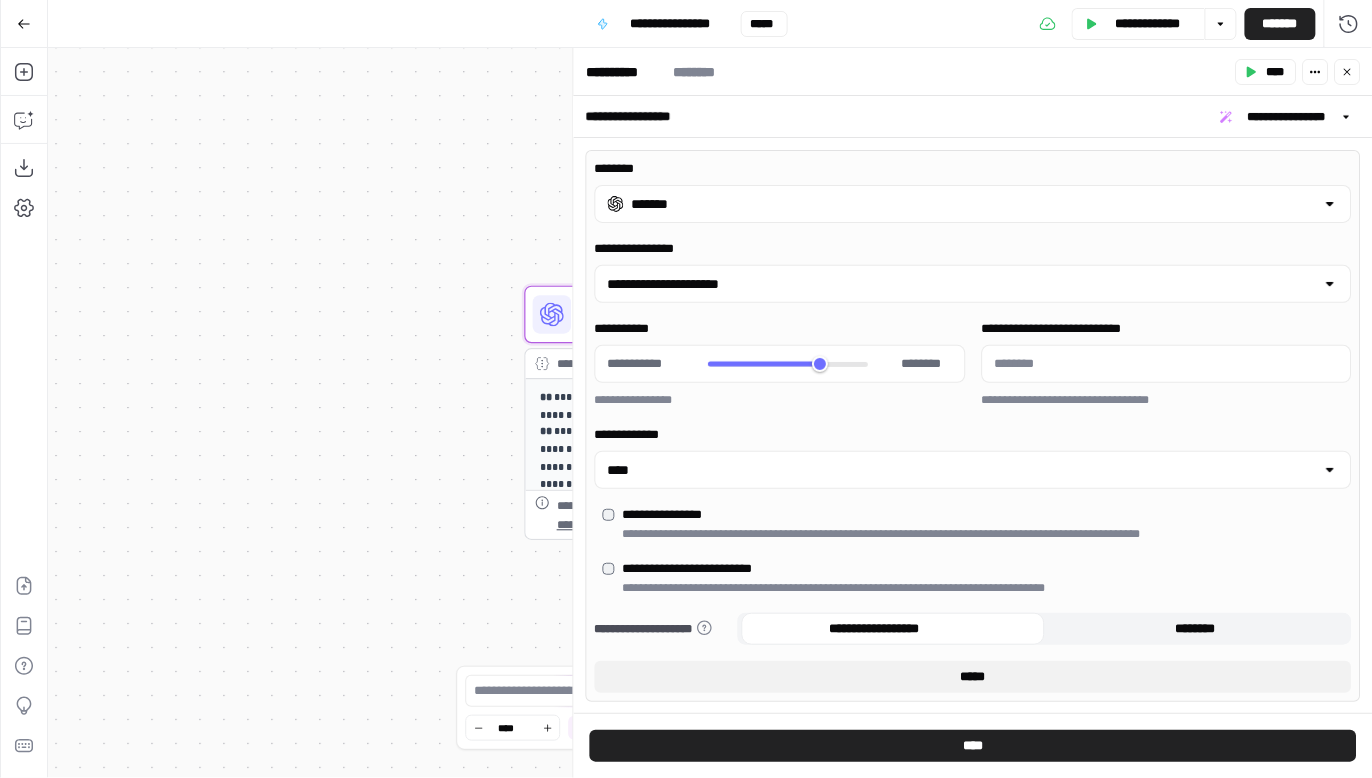 click on "********" at bounding box center [968, 169] 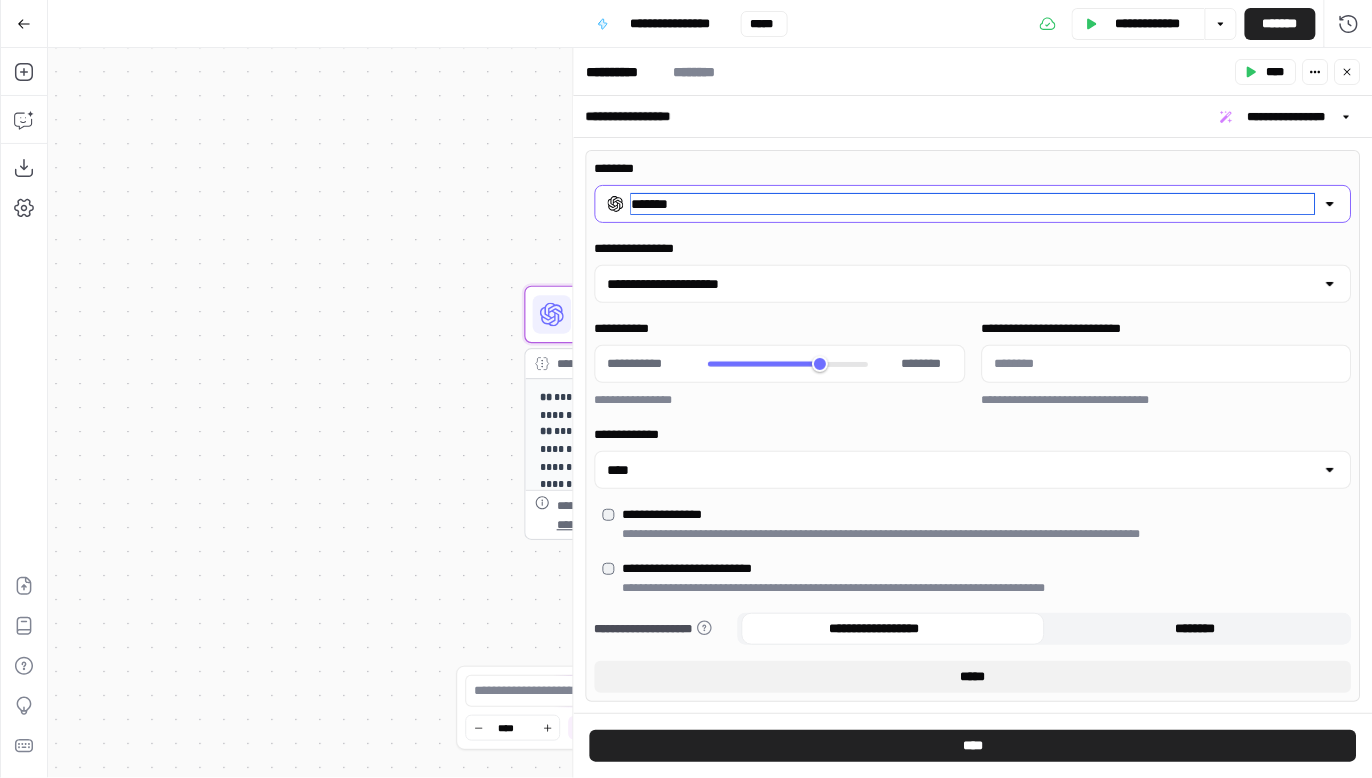click on "*******" at bounding box center (973, 204) 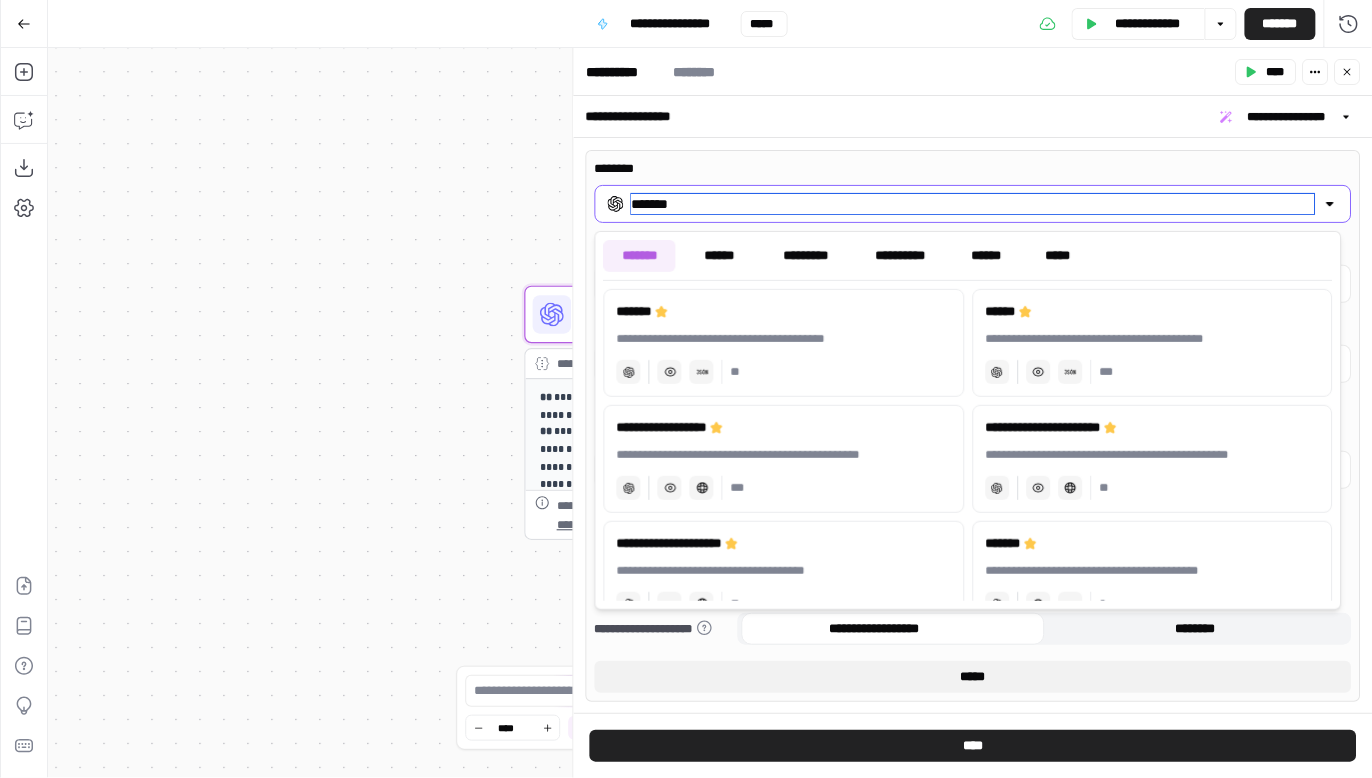 drag, startPoint x: 1231, startPoint y: 189, endPoint x: 1265, endPoint y: 463, distance: 276.10144 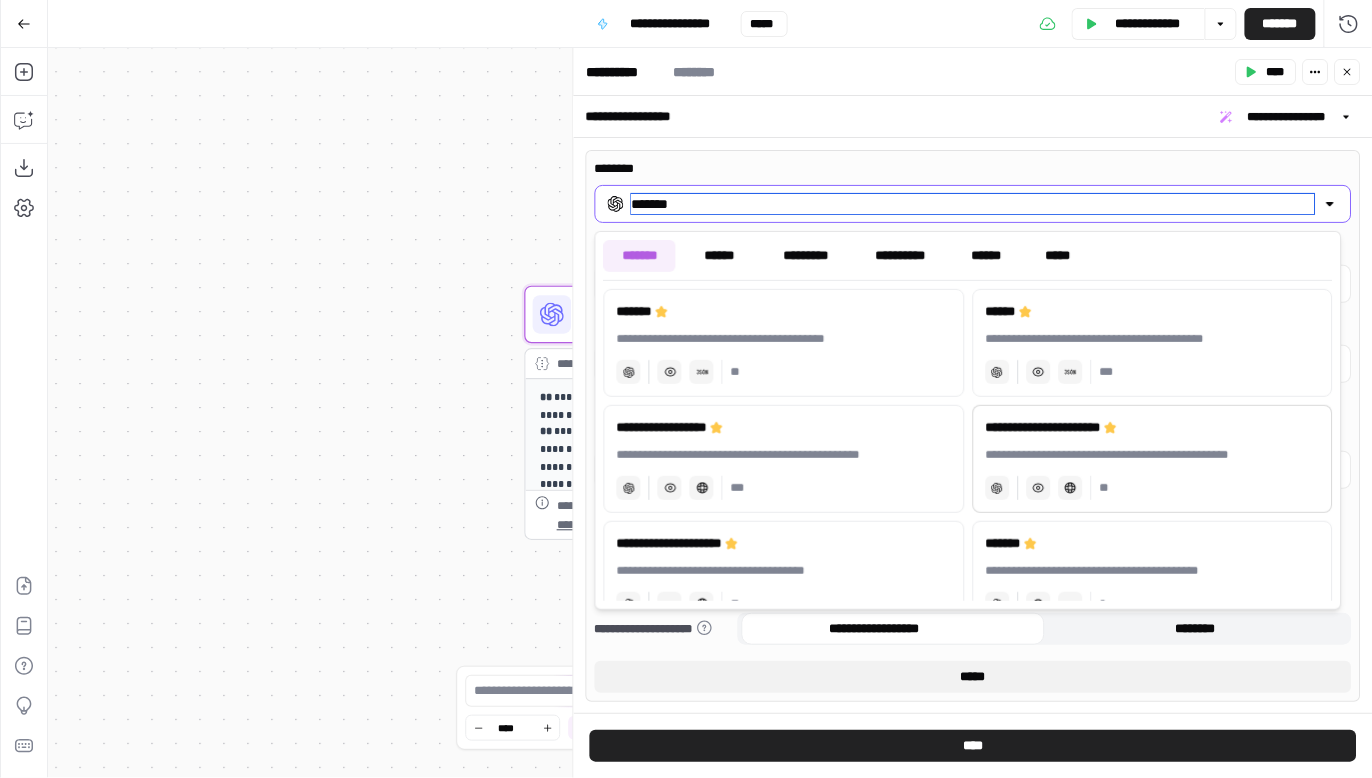 click on "*******" at bounding box center [973, 204] 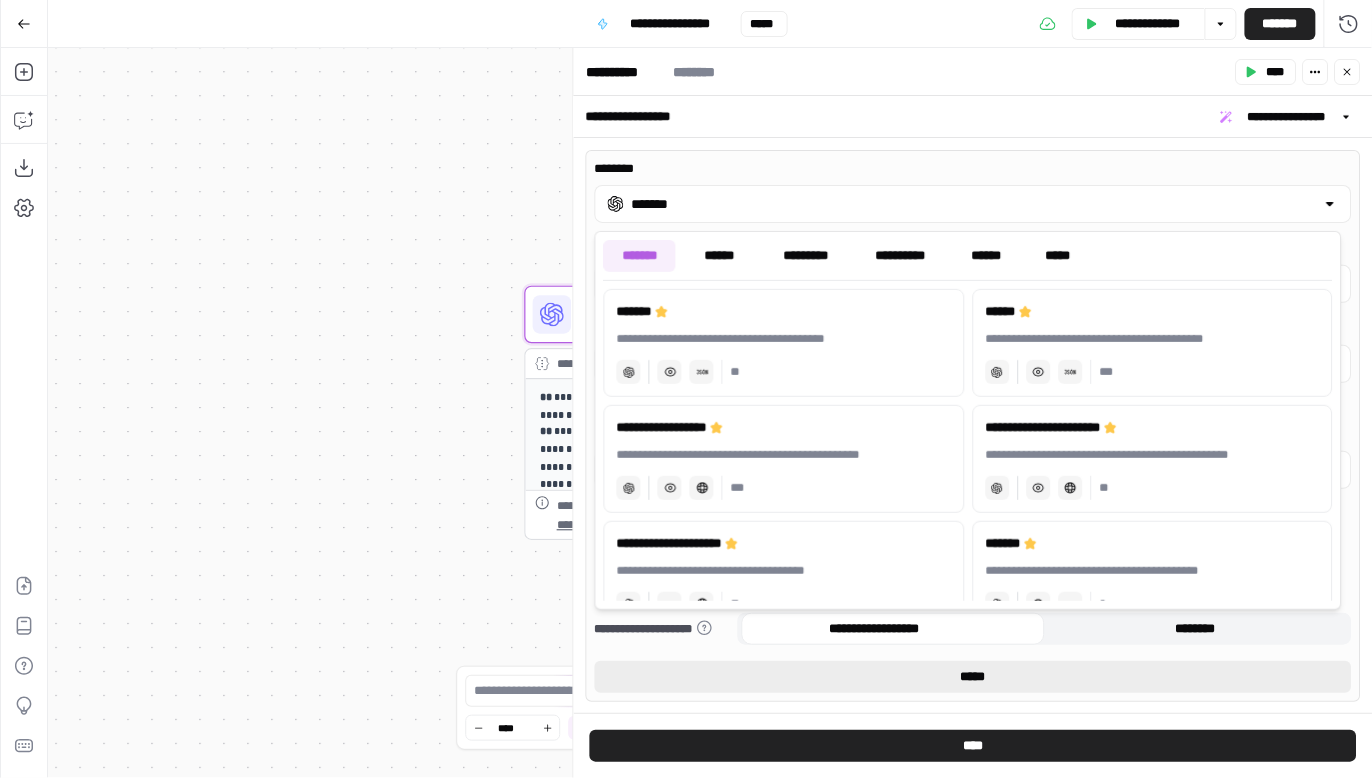 click on "*****" at bounding box center [973, 677] 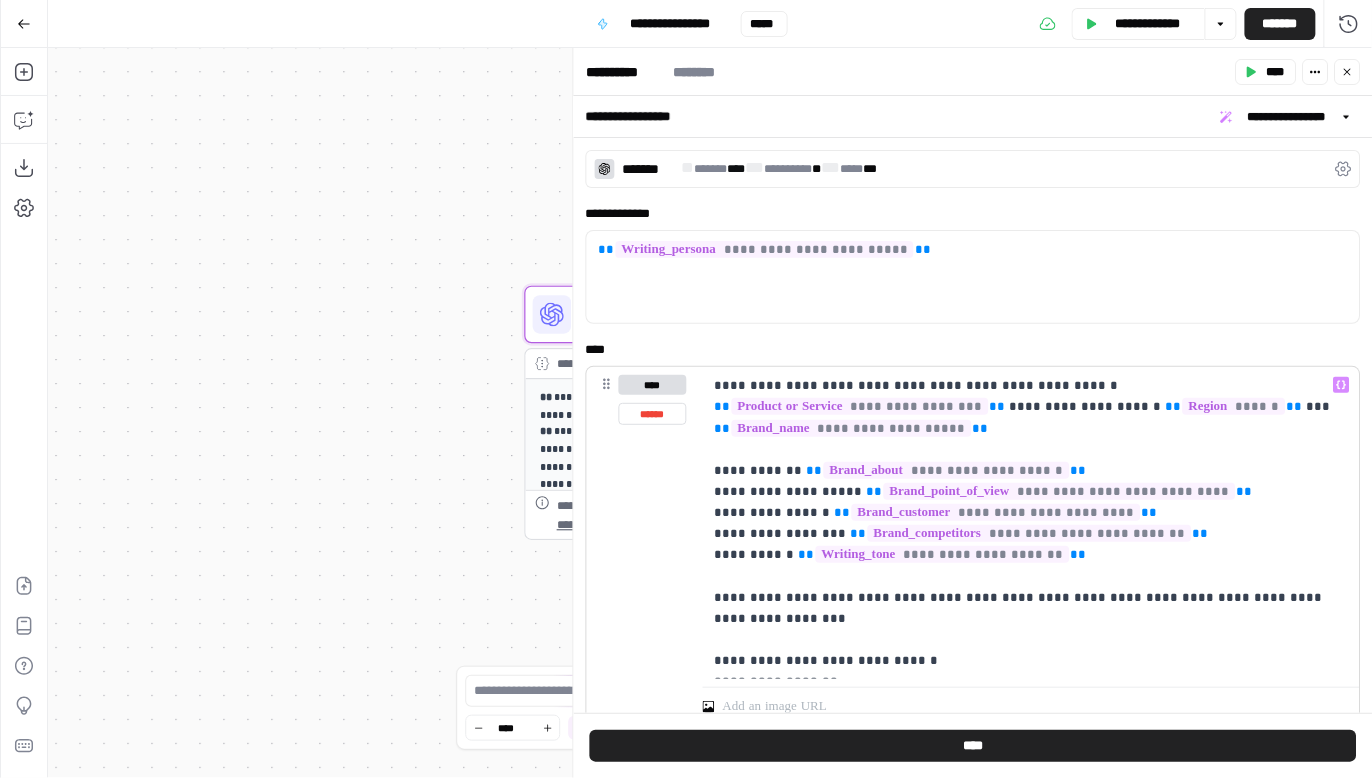 scroll, scrollTop: 66, scrollLeft: 0, axis: vertical 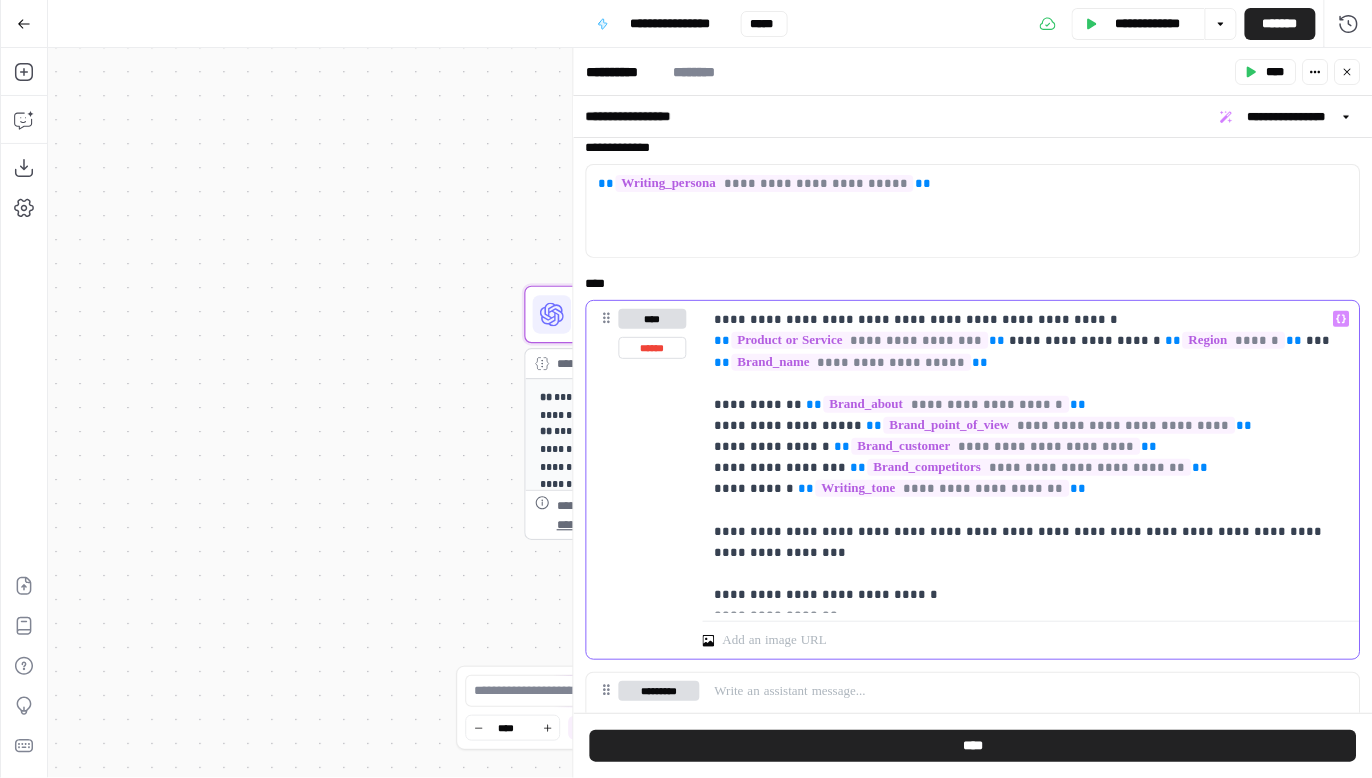 click on "**********" at bounding box center (1026, 457) 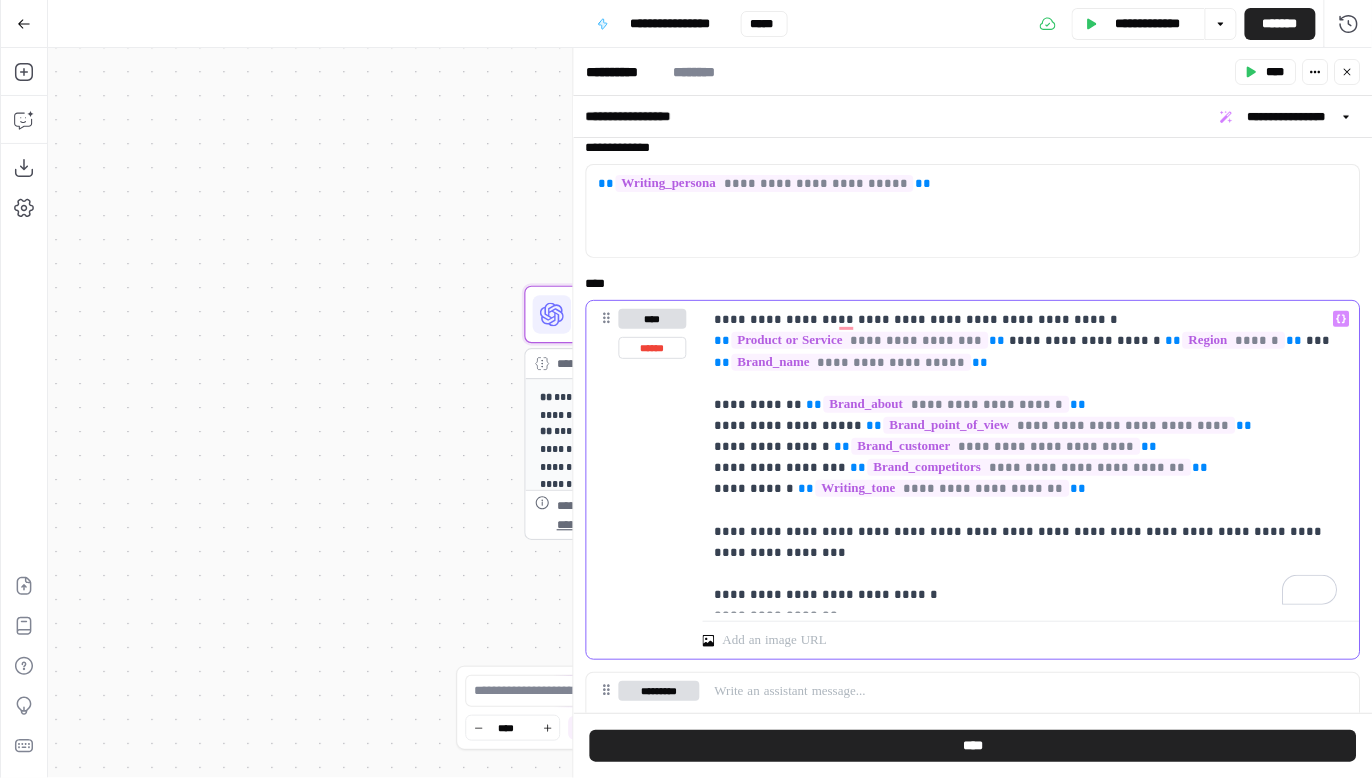 click on "**********" at bounding box center (1026, 457) 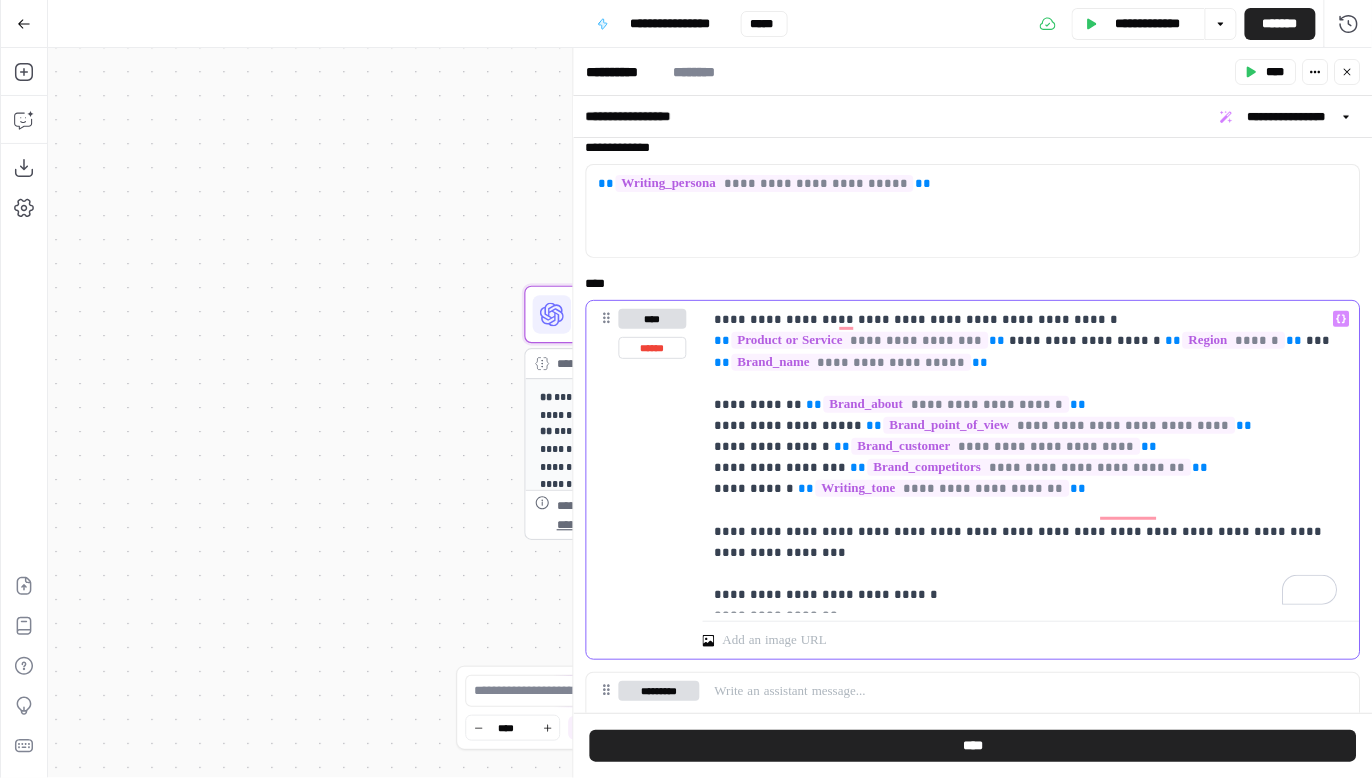 drag, startPoint x: 1307, startPoint y: 512, endPoint x: 1335, endPoint y: 374, distance: 140.81194 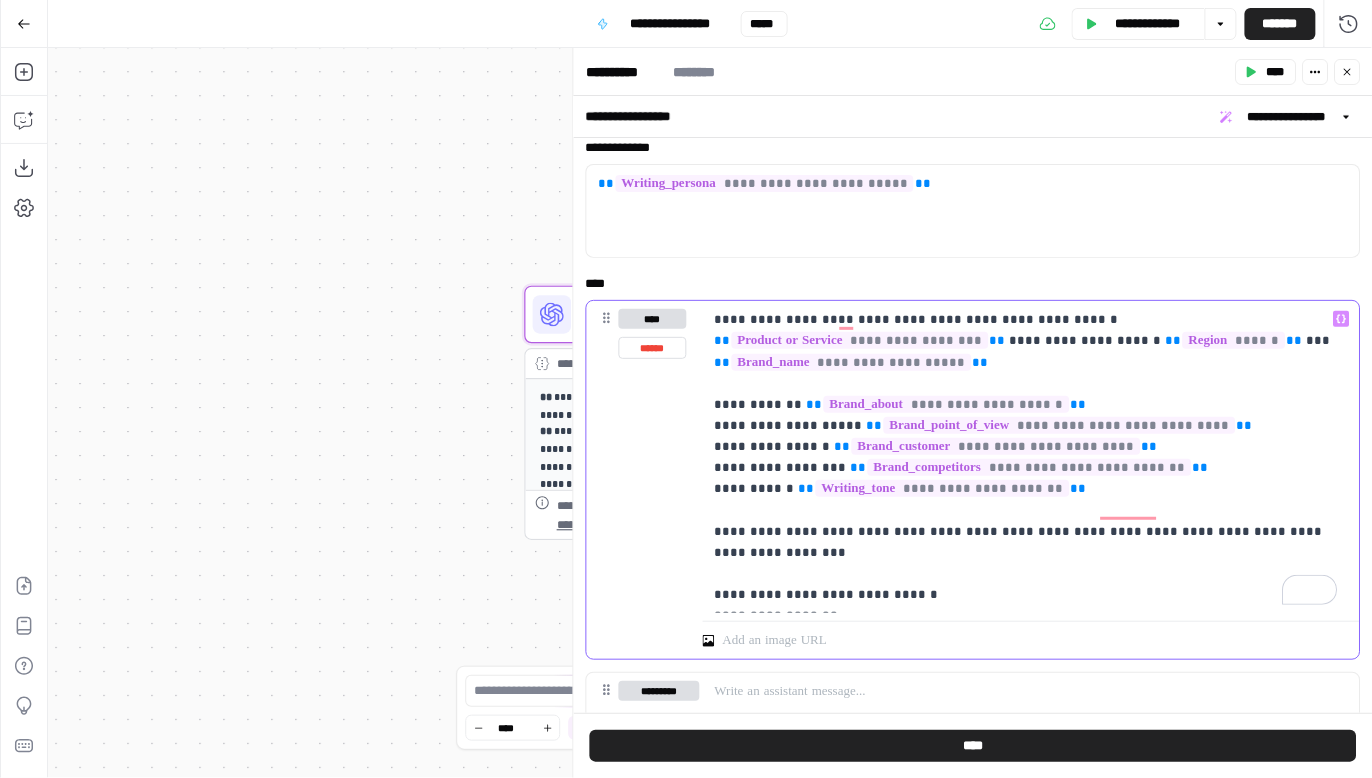 click 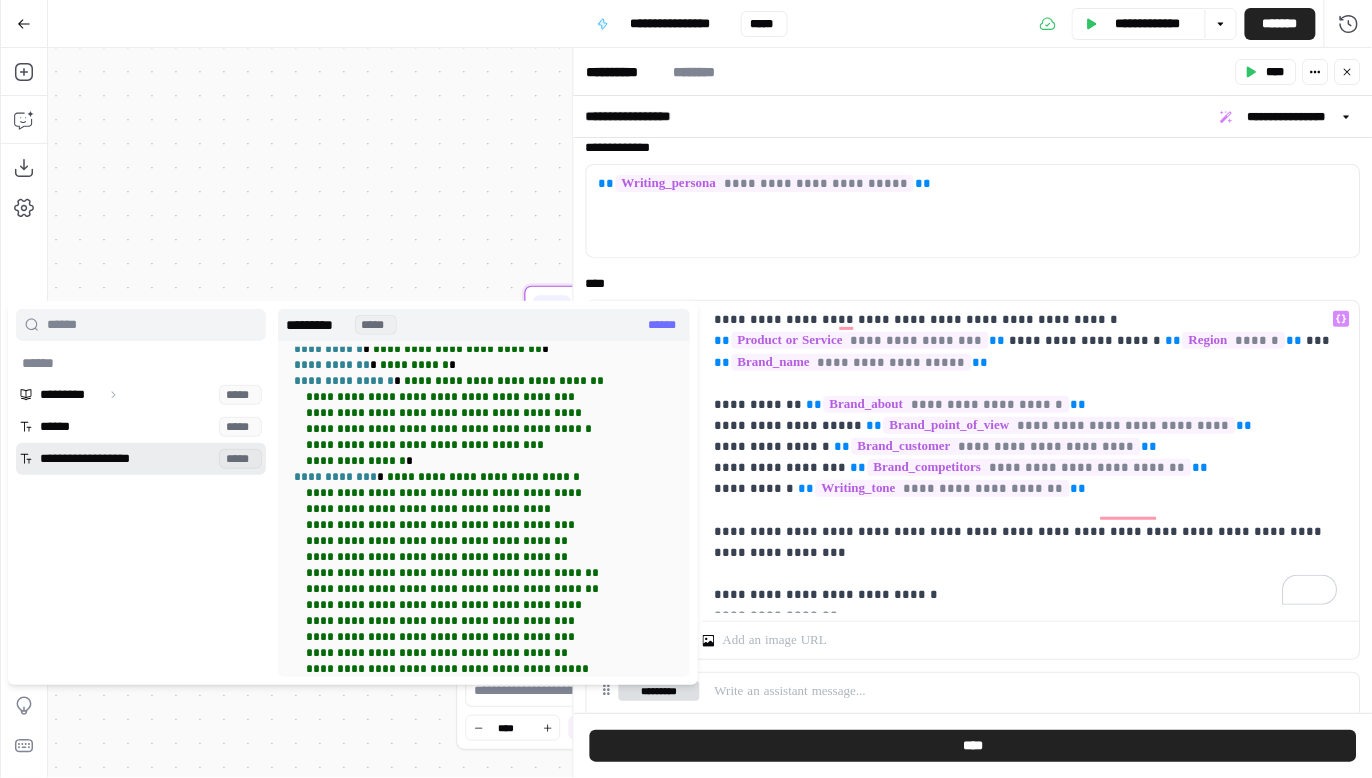 scroll, scrollTop: 70, scrollLeft: 0, axis: vertical 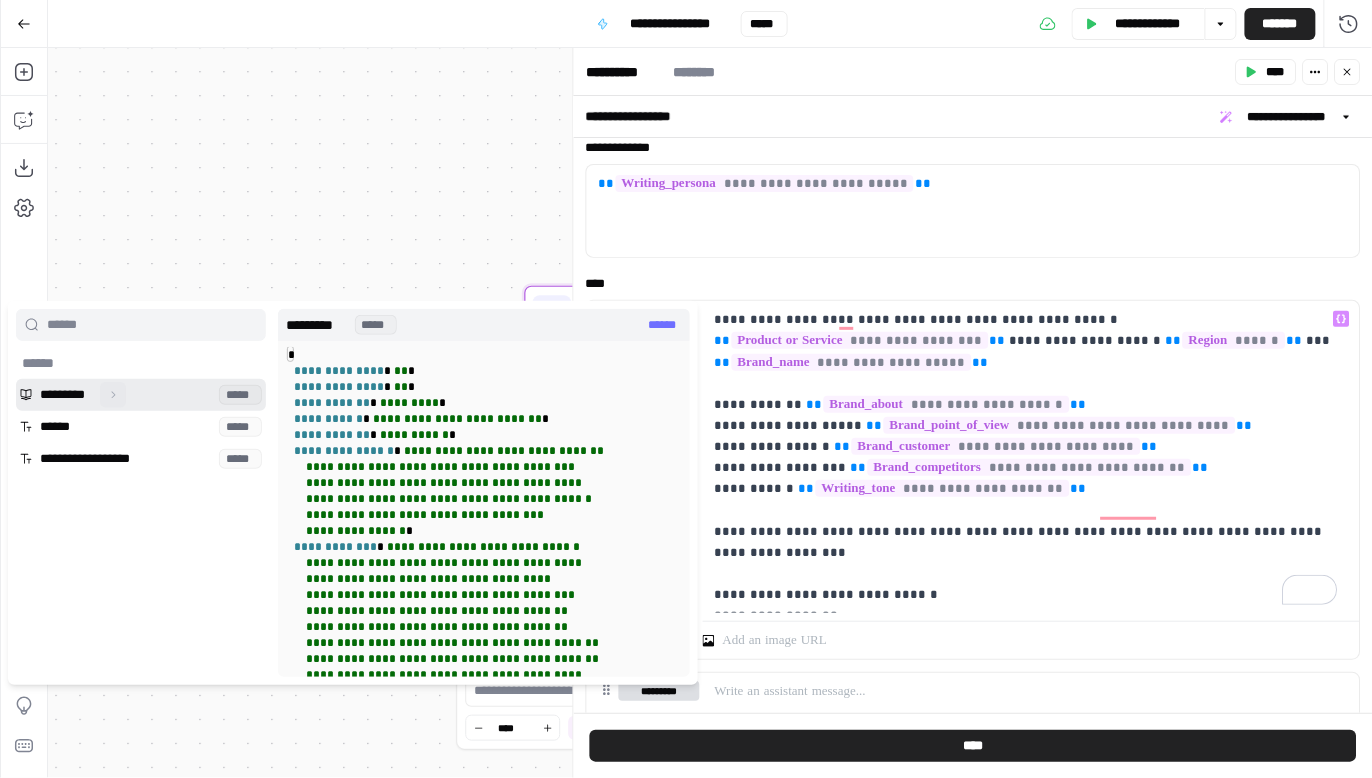 click on "******" at bounding box center [113, 395] 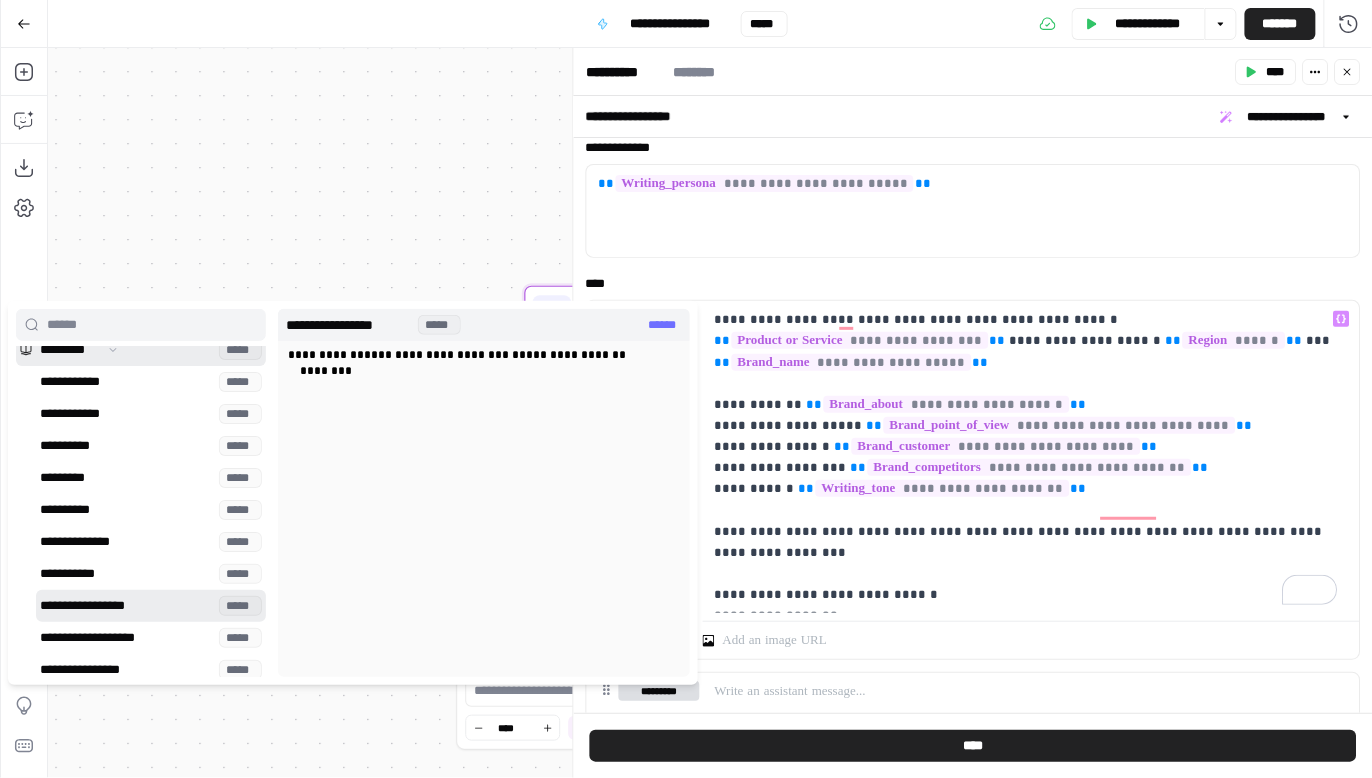 scroll, scrollTop: 0, scrollLeft: 0, axis: both 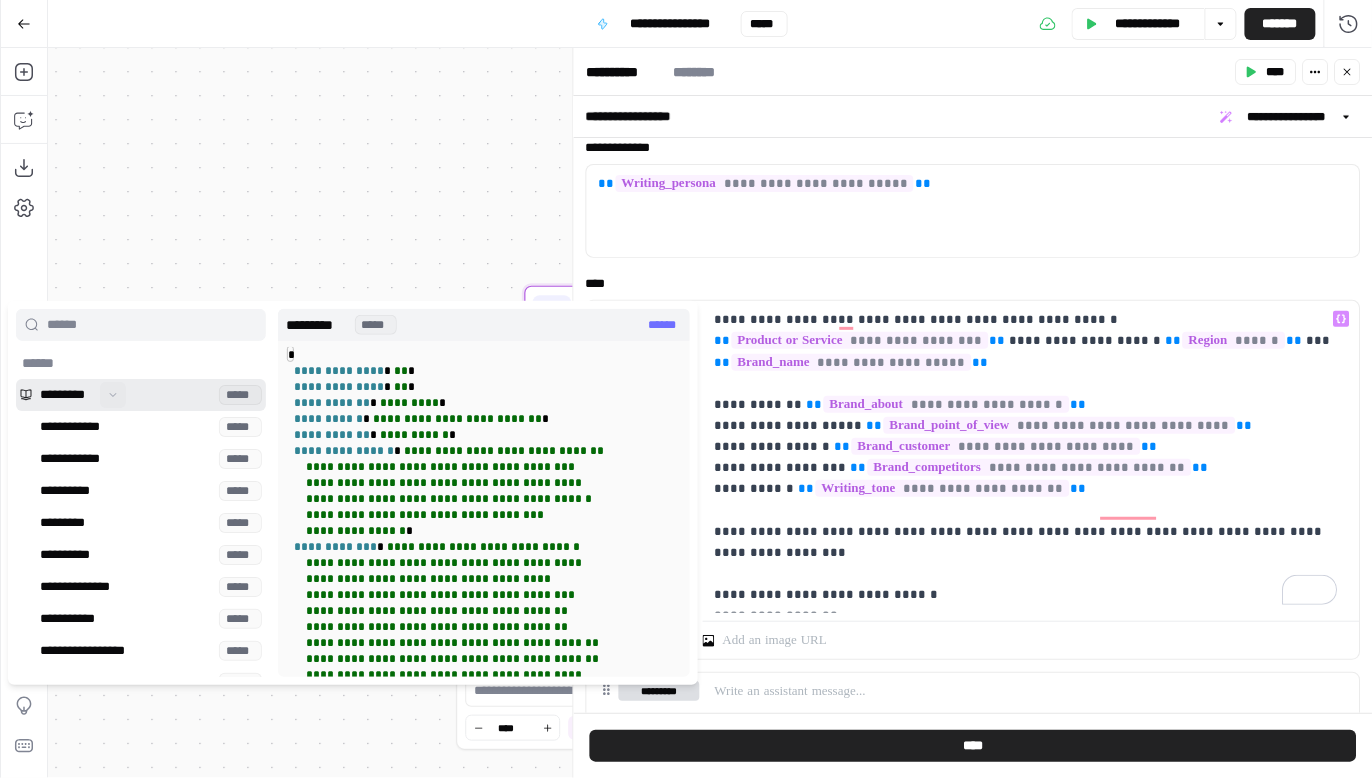 click 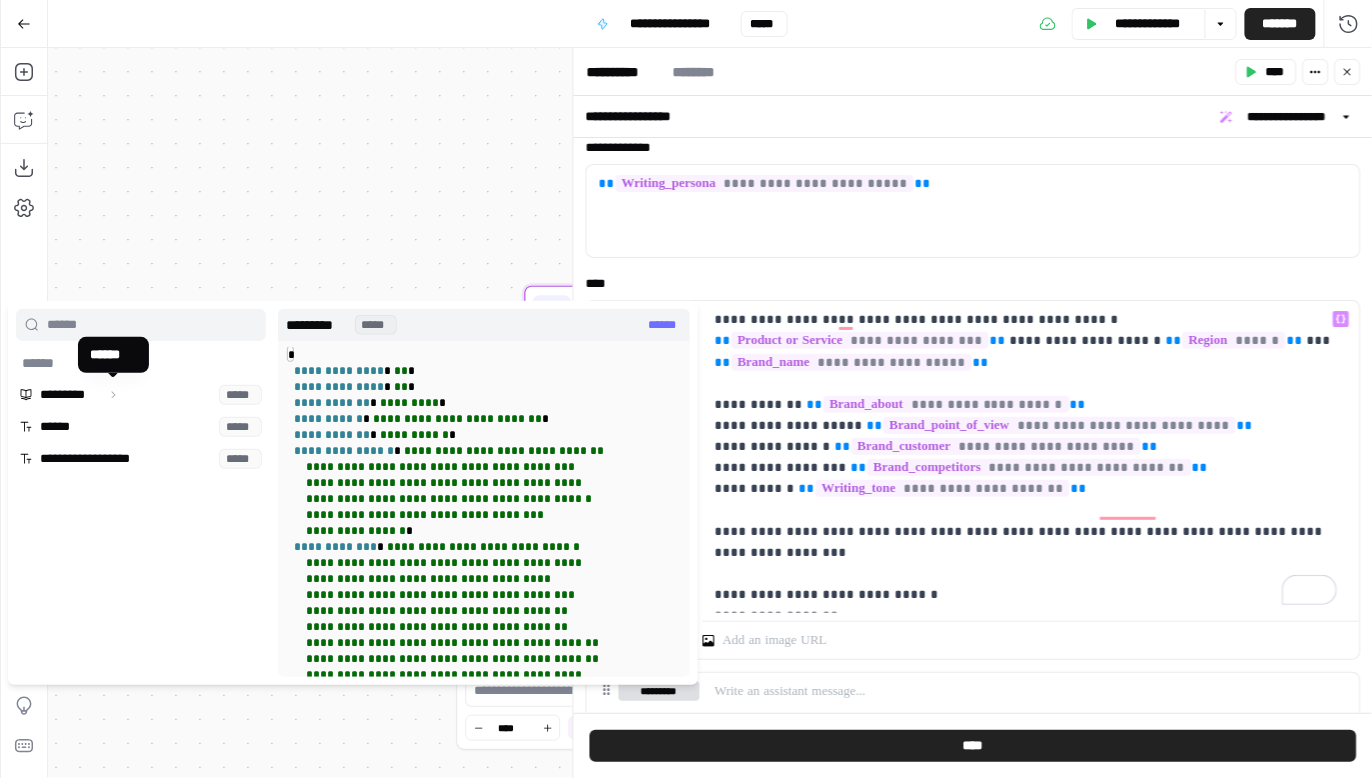 click on "**********" at bounding box center [710, 413] 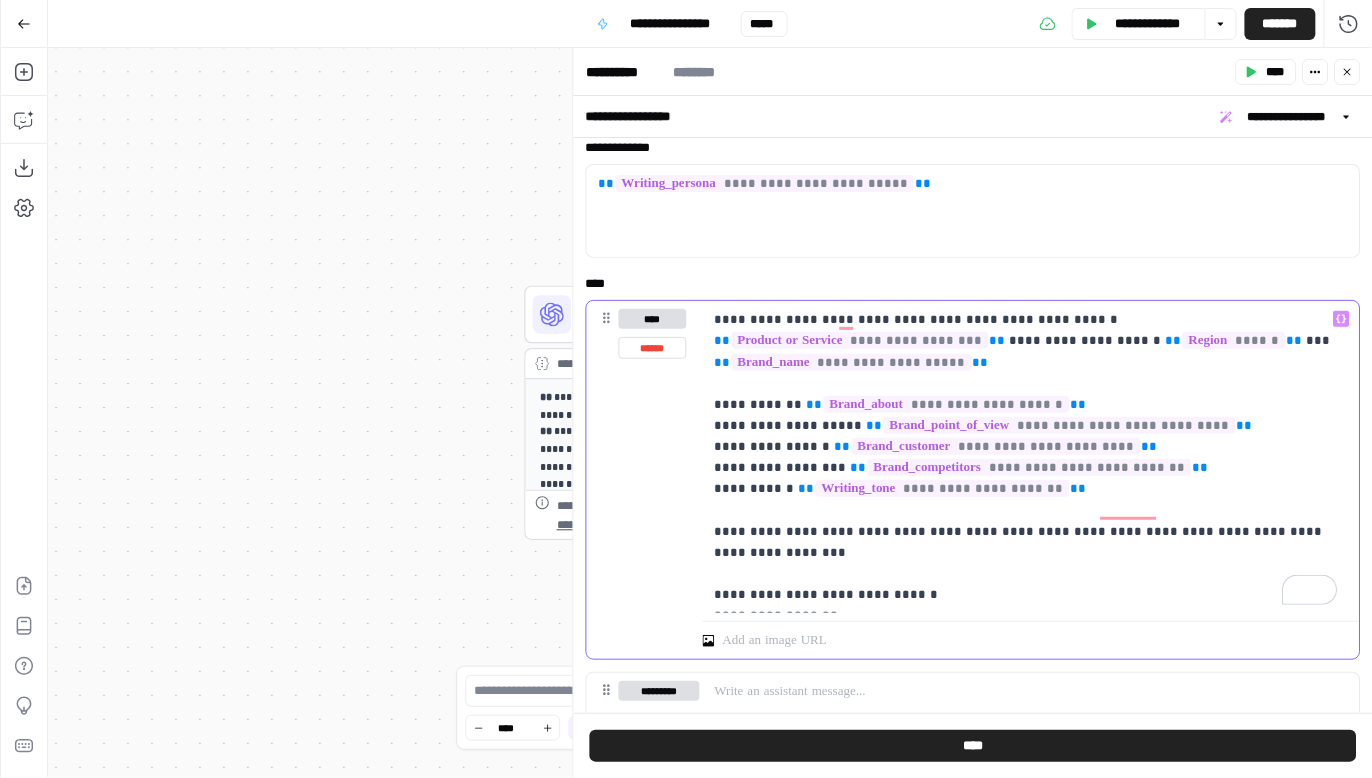 click on "**********" at bounding box center (1026, 457) 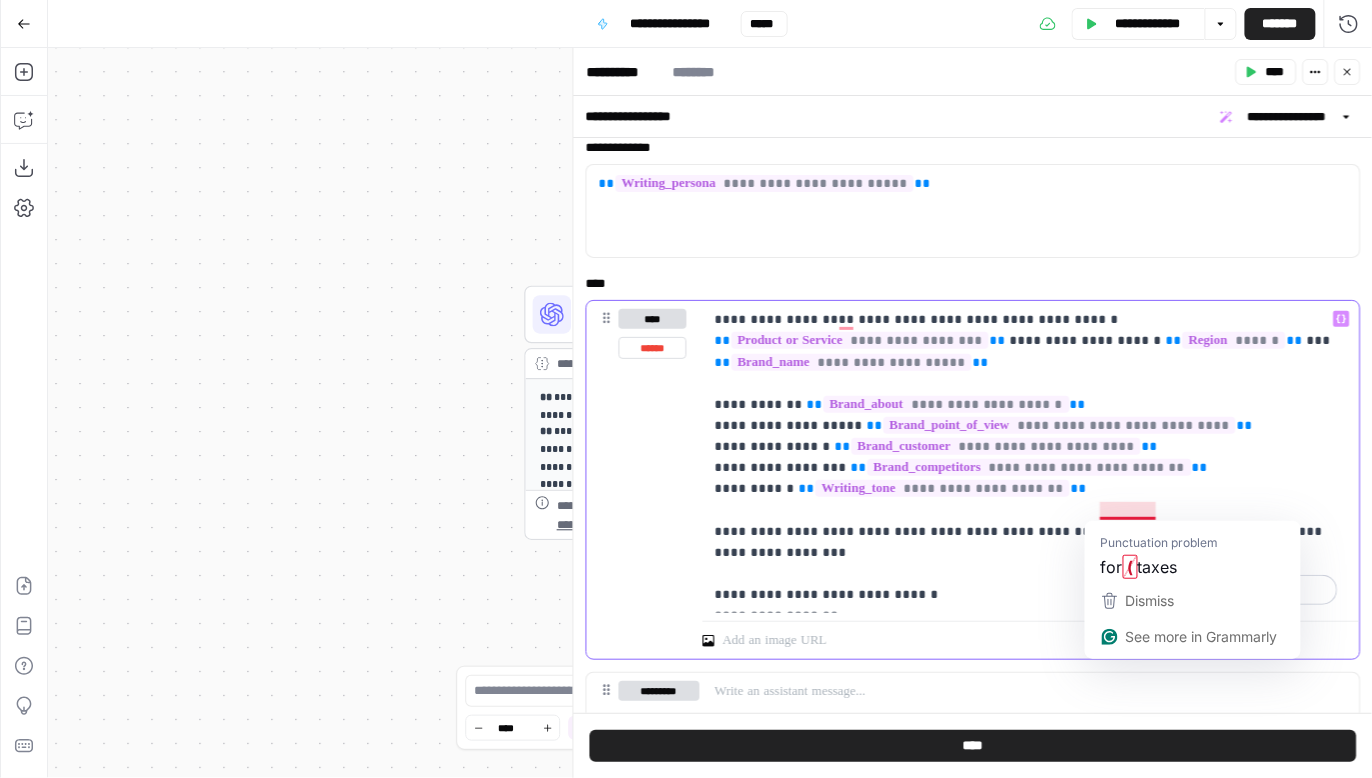 click on "**********" at bounding box center [1026, 457] 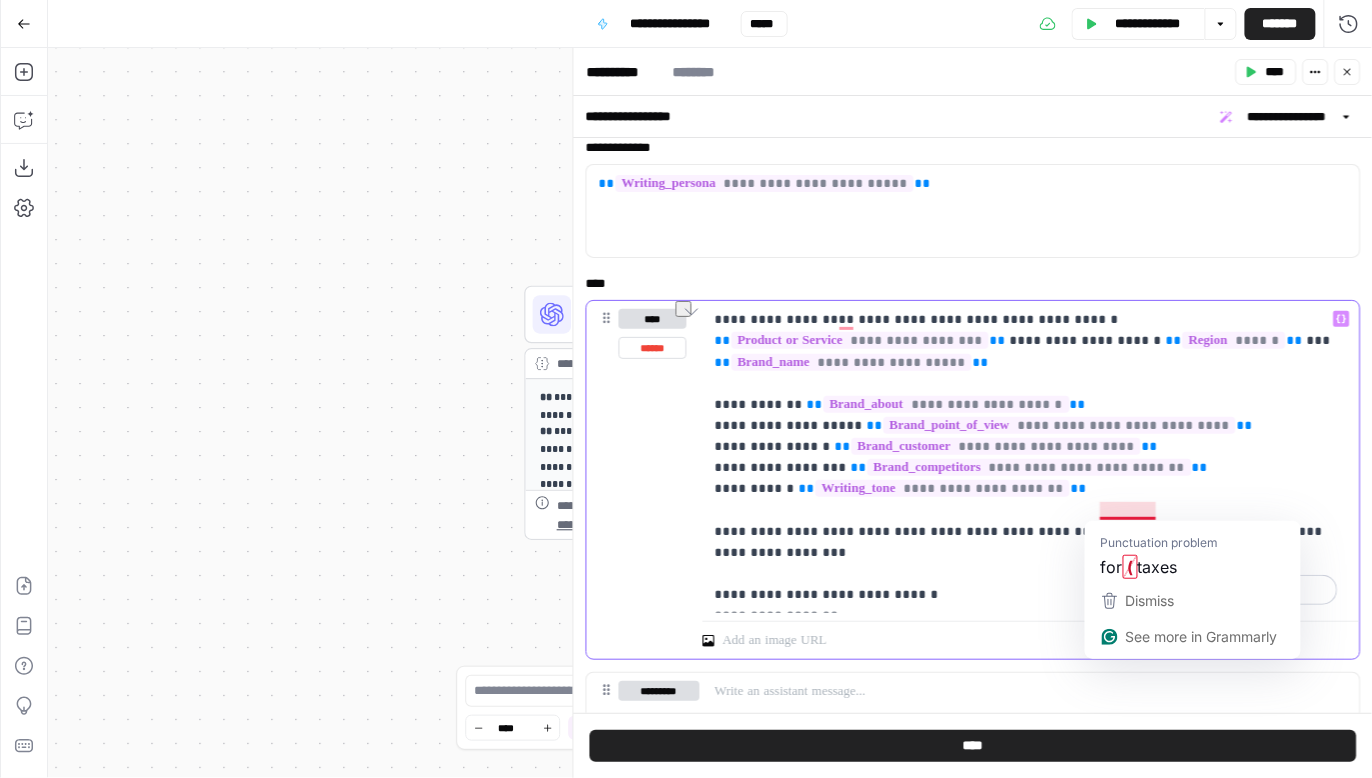 drag, startPoint x: 1124, startPoint y: 510, endPoint x: 1289, endPoint y: 506, distance: 165.04848 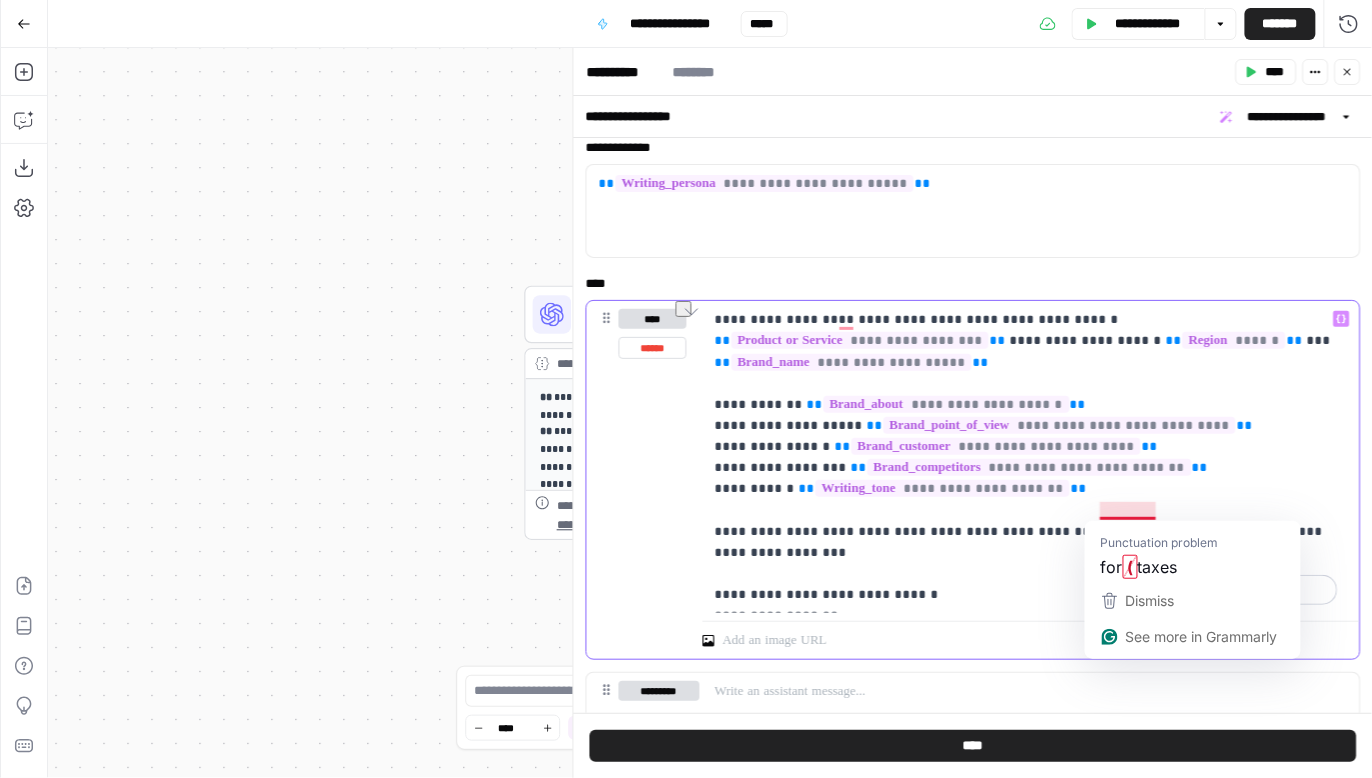 click on "**********" at bounding box center (1026, 457) 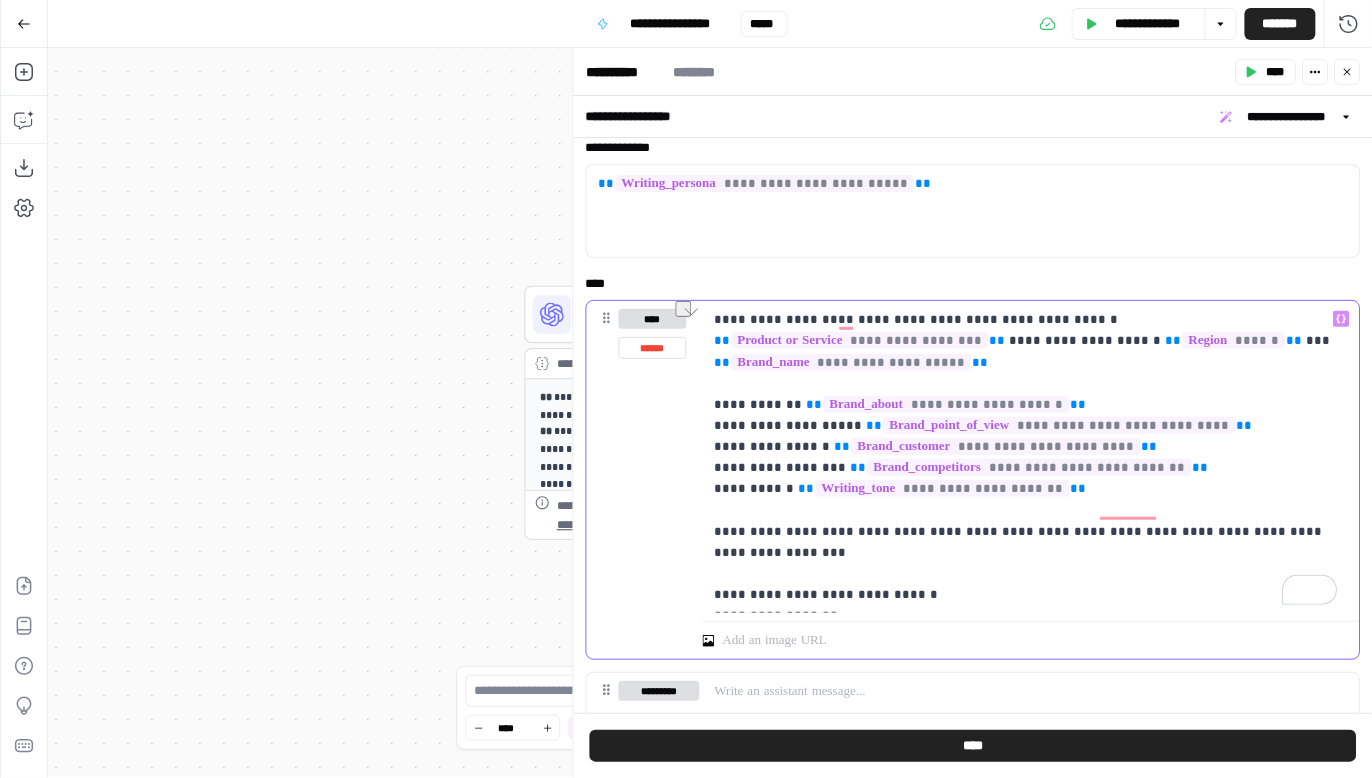 click on "**********" at bounding box center (1026, 457) 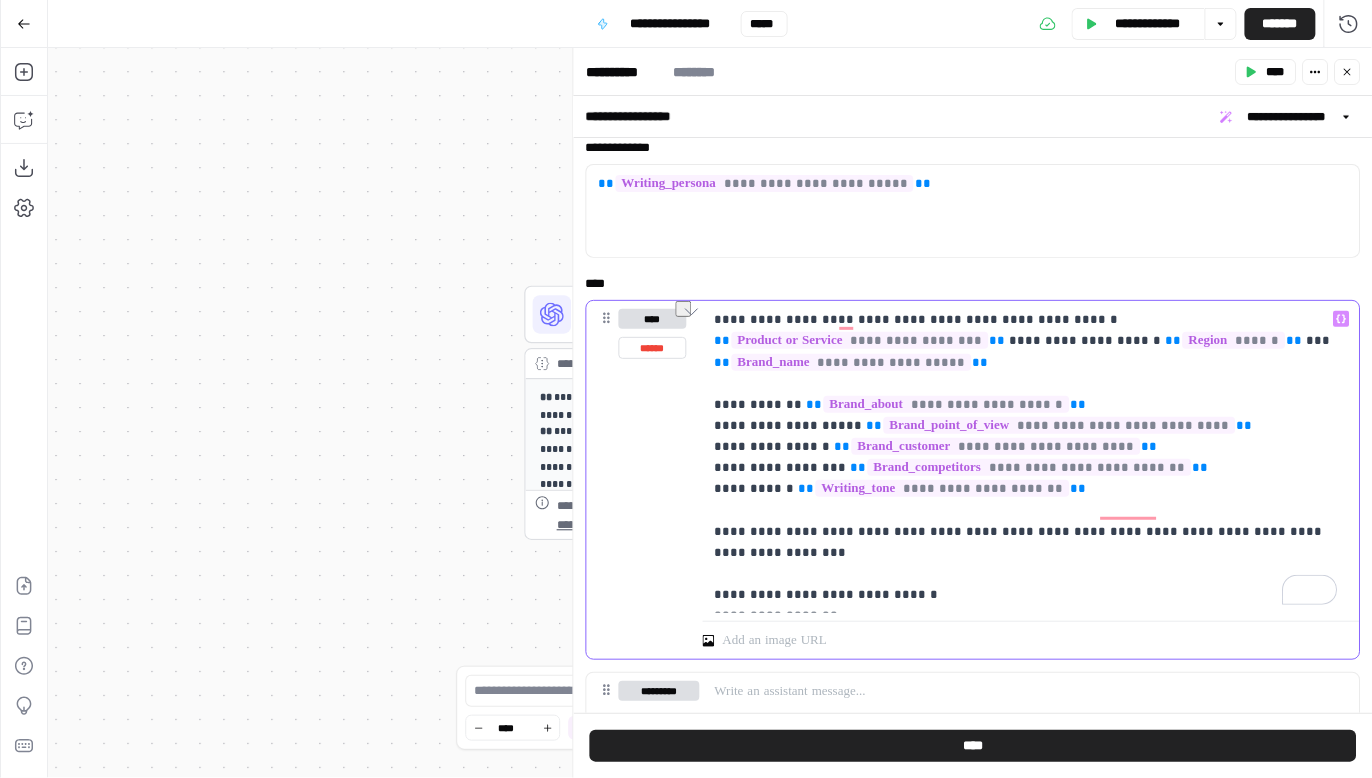 drag, startPoint x: 1304, startPoint y: 510, endPoint x: 1117, endPoint y: 518, distance: 187.17105 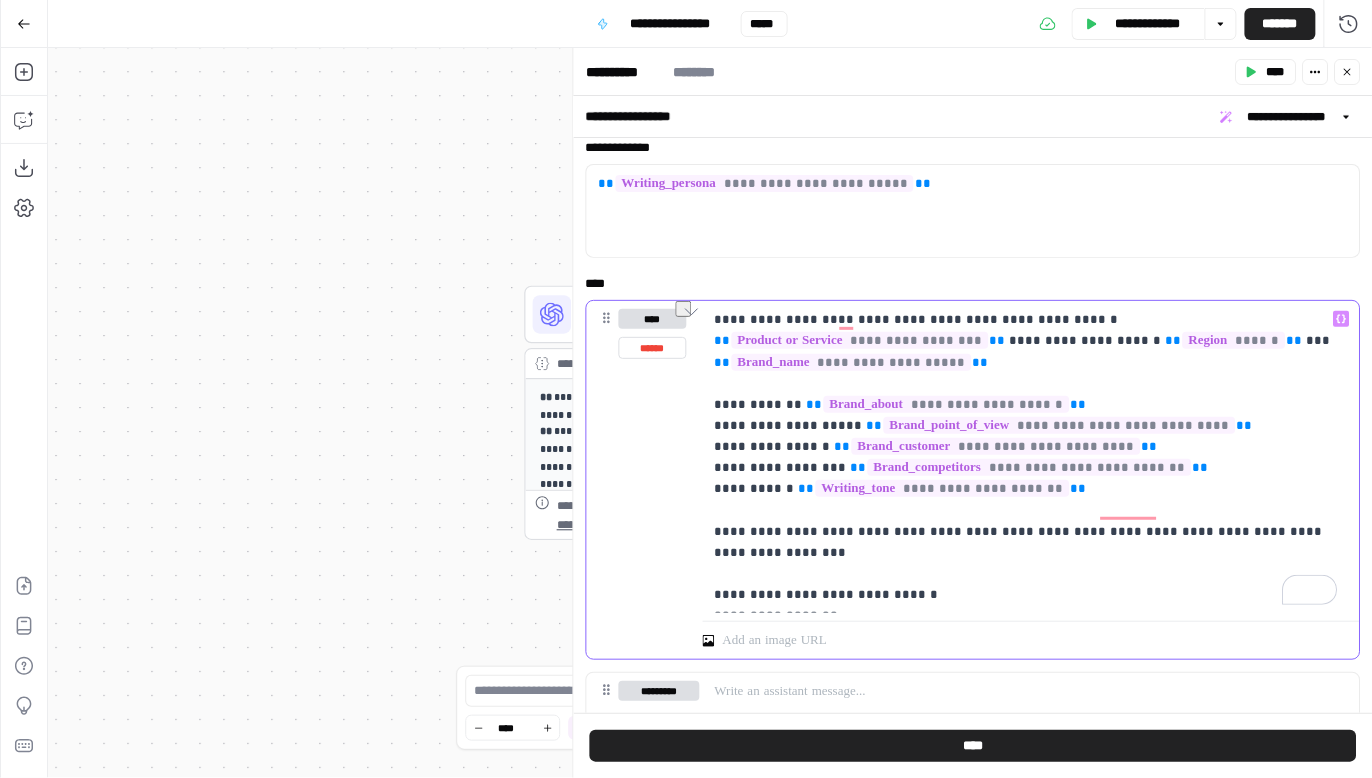 click on "**********" at bounding box center (1026, 457) 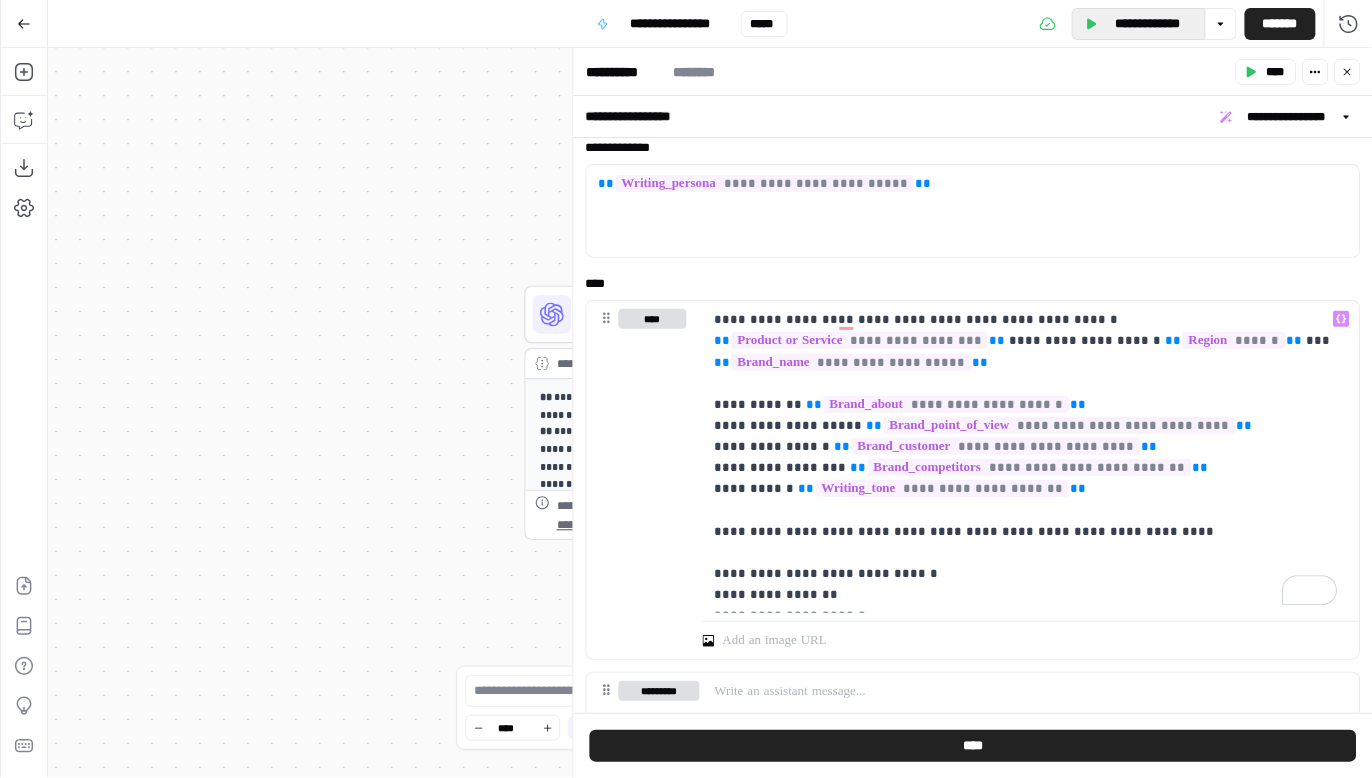 click on "**********" at bounding box center (1148, 24) 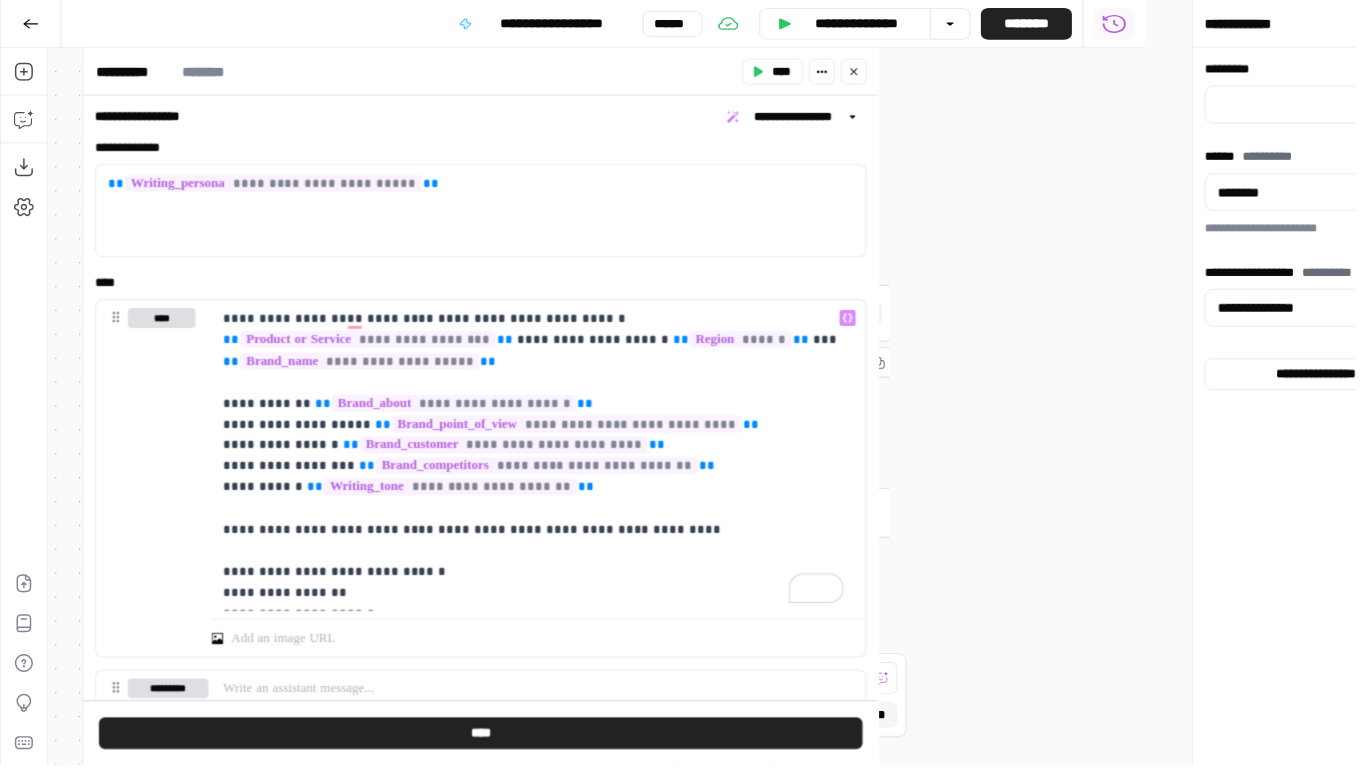 type on "*********" 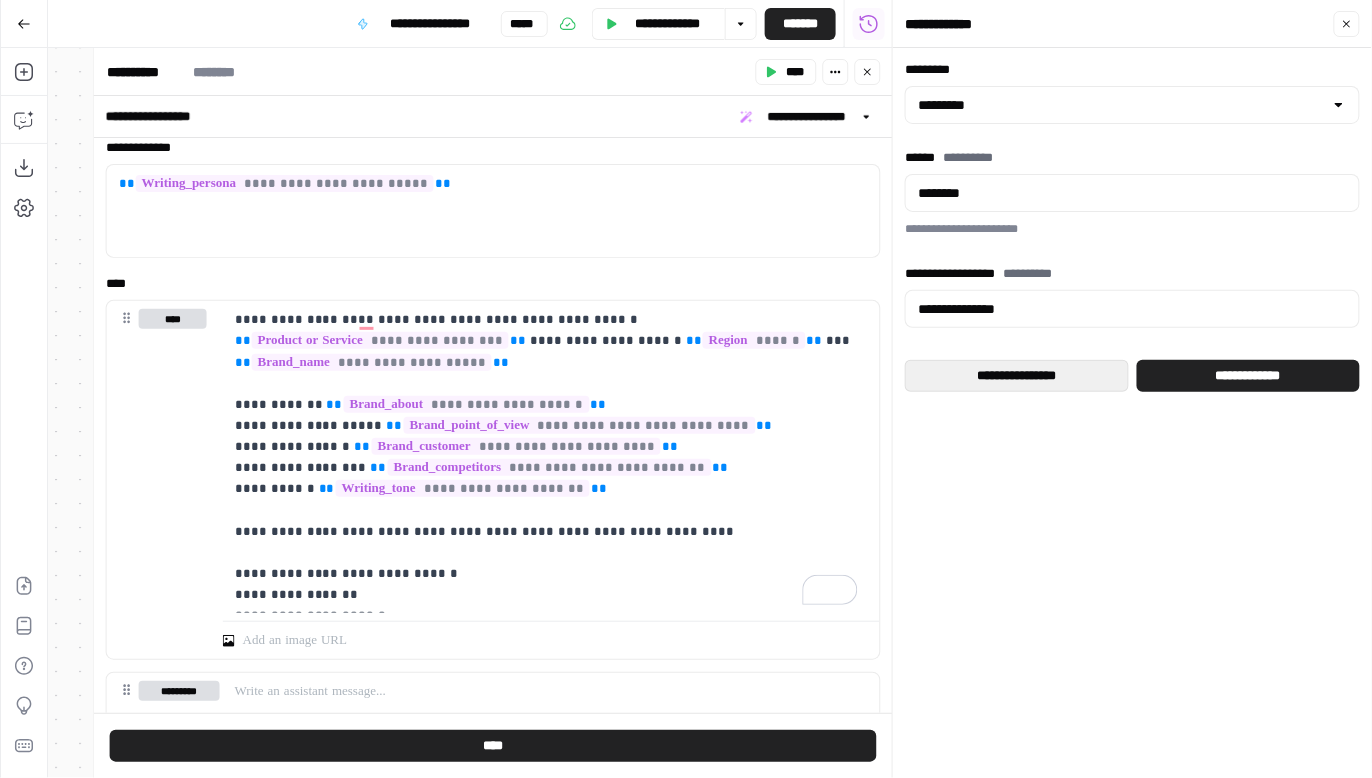 click on "**********" at bounding box center (1017, 376) 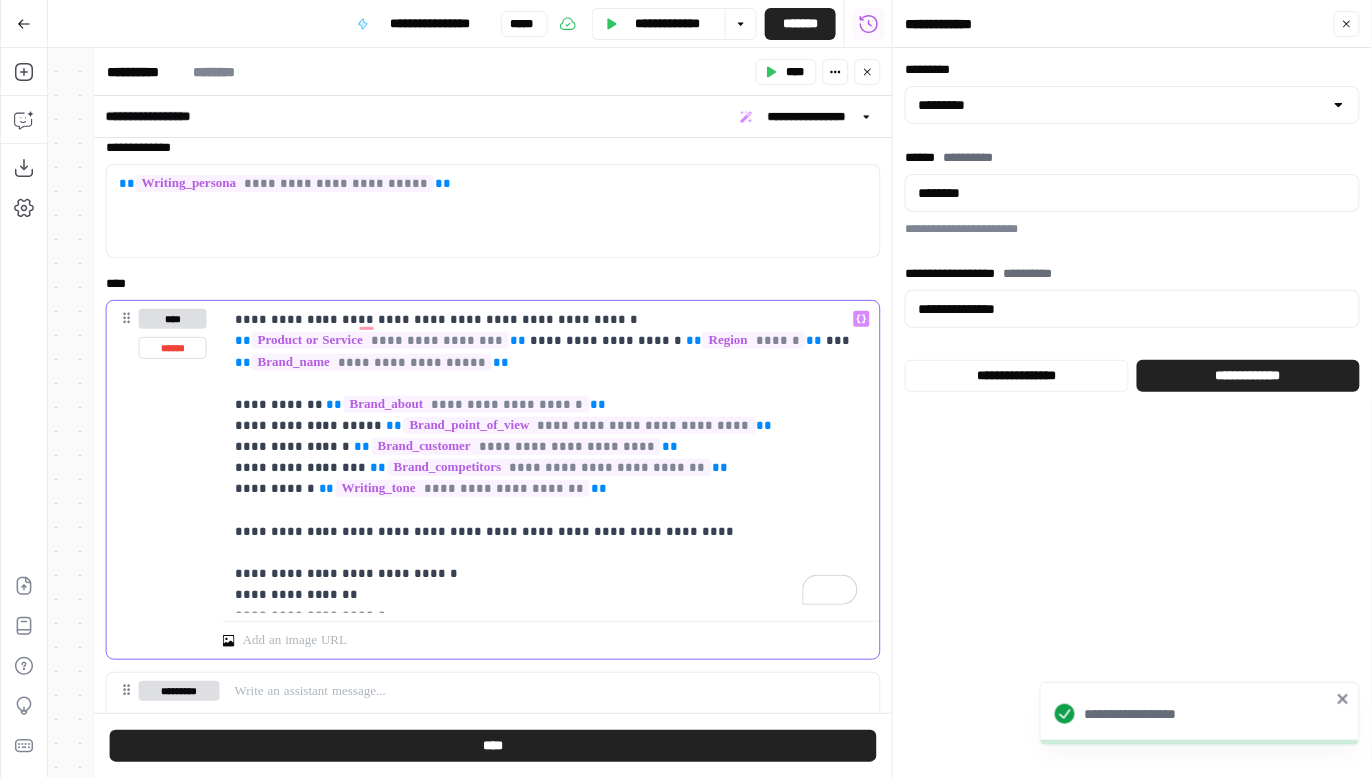 click on "**********" at bounding box center [546, 457] 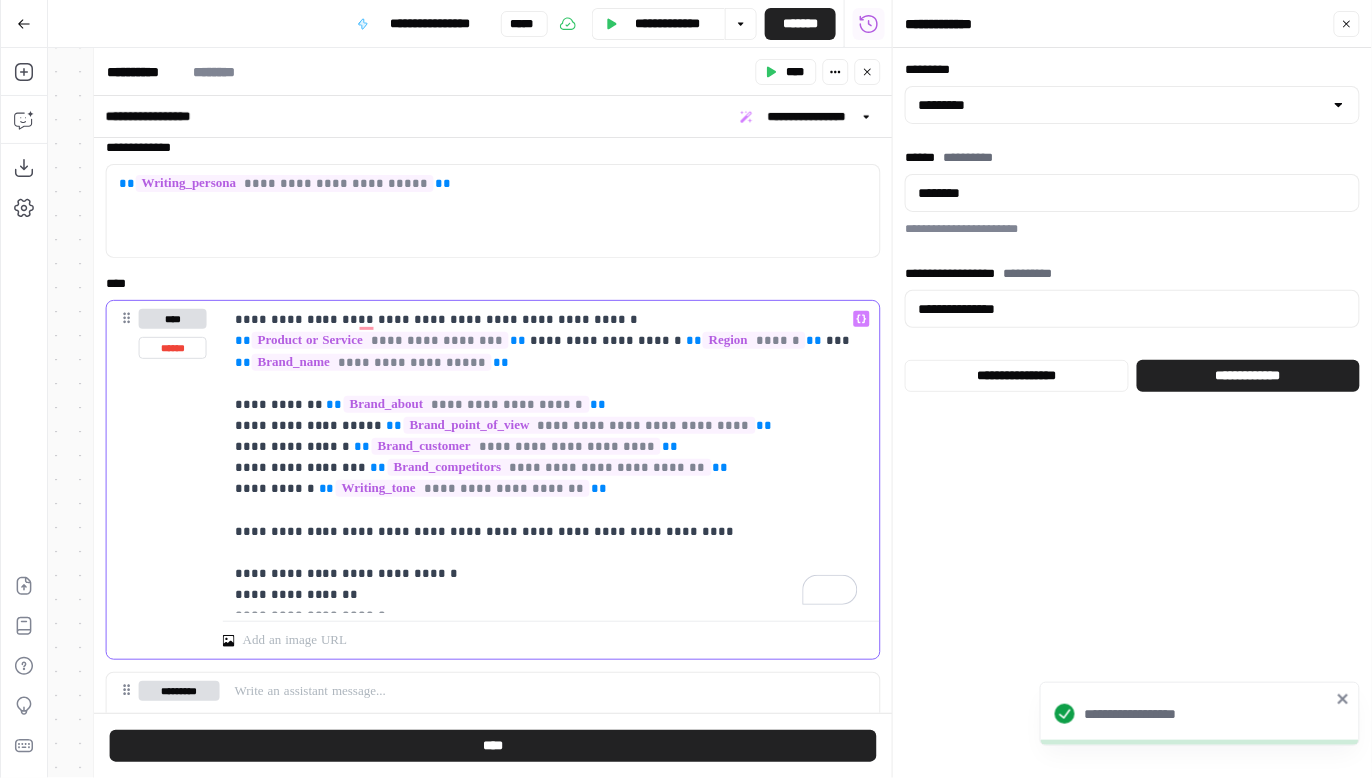 click 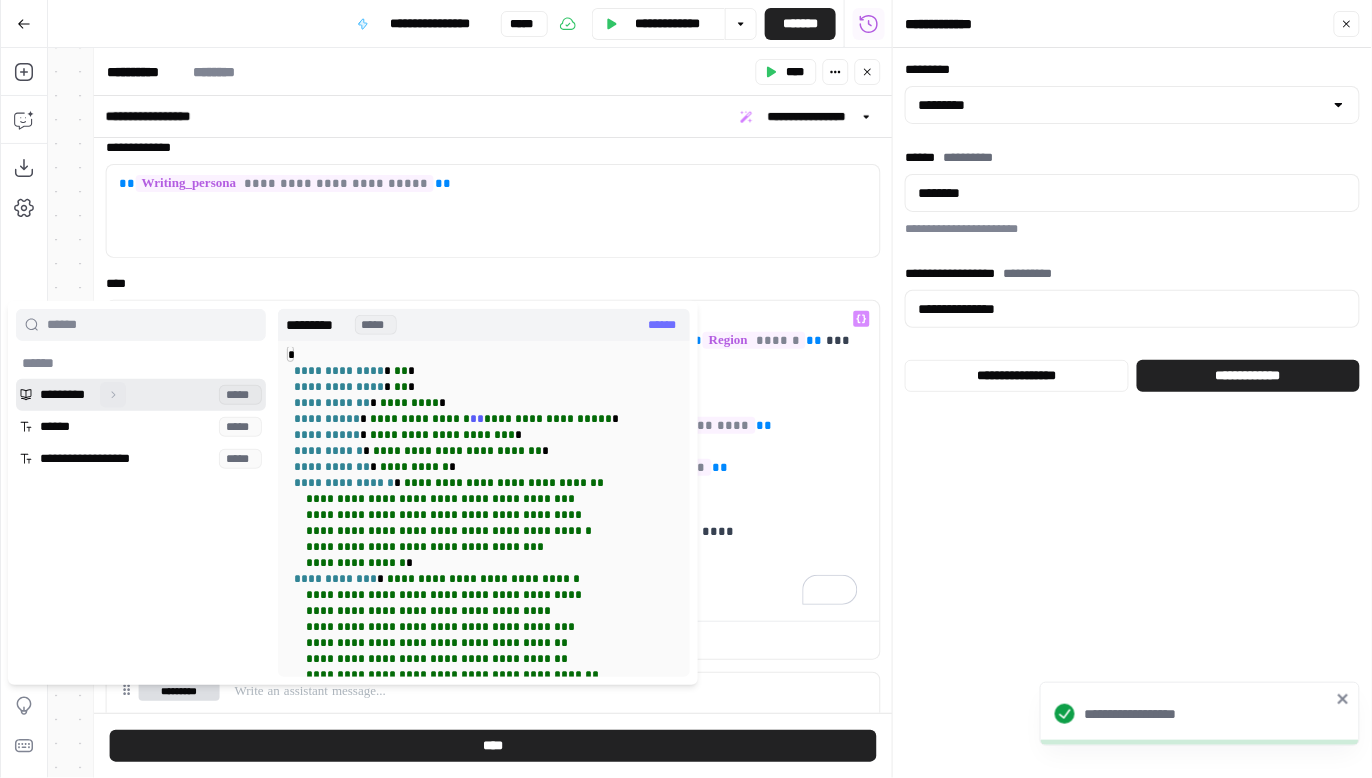 click 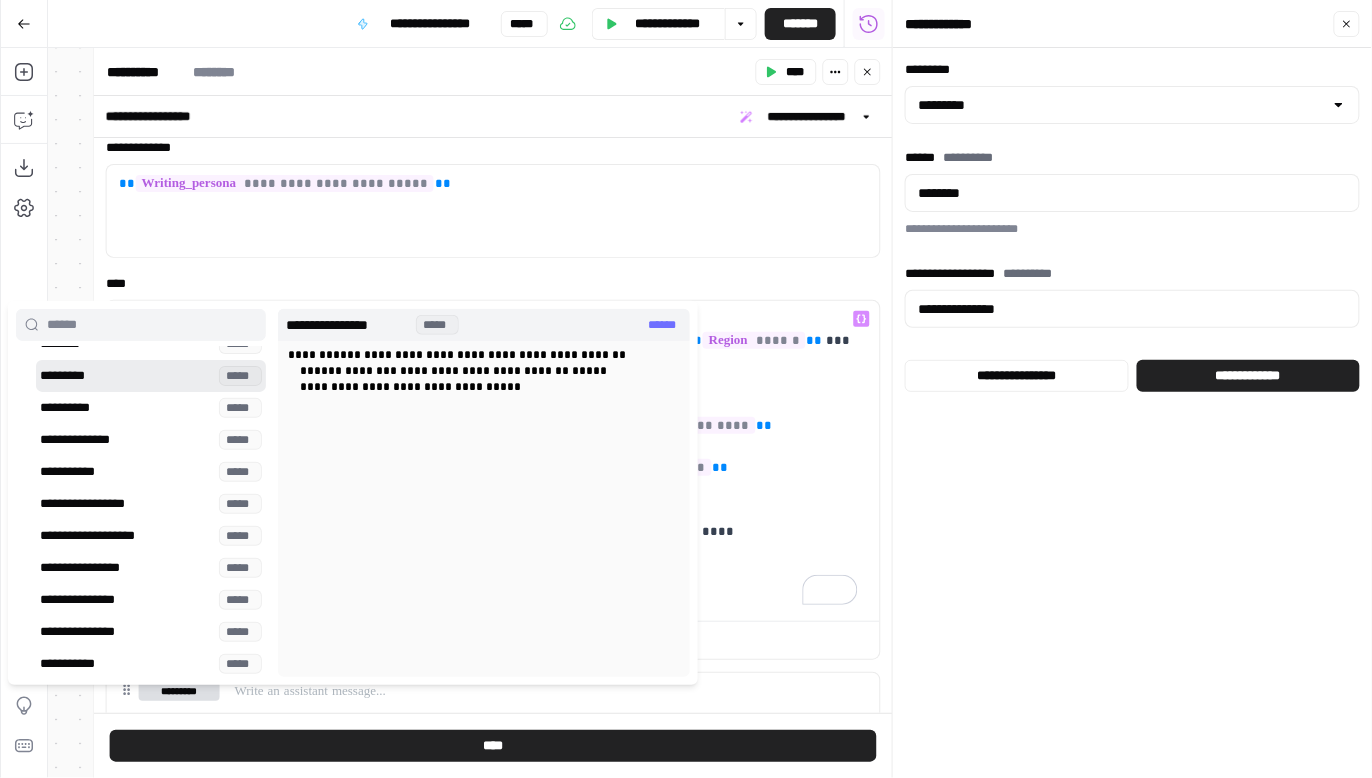 scroll, scrollTop: 50, scrollLeft: 0, axis: vertical 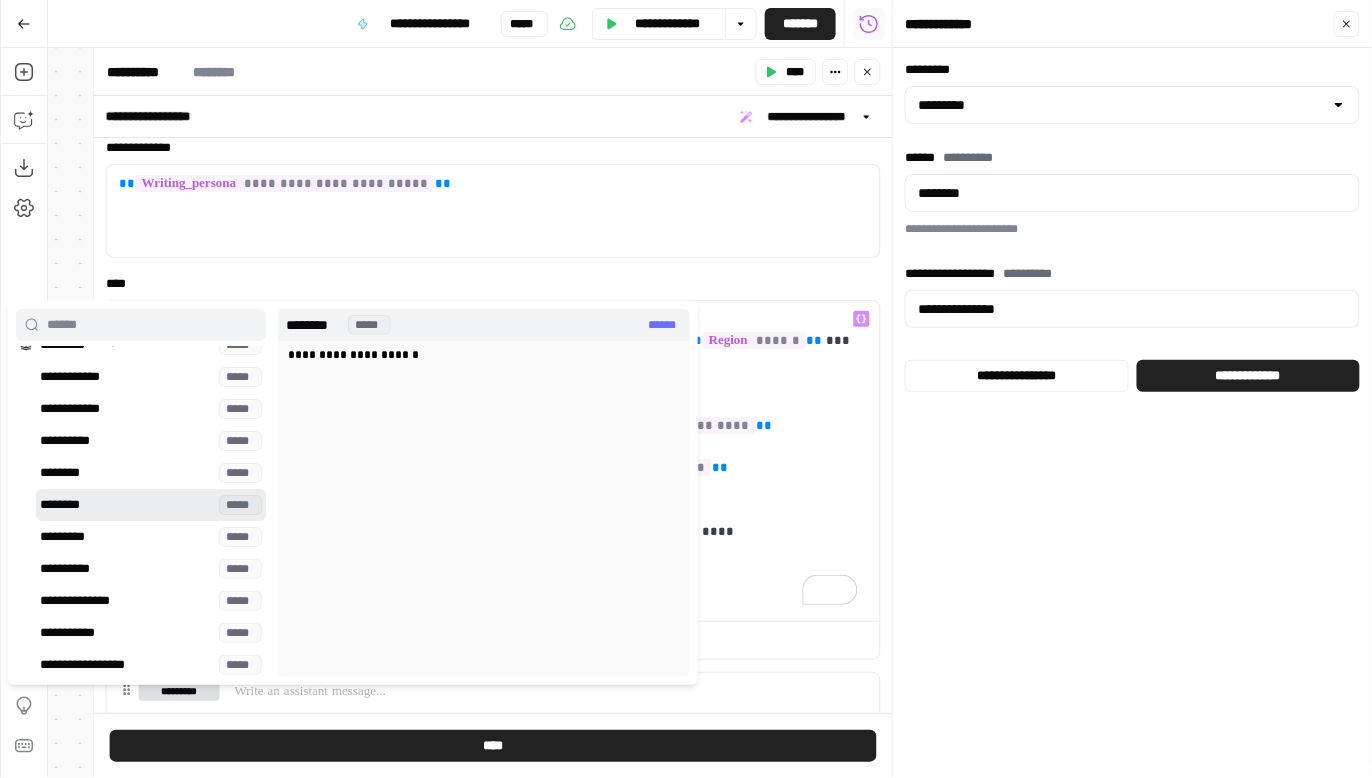 click at bounding box center [151, 505] 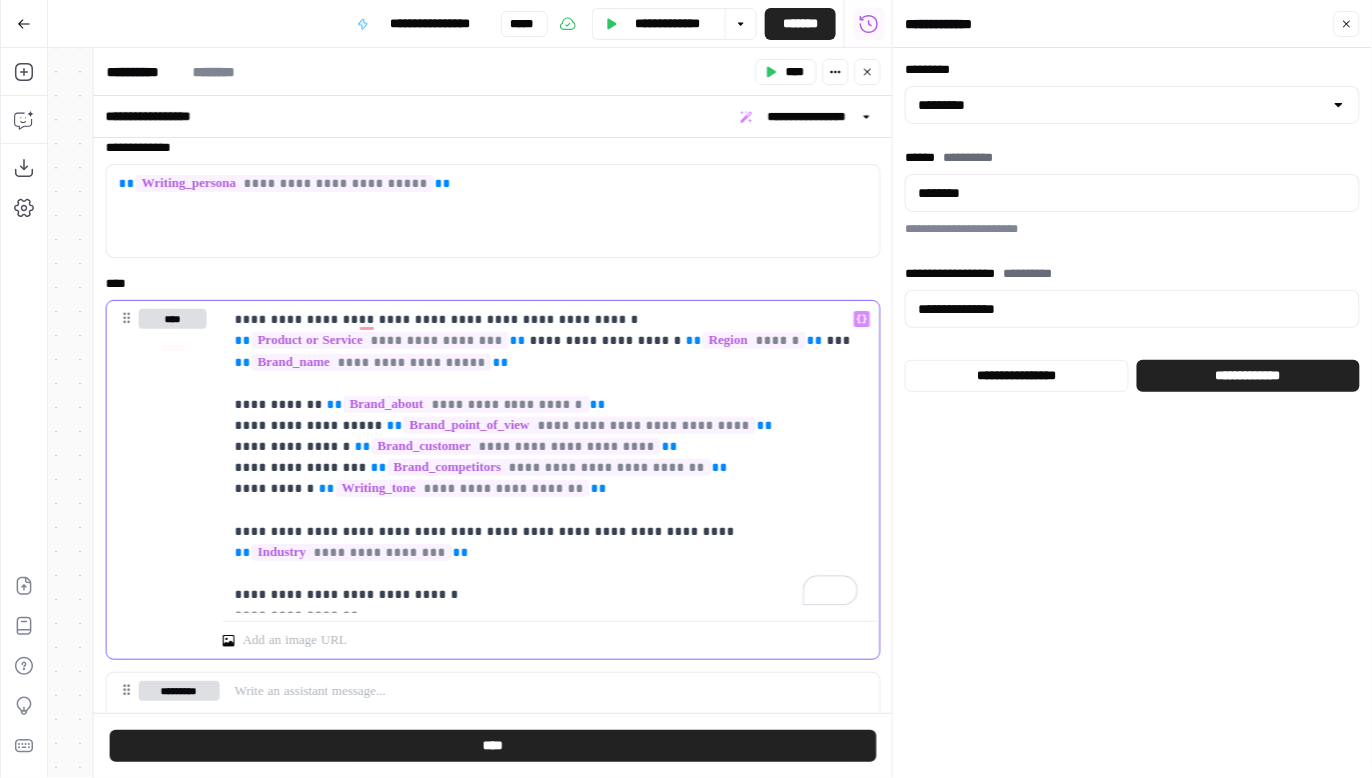 click on "**********" at bounding box center (546, 457) 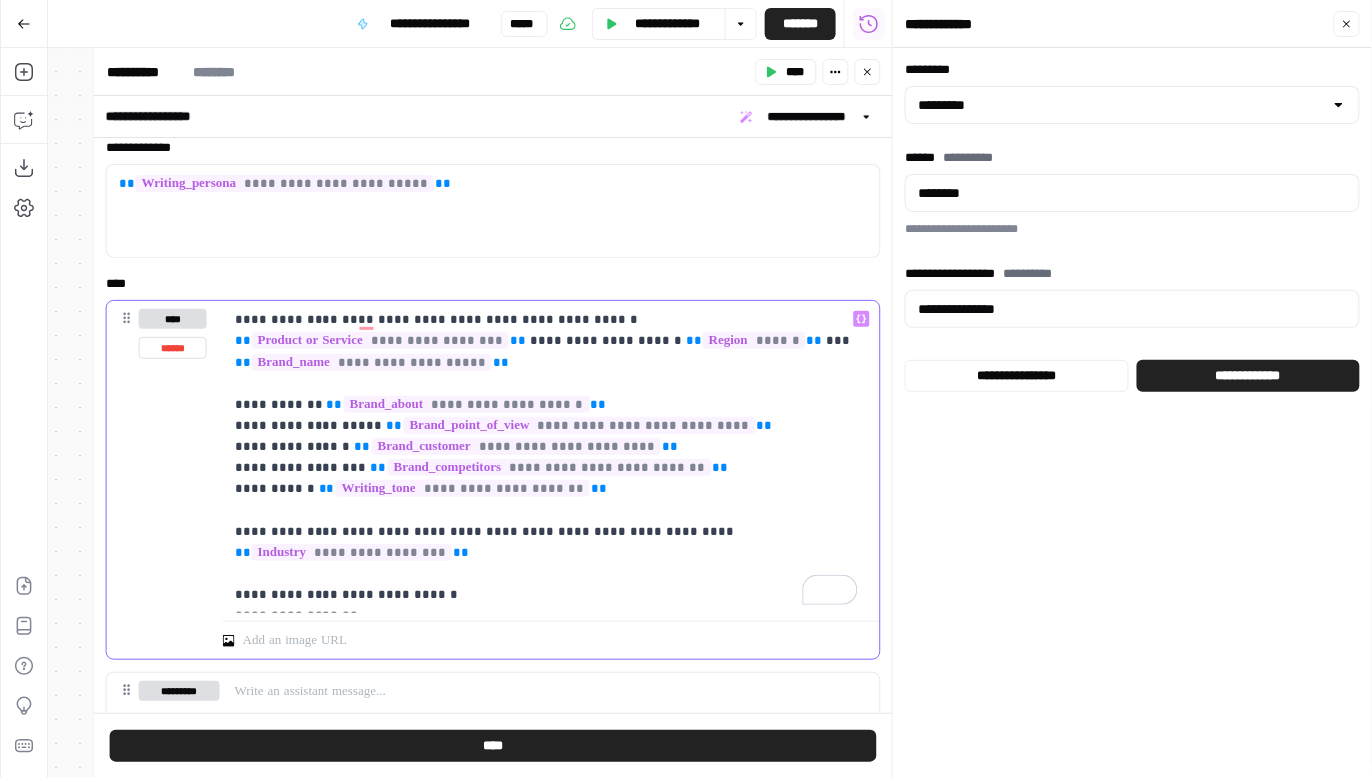 click on "**********" at bounding box center (546, 457) 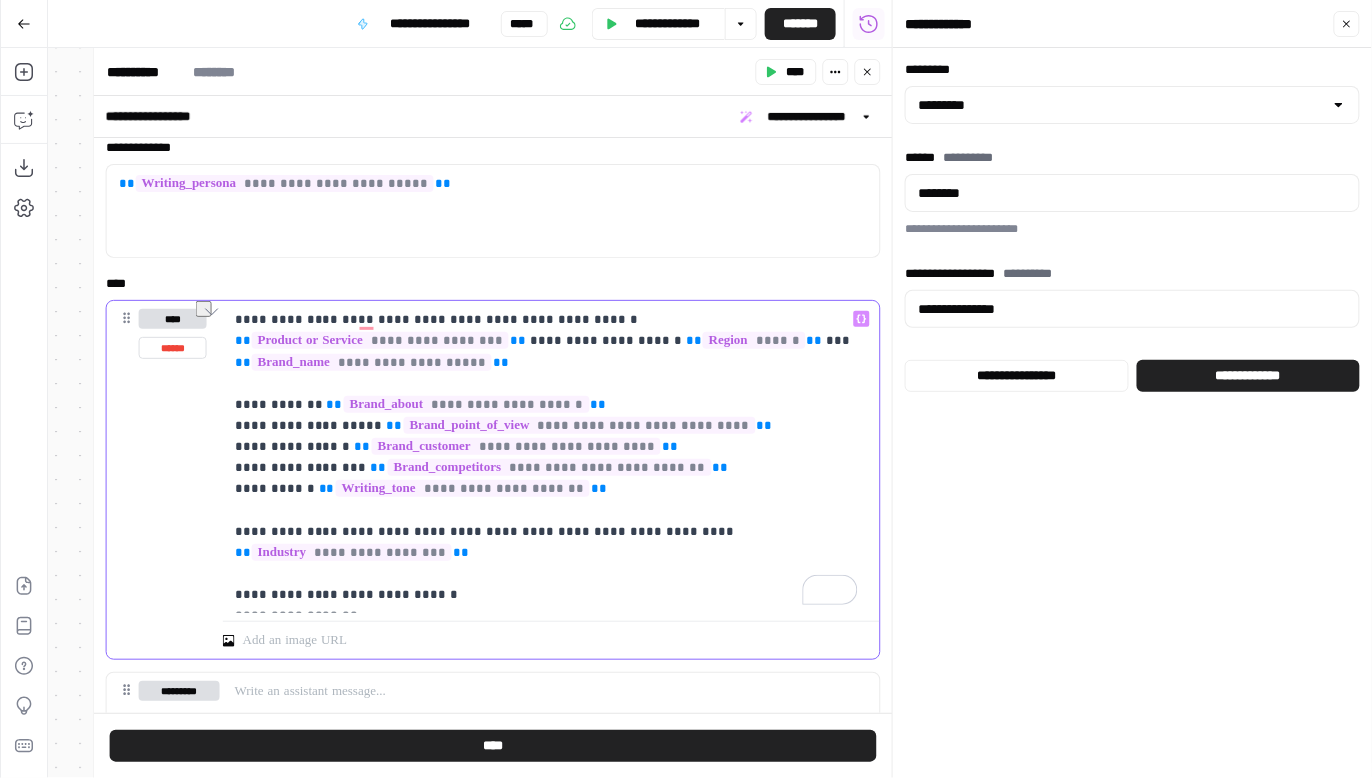 drag, startPoint x: 552, startPoint y: 511, endPoint x: 637, endPoint y: 511, distance: 85 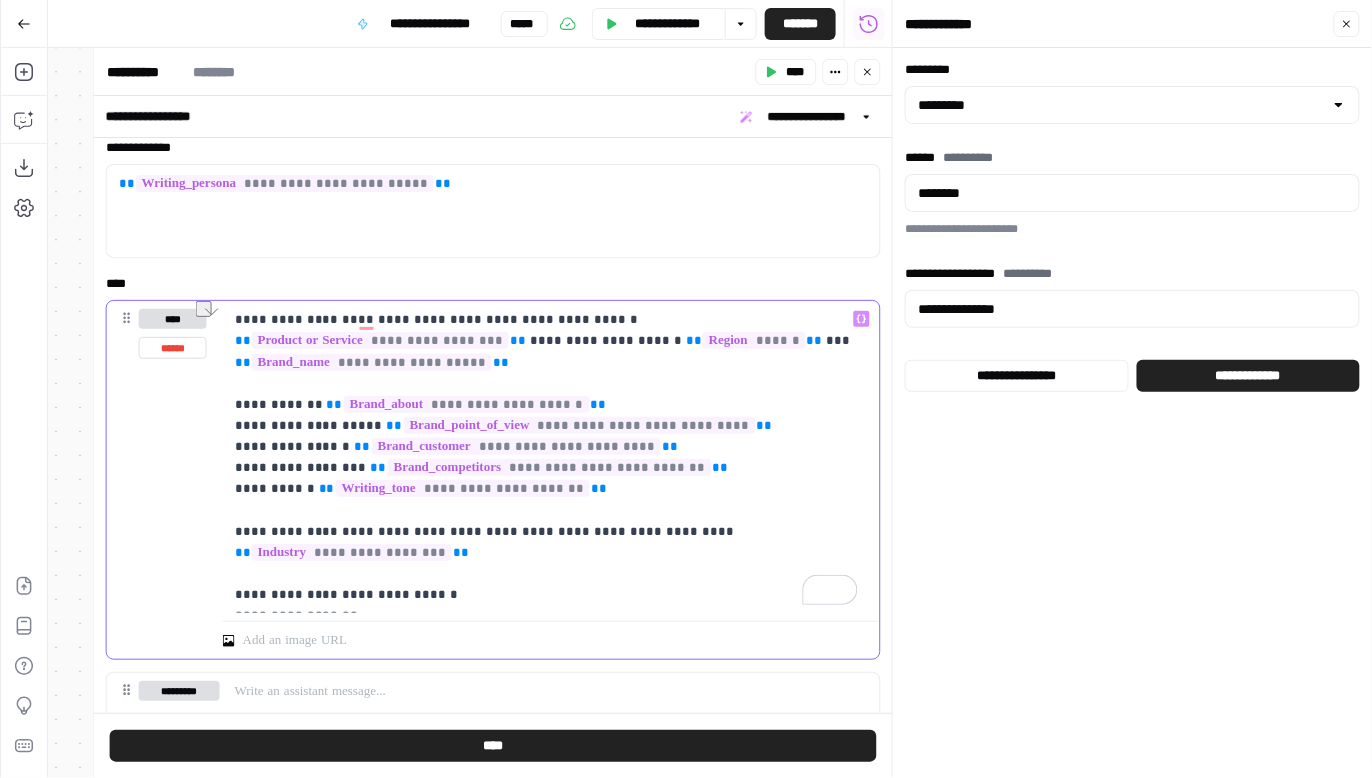 click on "**********" at bounding box center [546, 457] 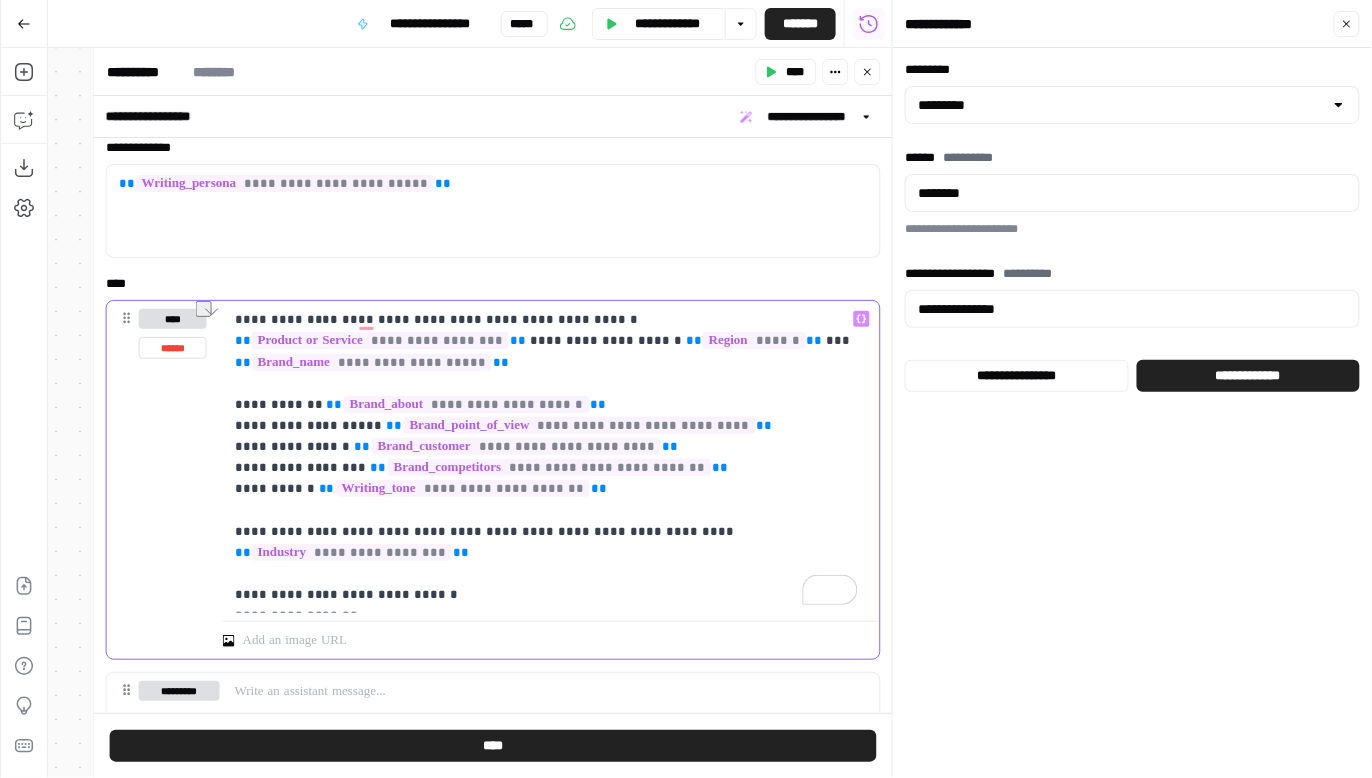 click on "**********" at bounding box center (546, 457) 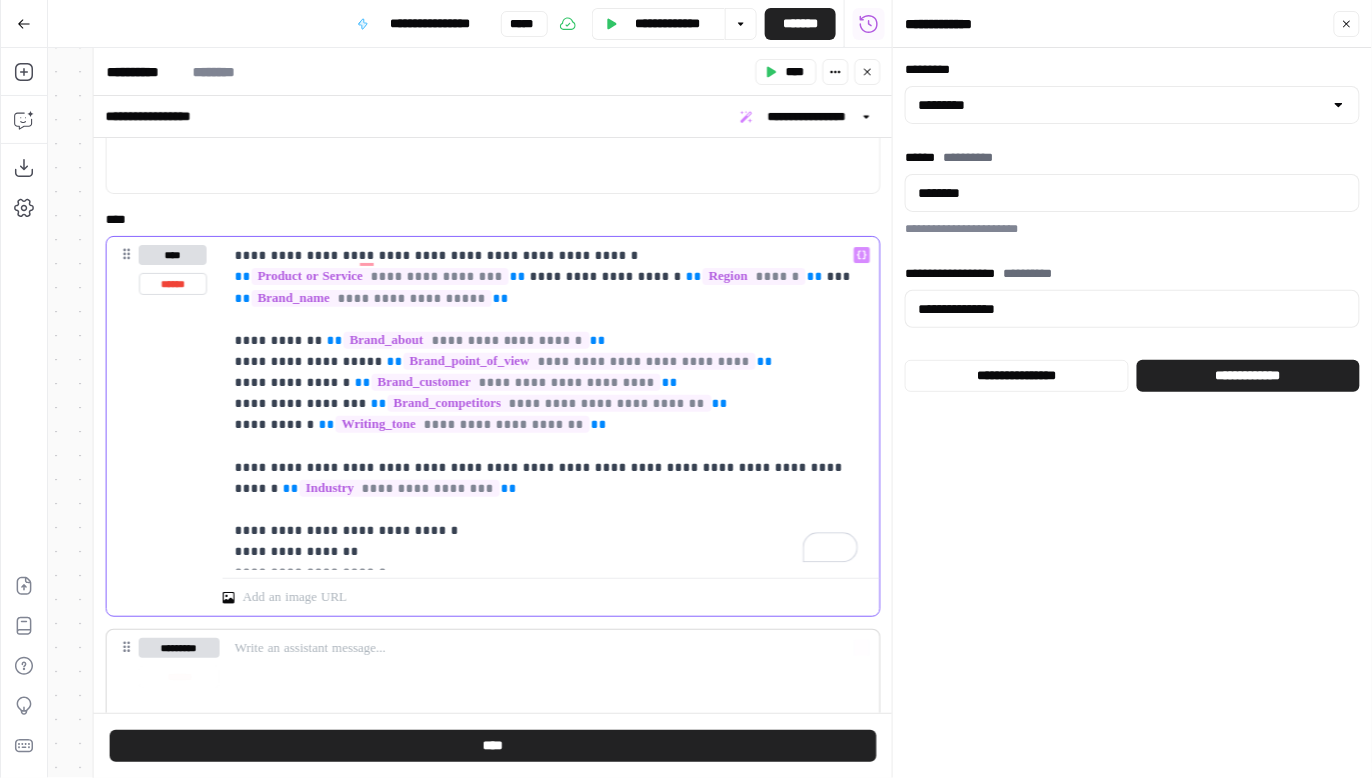 scroll, scrollTop: 196, scrollLeft: 0, axis: vertical 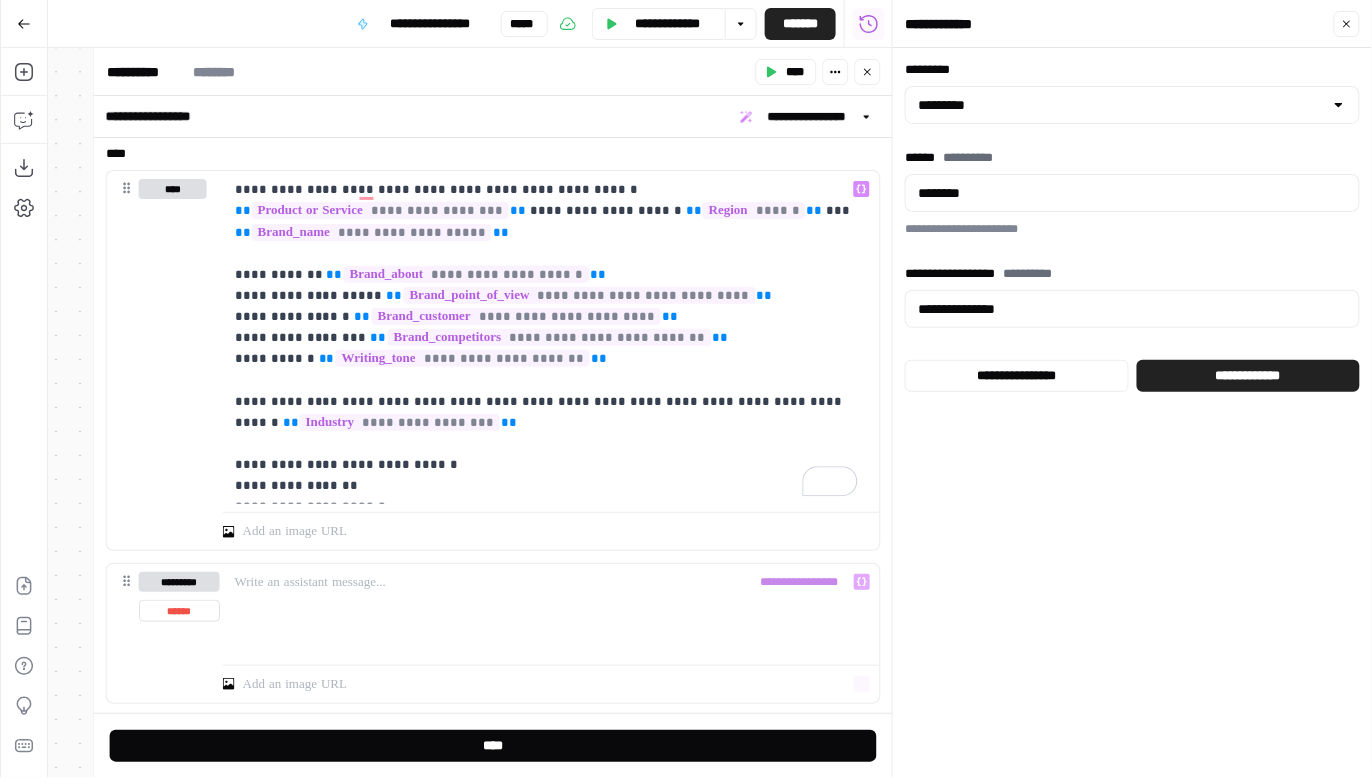 click on "****" at bounding box center [493, 746] 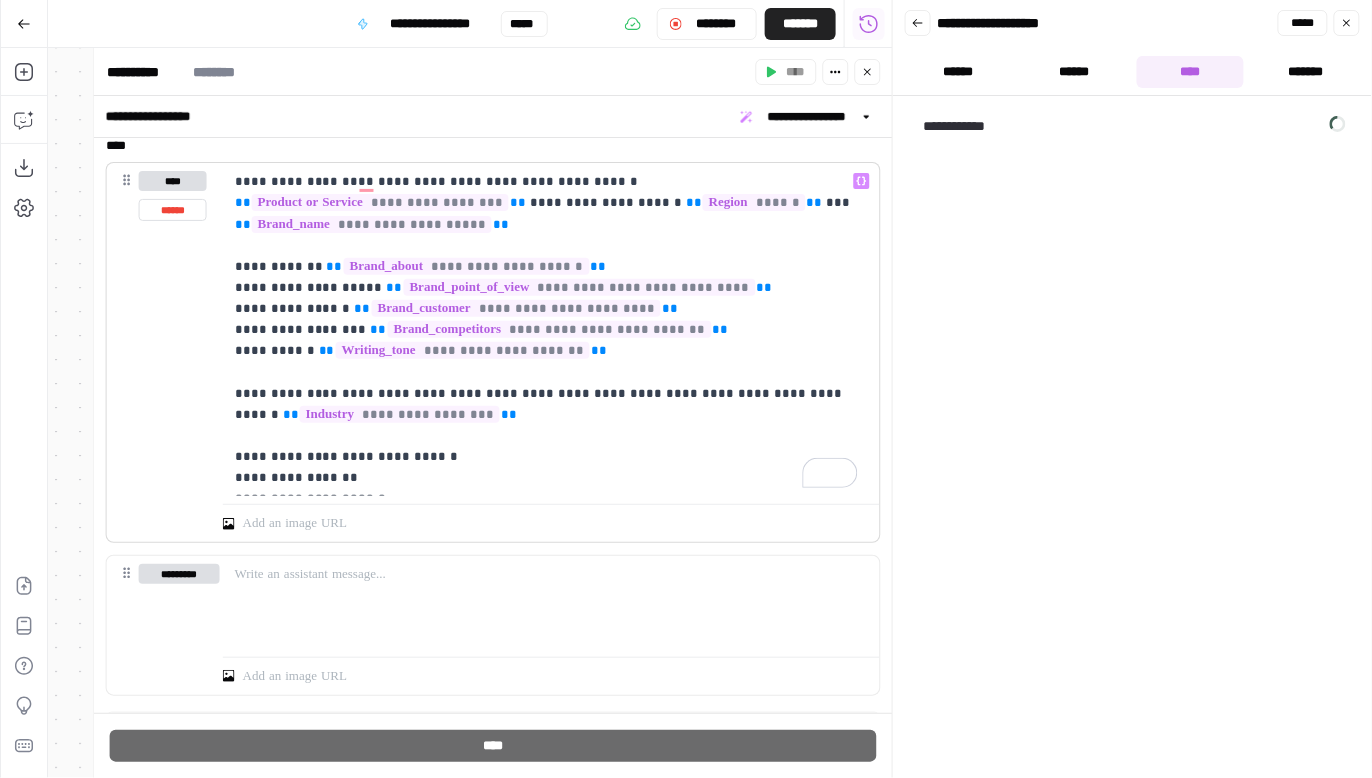 scroll, scrollTop: 213, scrollLeft: 0, axis: vertical 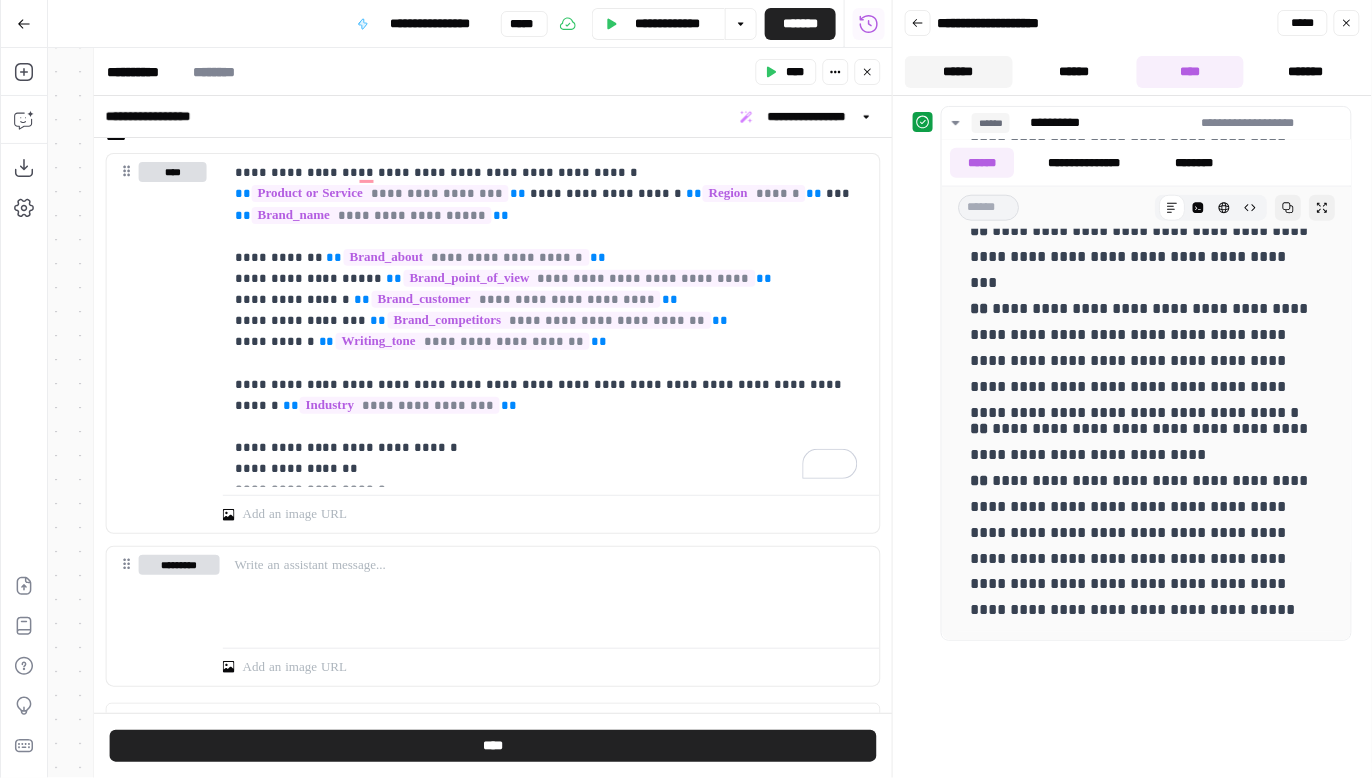 click on "******" at bounding box center [959, 72] 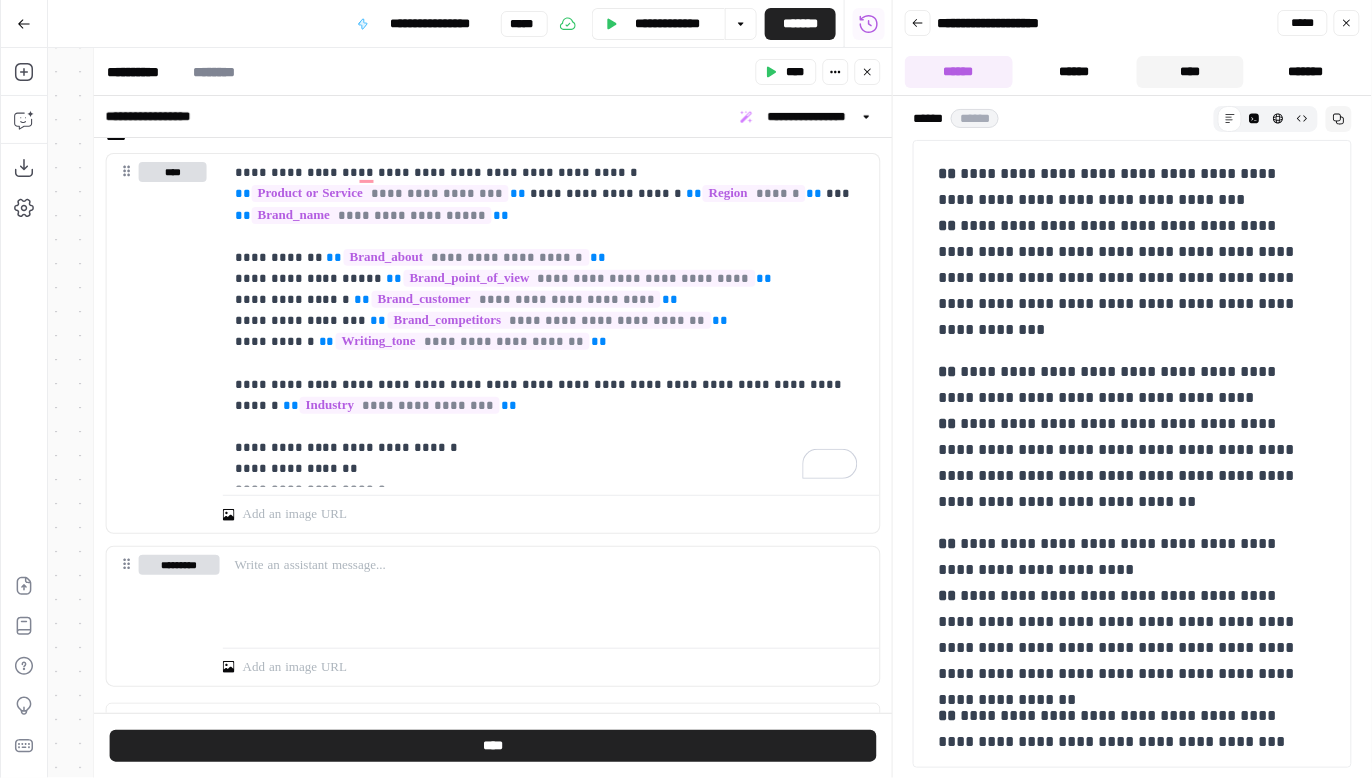 click on "****" at bounding box center [1191, 72] 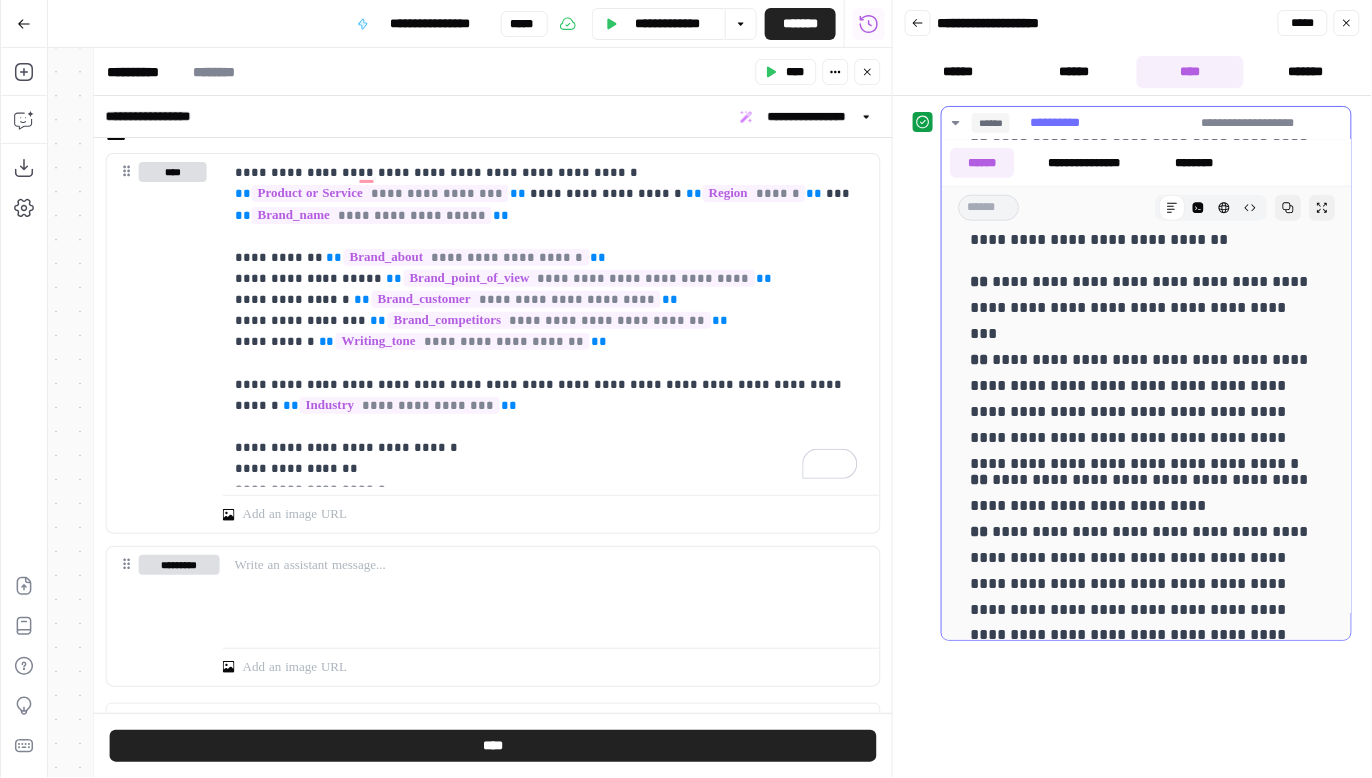 scroll, scrollTop: 595, scrollLeft: 0, axis: vertical 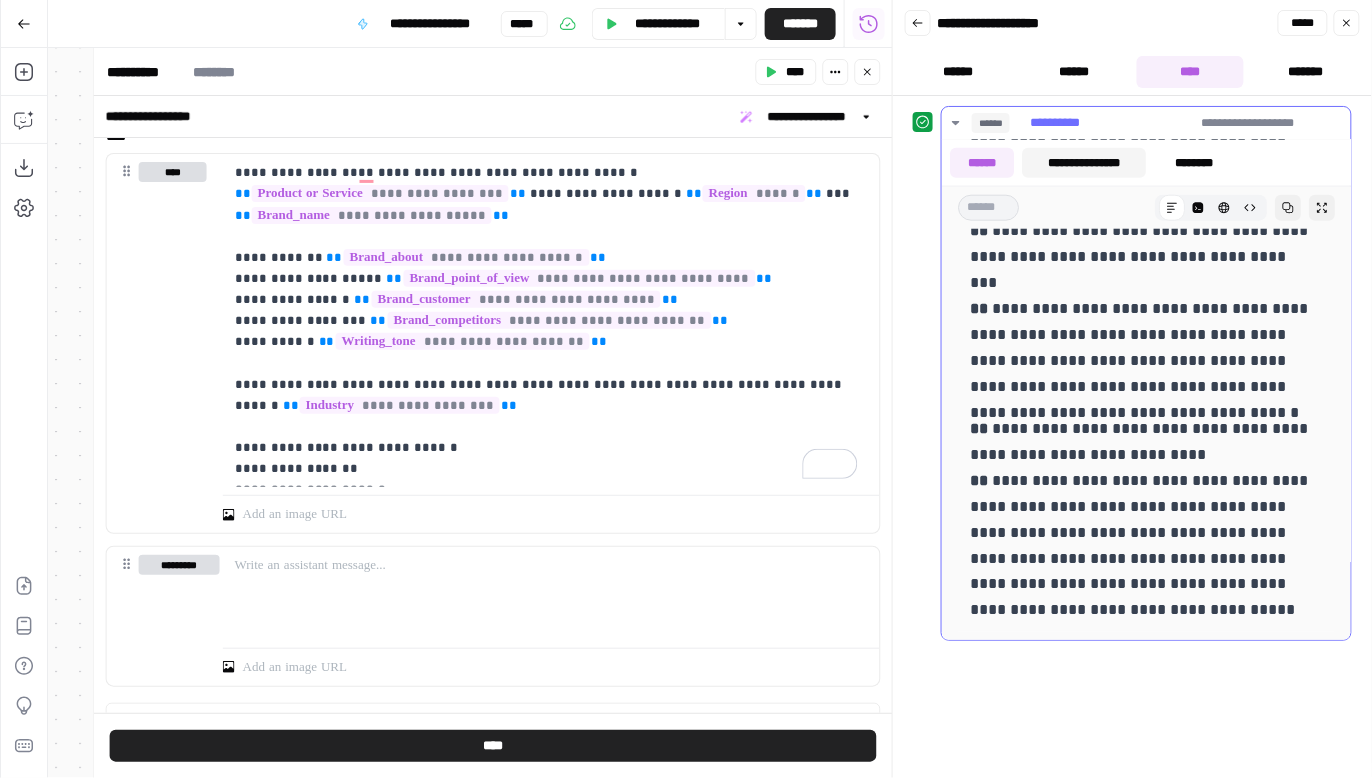 click on "**********" at bounding box center (1084, 163) 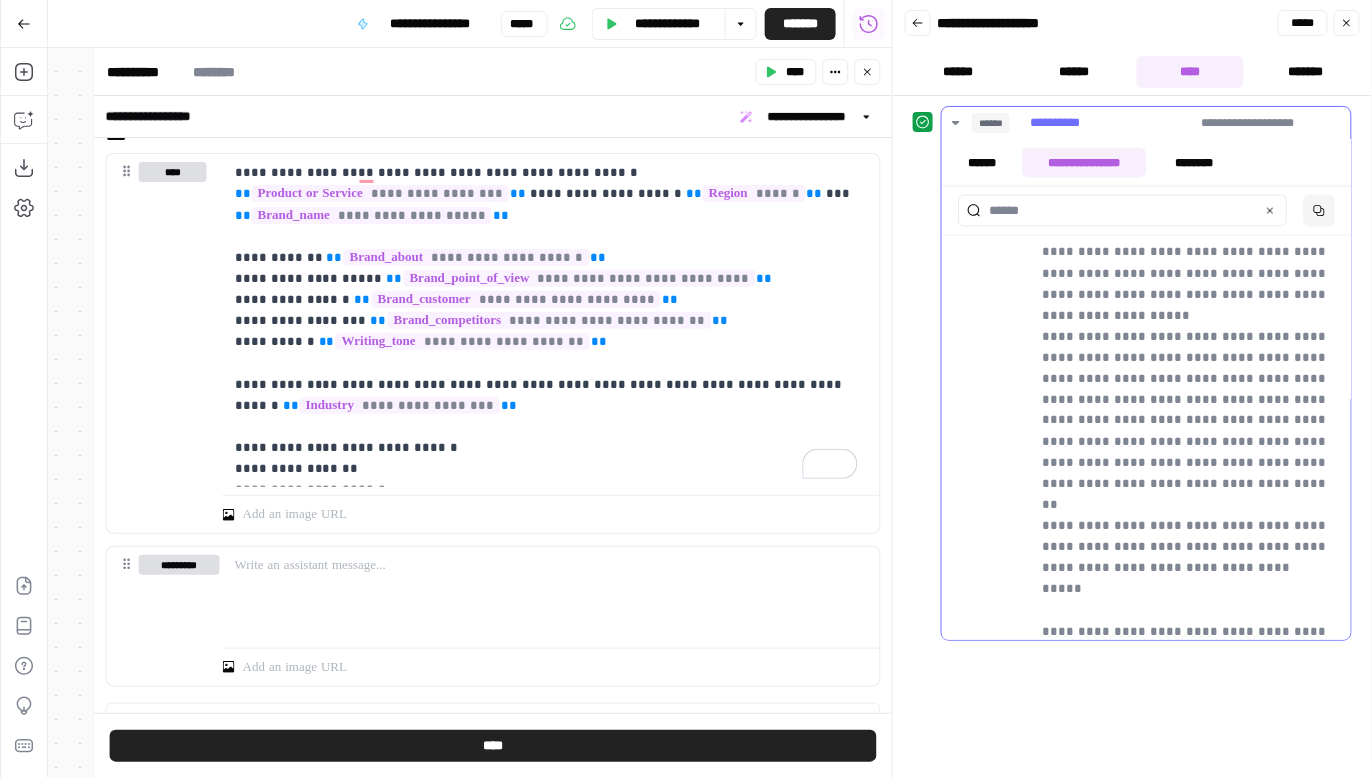 scroll, scrollTop: 790, scrollLeft: 0, axis: vertical 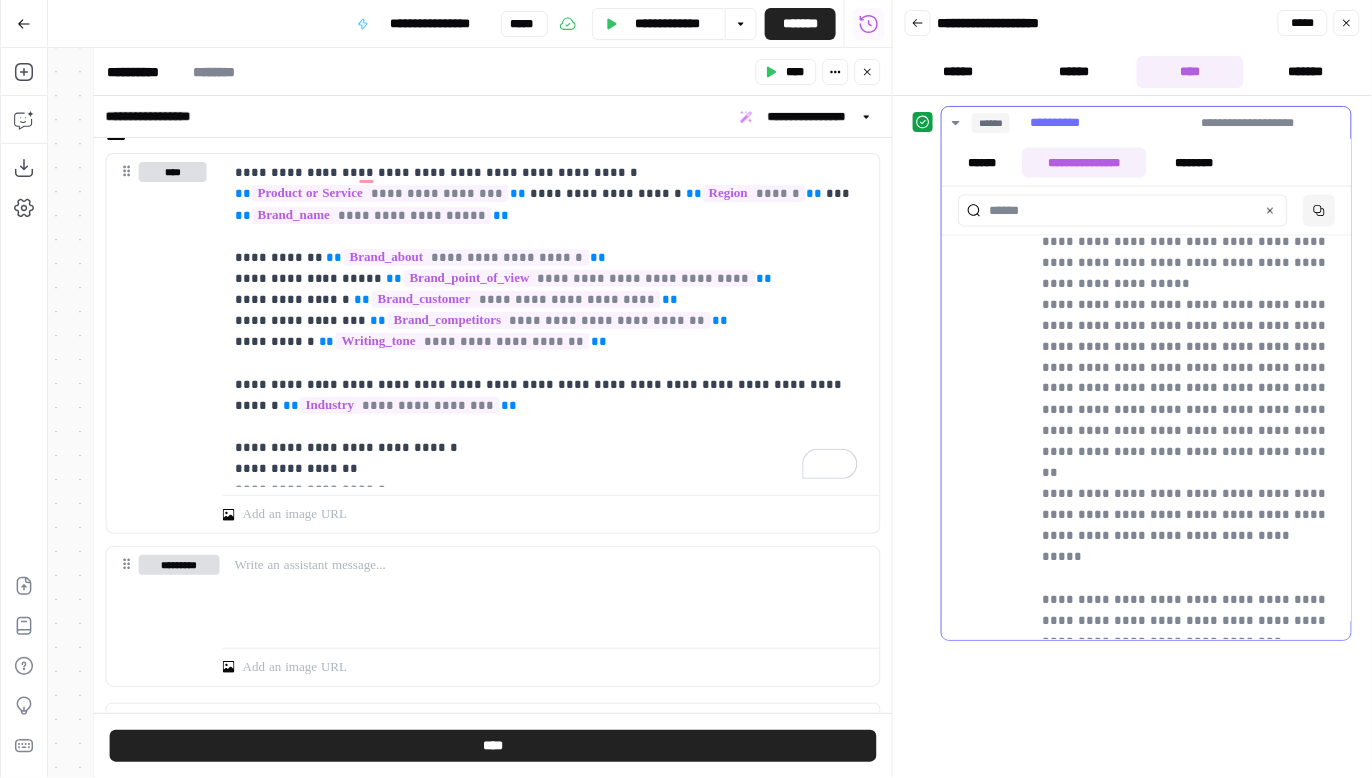 click on "**********" at bounding box center (1185, 135) 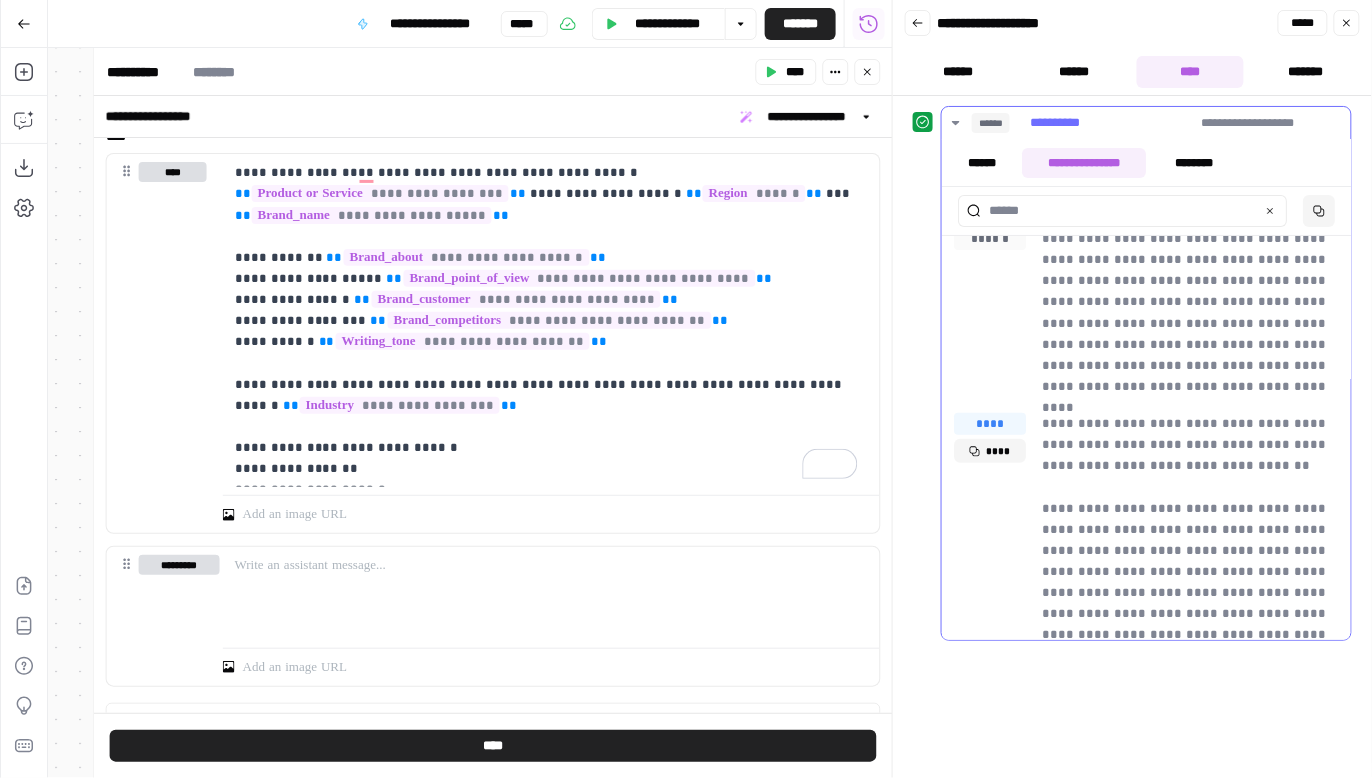 scroll, scrollTop: 50, scrollLeft: 0, axis: vertical 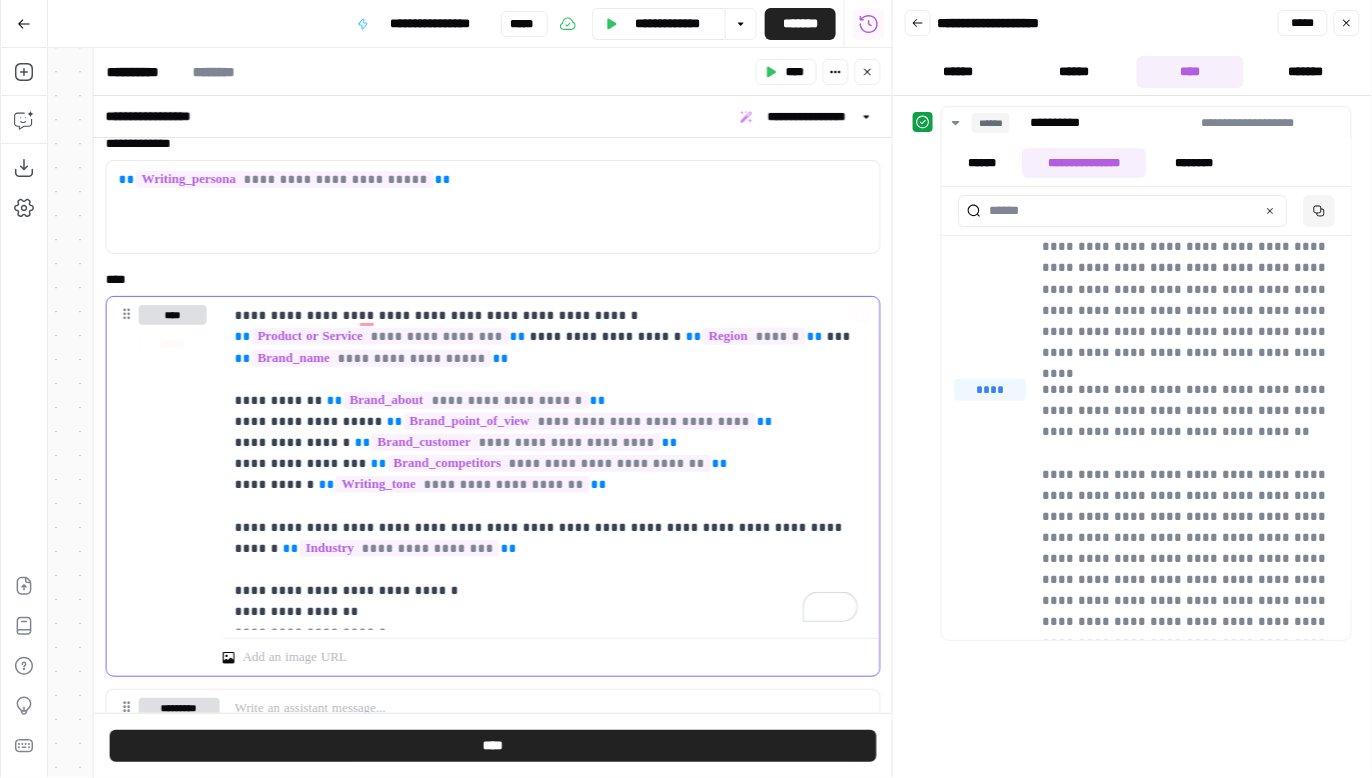 click on "**********" at bounding box center [546, 463] 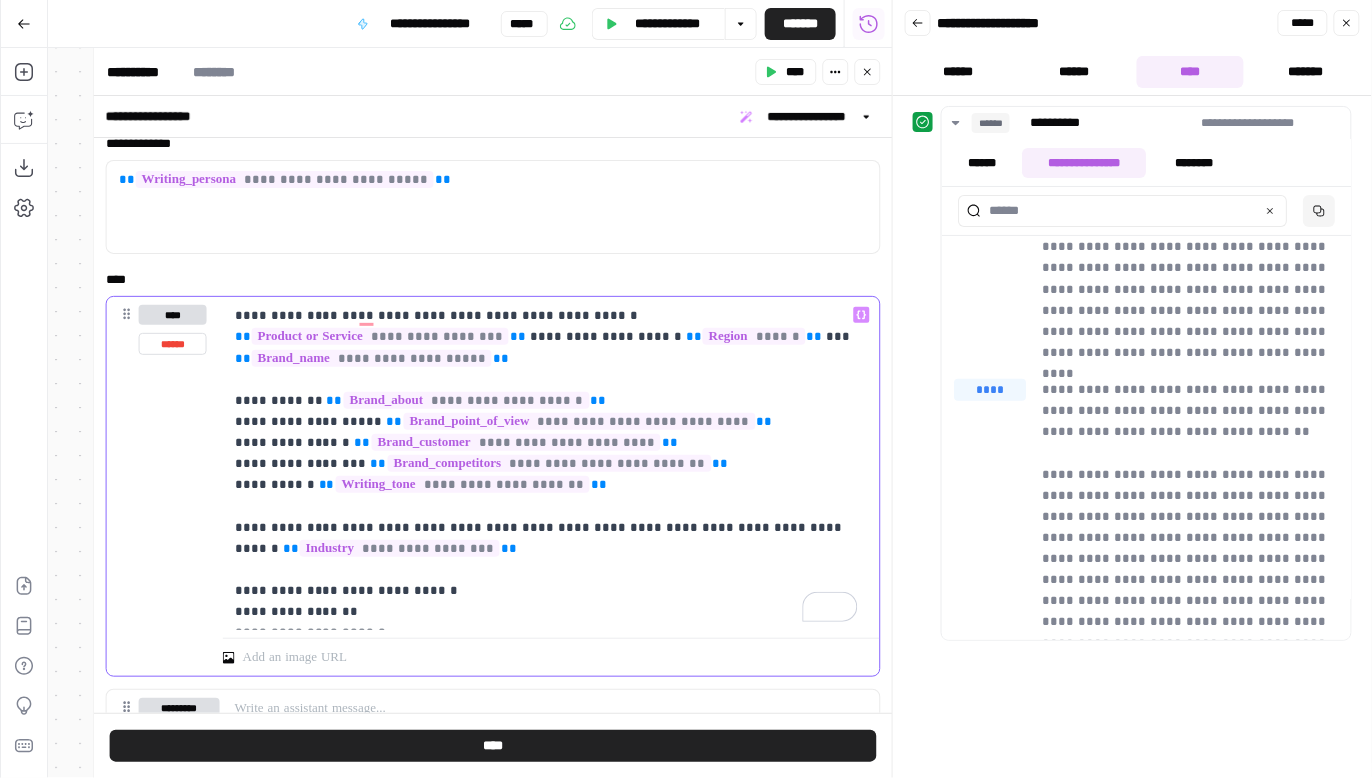 click on "**********" at bounding box center [546, 463] 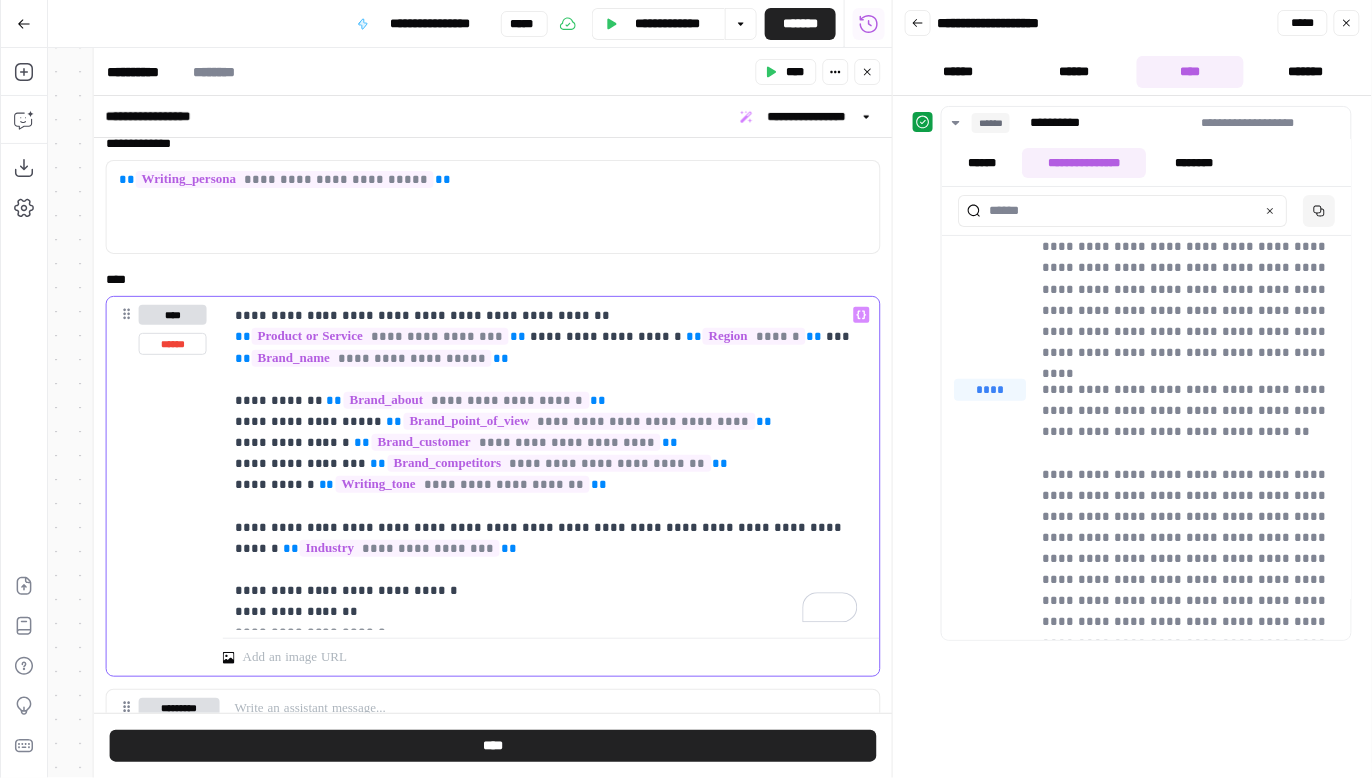 click on "**********" at bounding box center [546, 463] 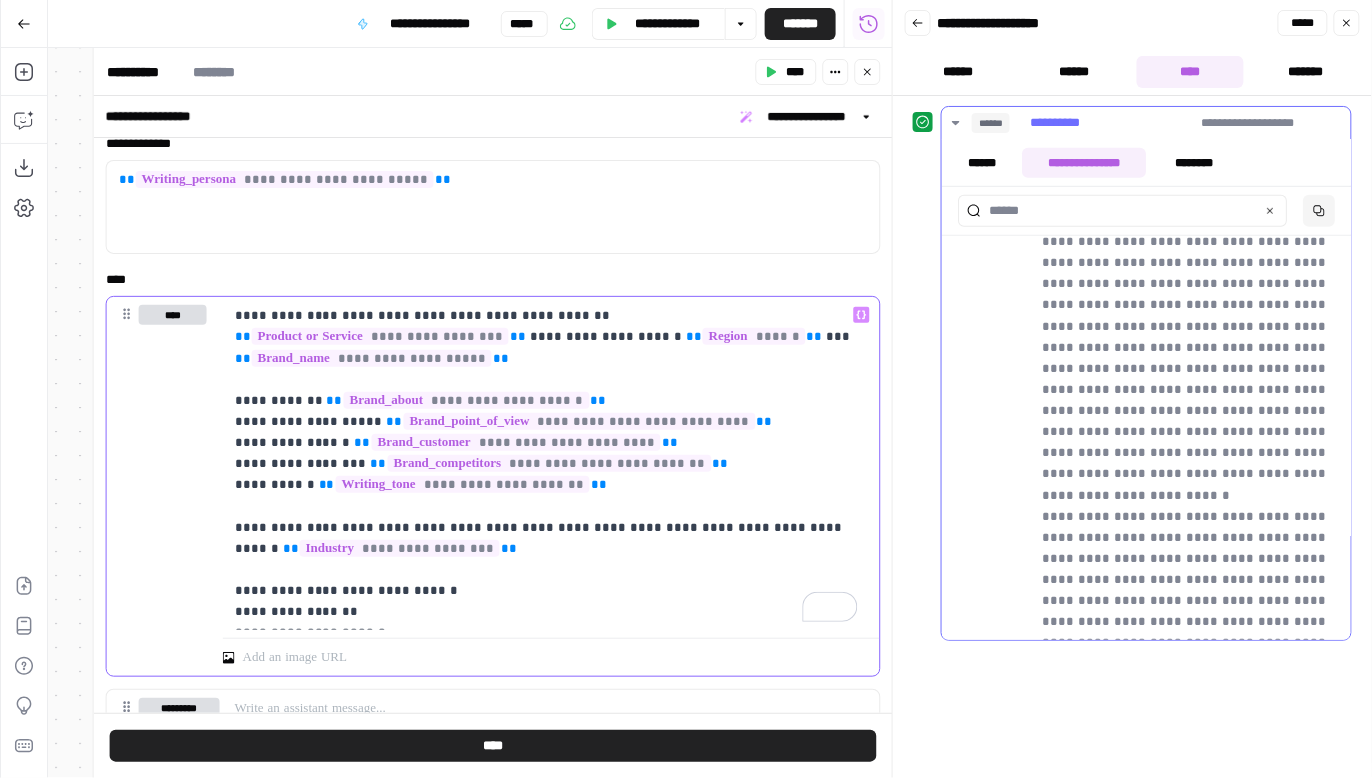 scroll, scrollTop: 337, scrollLeft: 0, axis: vertical 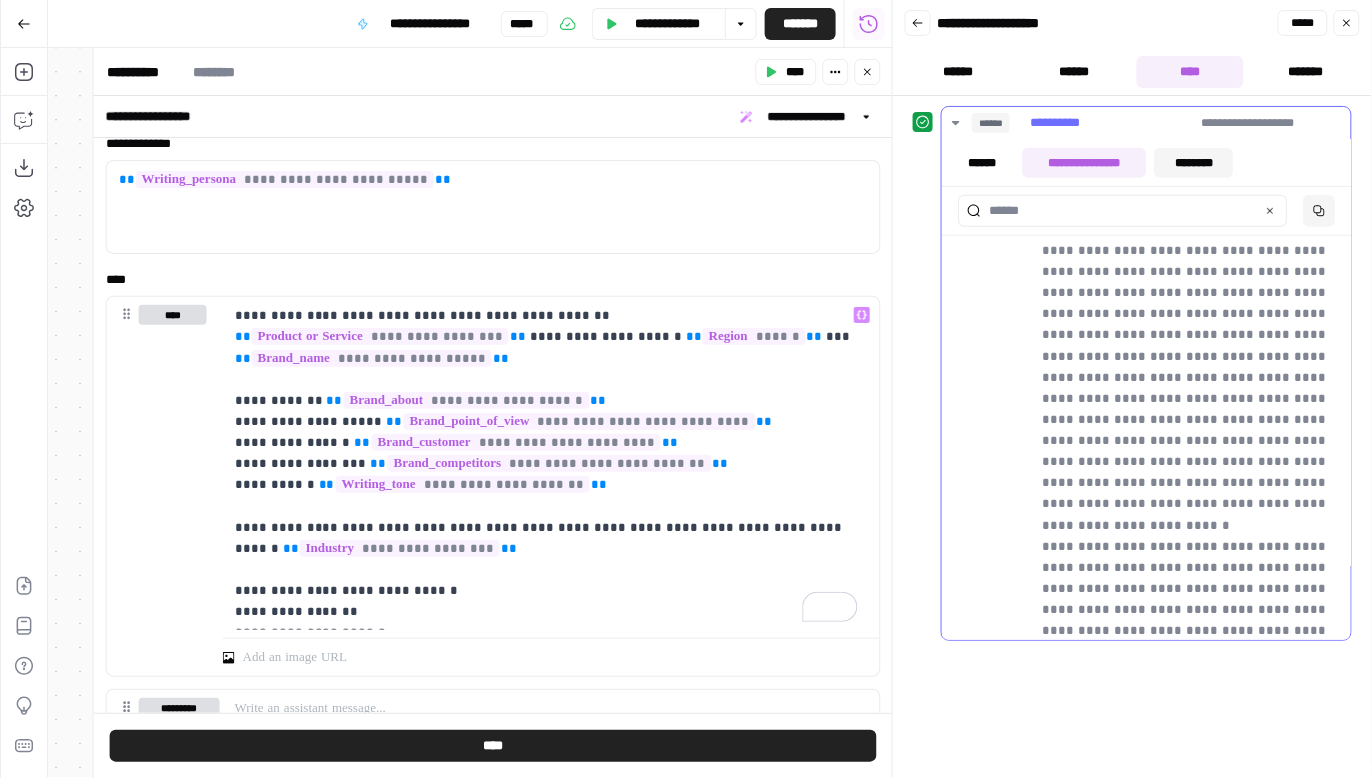 click on "********" at bounding box center (1193, 163) 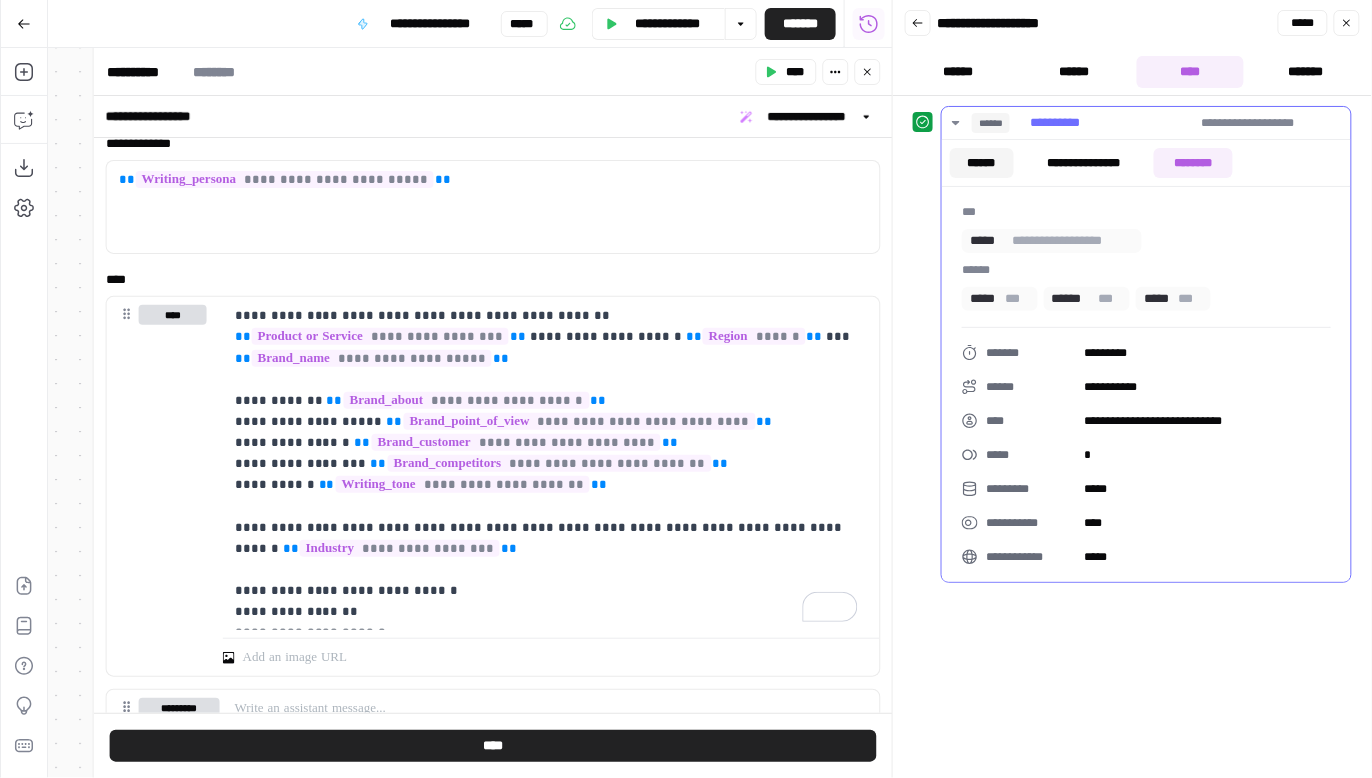 click on "******" at bounding box center [982, 163] 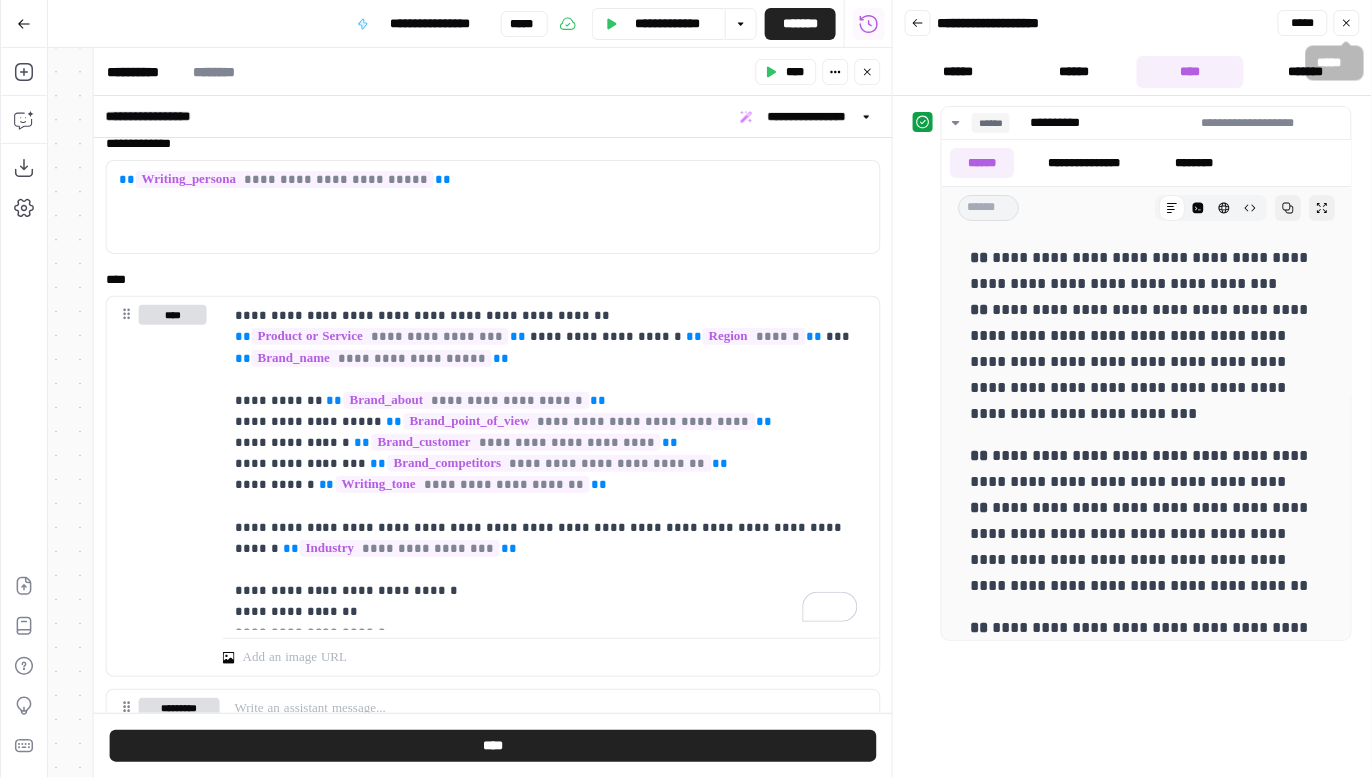 click on "*****" at bounding box center [1347, 23] 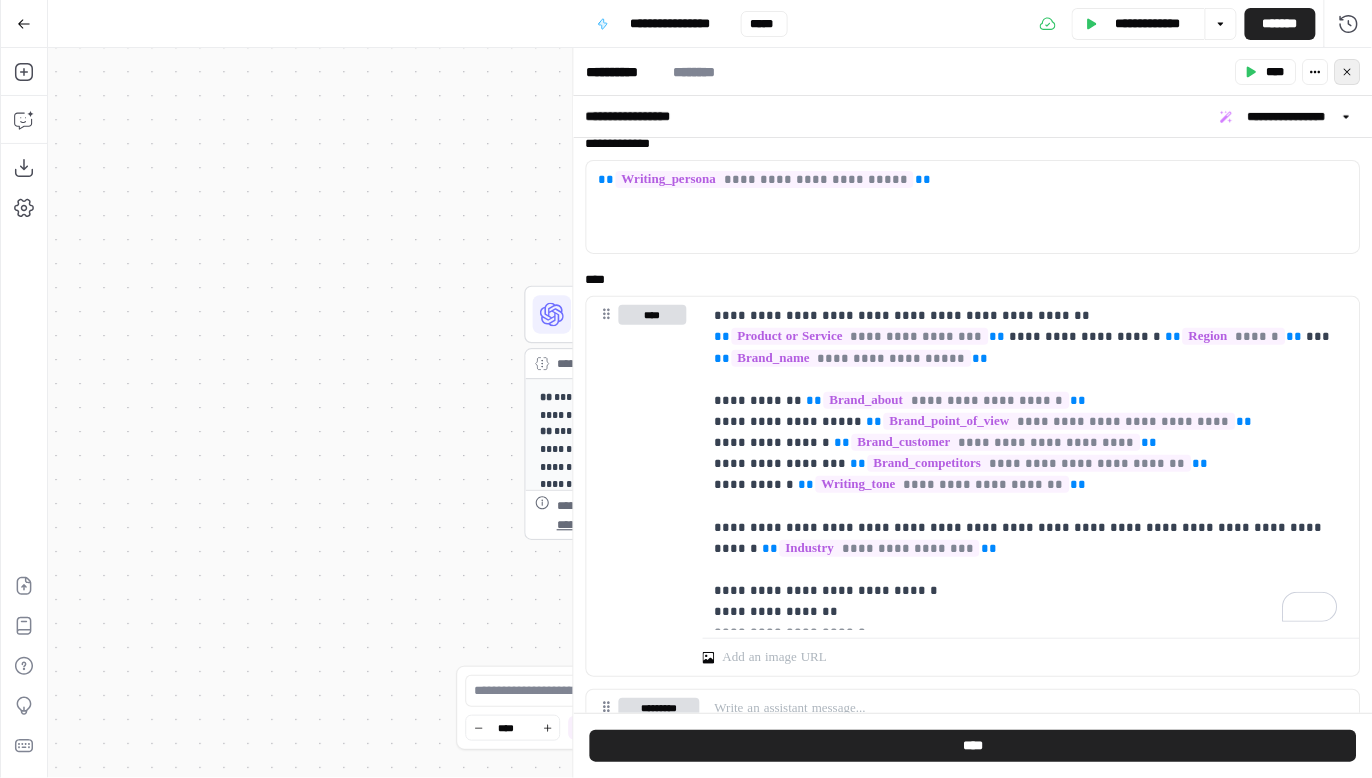 click 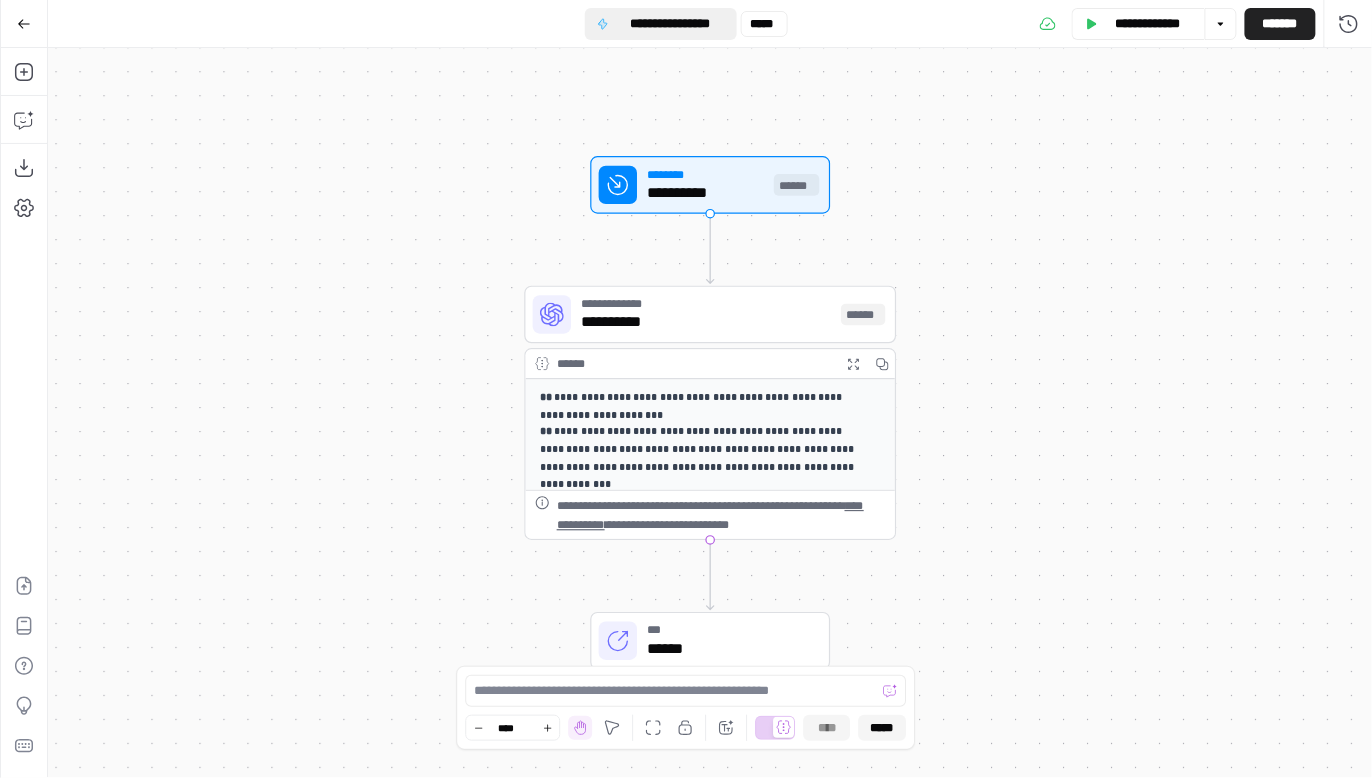click on "**********" at bounding box center [670, 24] 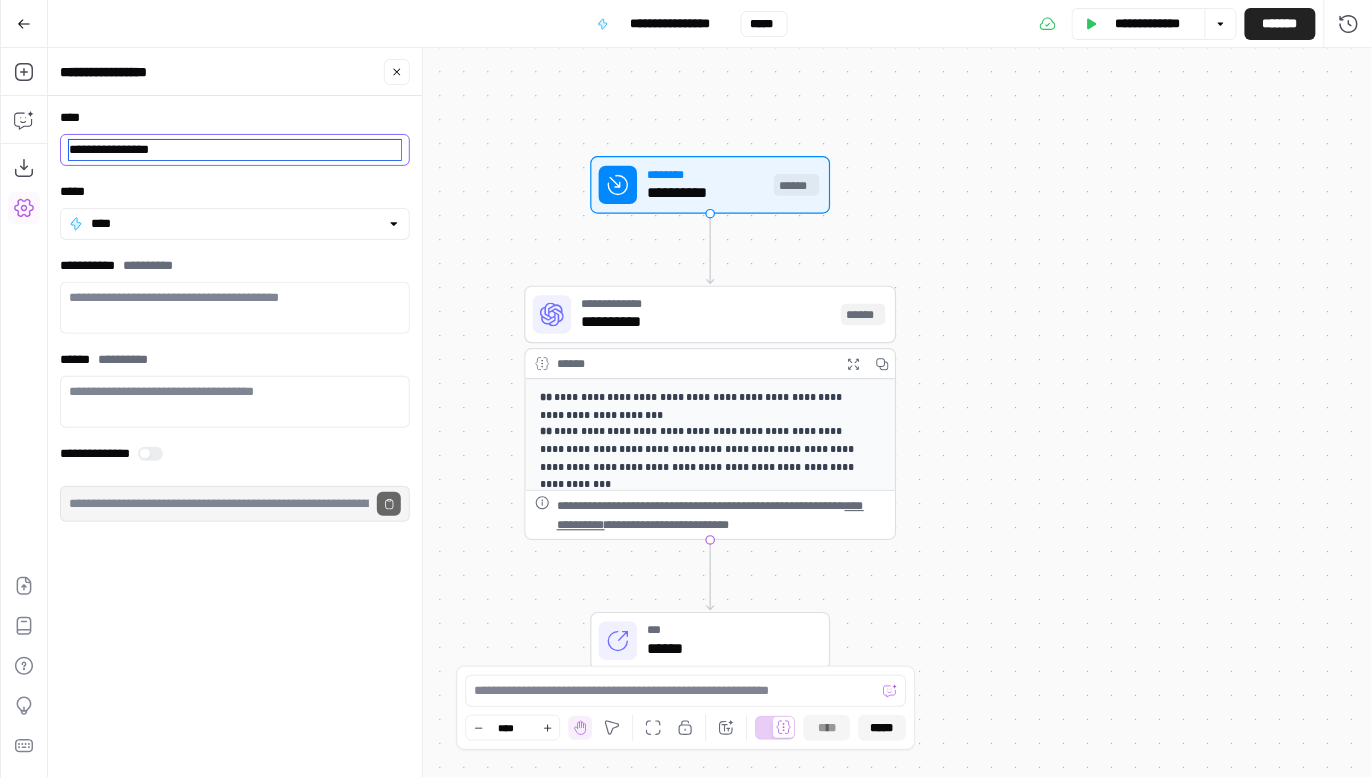 click on "**********" at bounding box center [235, 150] 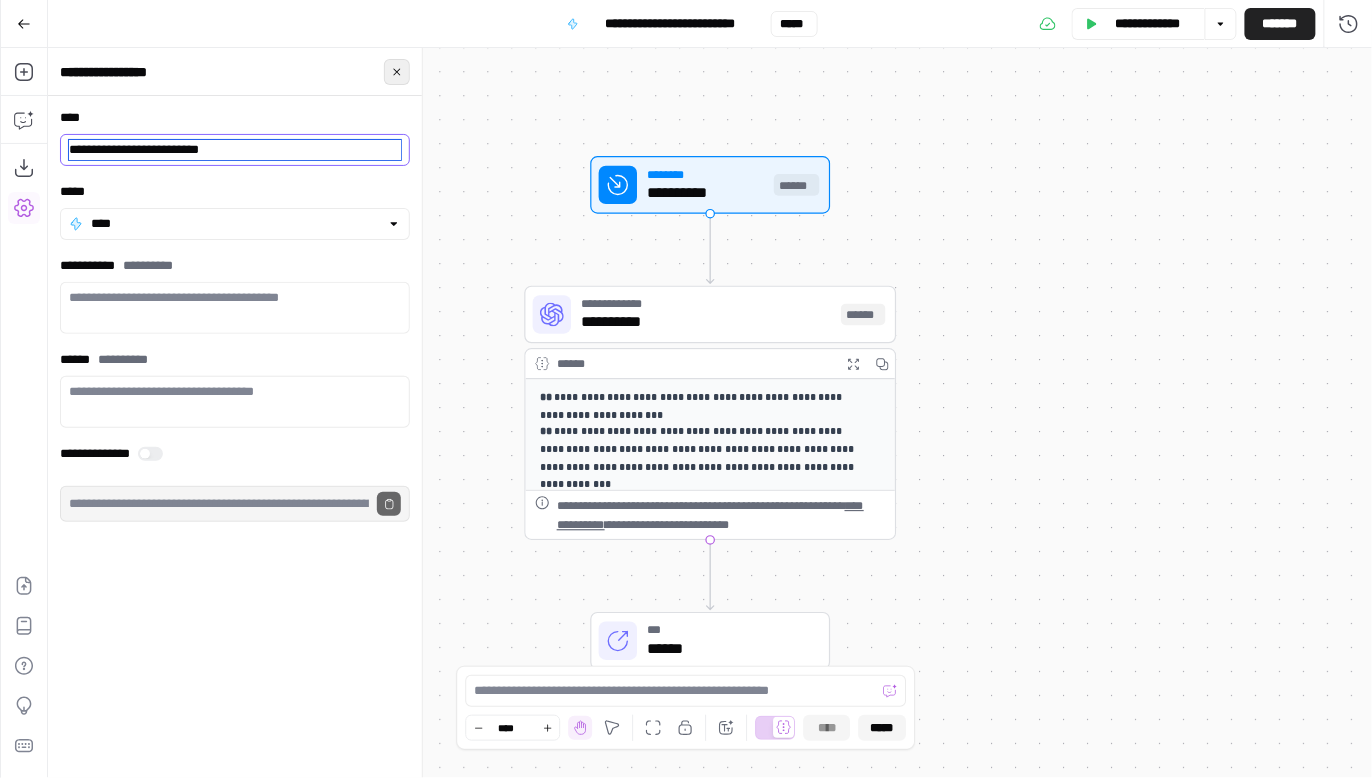 type on "**********" 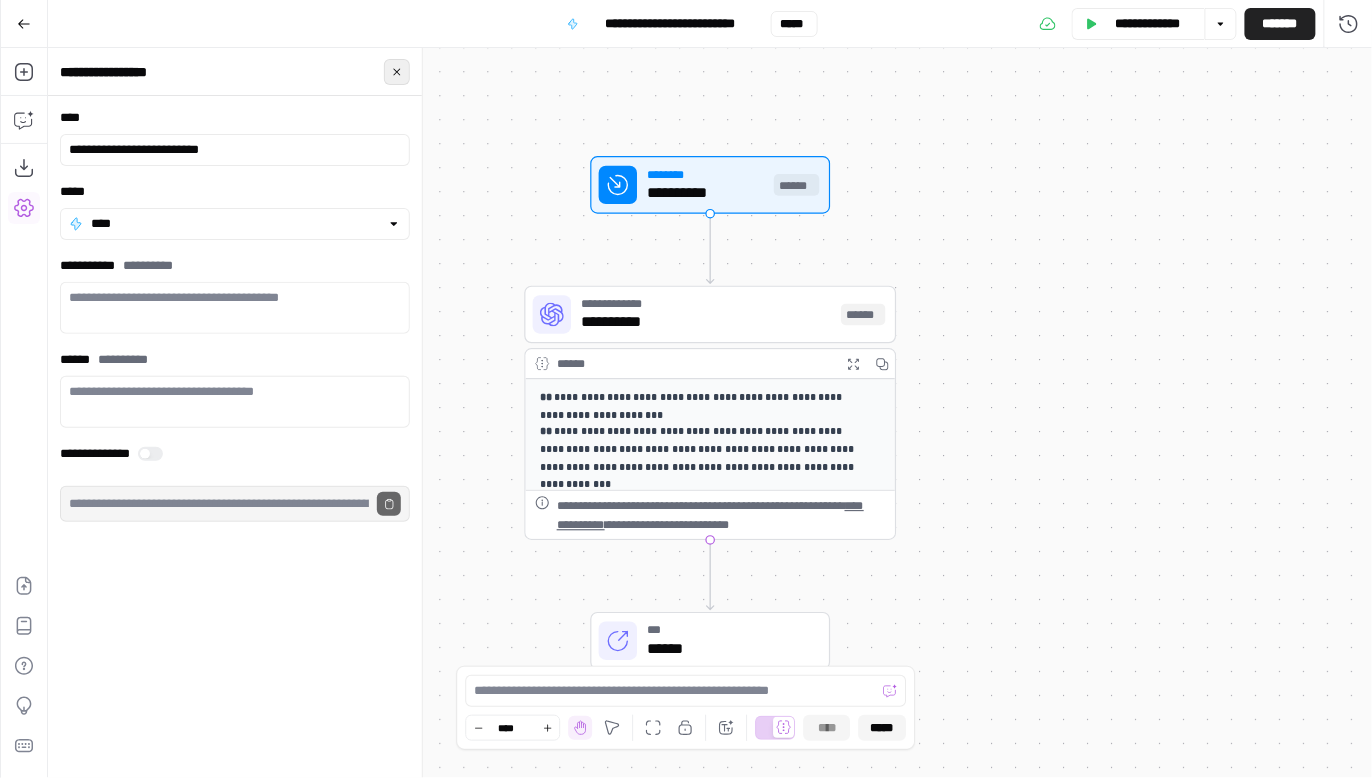 click 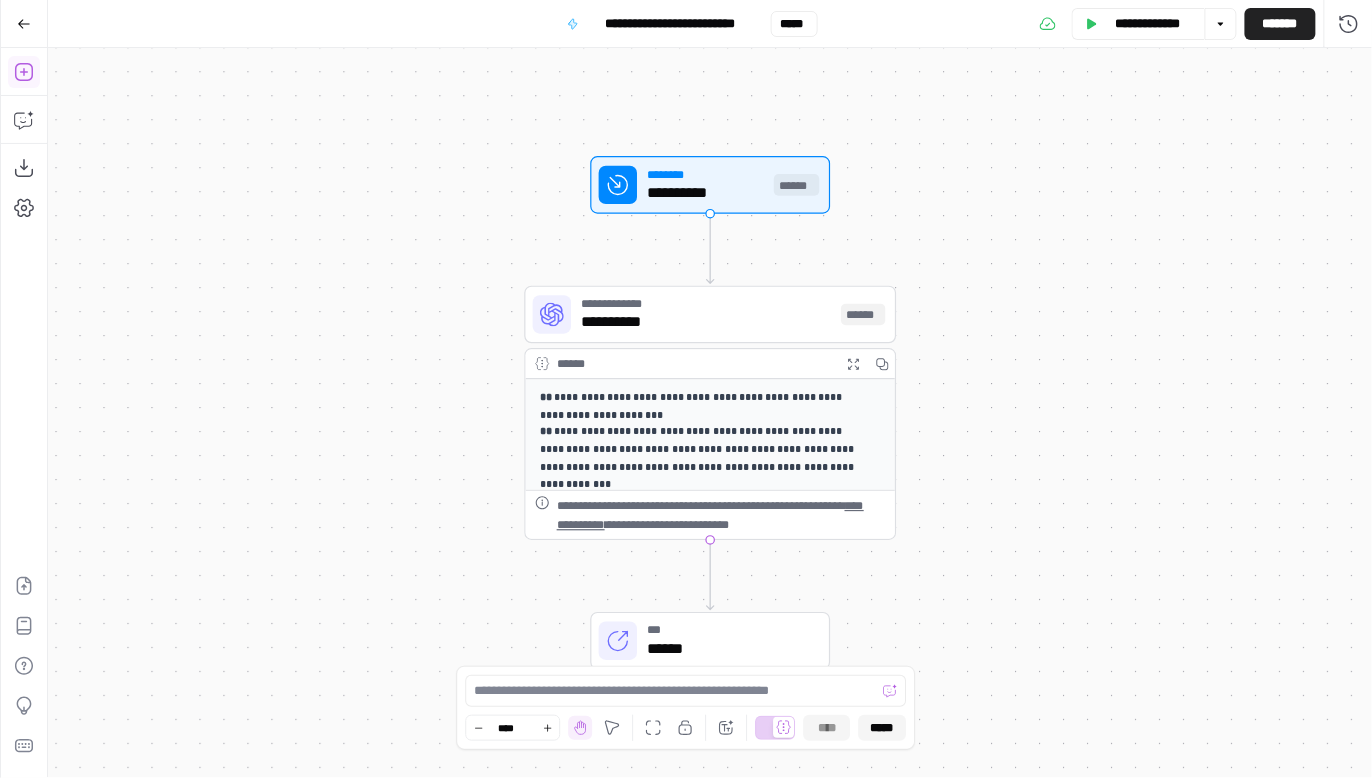 click on "*********" at bounding box center (24, 72) 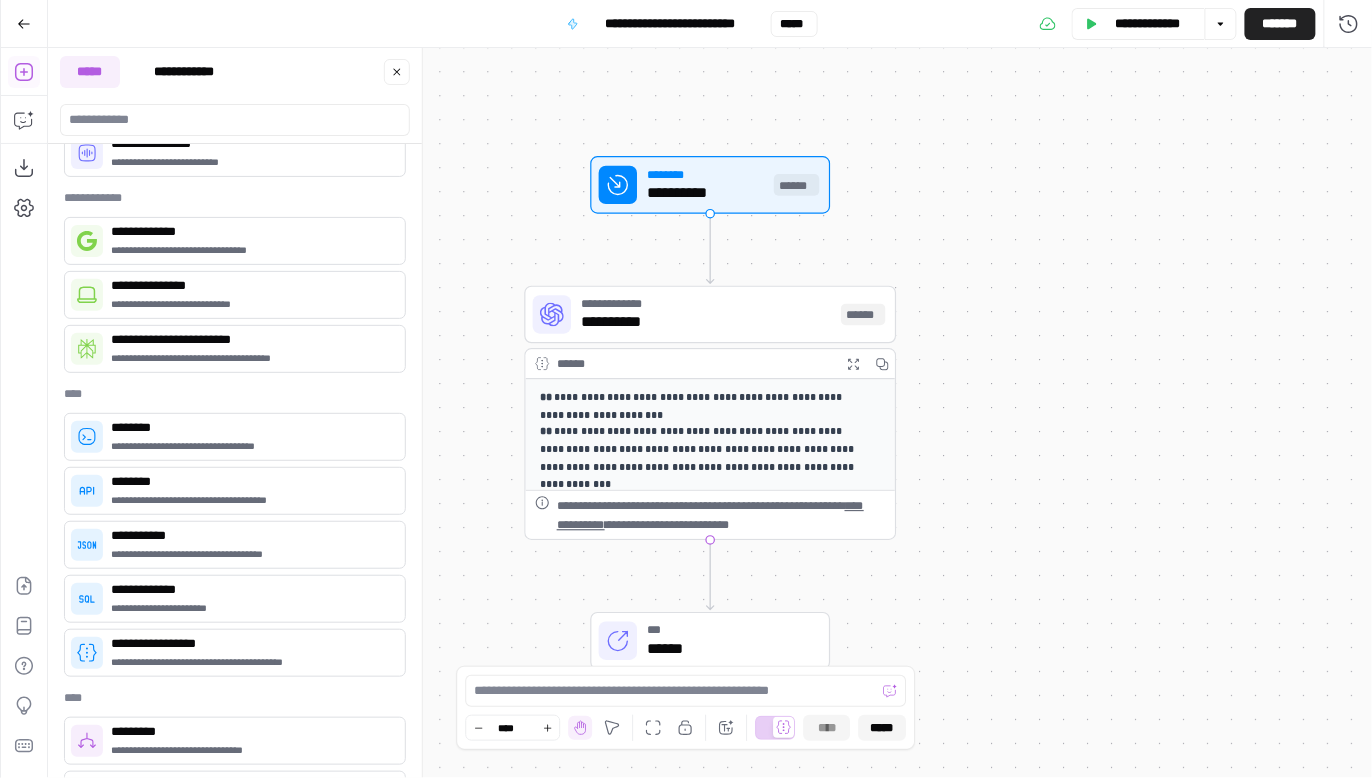scroll, scrollTop: 383, scrollLeft: 0, axis: vertical 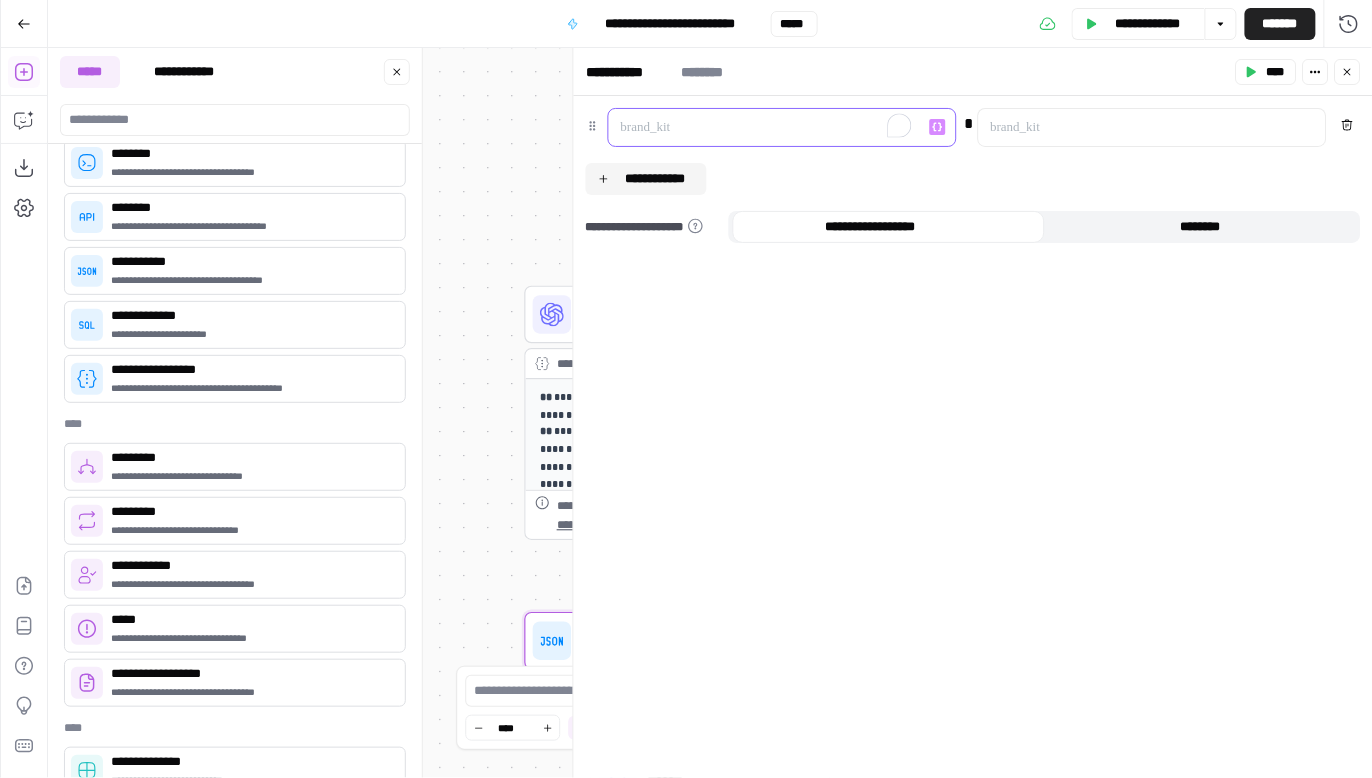 click at bounding box center [766, 127] 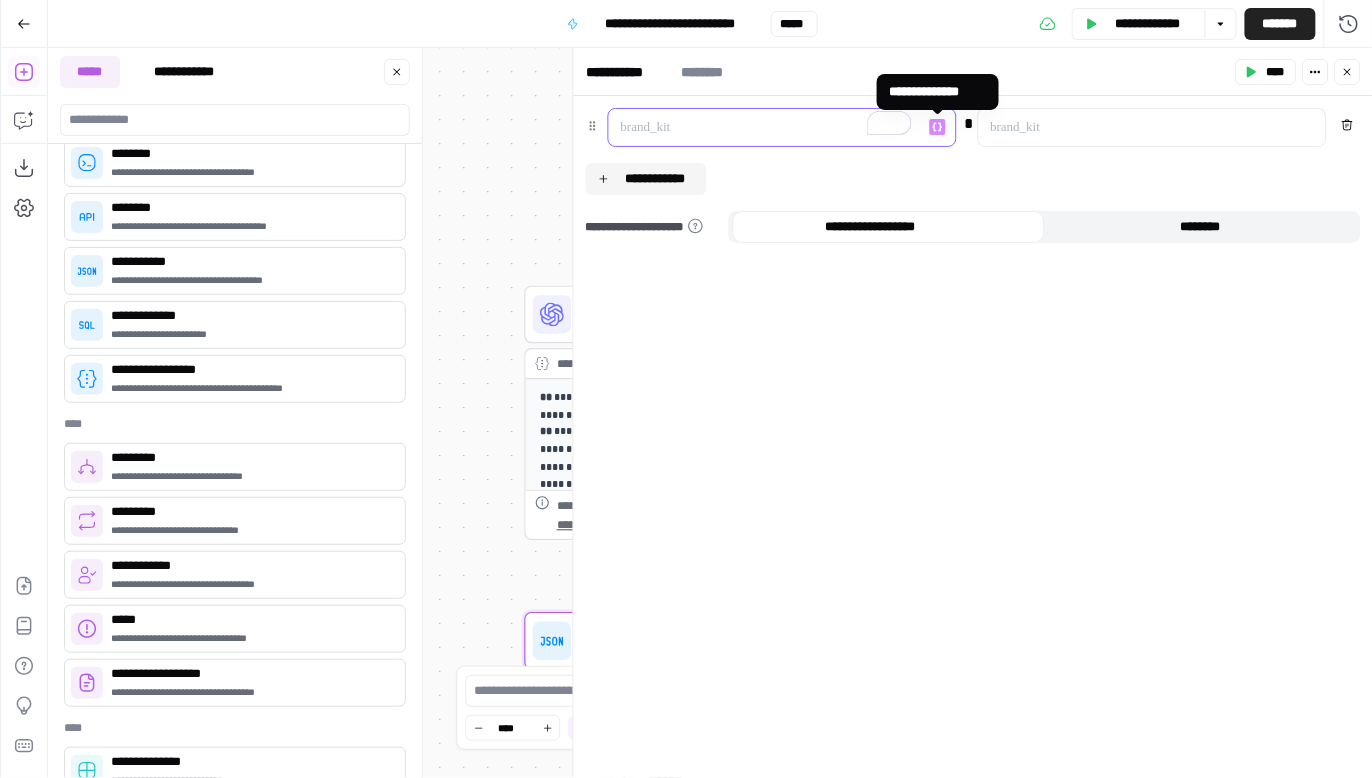 click at bounding box center [766, 127] 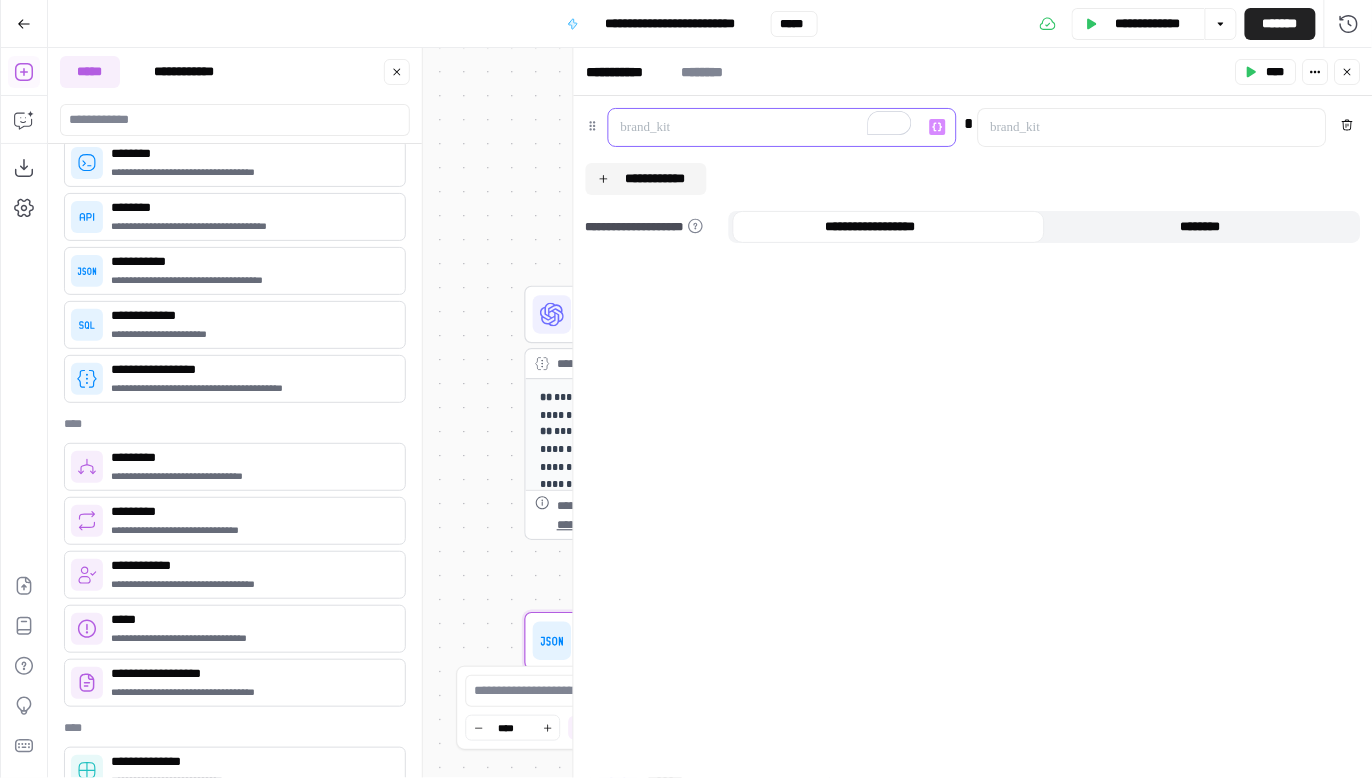 type 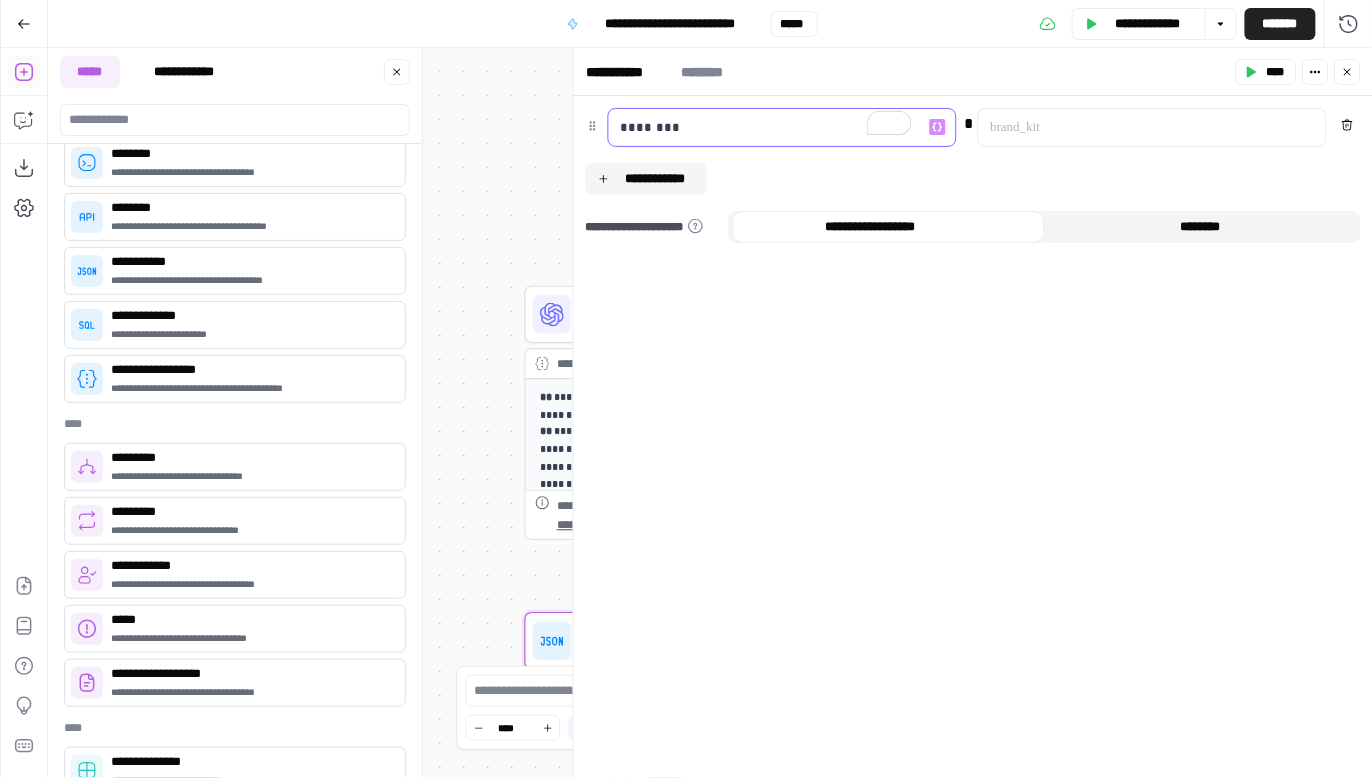 click on "********" at bounding box center (766, 127) 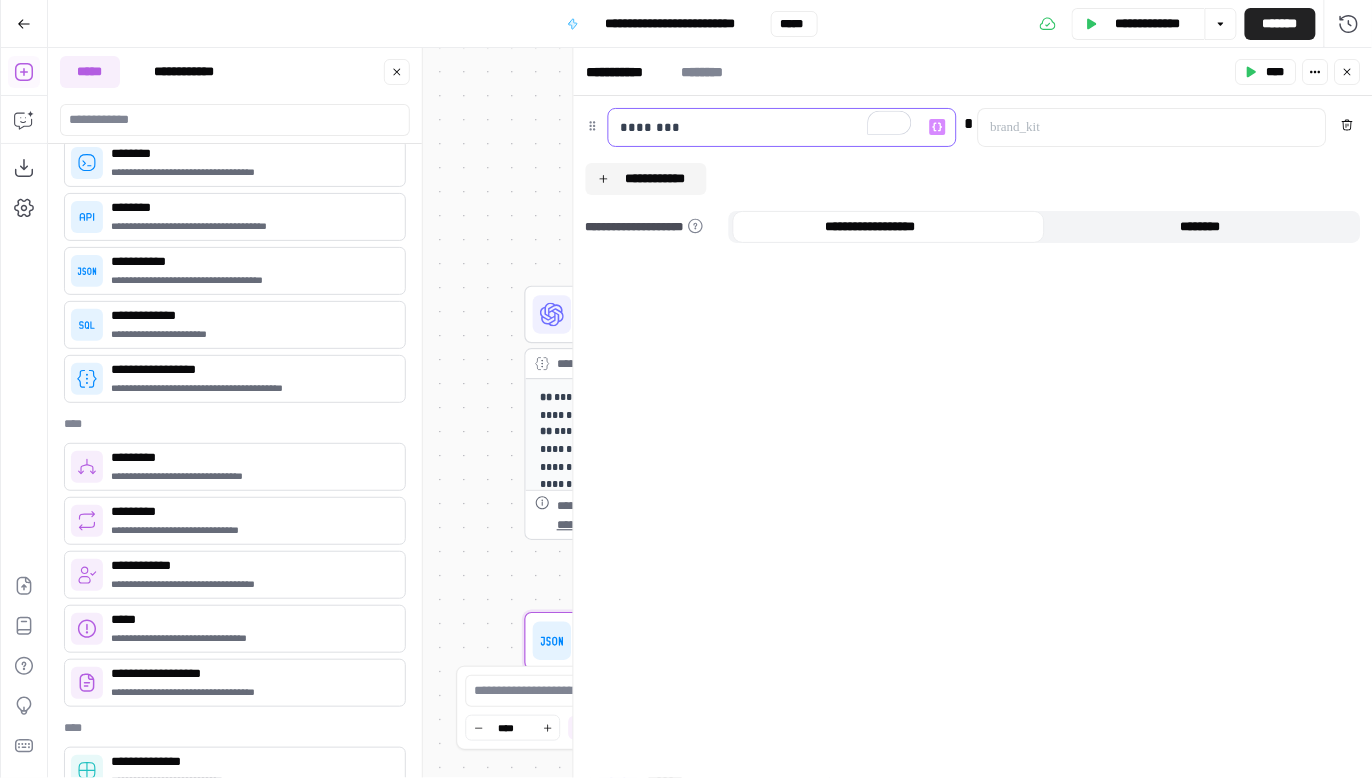 drag, startPoint x: 626, startPoint y: 125, endPoint x: 616, endPoint y: 124, distance: 10.049875 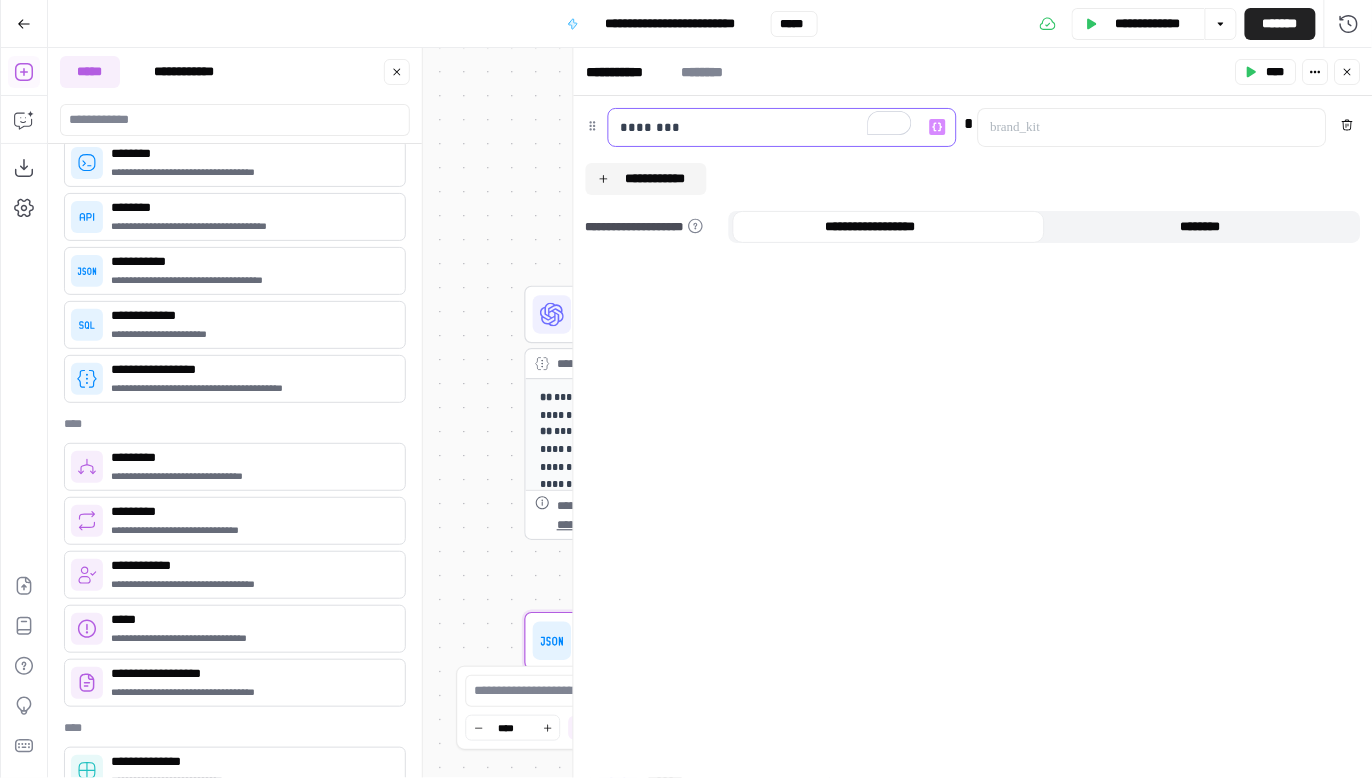 click on "********" at bounding box center [766, 127] 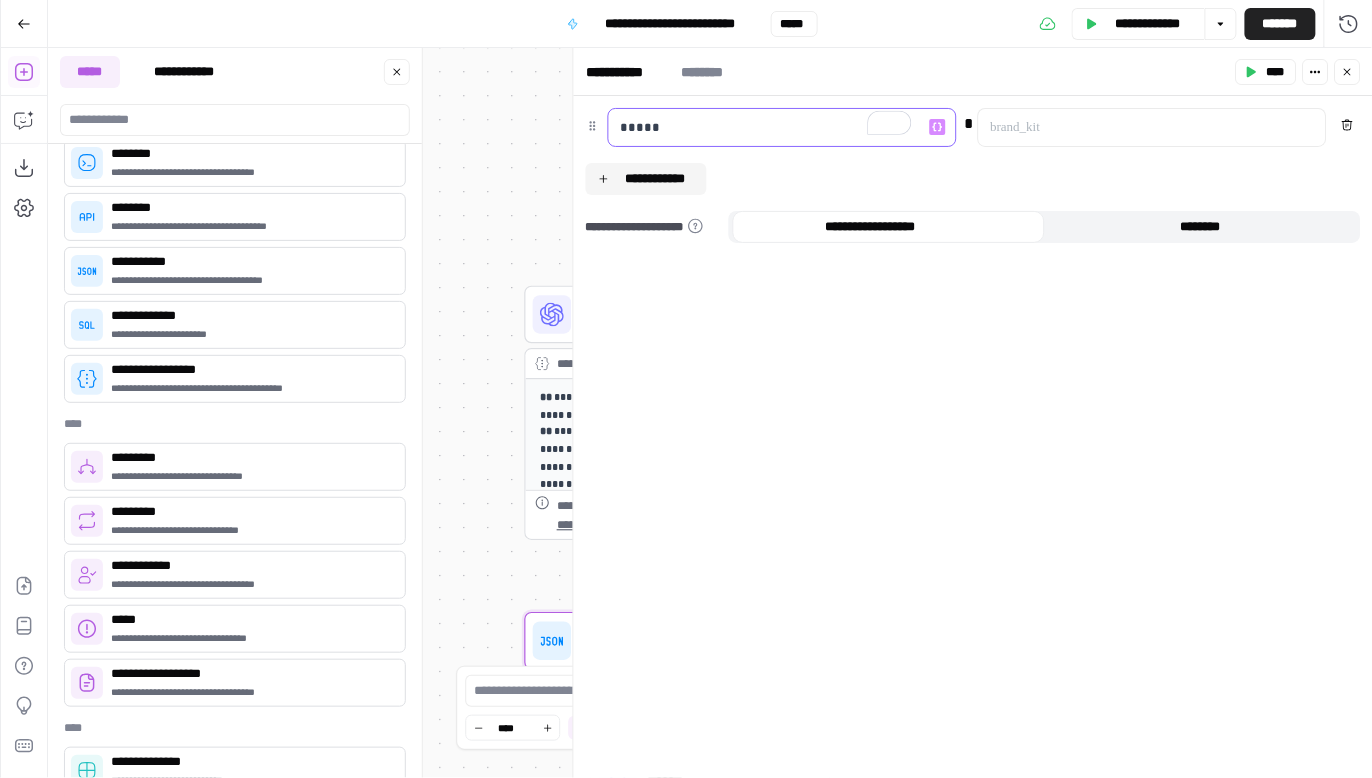 click on "*****" at bounding box center [766, 127] 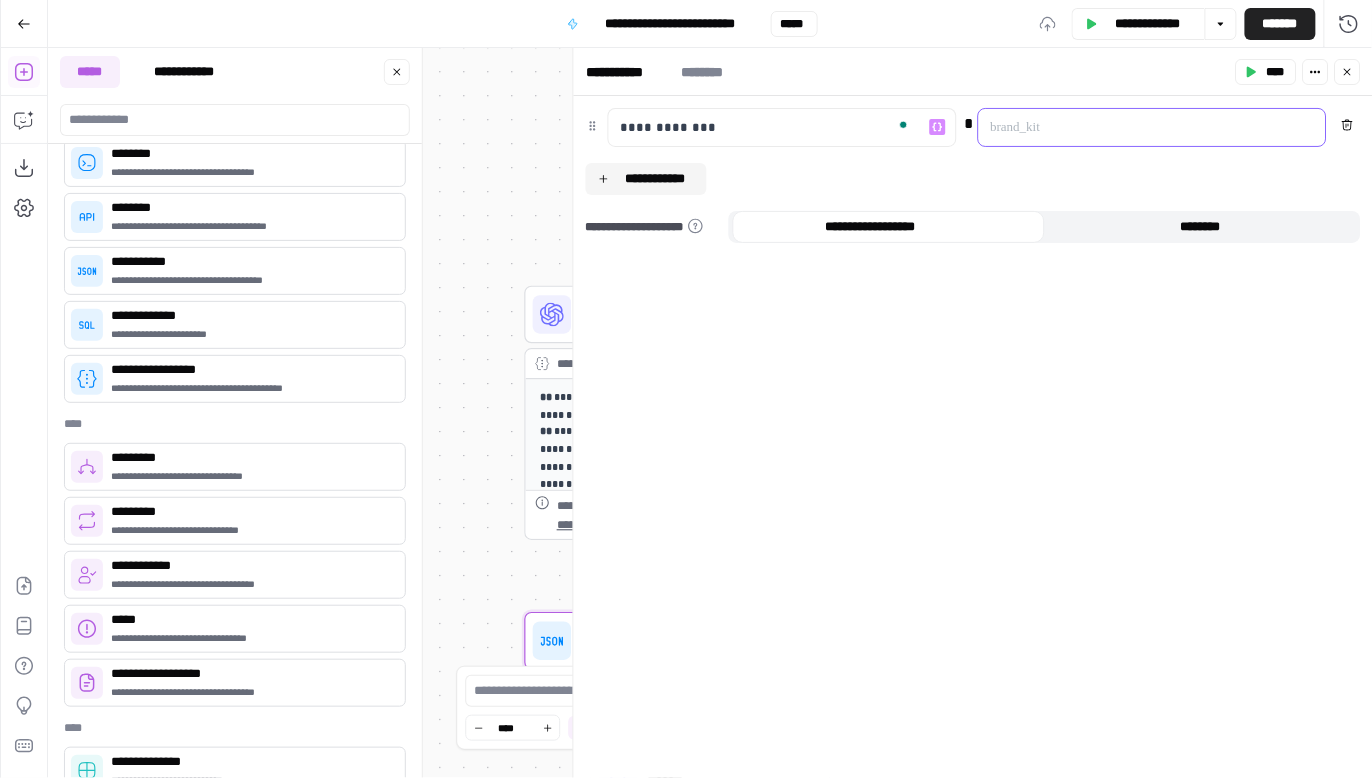 click at bounding box center [1135, 127] 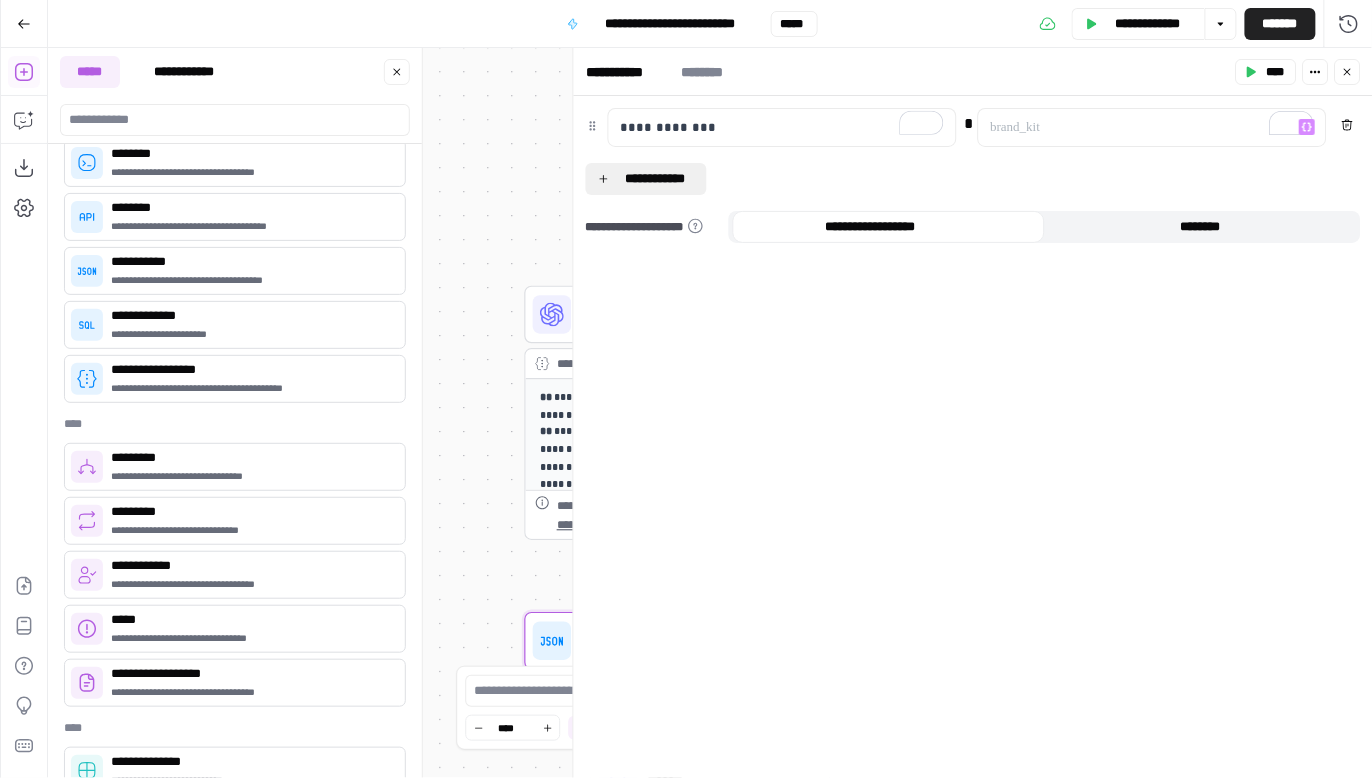 click on "**********" at bounding box center (655, 179) 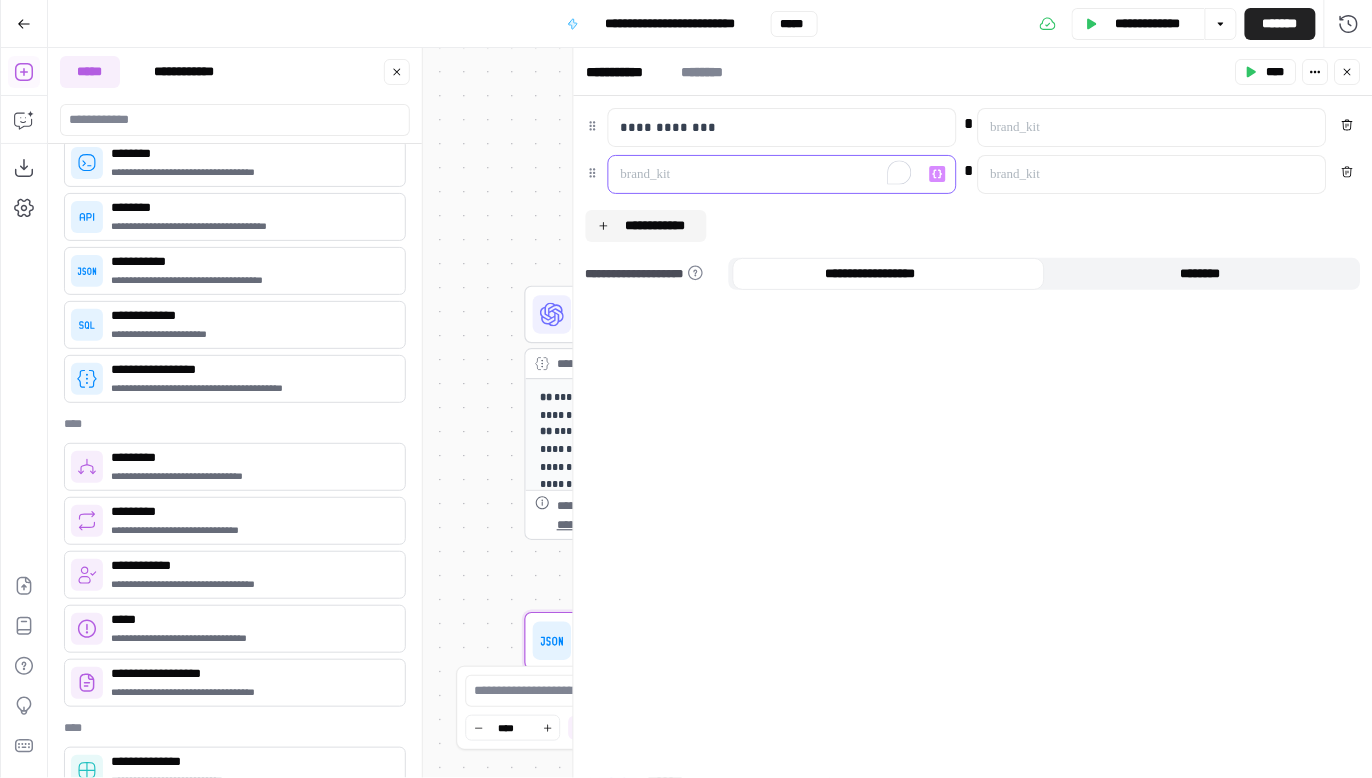 click at bounding box center (766, 174) 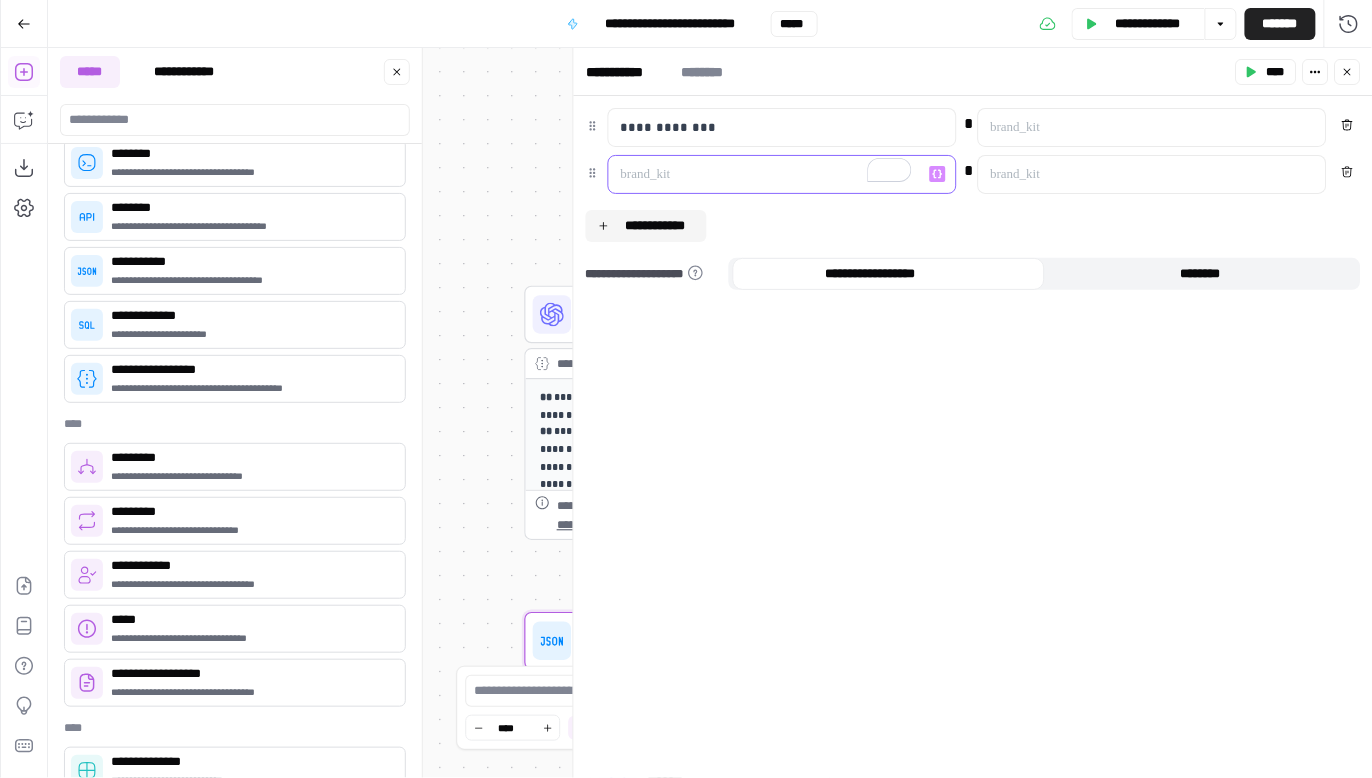 type 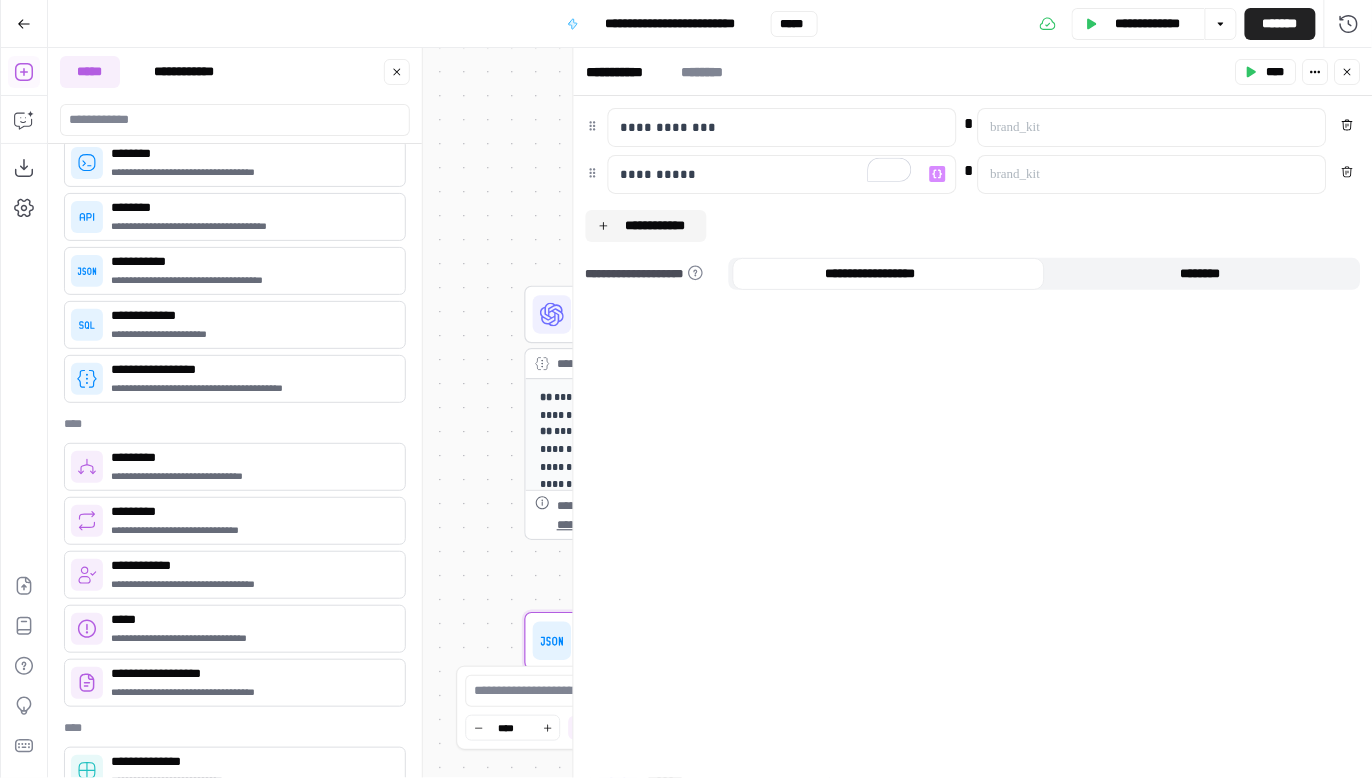 click on "**********" at bounding box center (973, 437) 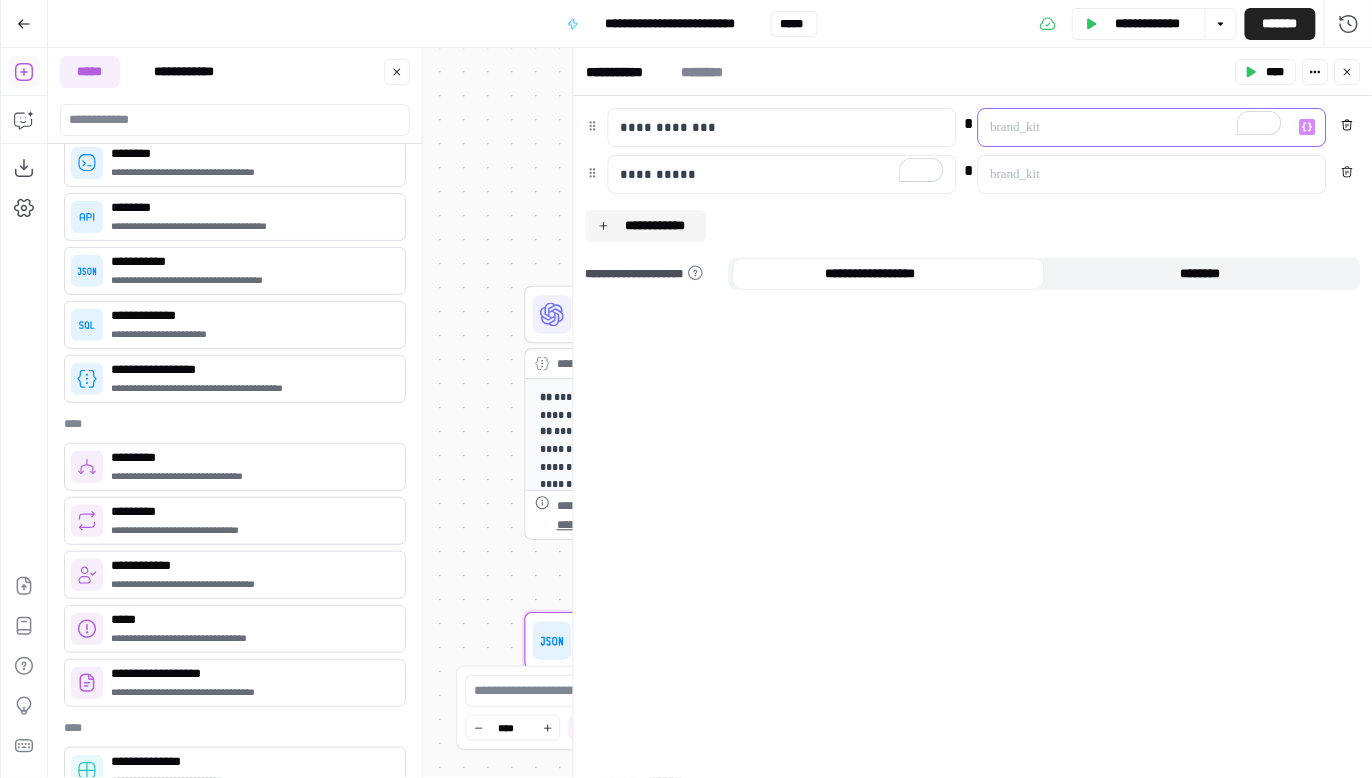 click at bounding box center (1135, 127) 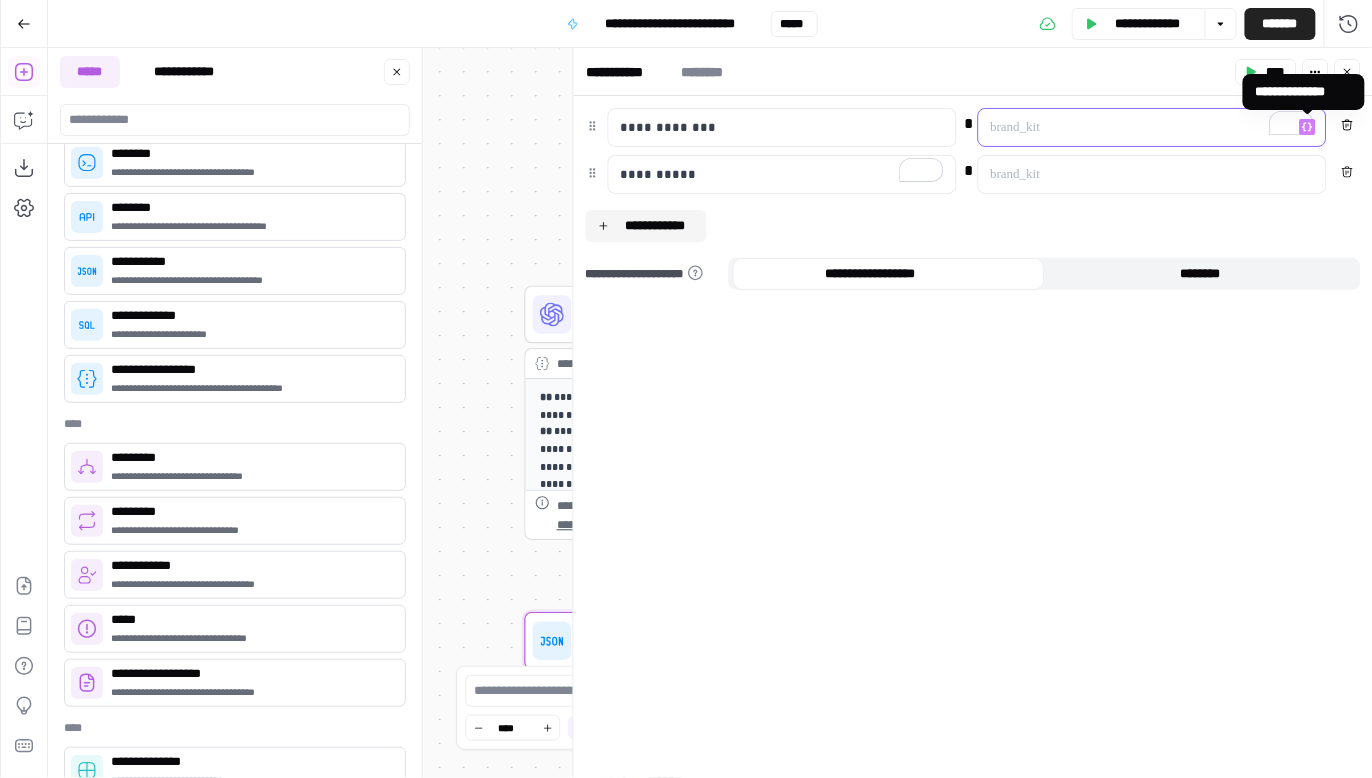 click 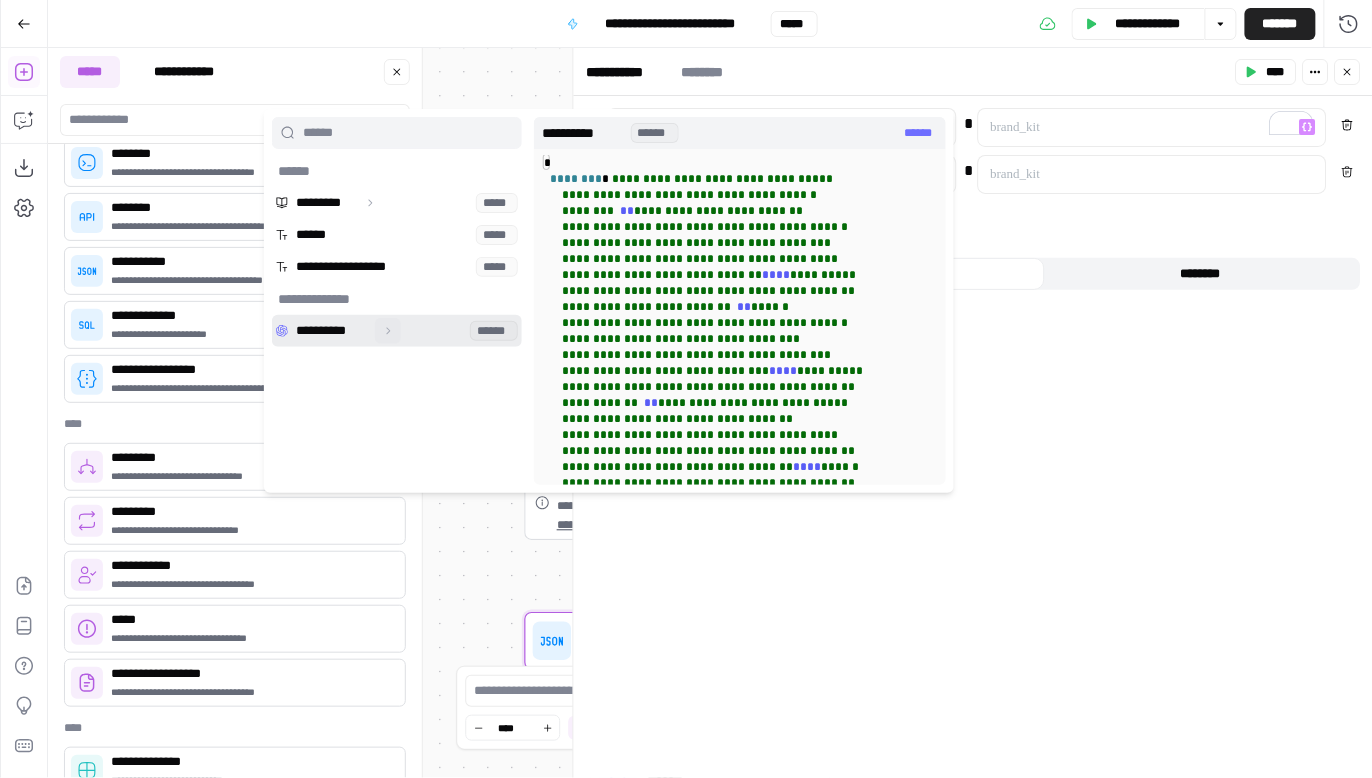 click 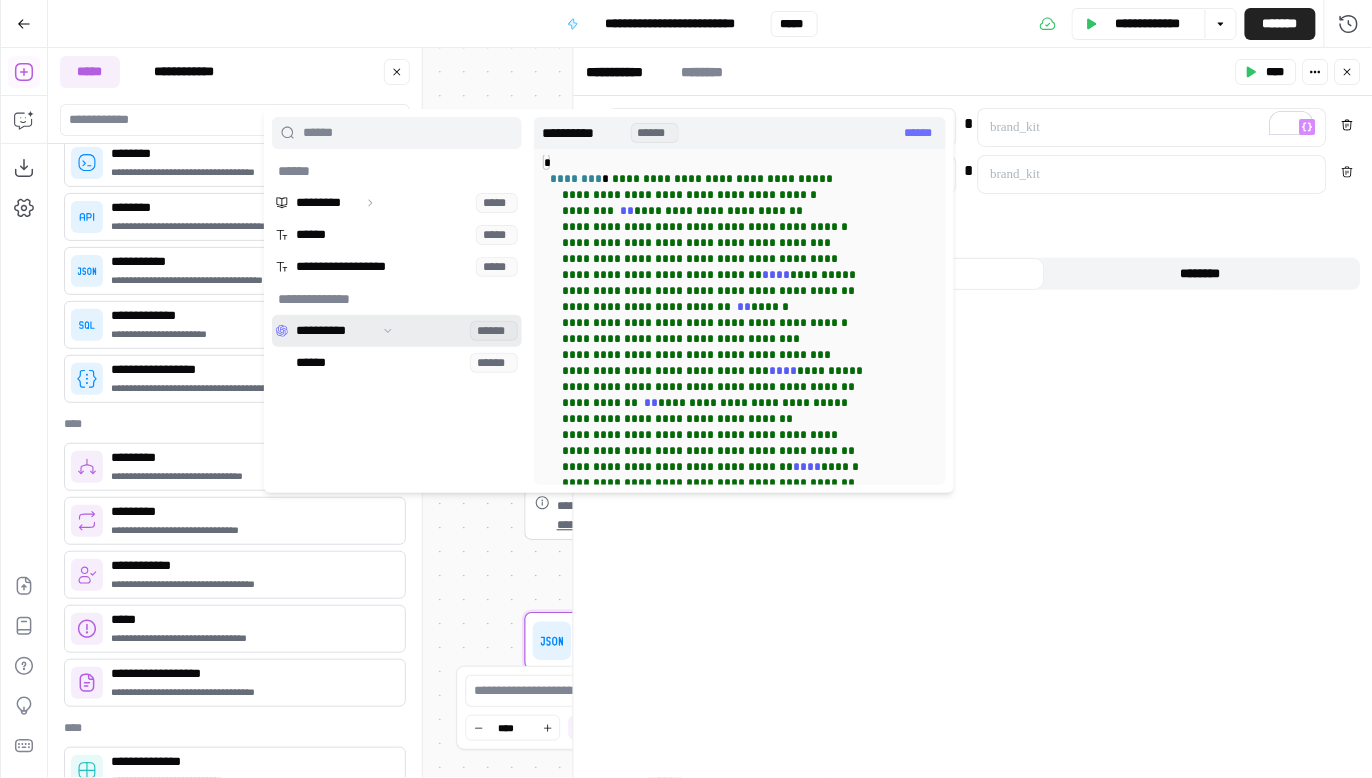 click at bounding box center [397, 331] 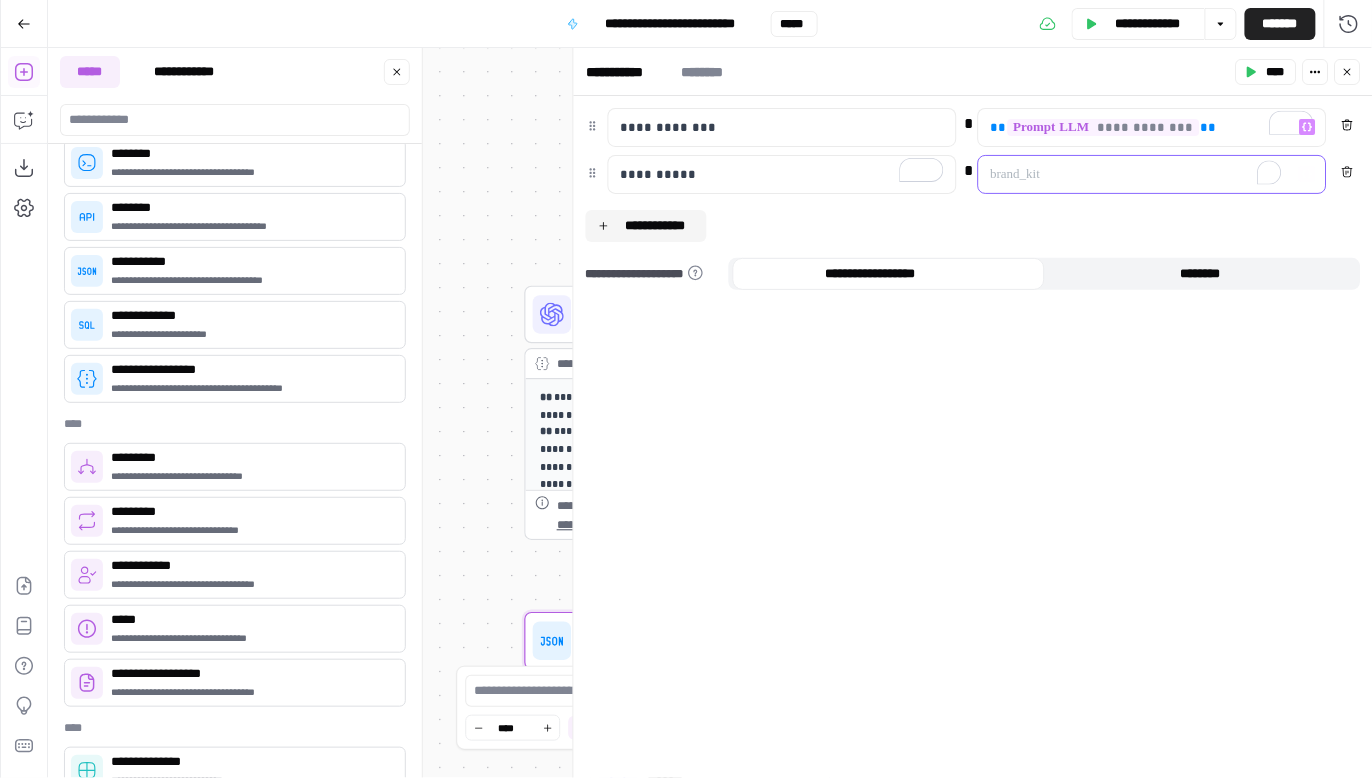 click at bounding box center [1135, 174] 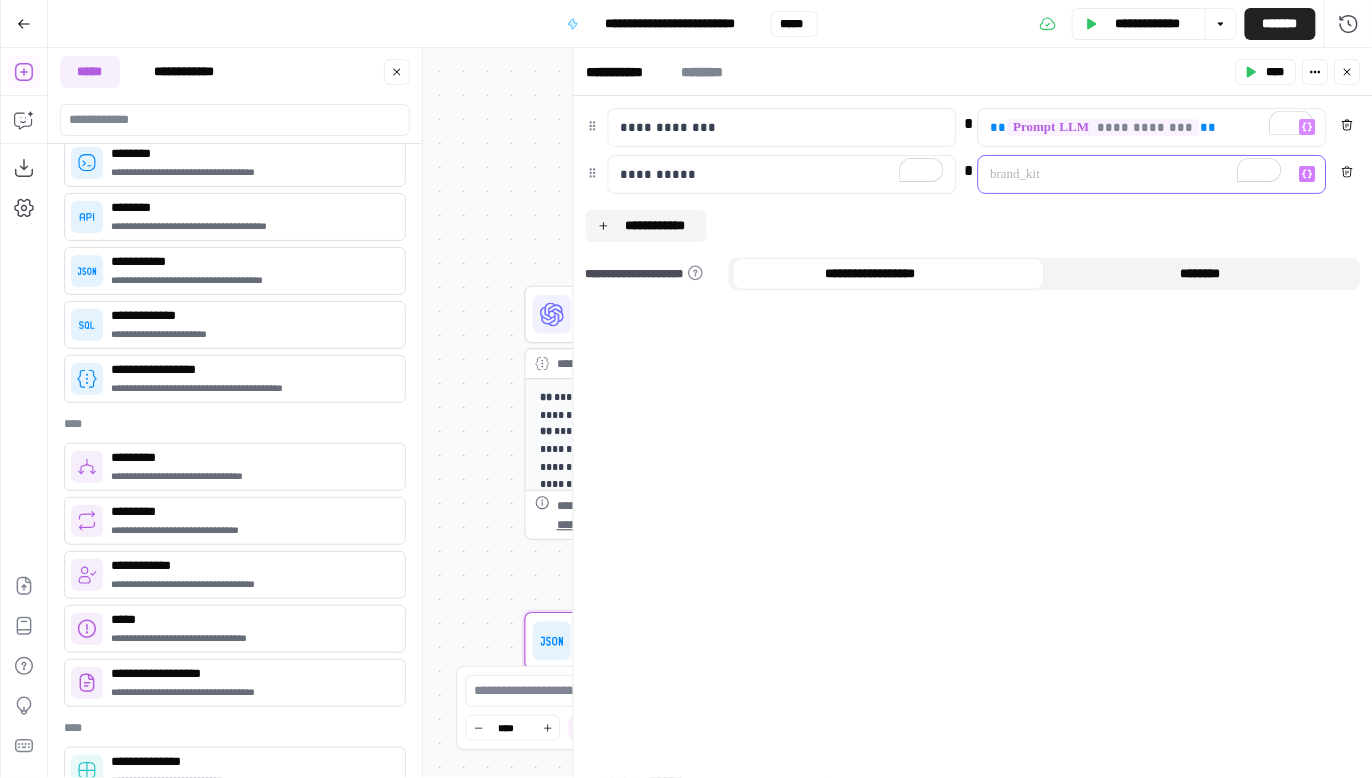 click 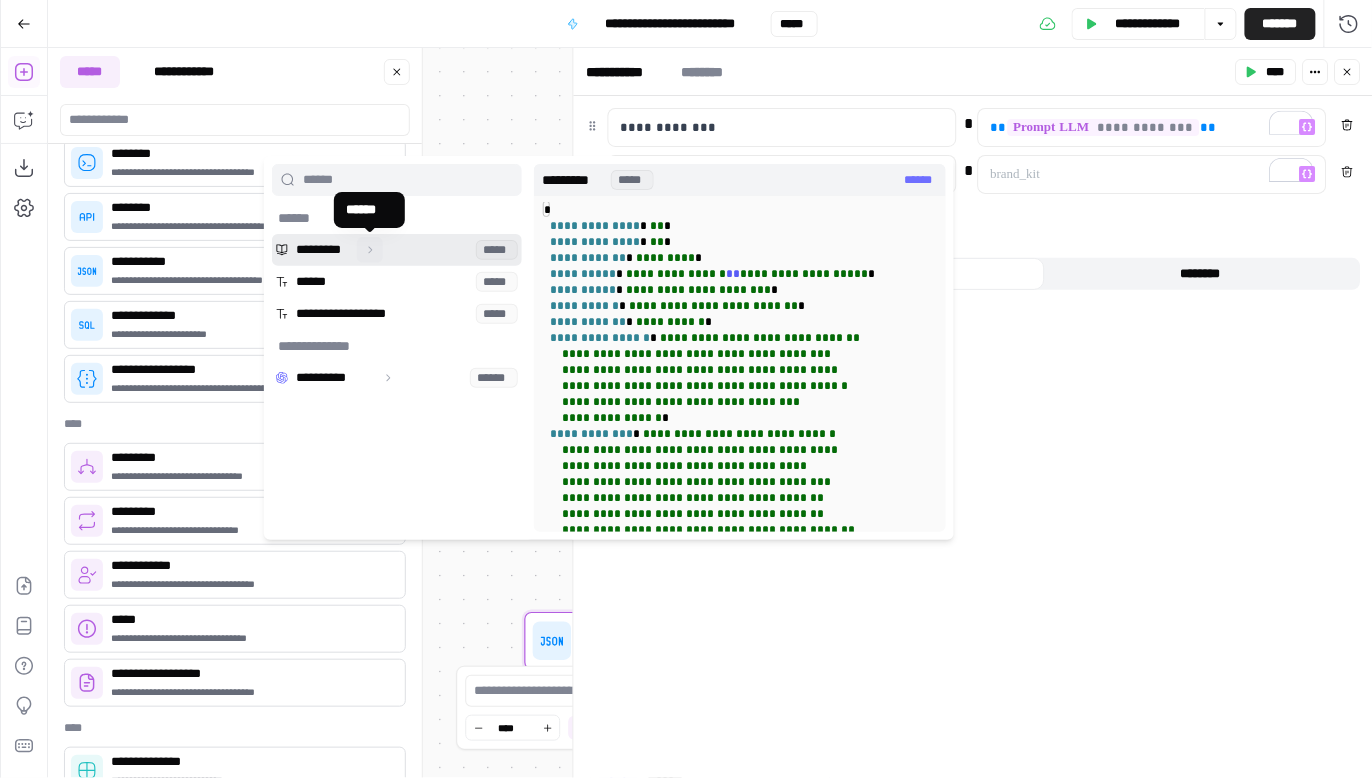 click 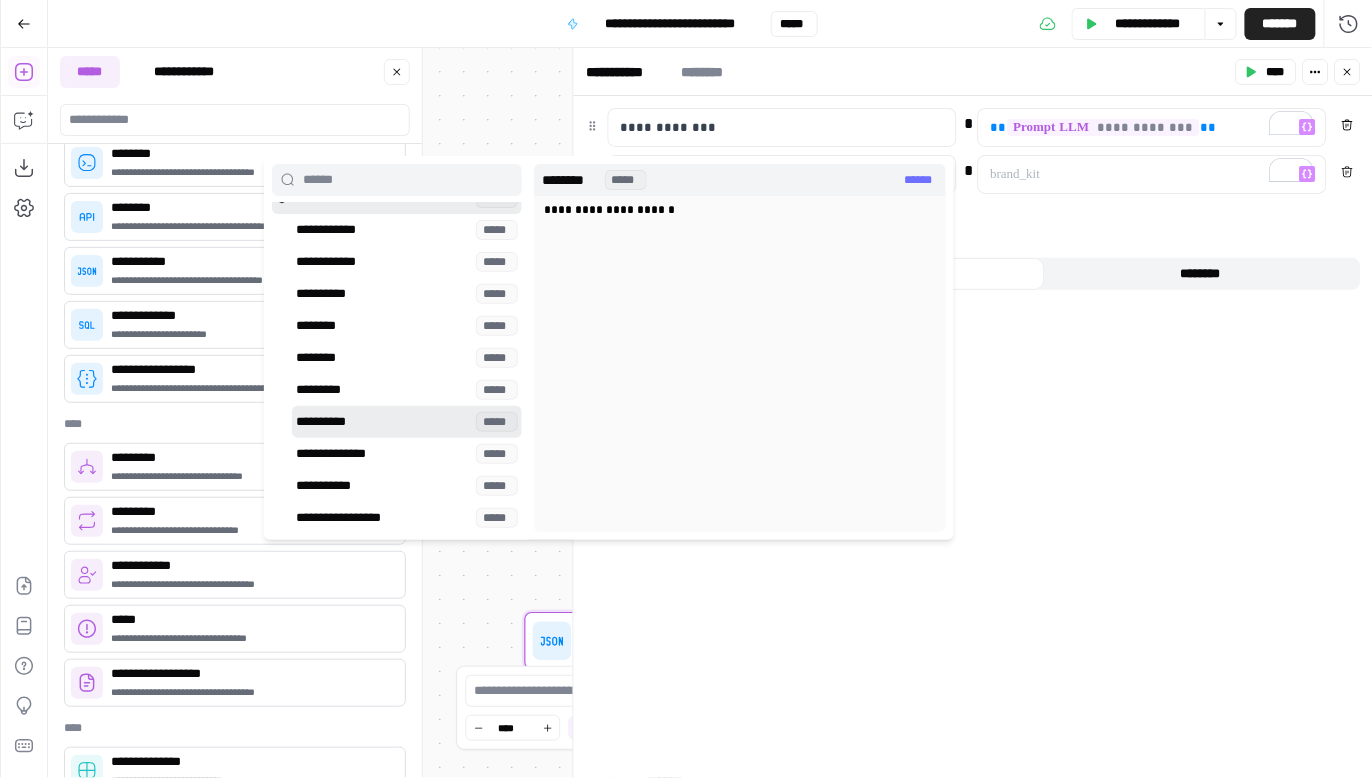 scroll, scrollTop: 69, scrollLeft: 0, axis: vertical 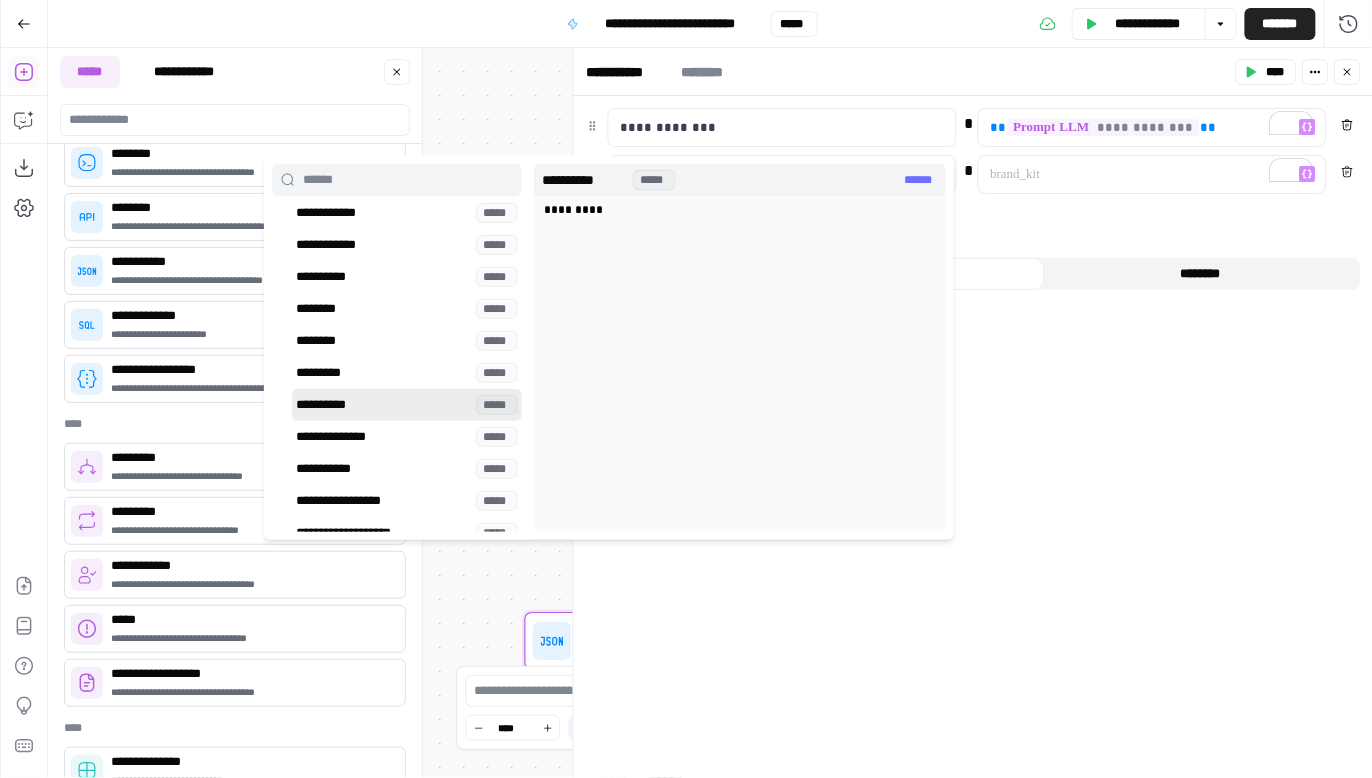click at bounding box center [407, 405] 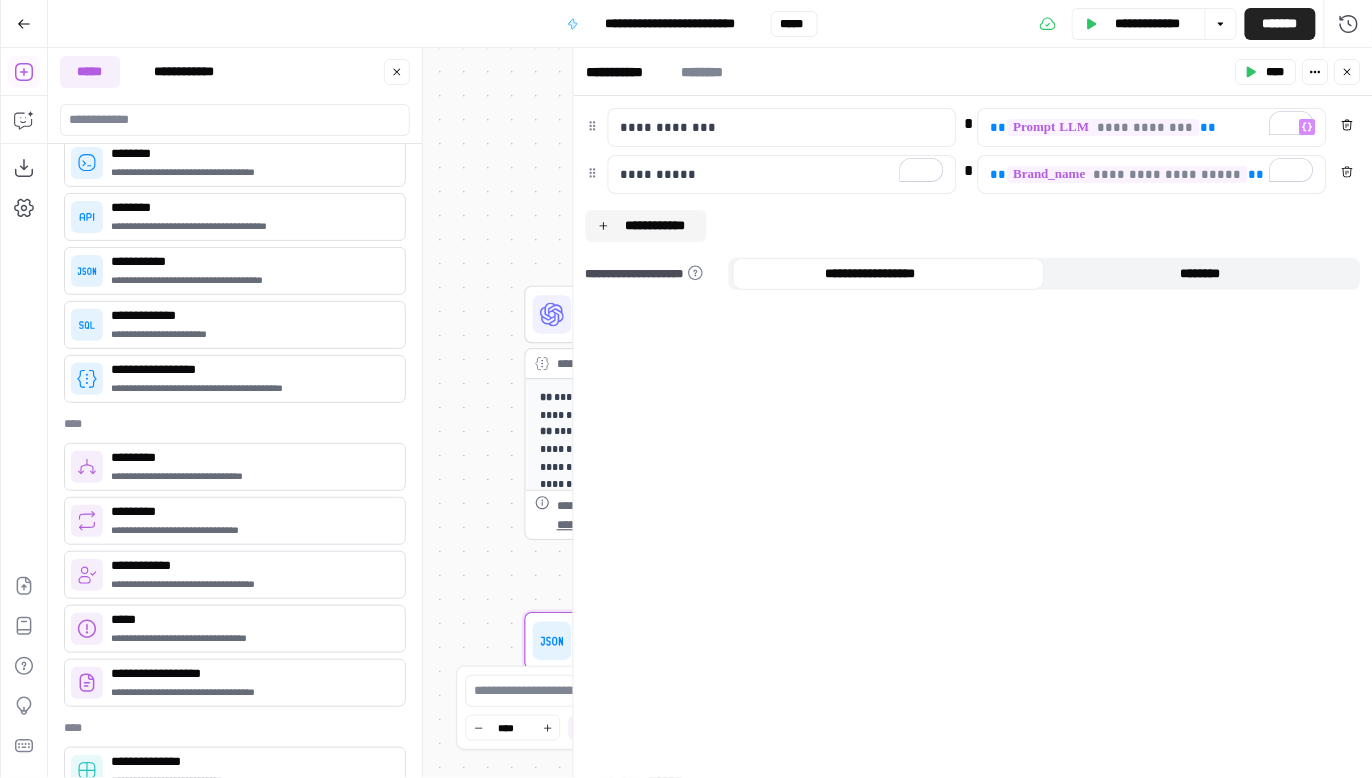 drag, startPoint x: 1164, startPoint y: 263, endPoint x: 961, endPoint y: 218, distance: 207.92787 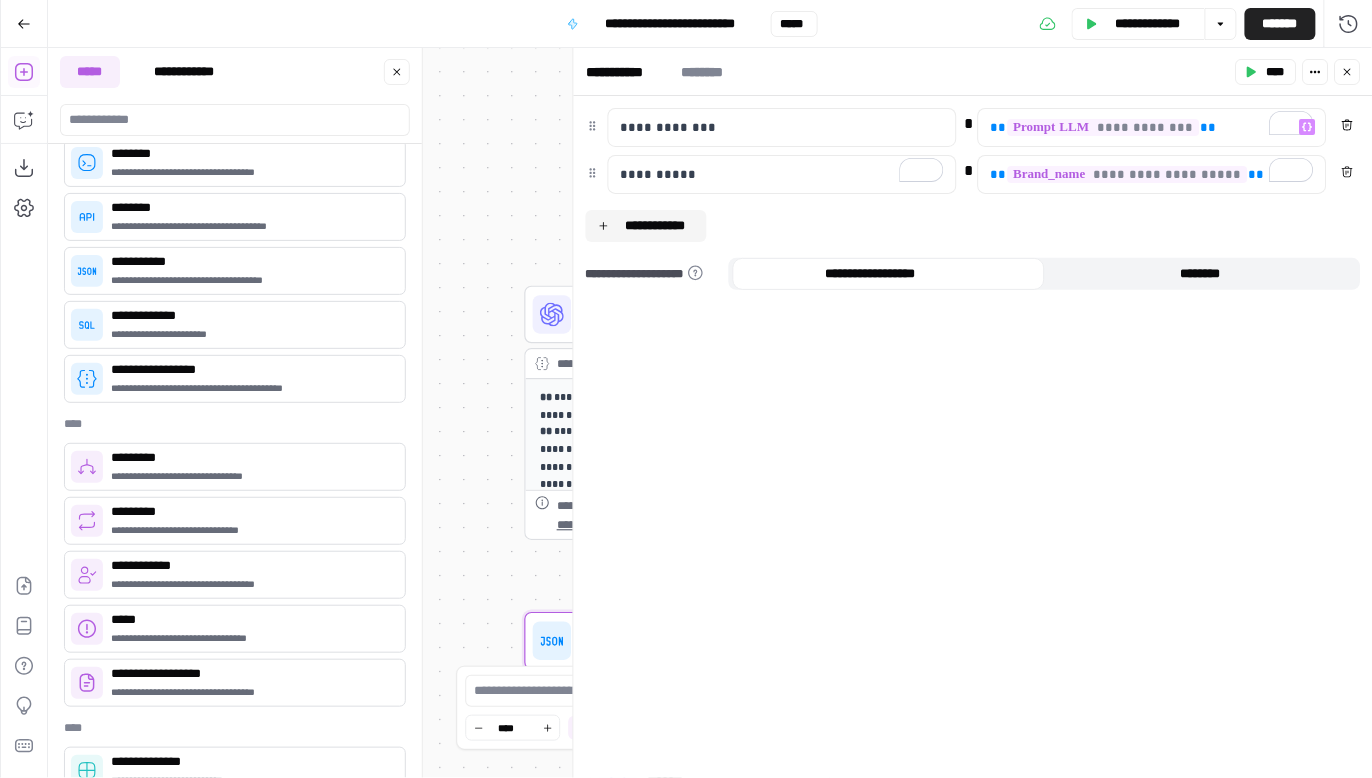 click on "**********" at bounding box center [973, 437] 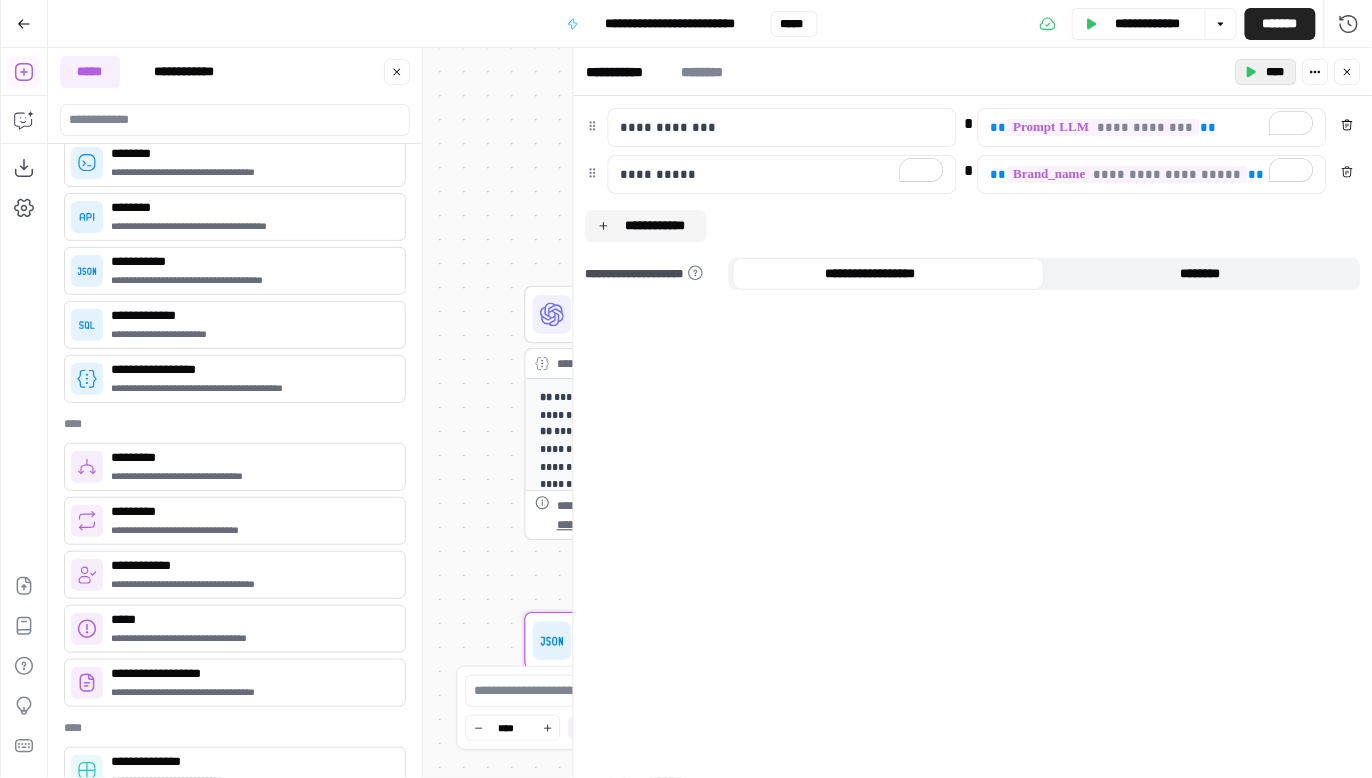click on "****" at bounding box center [1266, 72] 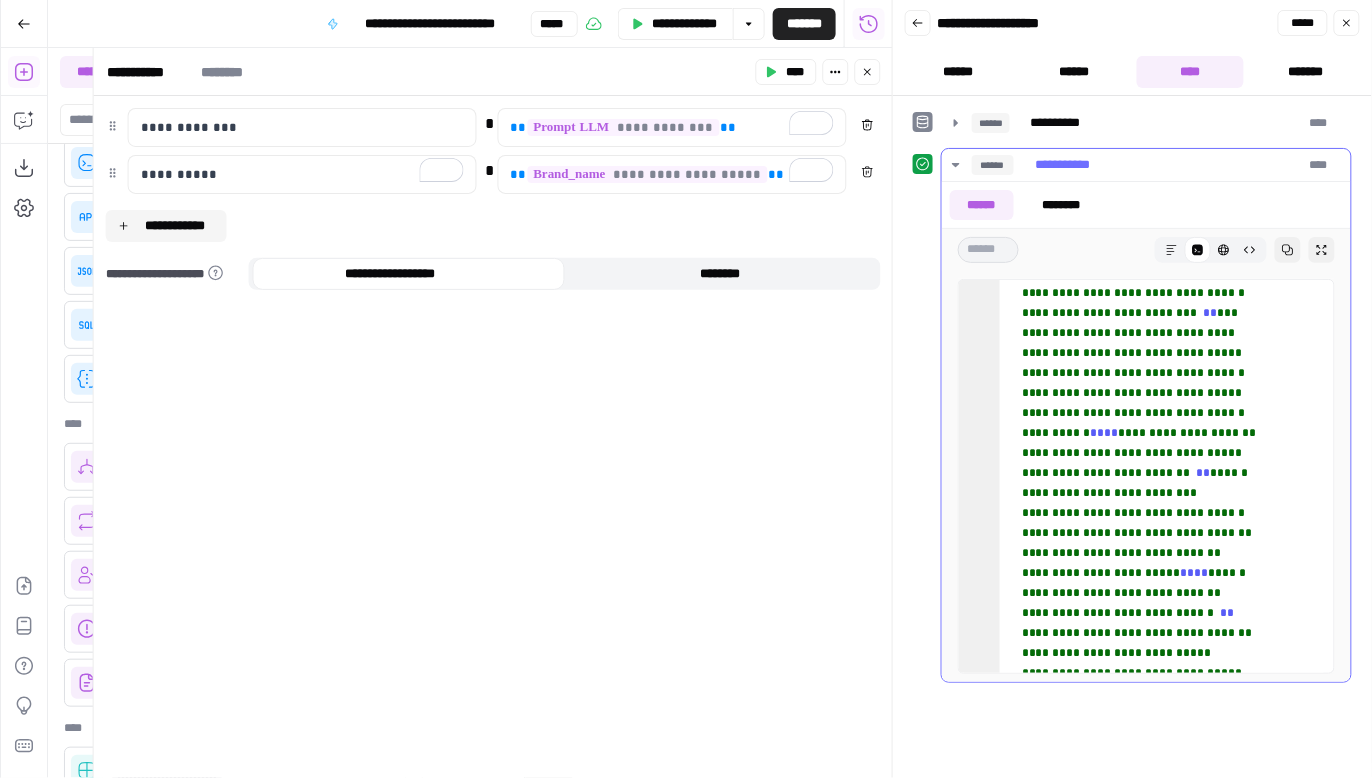 scroll, scrollTop: 0, scrollLeft: 0, axis: both 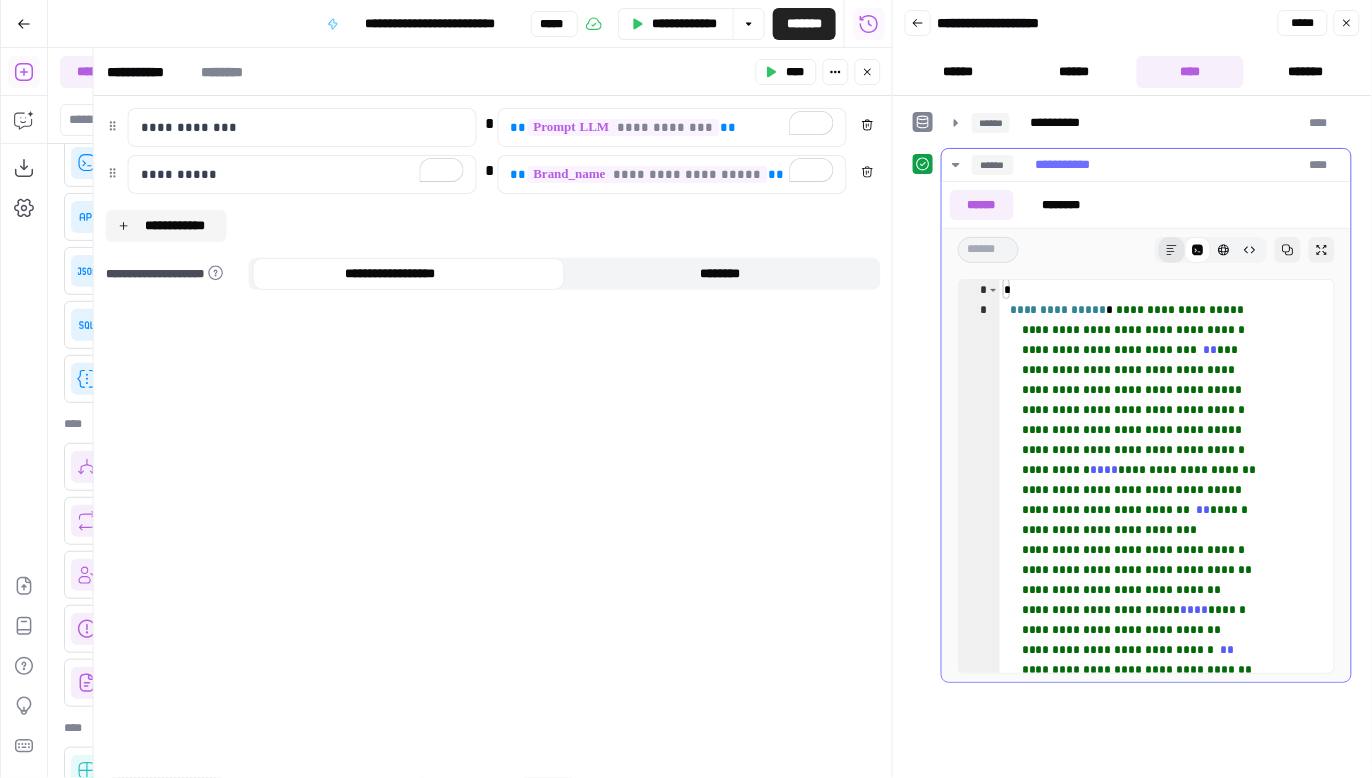 click 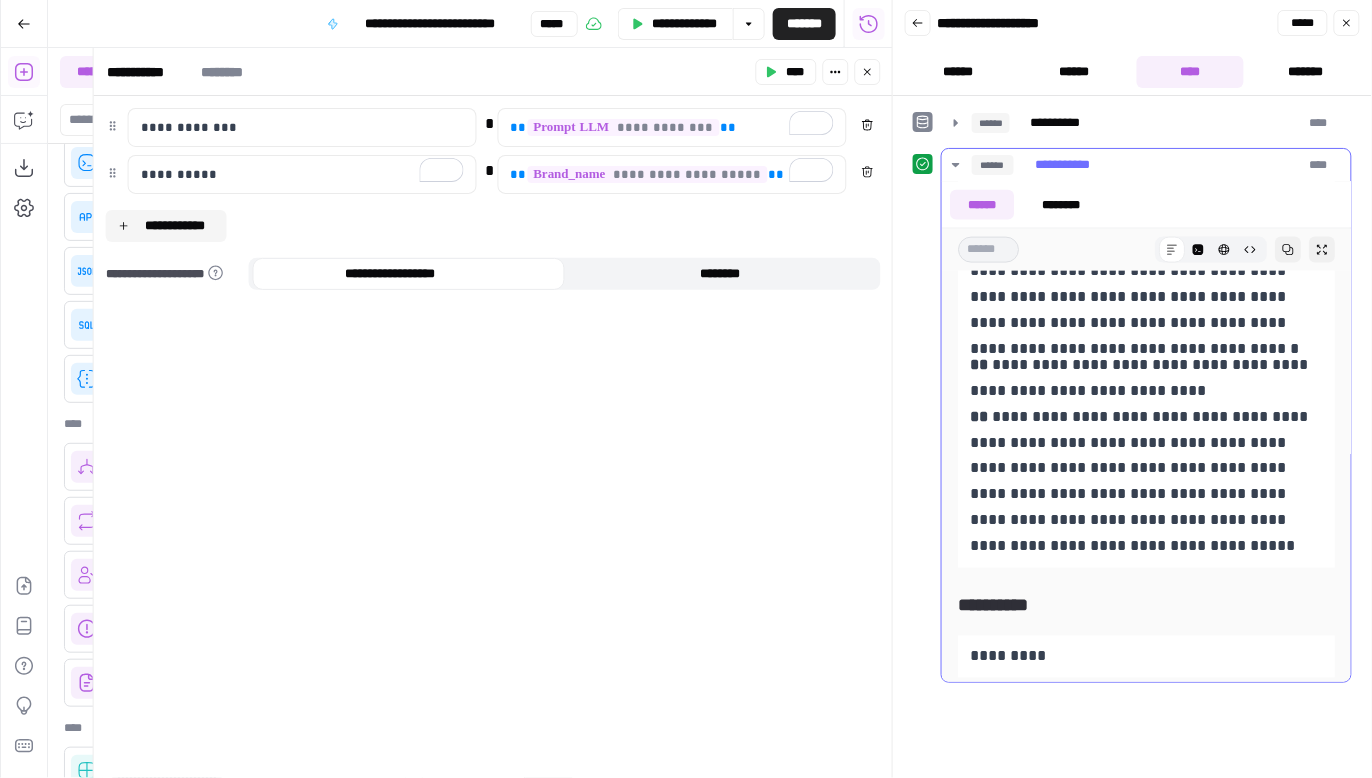 scroll, scrollTop: 749, scrollLeft: 0, axis: vertical 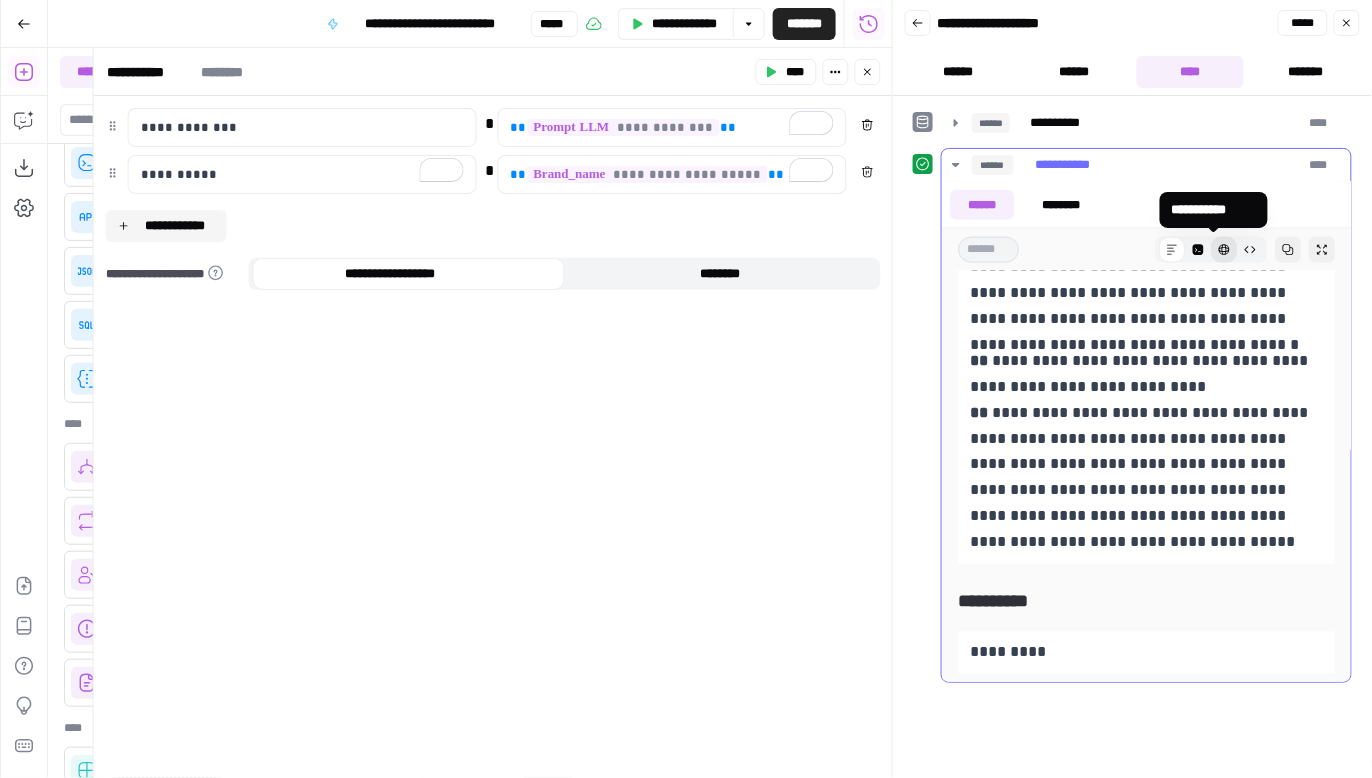 click on "**********" at bounding box center (1224, 250) 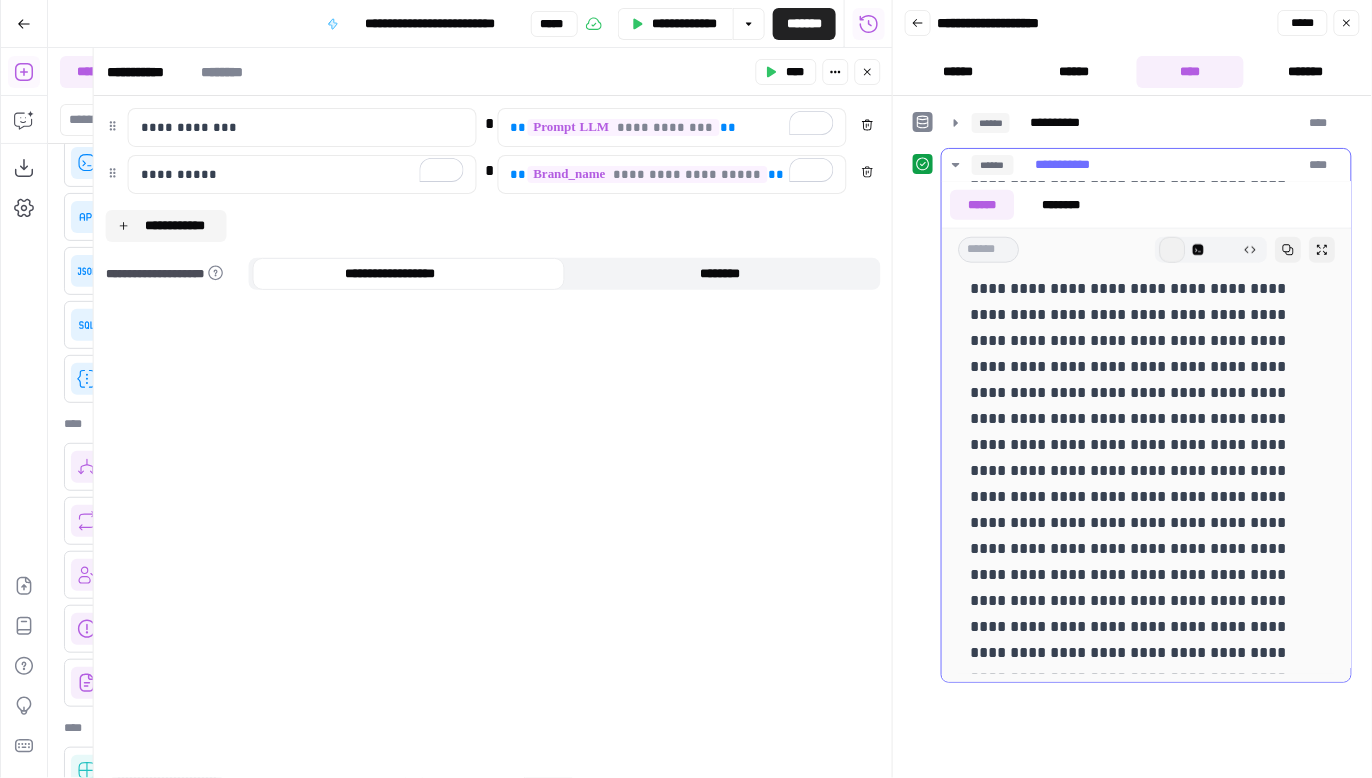 scroll, scrollTop: 0, scrollLeft: 0, axis: both 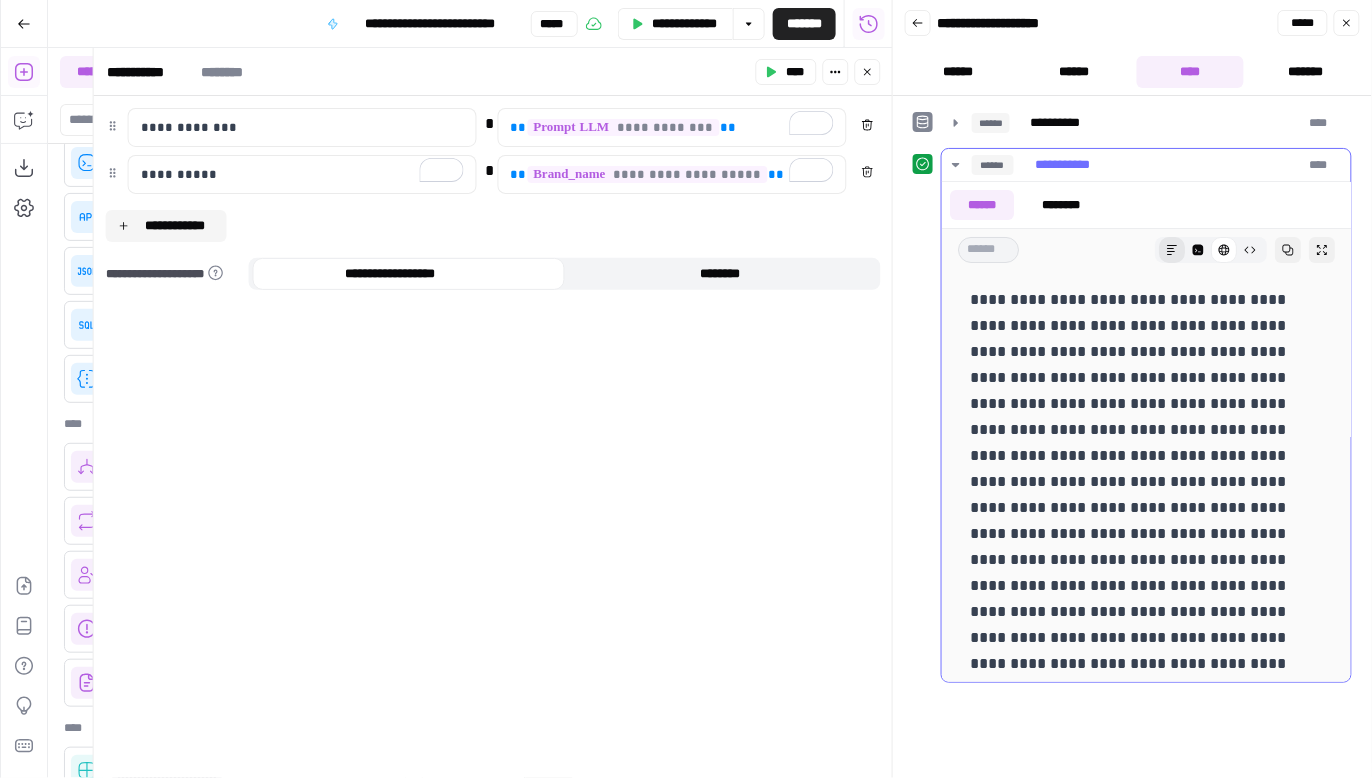 click on "********" at bounding box center (1172, 250) 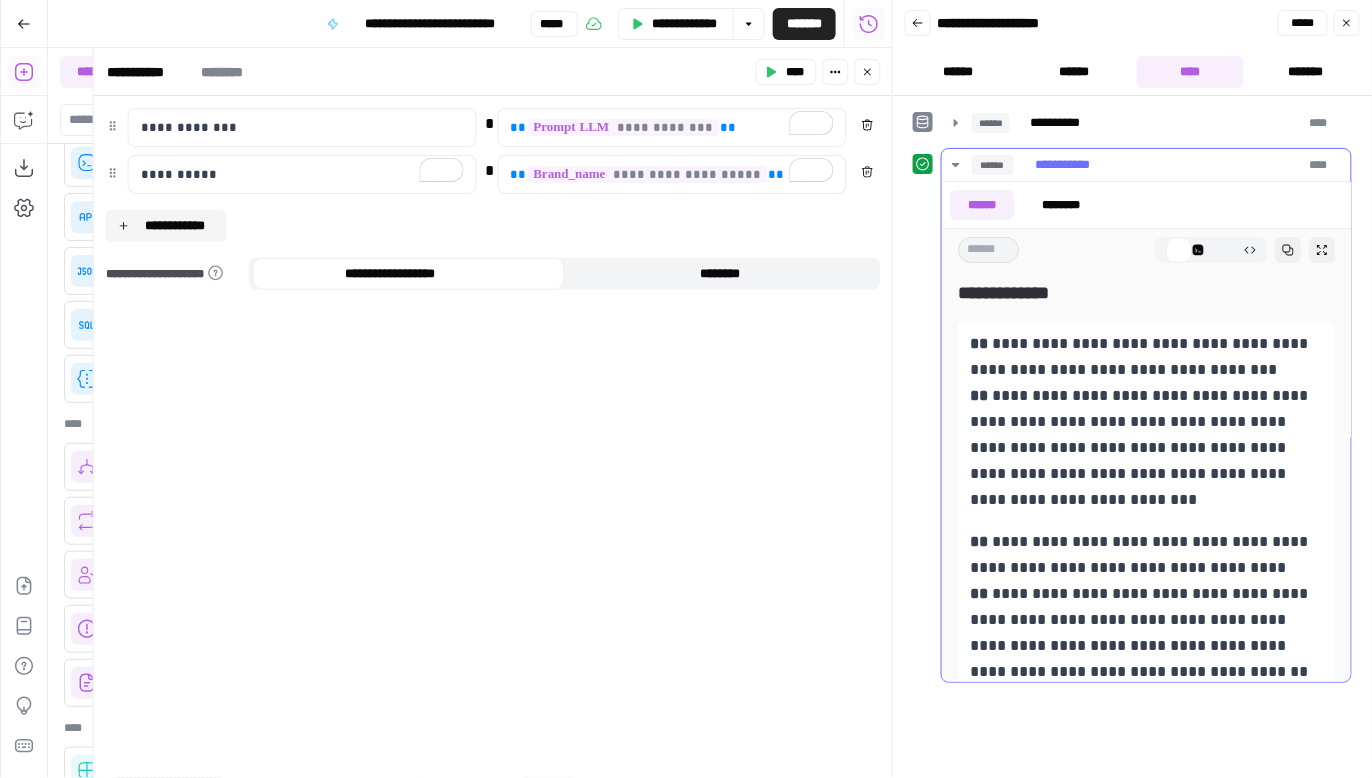 click 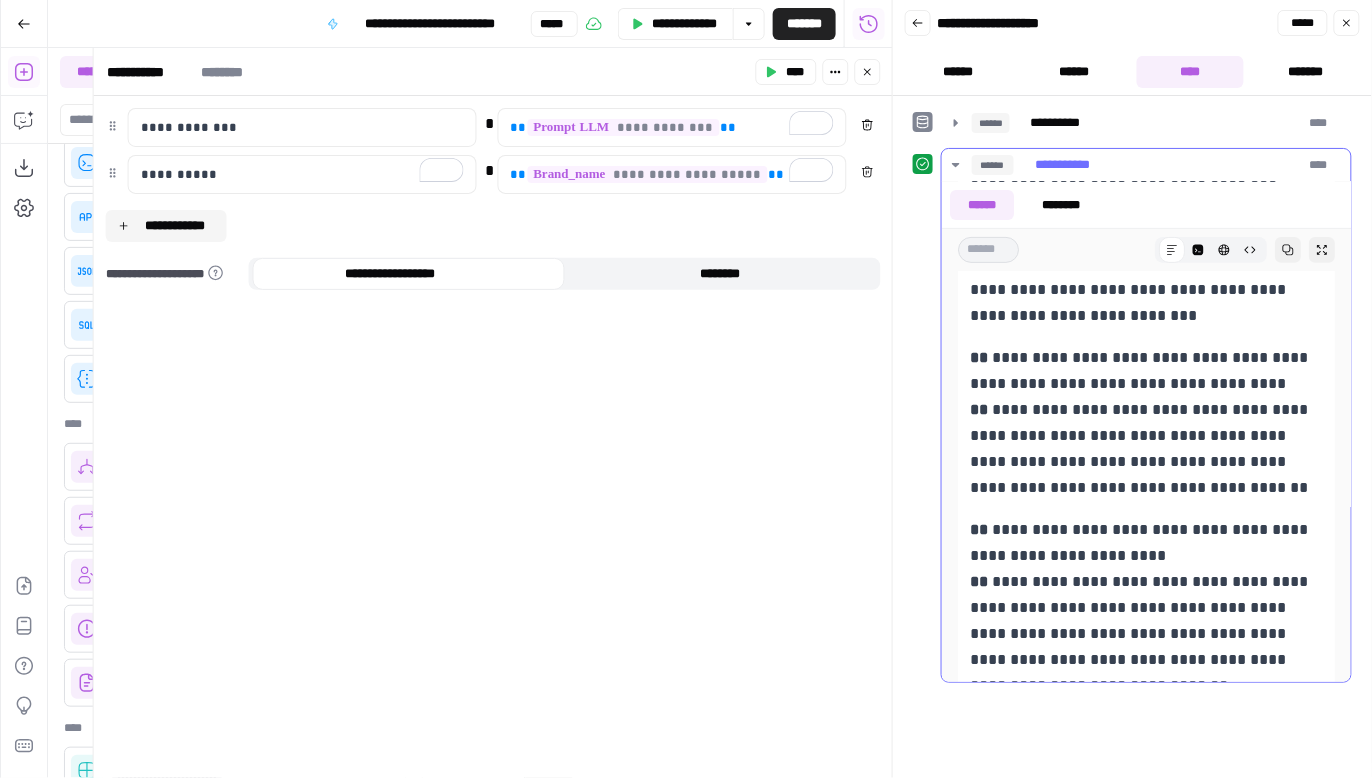 scroll, scrollTop: 292, scrollLeft: 0, axis: vertical 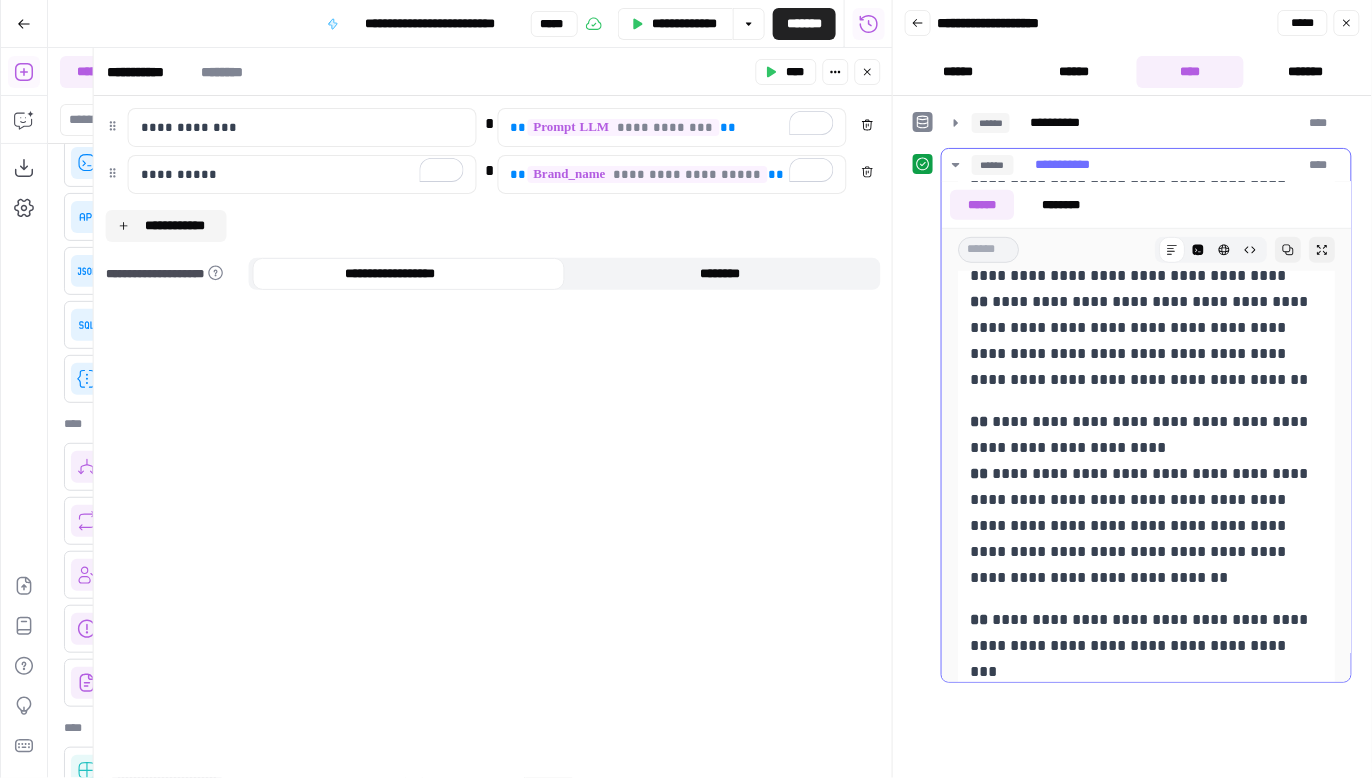 click 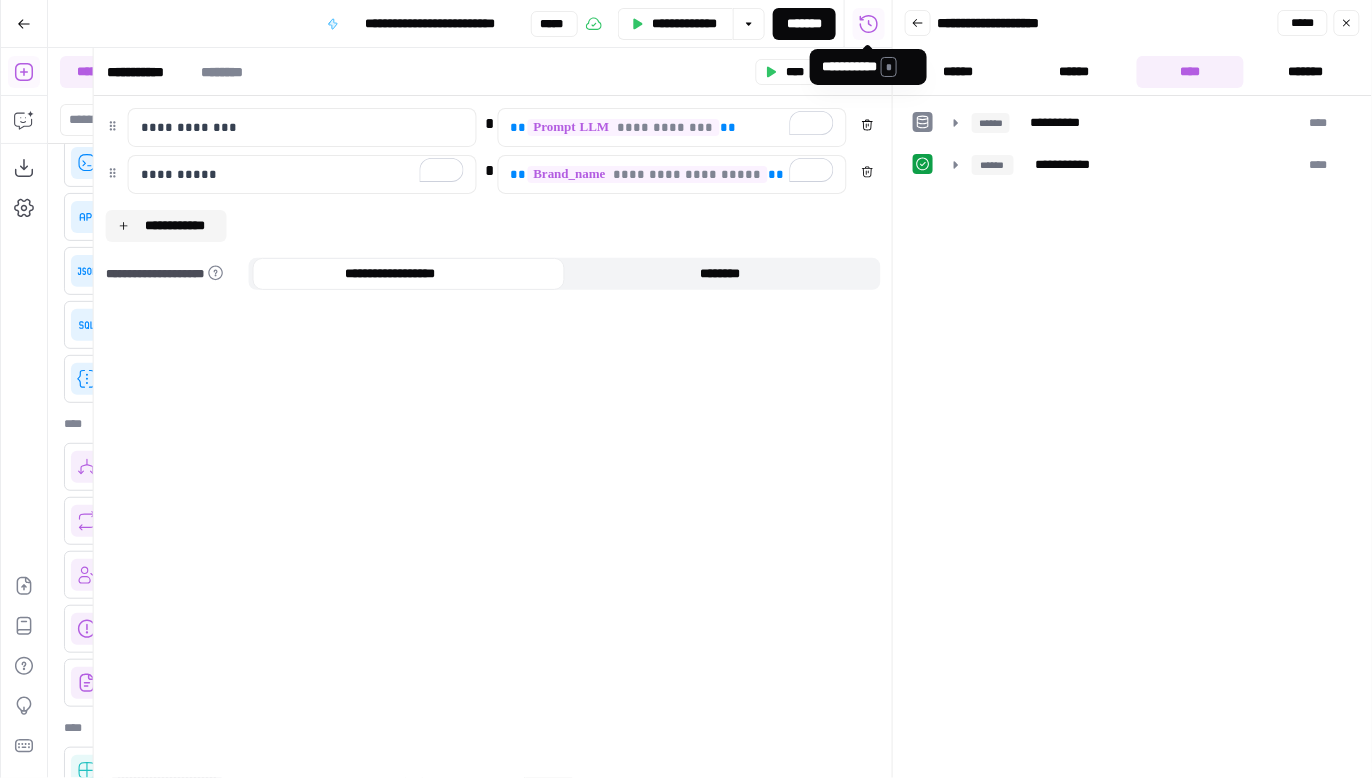 click on "*******" at bounding box center [804, 24] 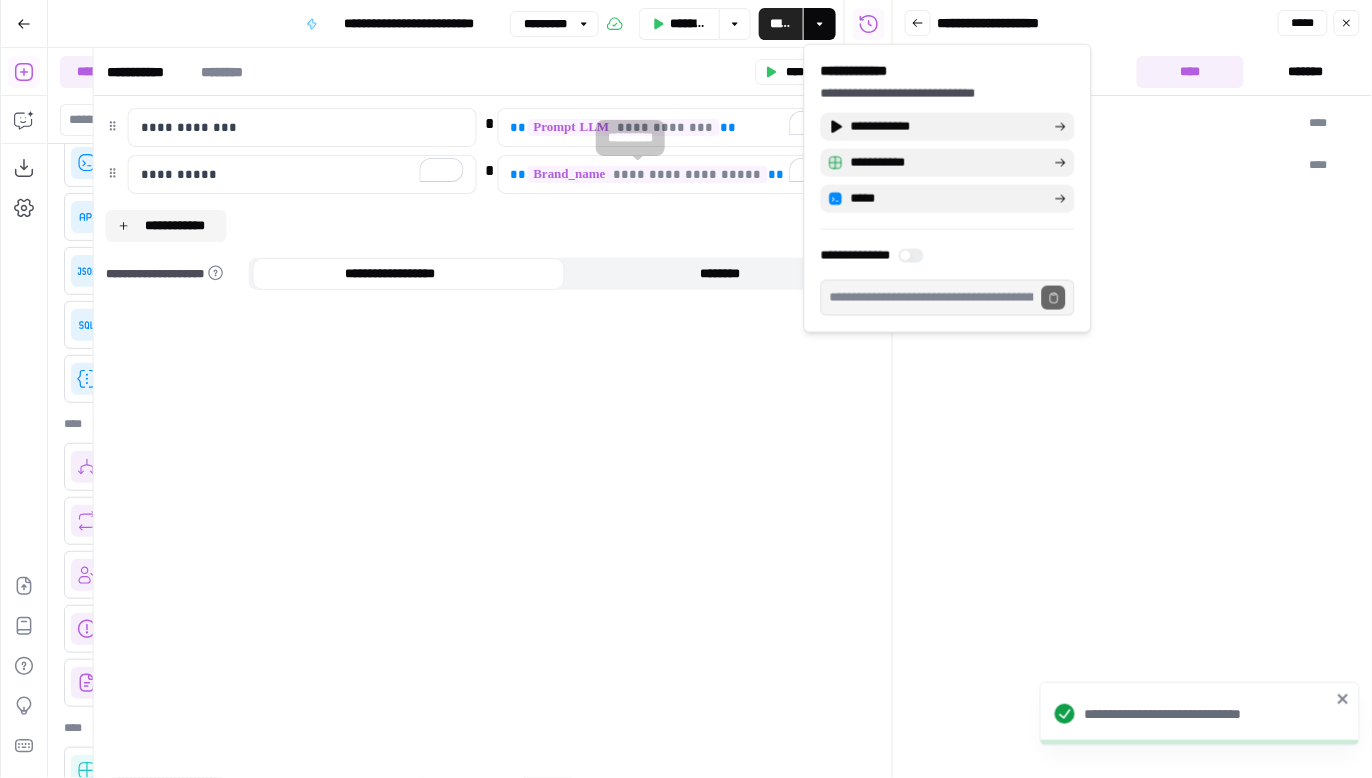 click on "**********" at bounding box center (493, 437) 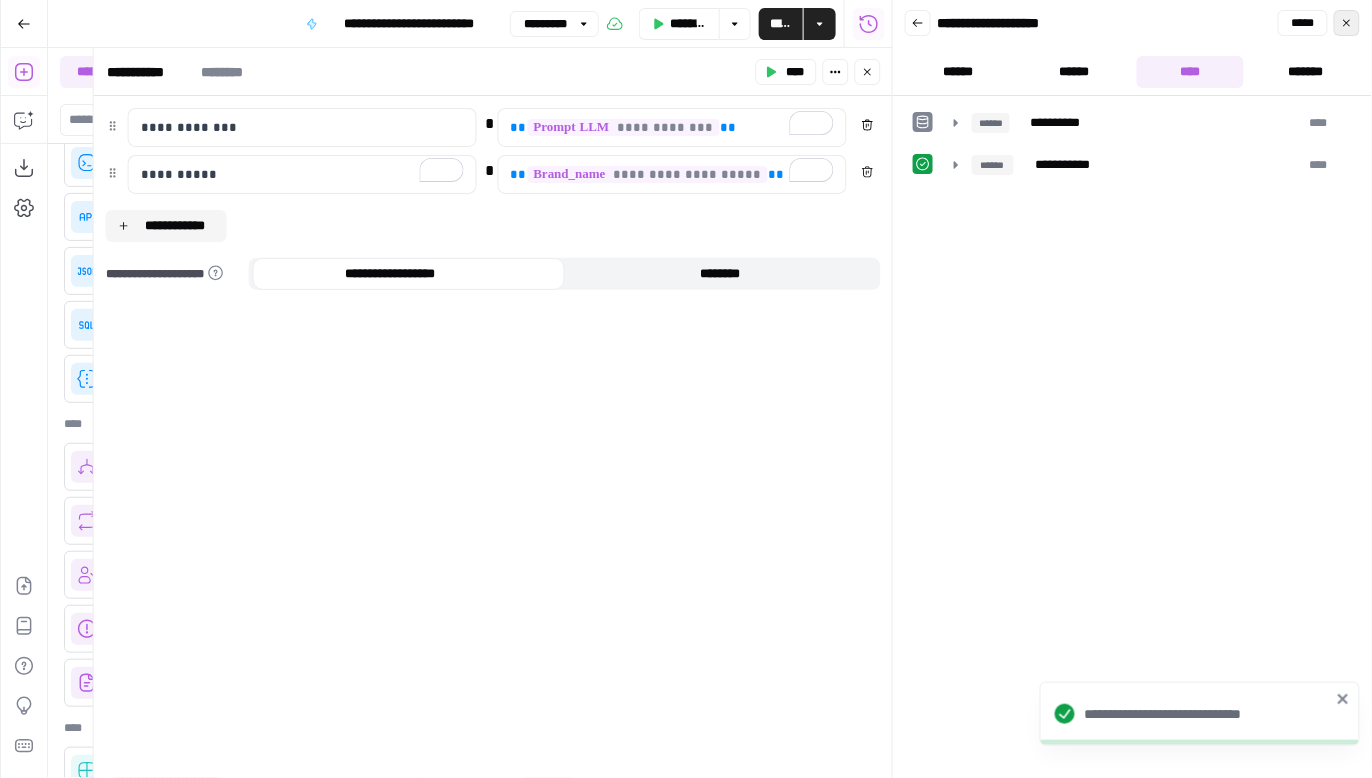 click on "*****" at bounding box center (1347, 23) 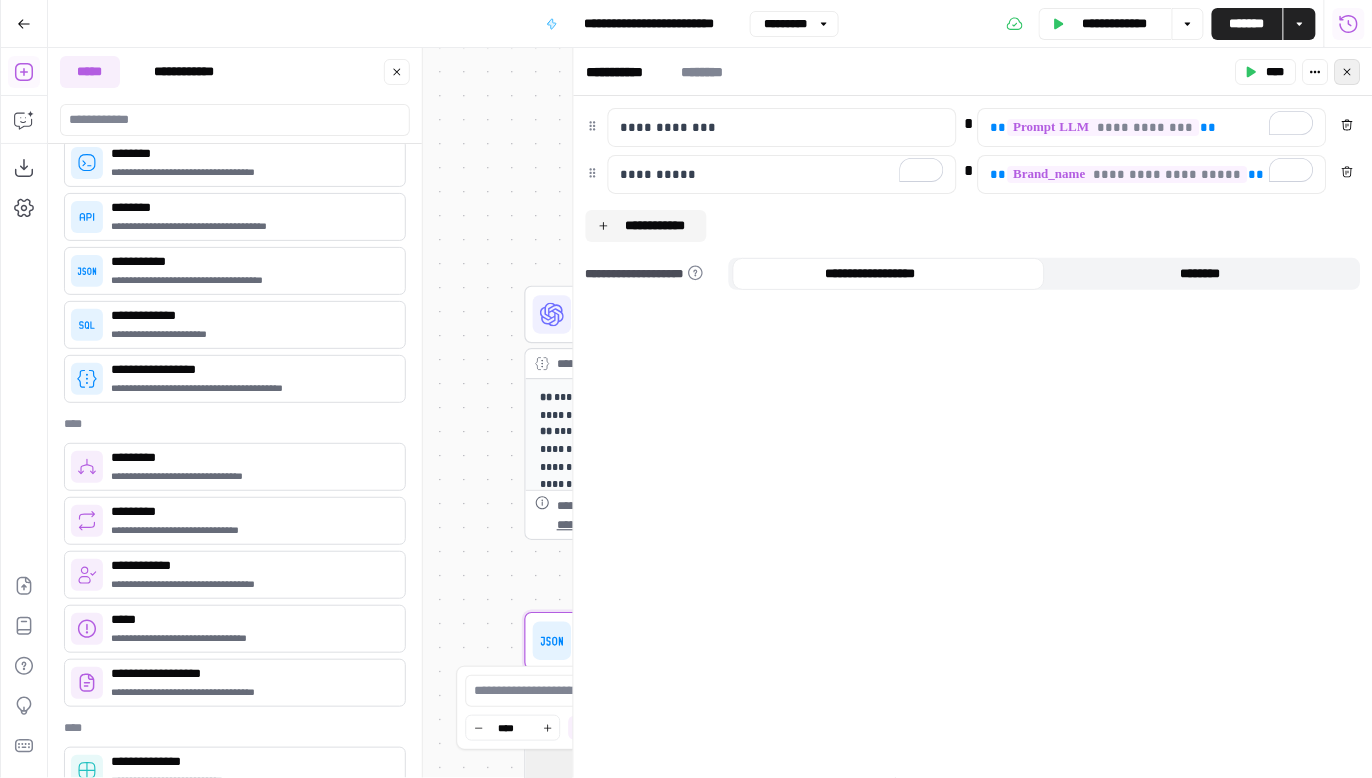 click 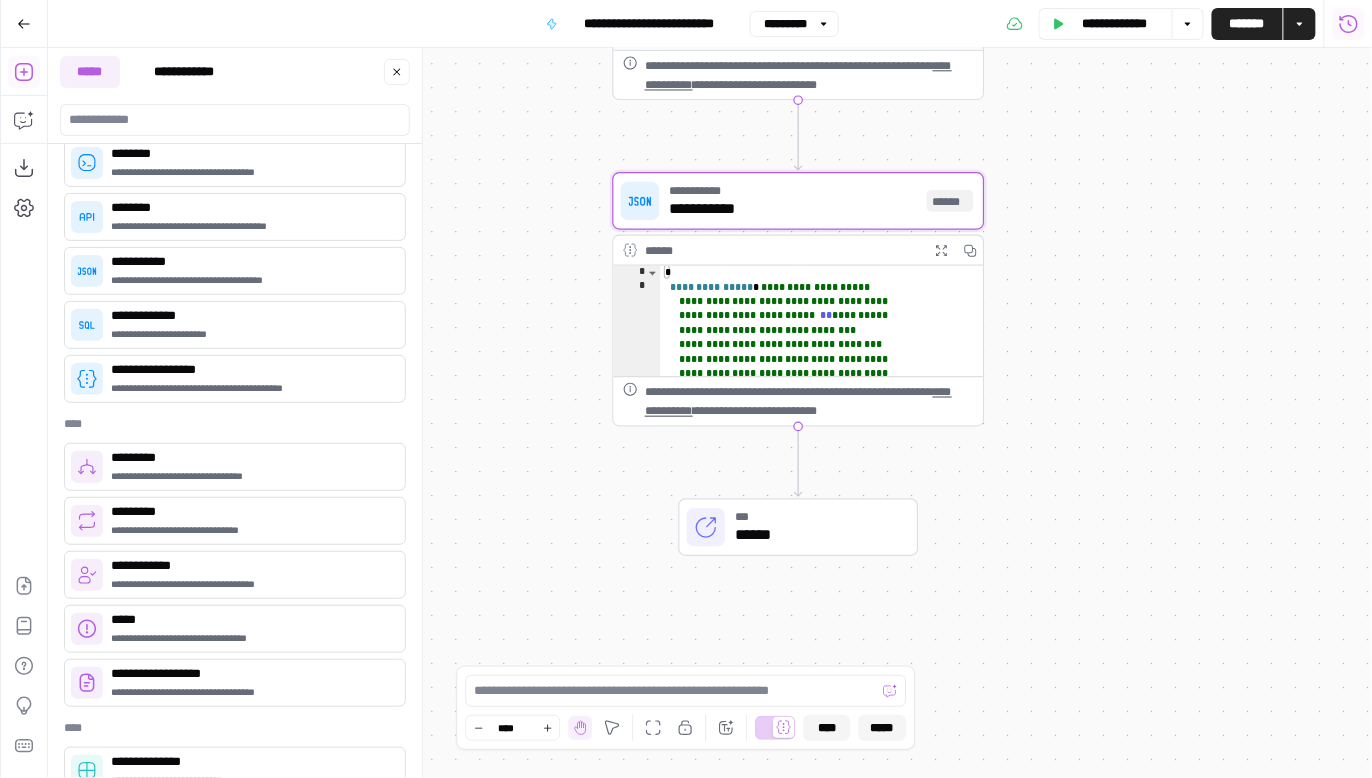 drag, startPoint x: 1087, startPoint y: 486, endPoint x: 1175, endPoint y: 49, distance: 445.77237 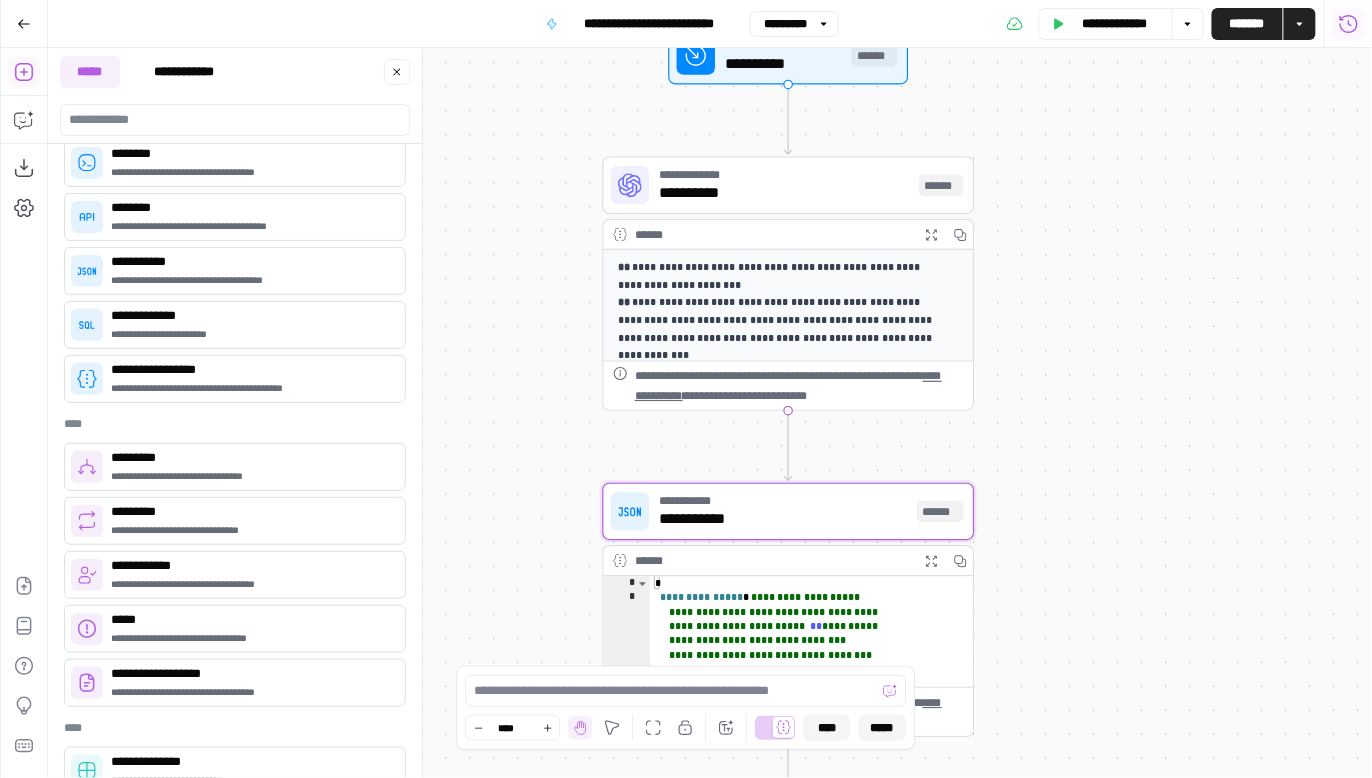 drag, startPoint x: 592, startPoint y: 241, endPoint x: 605, endPoint y: 386, distance: 145.58159 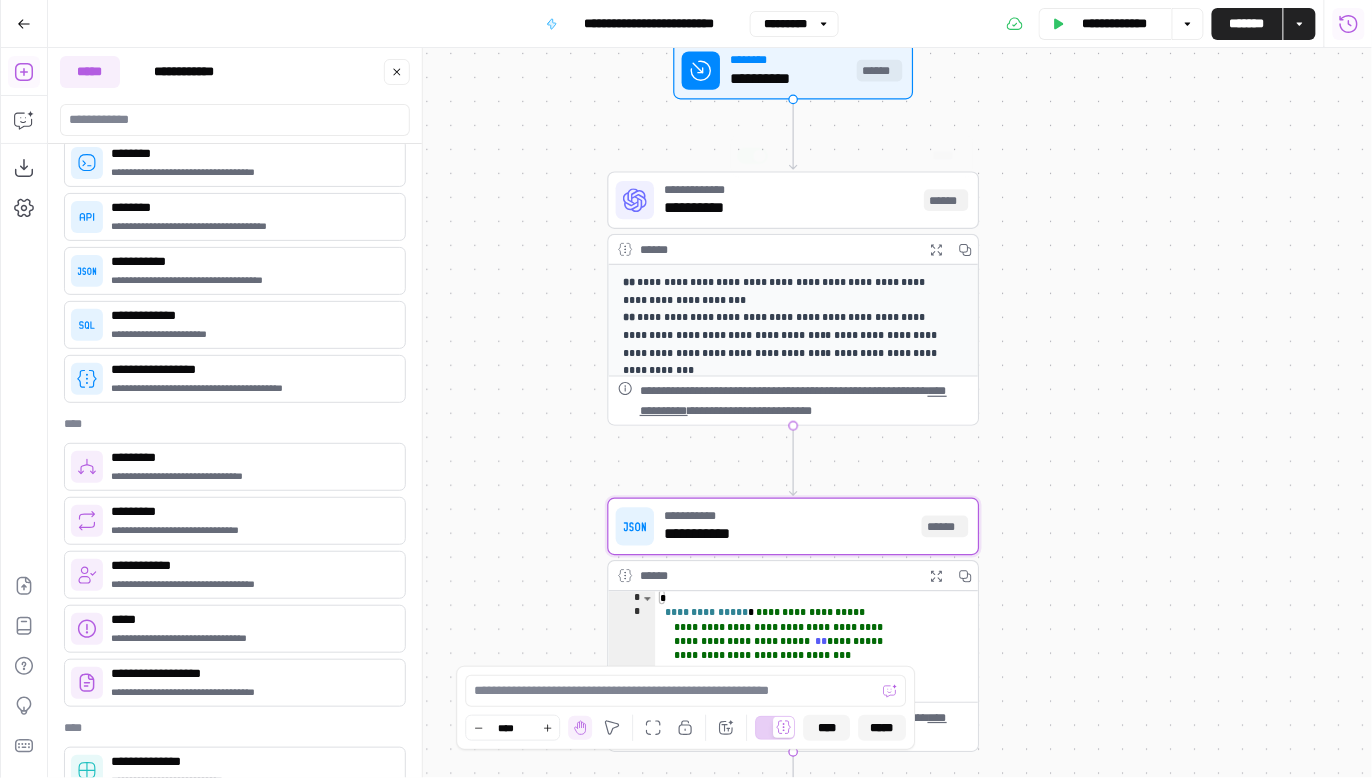 click on "********" at bounding box center (789, 59) 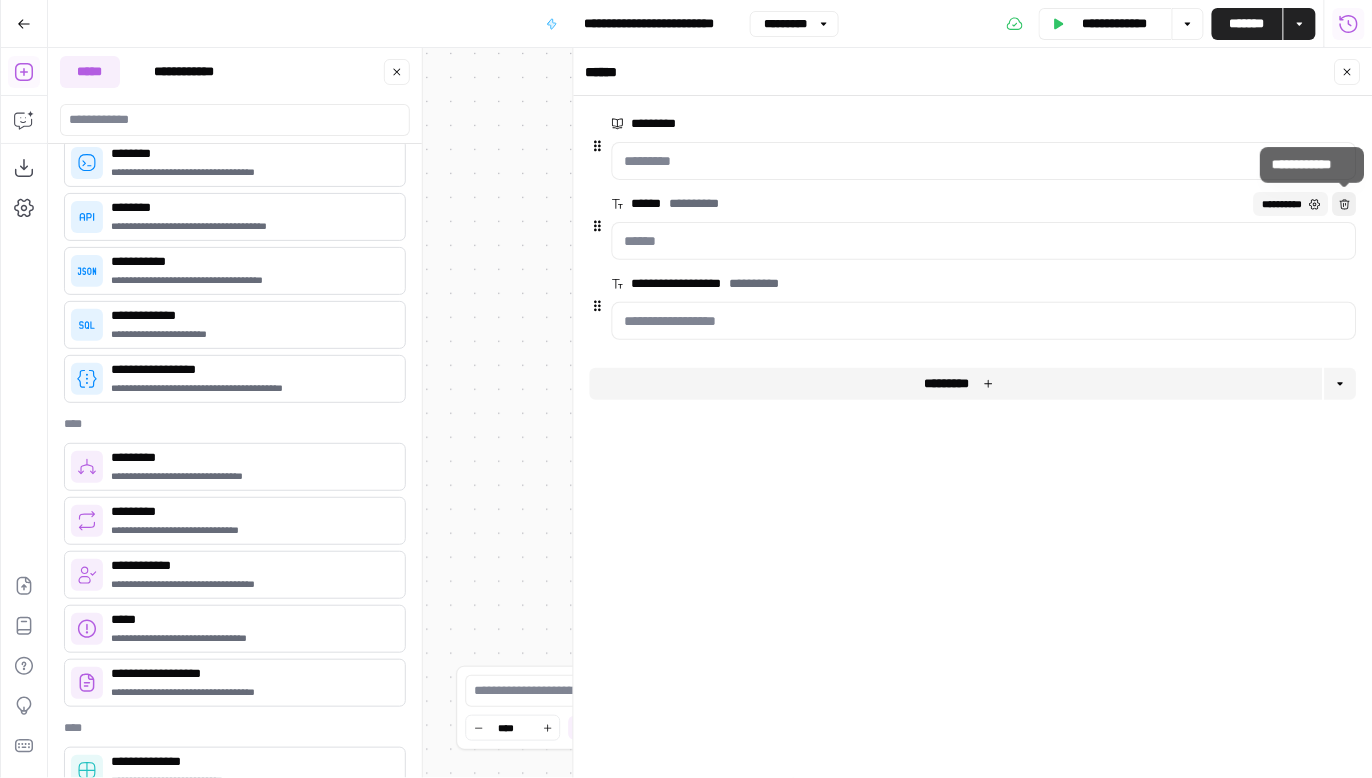 click 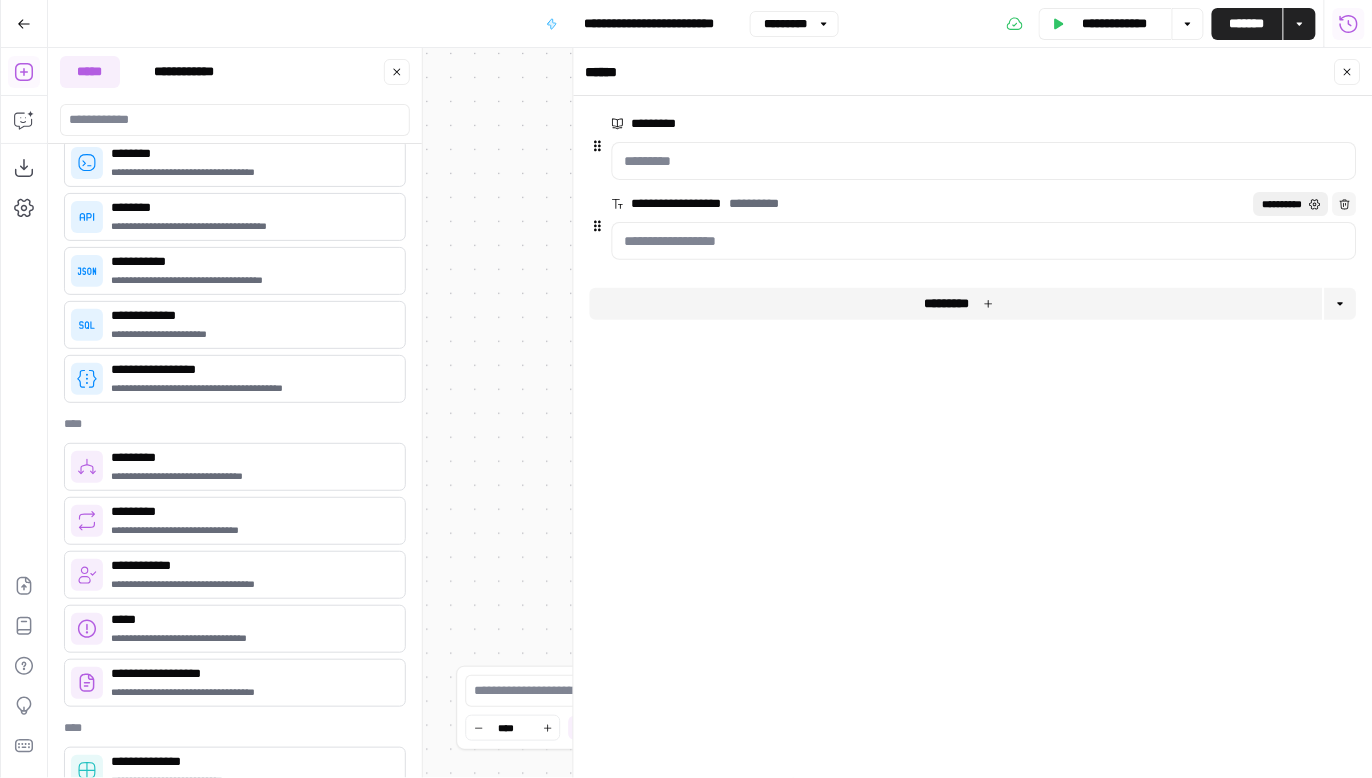 click on "**********" at bounding box center (1282, 204) 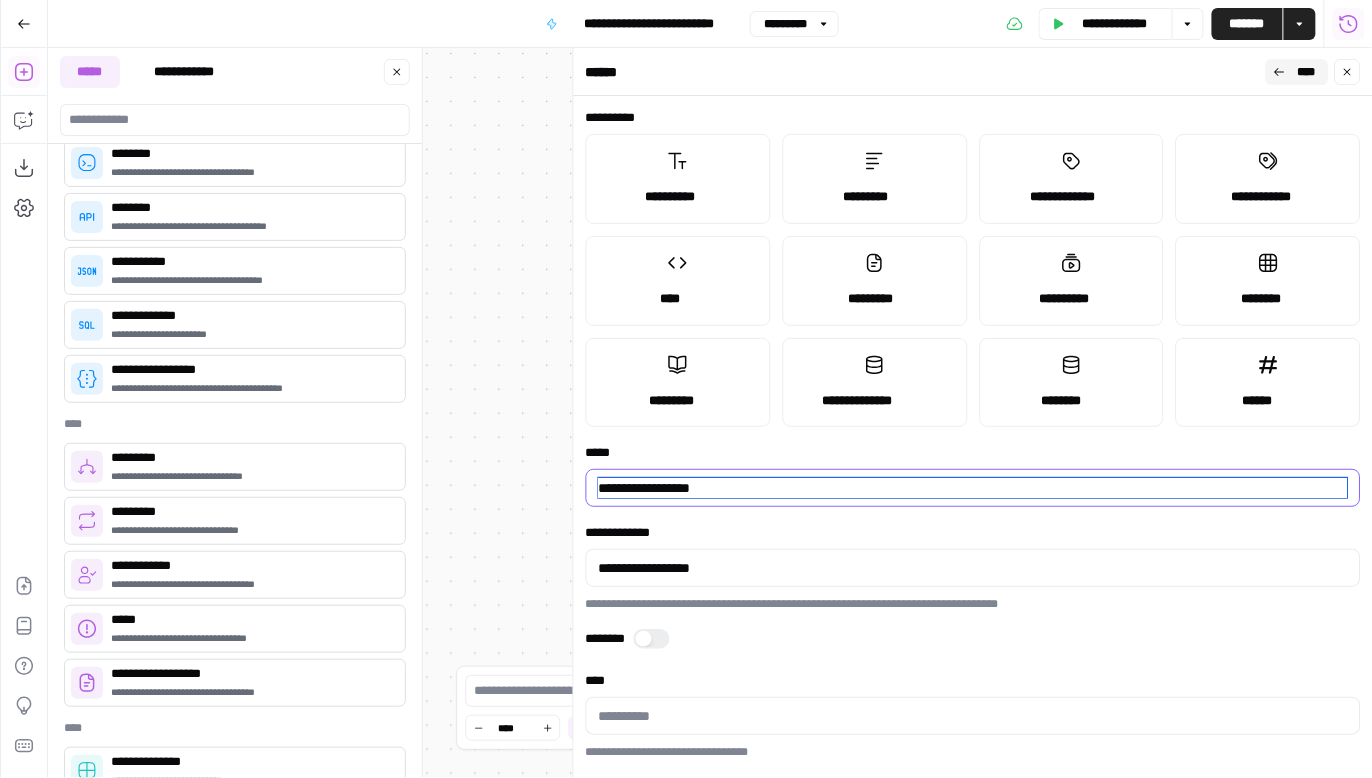 click on "**********" at bounding box center [973, 488] 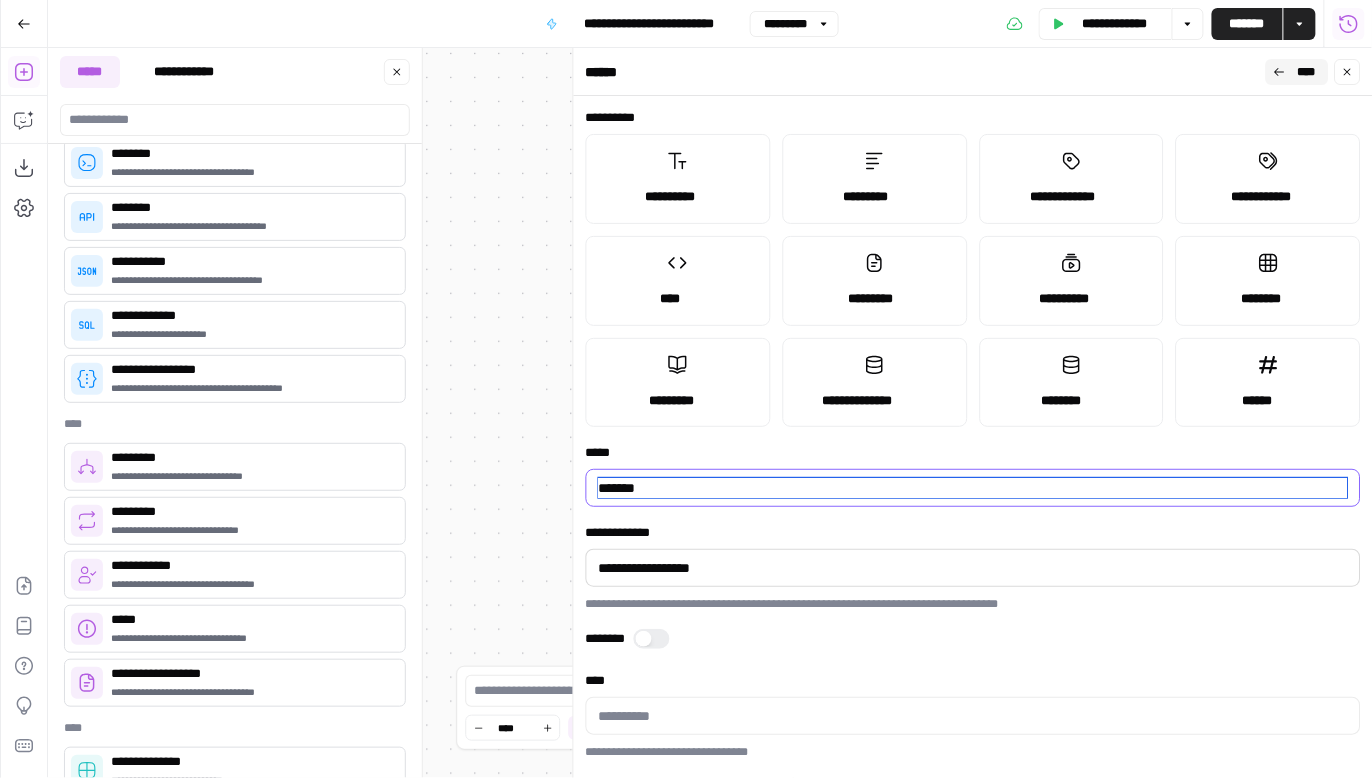 type on "*******" 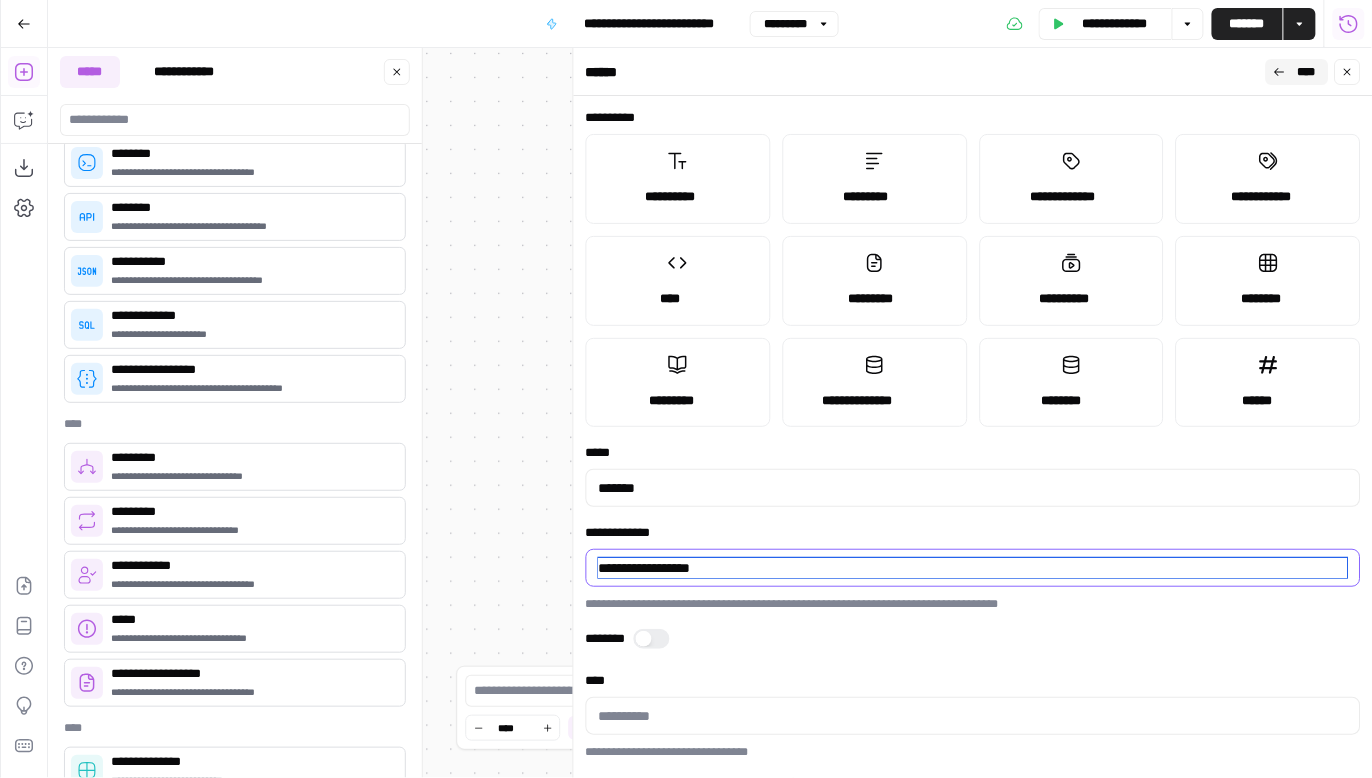 click on "**********" at bounding box center (973, 568) 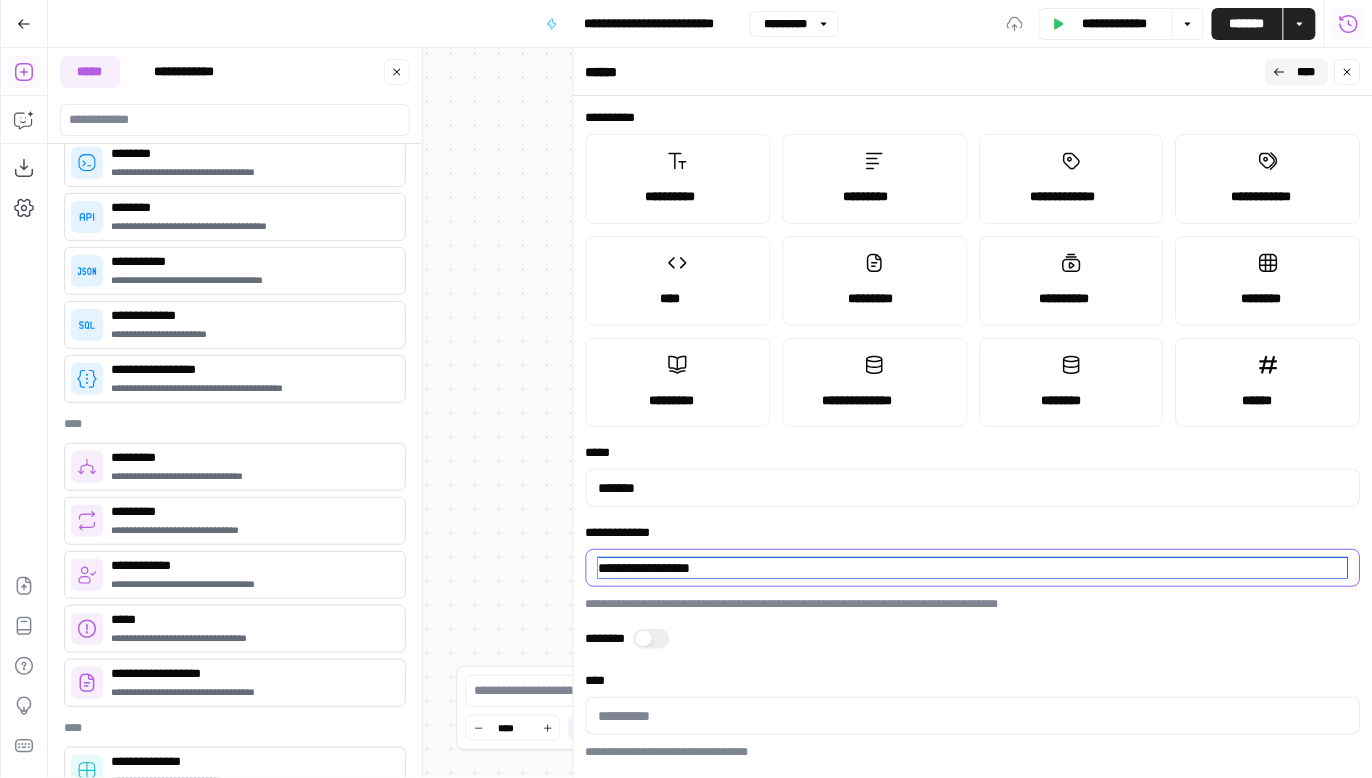 click on "**********" at bounding box center [973, 568] 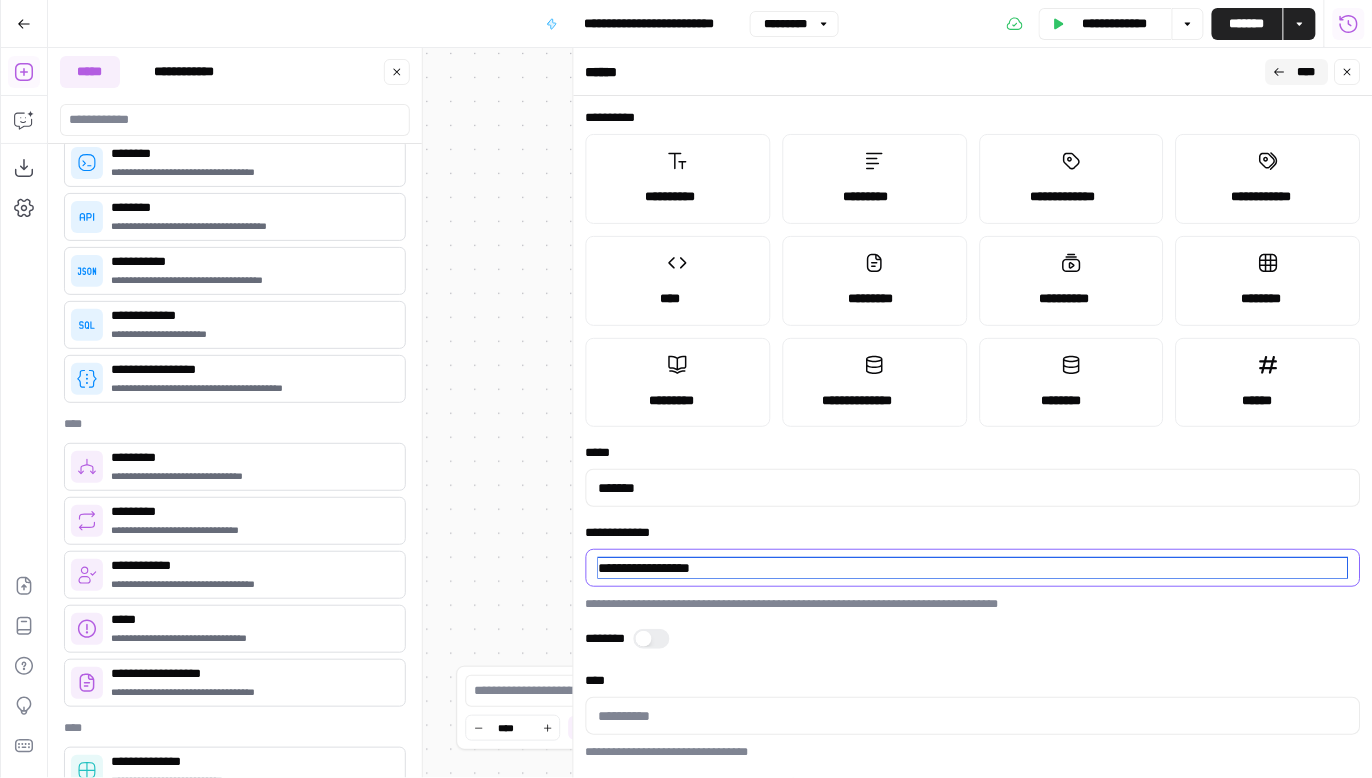 click on "**********" at bounding box center [973, 568] 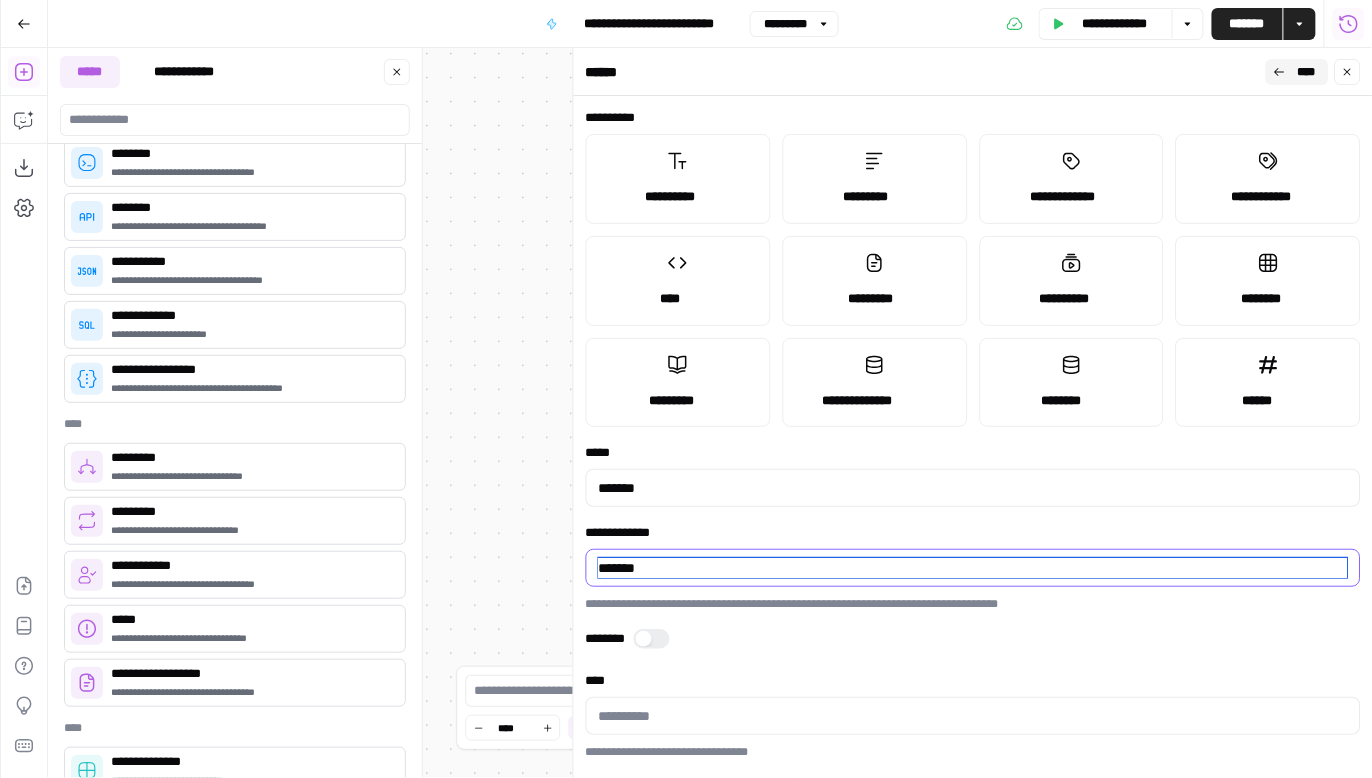 type on "*******" 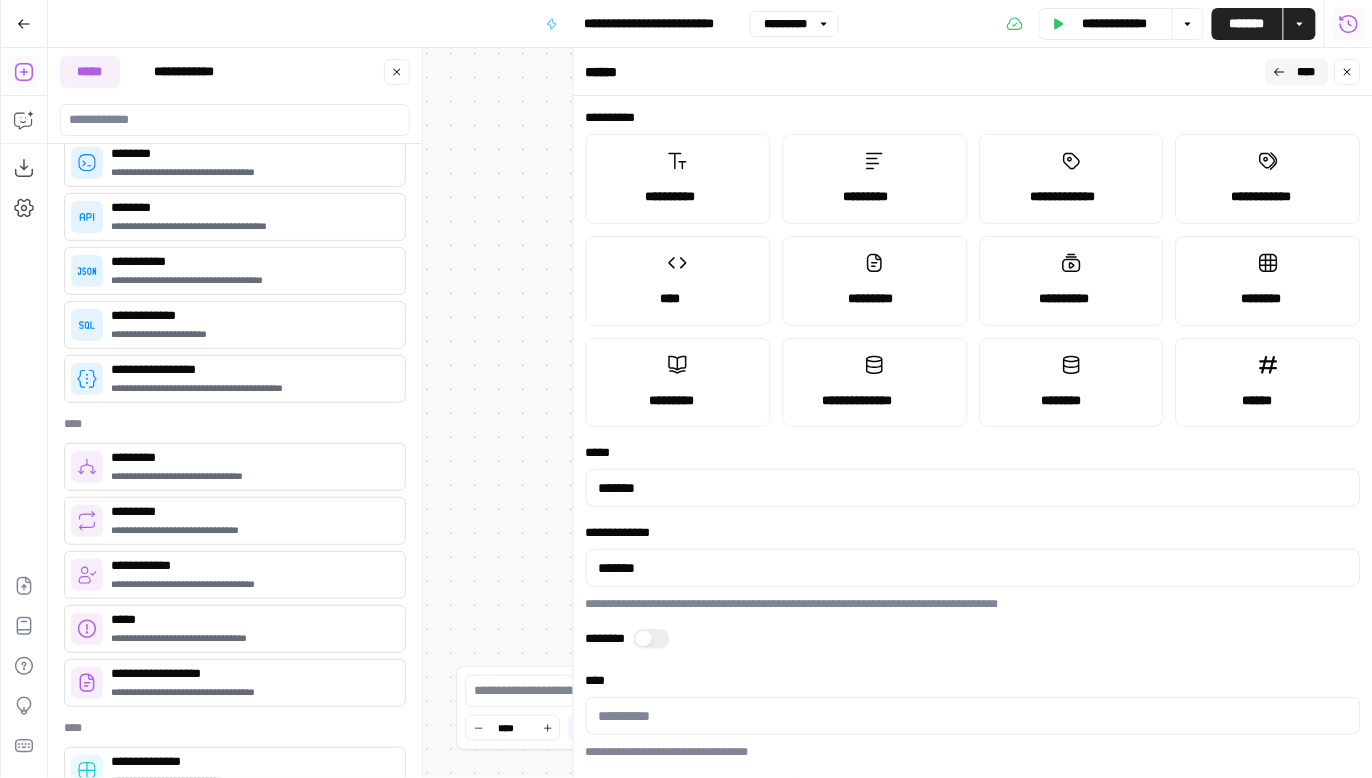 click on "*****" at bounding box center [968, 453] 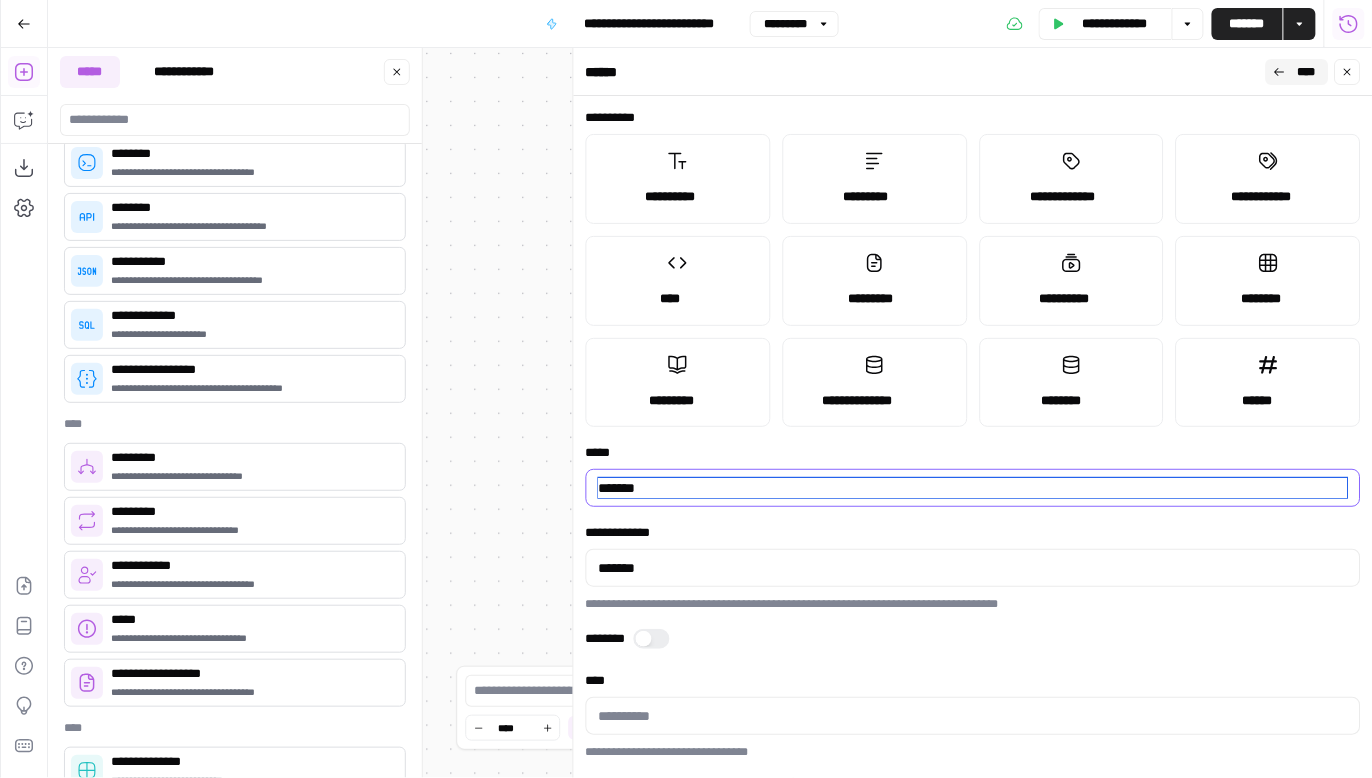 click on "*******" at bounding box center [973, 488] 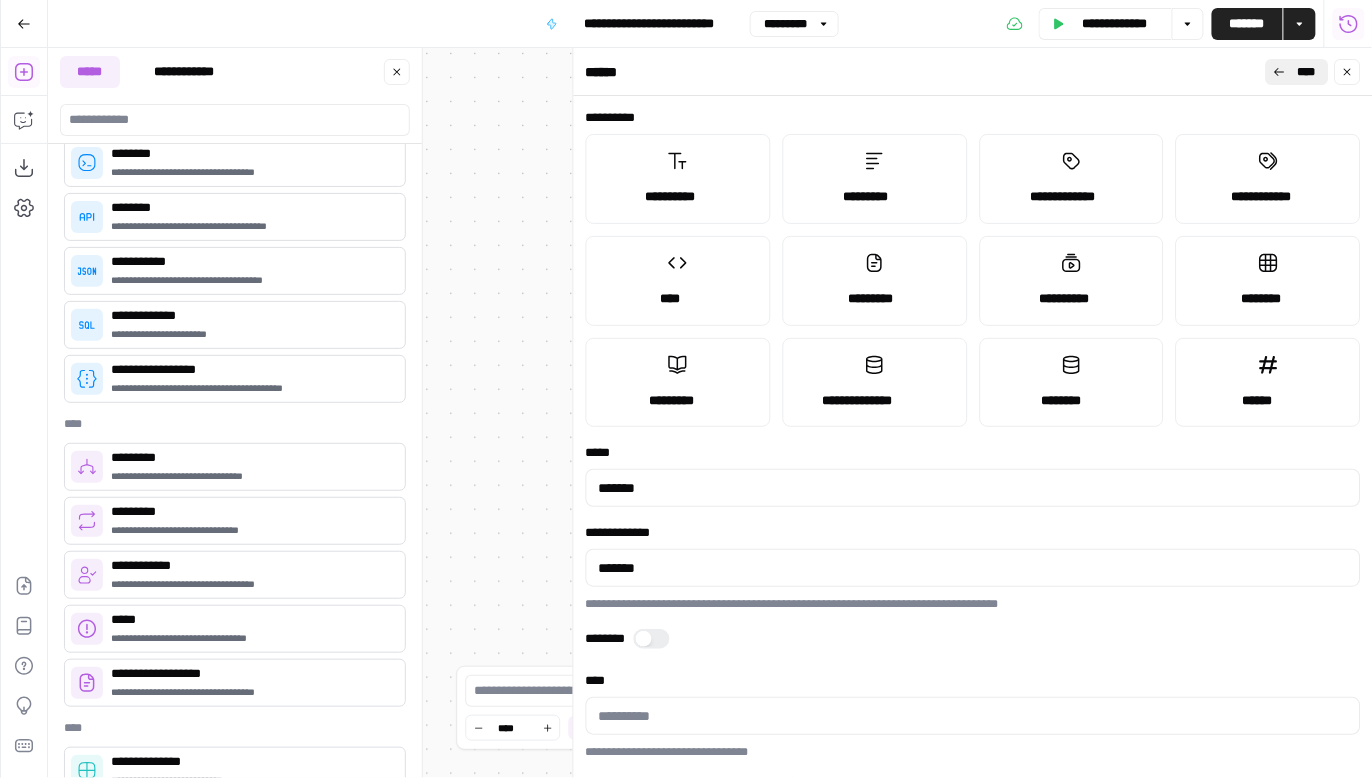 click on "****" at bounding box center (1297, 72) 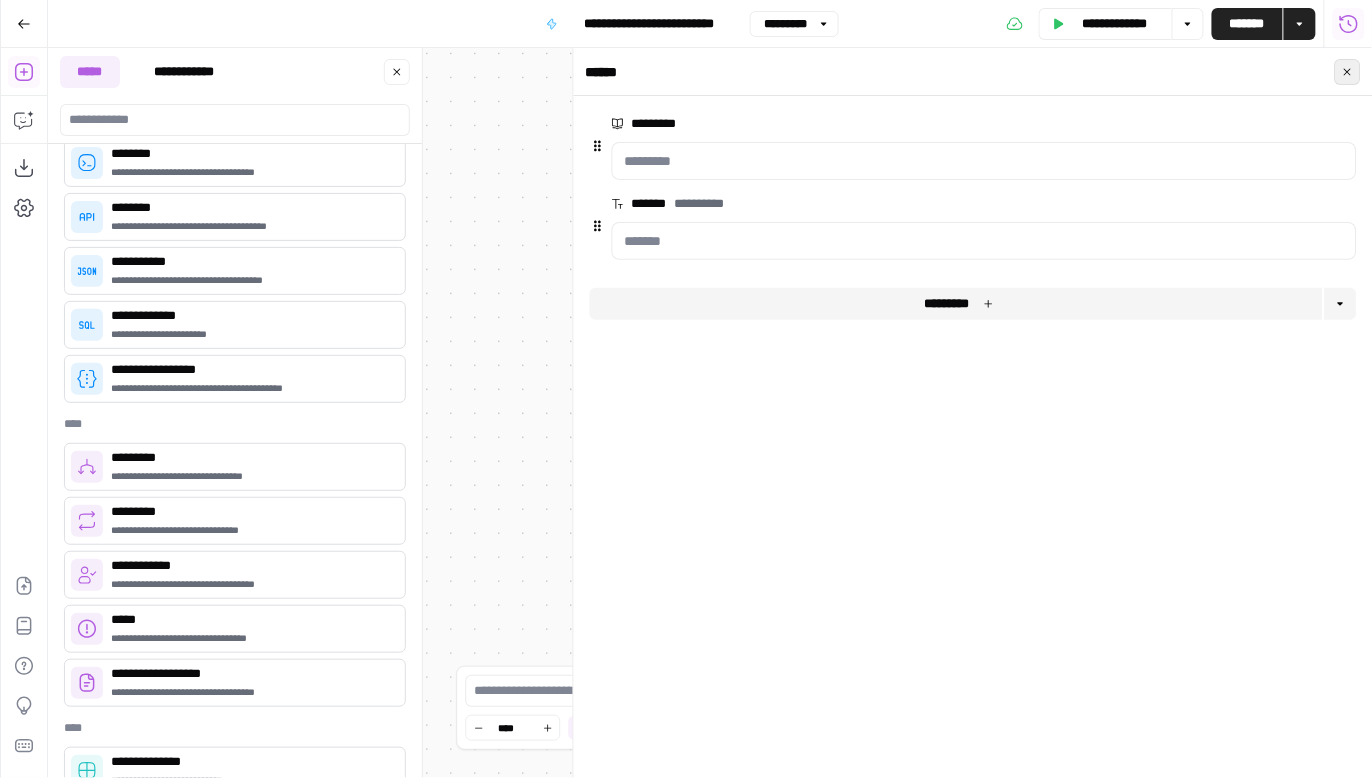 click 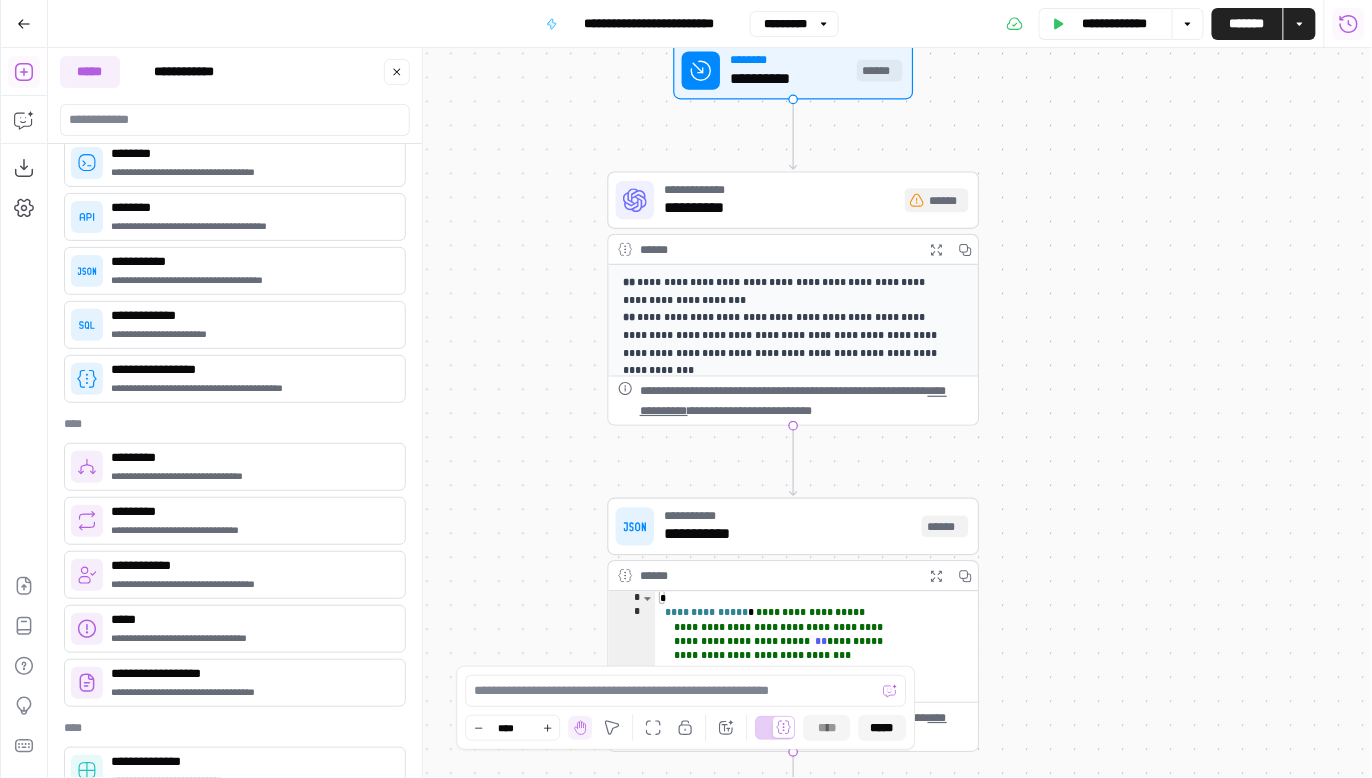 scroll, scrollTop: 0, scrollLeft: 0, axis: both 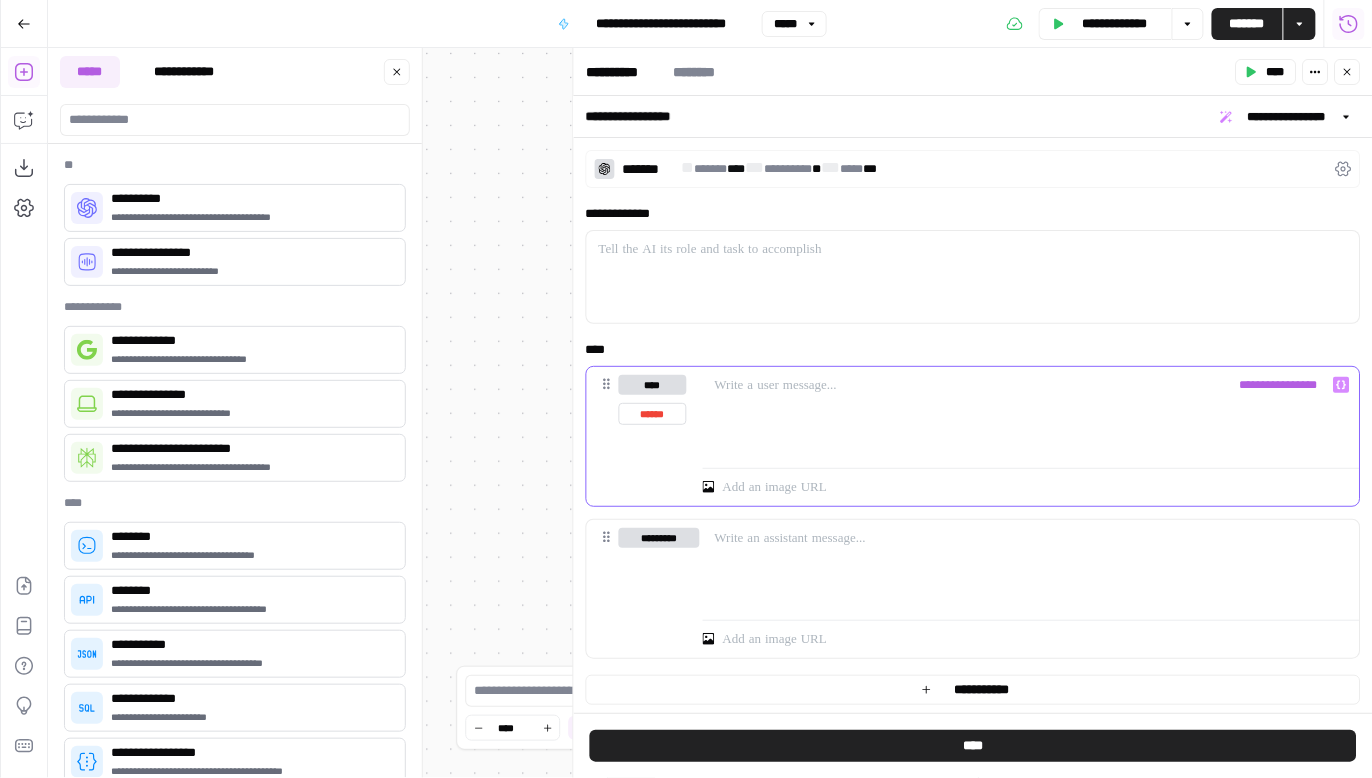 click at bounding box center (1031, 413) 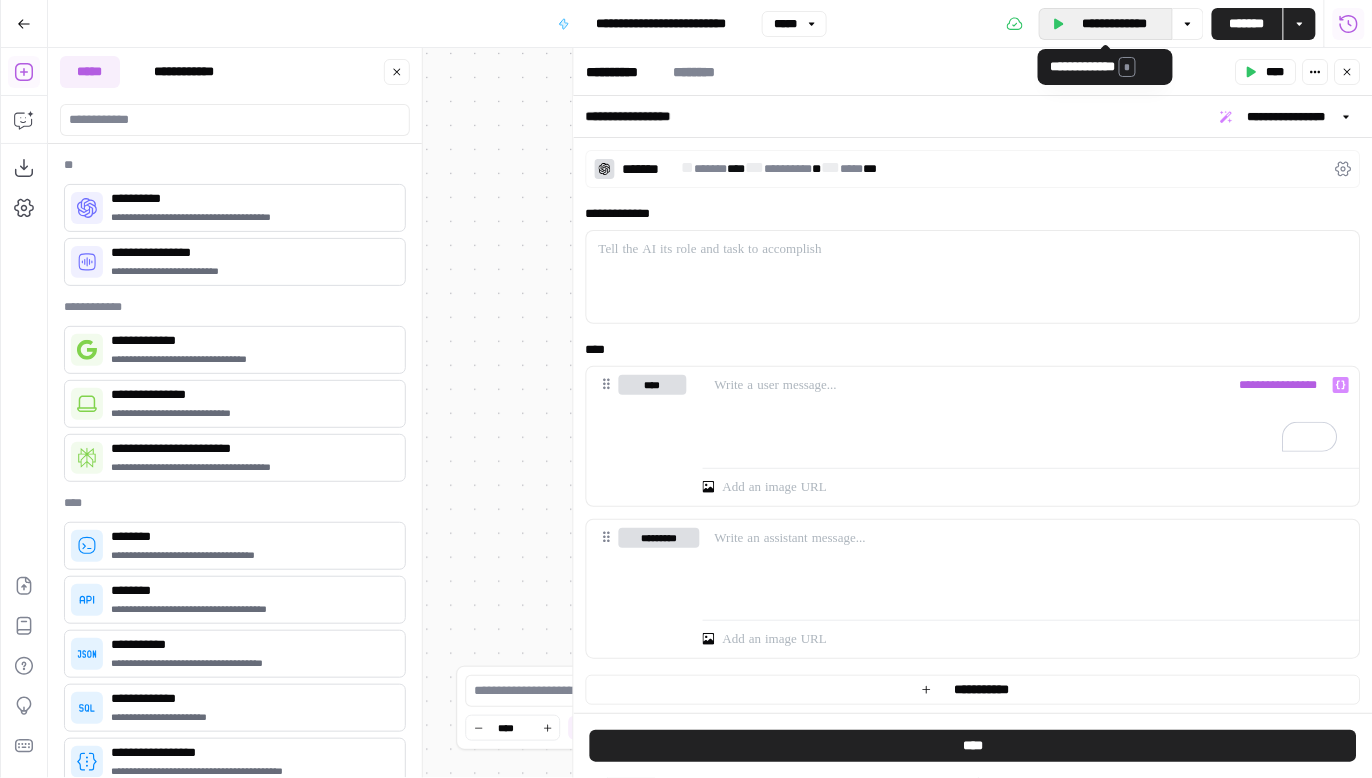 click on "**********" at bounding box center (1115, 24) 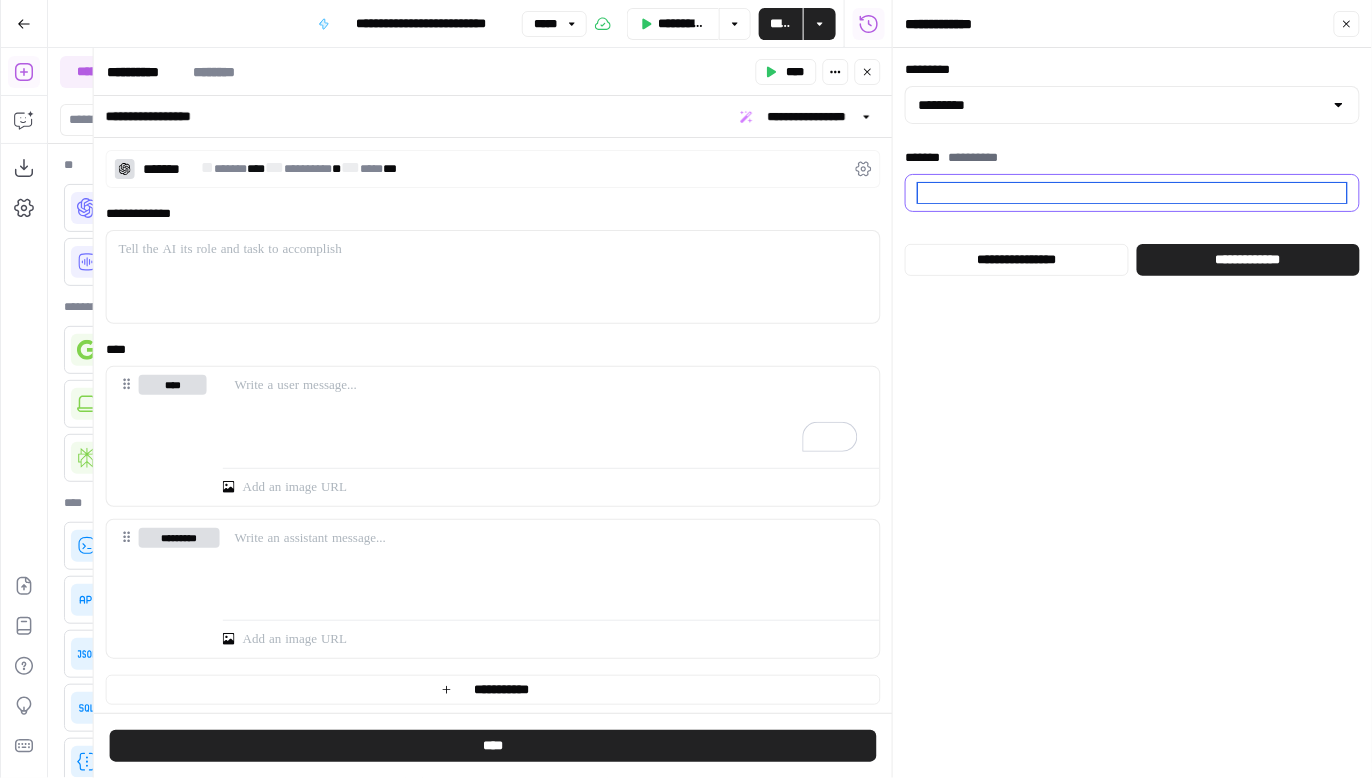 click on "**********" at bounding box center [1132, 193] 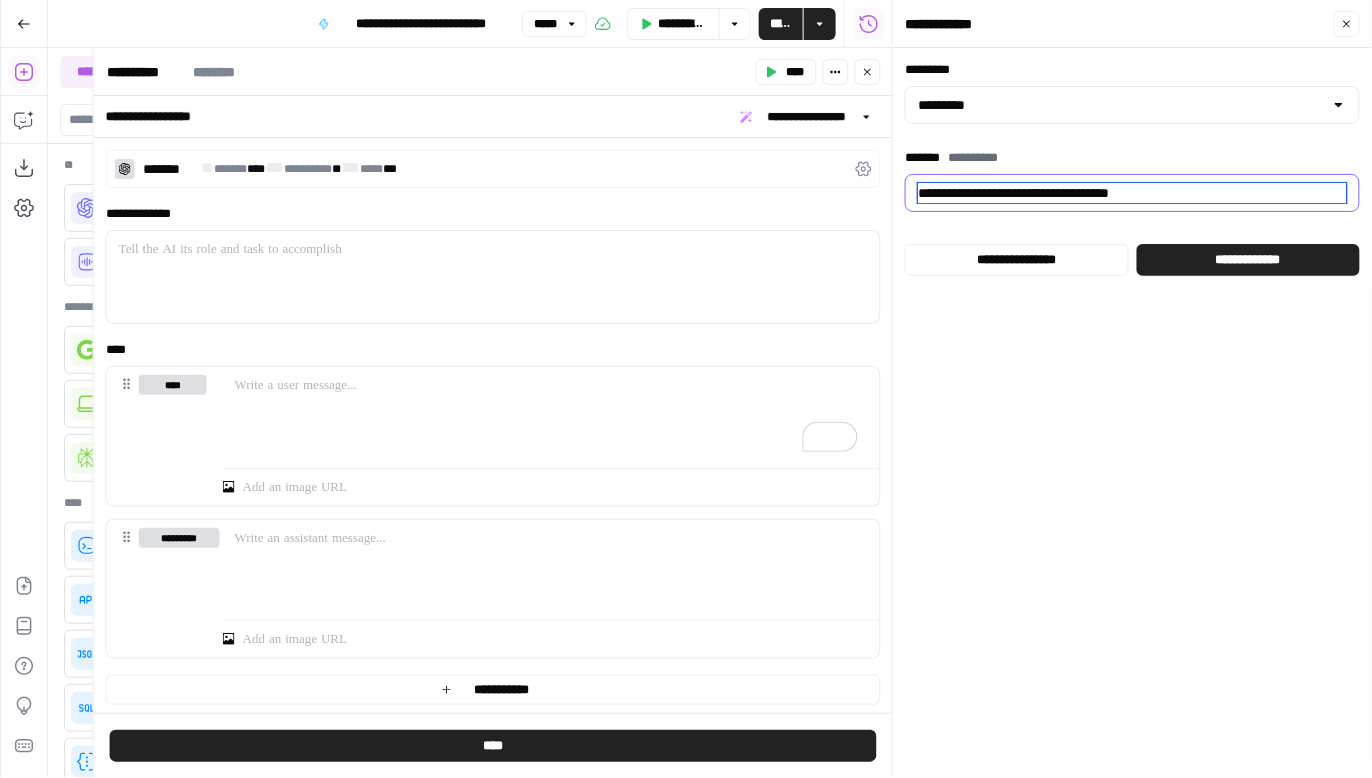 type on "**********" 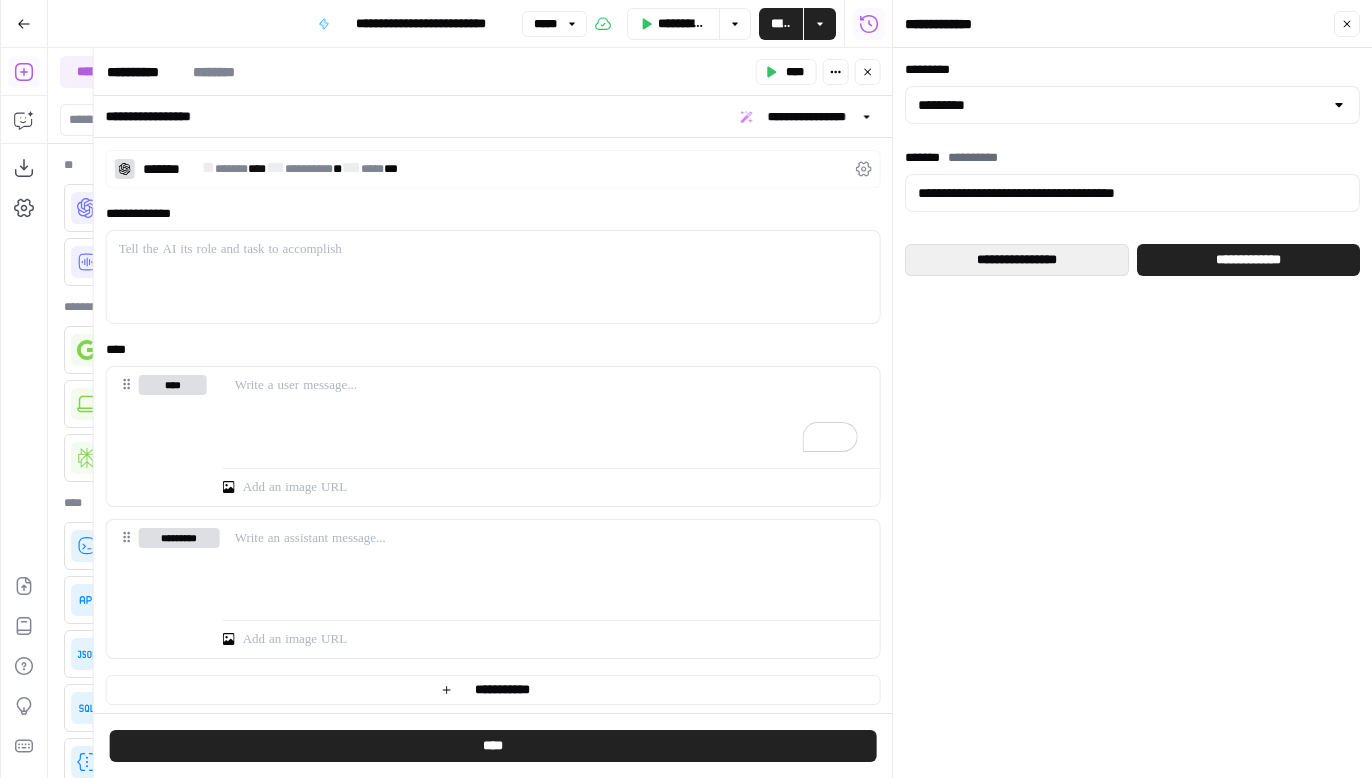 scroll, scrollTop: 0, scrollLeft: 0, axis: both 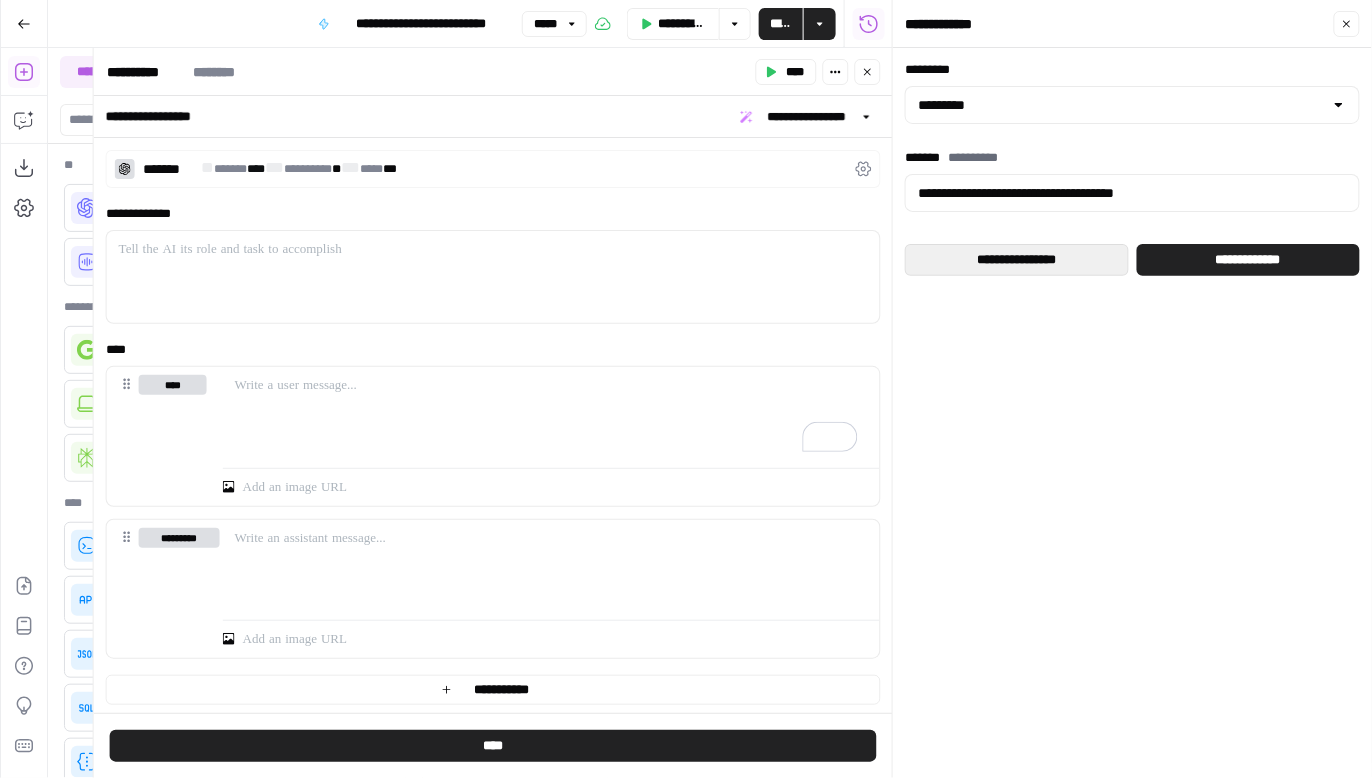 type on "**********" 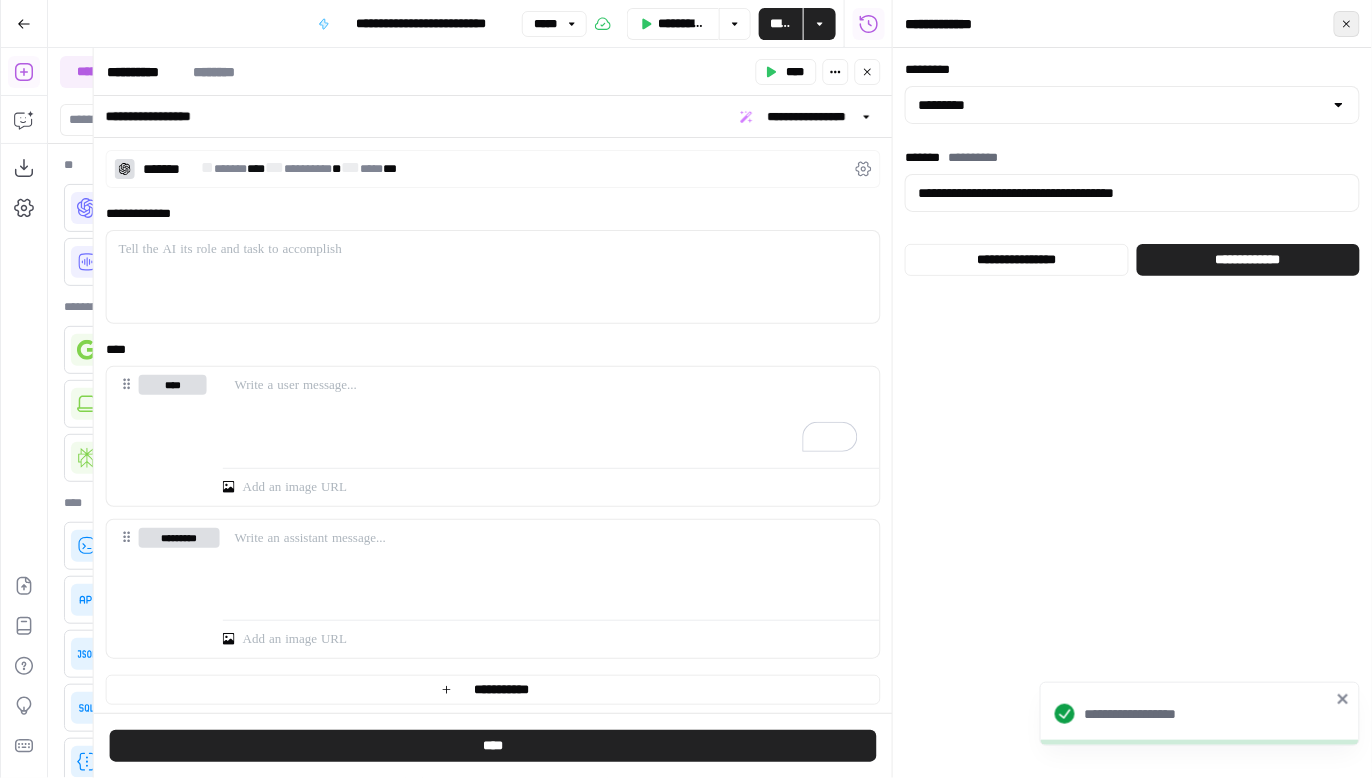 click on "*****" at bounding box center [1347, 24] 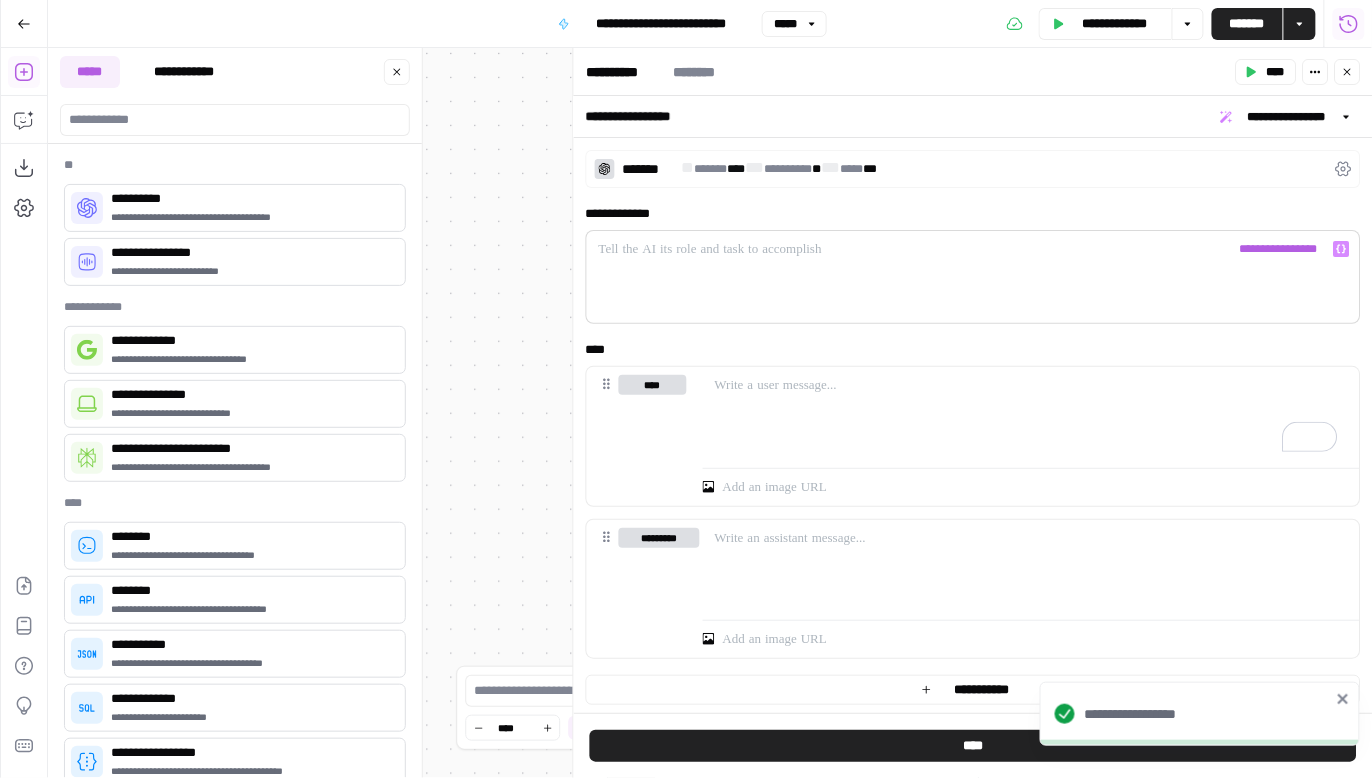 scroll, scrollTop: 16, scrollLeft: 0, axis: vertical 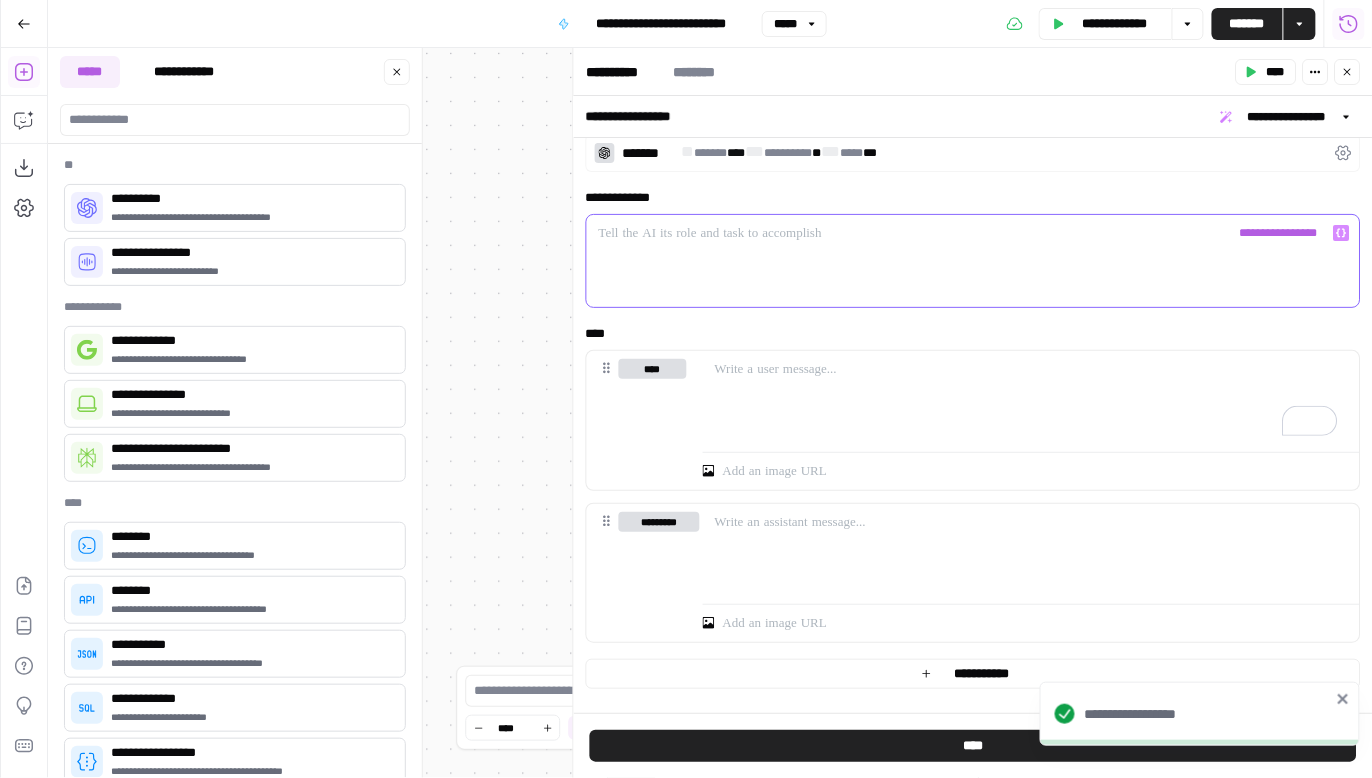 click at bounding box center (973, 261) 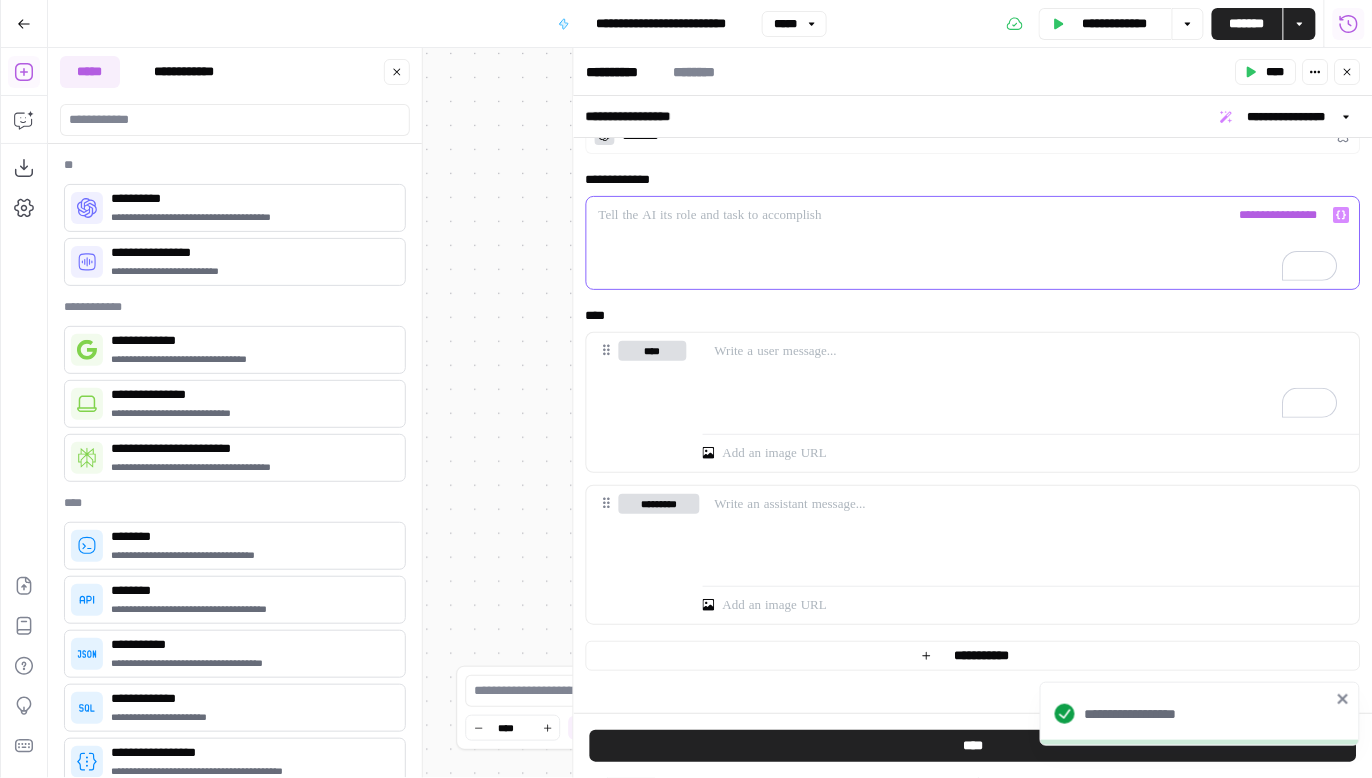 scroll, scrollTop: 42, scrollLeft: 0, axis: vertical 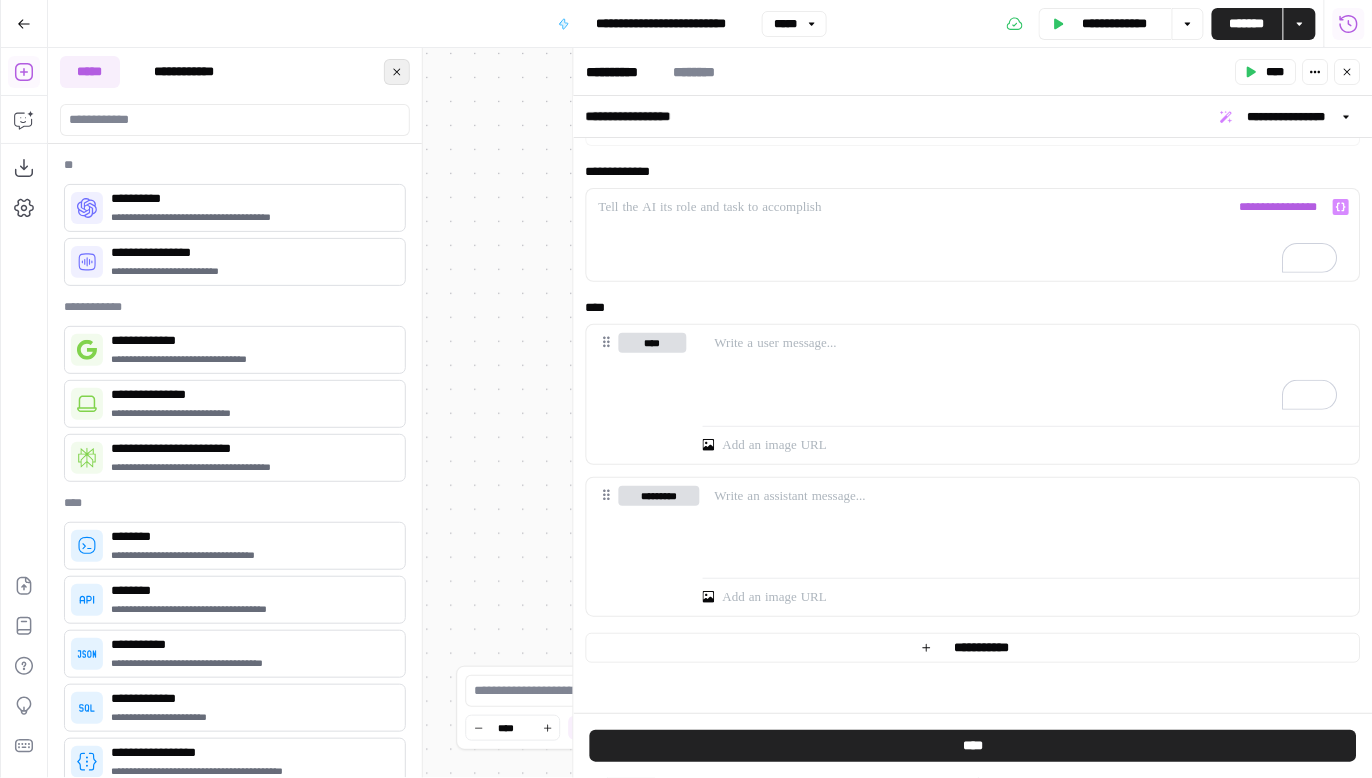 click on "*****" at bounding box center [397, 72] 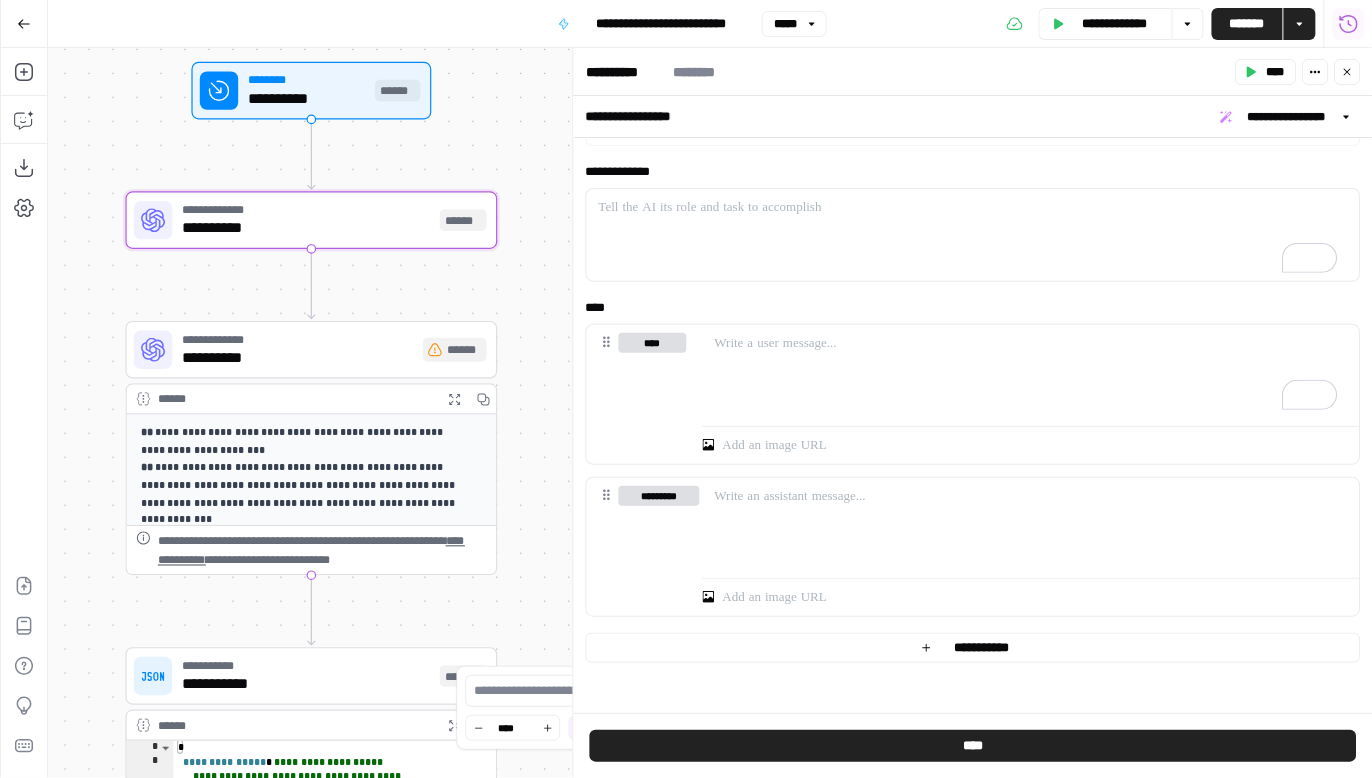 drag, startPoint x: 300, startPoint y: 200, endPoint x: 1, endPoint y: 225, distance: 300.04333 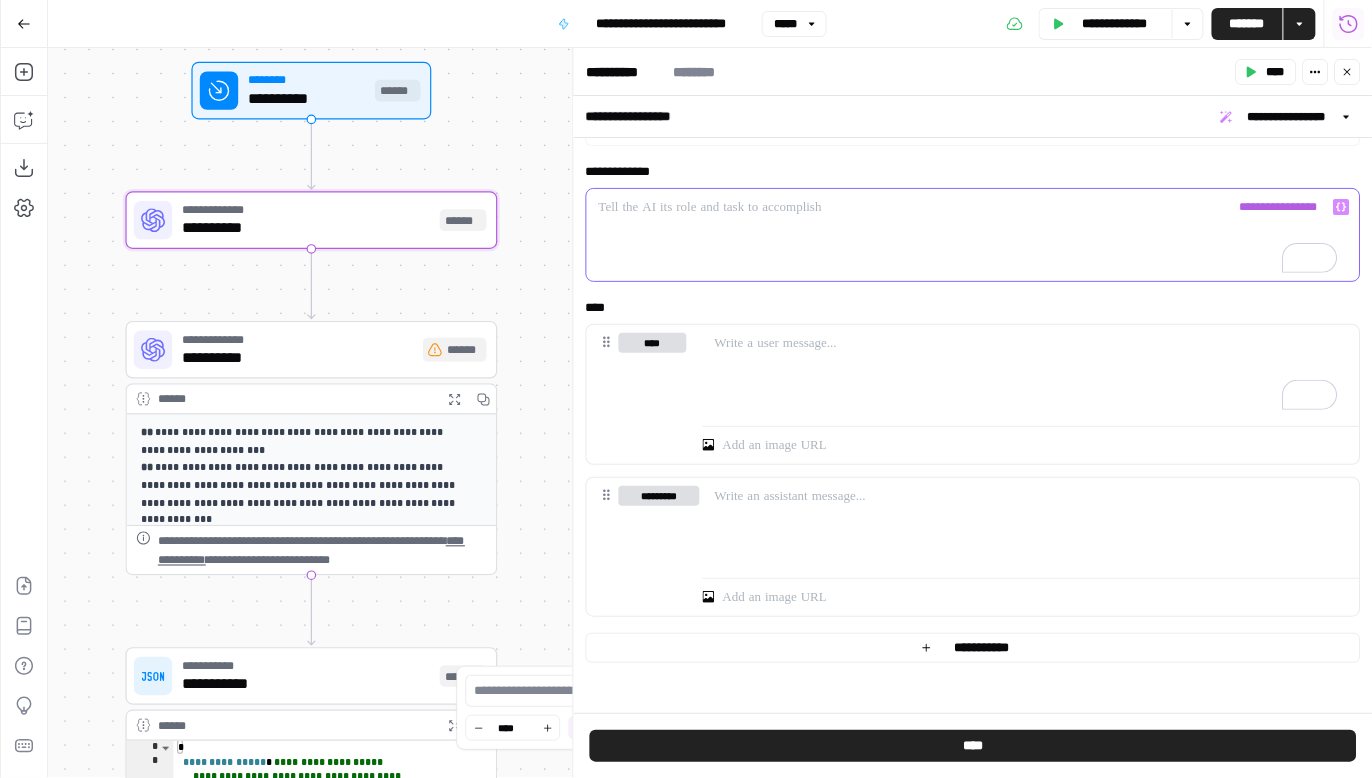 click at bounding box center [973, 235] 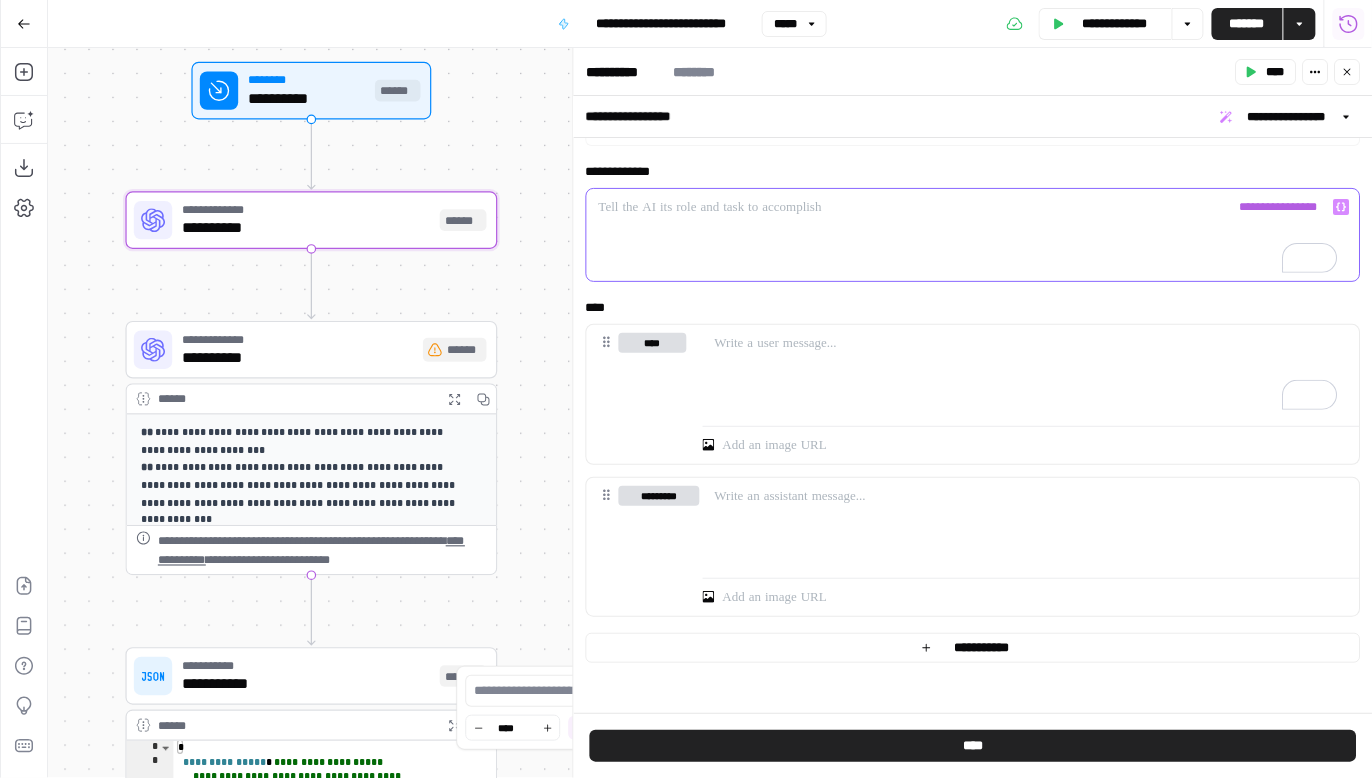 type 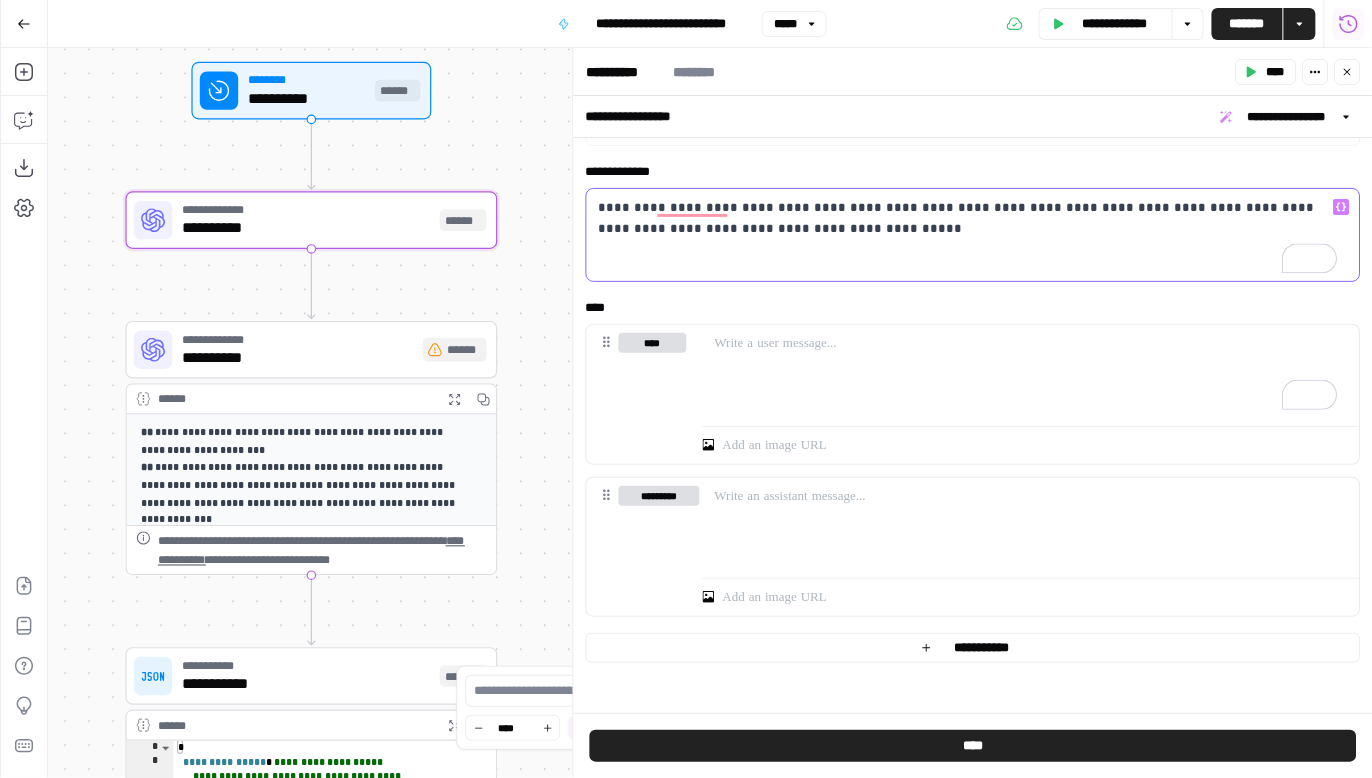 click 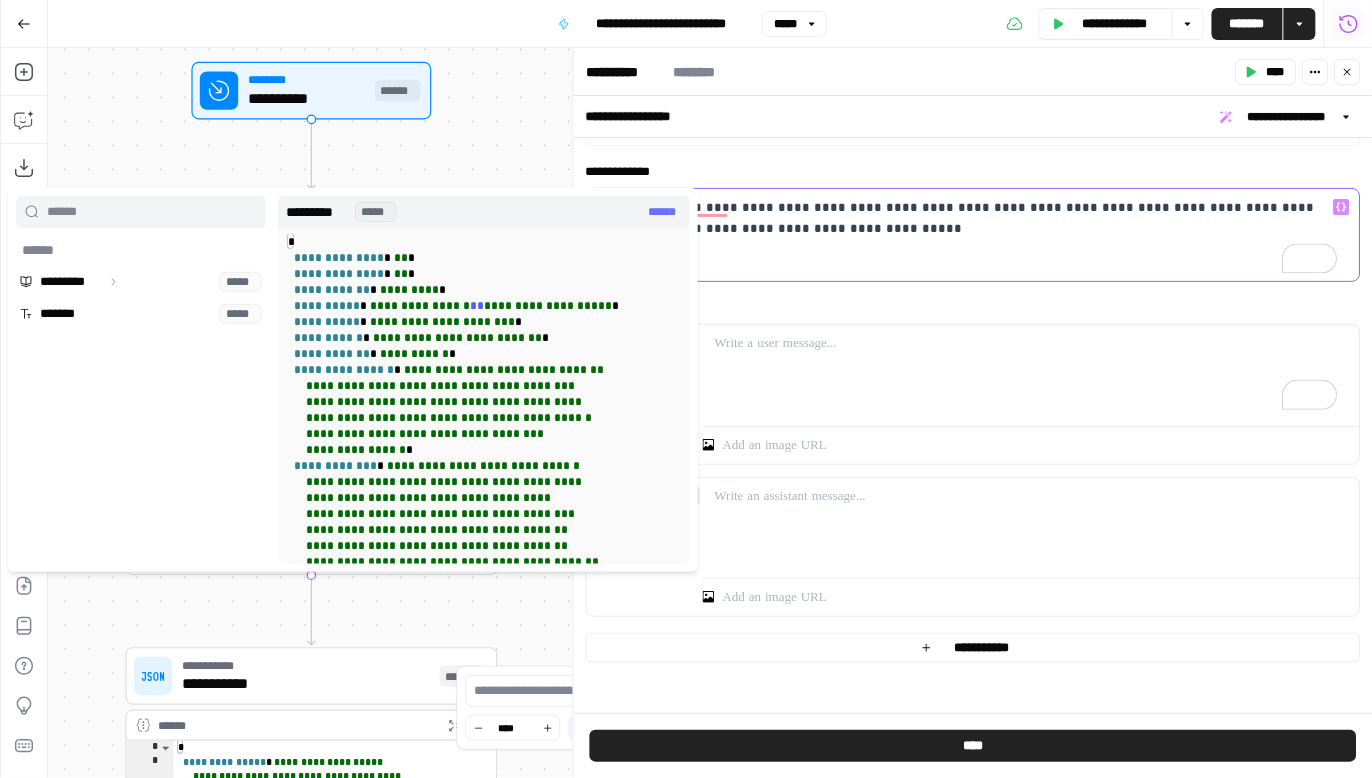 click on "**********" at bounding box center [973, 235] 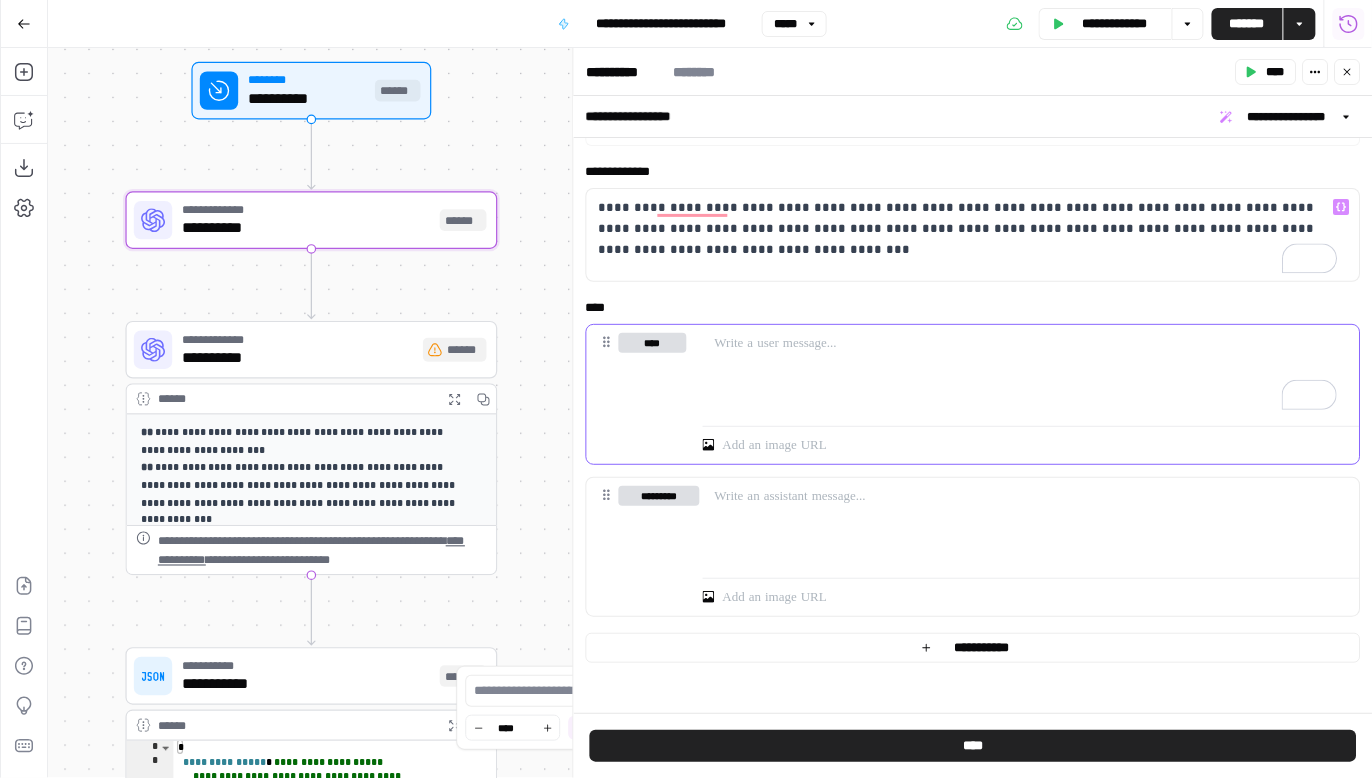 click at bounding box center (1031, 371) 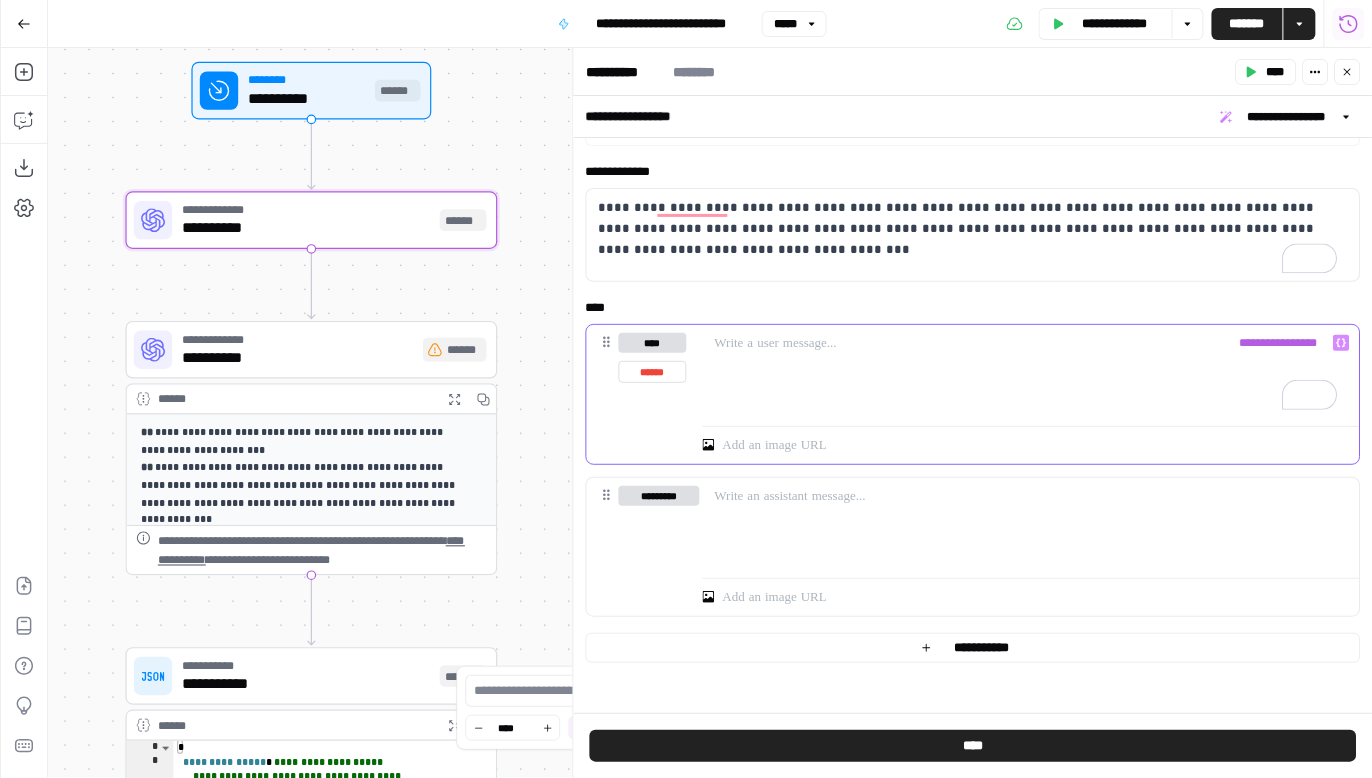 type 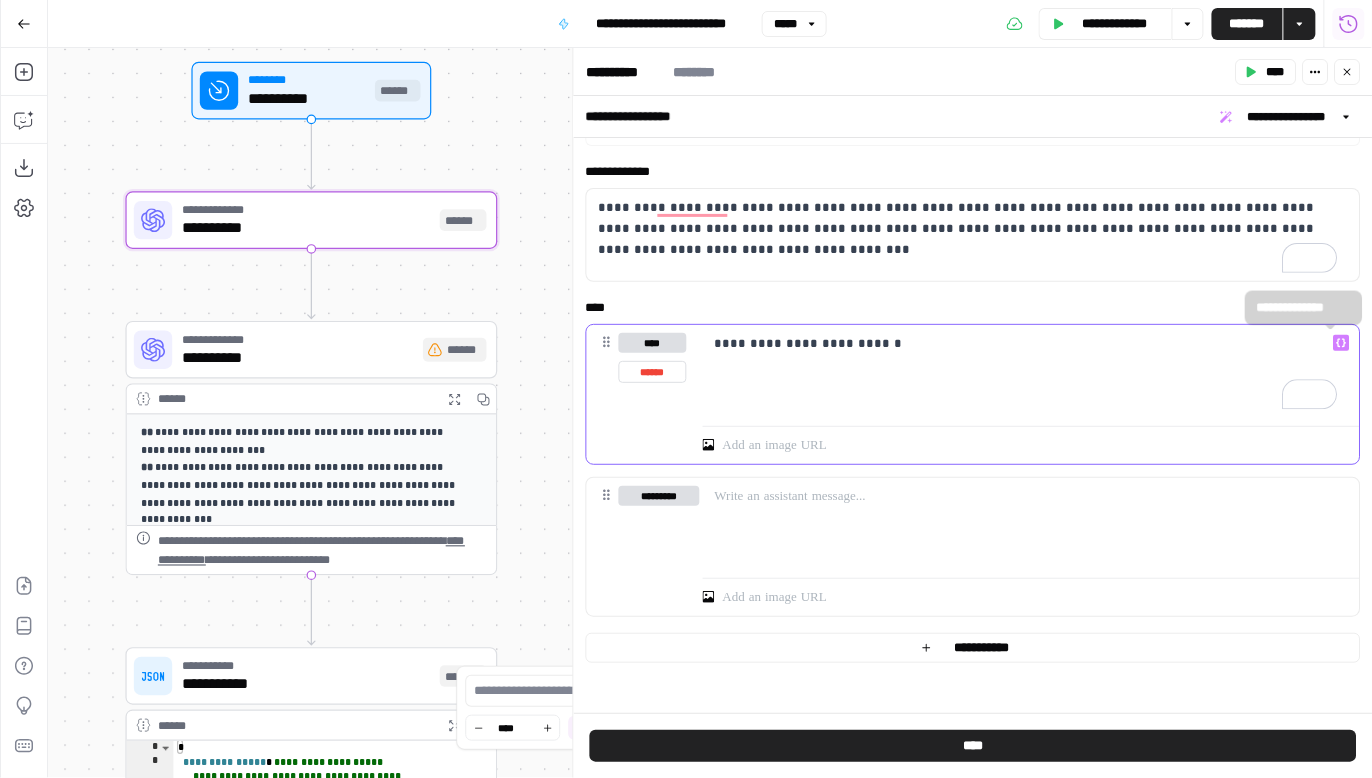 click 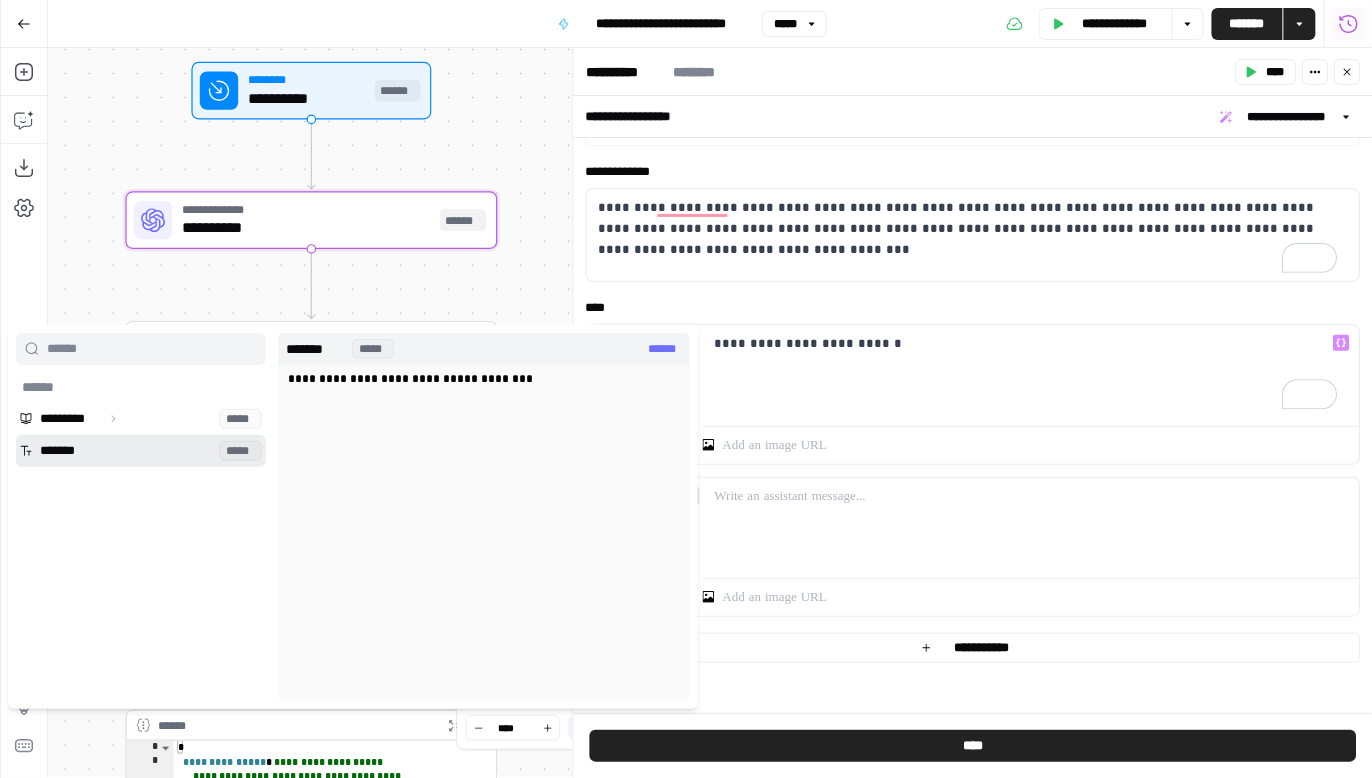 click at bounding box center (141, 451) 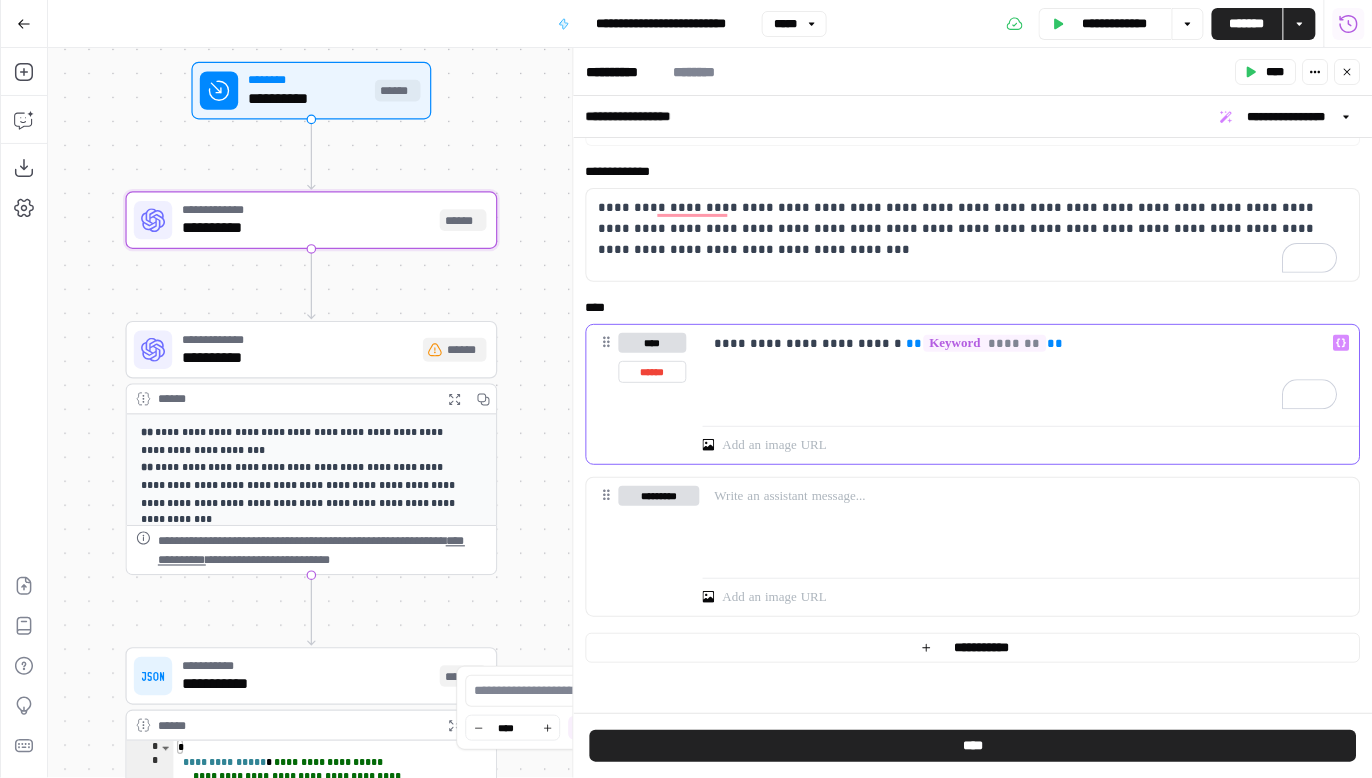 click on "**********" at bounding box center (1026, 343) 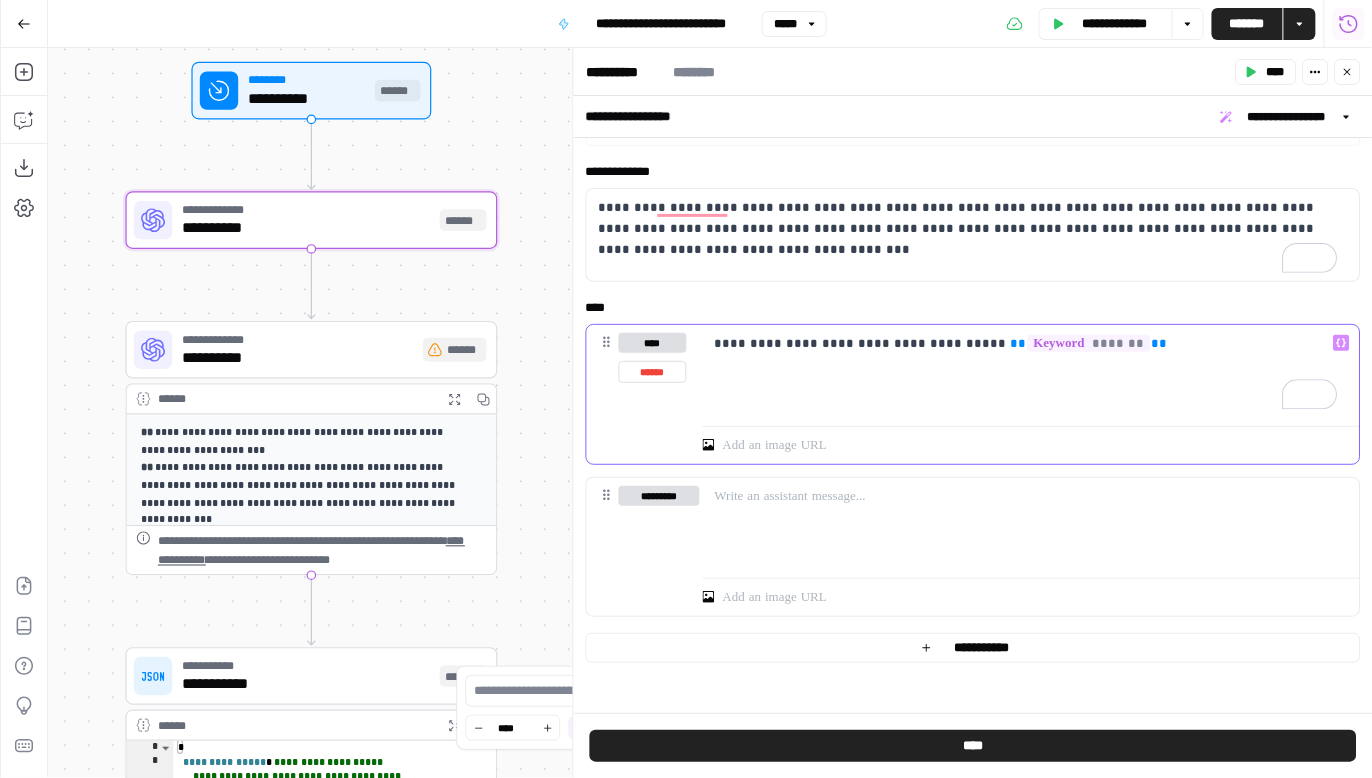 click on "**********" at bounding box center [1026, 343] 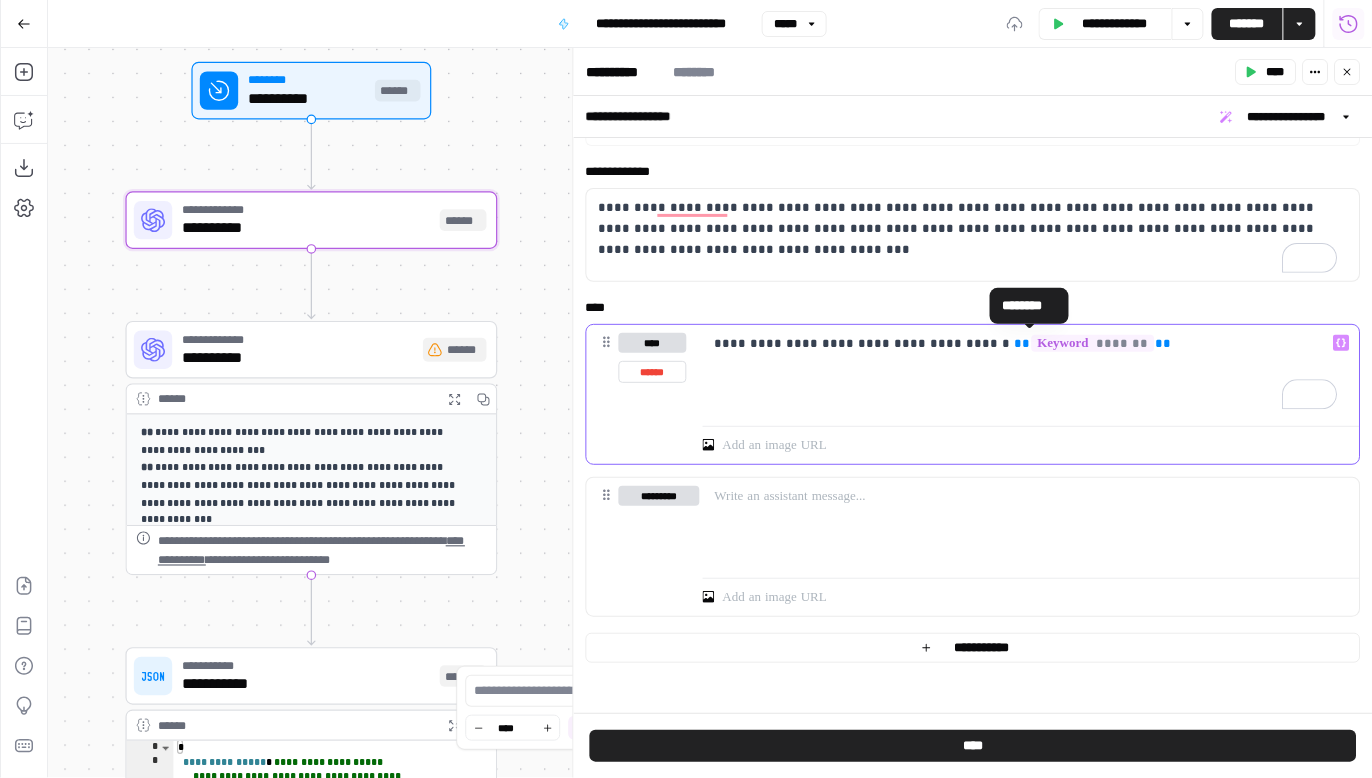 drag, startPoint x: 1058, startPoint y: 352, endPoint x: 1072, endPoint y: 363, distance: 17.804493 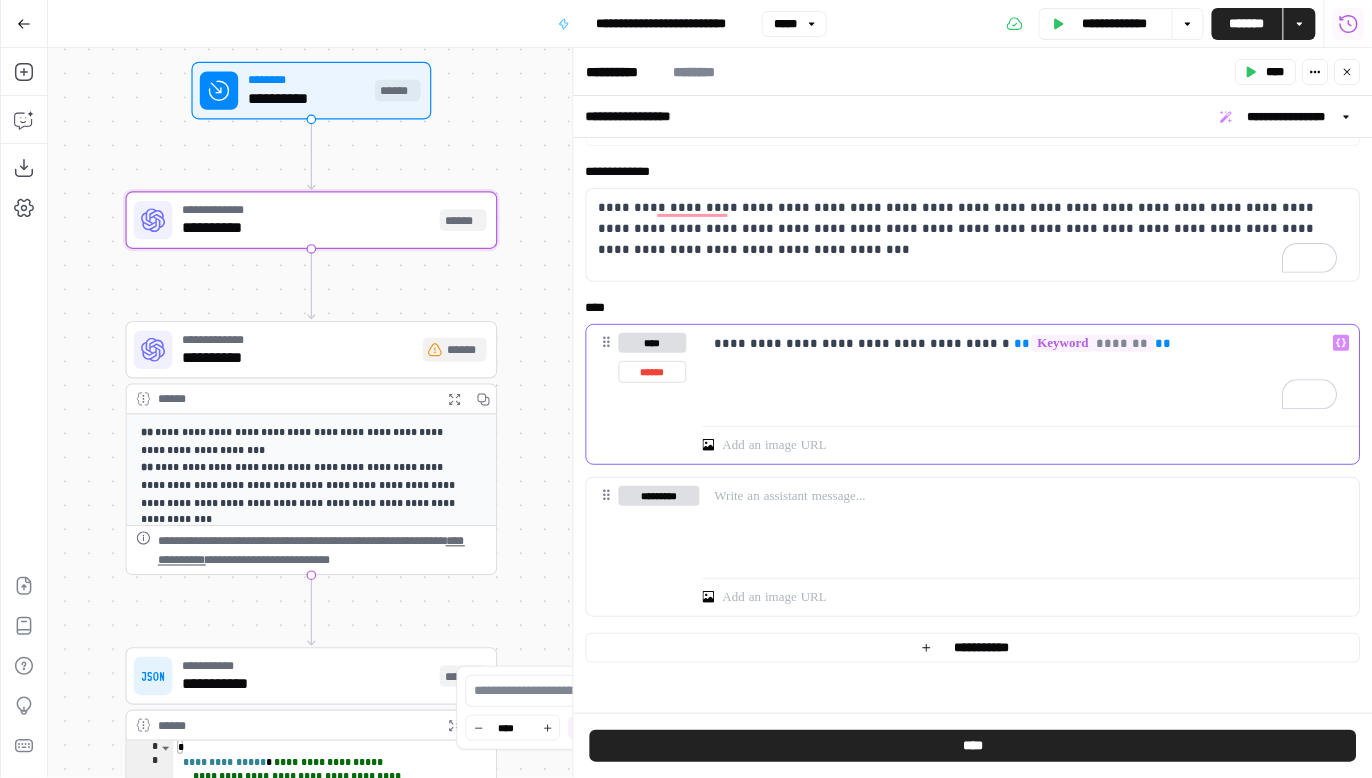 click on "**********" at bounding box center [1031, 371] 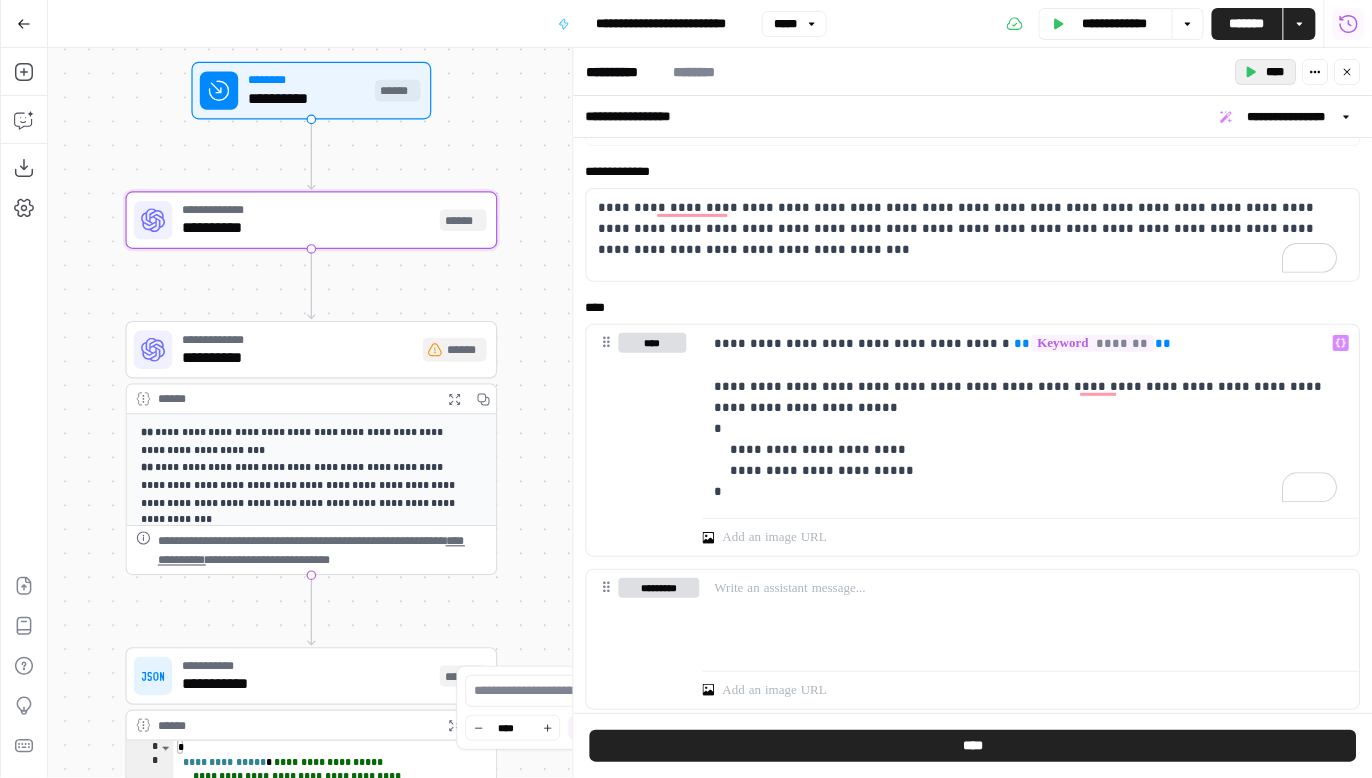 click on "****" at bounding box center [1266, 72] 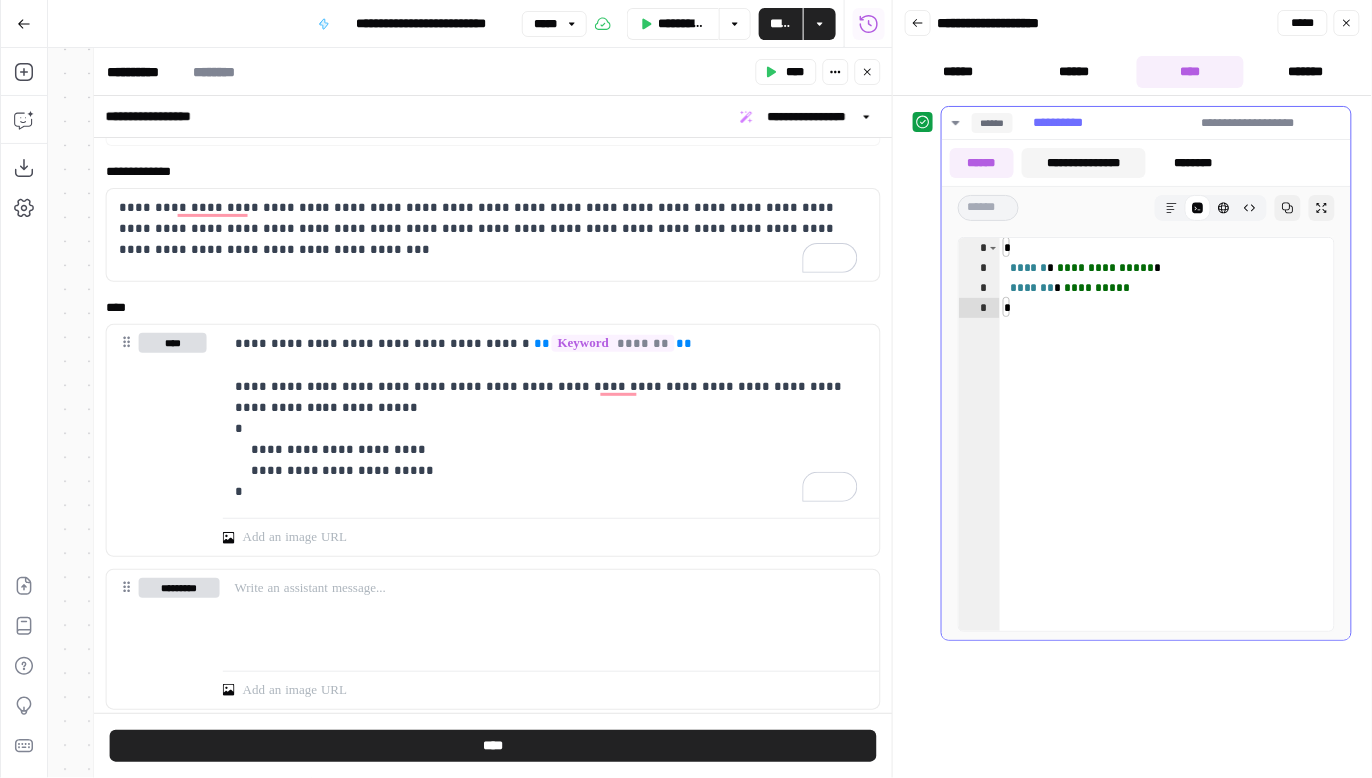 click on "**********" at bounding box center [1084, 163] 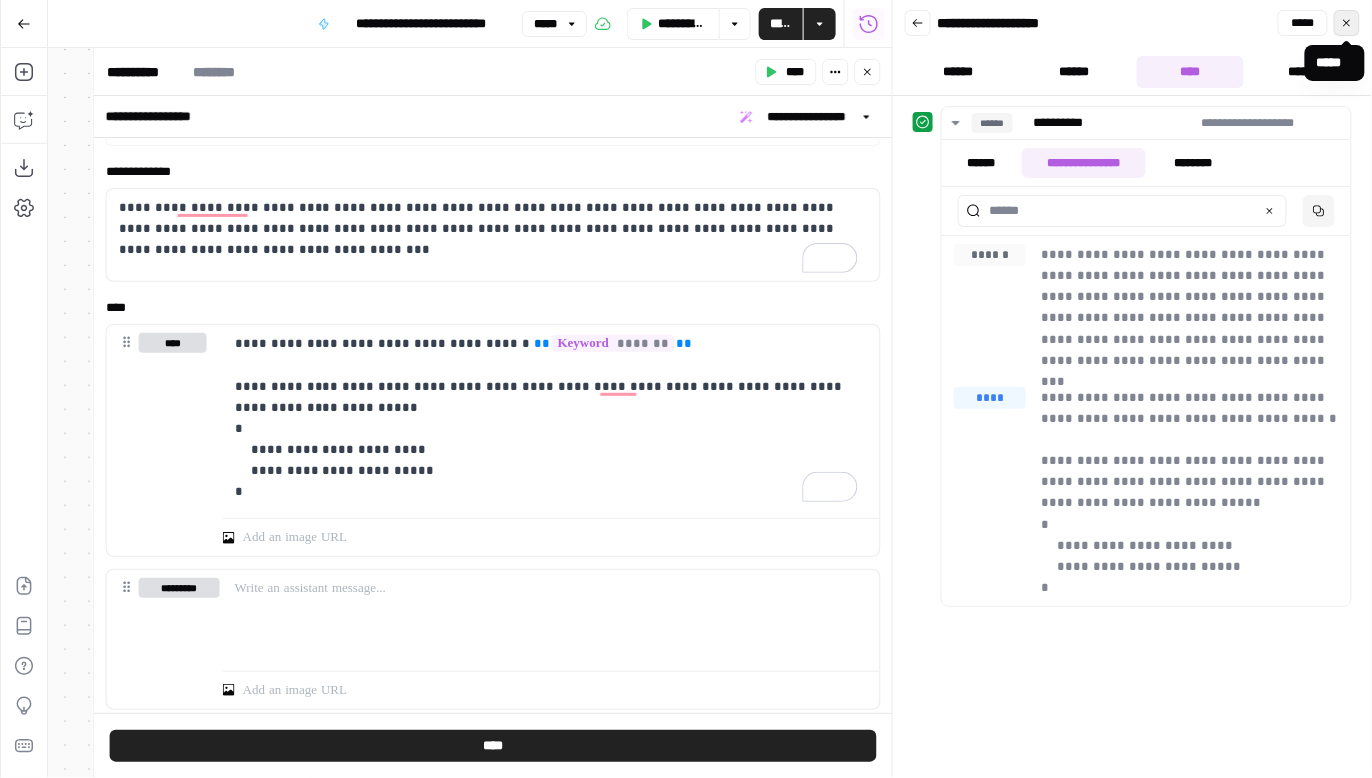click on "*****" at bounding box center (1347, 23) 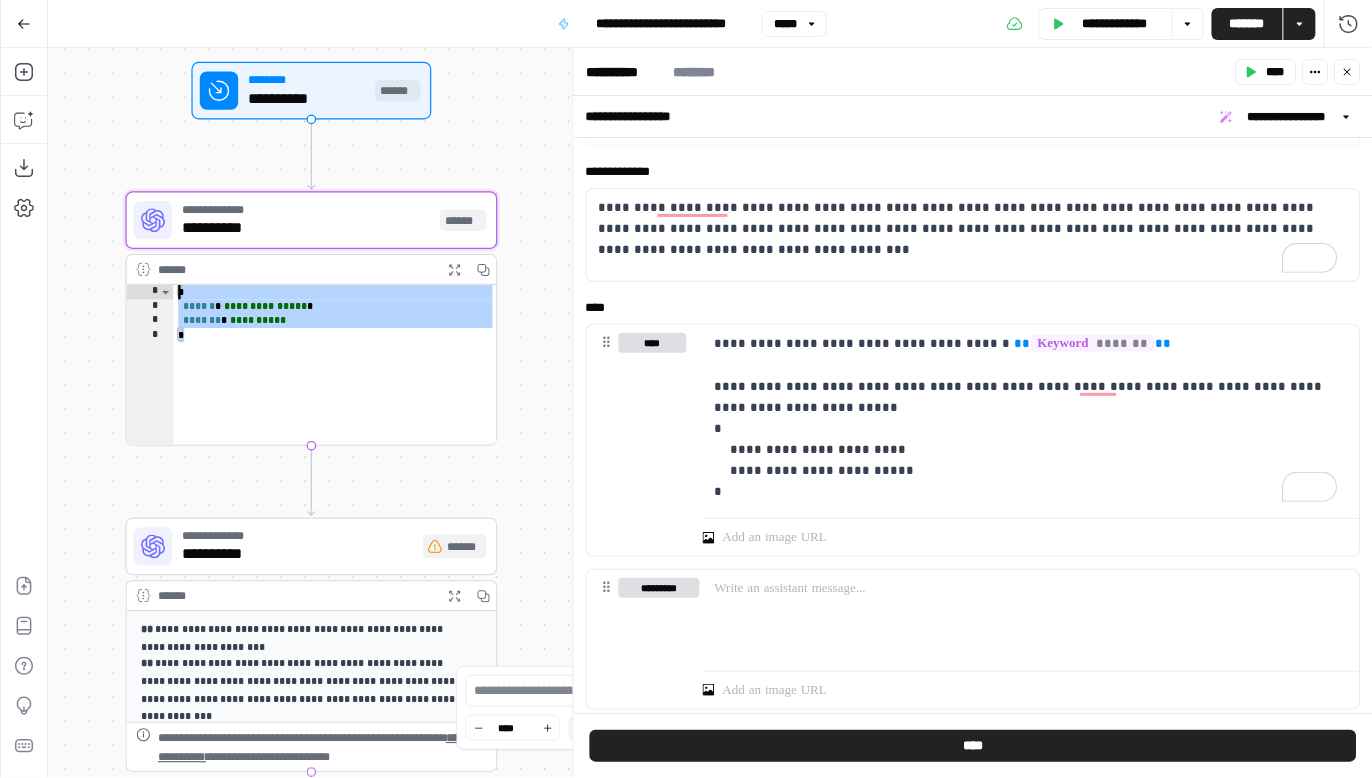 drag, startPoint x: 382, startPoint y: 382, endPoint x: 434, endPoint y: 294, distance: 102.21546 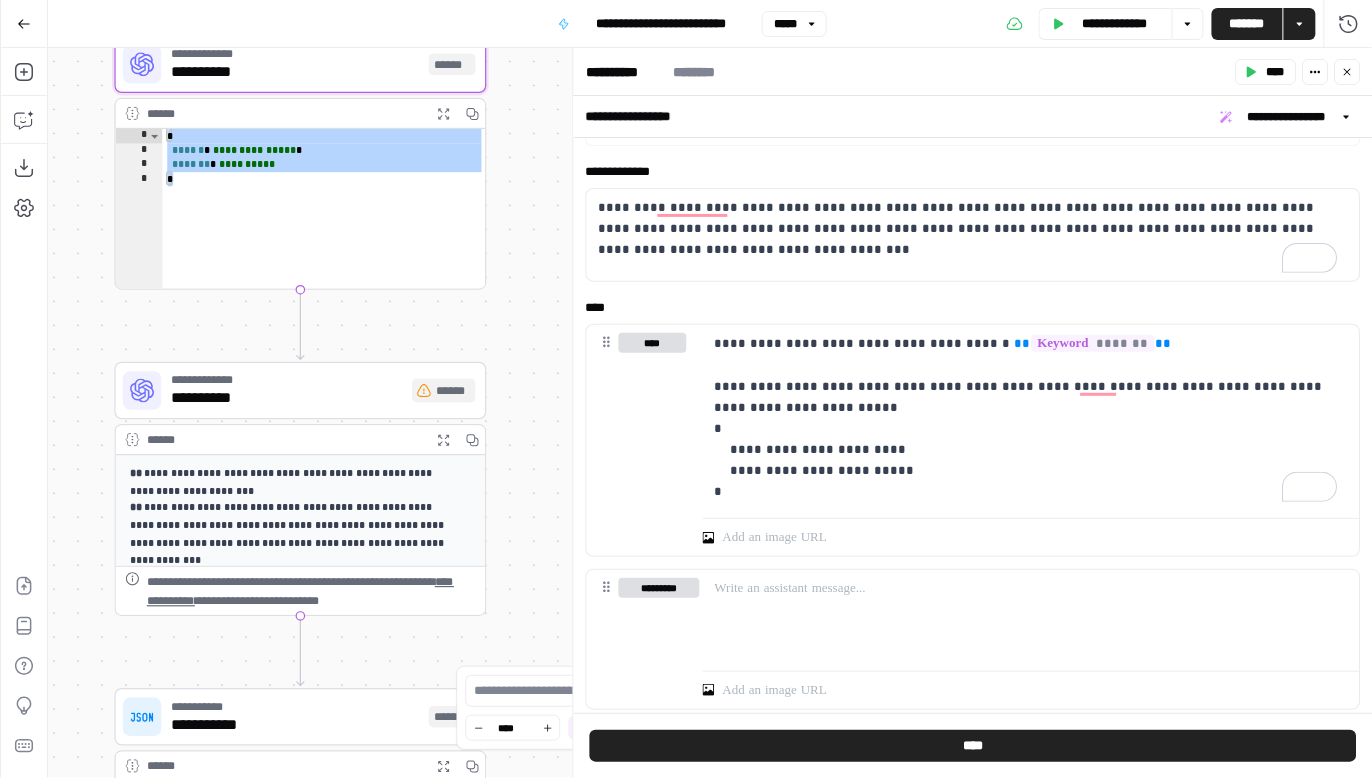 drag, startPoint x: 558, startPoint y: 477, endPoint x: 545, endPoint y: 296, distance: 181.46625 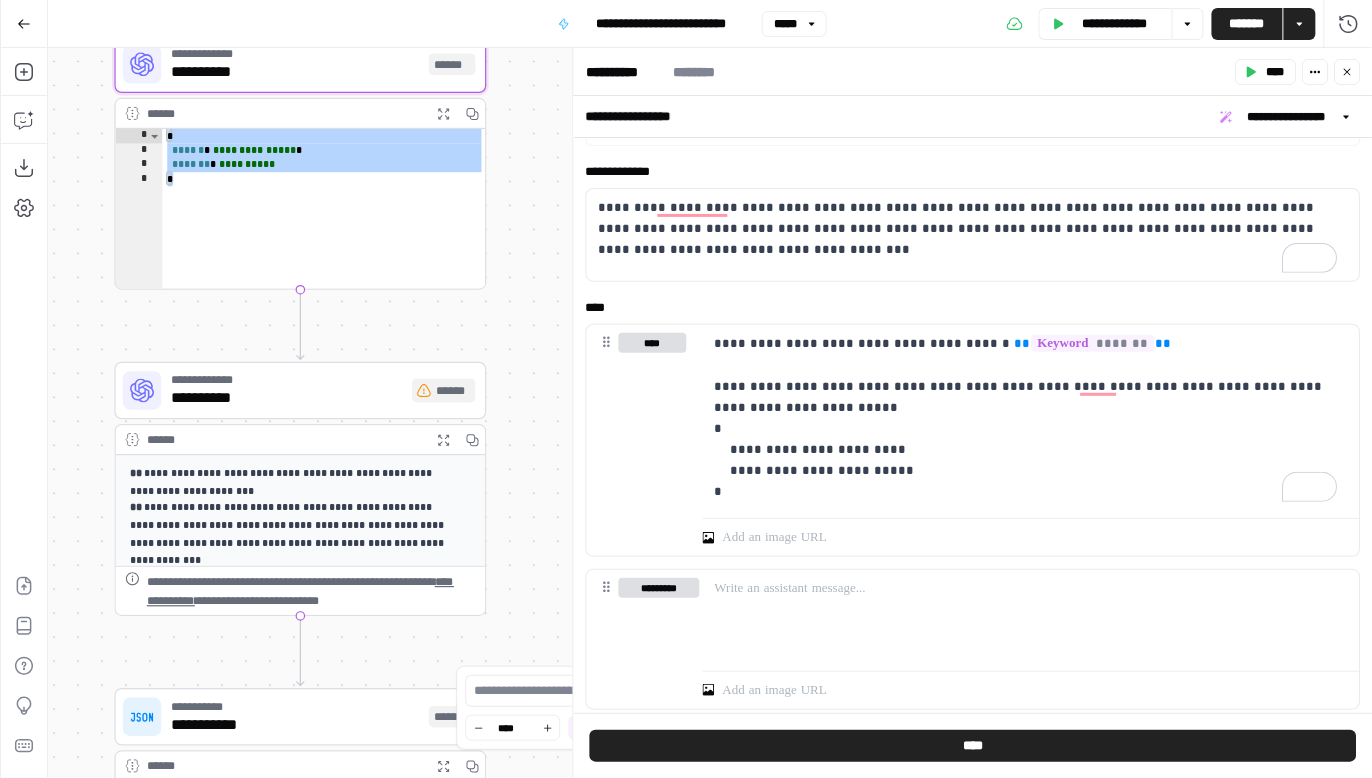 click on "**********" at bounding box center [710, 413] 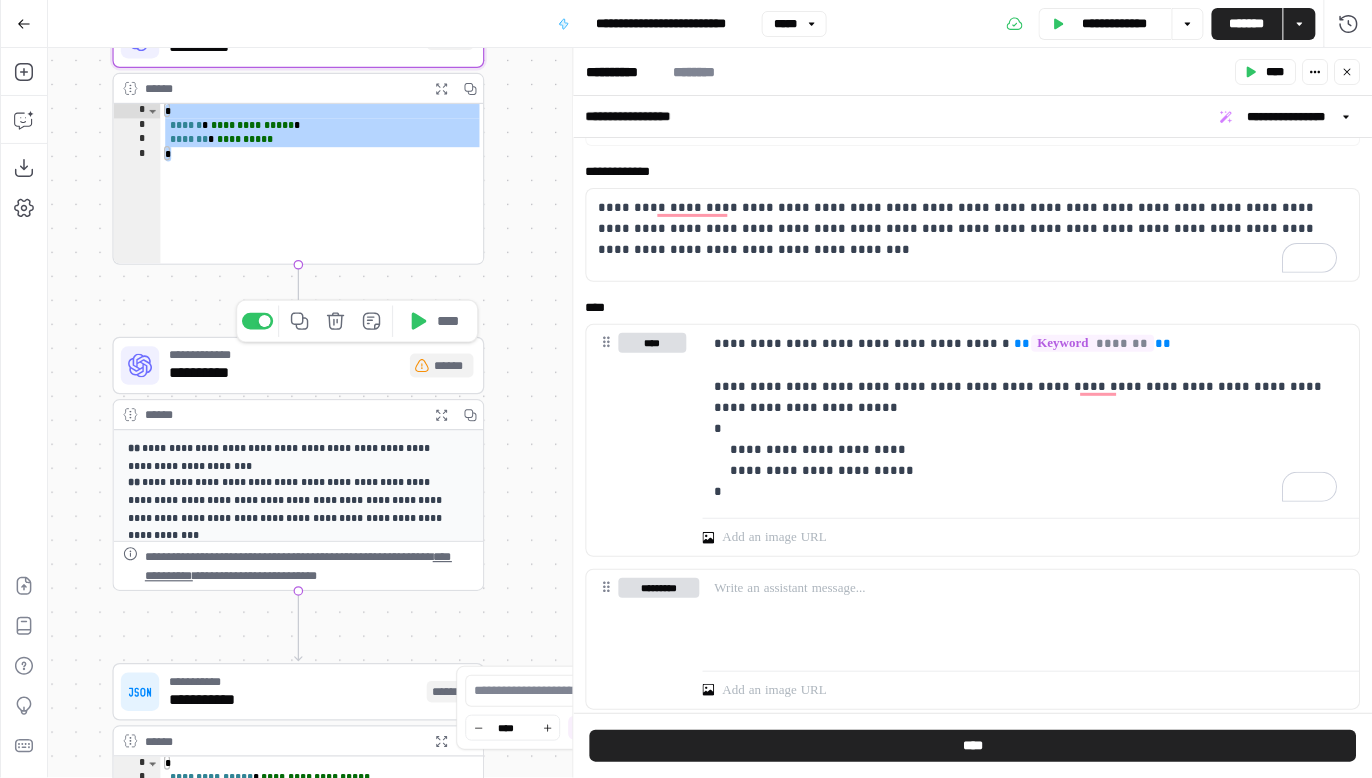 click on "**********" at bounding box center (285, 374) 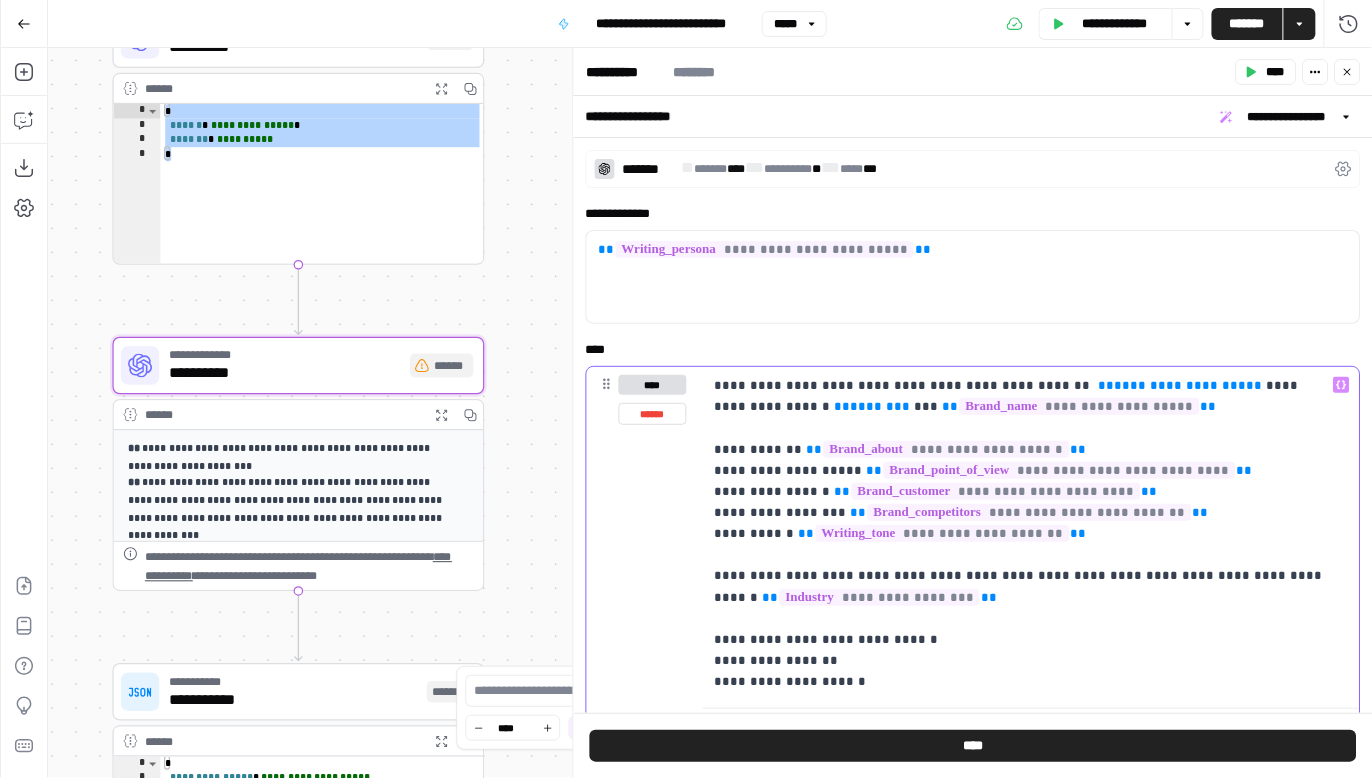 click on "**********" at bounding box center [1181, 385] 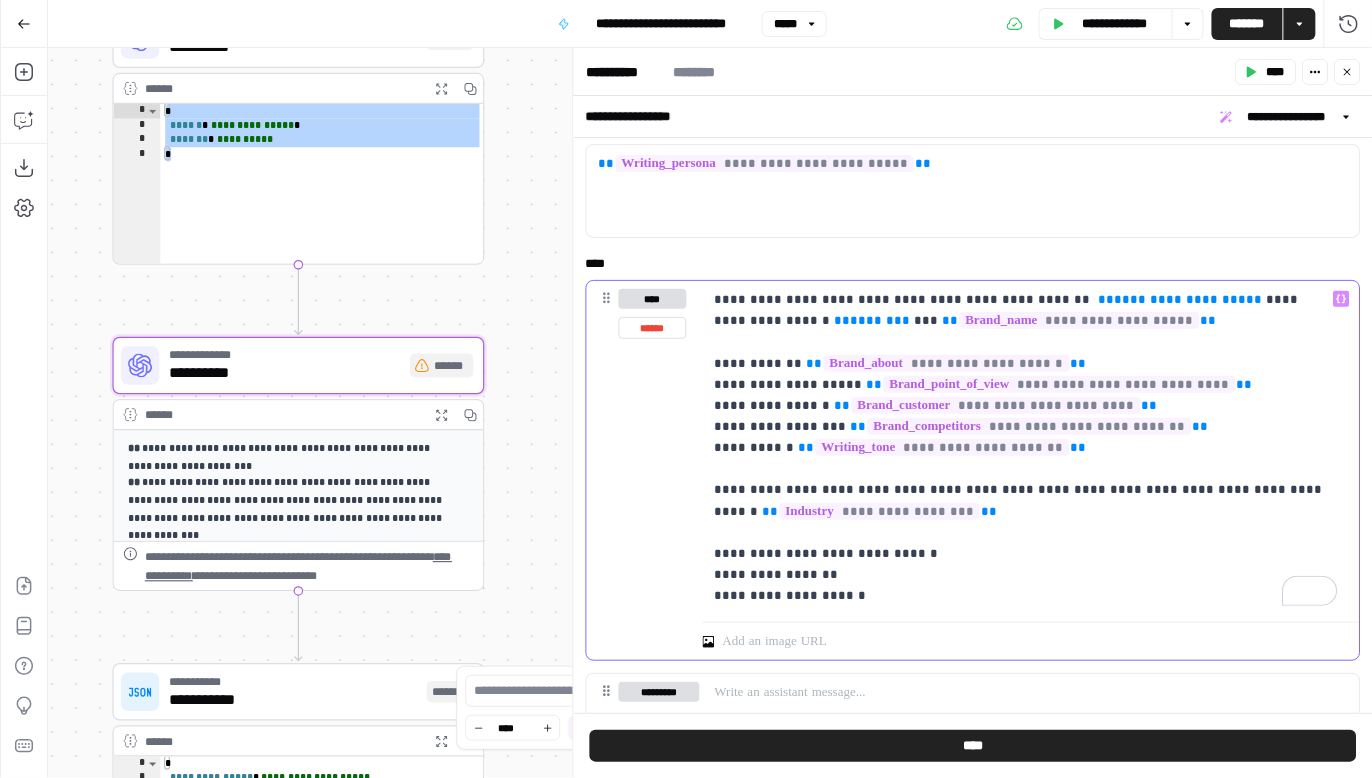 scroll, scrollTop: 112, scrollLeft: 0, axis: vertical 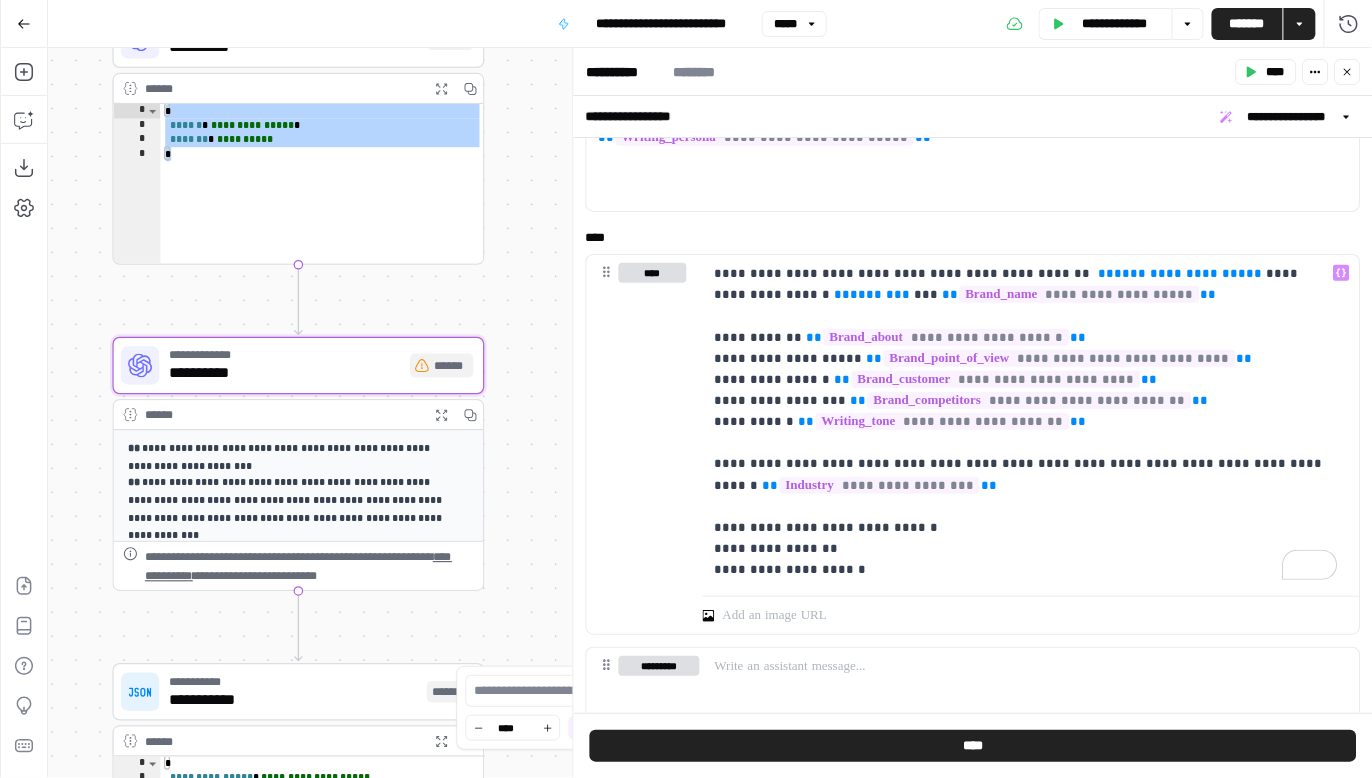 click on "**********" at bounding box center [293, 48] 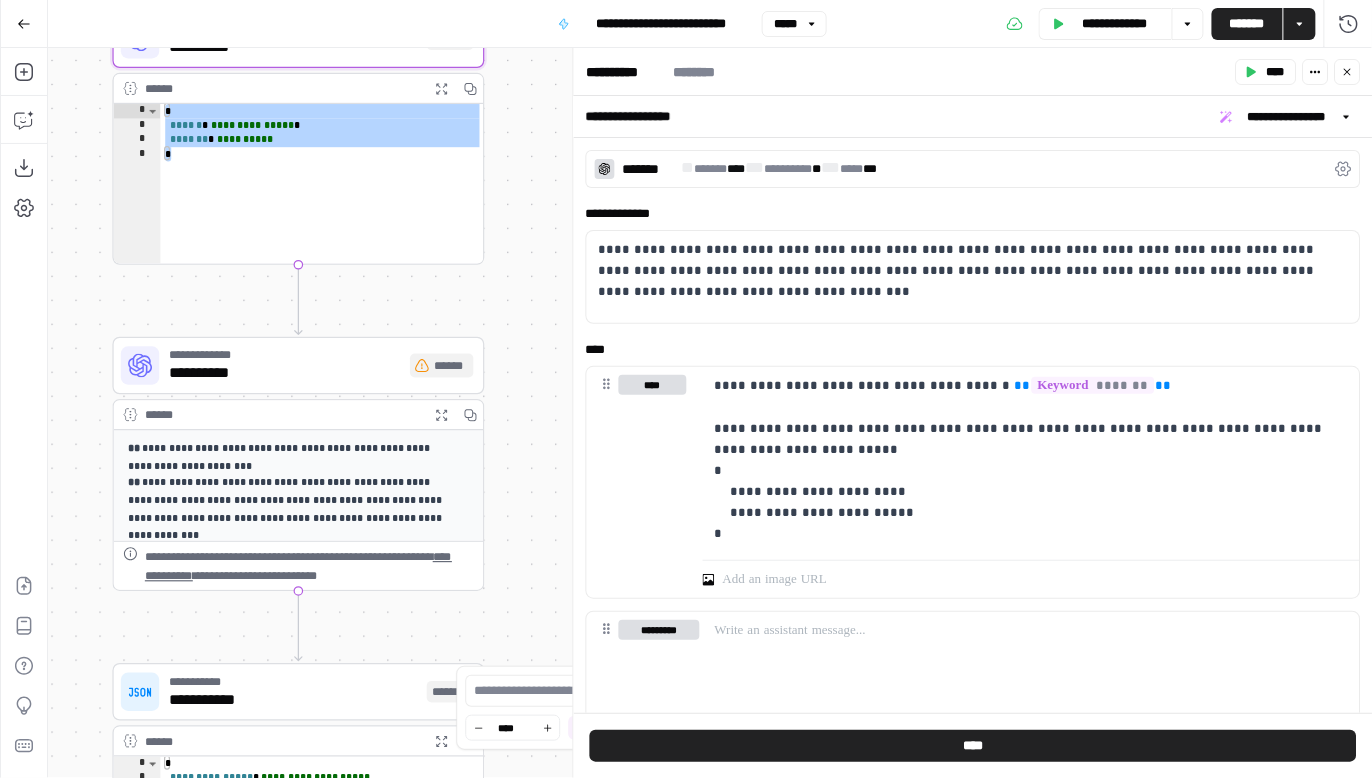 click on "****" at bounding box center [737, 169] 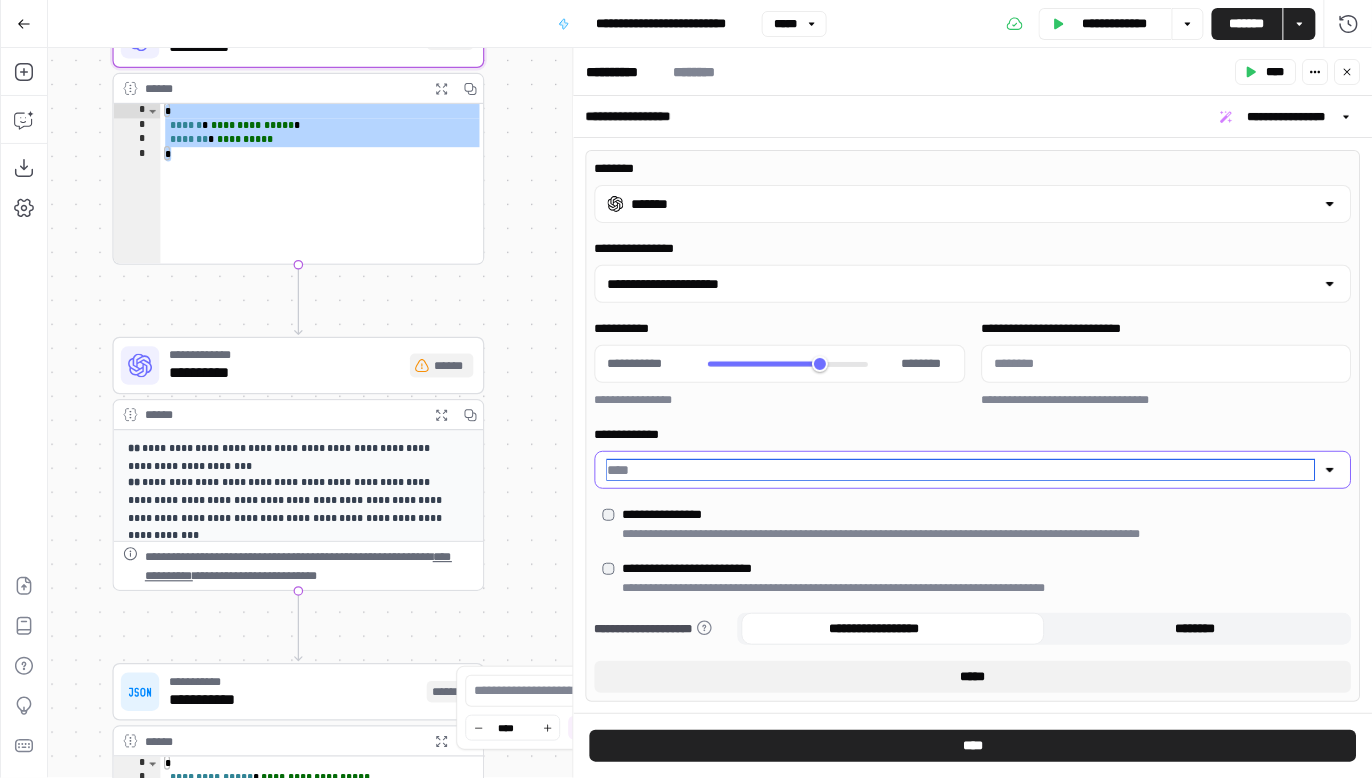 click on "**********" at bounding box center (961, 470) 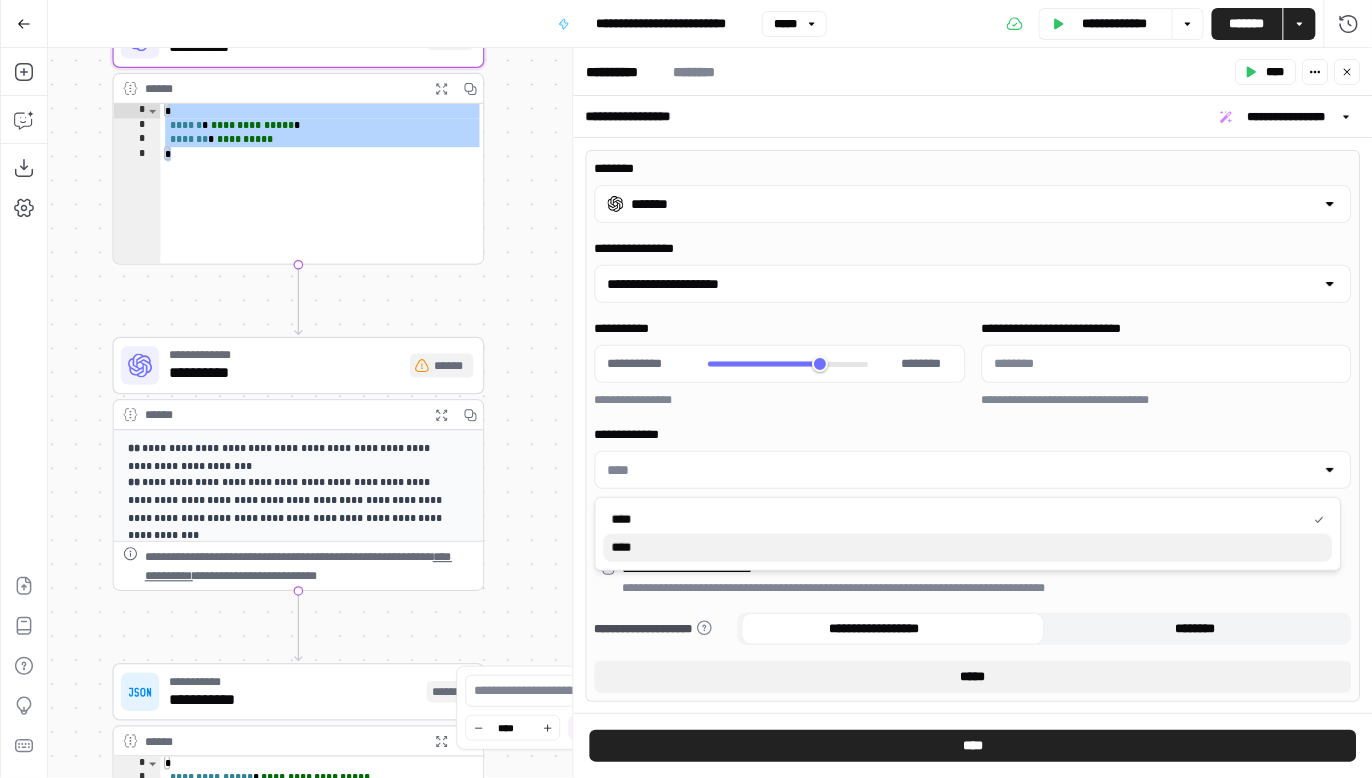 click on "****" at bounding box center (968, 548) 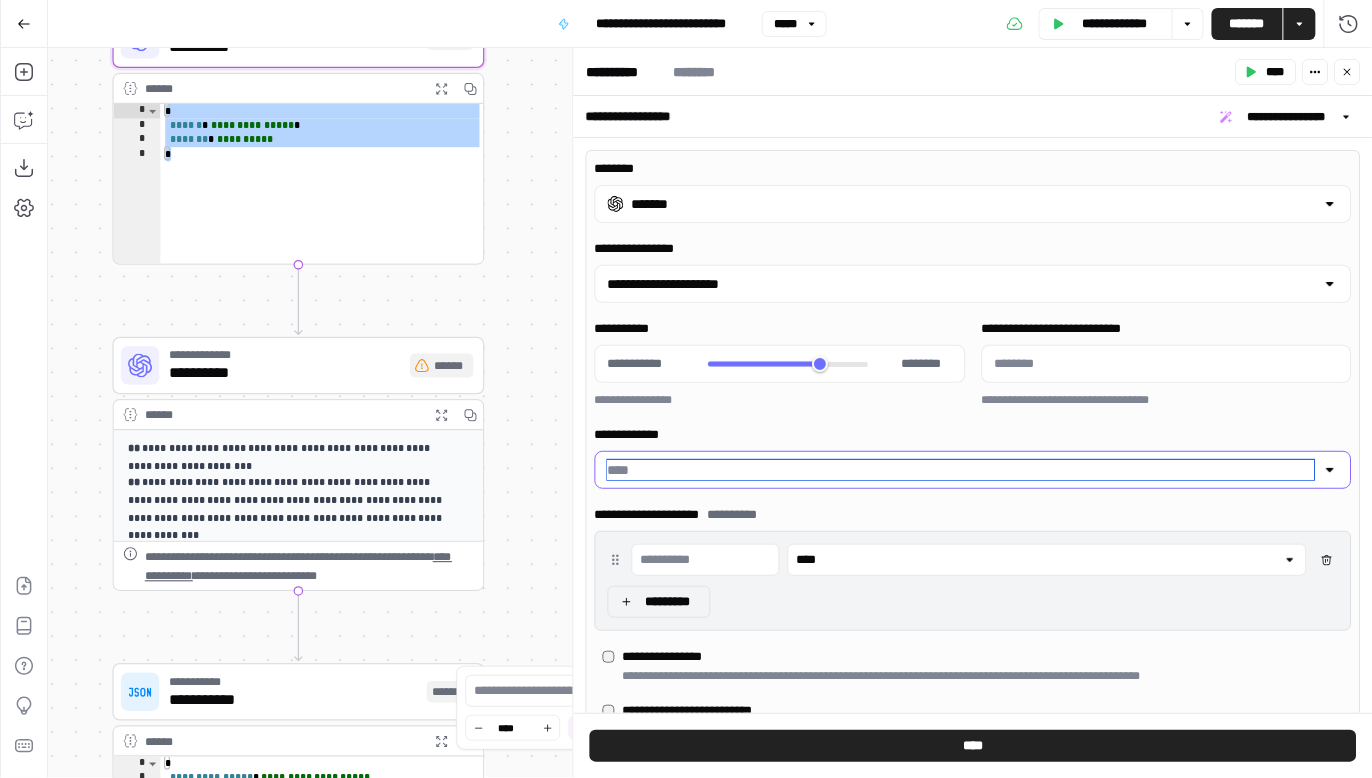 click on "**********" at bounding box center (961, 470) 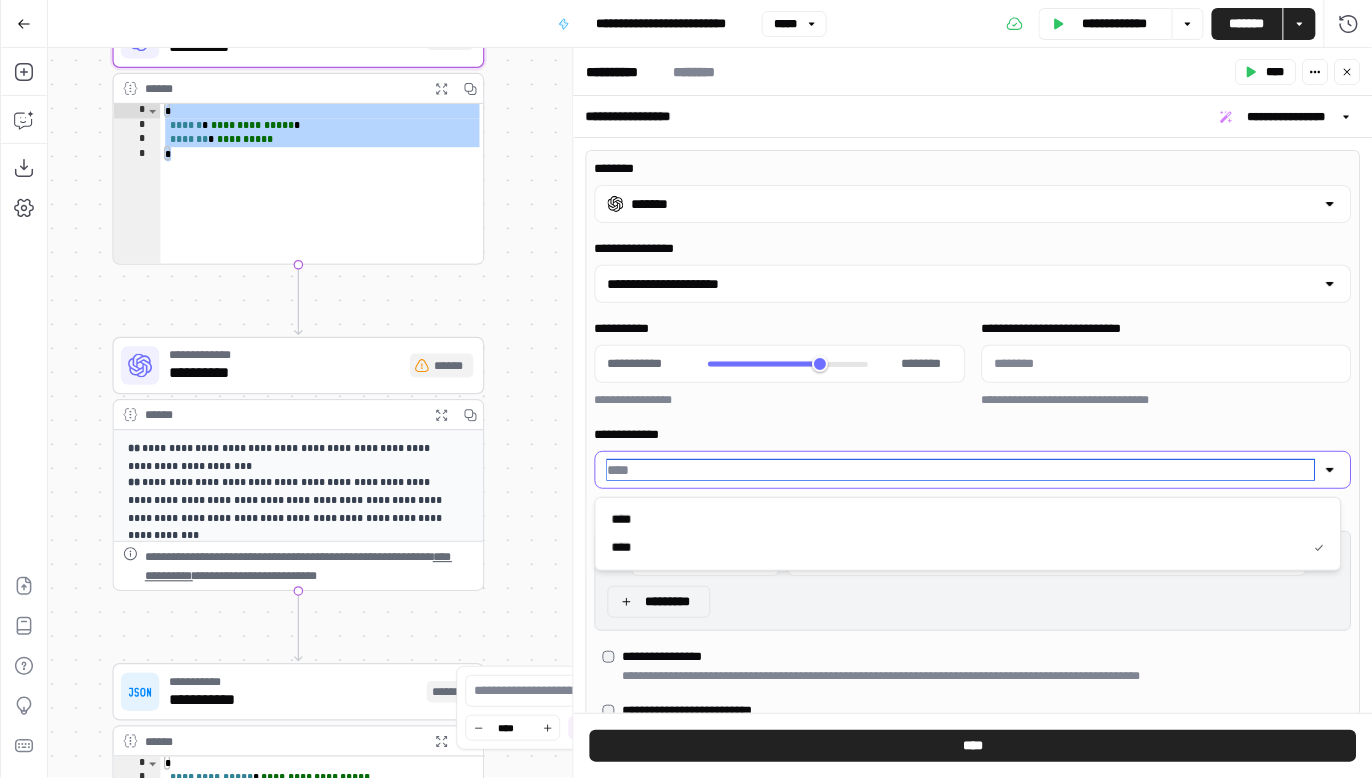 click on "**********" at bounding box center [961, 470] 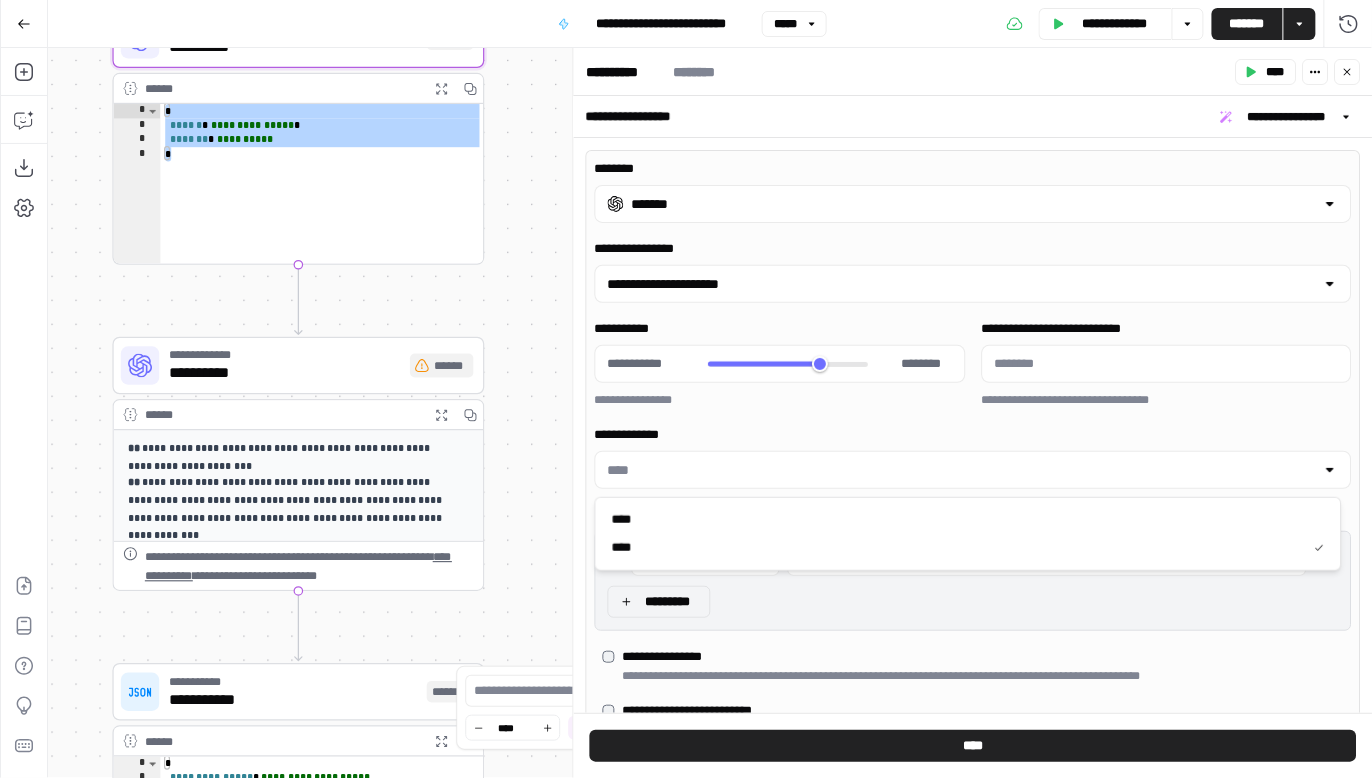 type on "****" 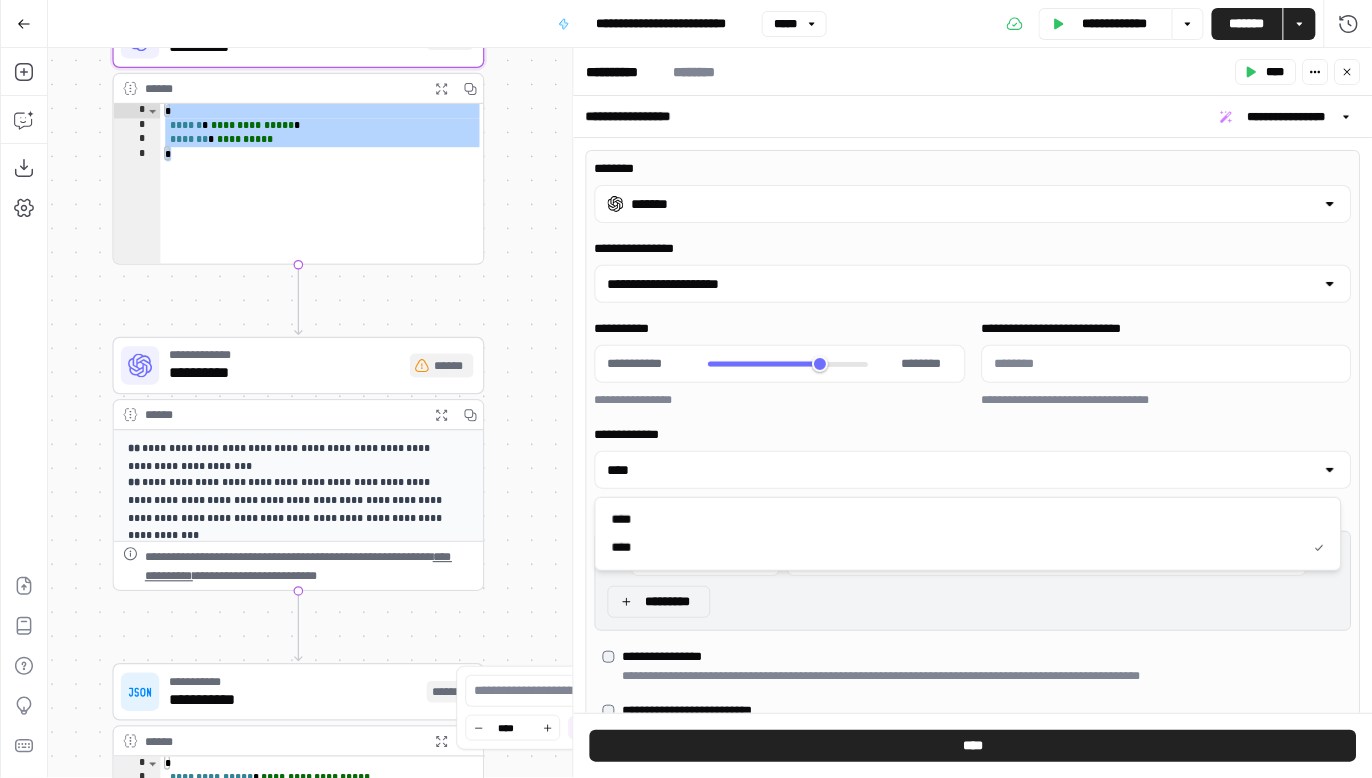 click on "**********" at bounding box center (778, 400) 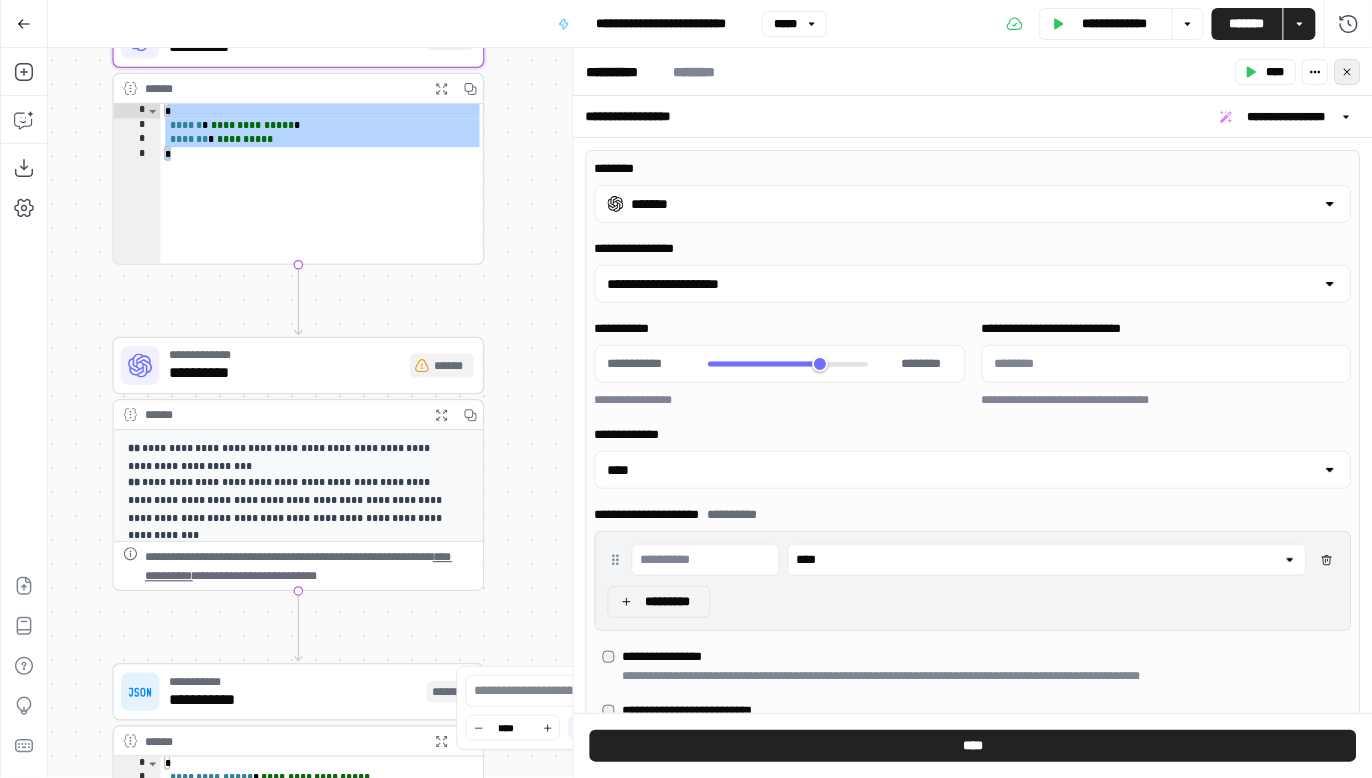 click 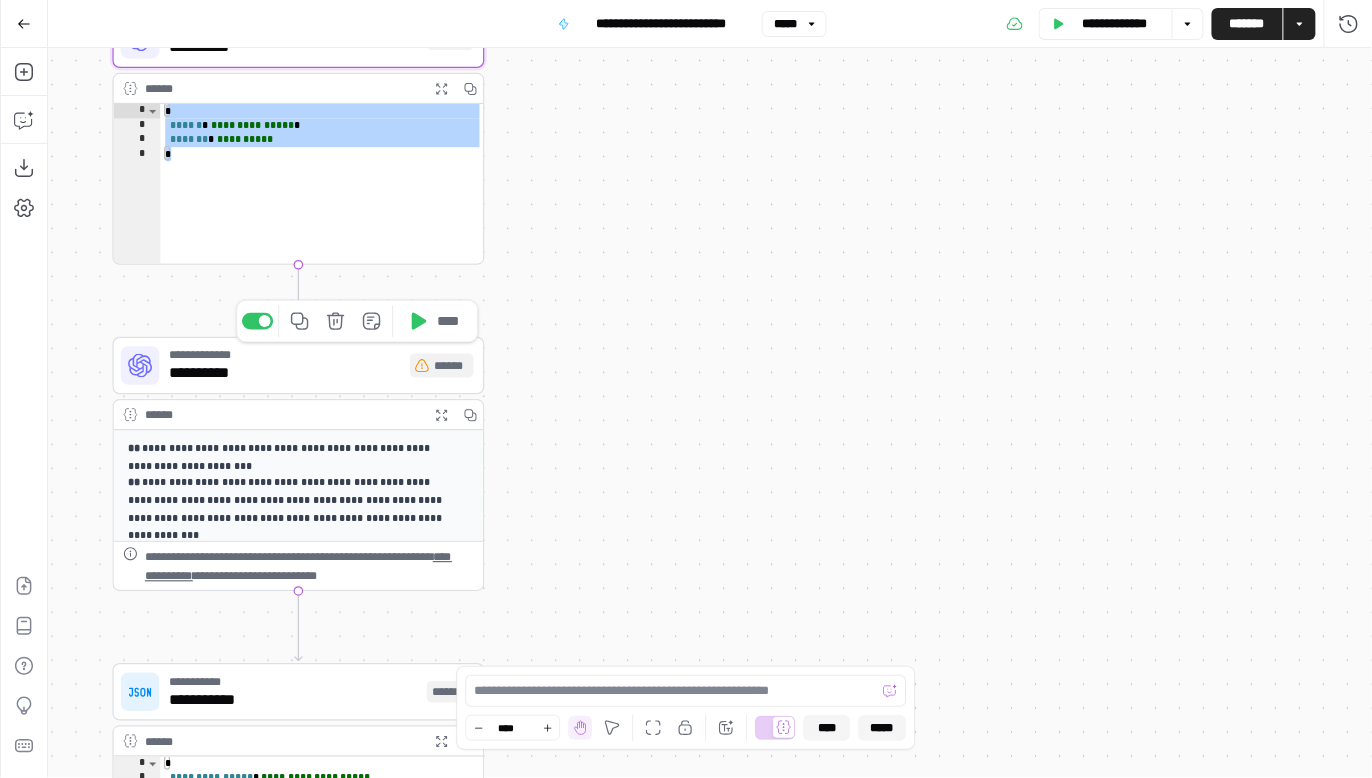 click on "**********" at bounding box center [285, 374] 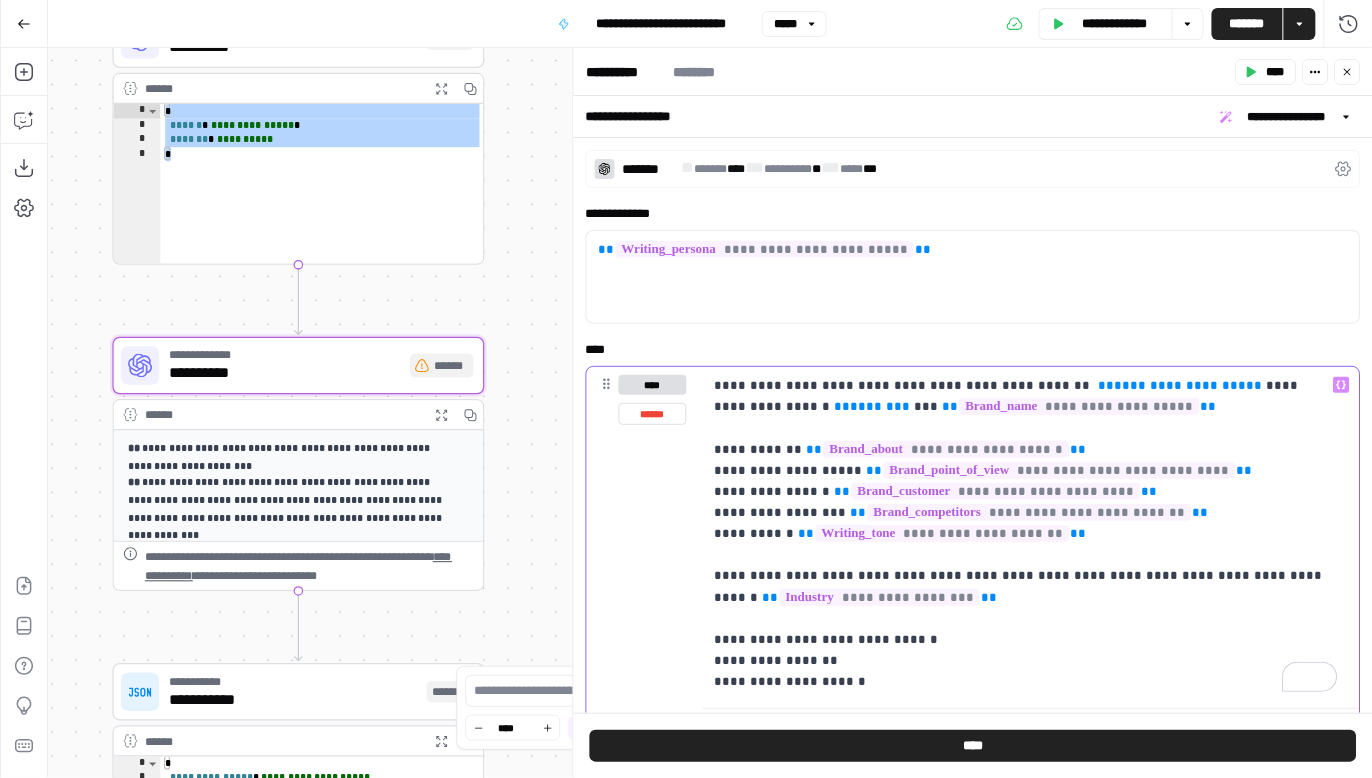 drag, startPoint x: 775, startPoint y: 406, endPoint x: 711, endPoint y: 405, distance: 64.00781 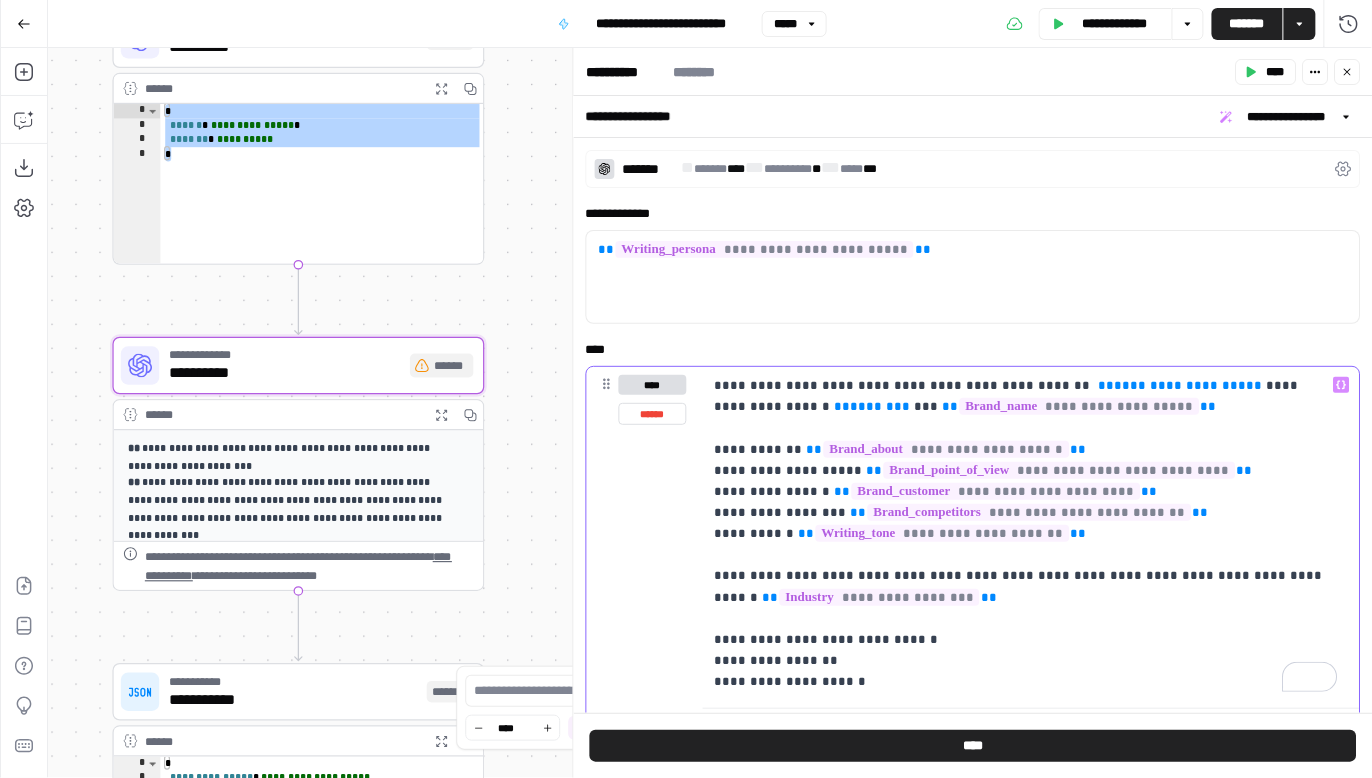 click on "**********" at bounding box center [1031, 533] 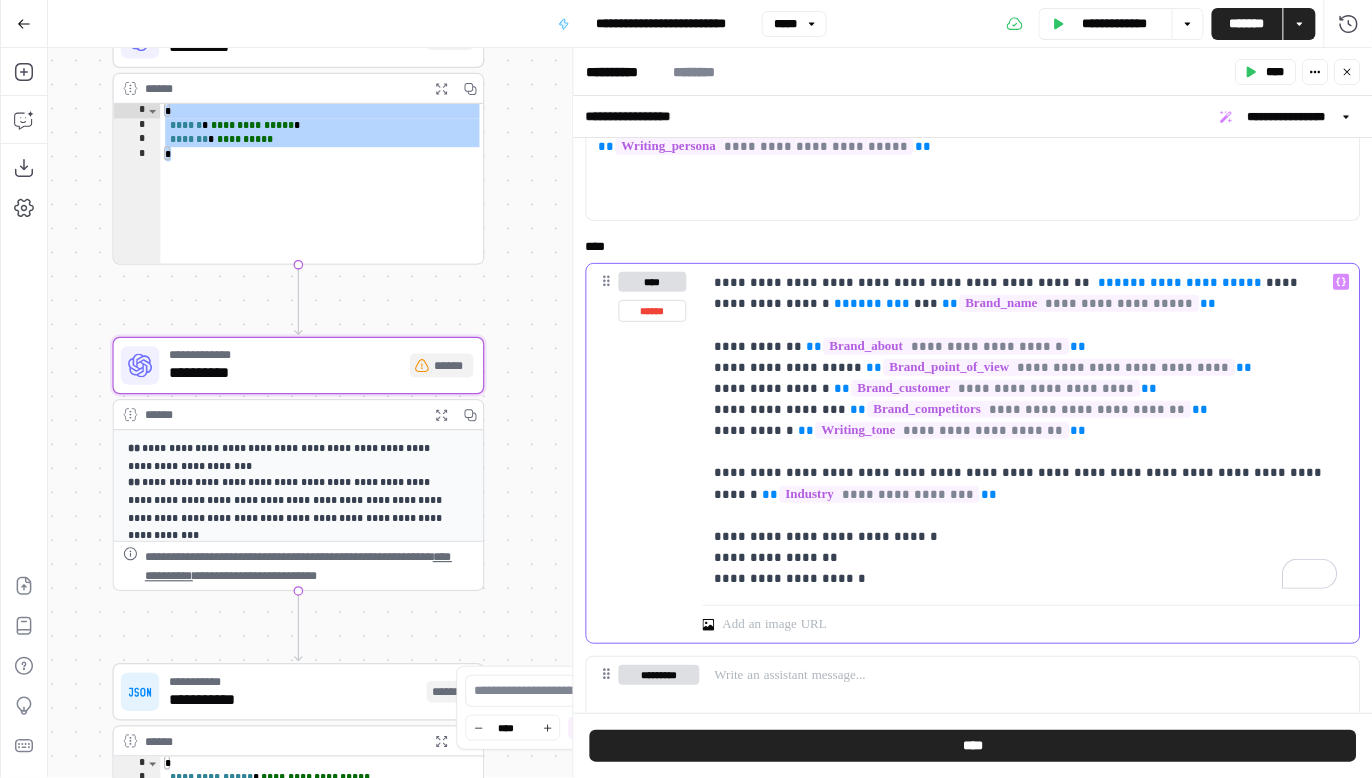 scroll, scrollTop: 112, scrollLeft: 0, axis: vertical 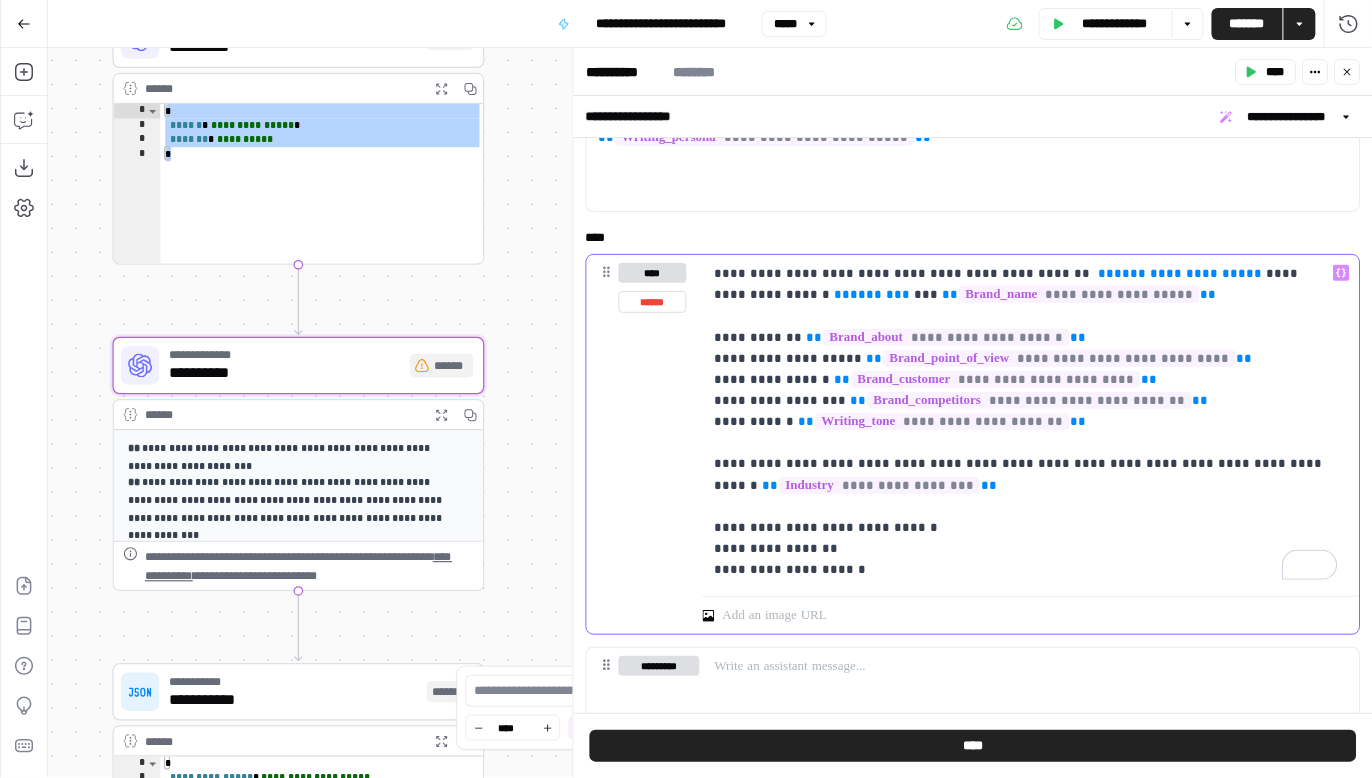 click on "**********" at bounding box center [1026, 421] 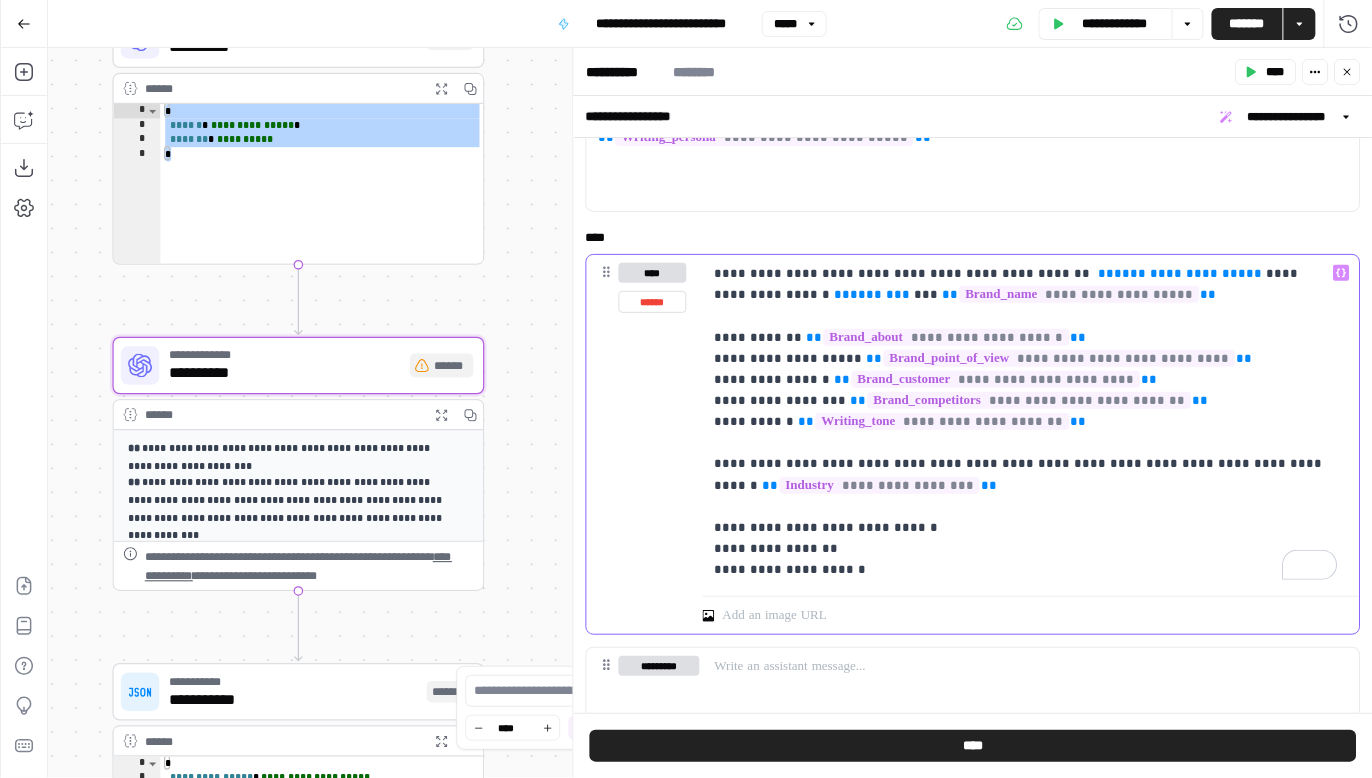 drag, startPoint x: 773, startPoint y: 298, endPoint x: 691, endPoint y: 298, distance: 82 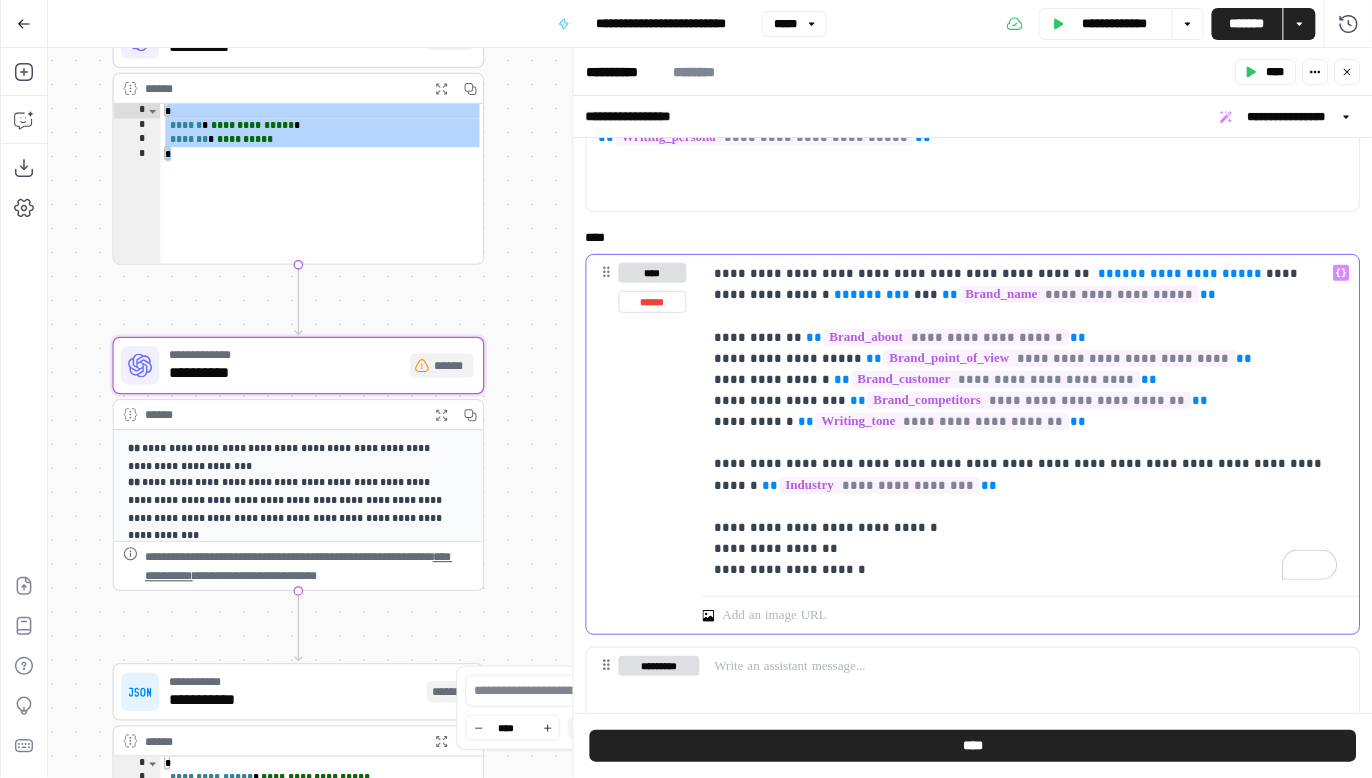 click on "**********" at bounding box center (973, 444) 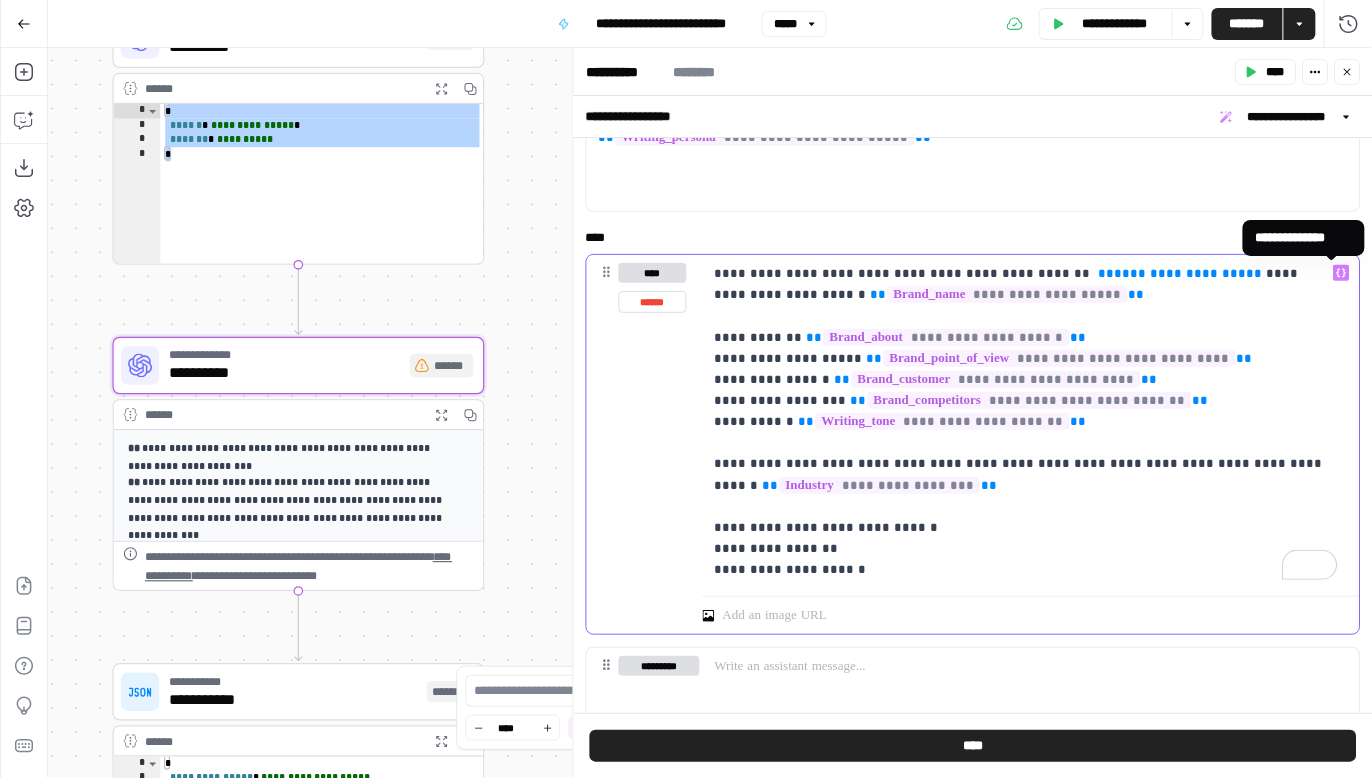 click 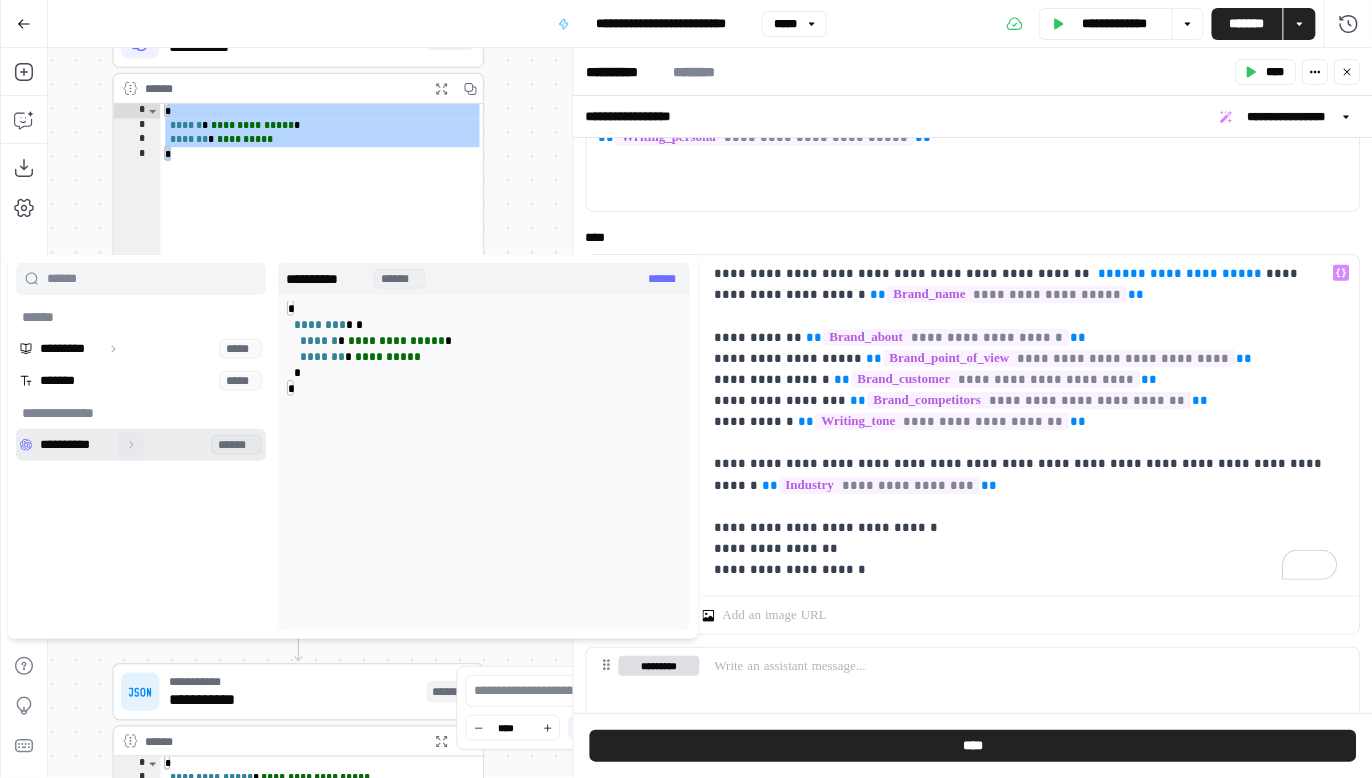 click 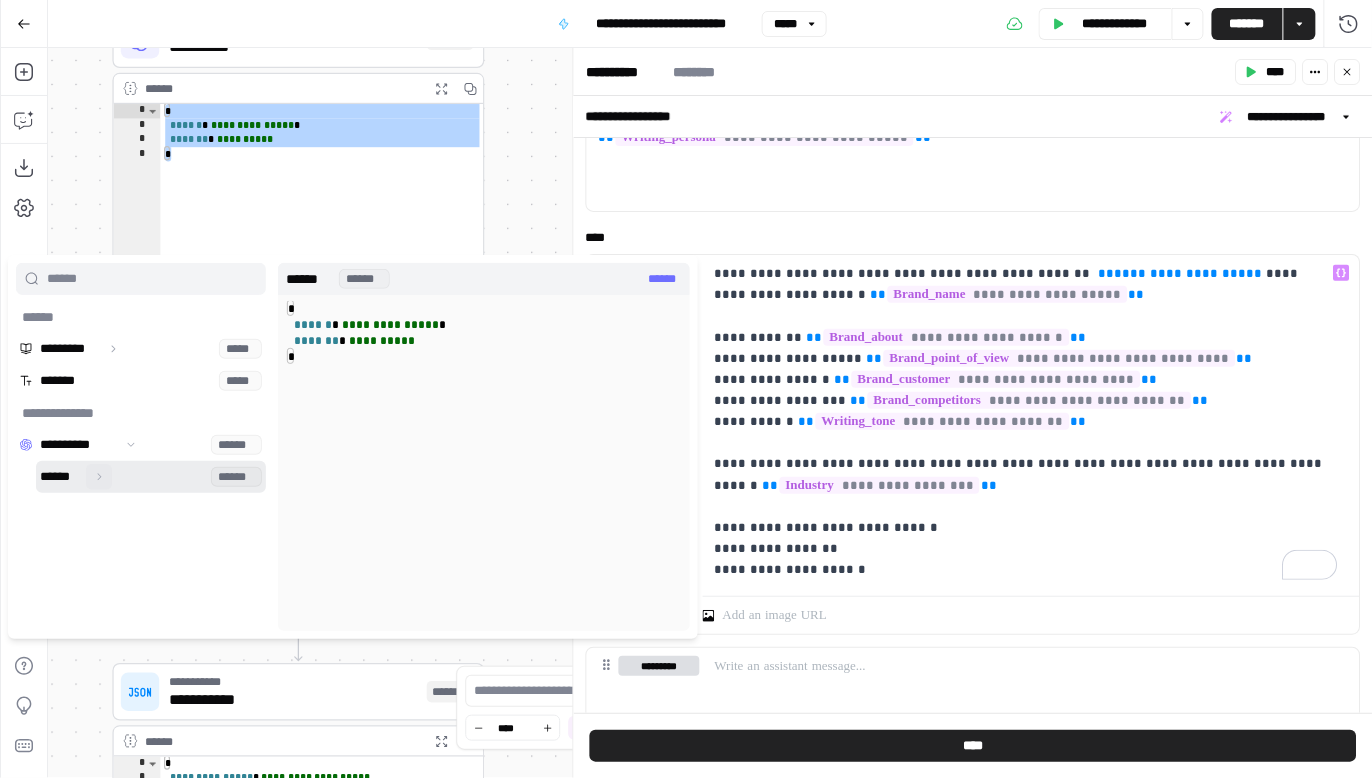 click 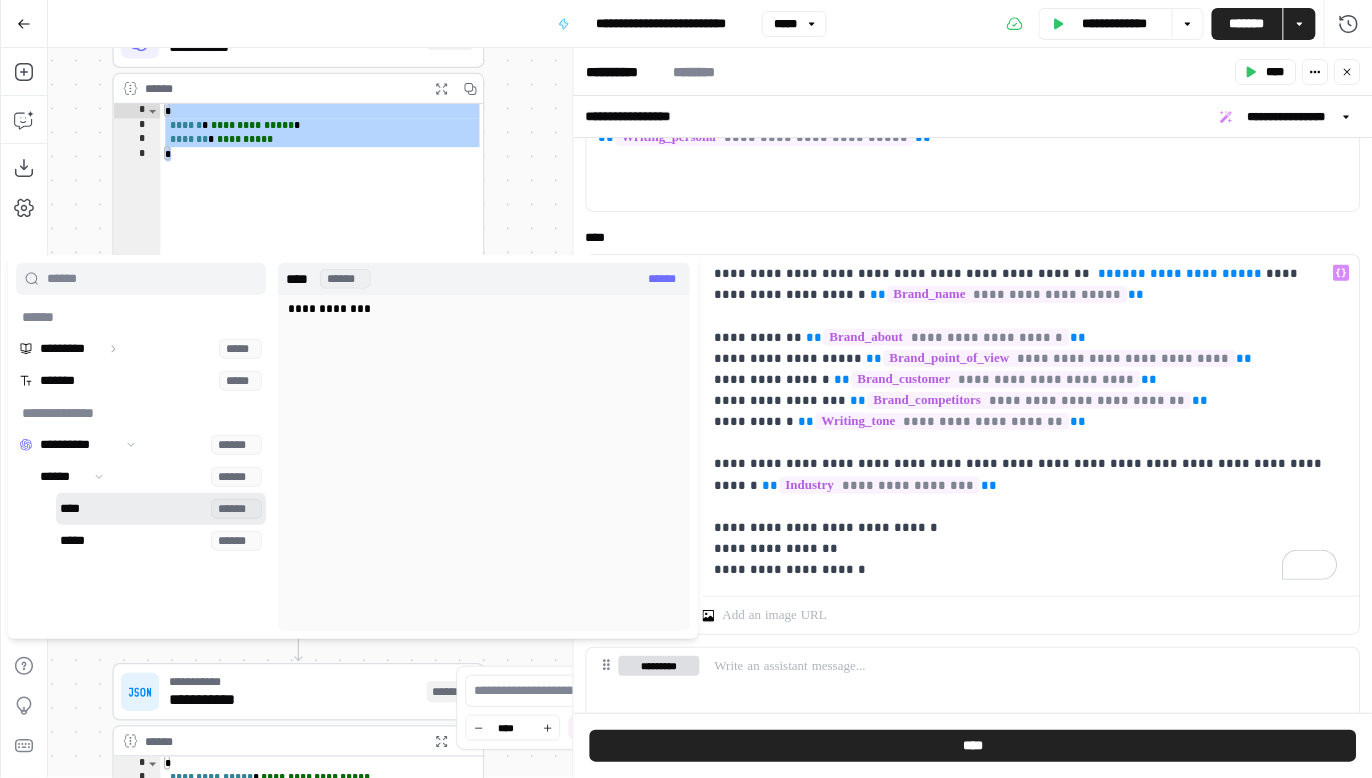 click at bounding box center (161, 509) 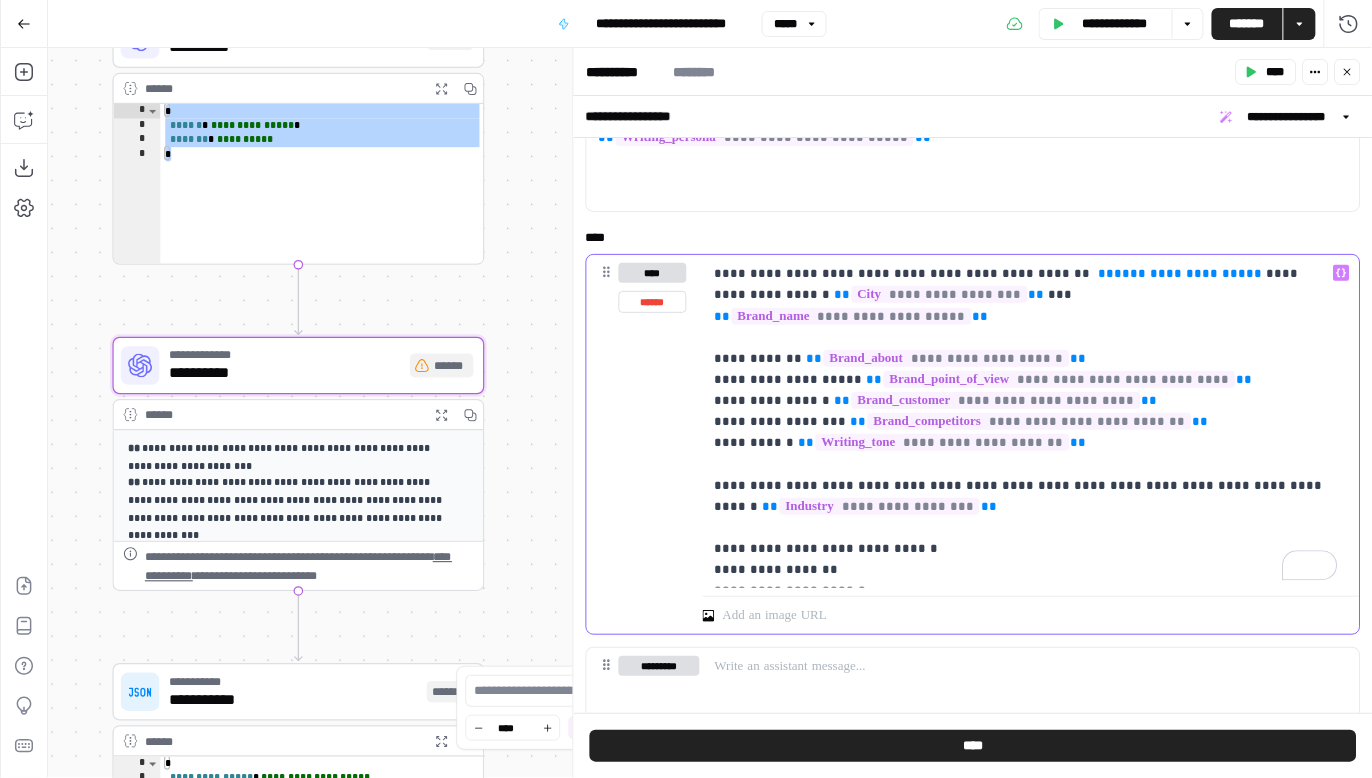 click 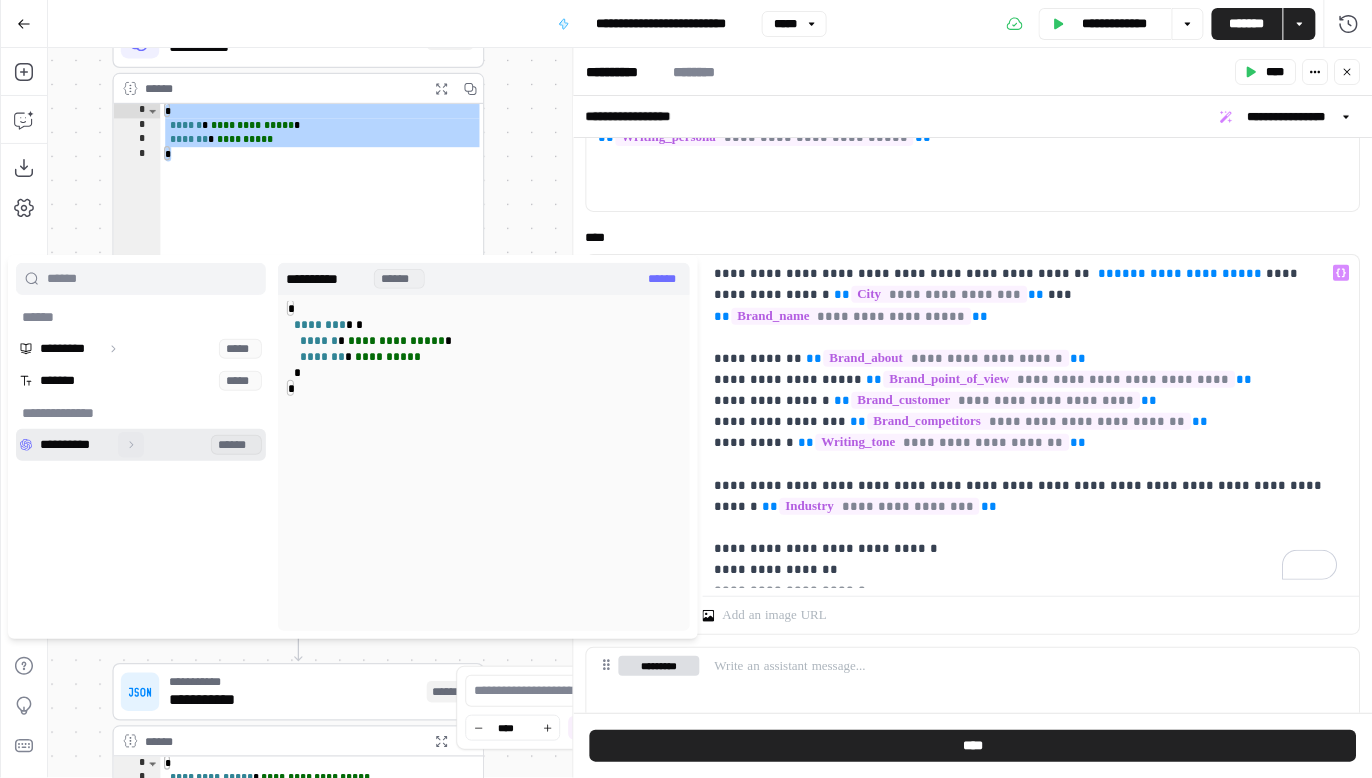 click 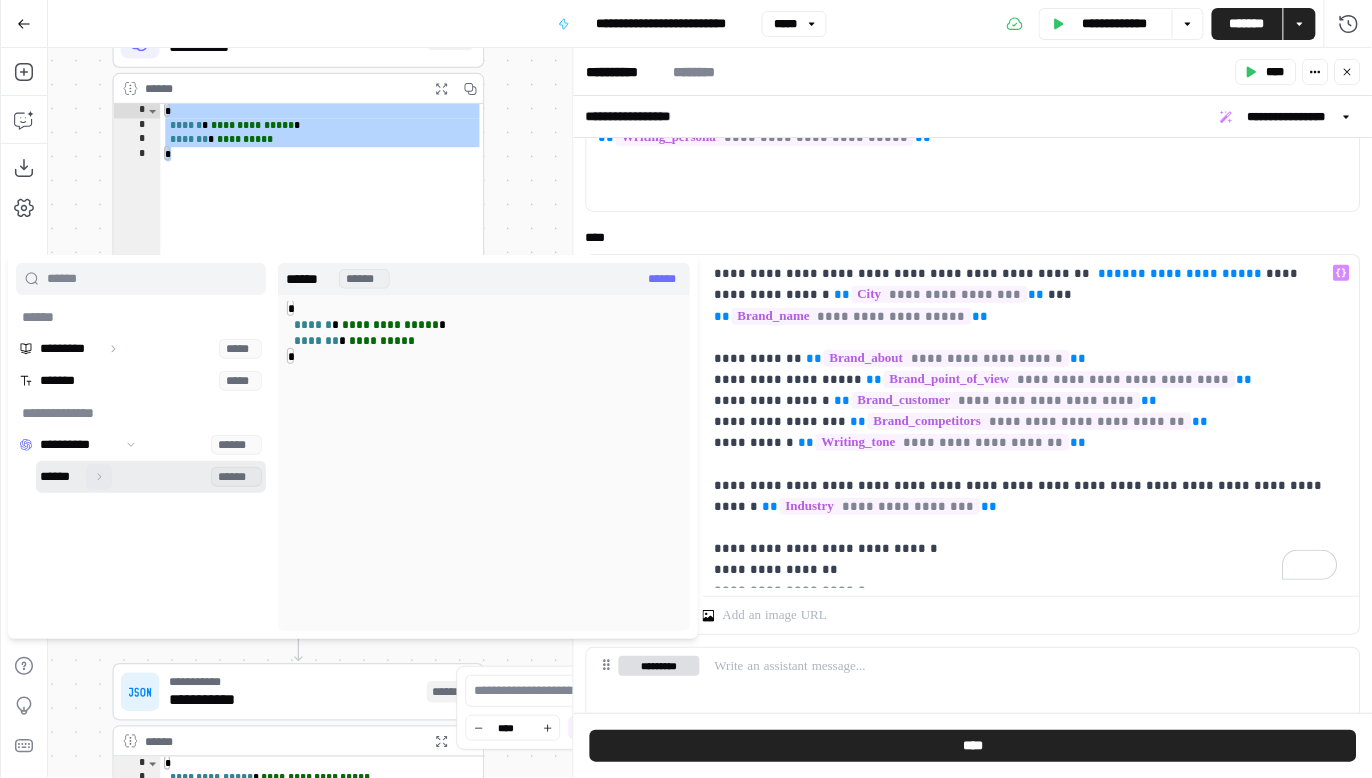 click 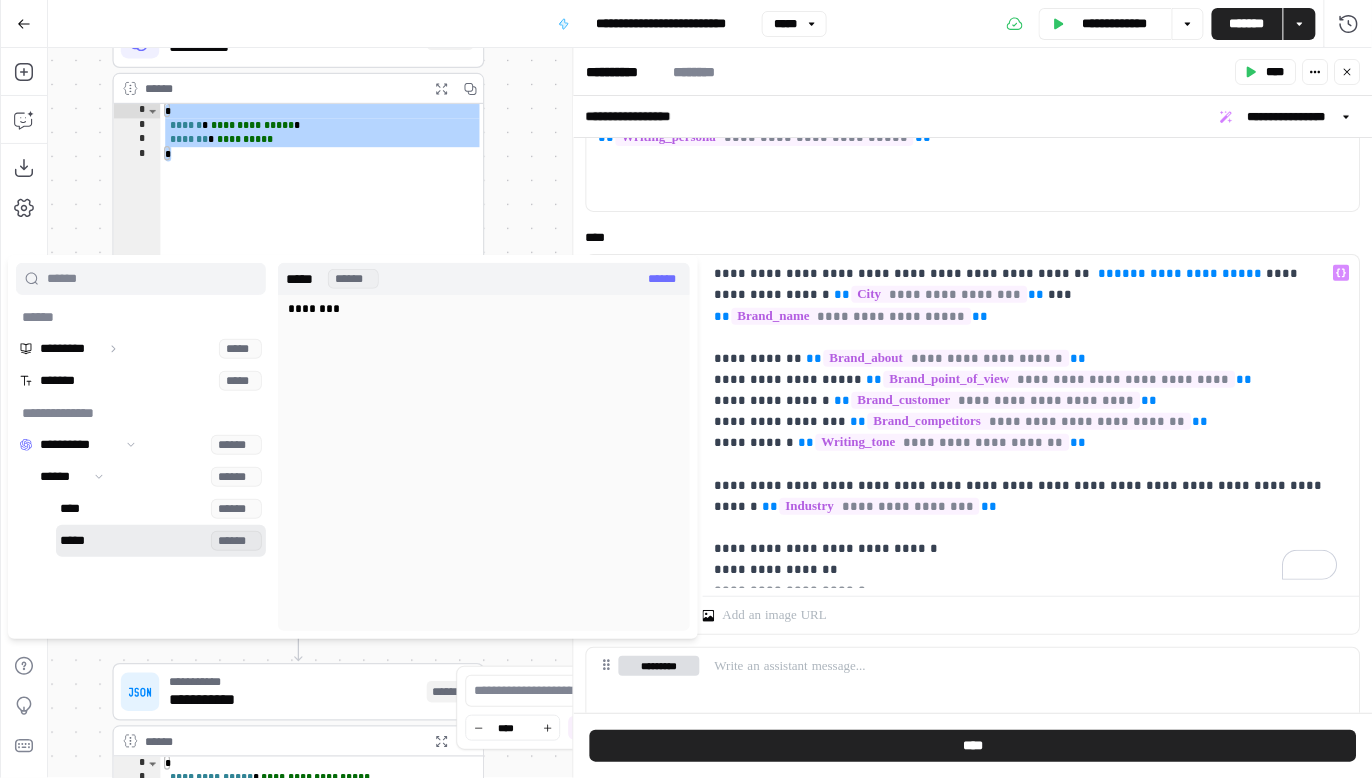 click at bounding box center [161, 541] 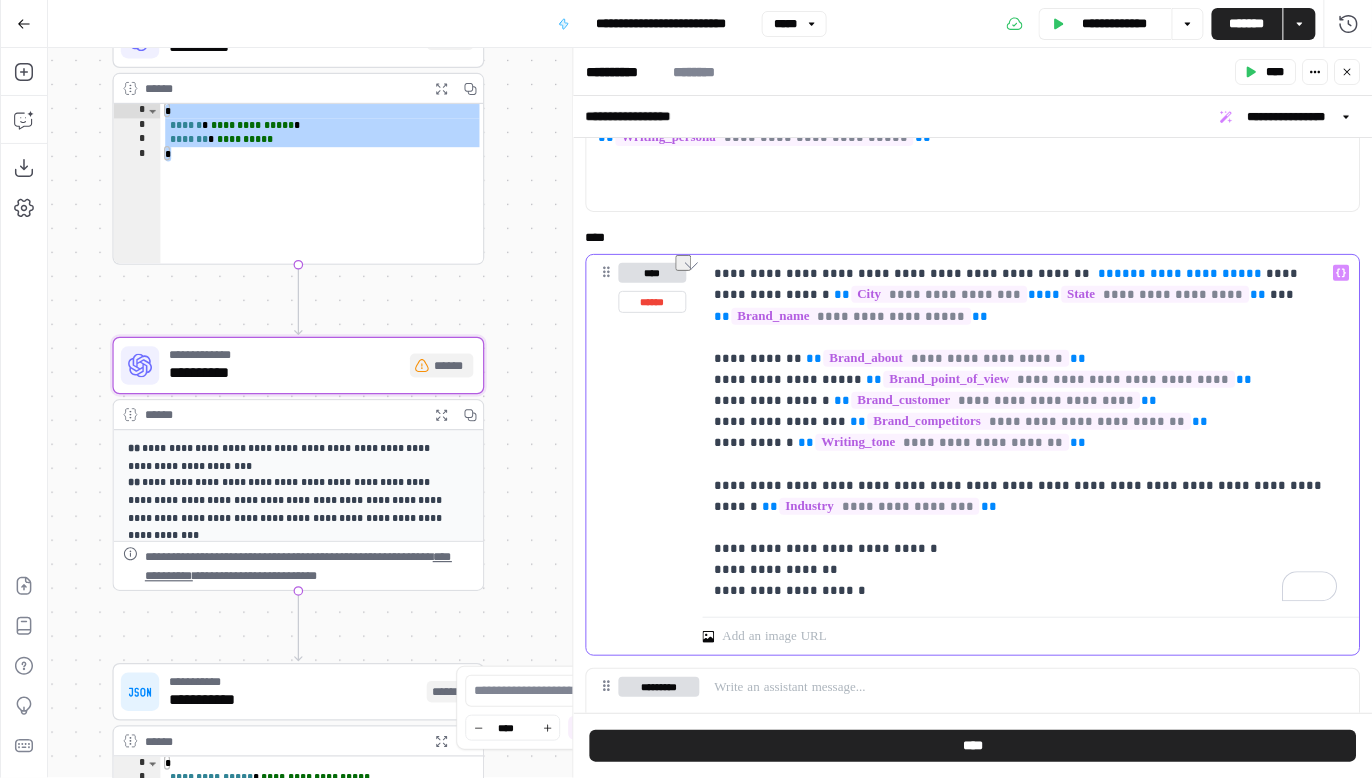 drag, startPoint x: 1171, startPoint y: 272, endPoint x: 1024, endPoint y: 270, distance: 147.01361 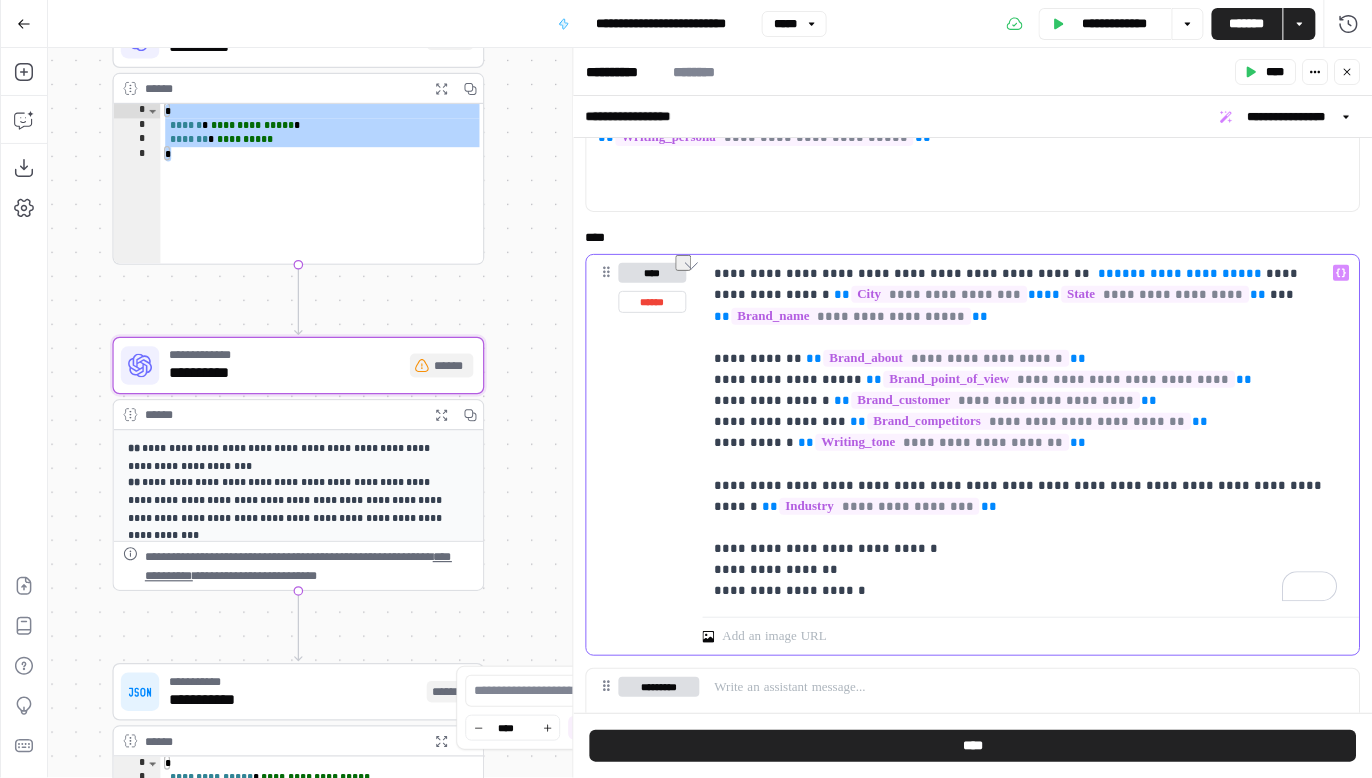 click on "**********" at bounding box center [1026, 432] 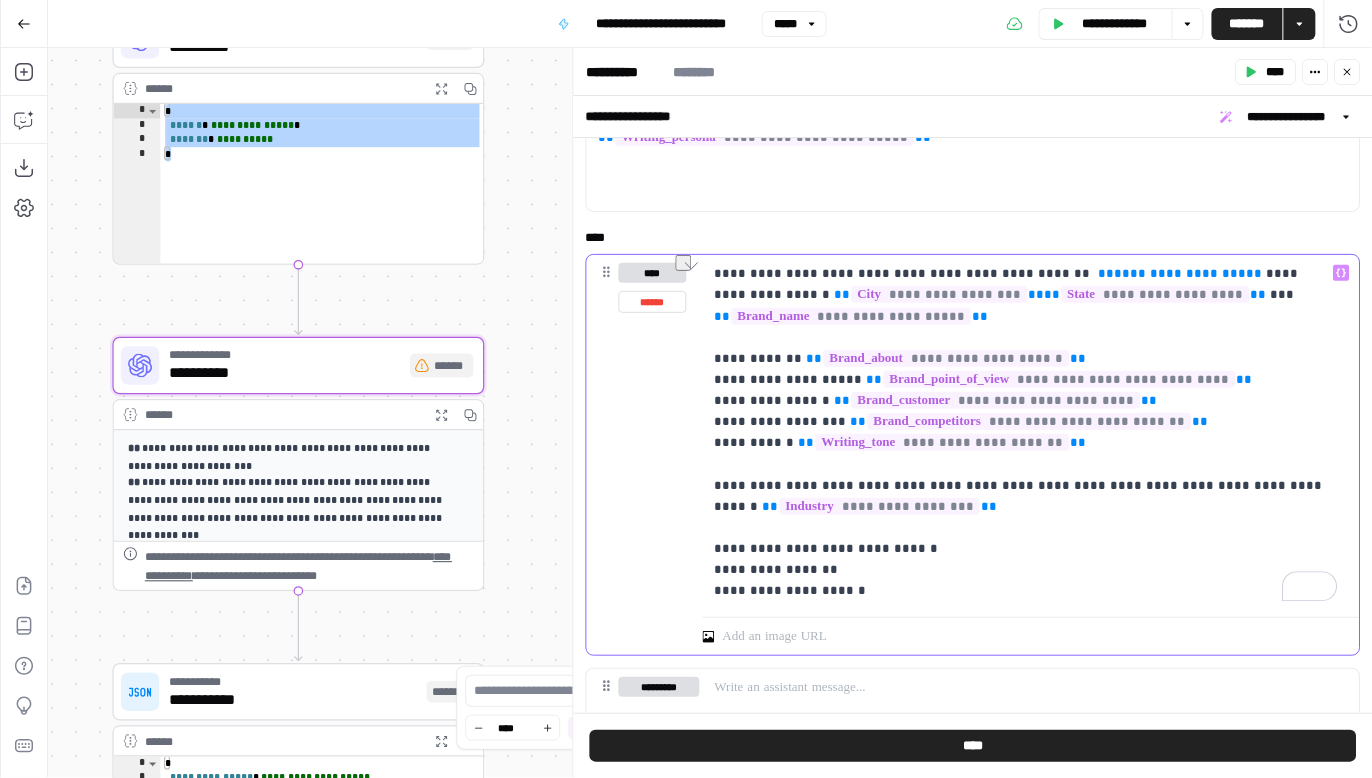 type 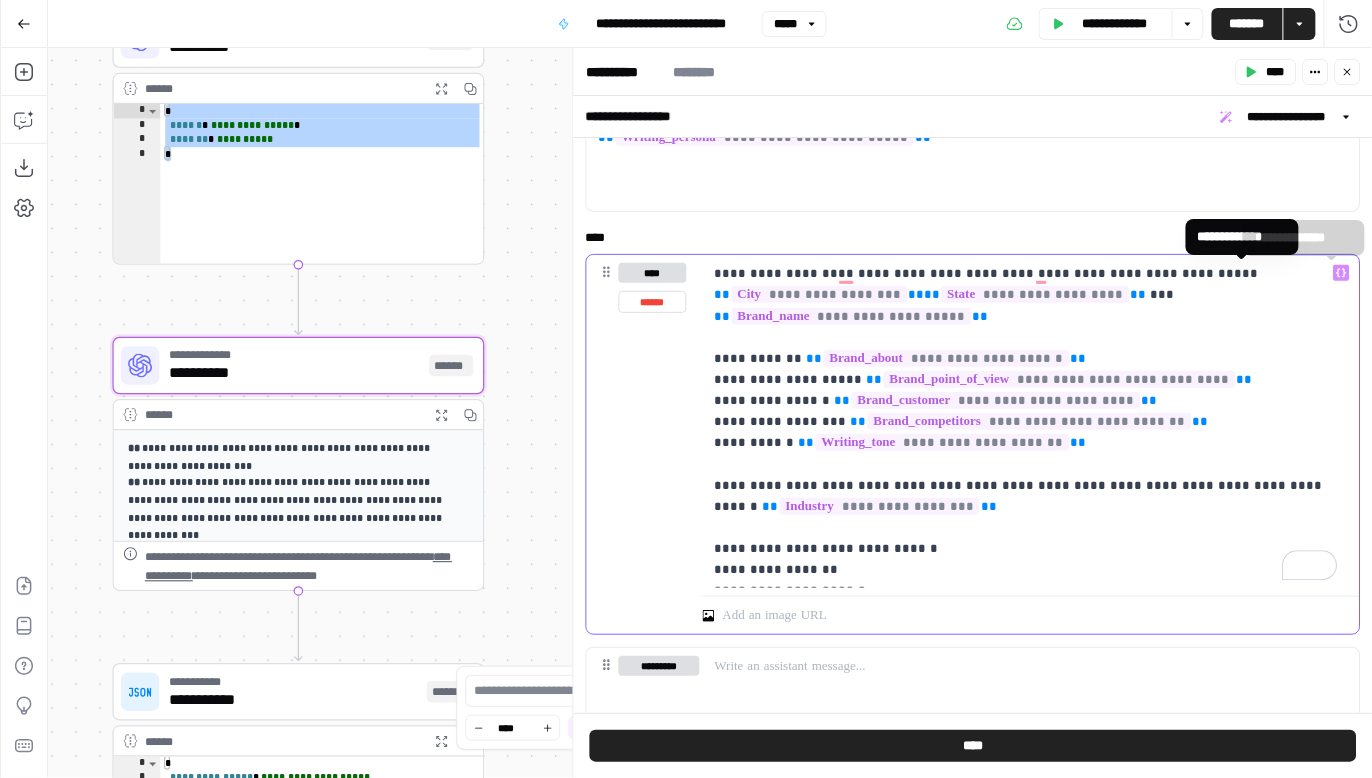 click on "**********" at bounding box center [1031, 421] 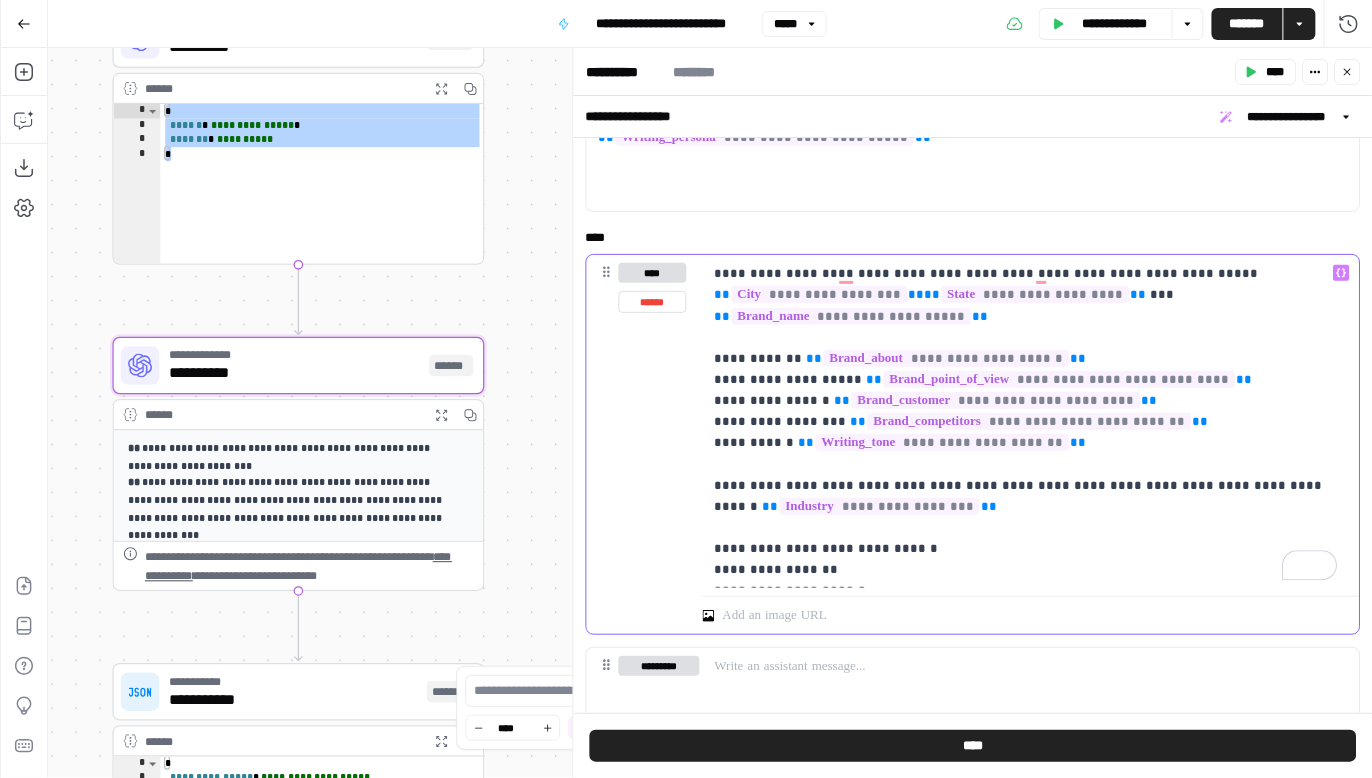 click 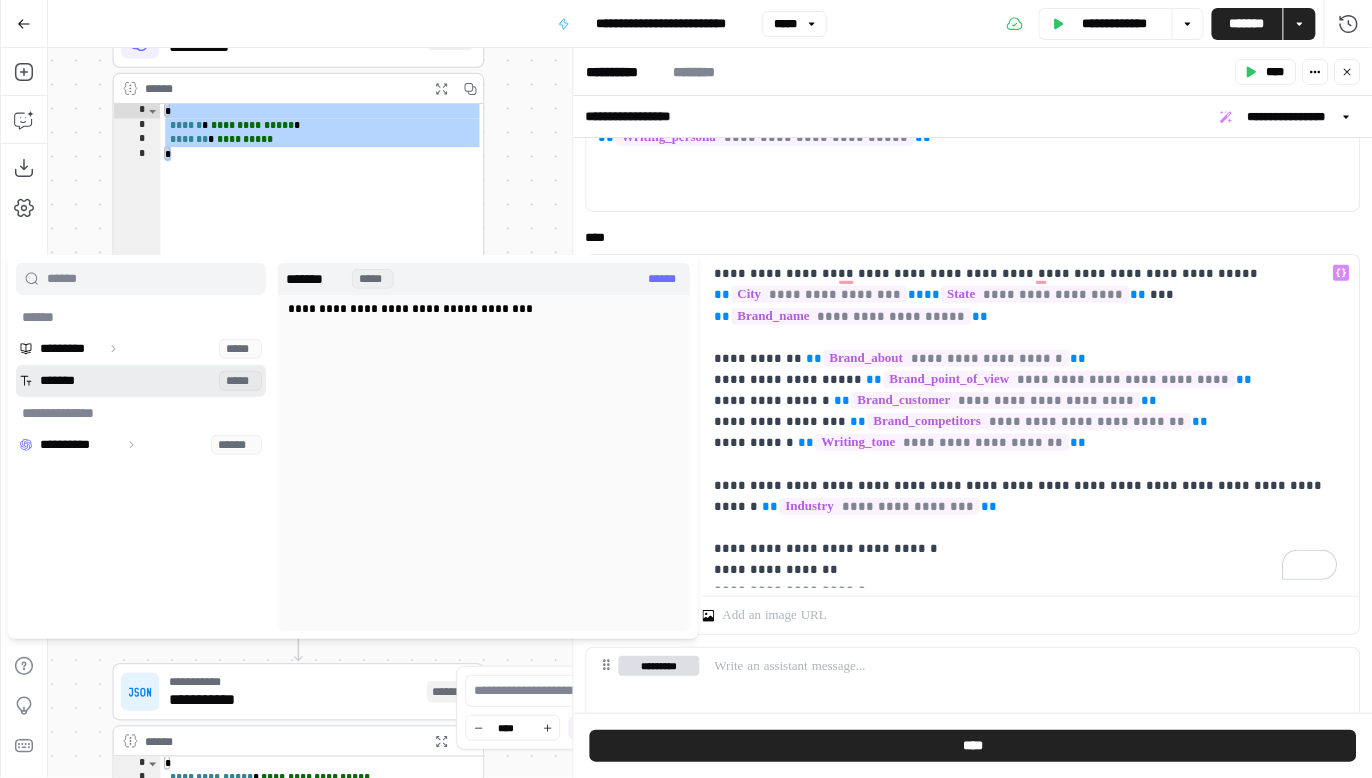 click at bounding box center [141, 381] 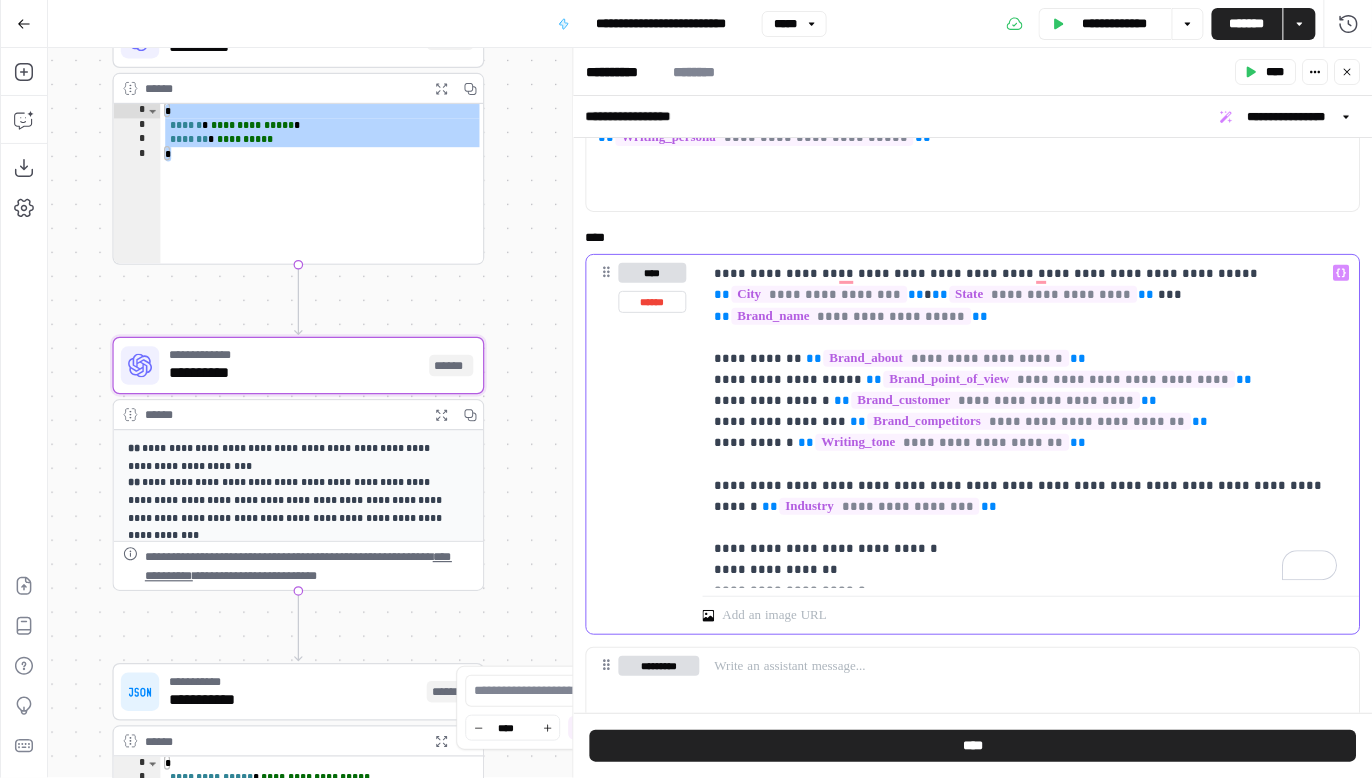 click on "**********" at bounding box center (1026, 421) 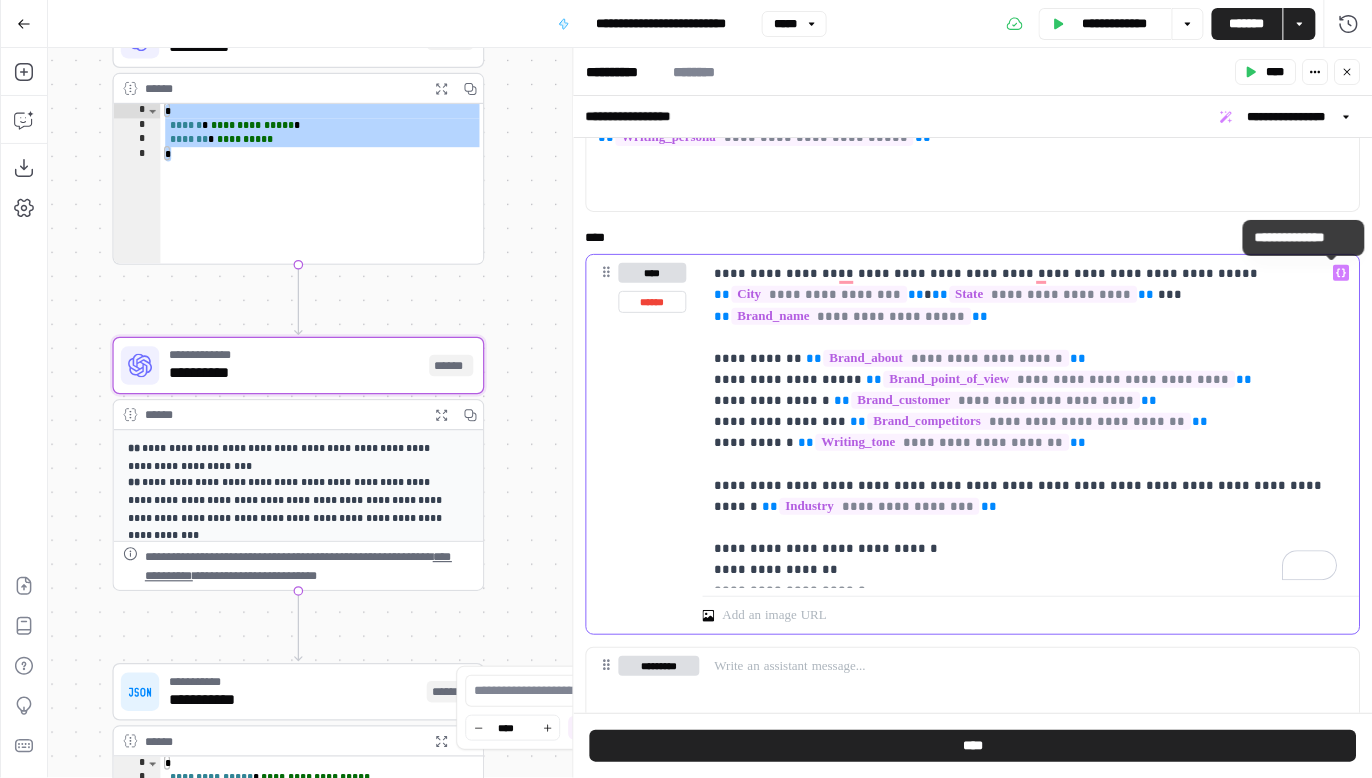 click 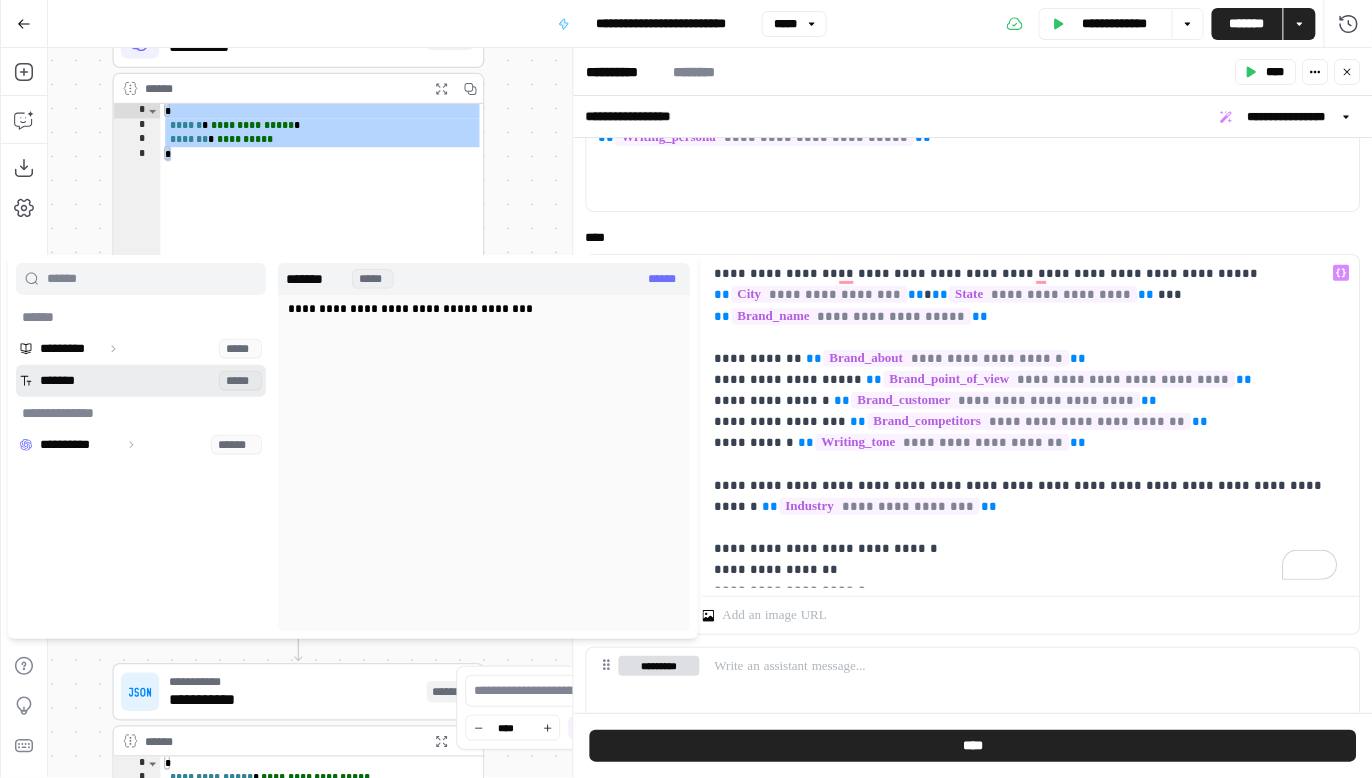 click at bounding box center (141, 381) 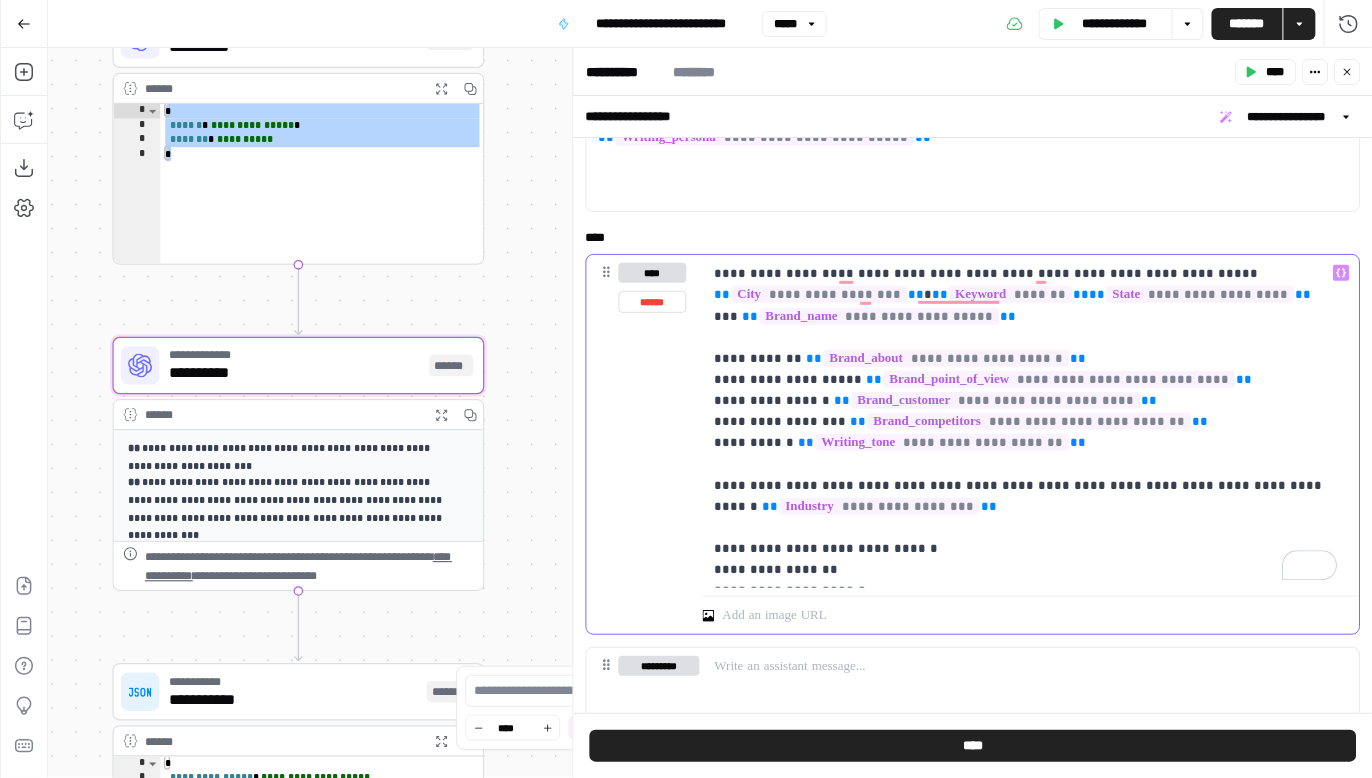 drag, startPoint x: 860, startPoint y: 295, endPoint x: 699, endPoint y: 291, distance: 161.04968 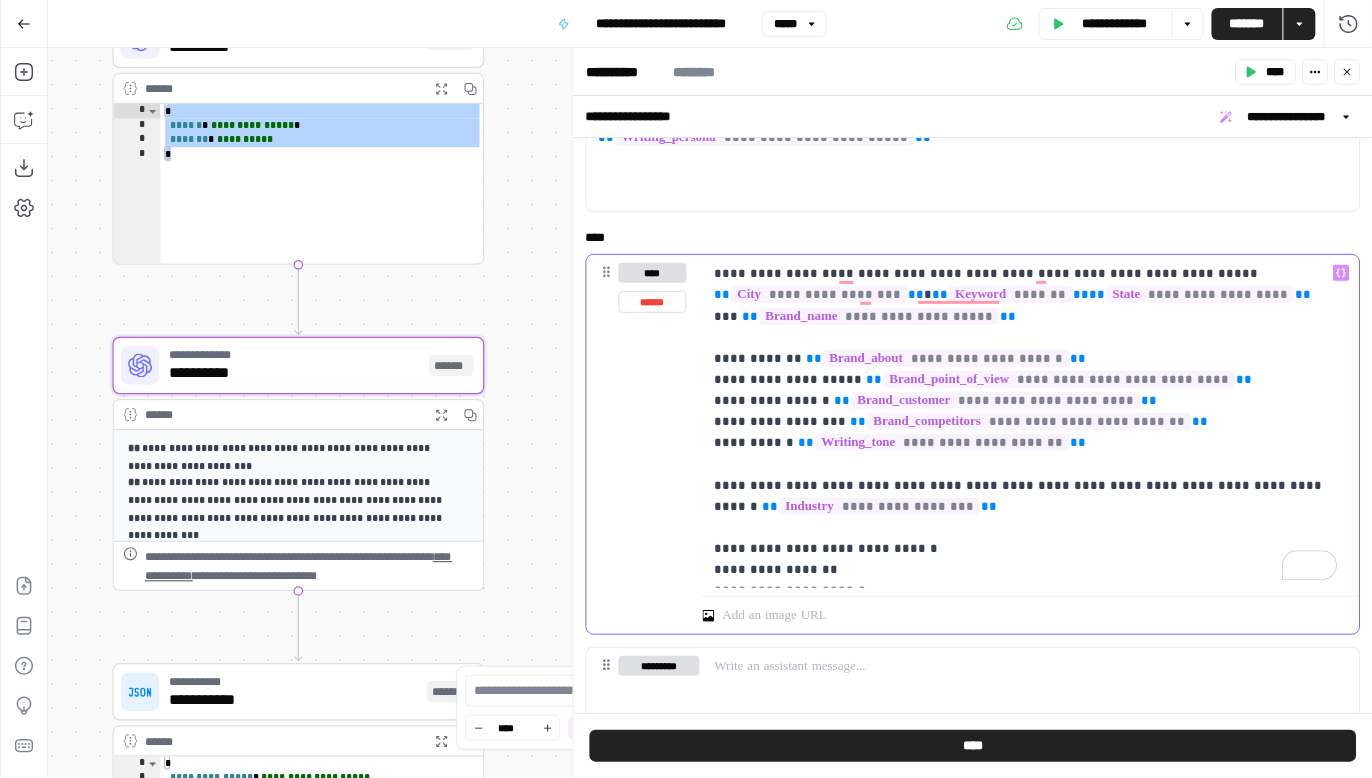 click on "**********" at bounding box center [973, 444] 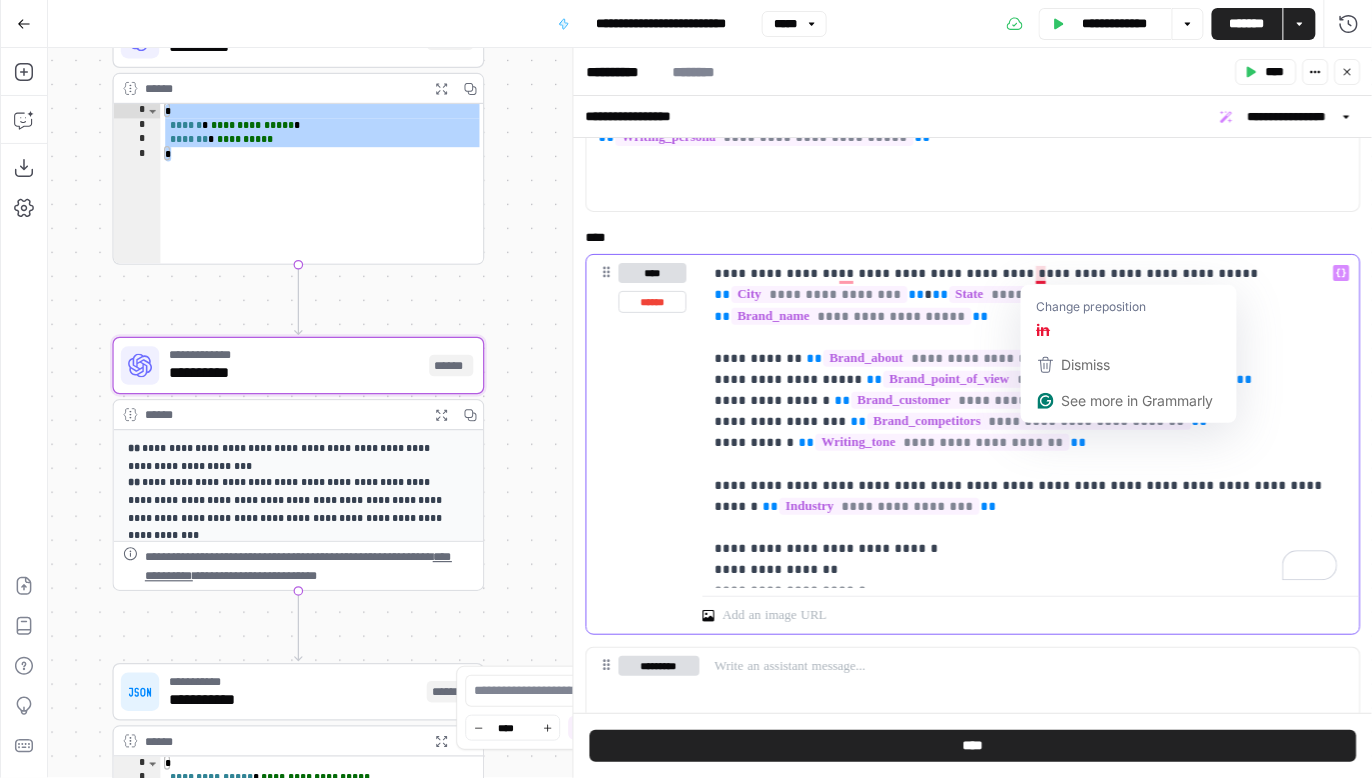 click on "**********" at bounding box center [1026, 421] 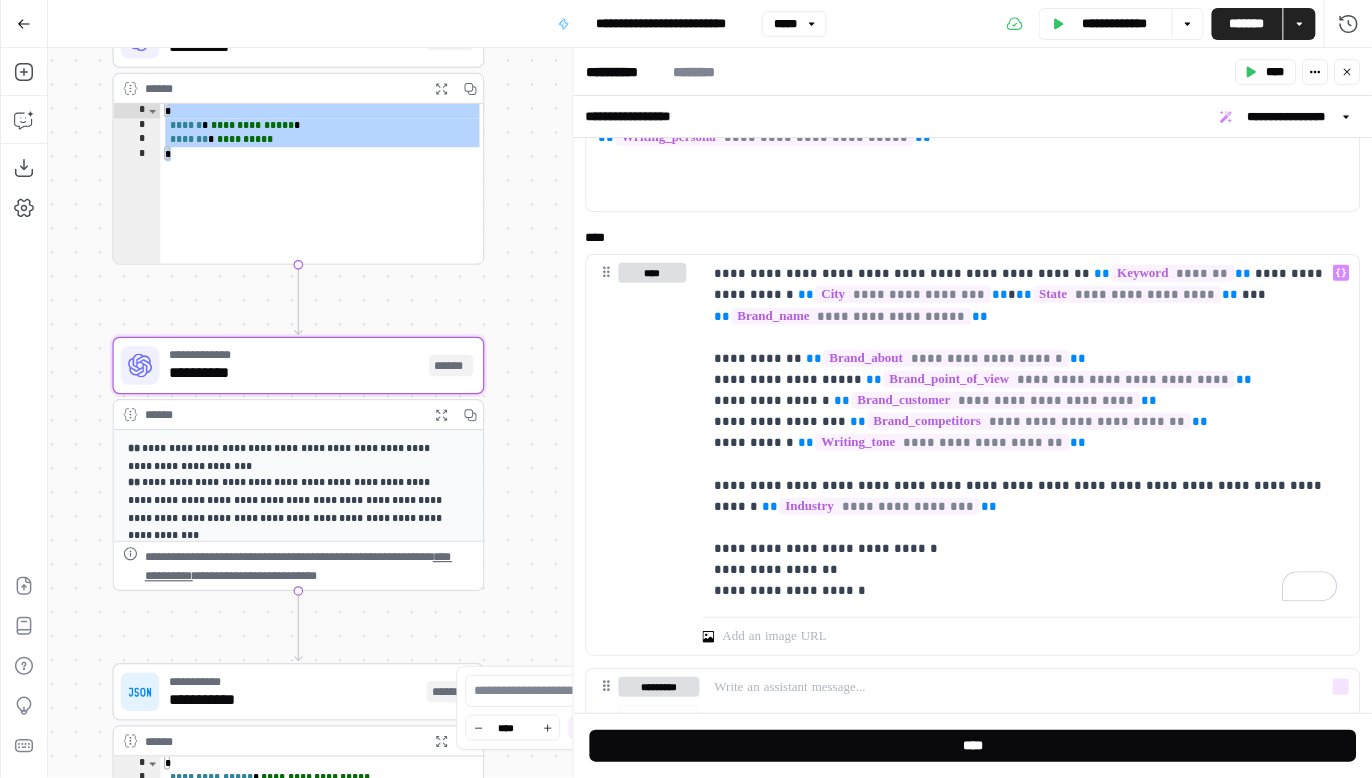 click on "****" at bounding box center (973, 746) 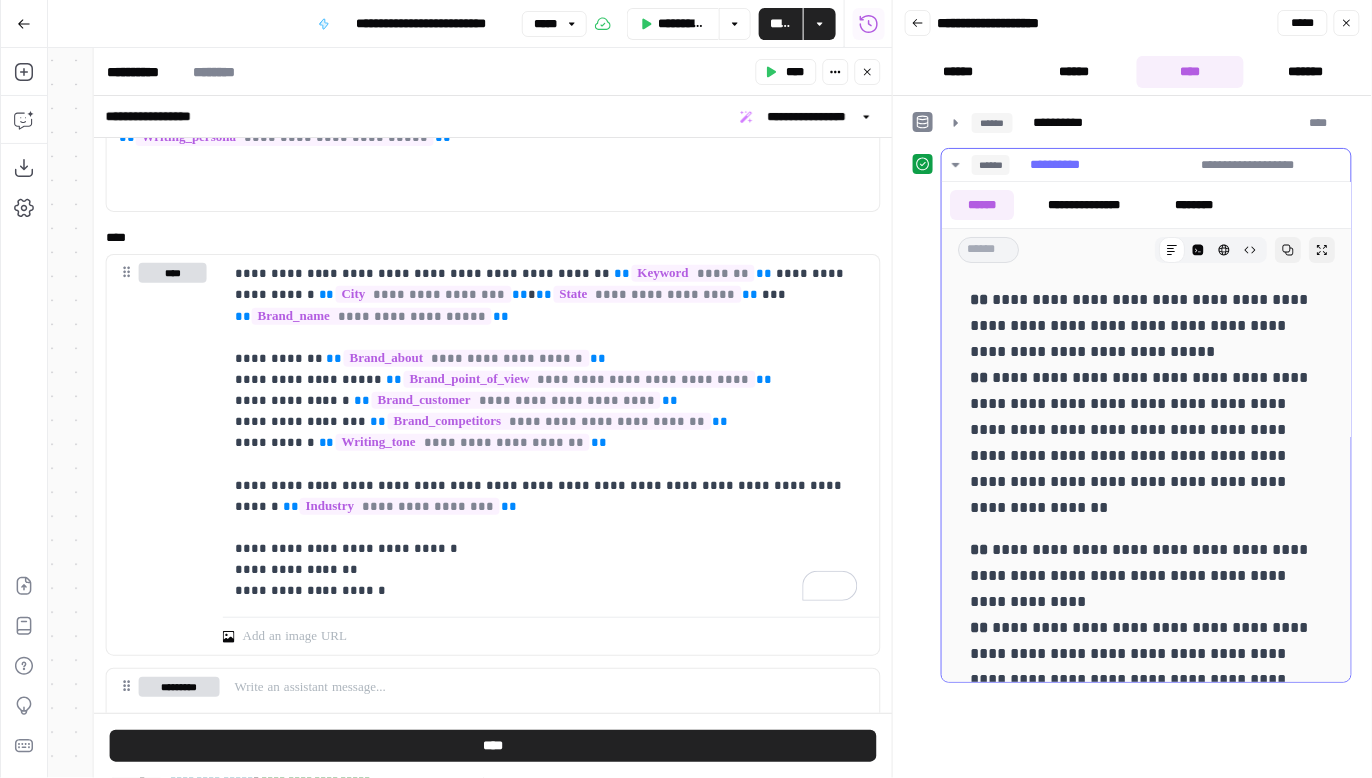 scroll, scrollTop: 138, scrollLeft: 0, axis: vertical 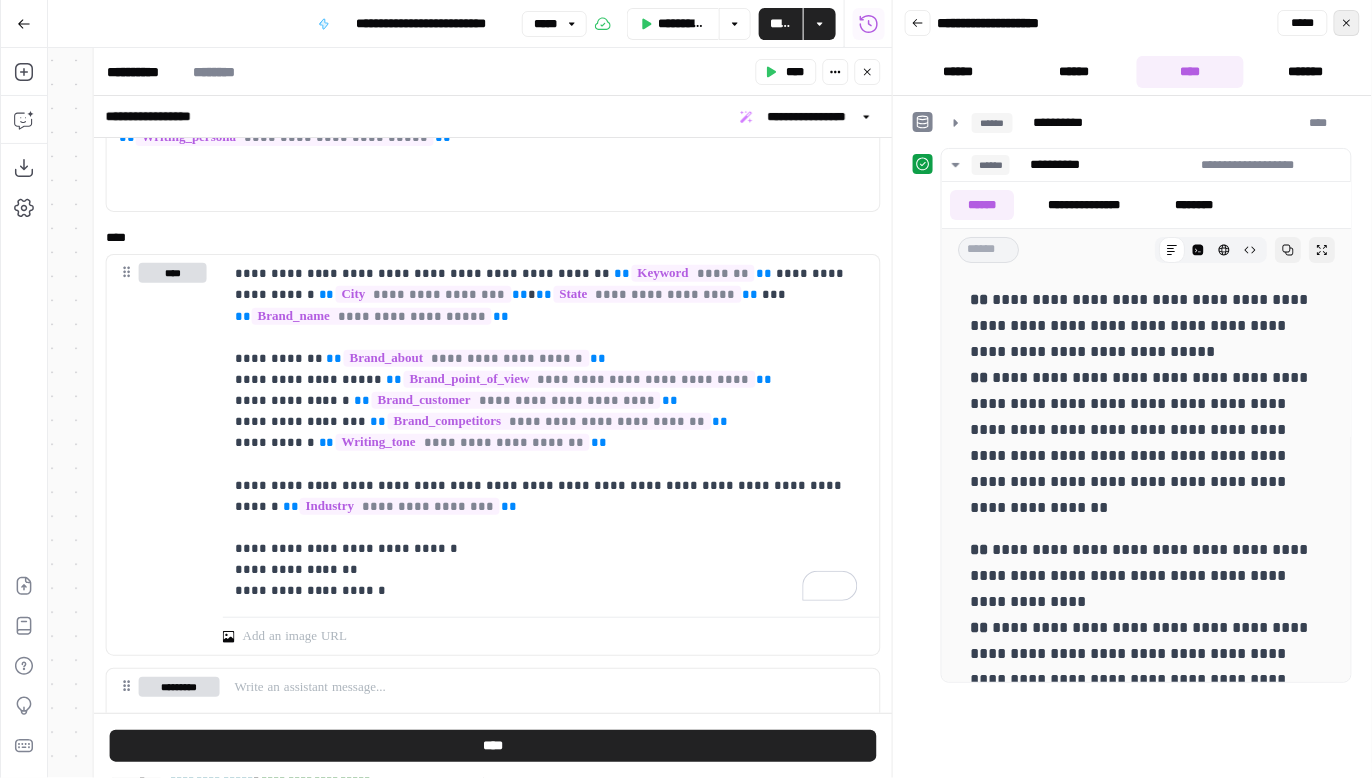 click on "*****" at bounding box center [1347, 23] 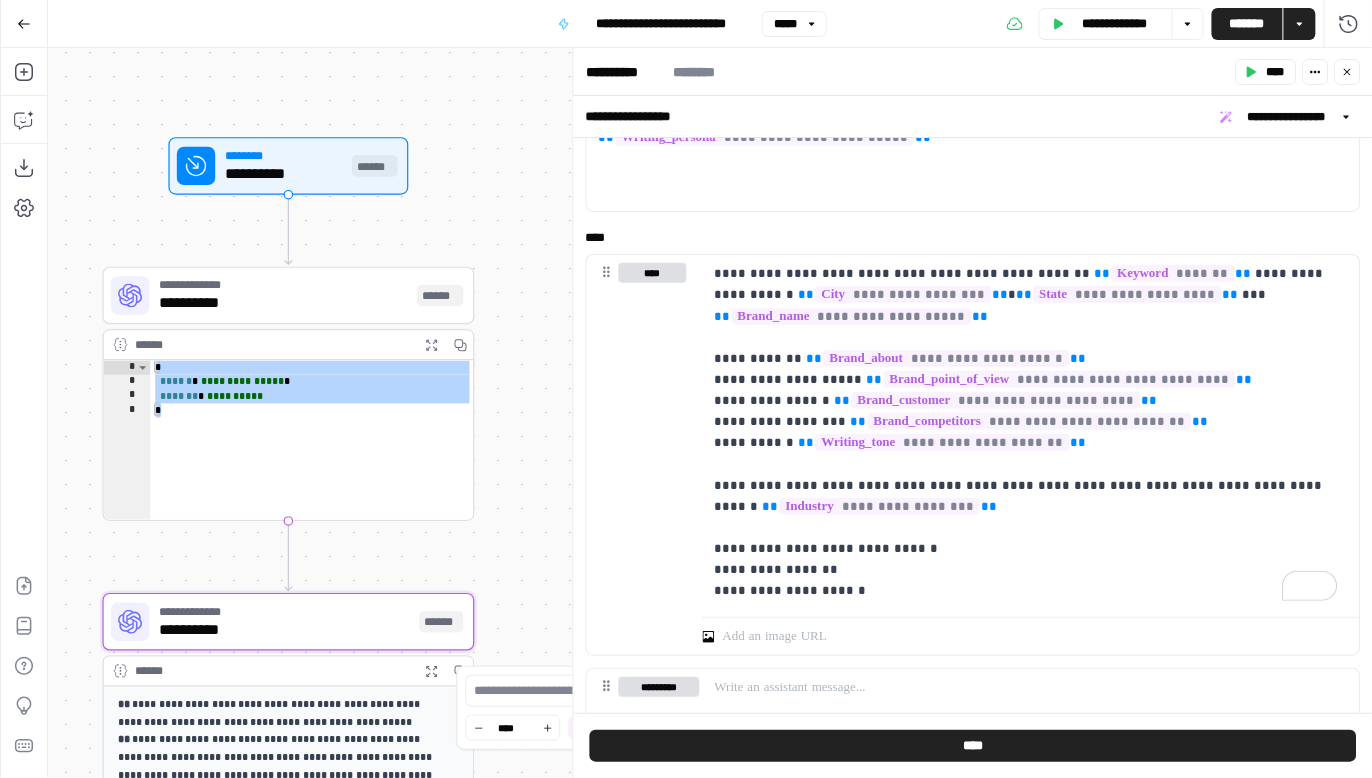 drag, startPoint x: 524, startPoint y: 166, endPoint x: 511, endPoint y: 281, distance: 115.73245 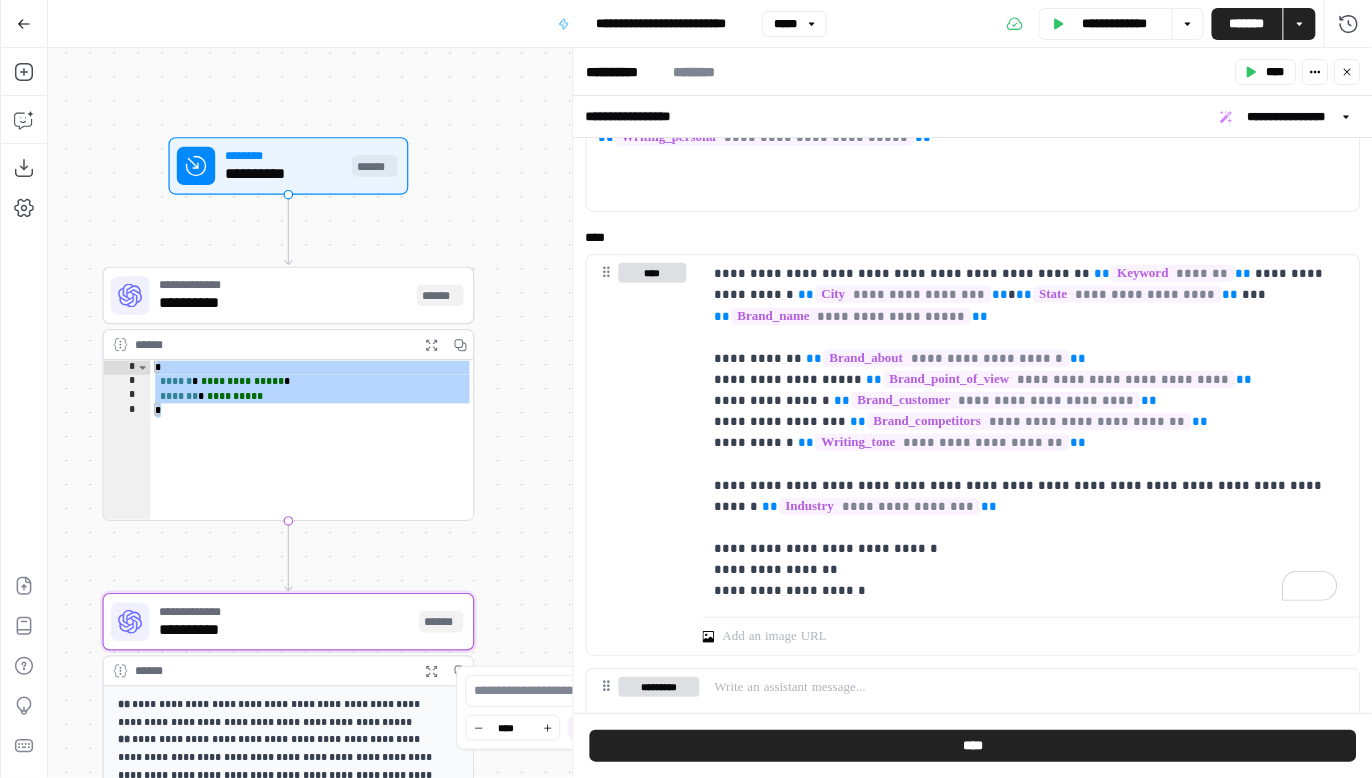 click on "**********" at bounding box center [710, 413] 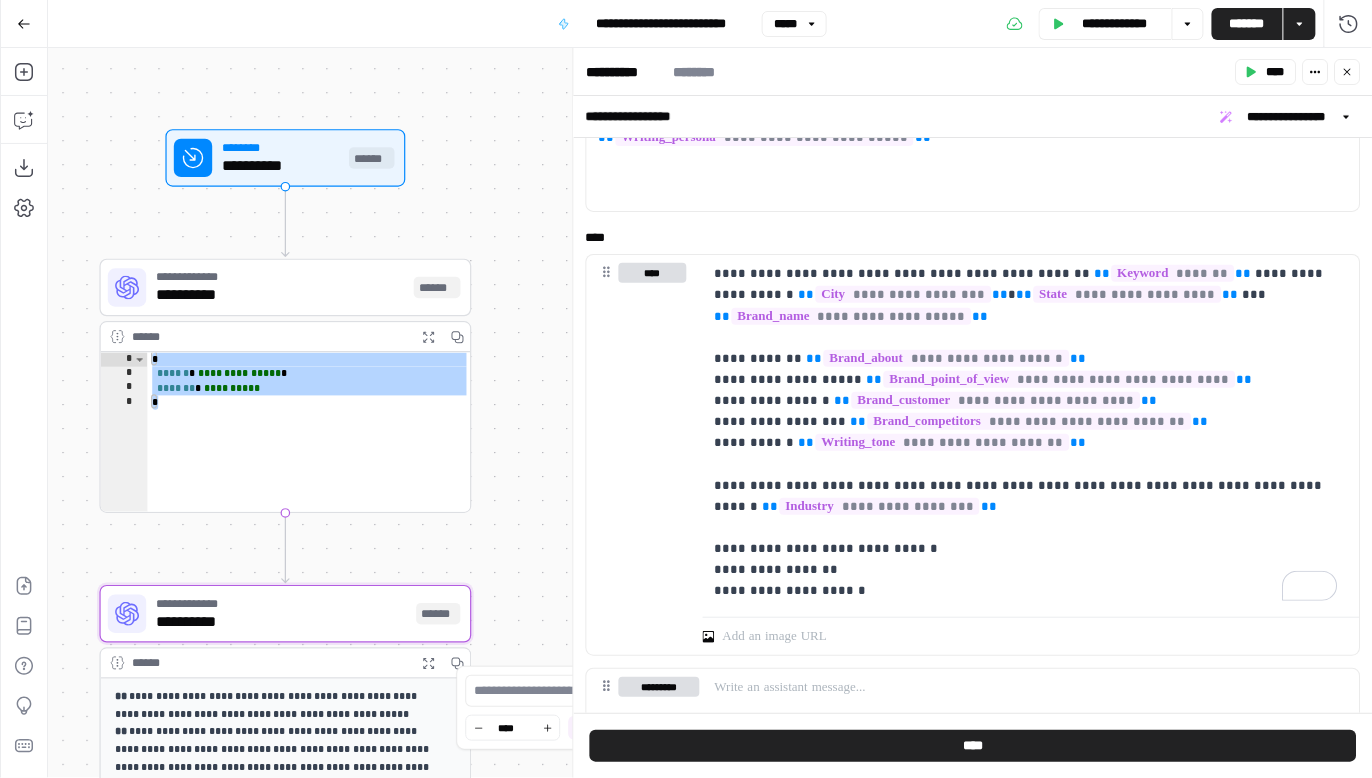 click on "**********" at bounding box center (710, 413) 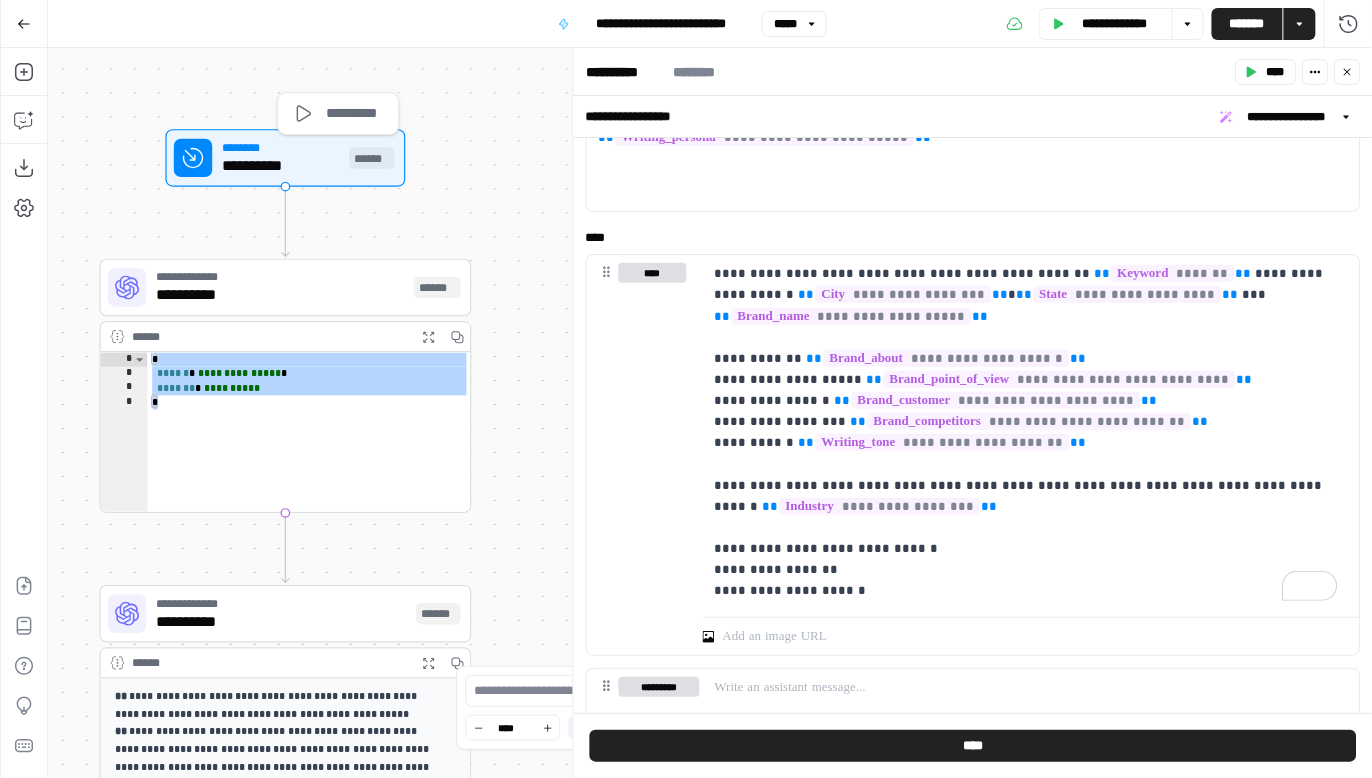 click on "**********" at bounding box center [281, 166] 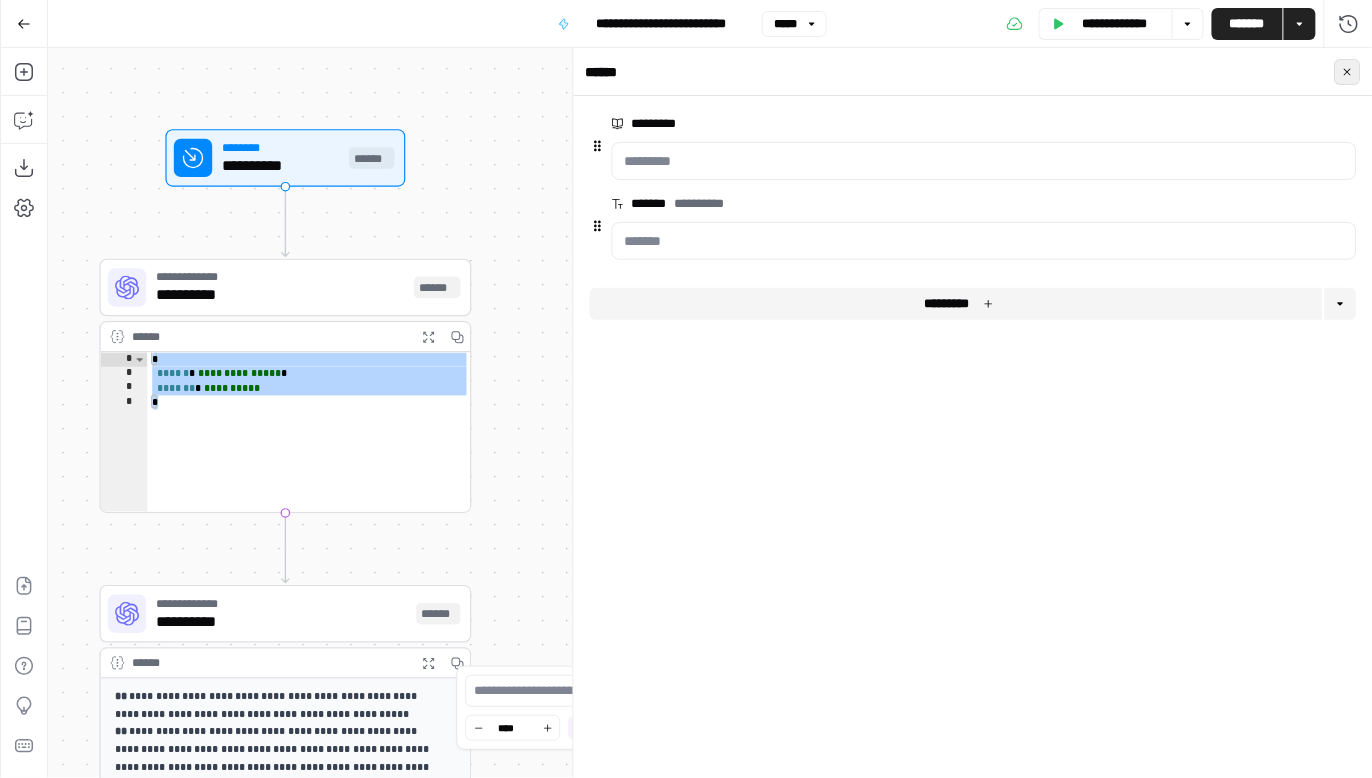 click on "*****" at bounding box center (1348, 72) 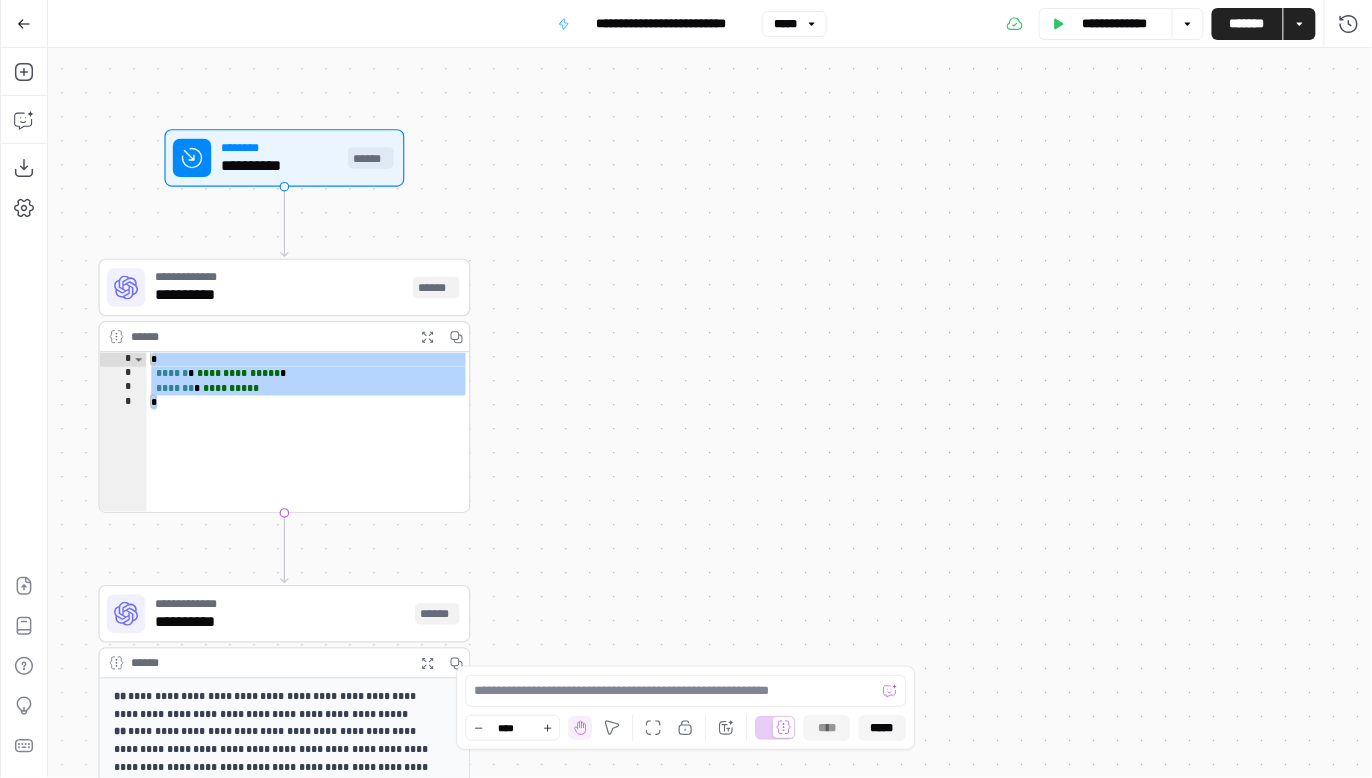 click on "**********" at bounding box center (710, 413) 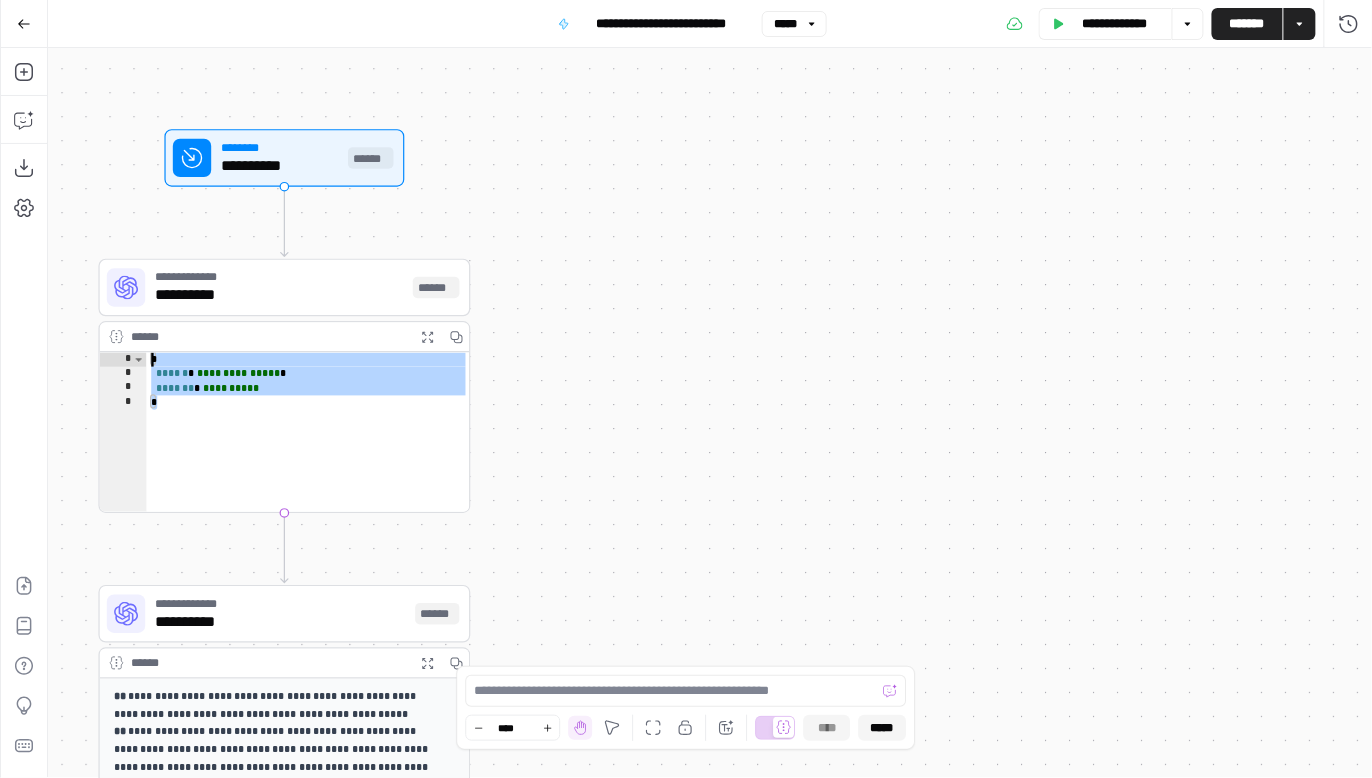 click on "**********" at bounding box center (309, 447) 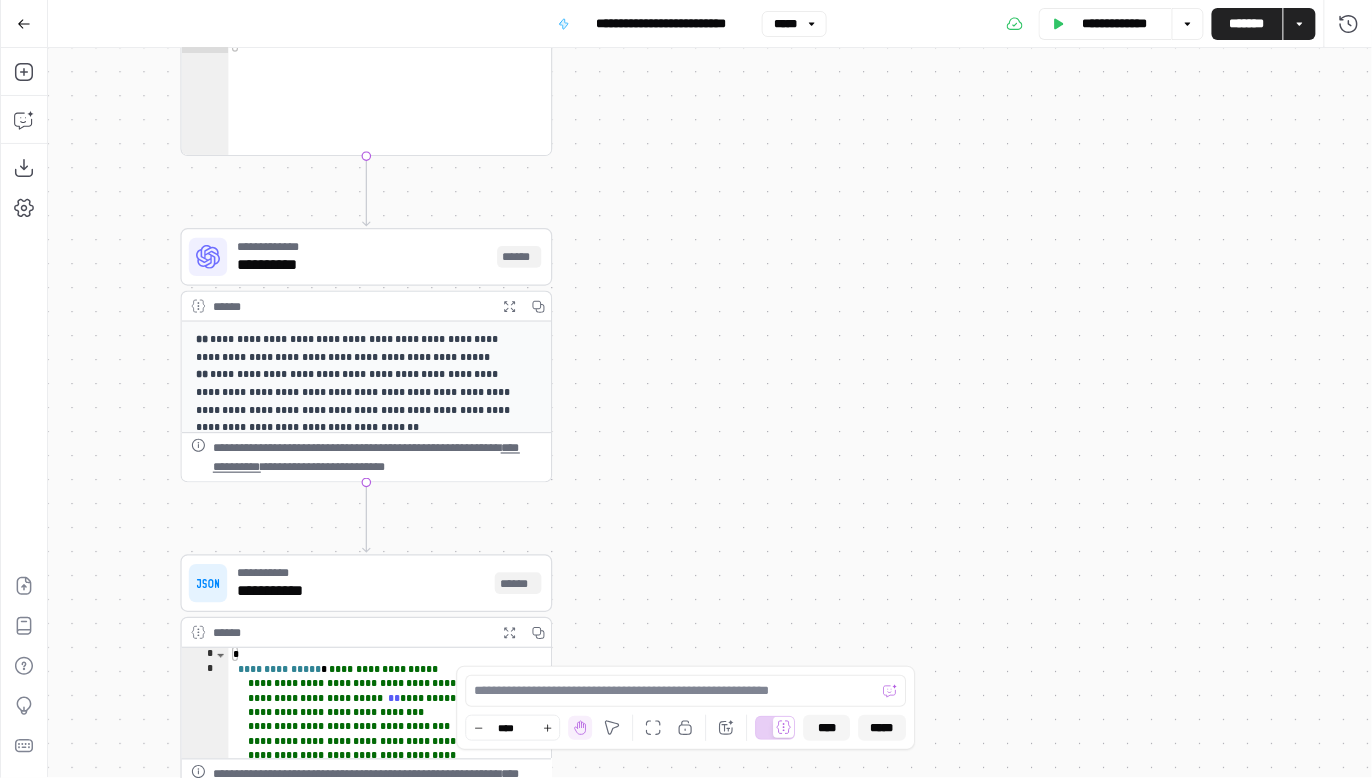 drag, startPoint x: 578, startPoint y: 456, endPoint x: 656, endPoint y: 280, distance: 192.50974 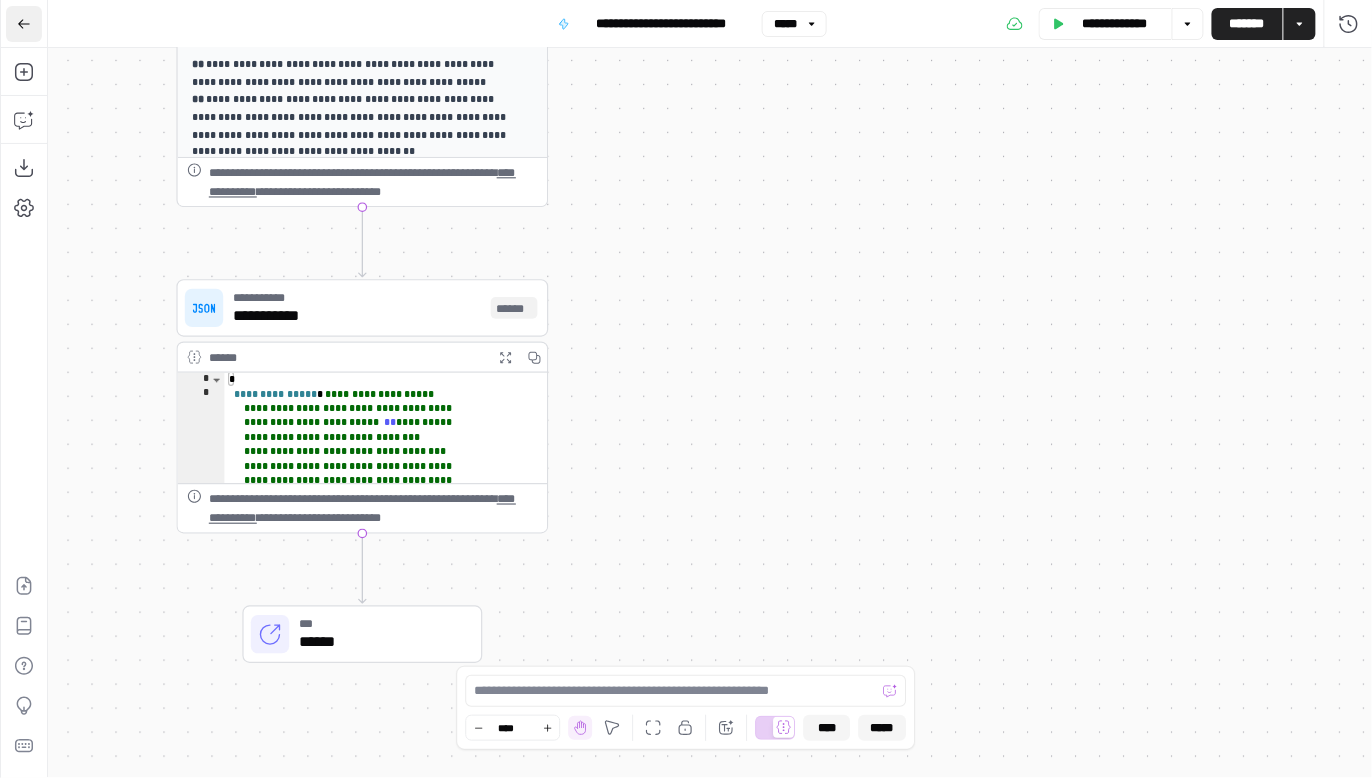 click 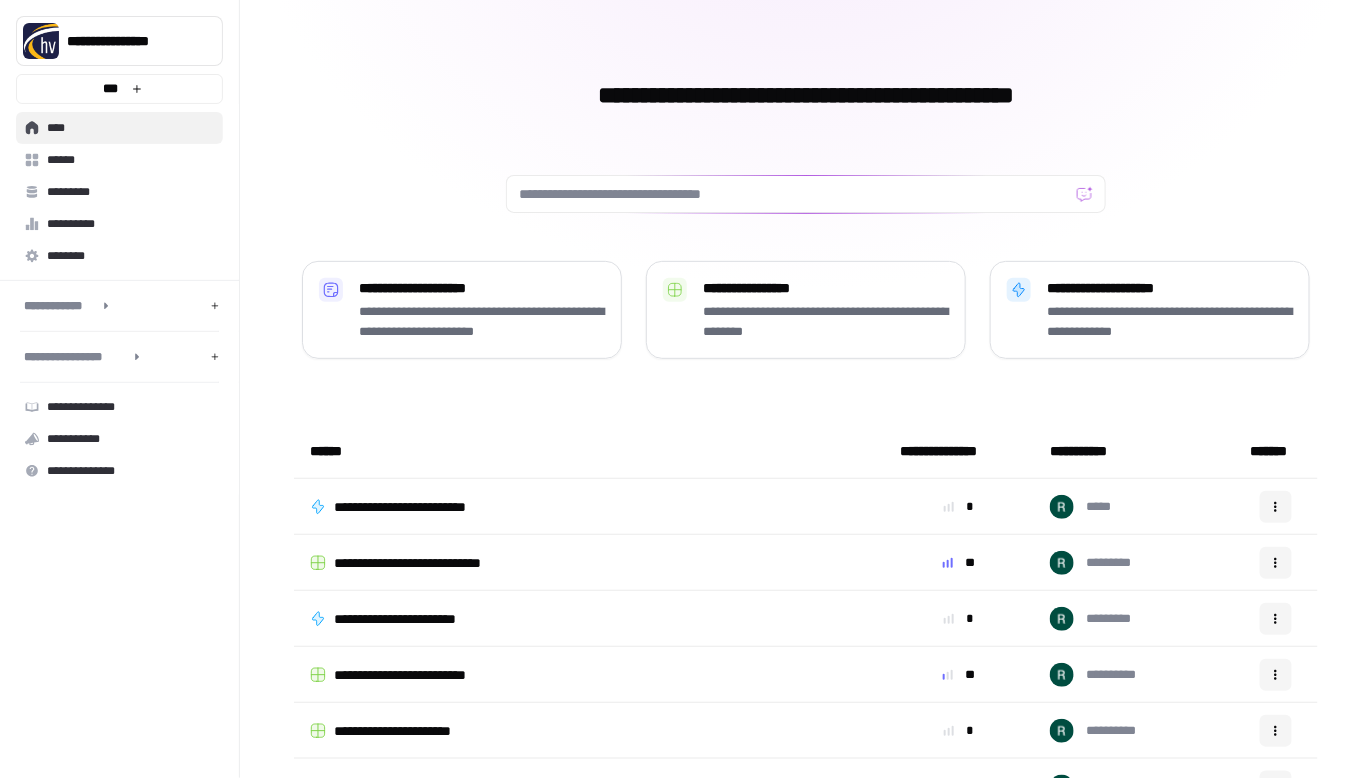 scroll, scrollTop: 142, scrollLeft: 0, axis: vertical 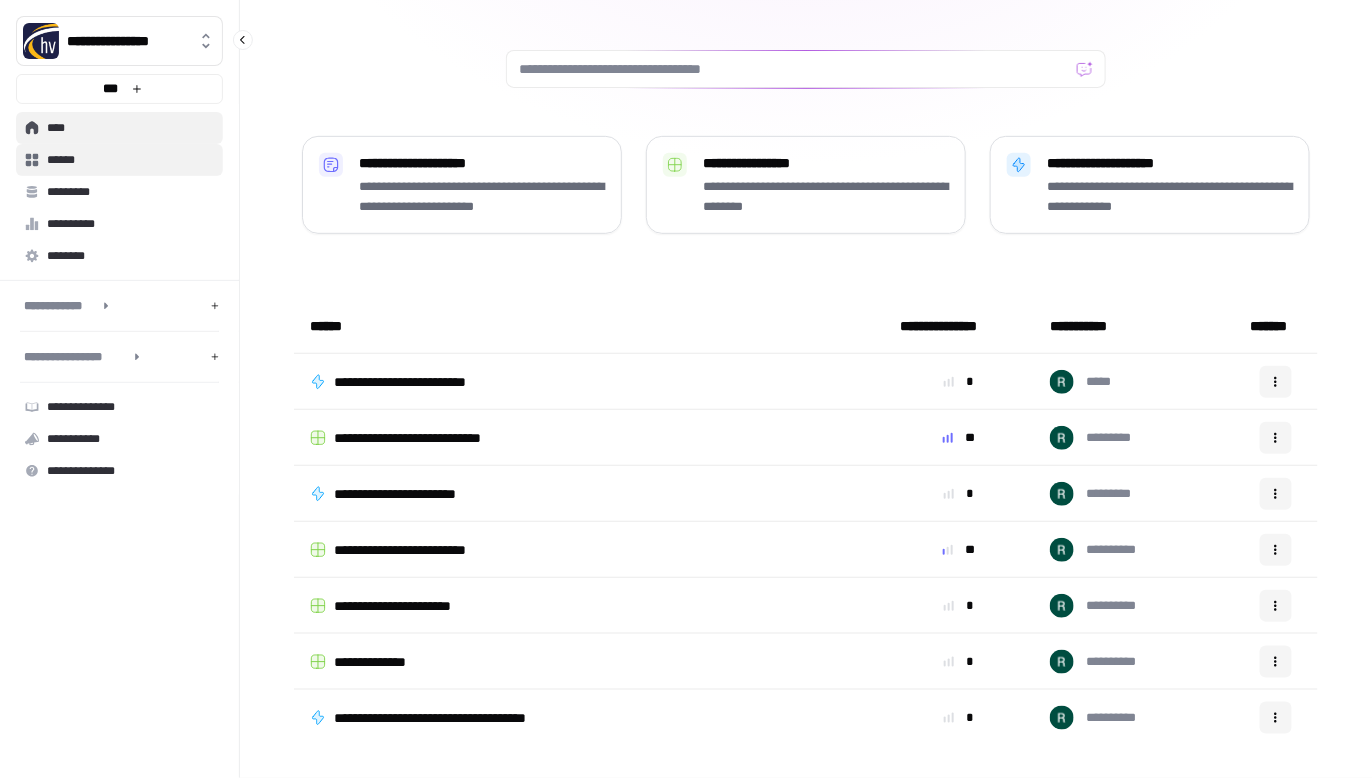 click on "******" at bounding box center [130, 160] 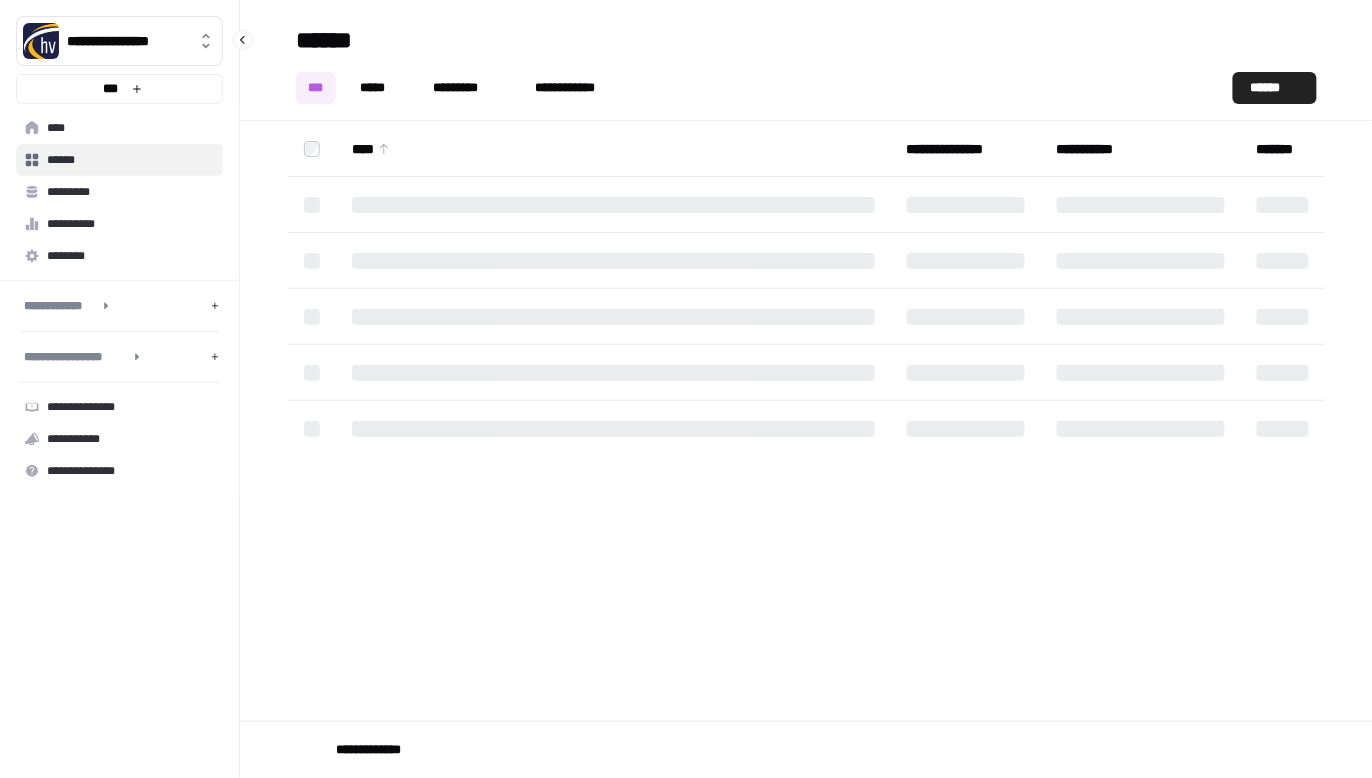 scroll, scrollTop: 0, scrollLeft: 0, axis: both 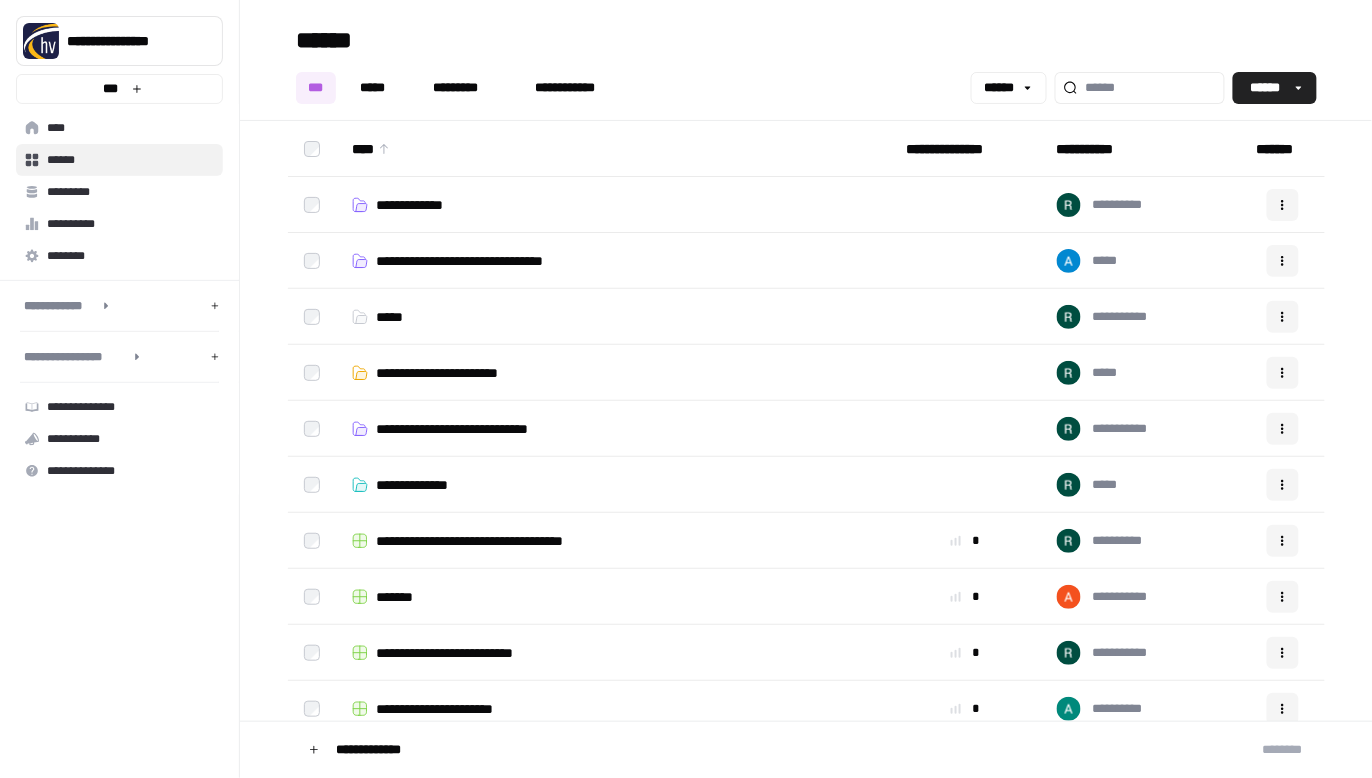 click on "**********" at bounding box center (463, 373) 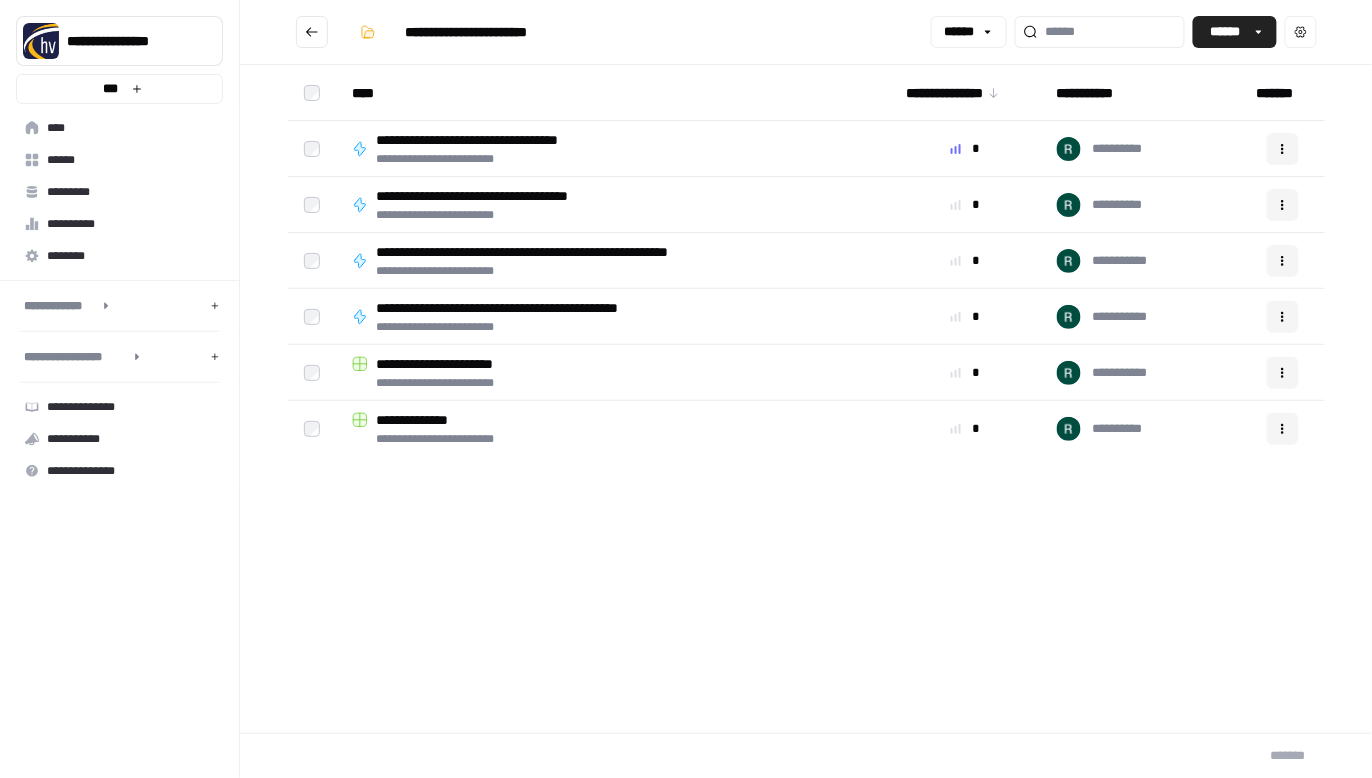 click on "**********" at bounding box center (541, 308) 